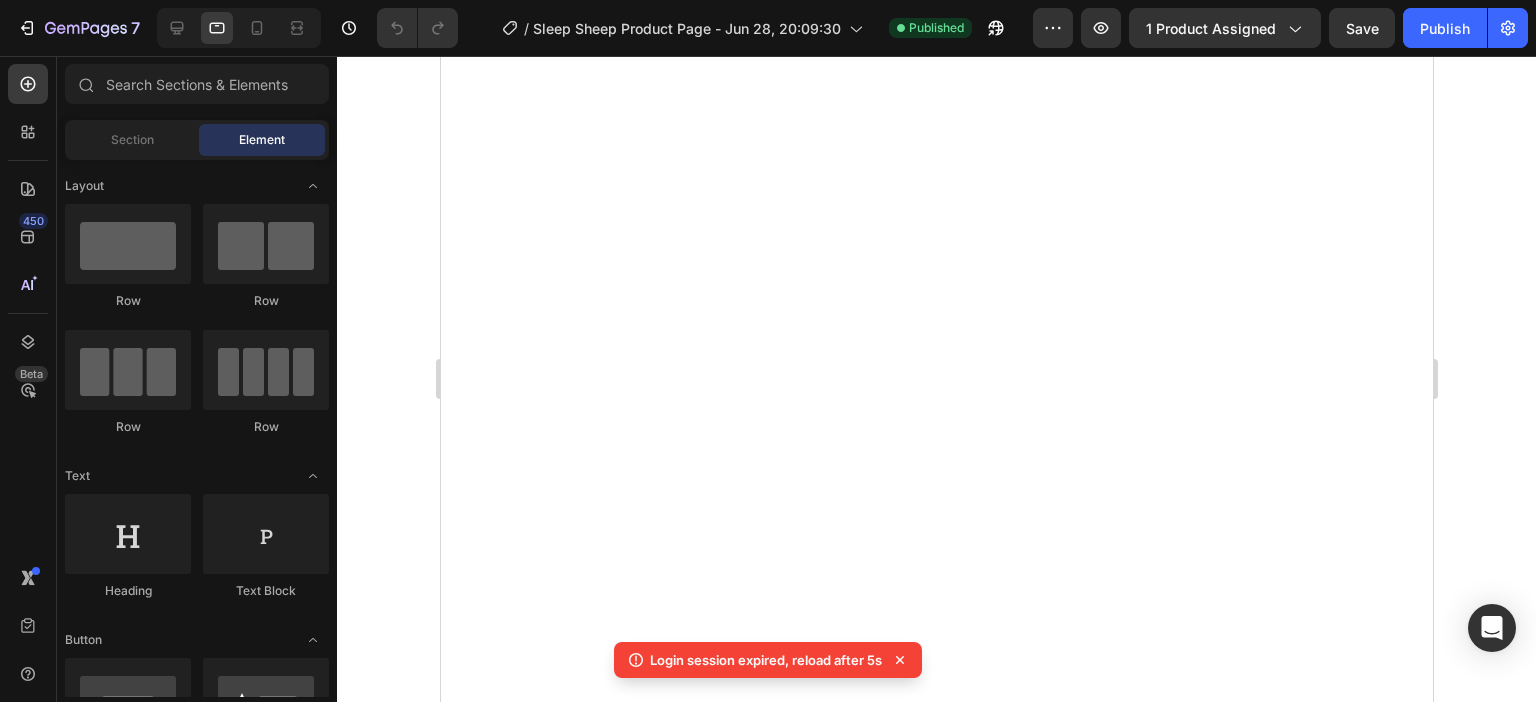 scroll, scrollTop: 0, scrollLeft: 0, axis: both 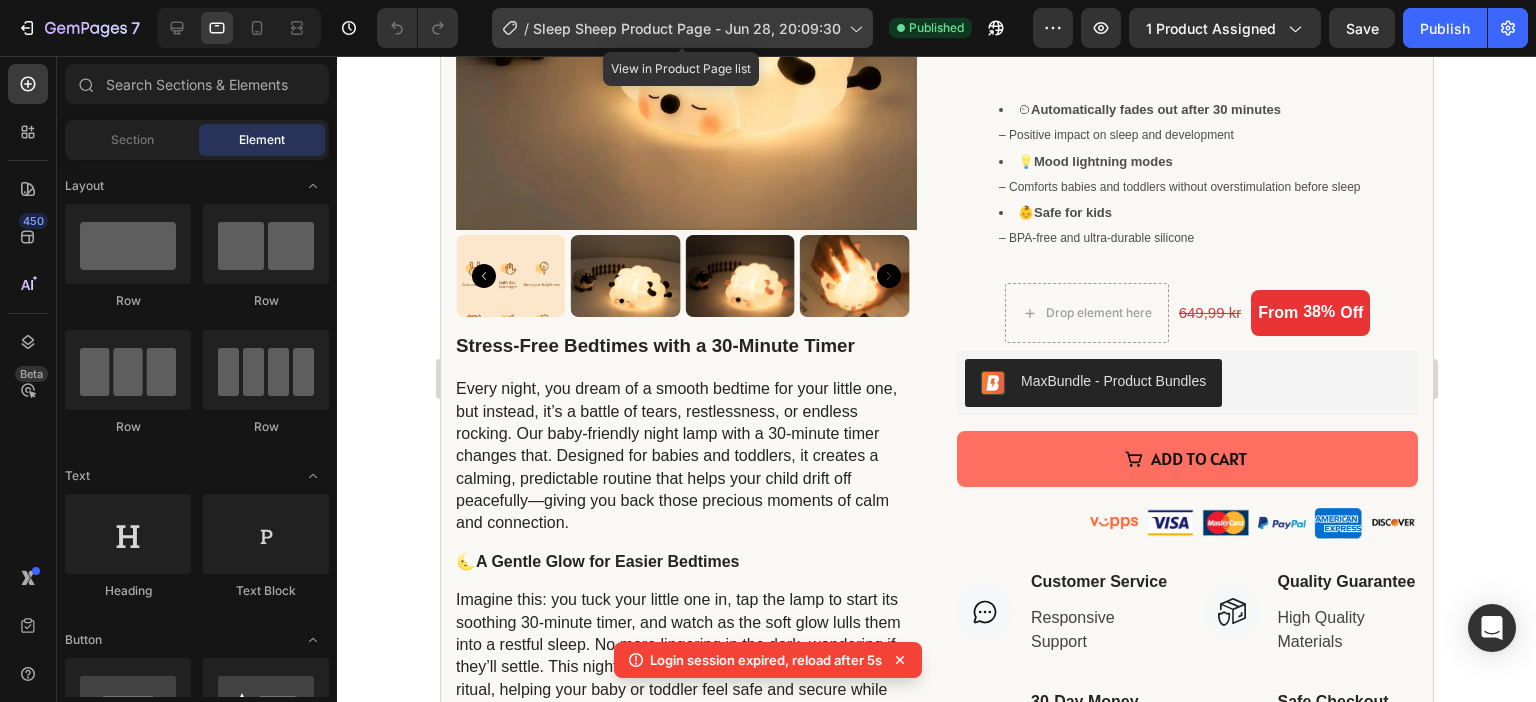 click on "Sleep Sheep Product Page - Jun 28, 20:09:30" at bounding box center (687, 28) 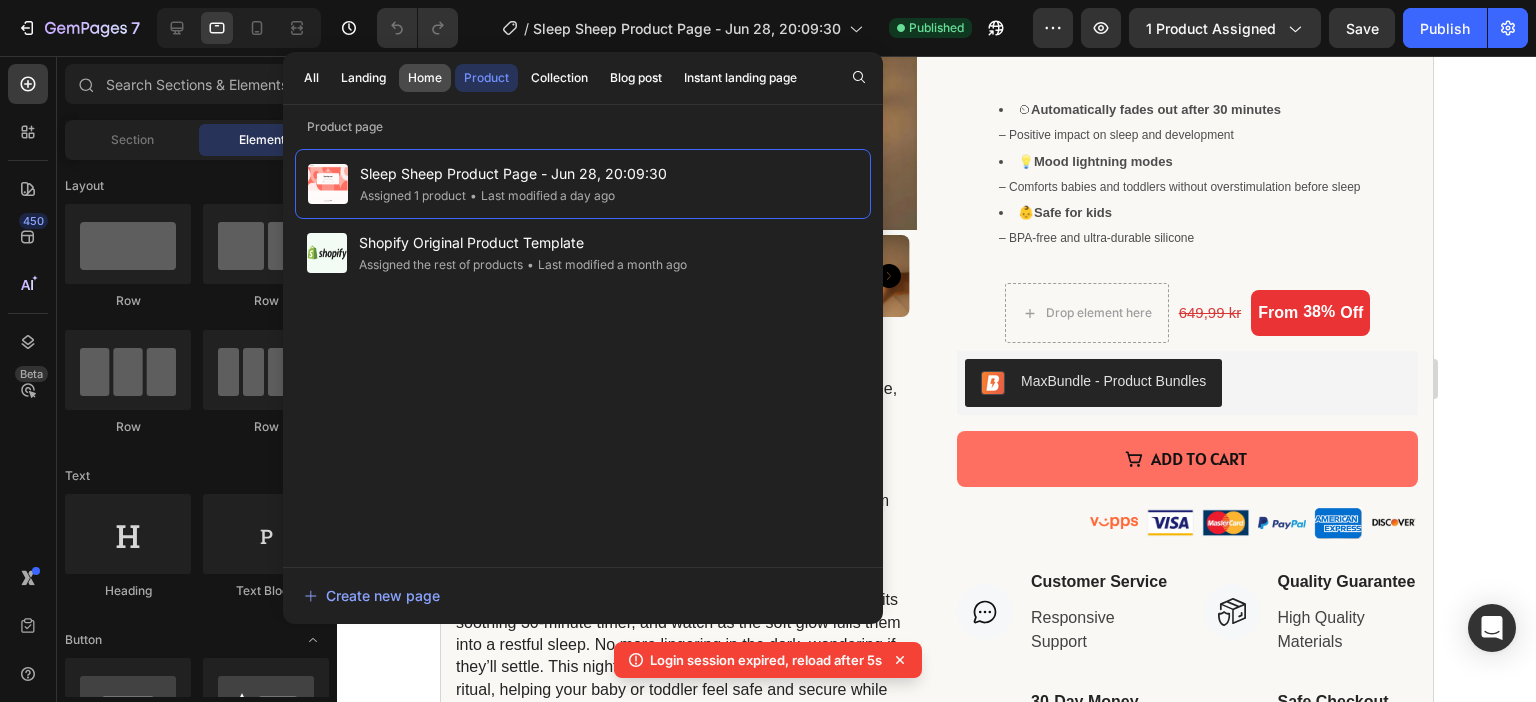 click on "Home" at bounding box center (425, 78) 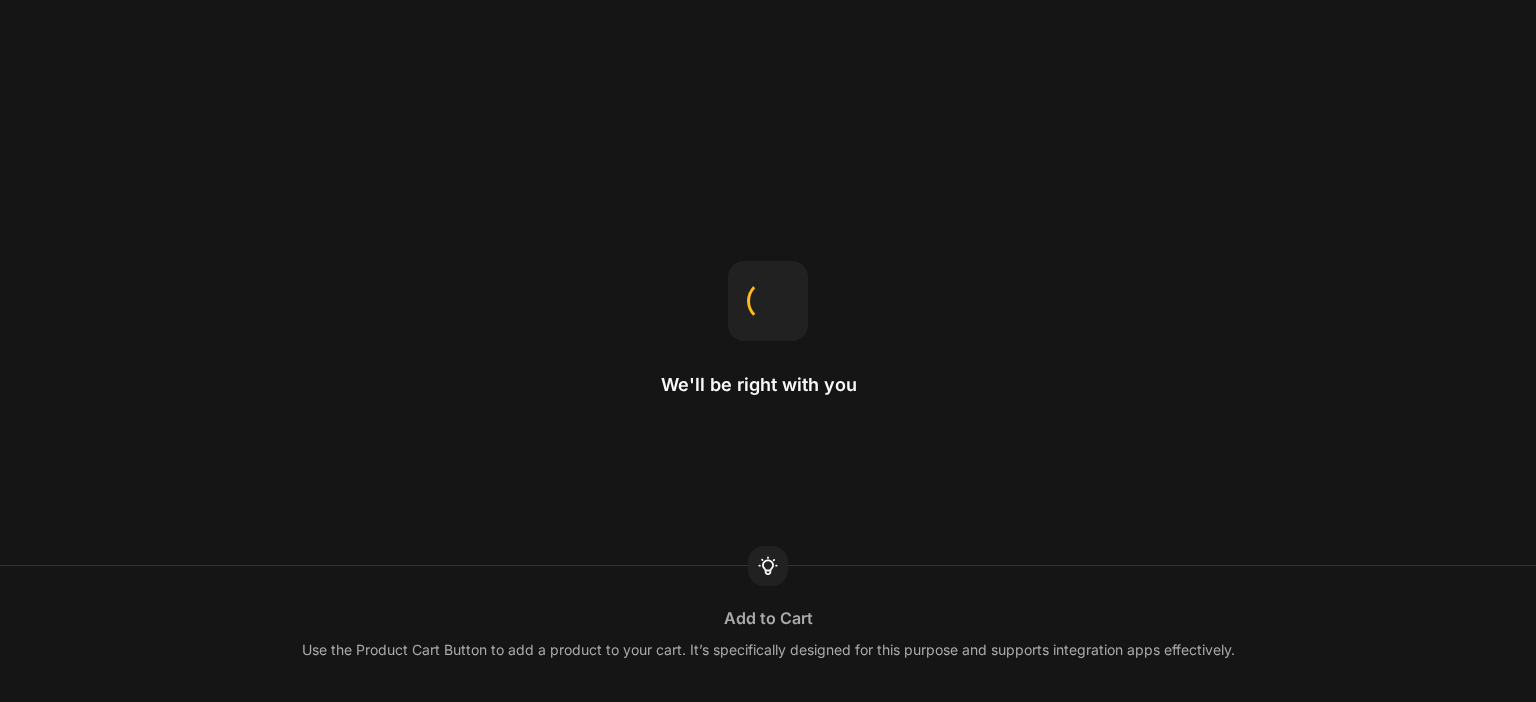 scroll, scrollTop: 0, scrollLeft: 0, axis: both 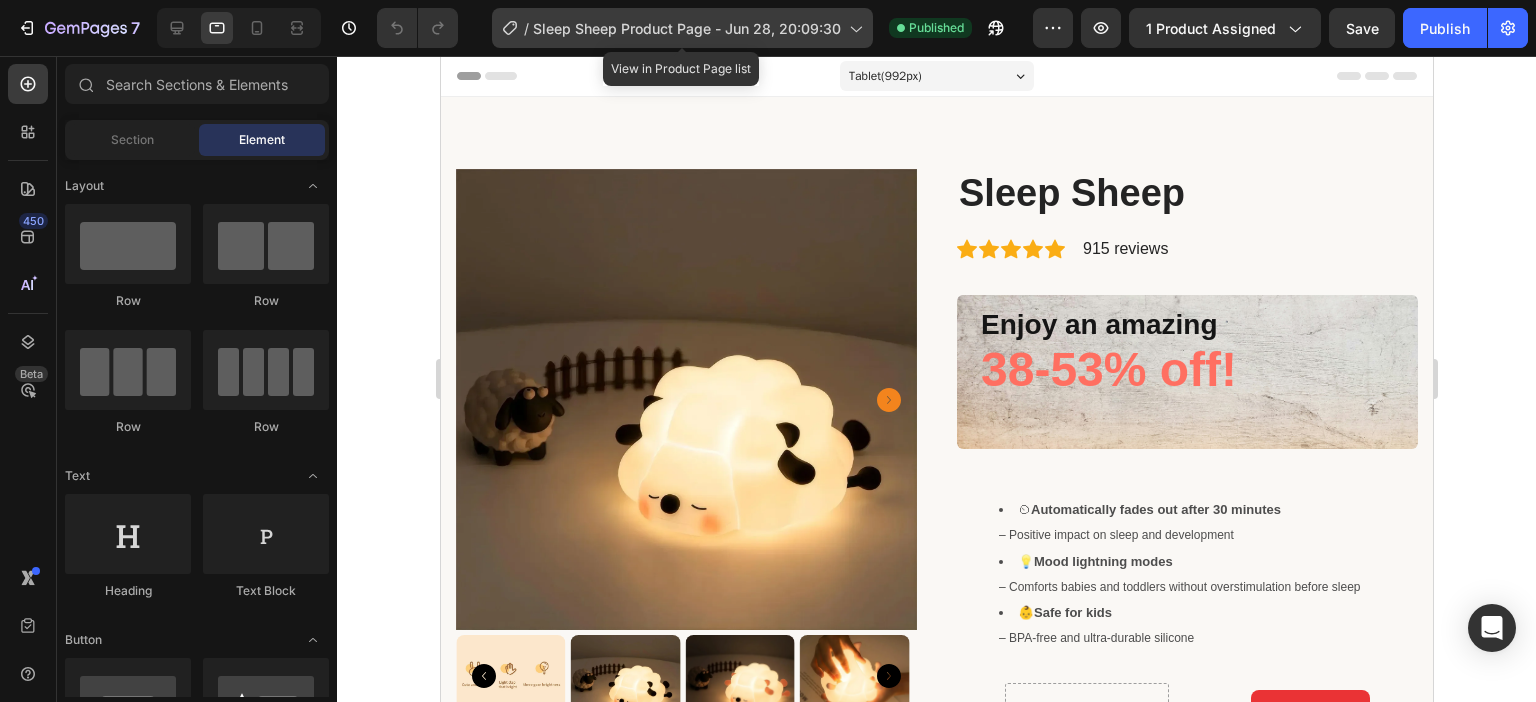 click on "Sleep Sheep Product Page - Jun 28, 20:09:30" at bounding box center (687, 28) 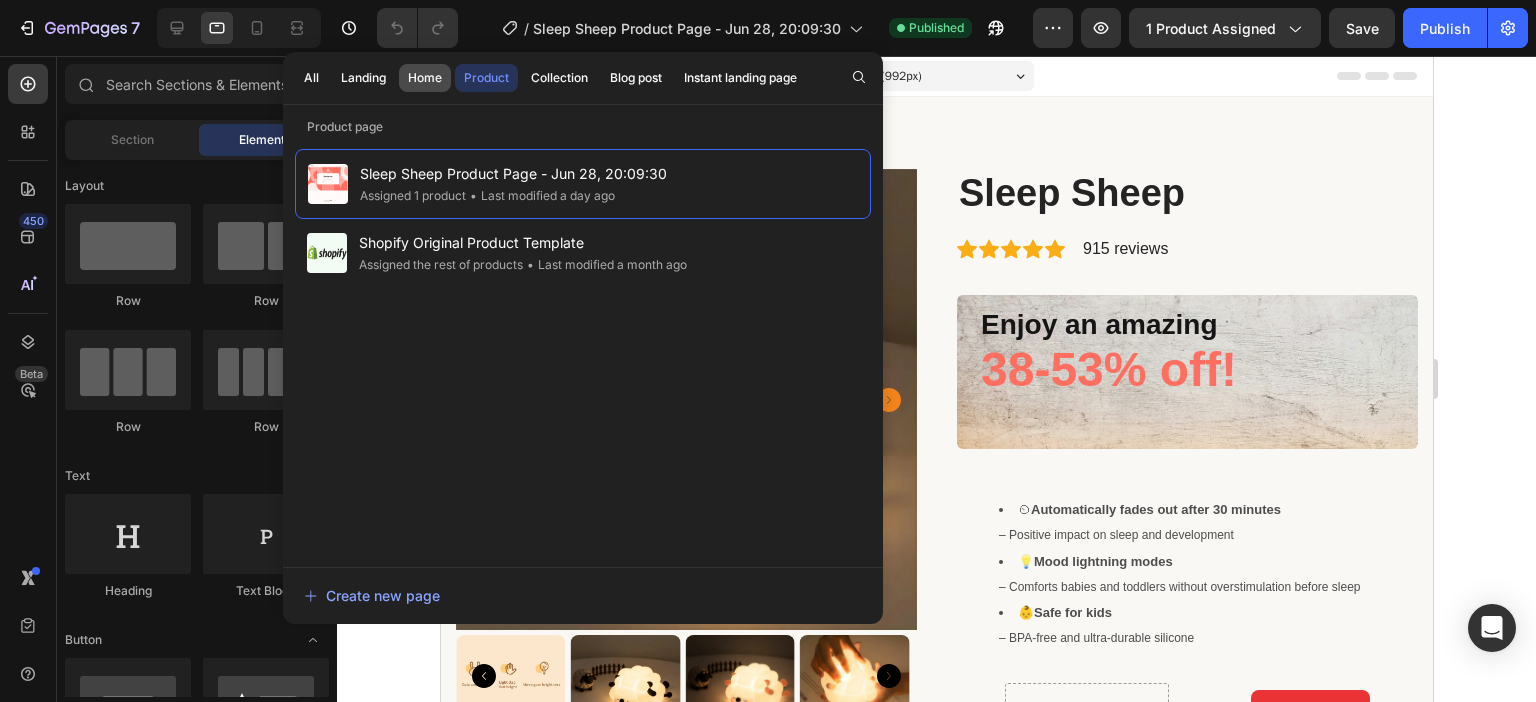 click on "Home" at bounding box center [425, 78] 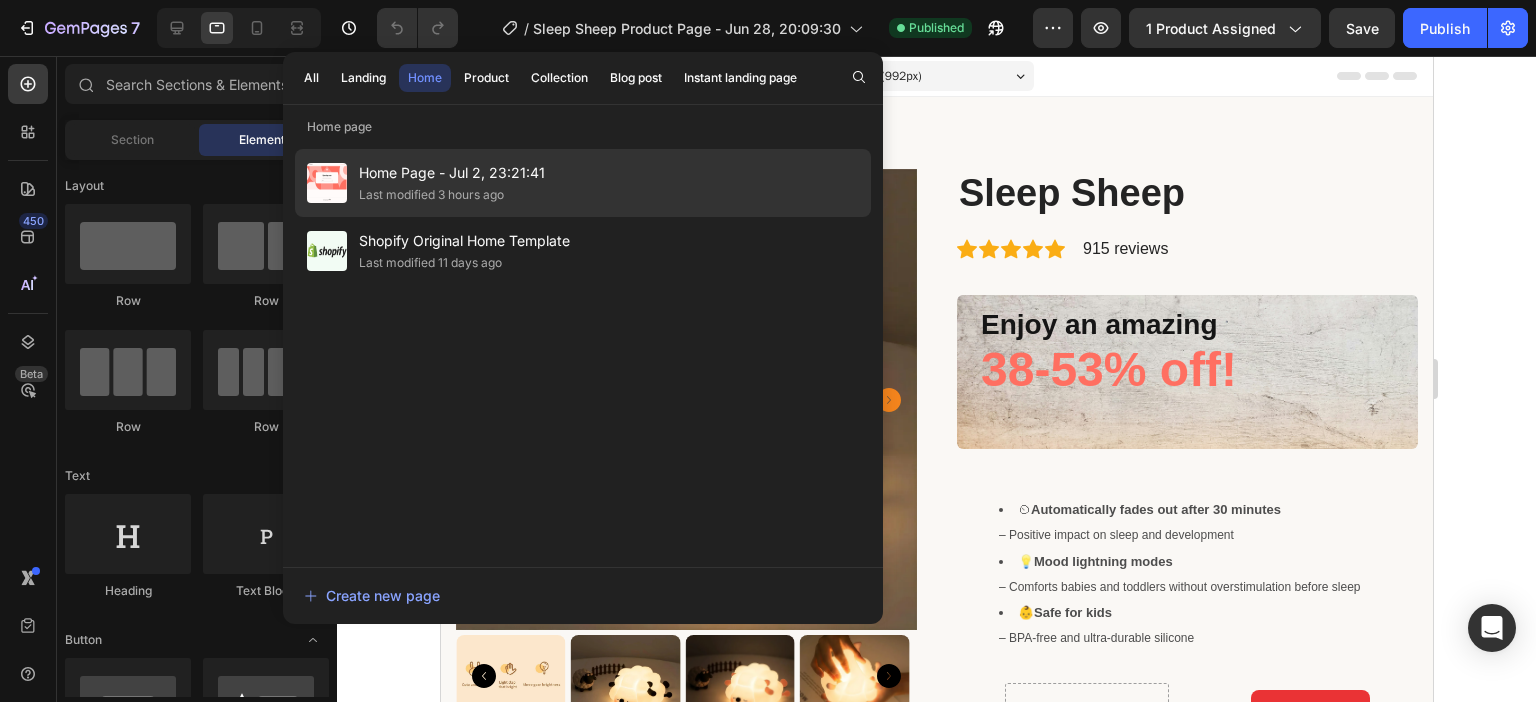 click on "Home Page - Jul 2, 23:21:41 Last modified 3 hours ago" 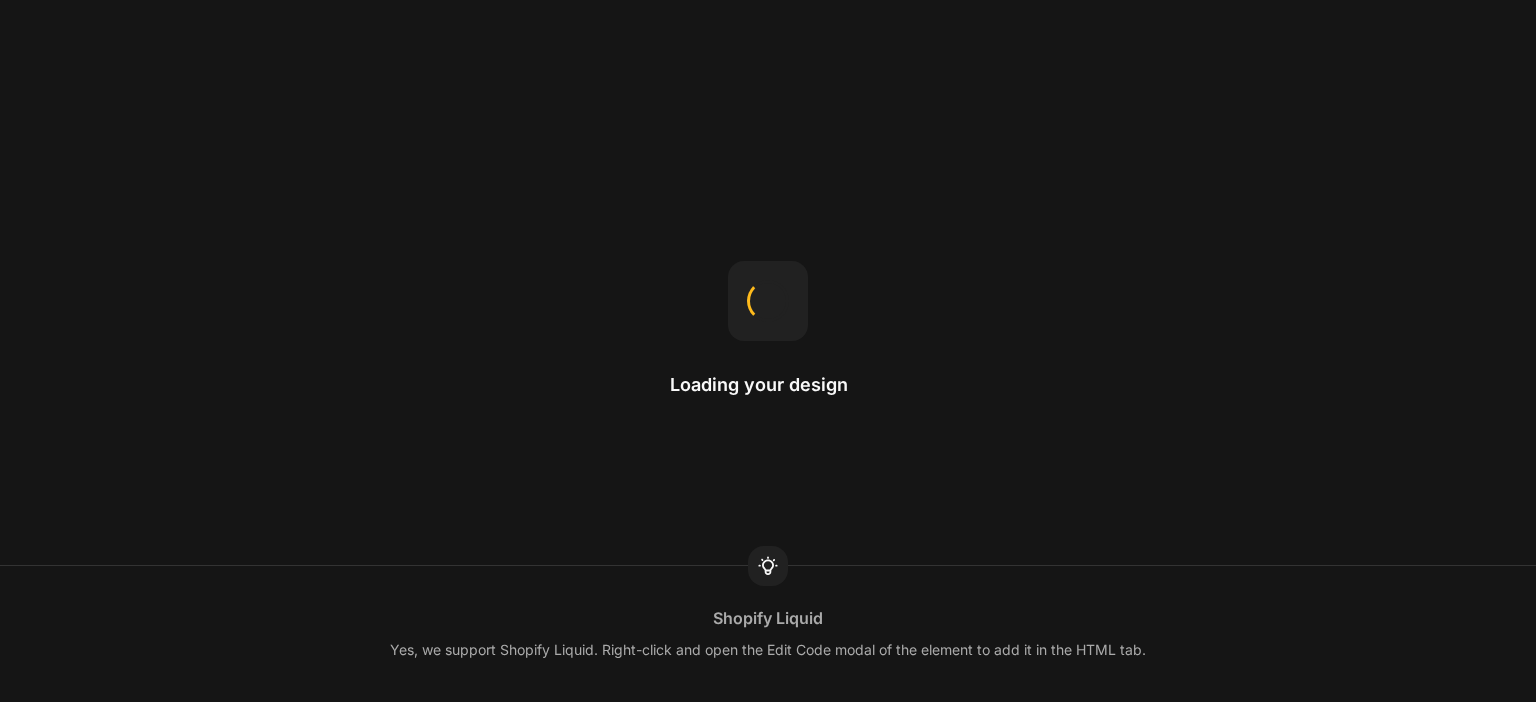 scroll, scrollTop: 0, scrollLeft: 0, axis: both 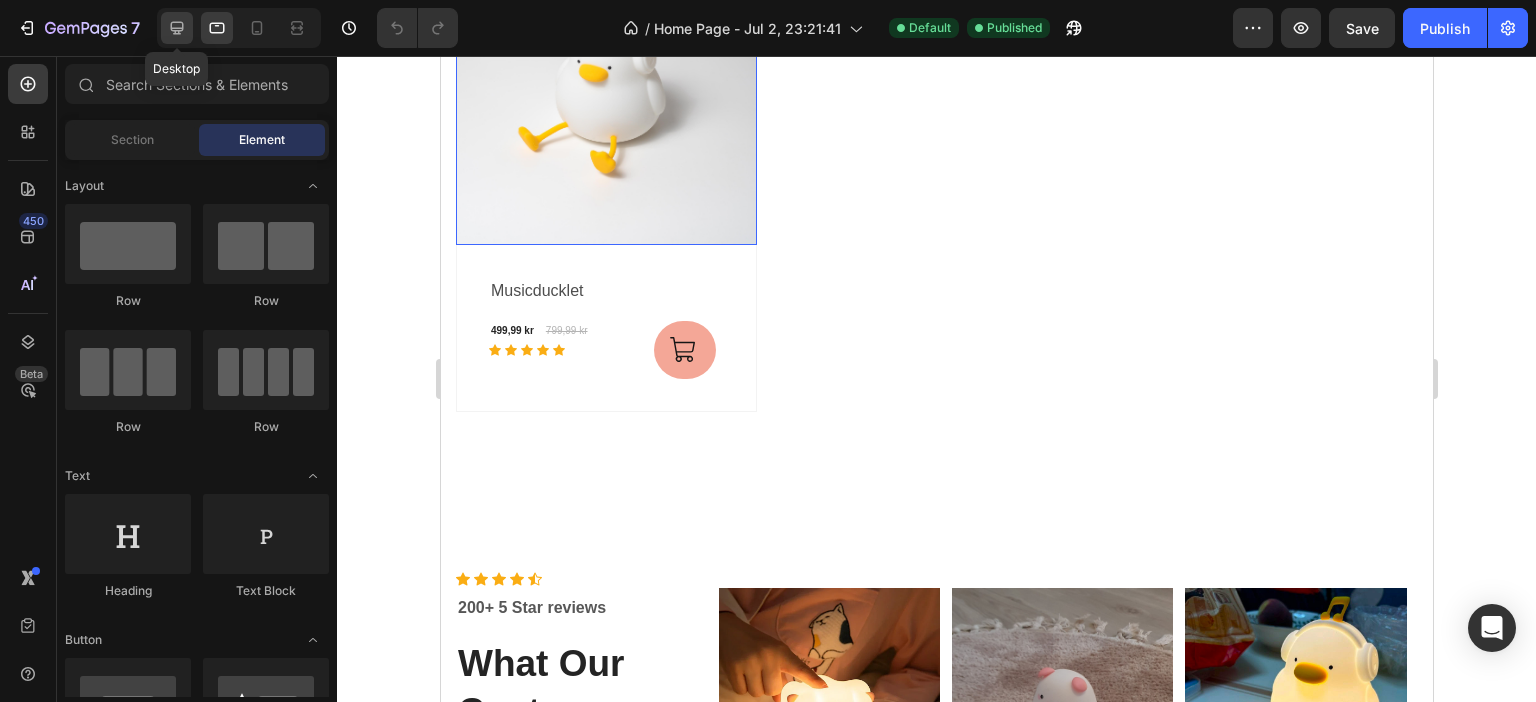 click 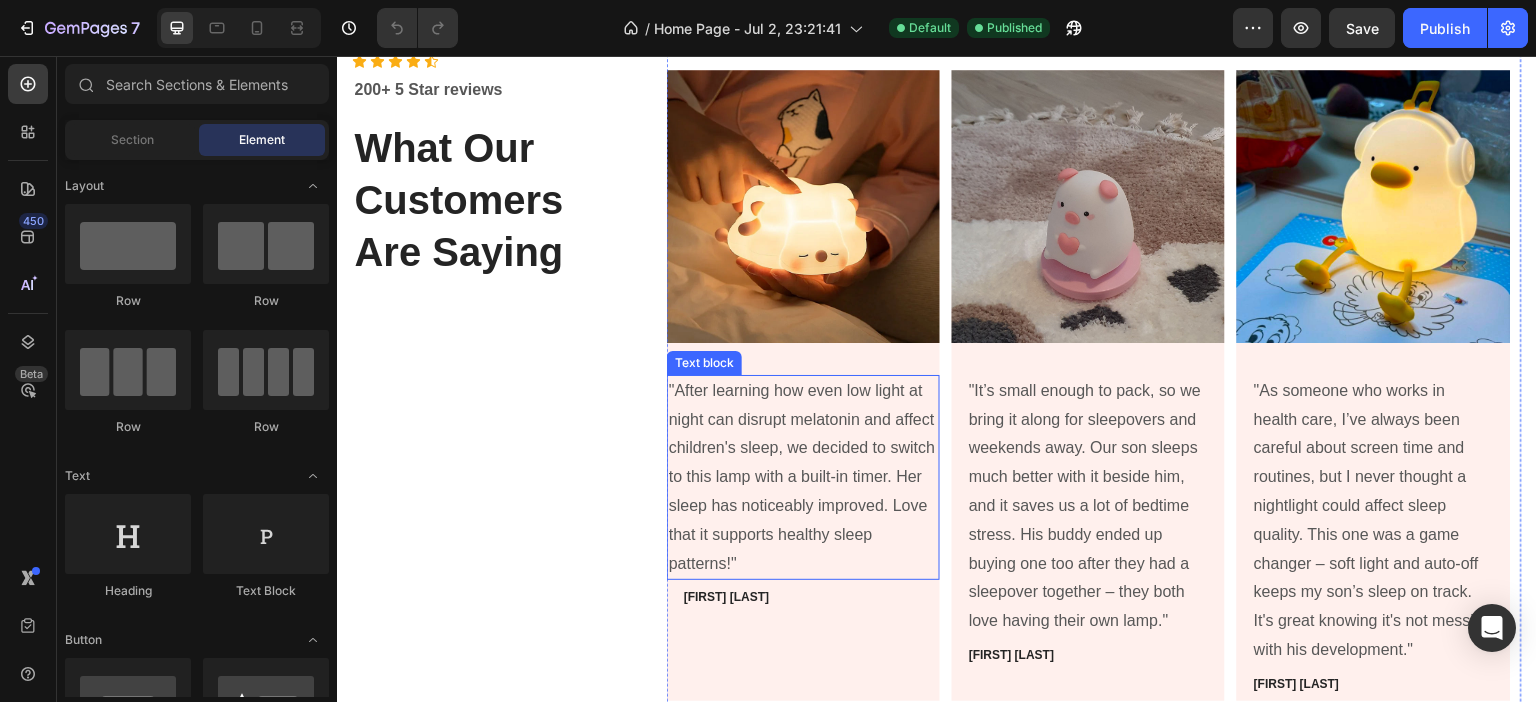 scroll, scrollTop: 2148, scrollLeft: 0, axis: vertical 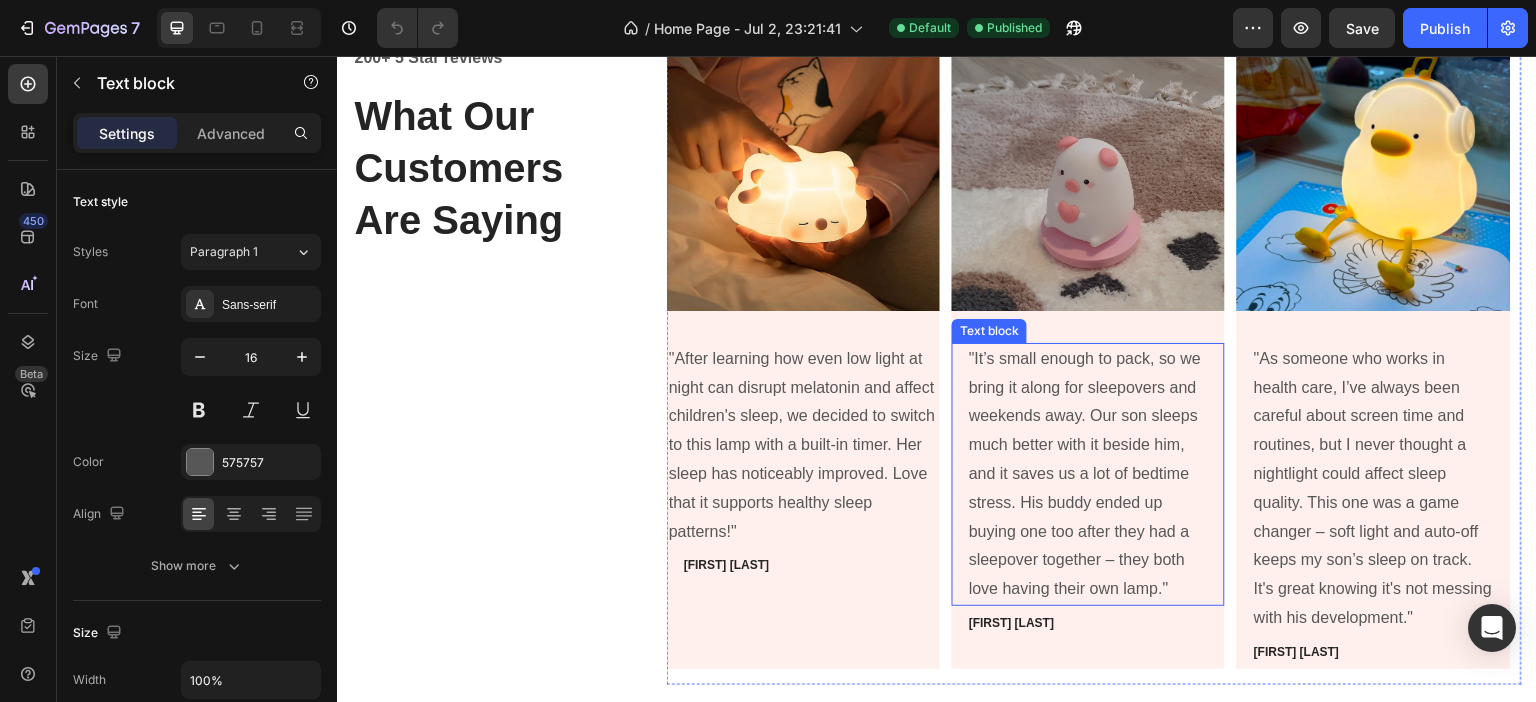 click on ""It’s small enough to pack, so we bring it along for sleepovers and weekends away. Our son sleeps much better with it beside him, and it saves us a lot of bedtime stress. His buddy ended up buying one too after they had a sleepover together – they both love having their own lamp."" at bounding box center (1088, 474) 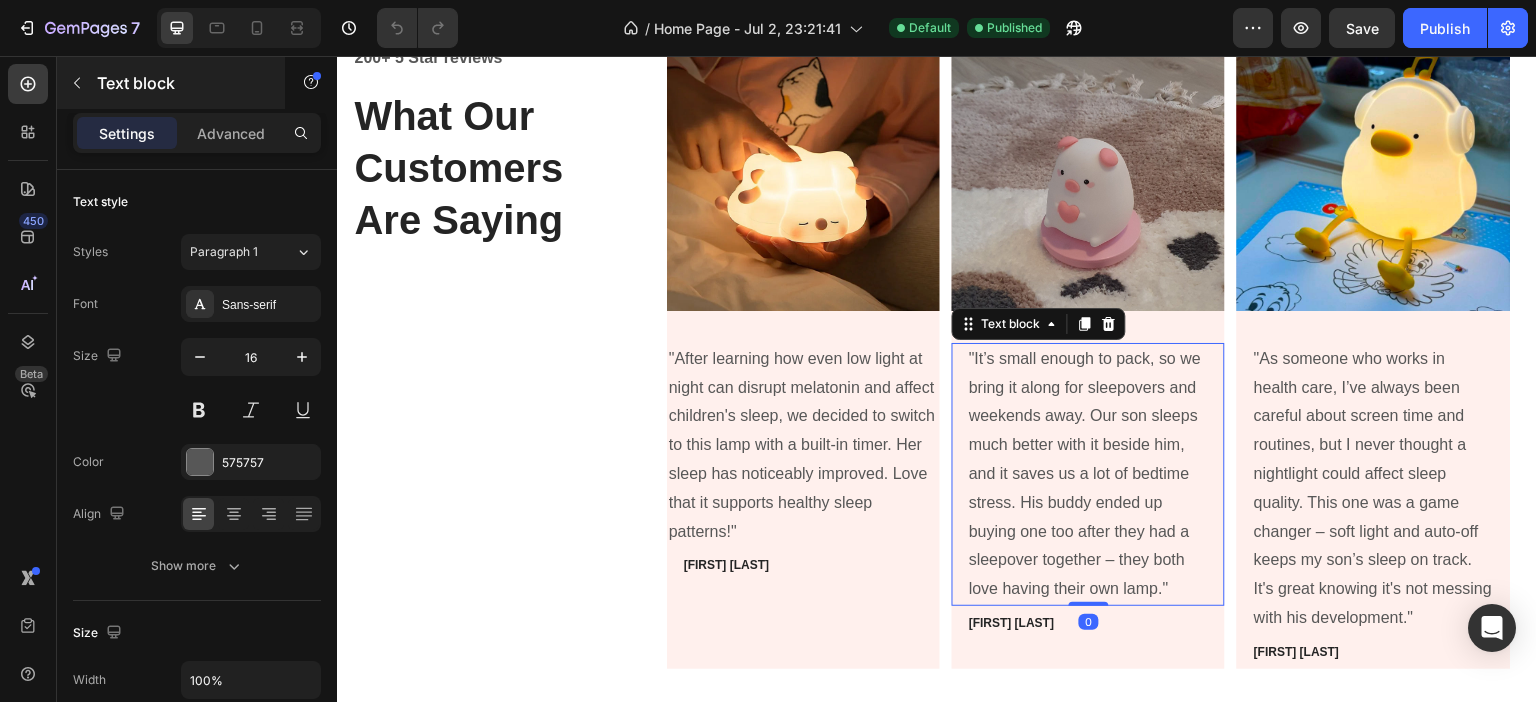click on "Text block" at bounding box center [171, 83] 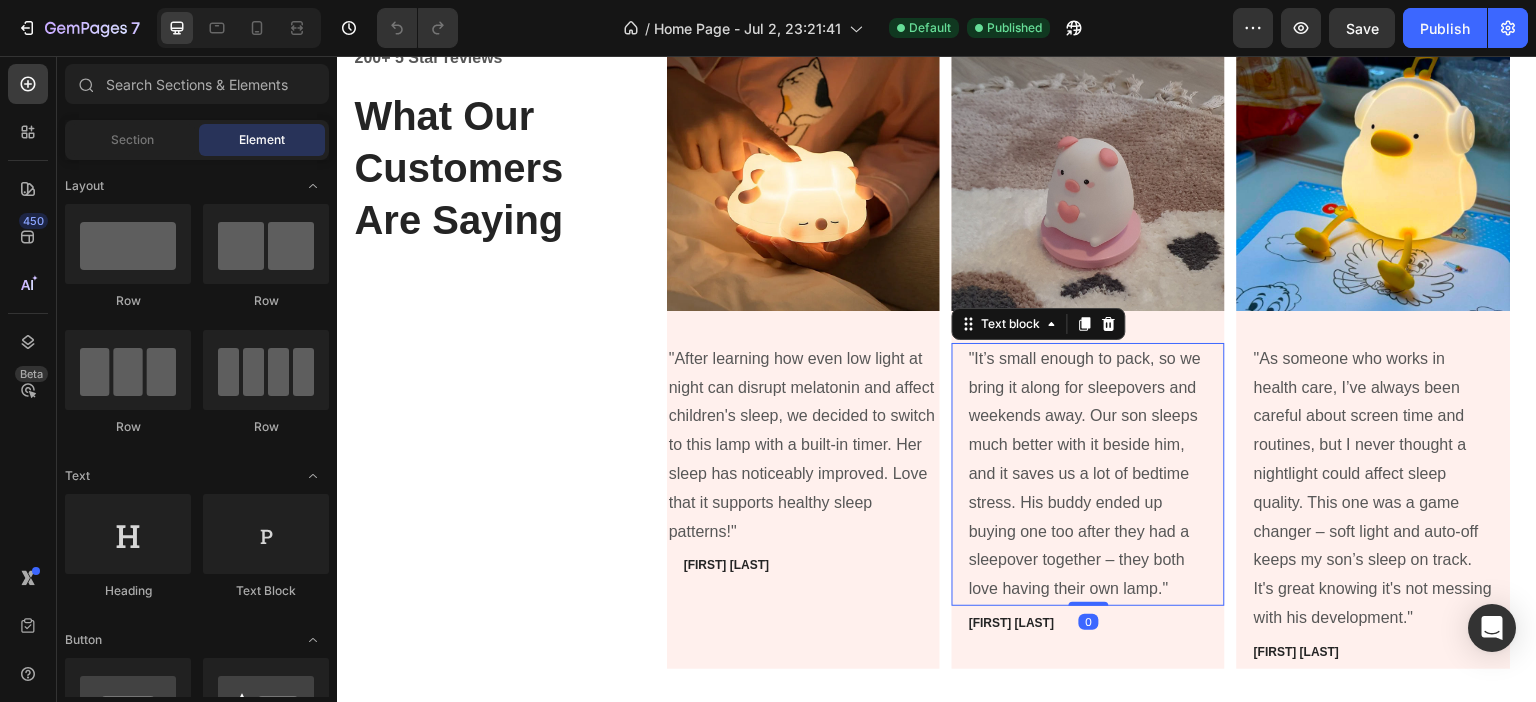 click on ""It’s small enough to pack, so we bring it along for sleepovers and weekends away. Our son sleeps much better with it beside him, and it saves us a lot of bedtime stress. His buddy ended up buying one too after they had a sleepover together – they both love having their own lamp."" at bounding box center (1088, 474) 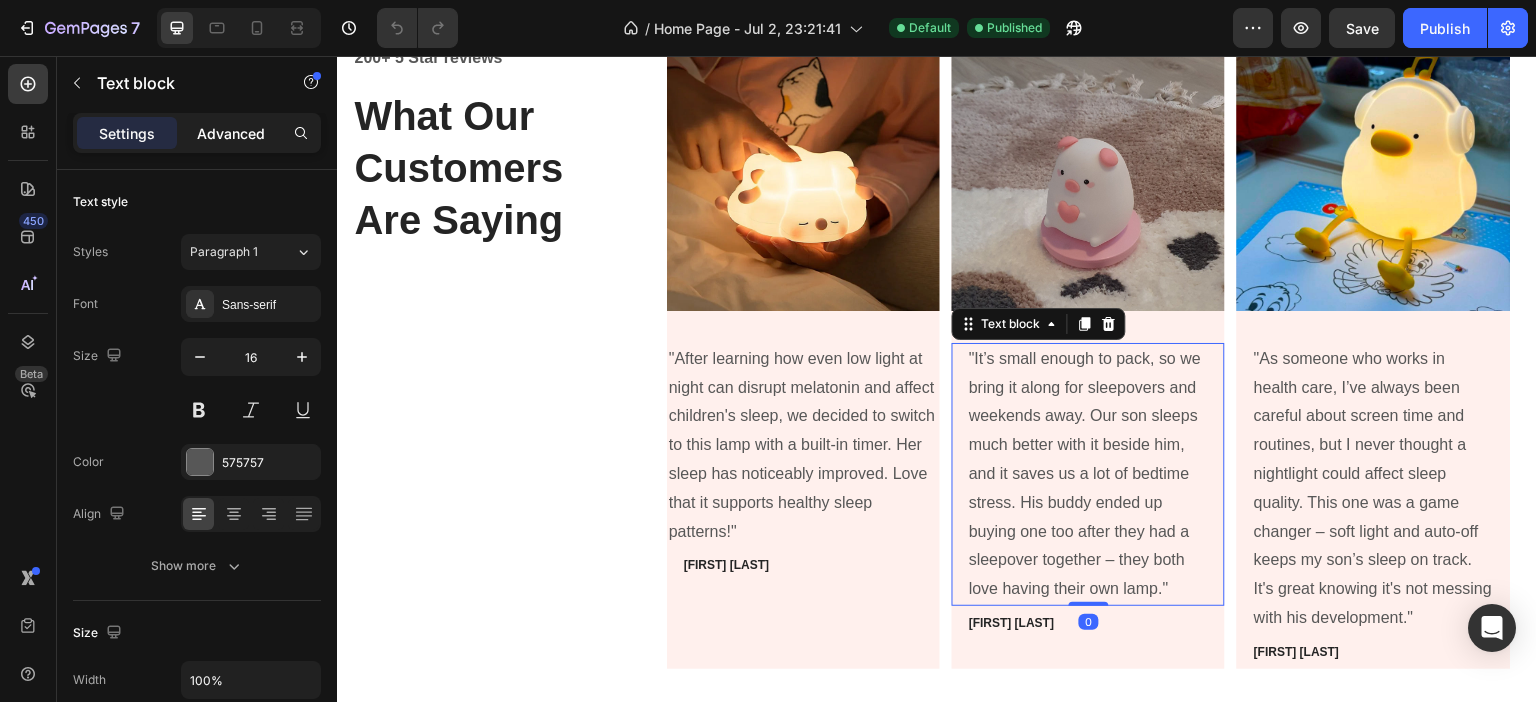 click on "Advanced" at bounding box center [231, 133] 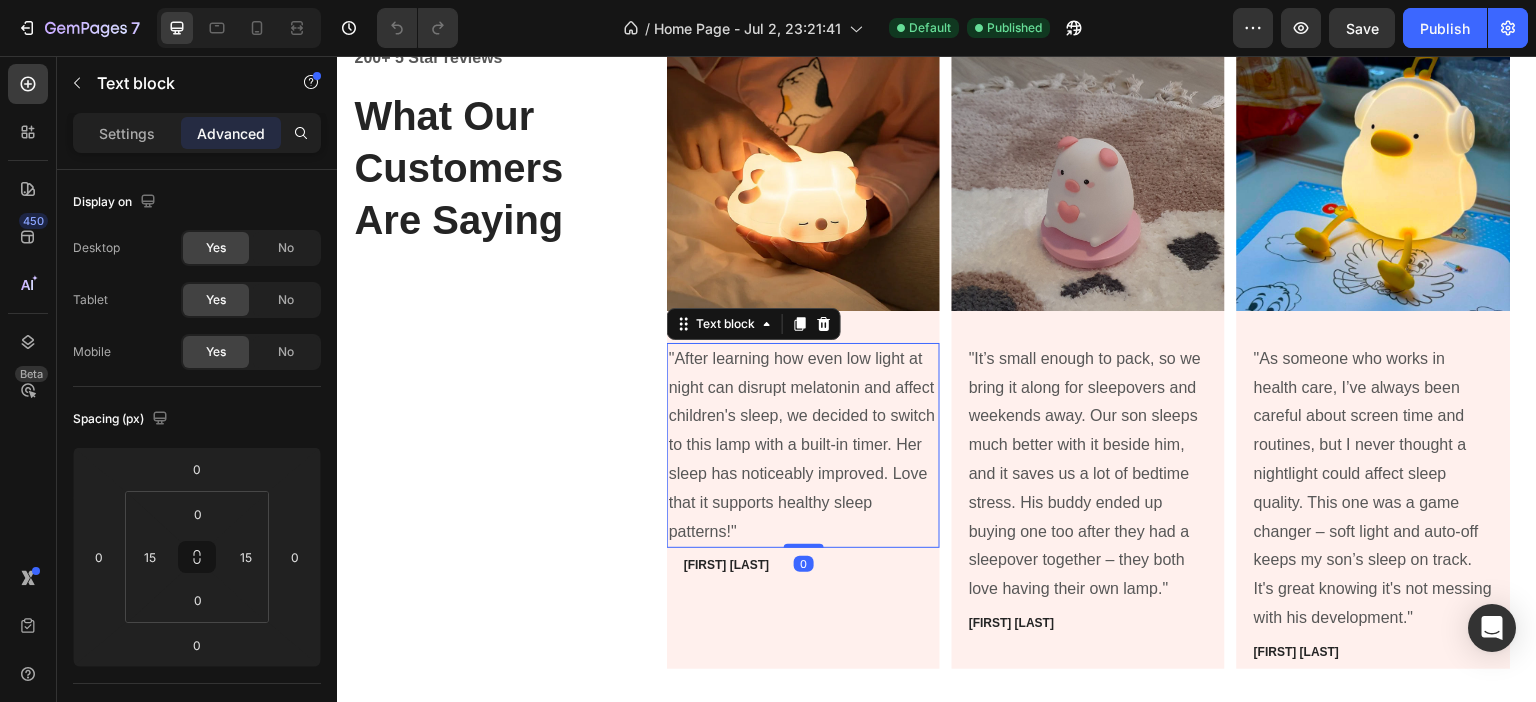 click on ""After learning how even low light at night can disrupt melatonin and affect children's sleep, we decided to switch to this lamp with a built-in timer. Her sleep has noticeably improved. Love that it supports healthy sleep patterns!"" at bounding box center [803, 446] 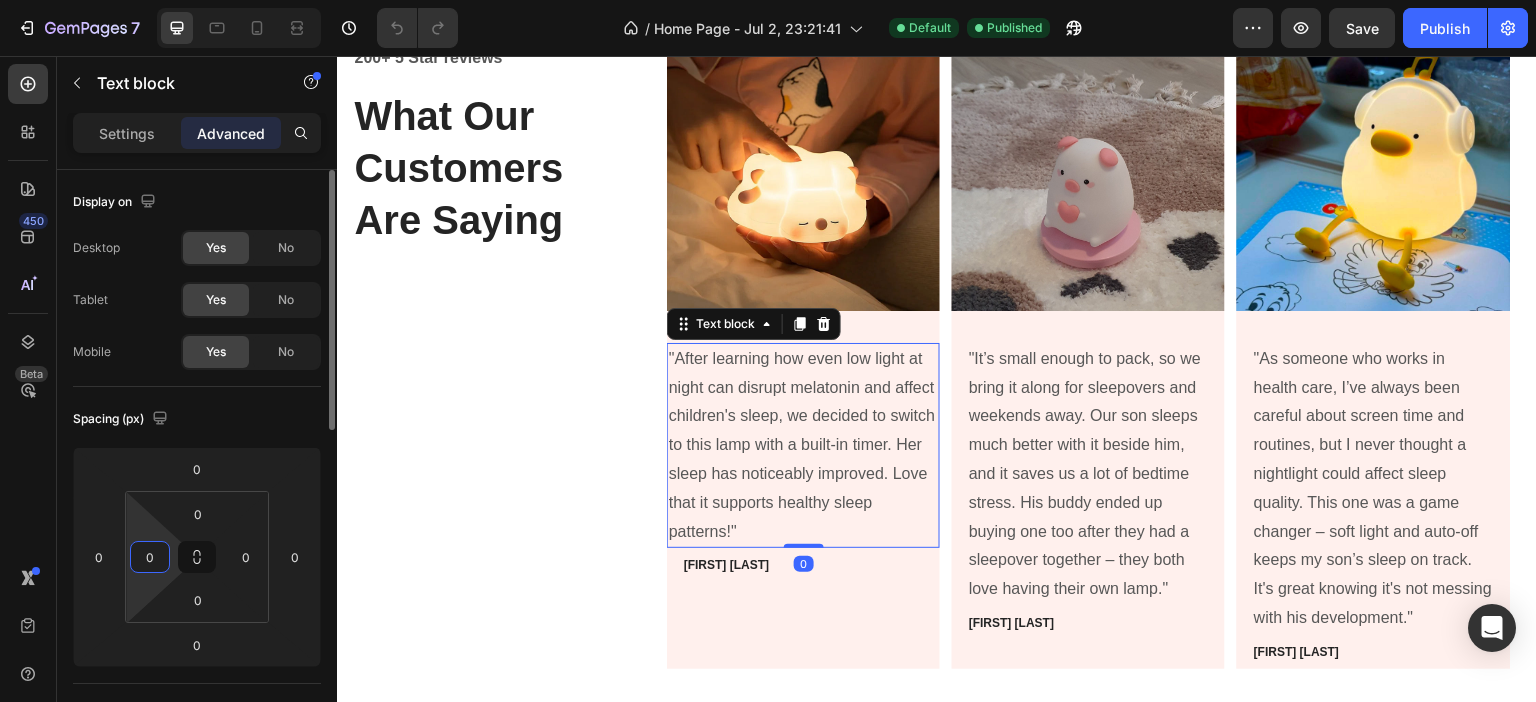 click on "0" at bounding box center (150, 557) 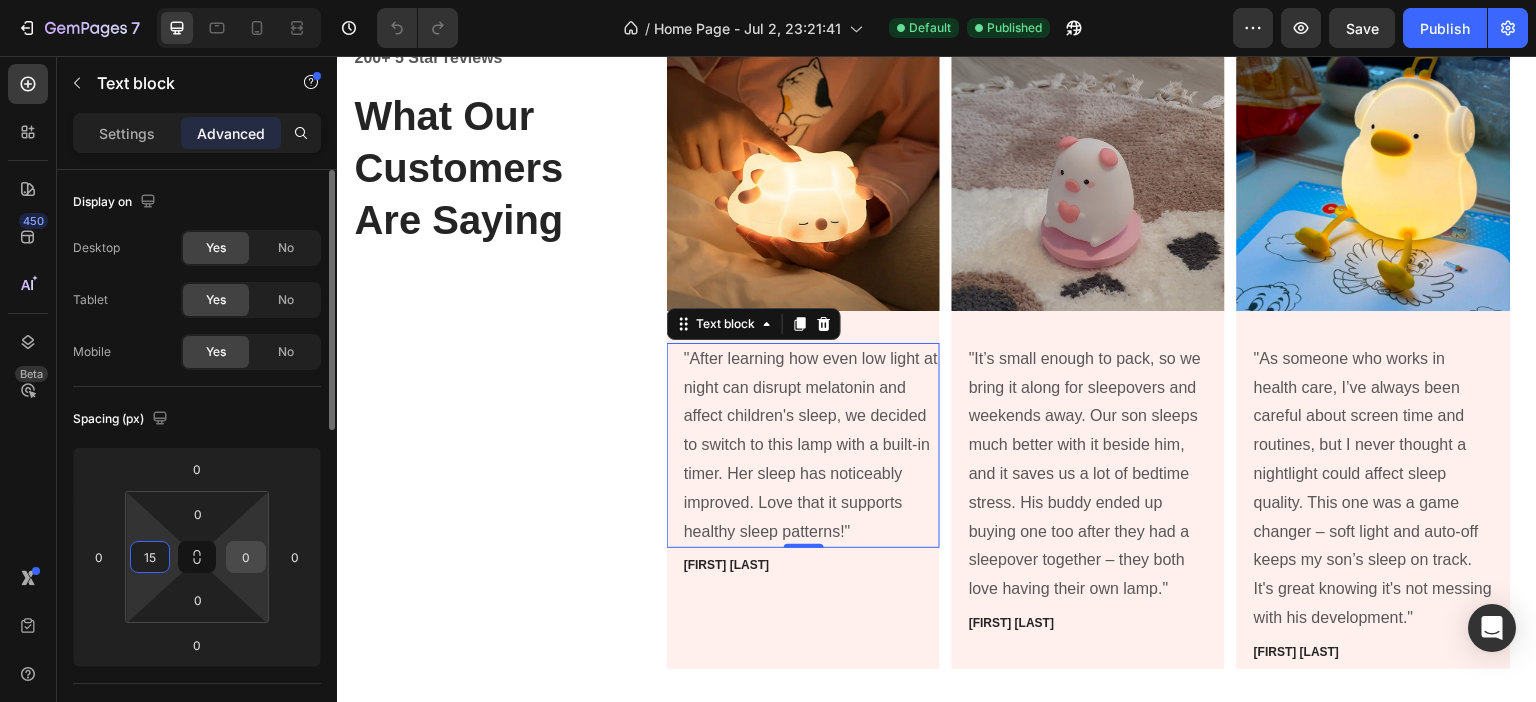 type on "15" 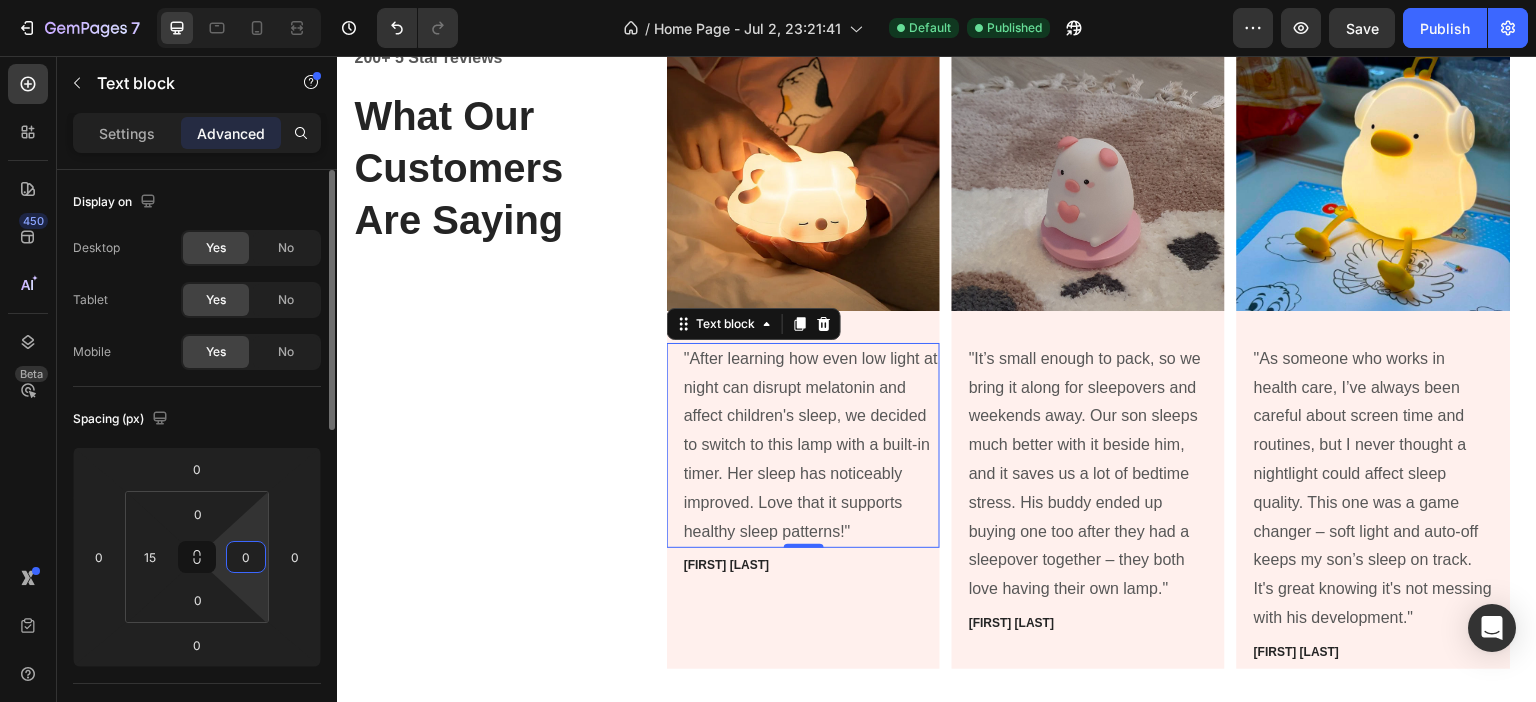 click on "0" at bounding box center [246, 557] 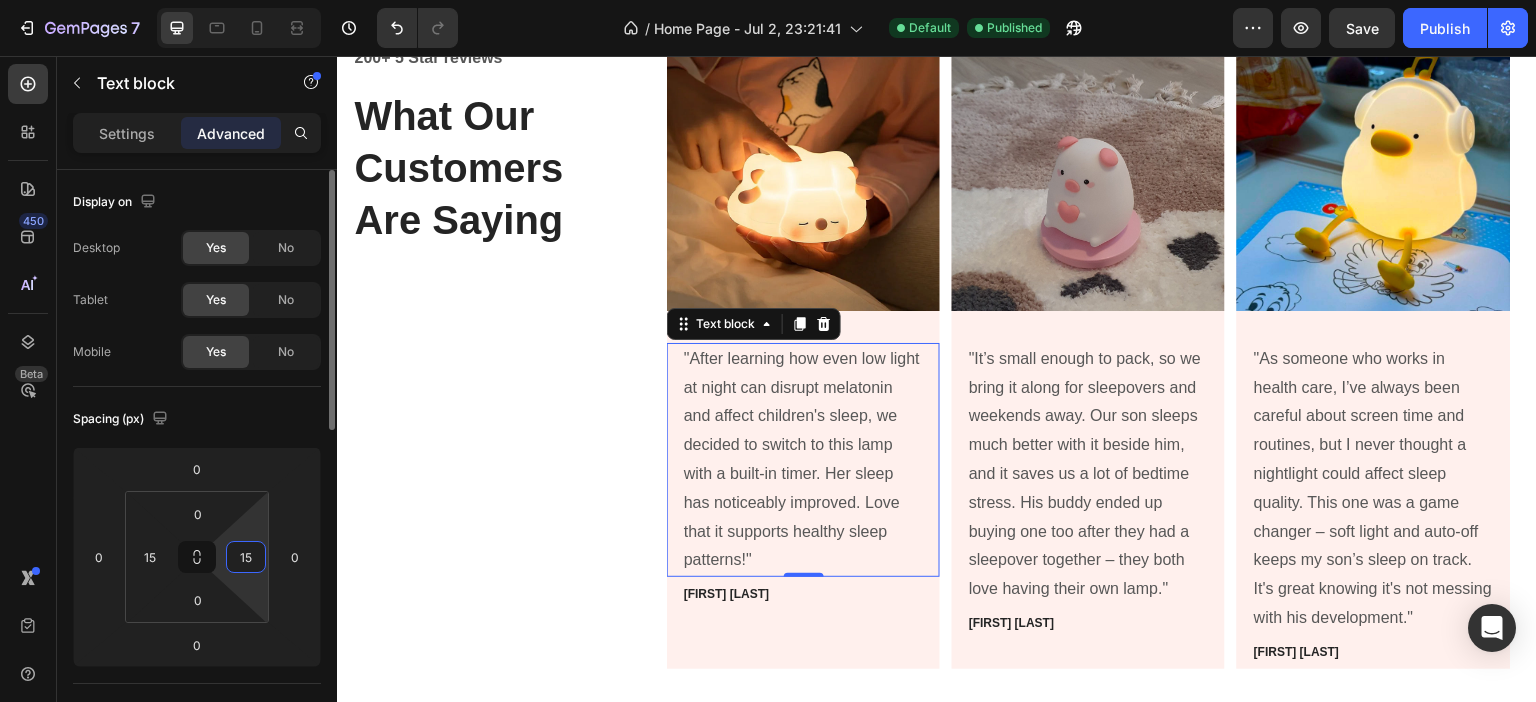 type on "15" 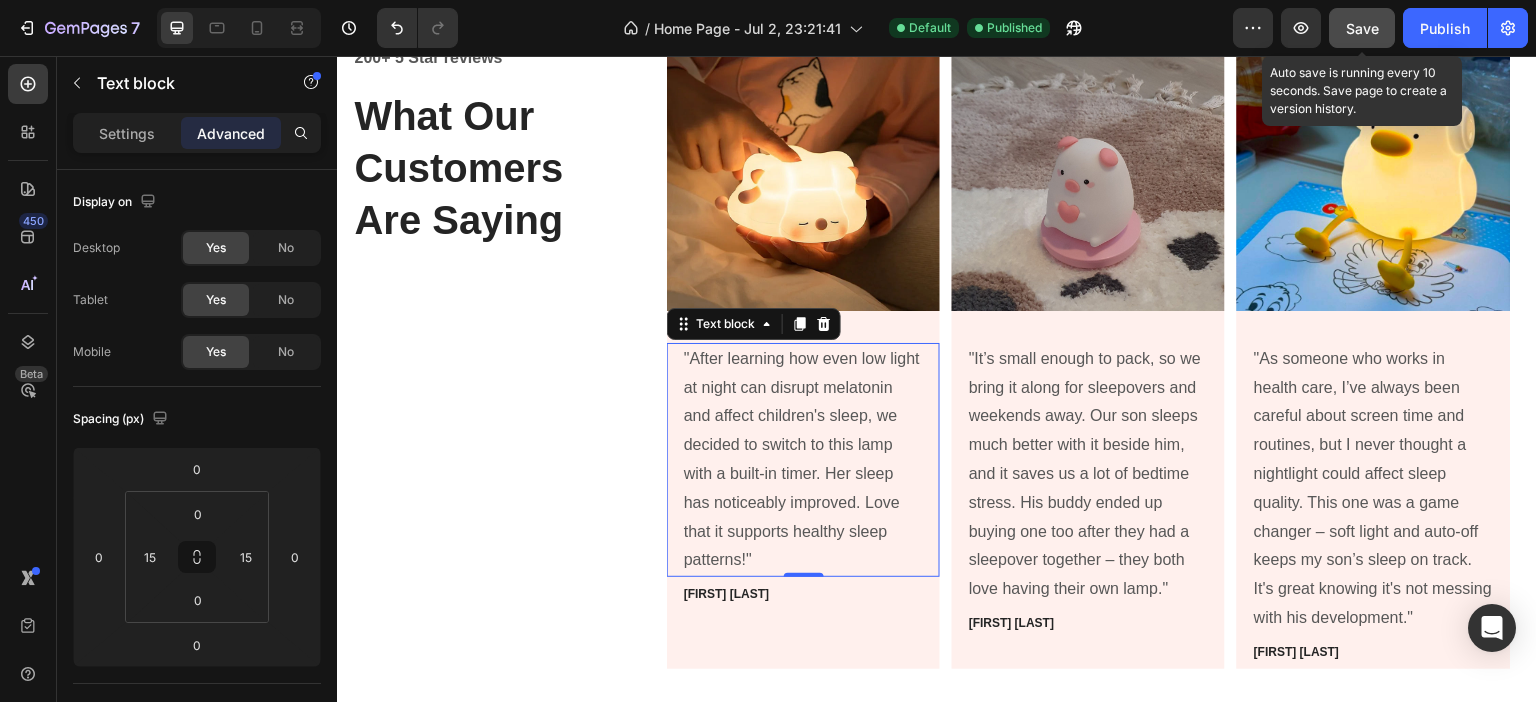 click on "Save" at bounding box center [1362, 28] 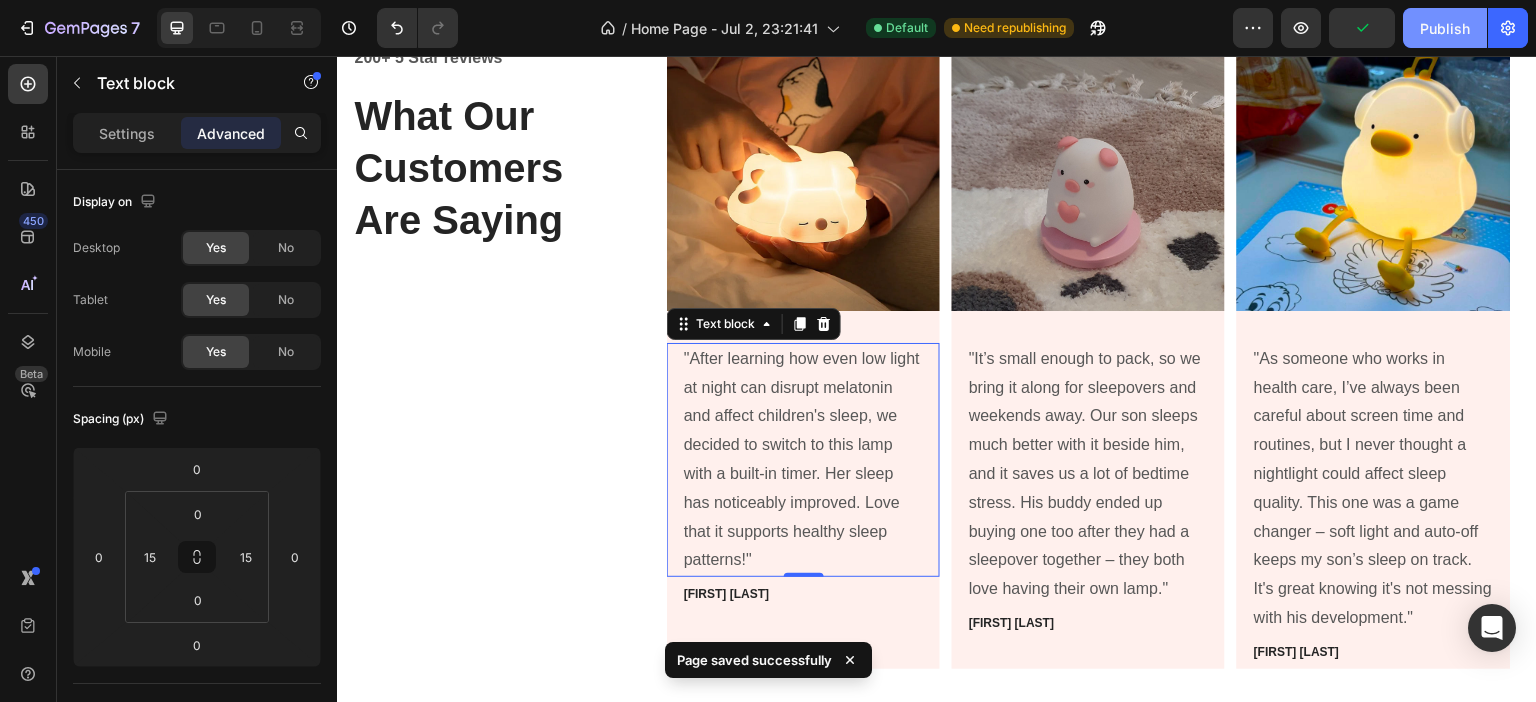 click on "Publish" at bounding box center (1445, 28) 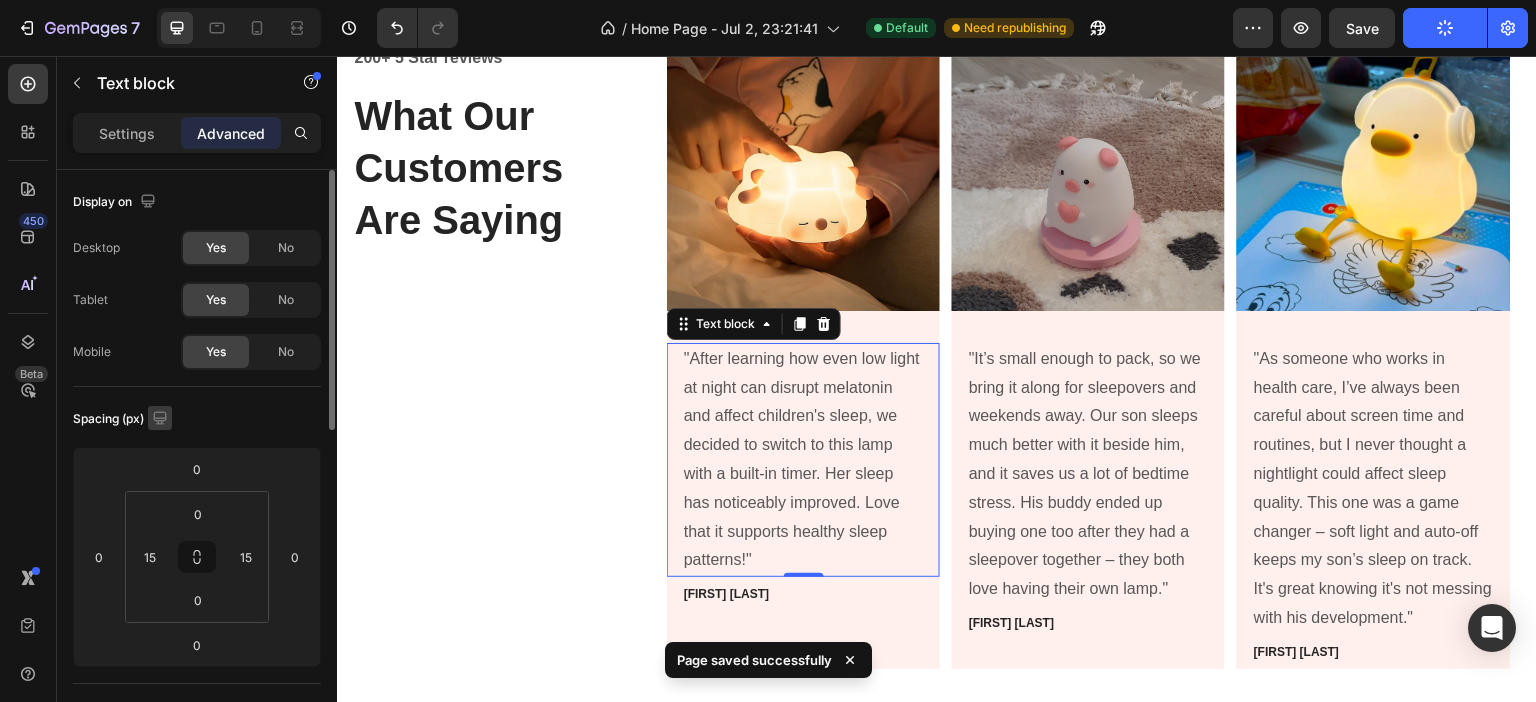 click 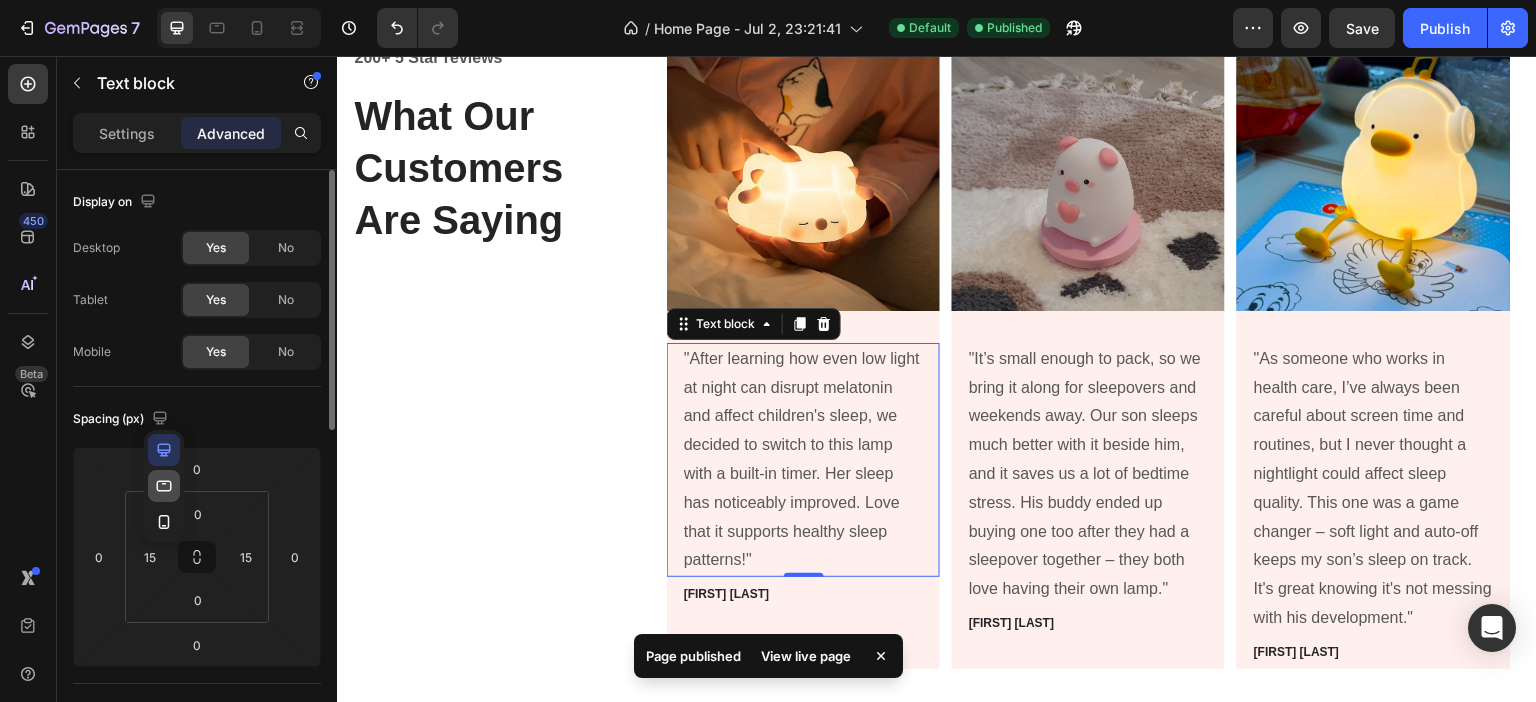 click 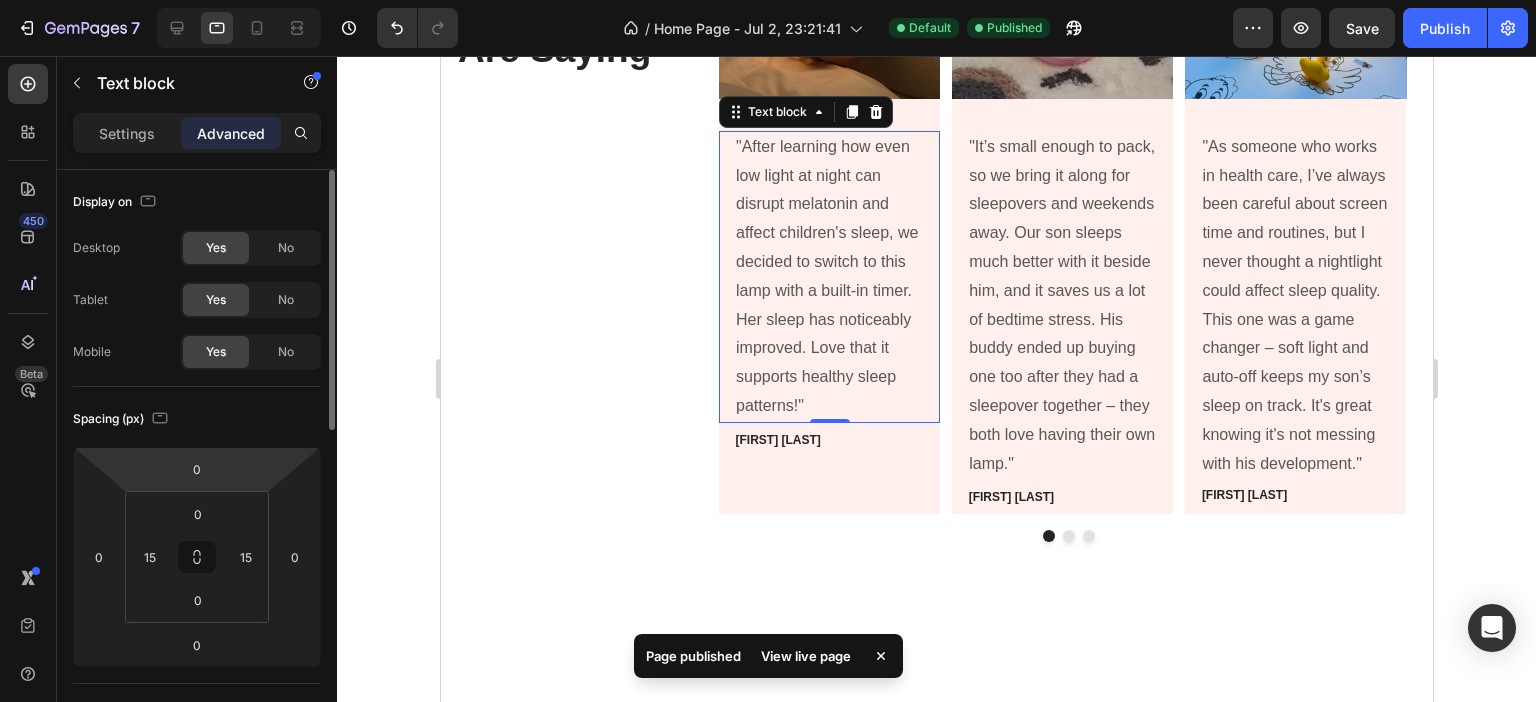 scroll, scrollTop: 2342, scrollLeft: 0, axis: vertical 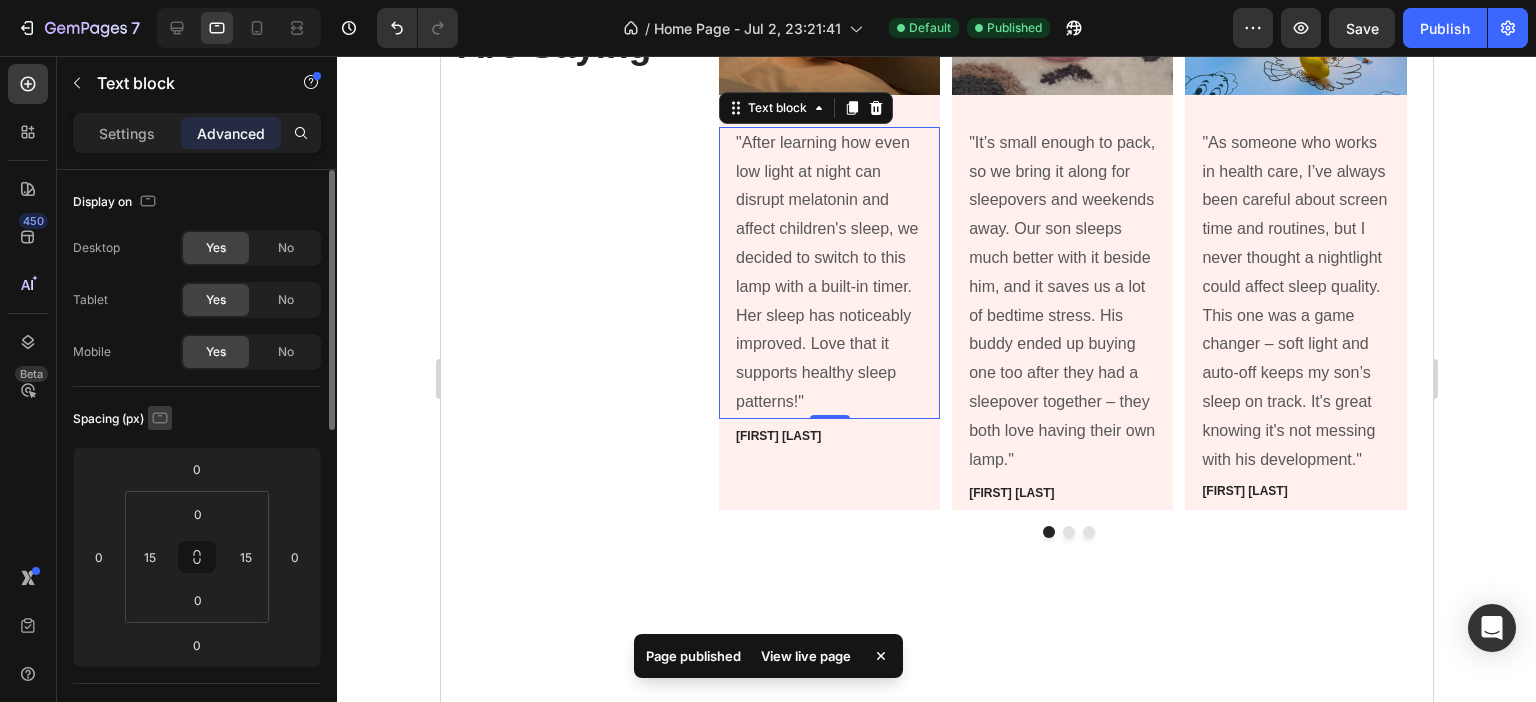 click 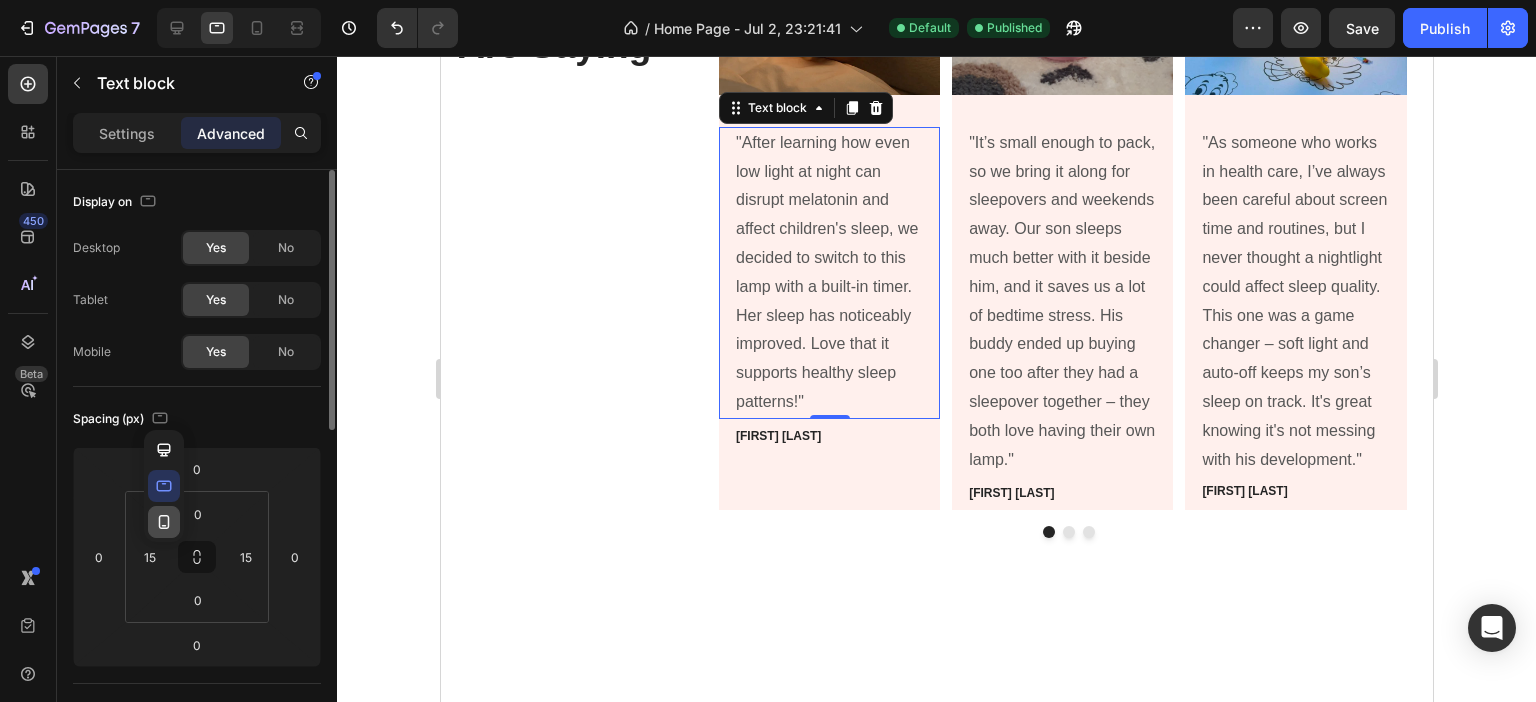 click 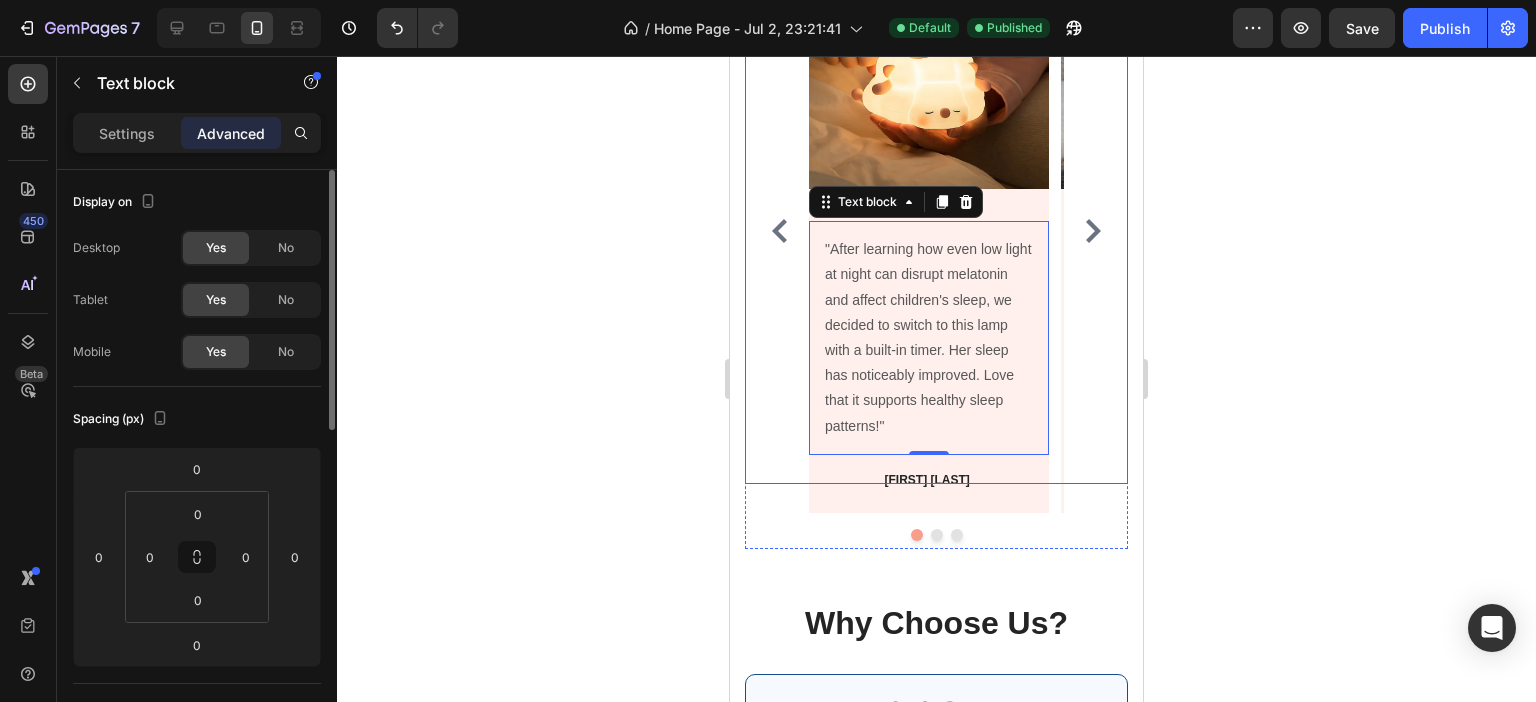 scroll, scrollTop: 2304, scrollLeft: 0, axis: vertical 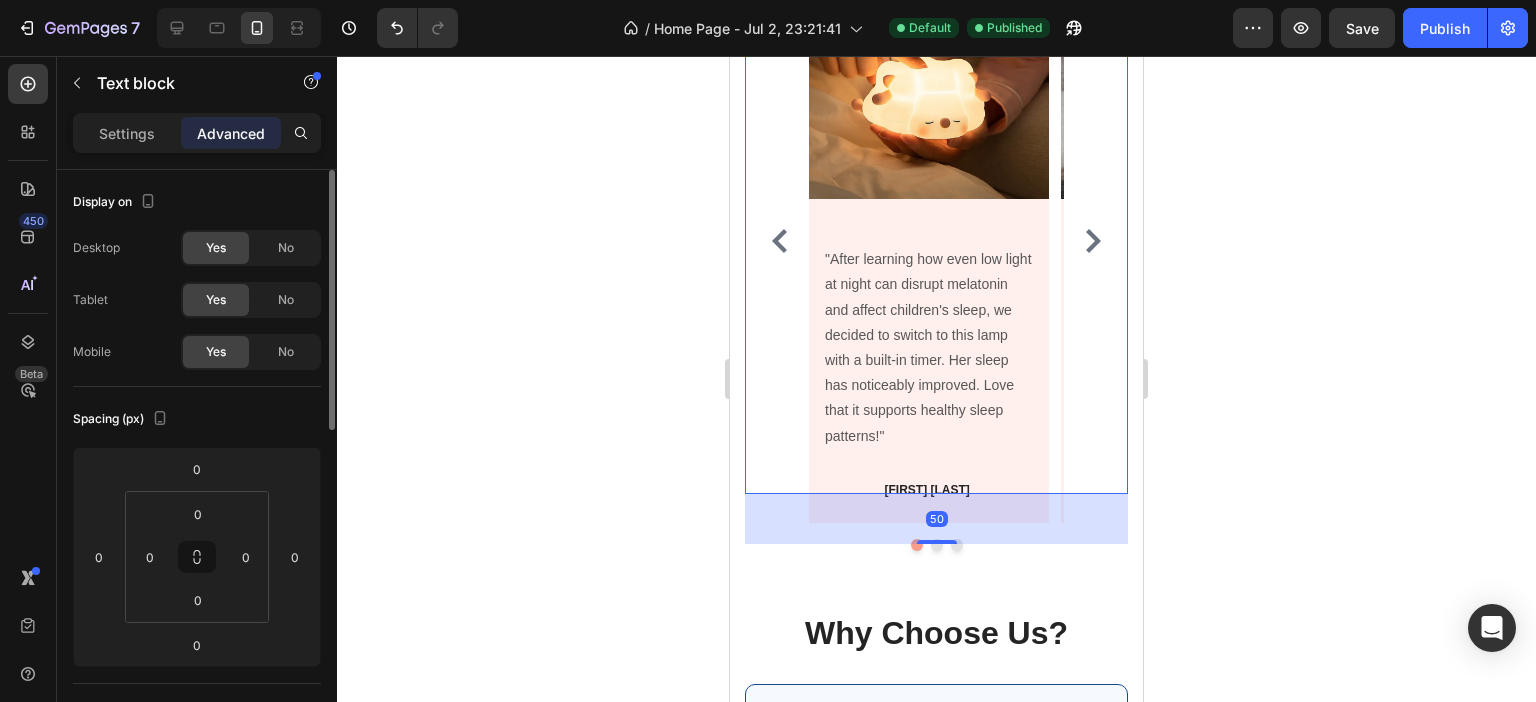 click 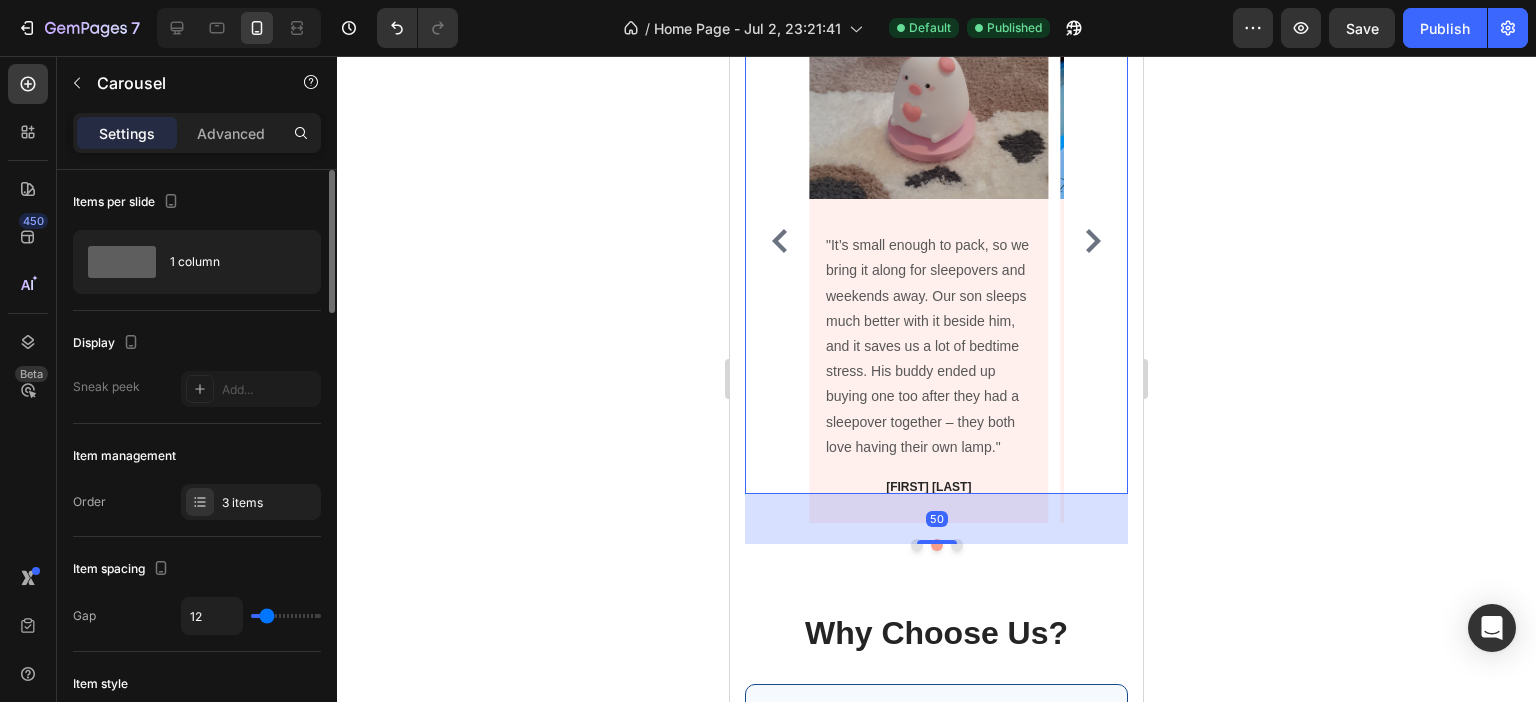 click 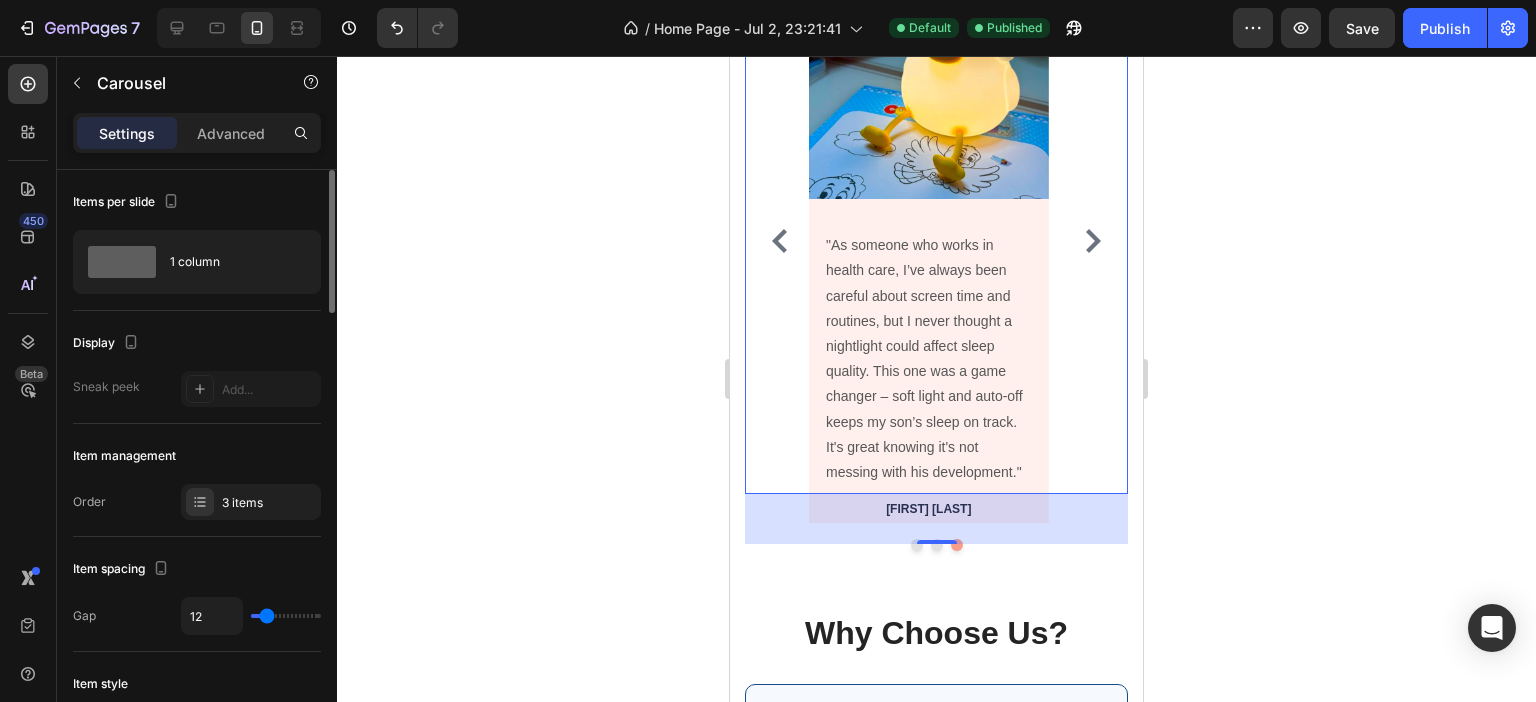 click 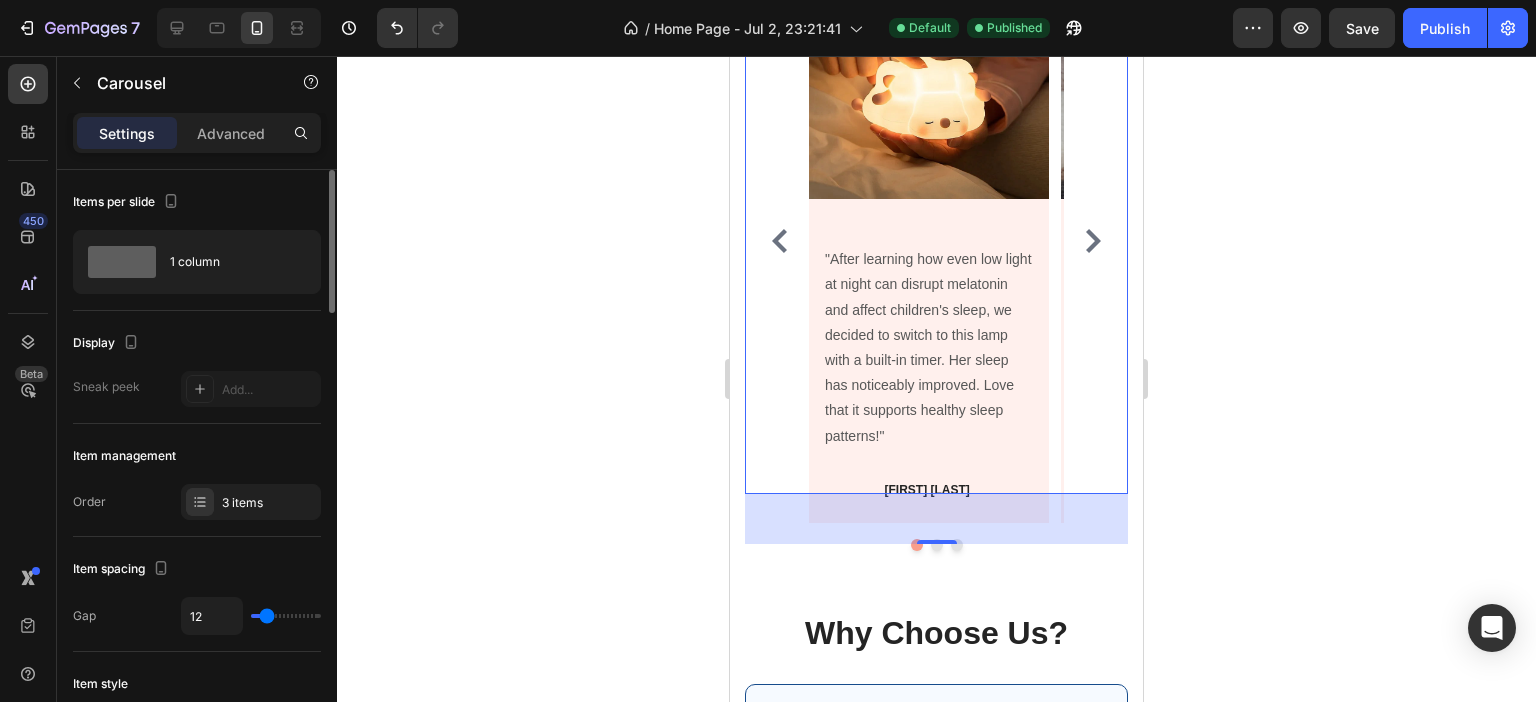 click 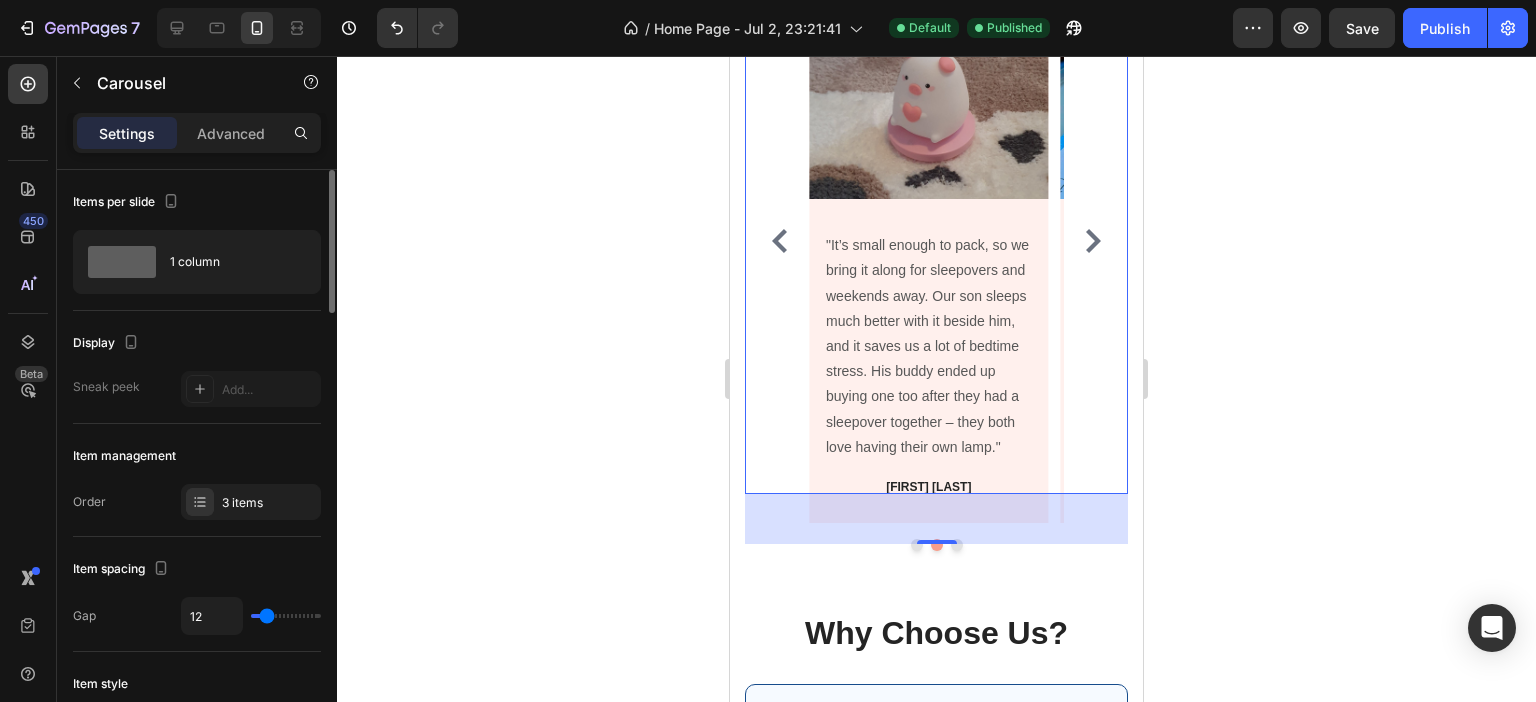 click 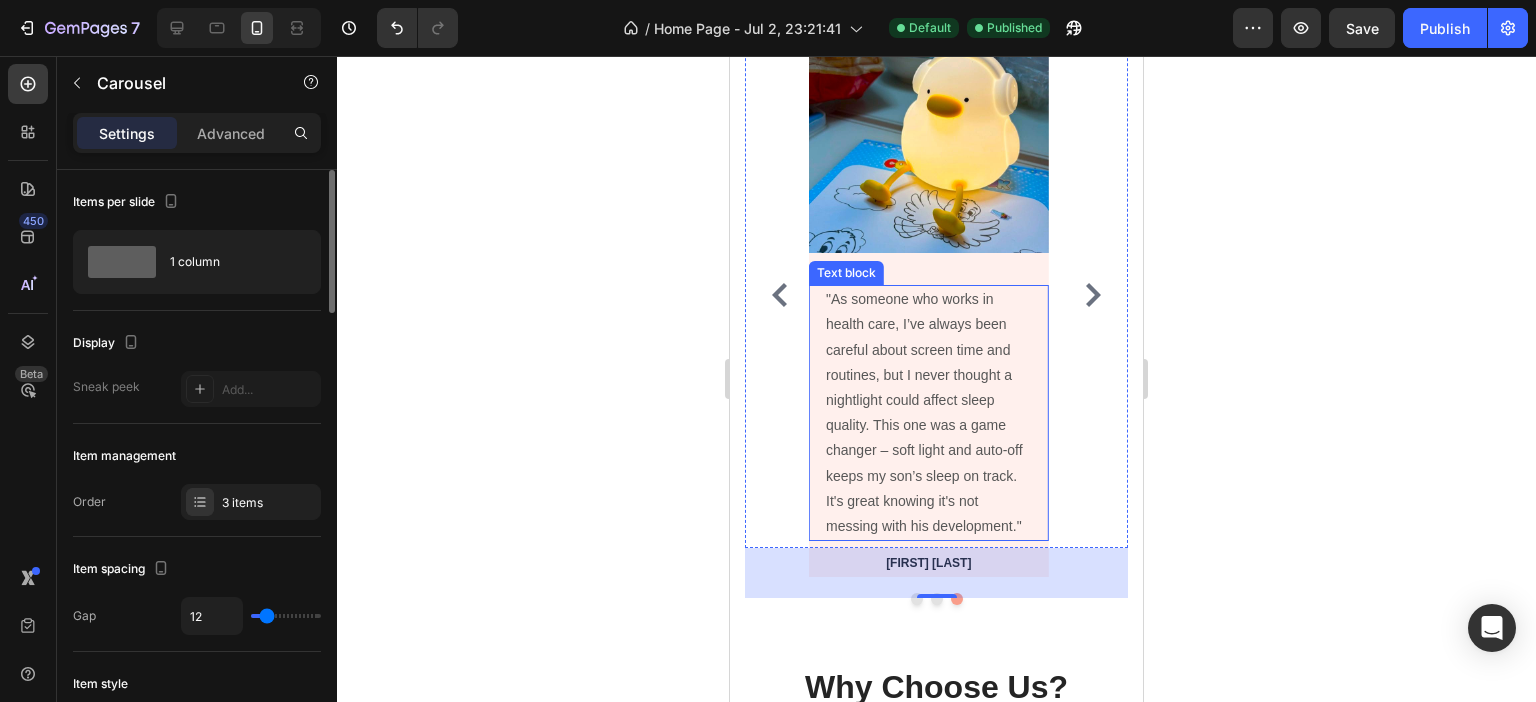 scroll, scrollTop: 2204, scrollLeft: 0, axis: vertical 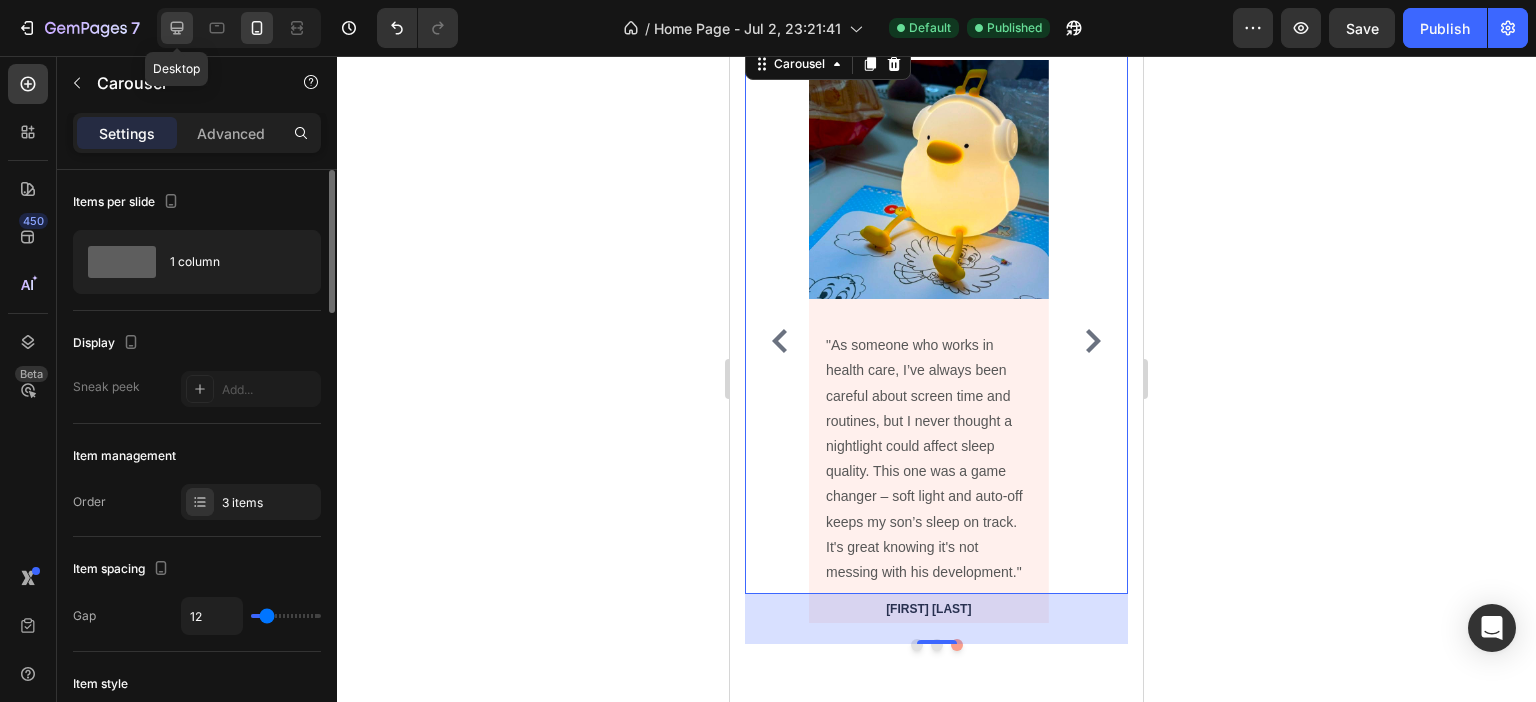 click 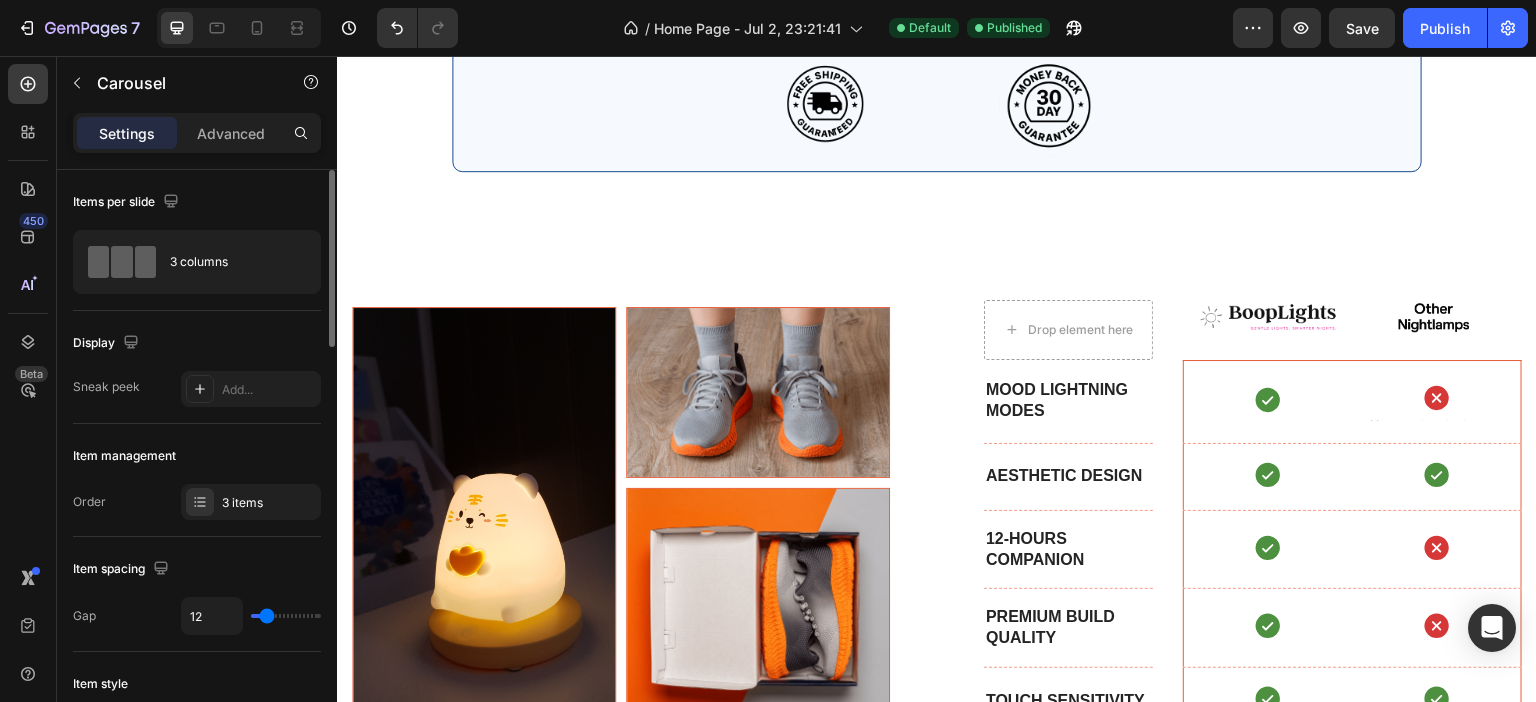 scroll, scrollTop: 3443, scrollLeft: 0, axis: vertical 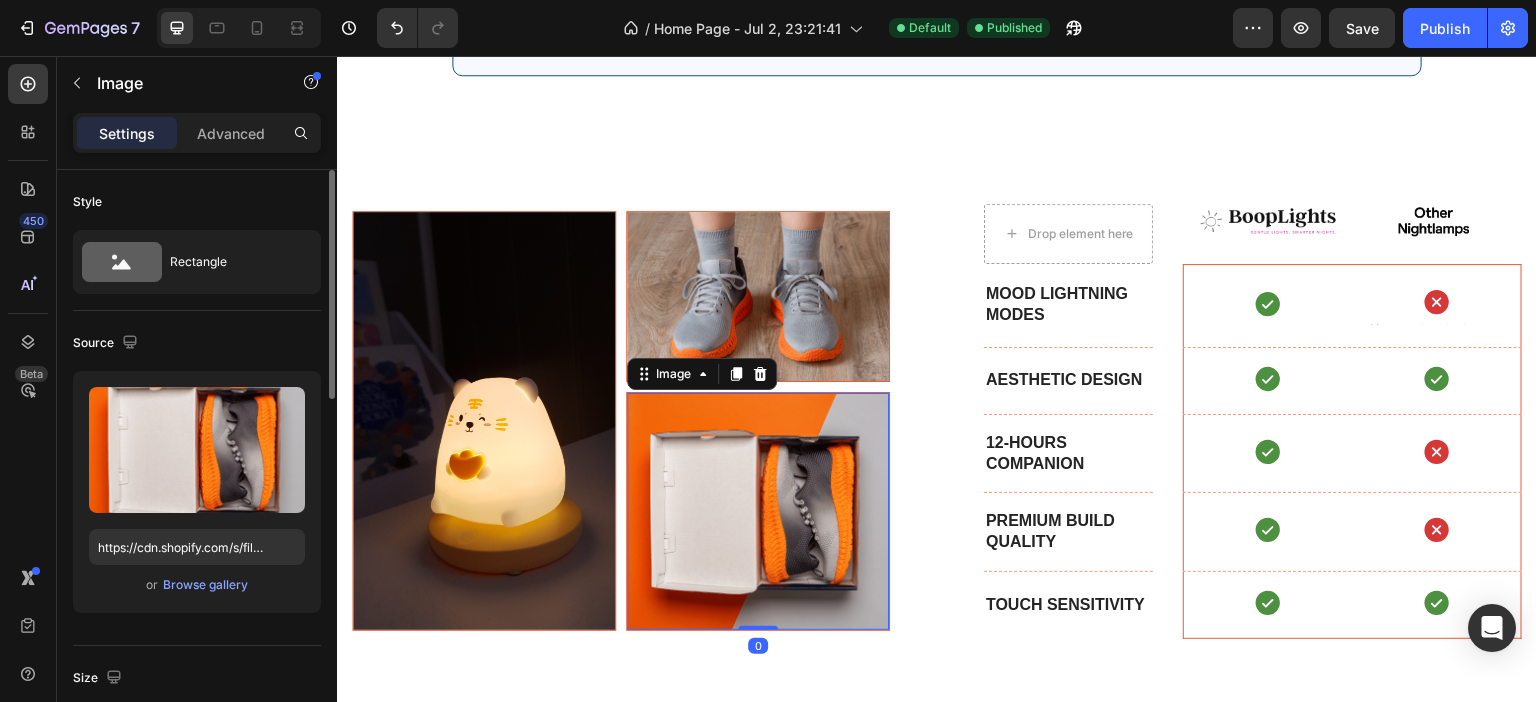 click at bounding box center [758, 511] 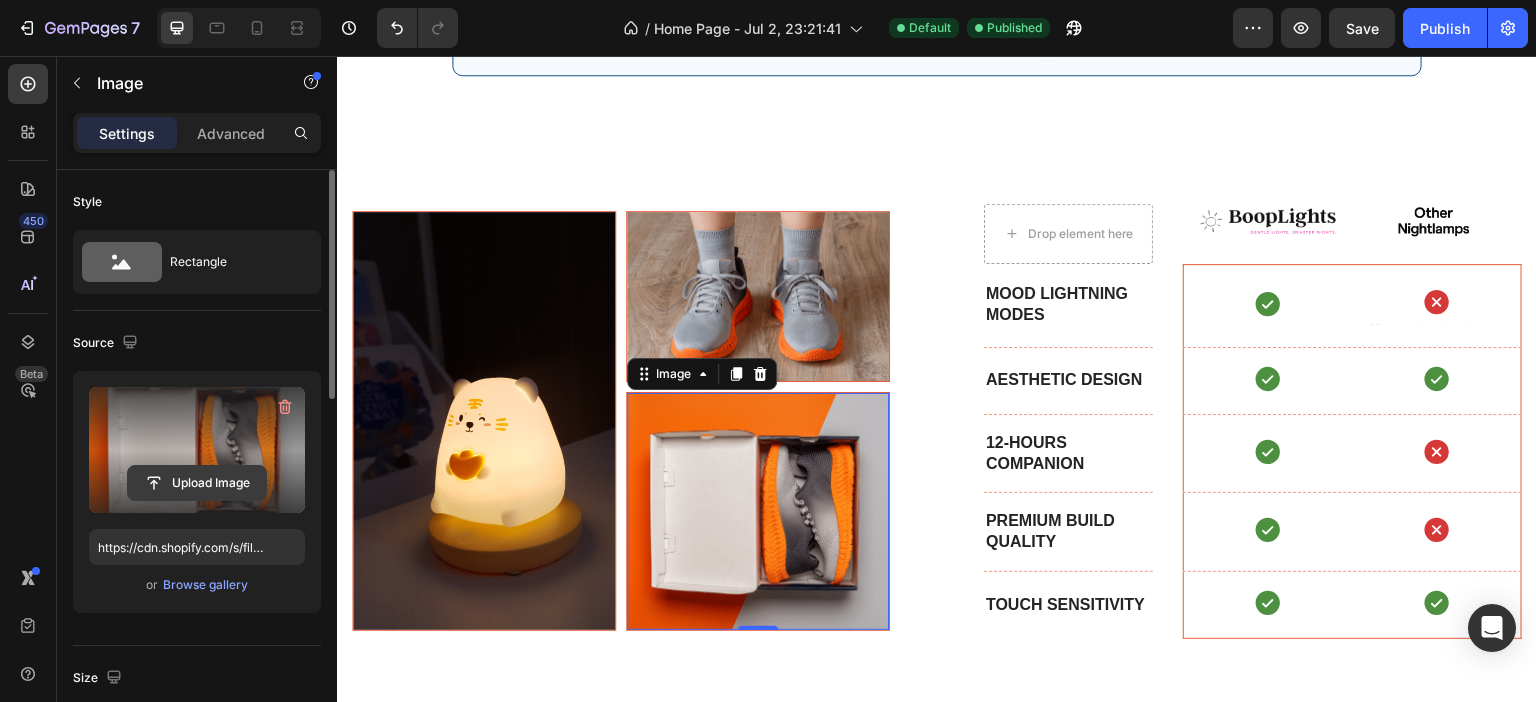 click 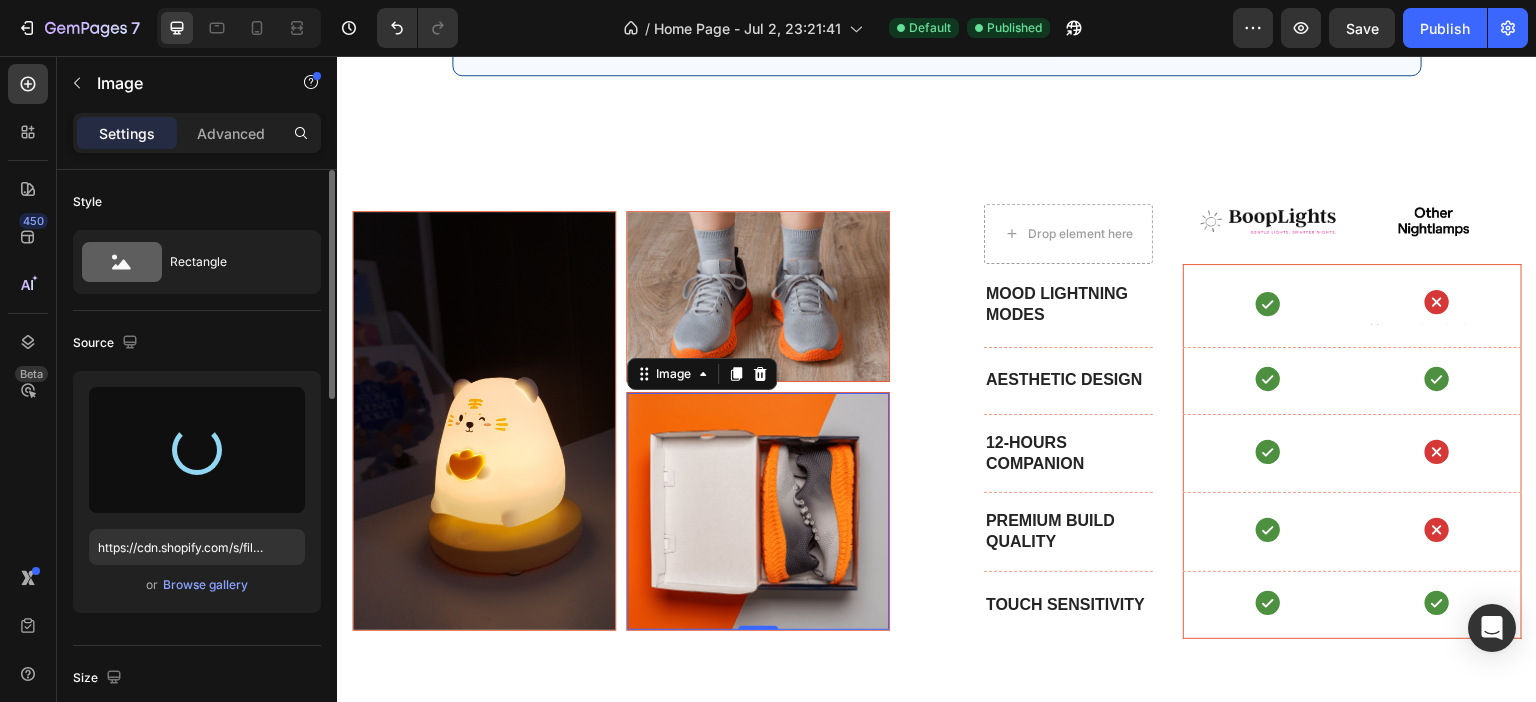 type on "https://cdn.shopify.com/s/files/1/0671/7649/7327/files/gempages_552700203736499315-39134afb-14e4-482c-9f63-dea6ecb0039f.png" 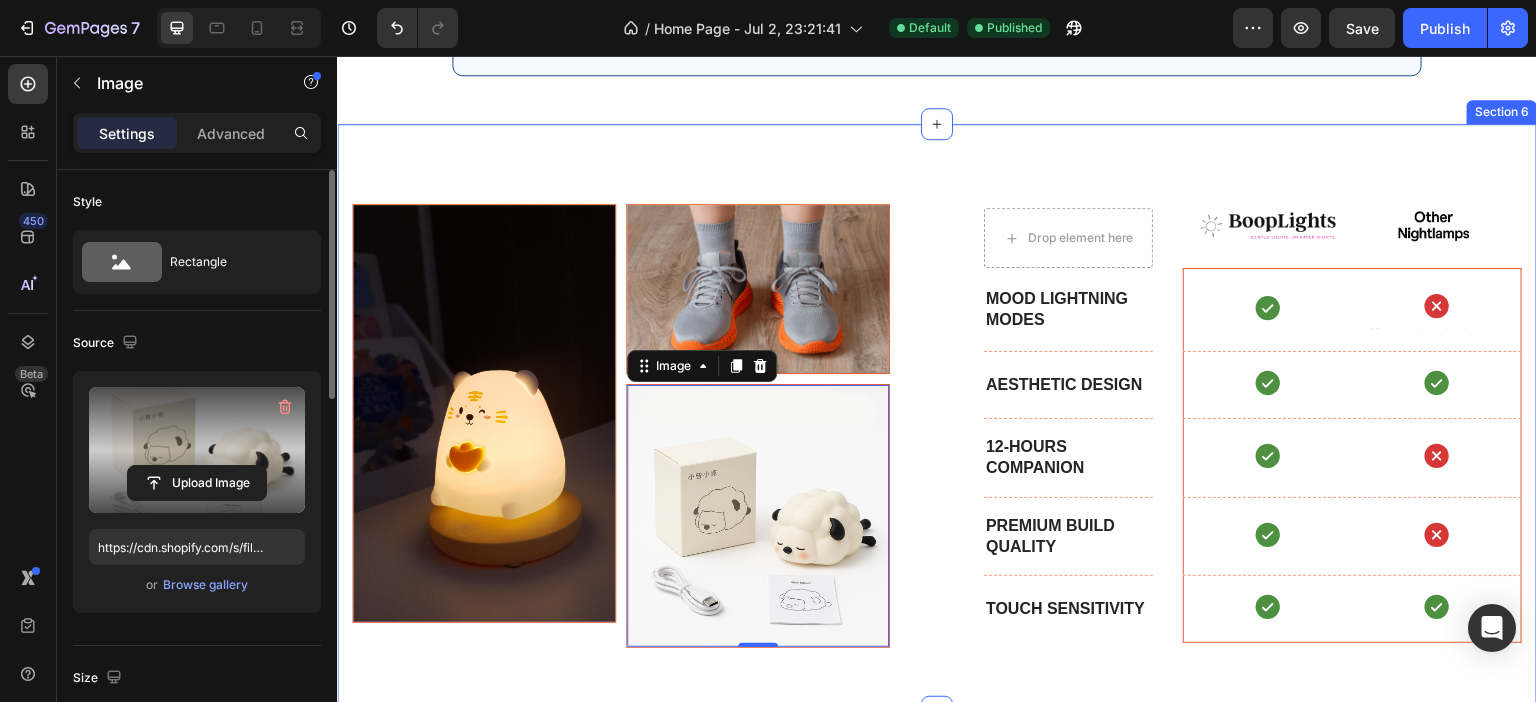 click on "Image Image Image   0 Row
Drop element here Image Image Row Row mOOD LIGHTNING MODES Text Block Hero Banner
Icon
Icon Text Block Hero Banner Row aESTHETIC DESIGN Text Block Hero Banner
Icon
Icon Hero Banner Row 12-HOURS COMPANION Text Block Hero Banner
Icon
Icon Hero Banner Row pREMIUM BUILD QUALITY Text Block Hero Banner
Icon
Icon Hero Banner Row Touch sensitivity Text Block Hero Banner
Icon
Icon Hero Banner Row Row Section 6" at bounding box center (937, 418) 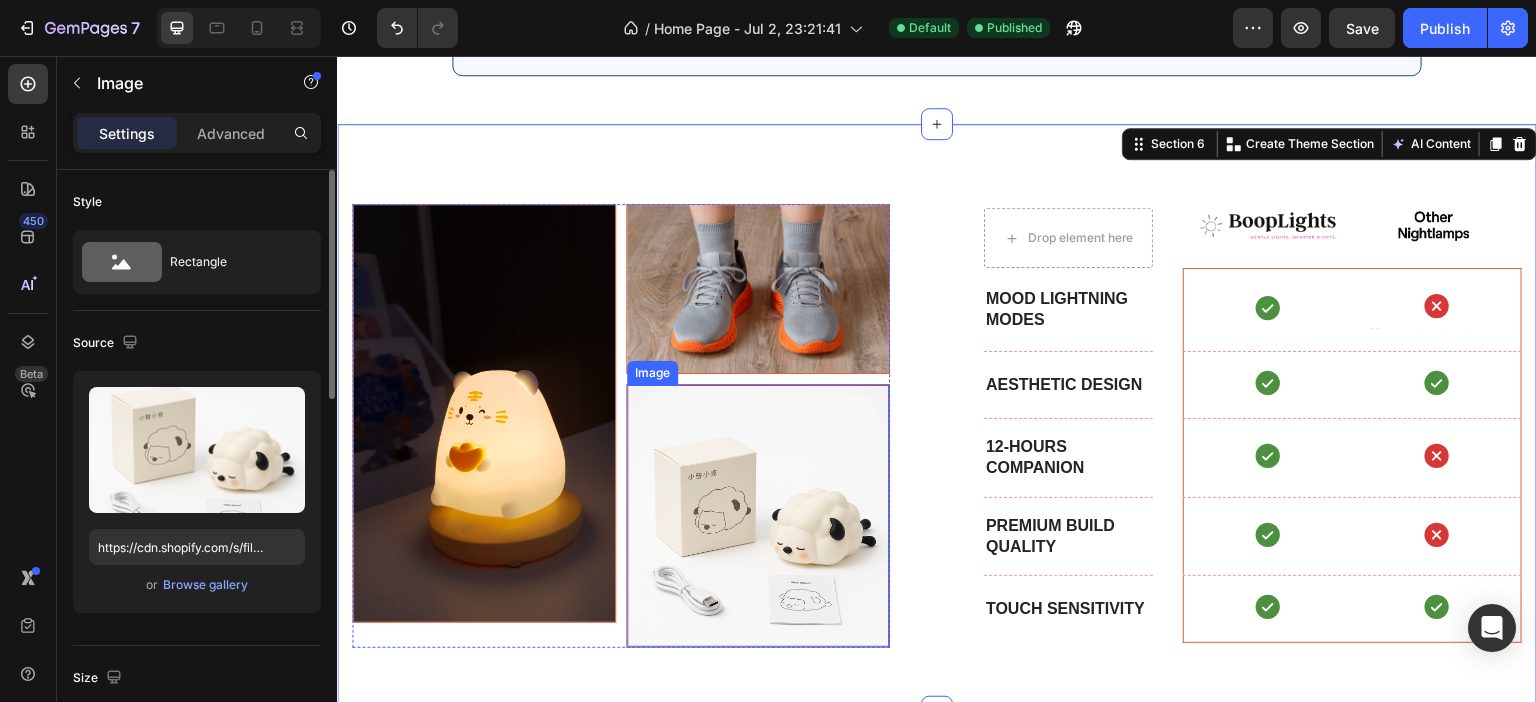 click at bounding box center (758, 516) 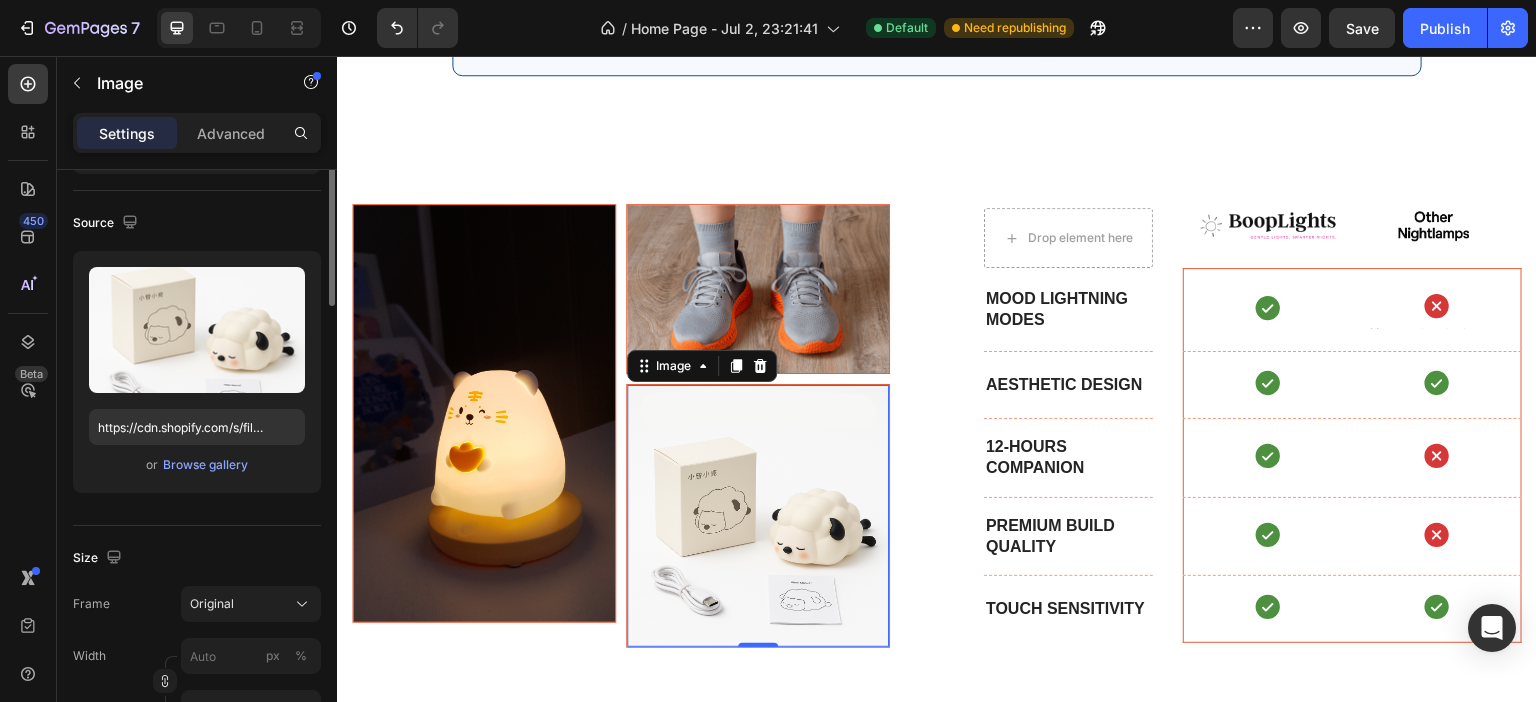 scroll, scrollTop: 20, scrollLeft: 0, axis: vertical 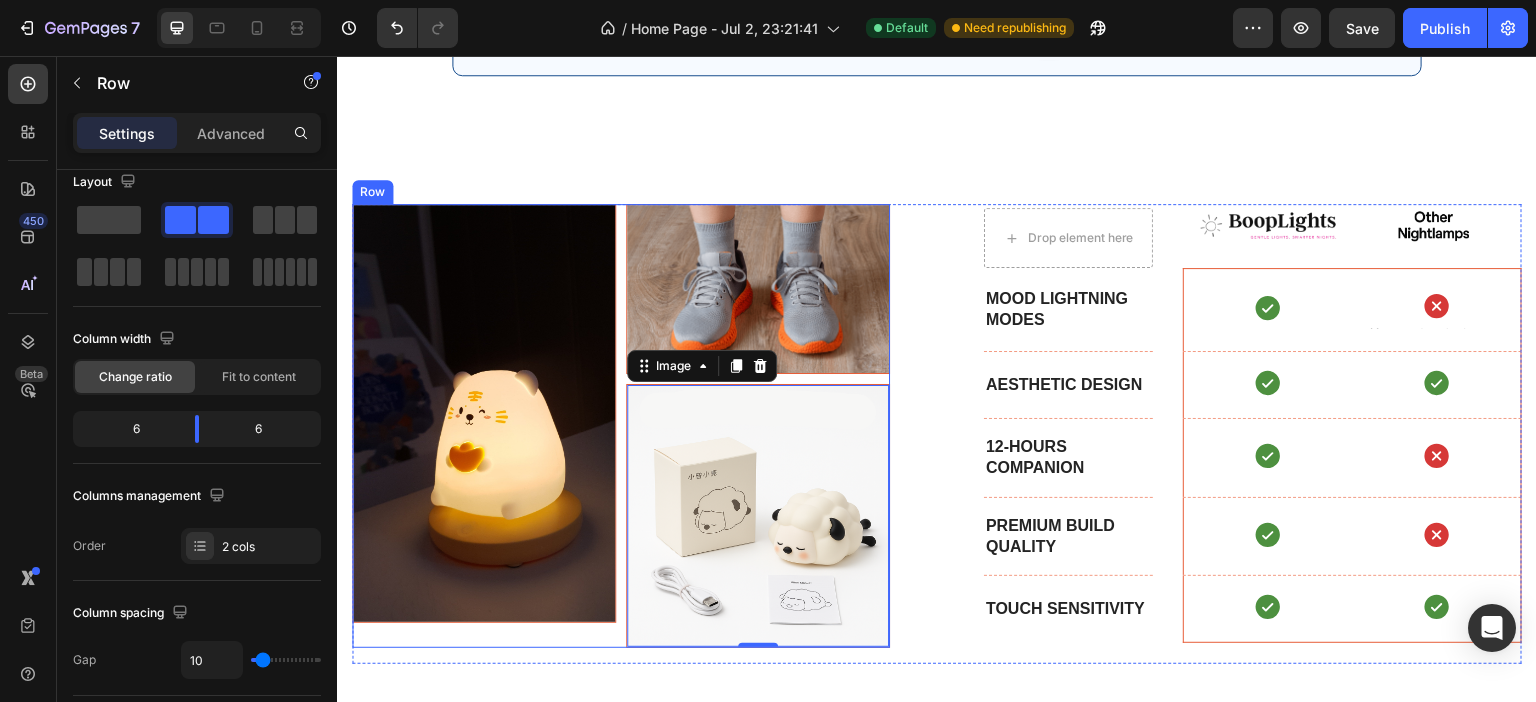 click on "Image Image Image   0 Row" at bounding box center [621, 426] 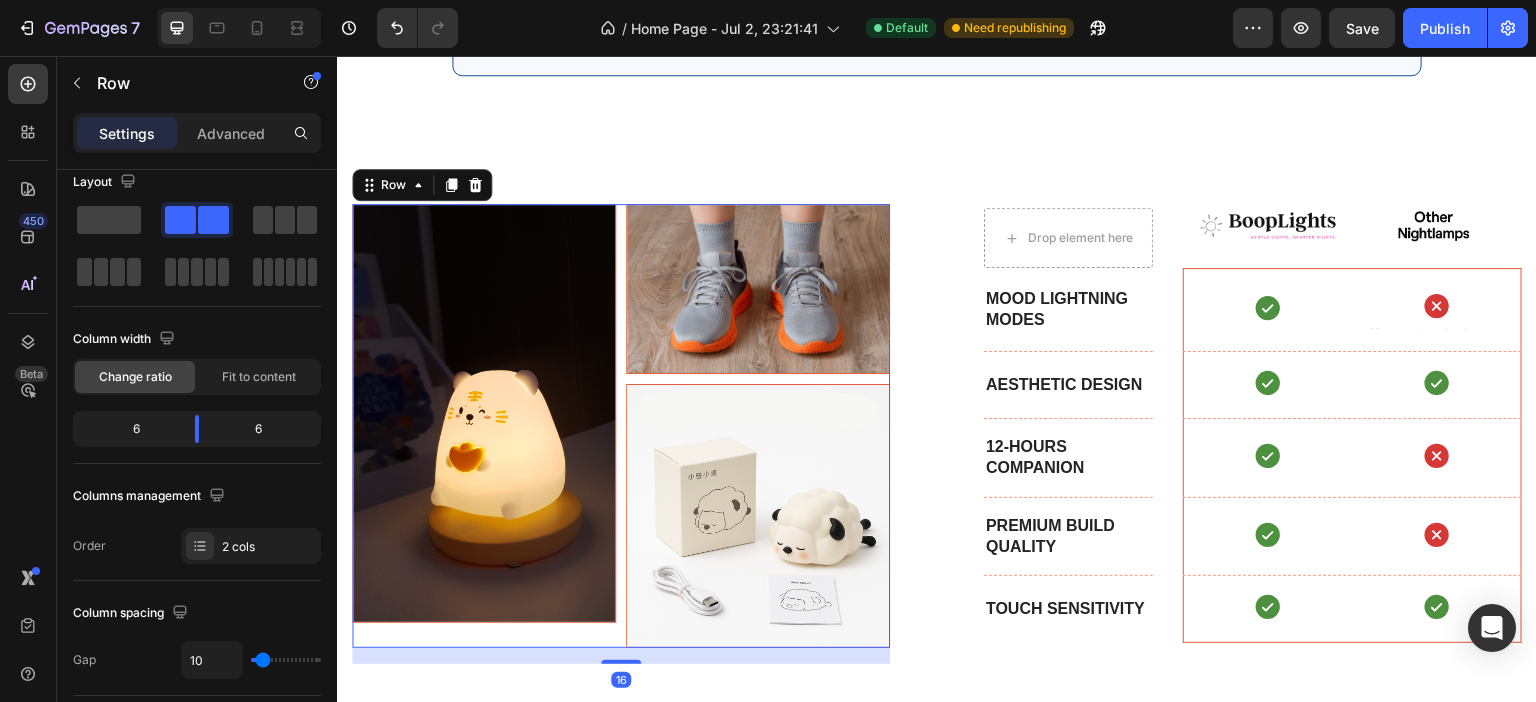 scroll, scrollTop: 0, scrollLeft: 0, axis: both 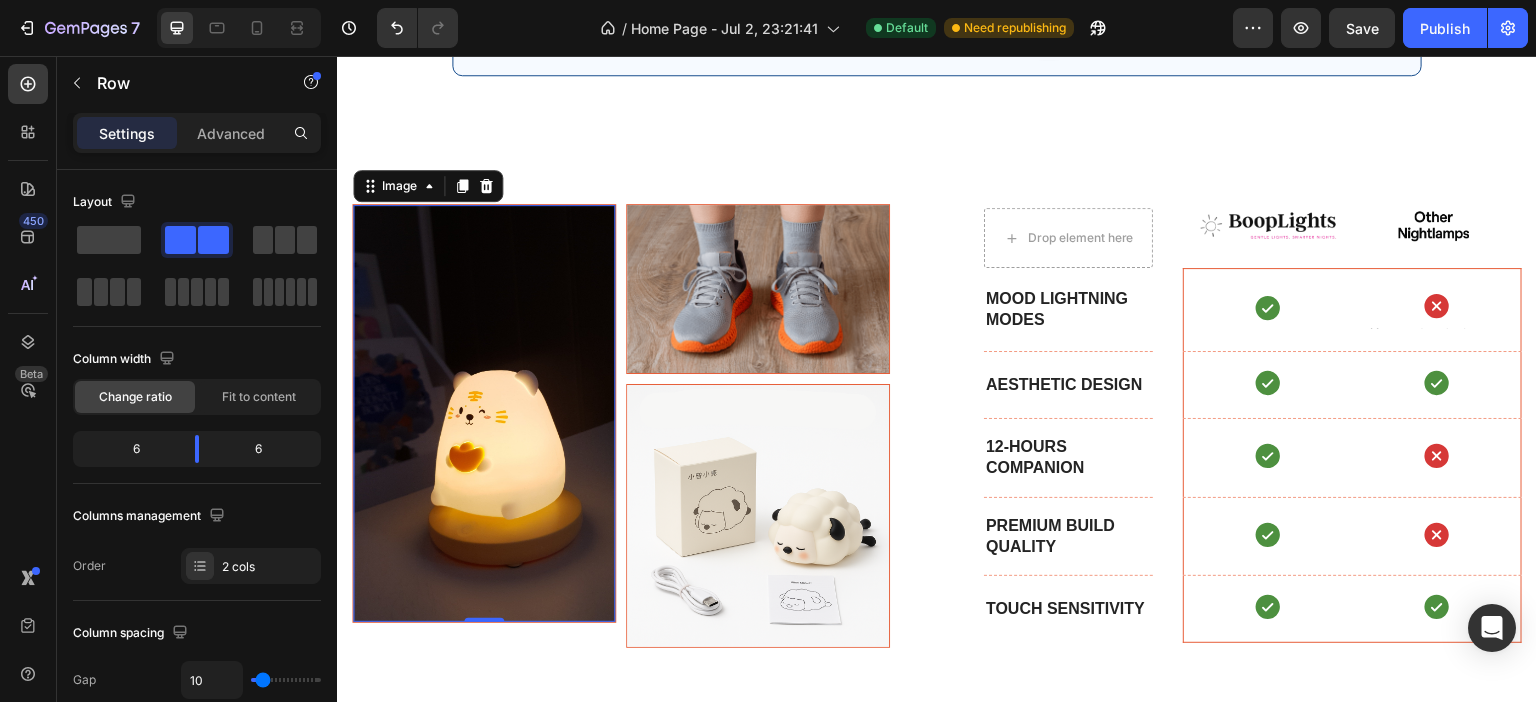 click at bounding box center (484, 414) 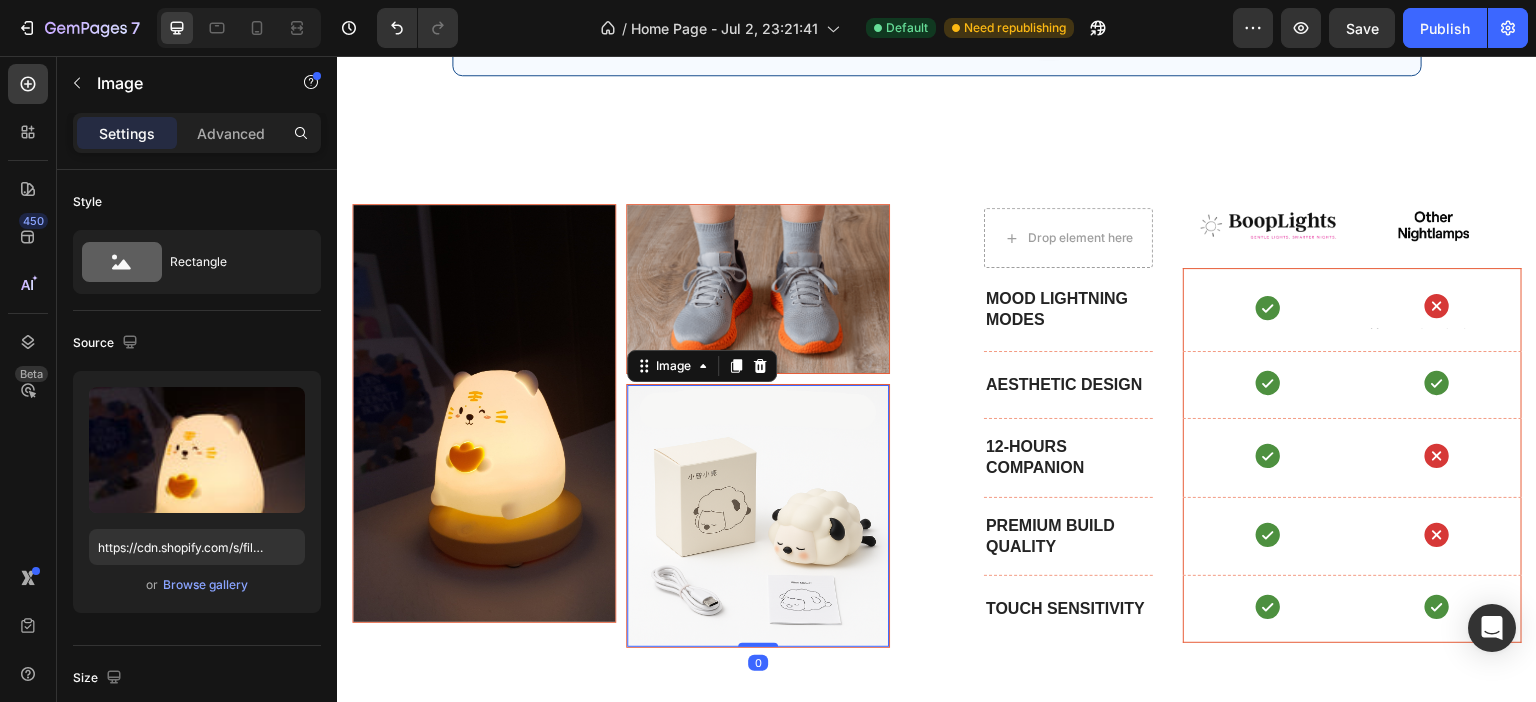 click at bounding box center [758, 516] 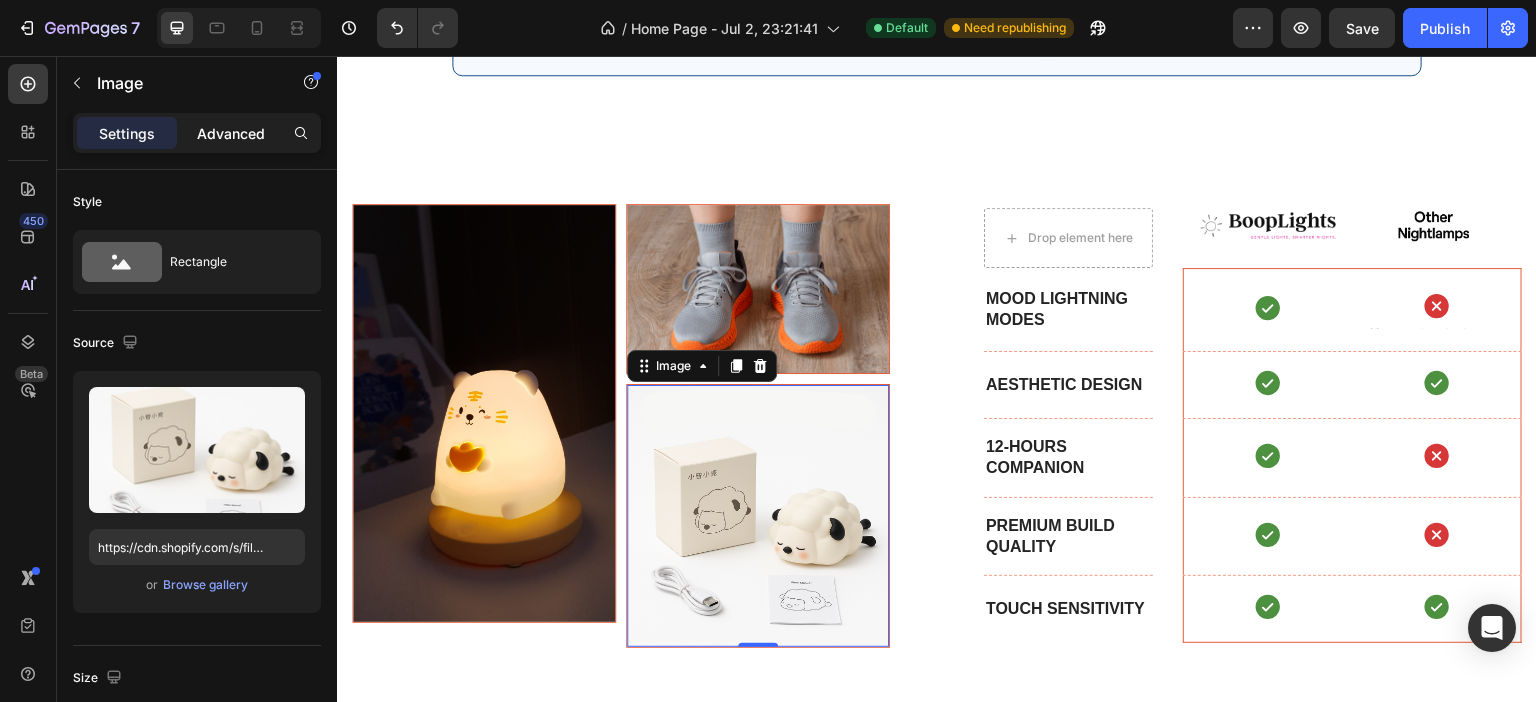 click on "Advanced" 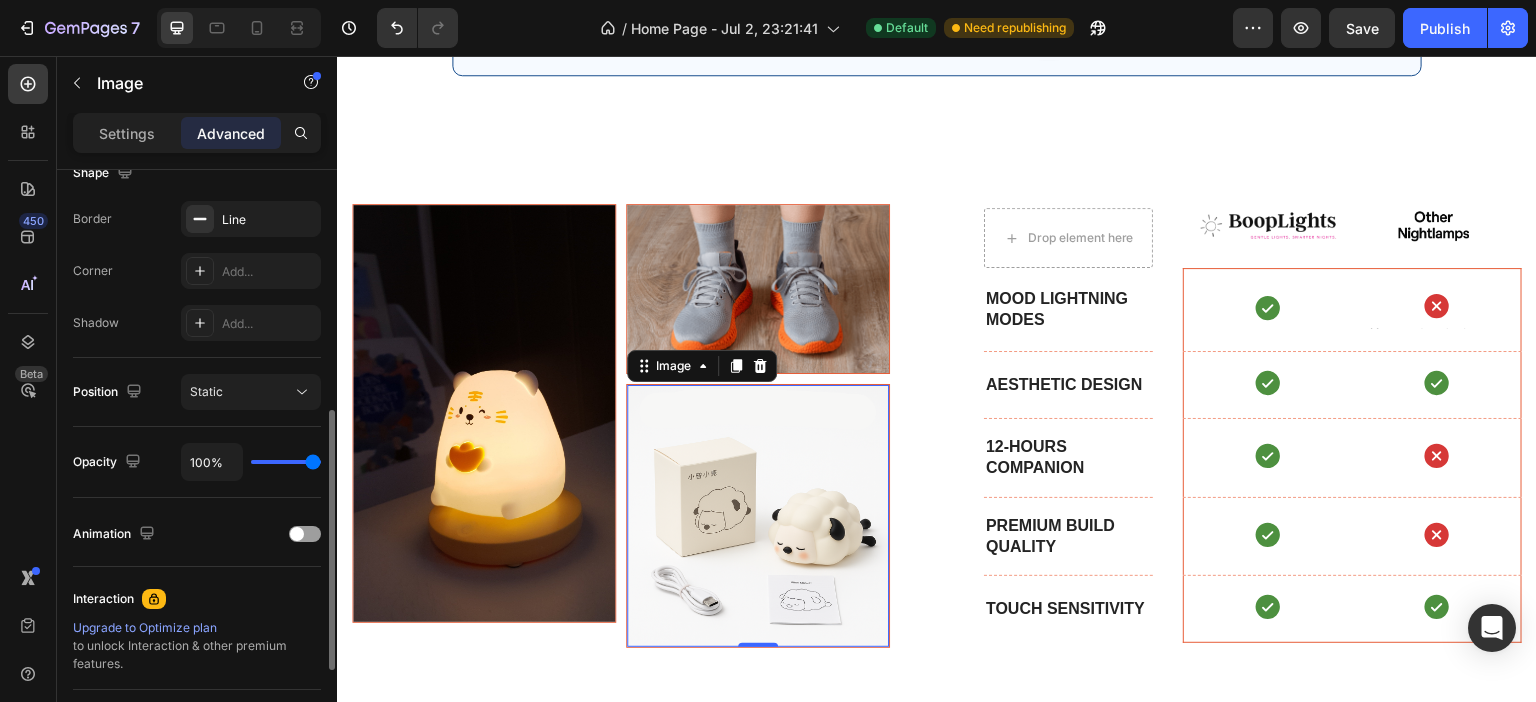 scroll, scrollTop: 443, scrollLeft: 0, axis: vertical 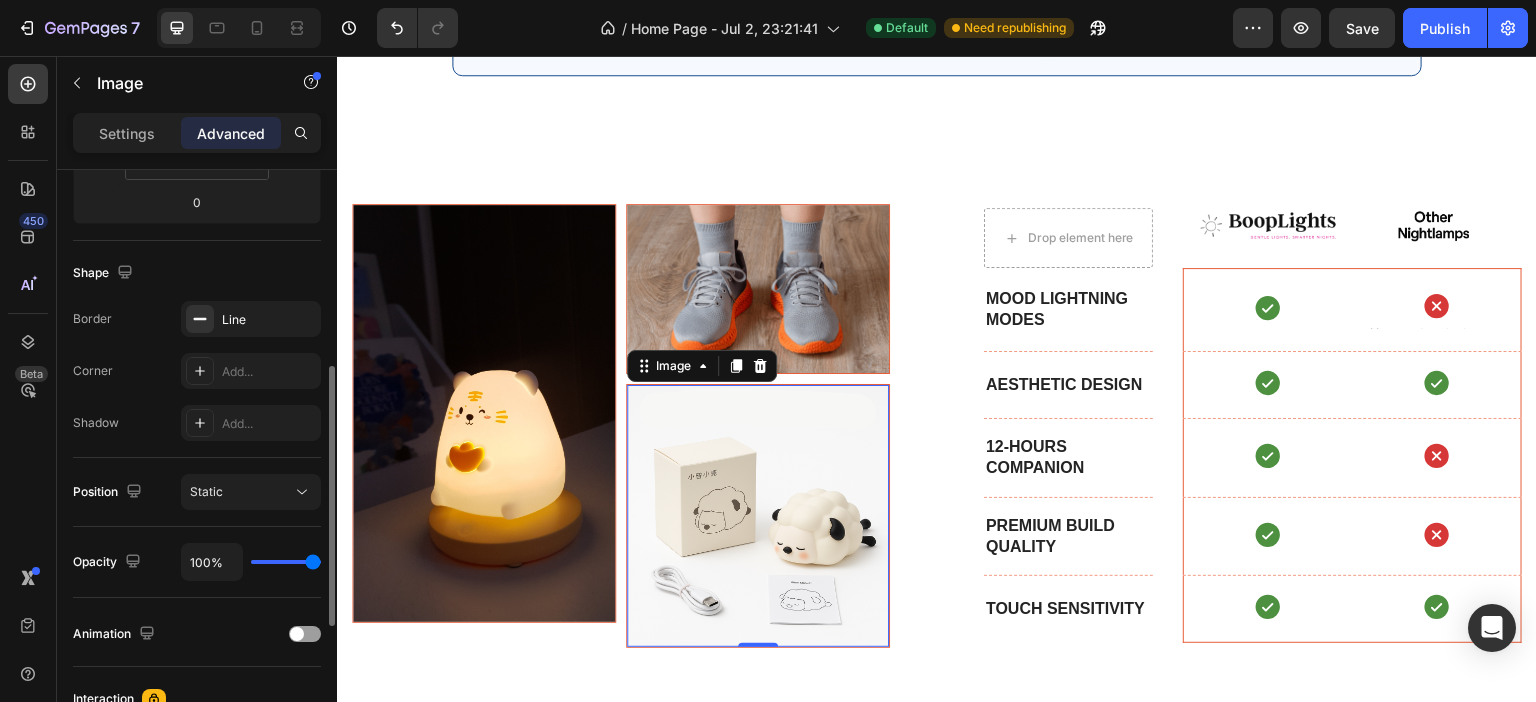 click on "Settings" at bounding box center [127, 133] 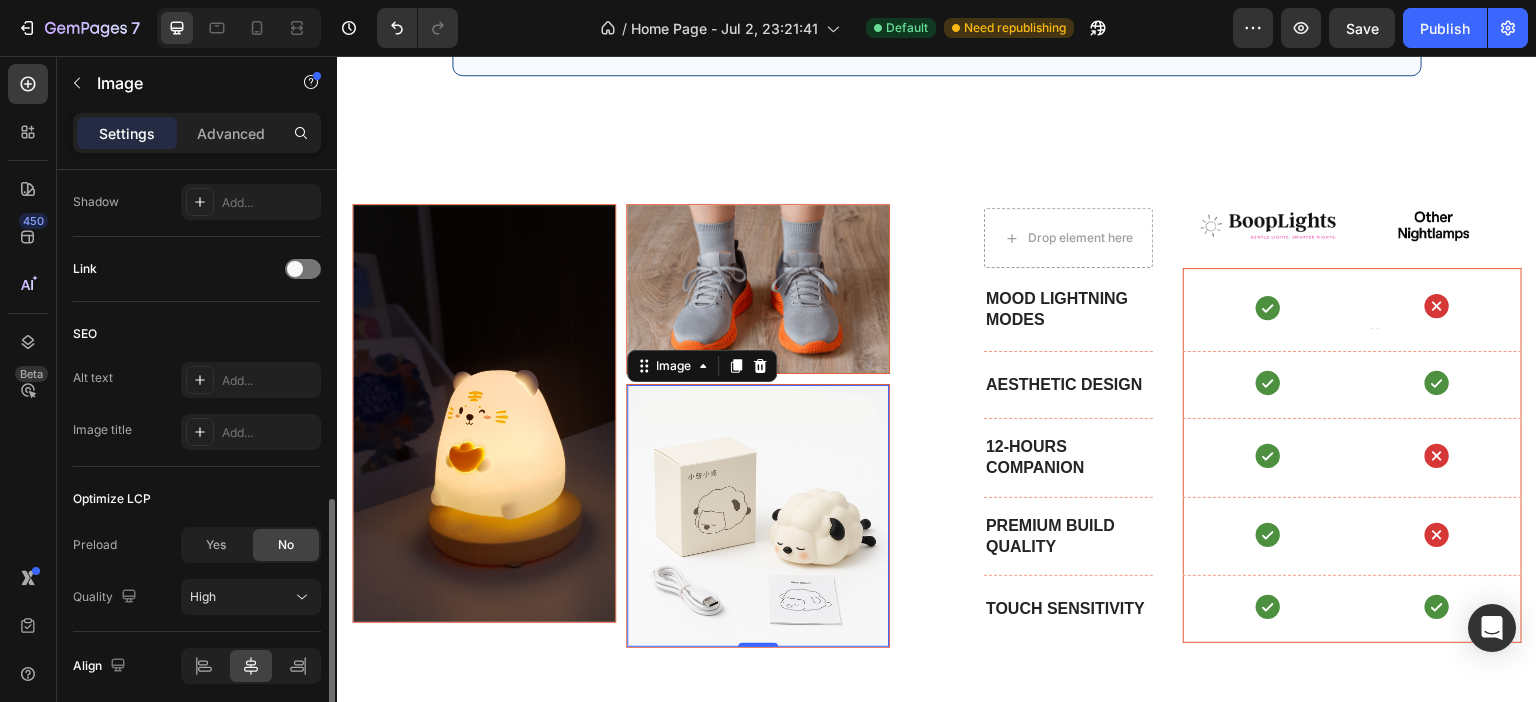 scroll, scrollTop: 920, scrollLeft: 0, axis: vertical 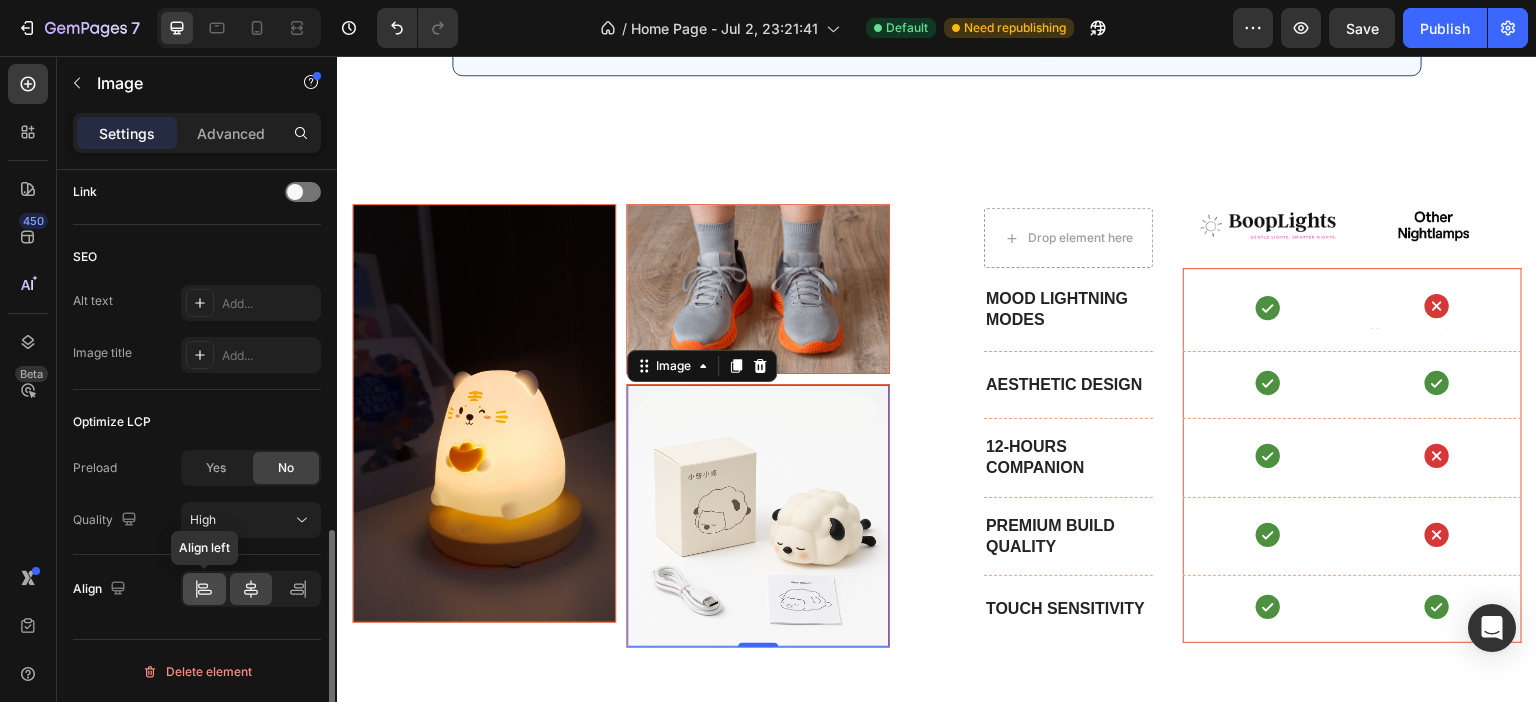 click 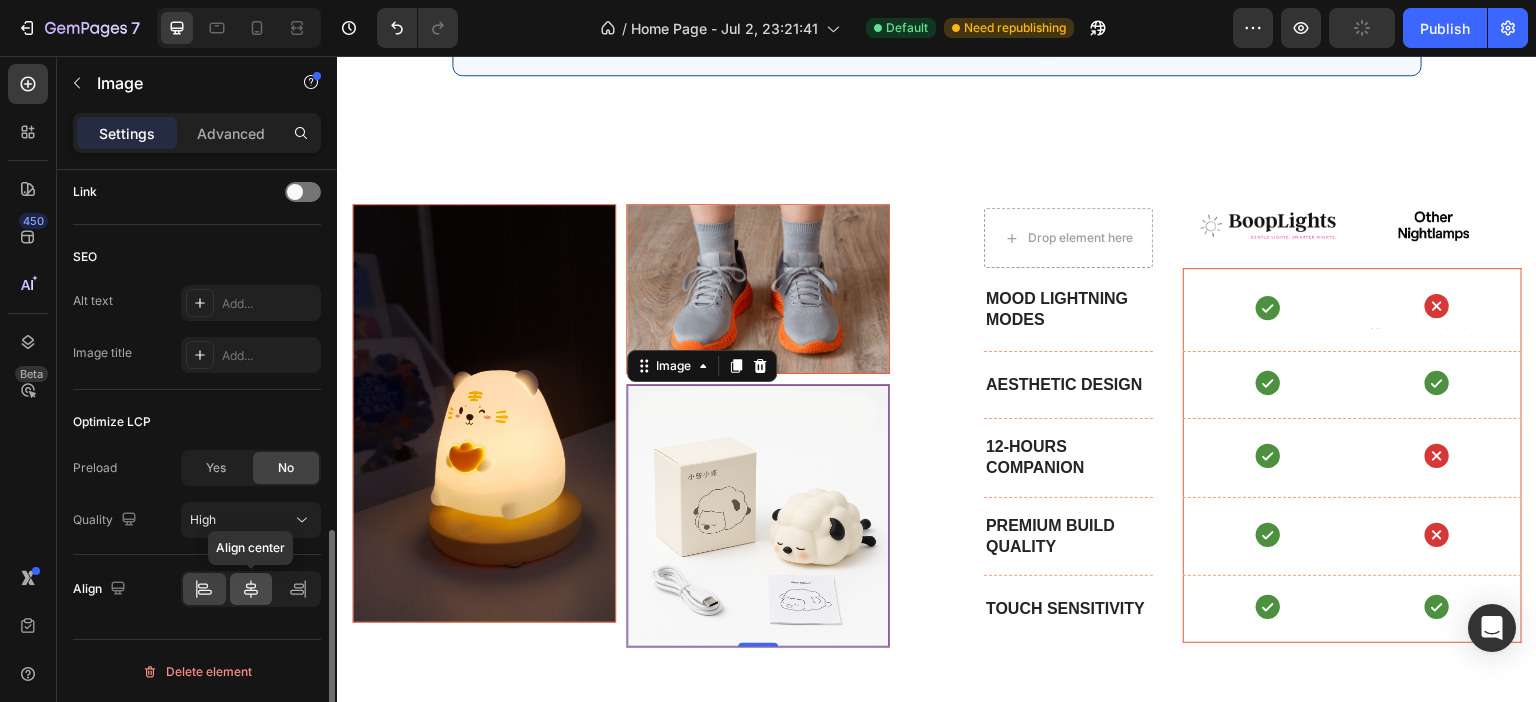 click 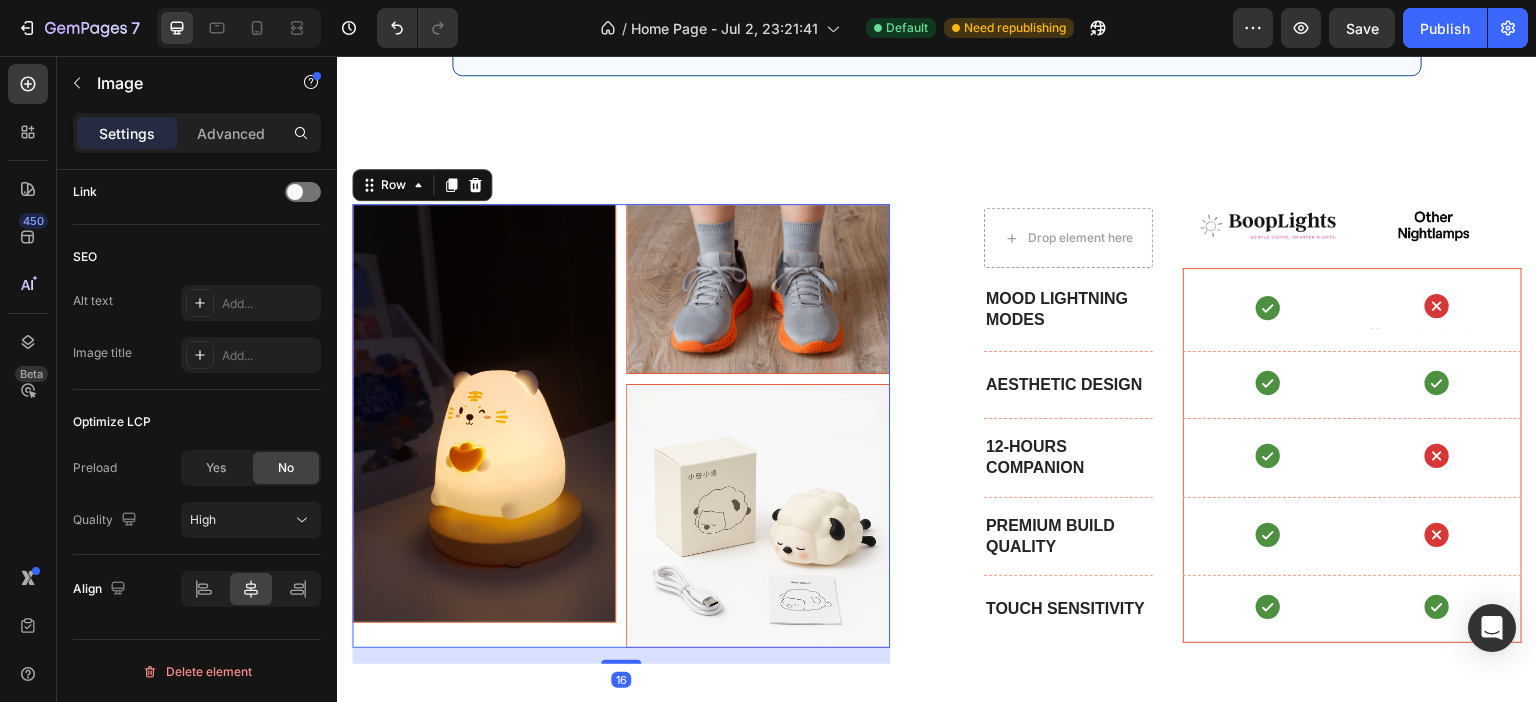 scroll, scrollTop: 856, scrollLeft: 0, axis: vertical 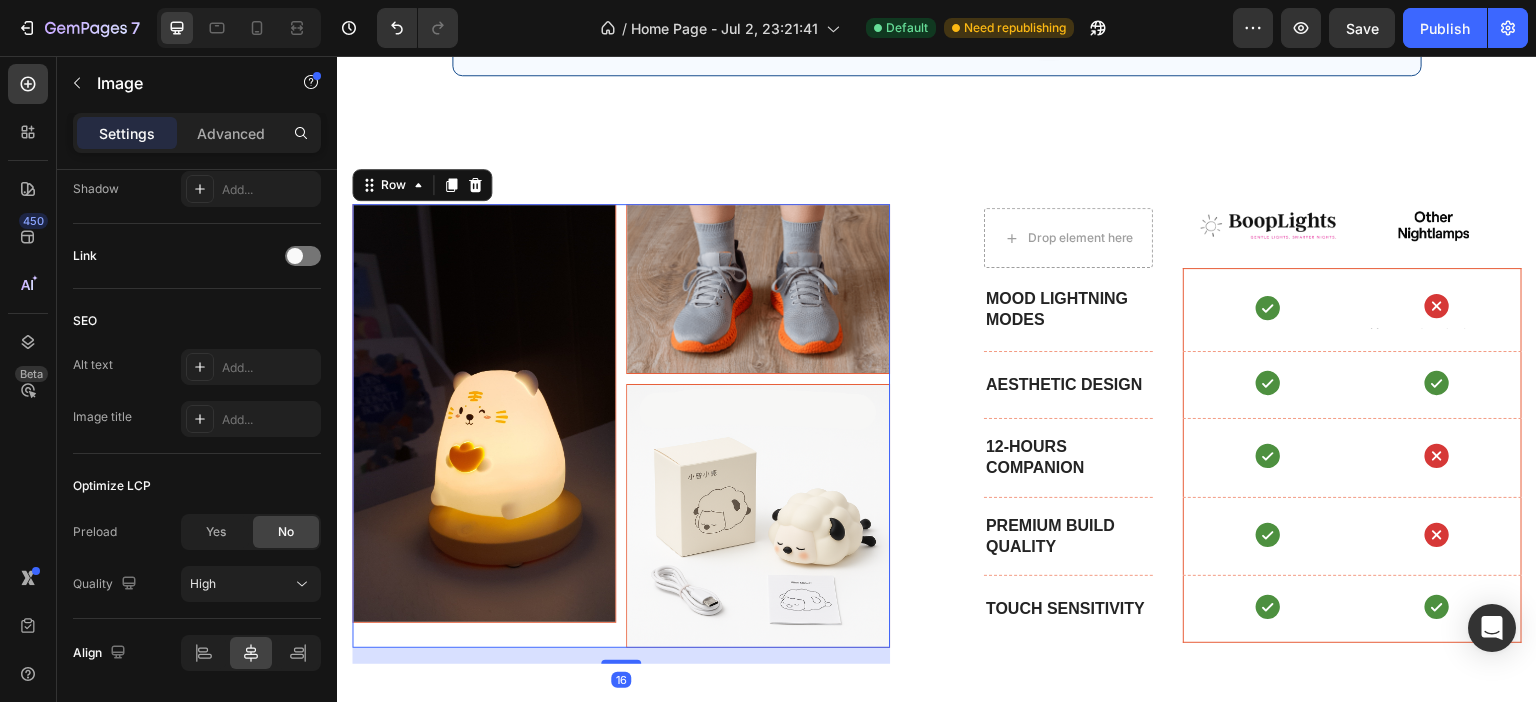 click on "Image Image" at bounding box center (758, 426) 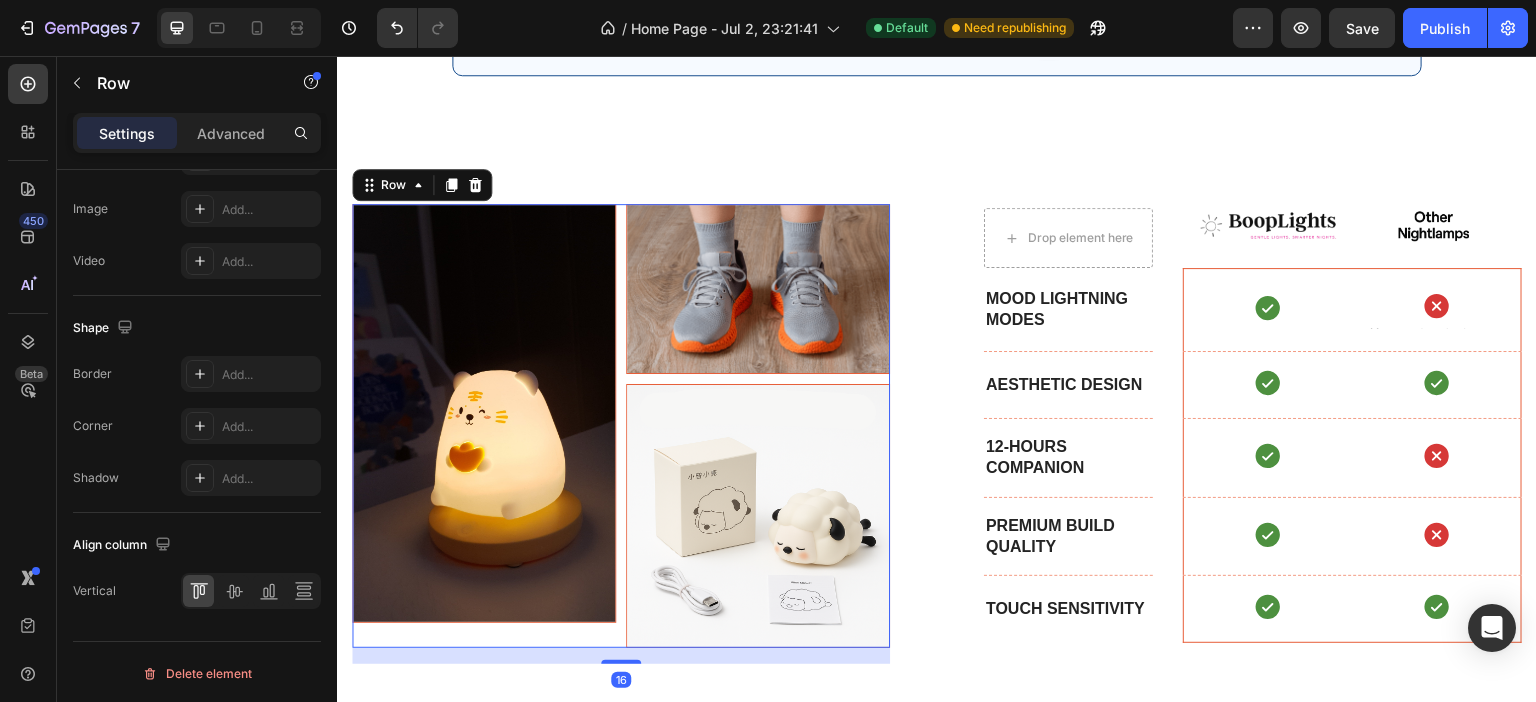 scroll, scrollTop: 0, scrollLeft: 0, axis: both 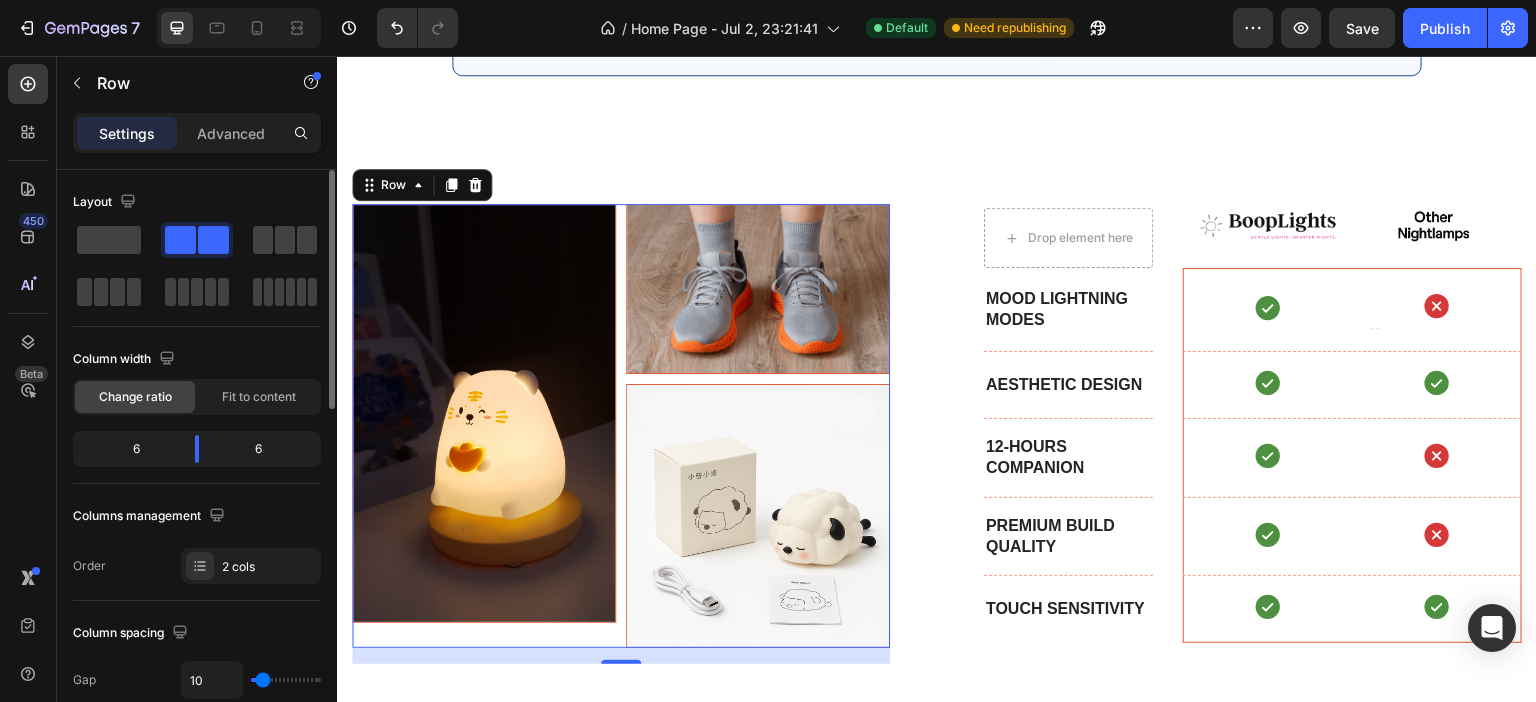 type on "16" 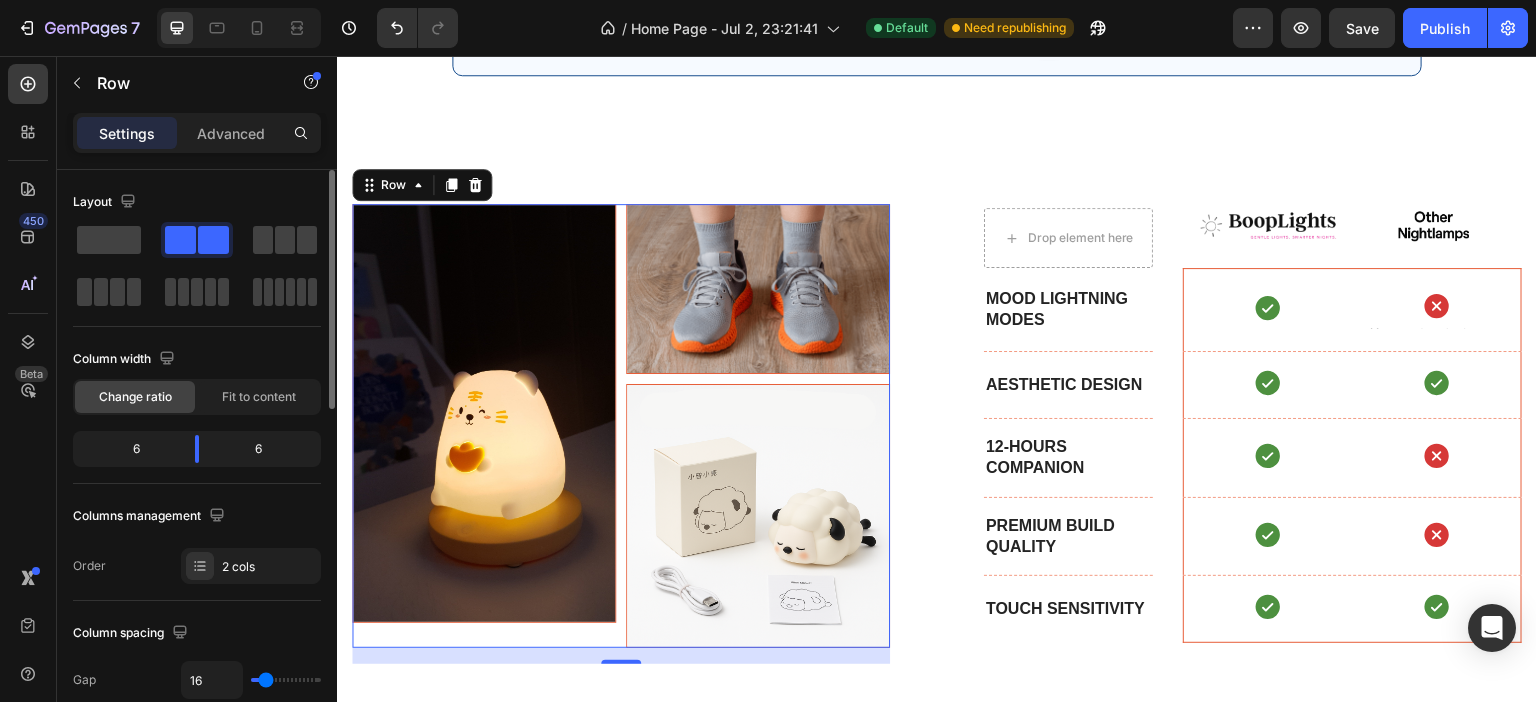type on "18" 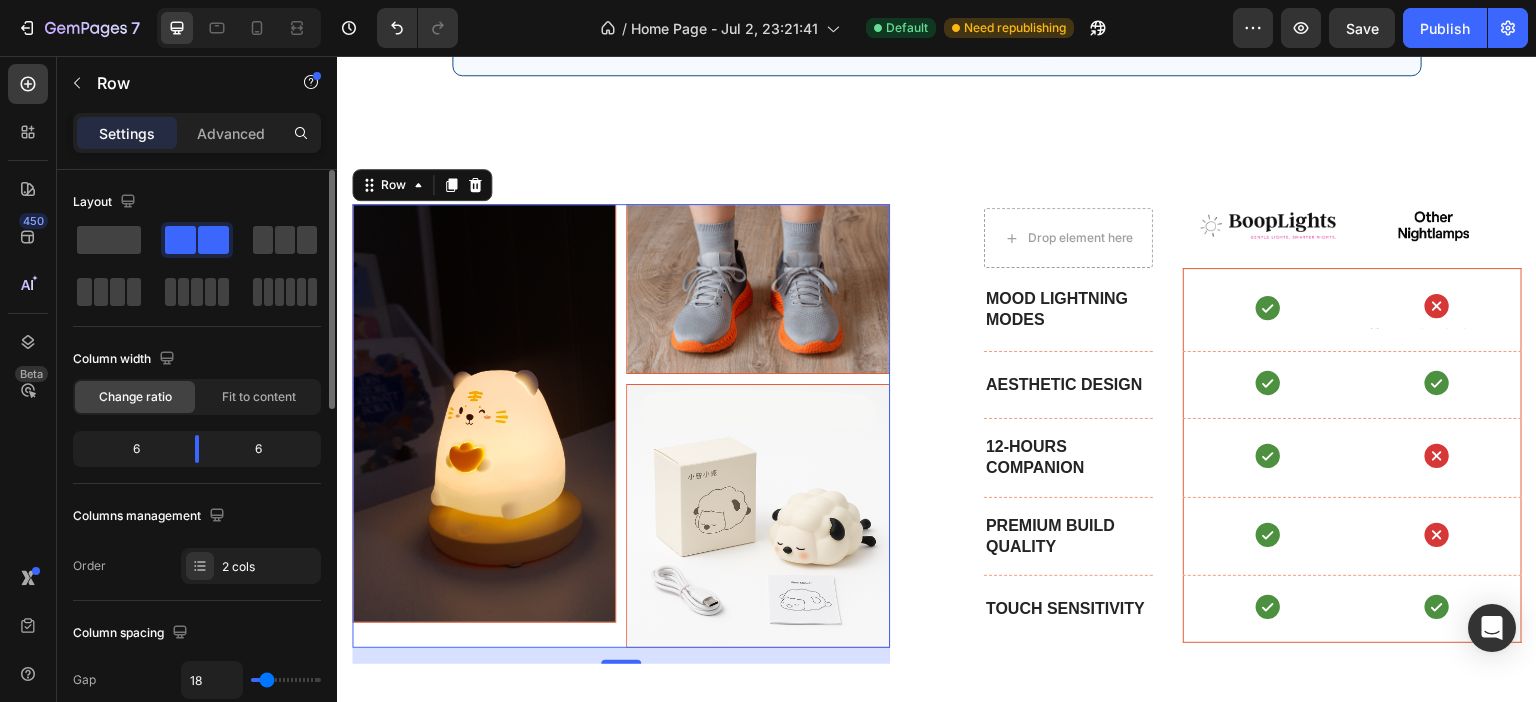 type on "22" 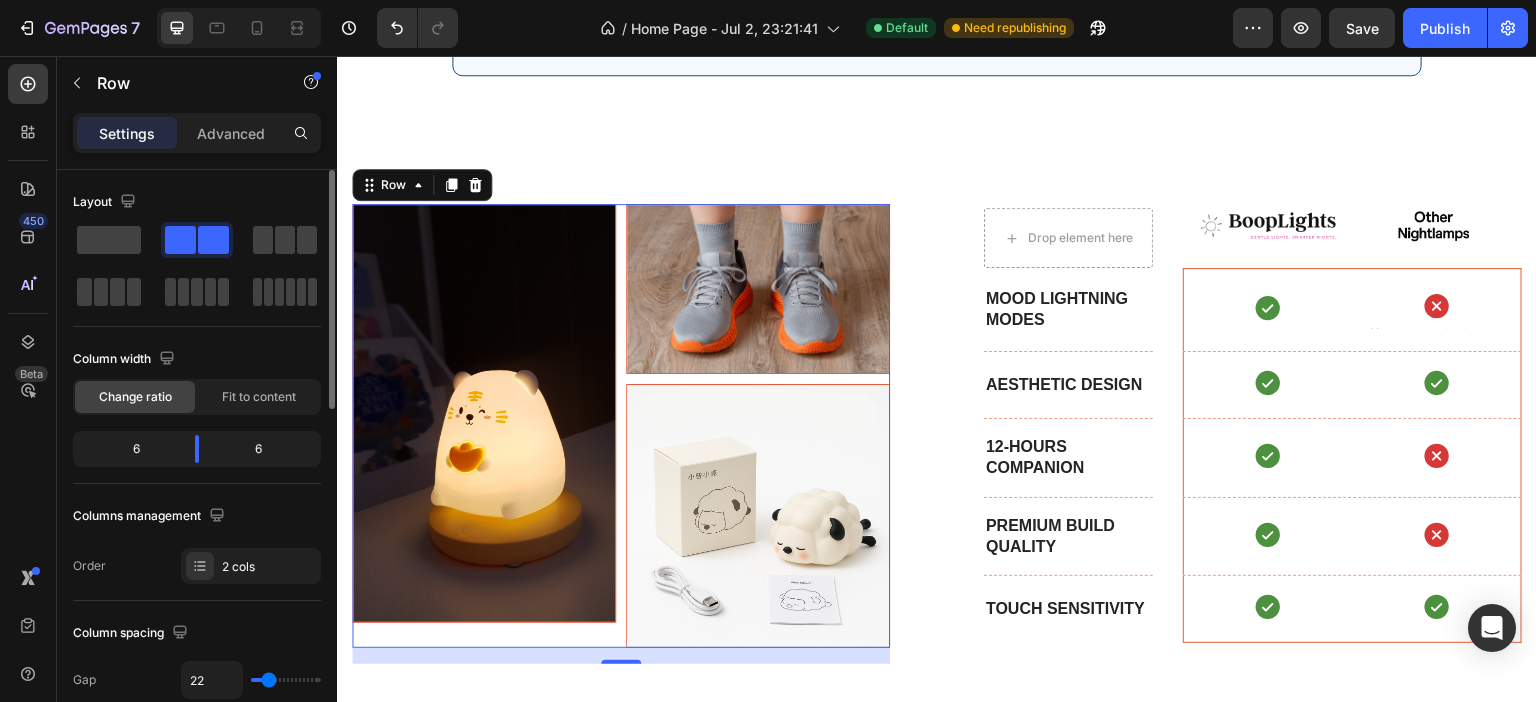 type on "24" 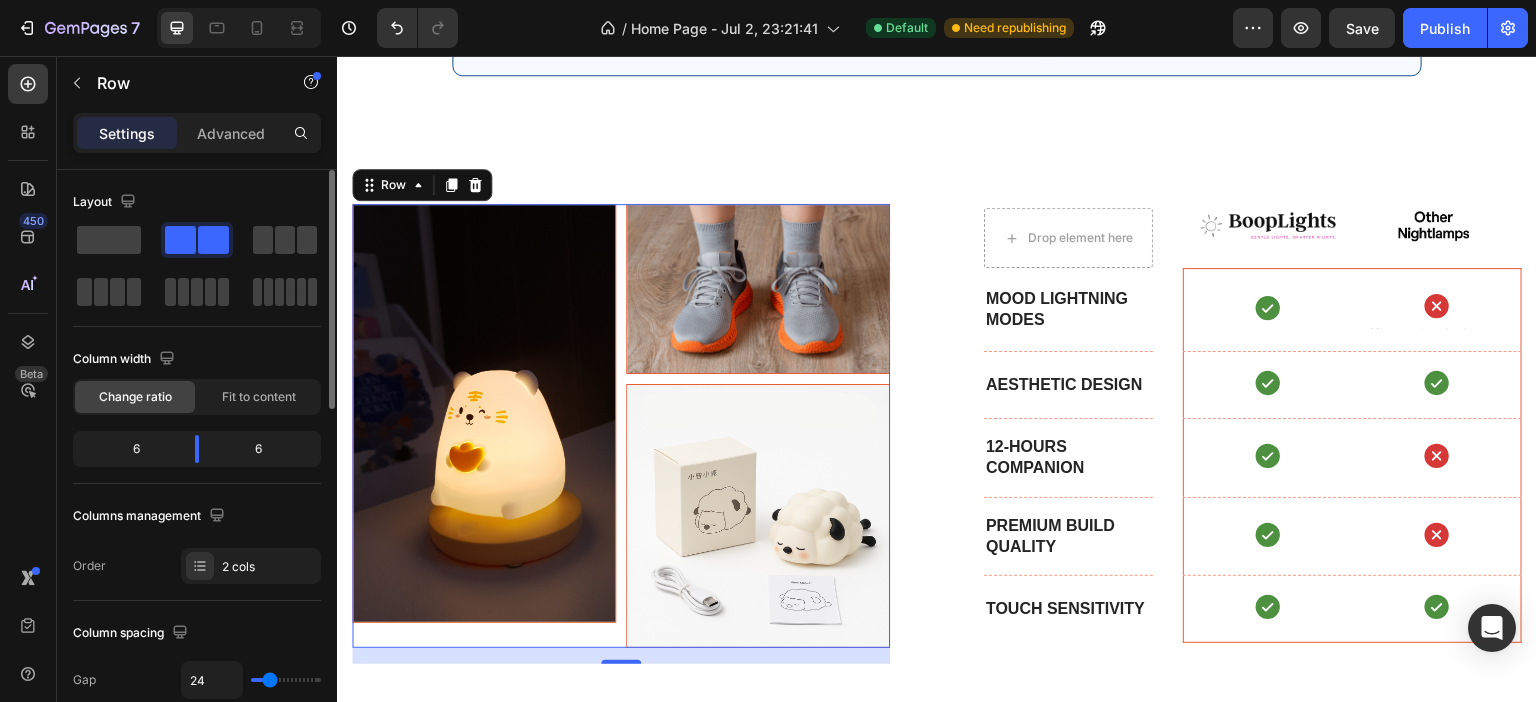 type on "27" 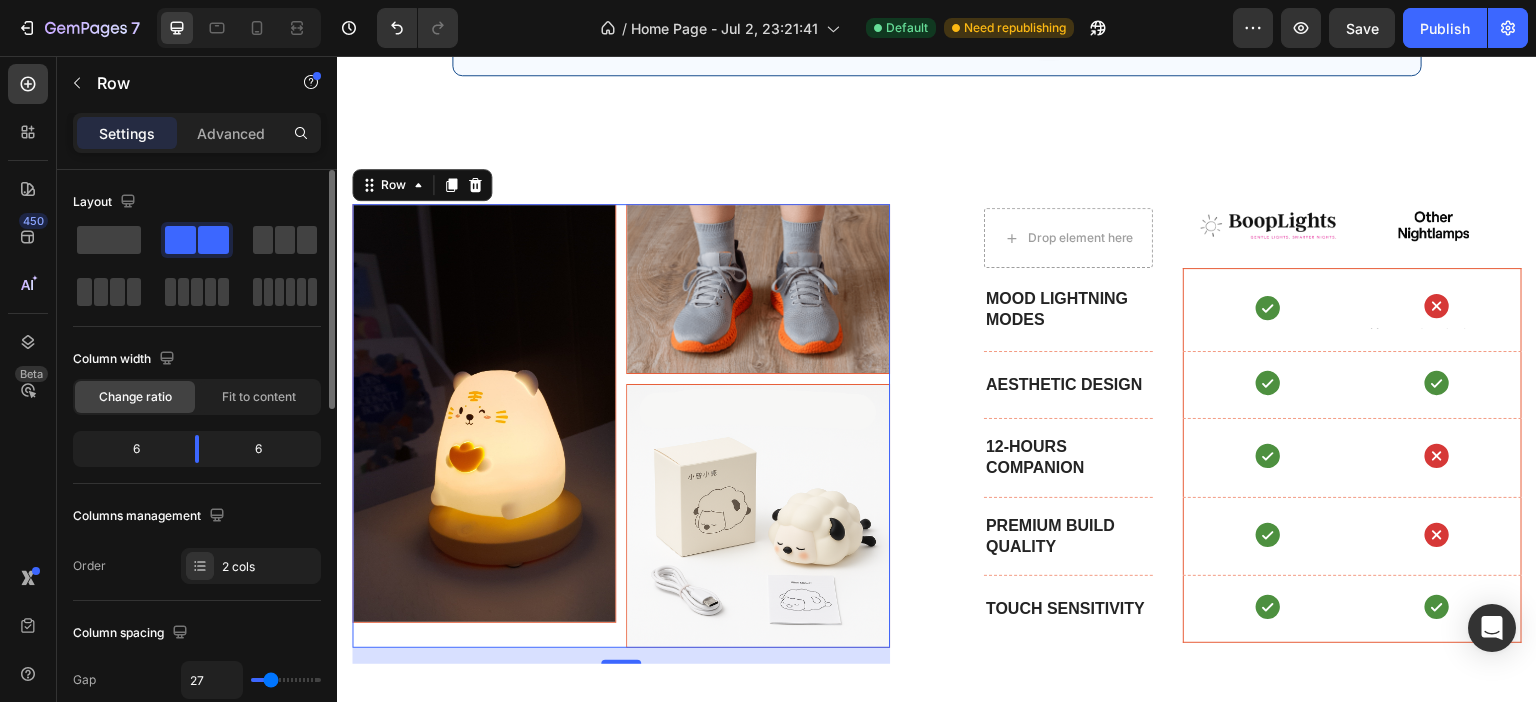 type on "32" 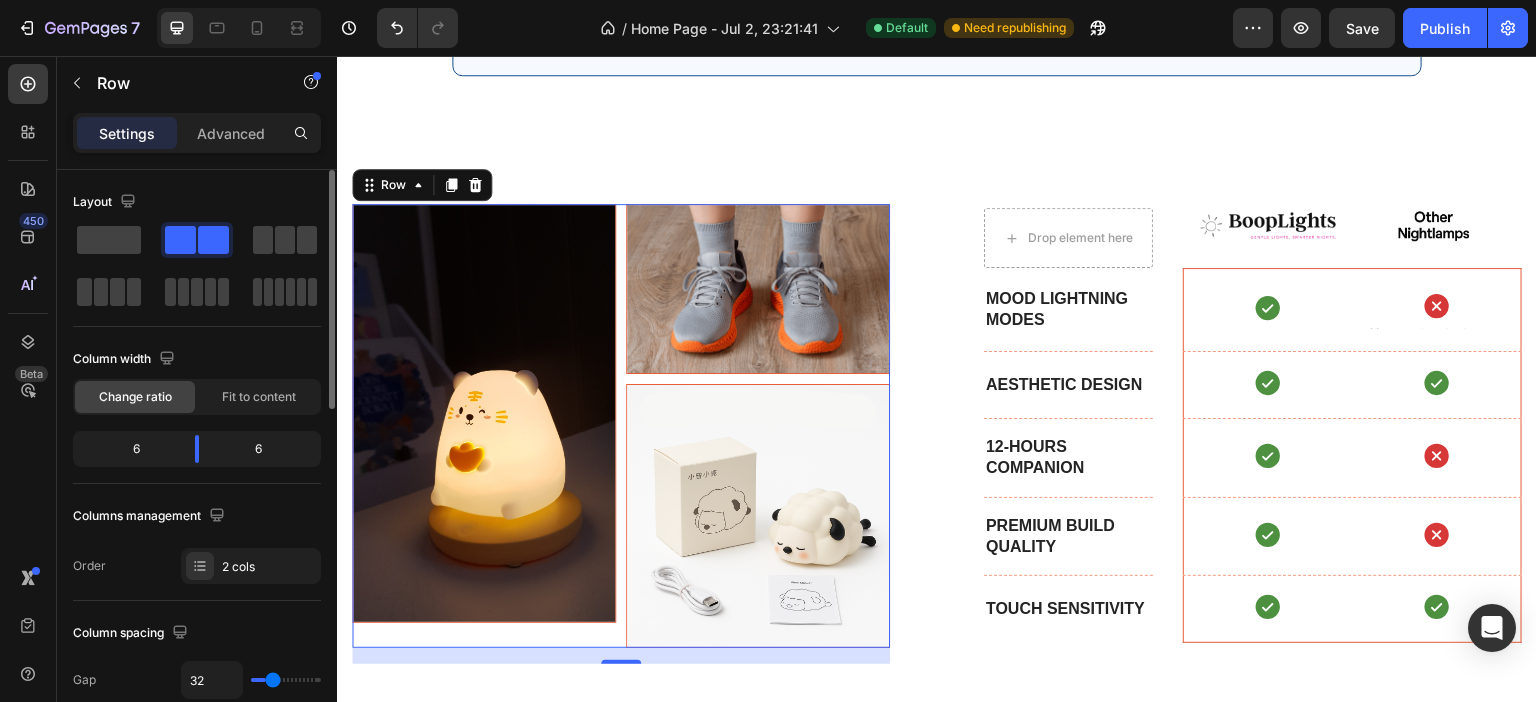 type on "34" 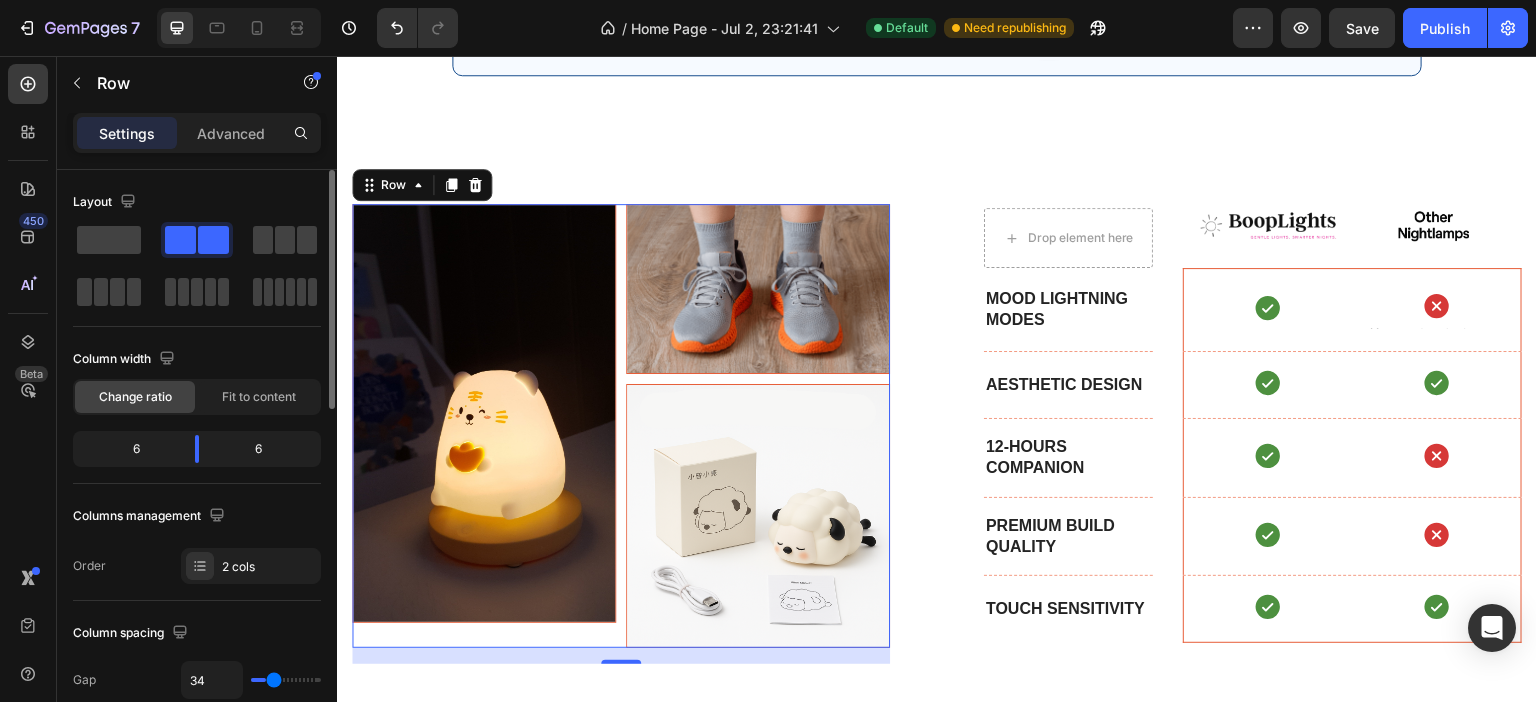 type on "38" 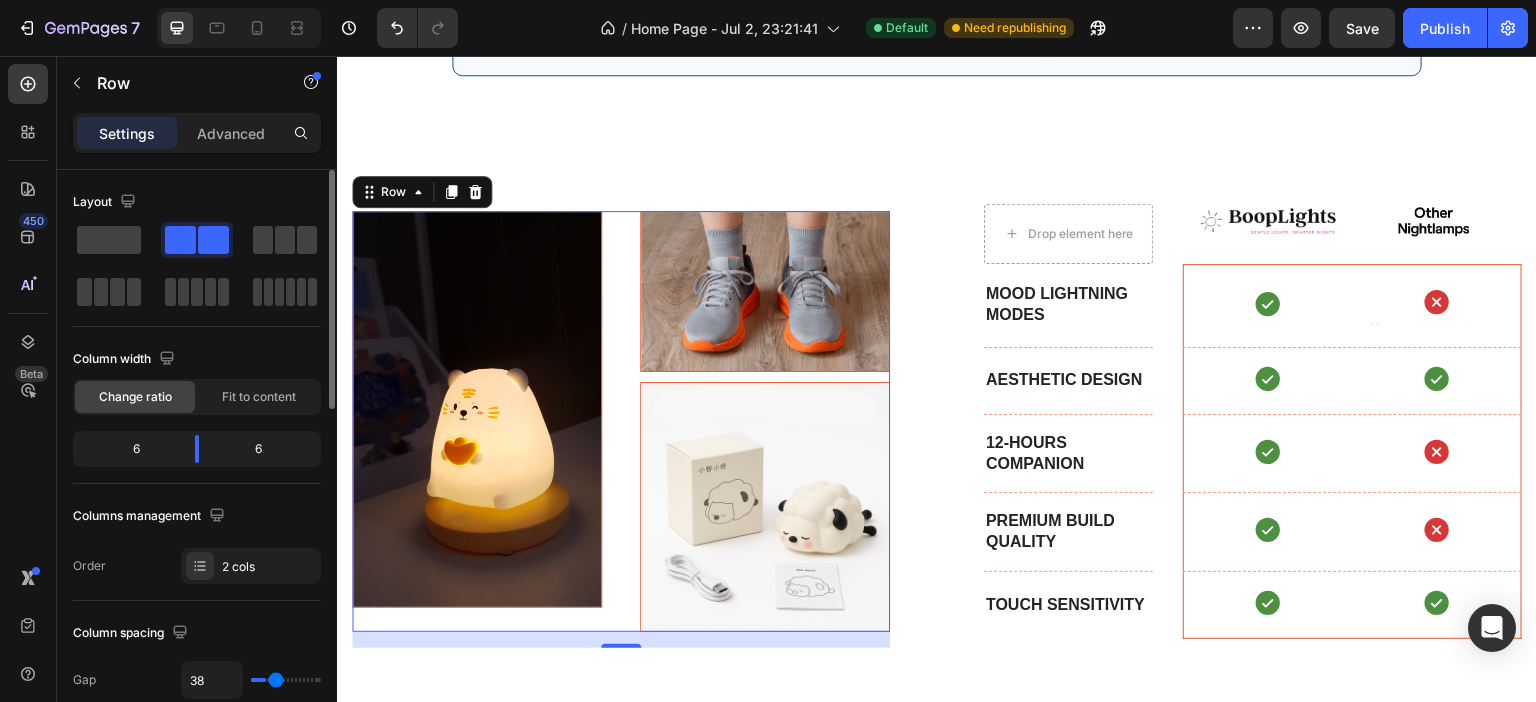 type on "43" 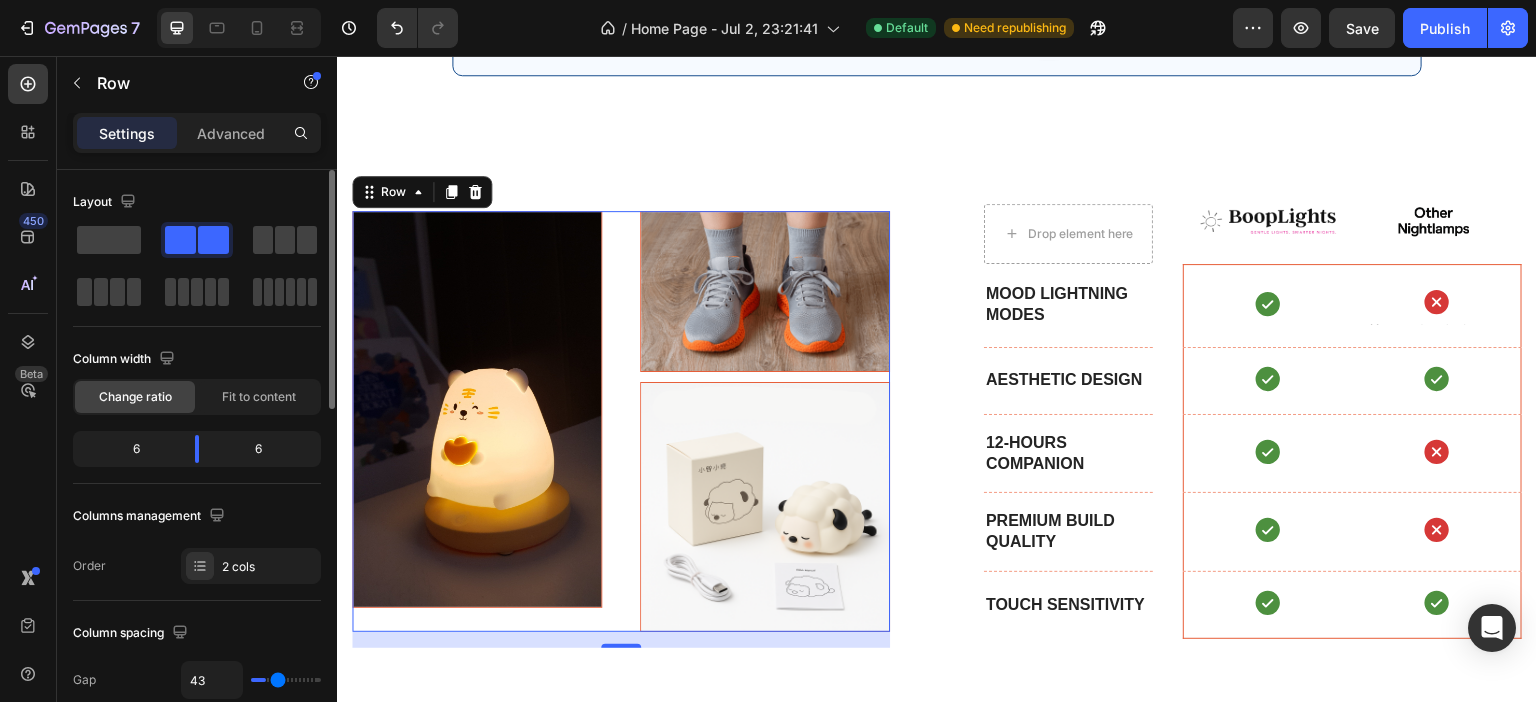 type on "45" 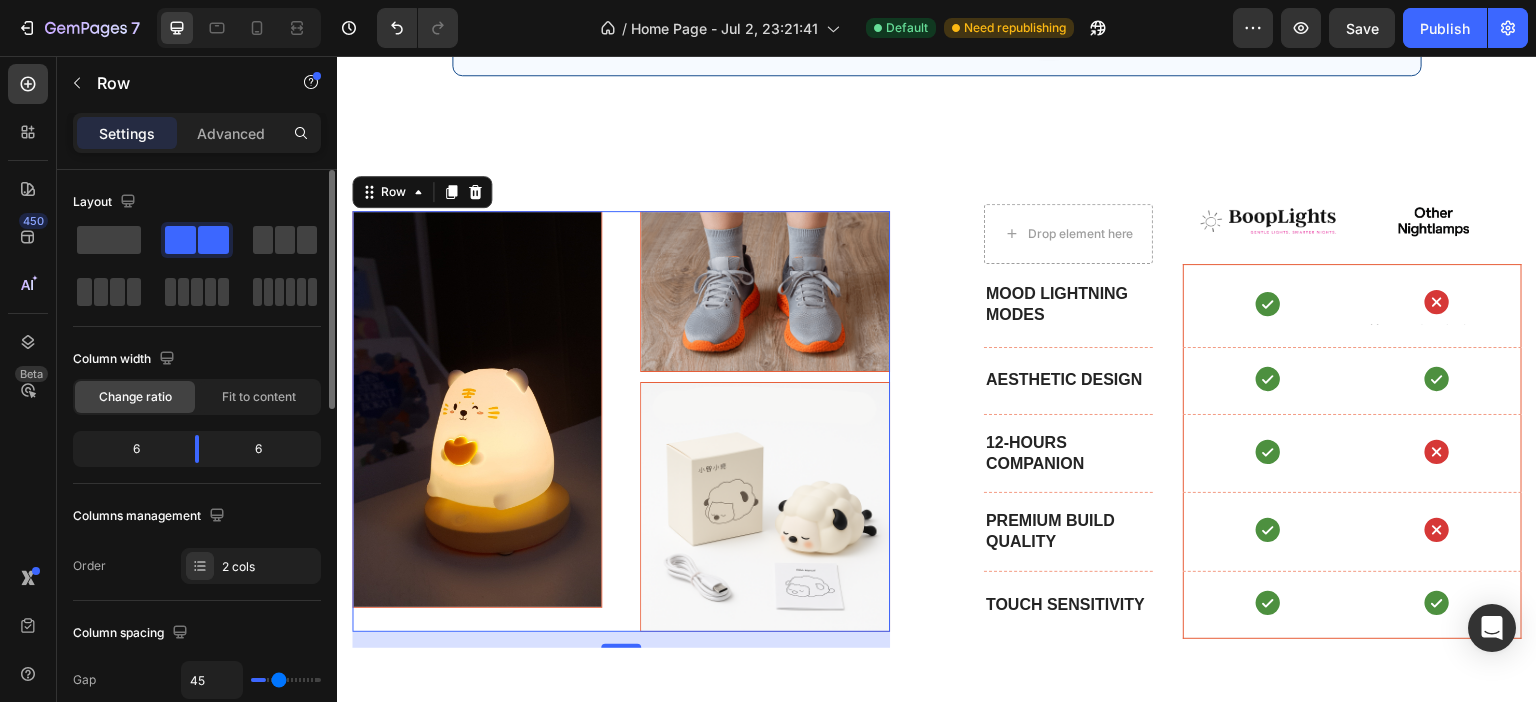 type on "47" 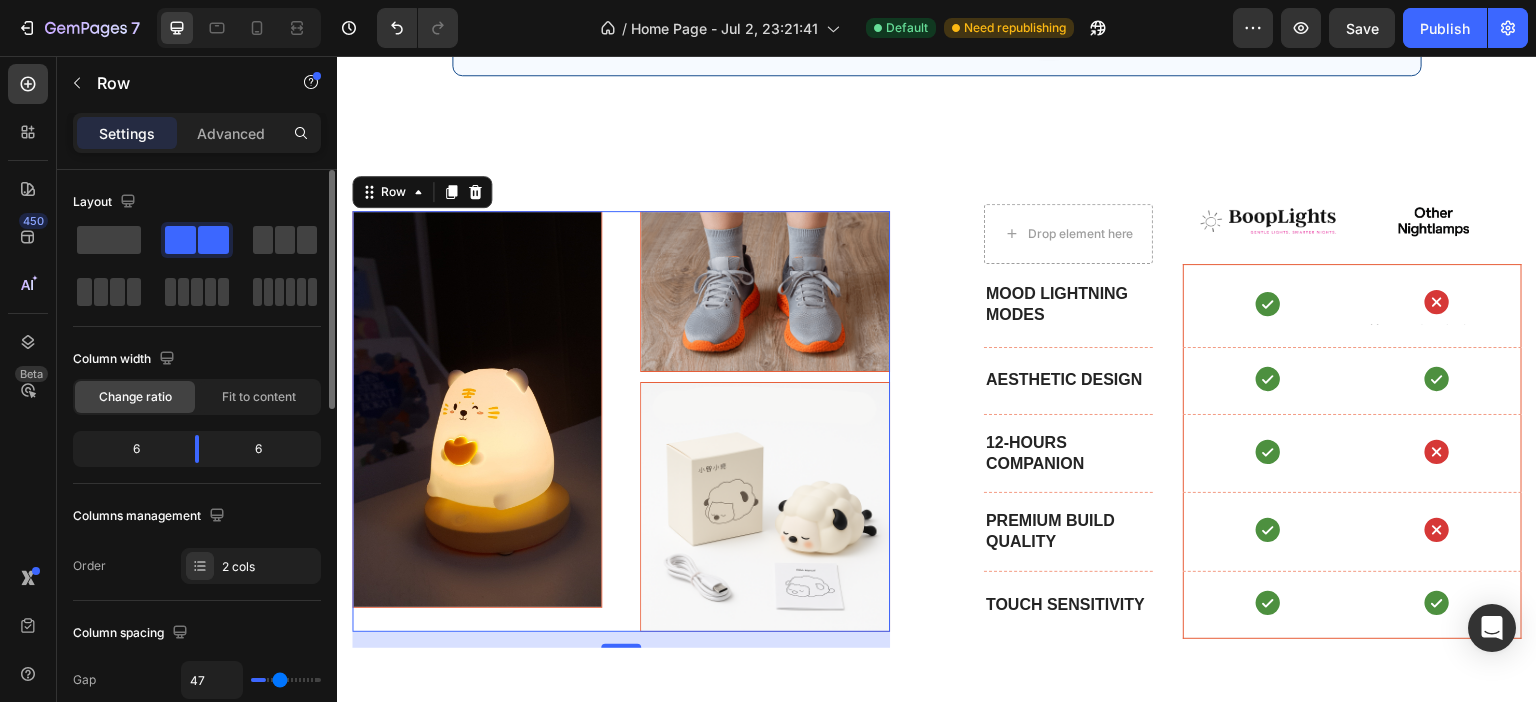 type on "50" 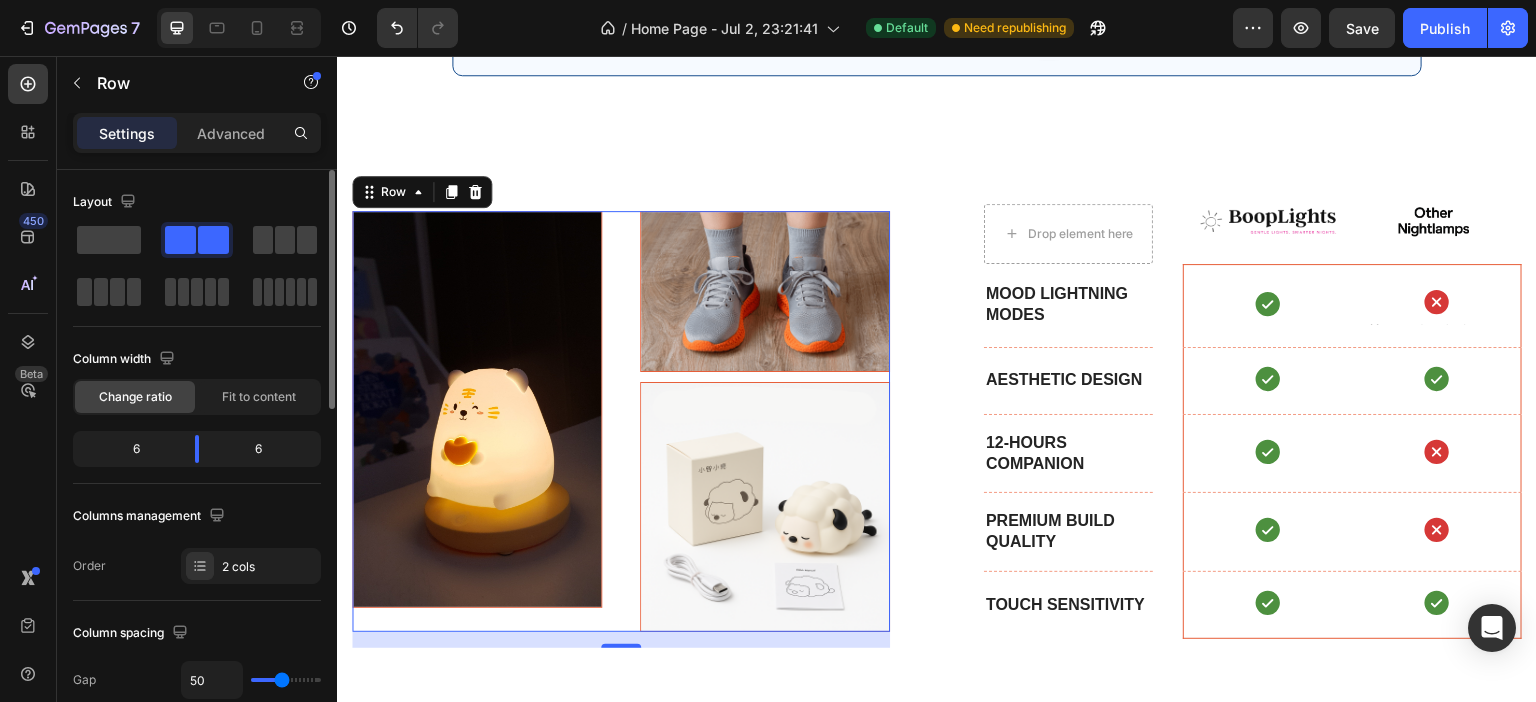 type on "52" 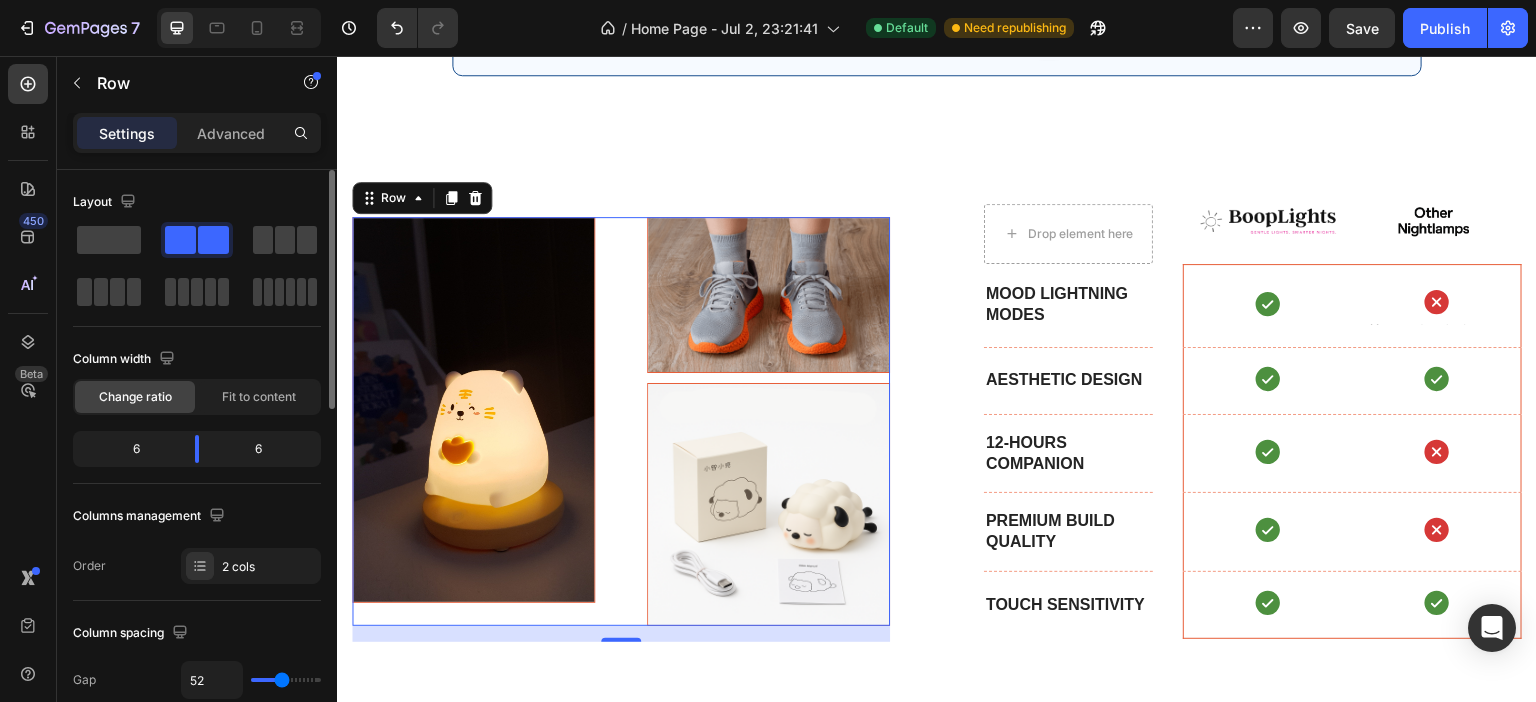 type on "50" 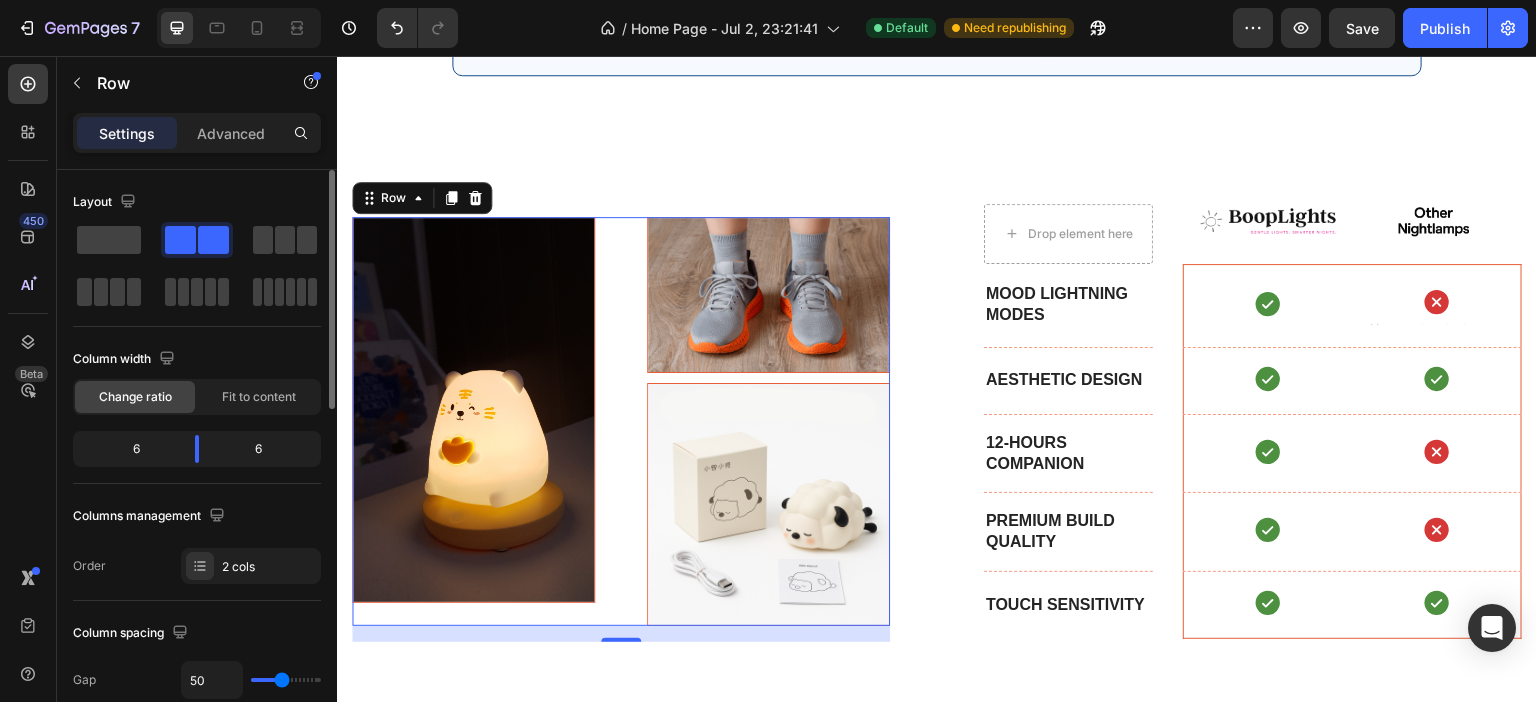 type on "48" 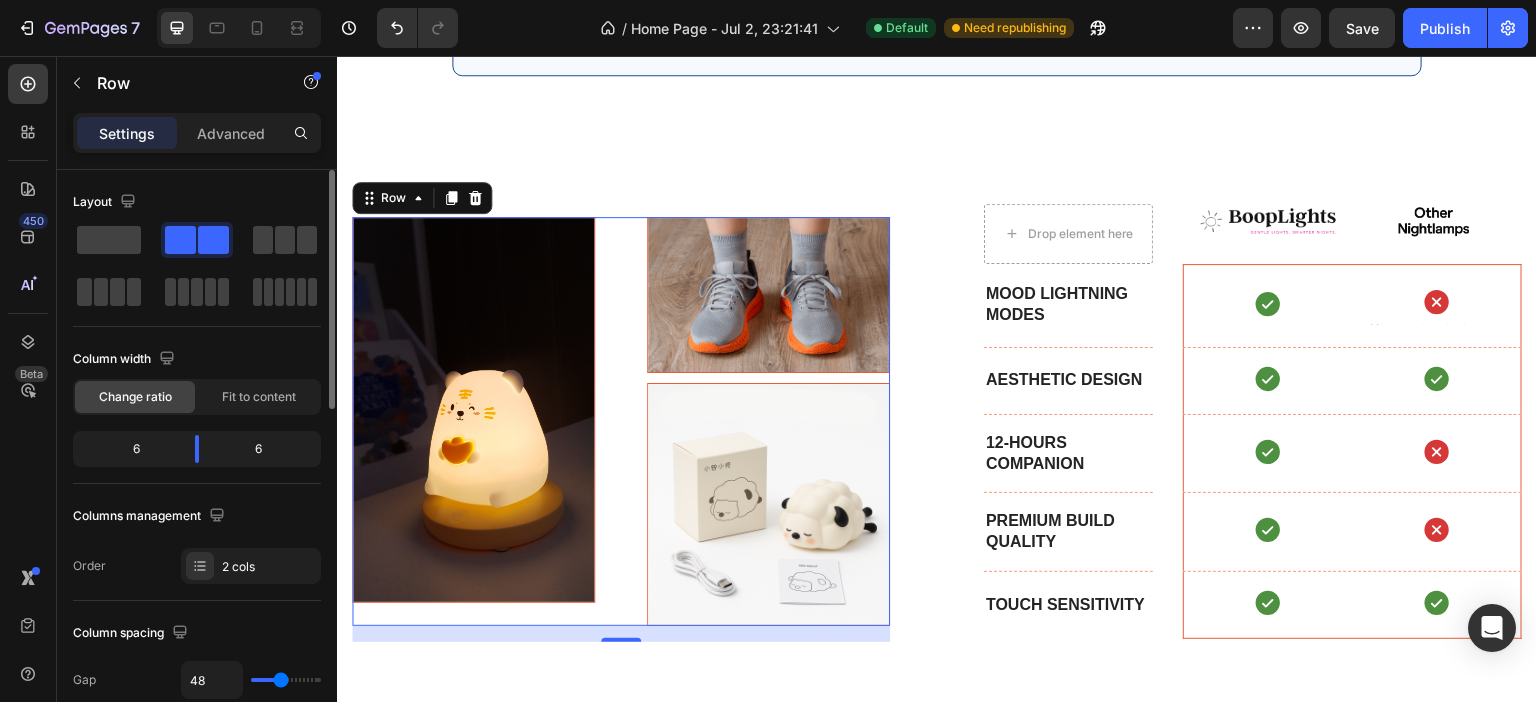 type on "47" 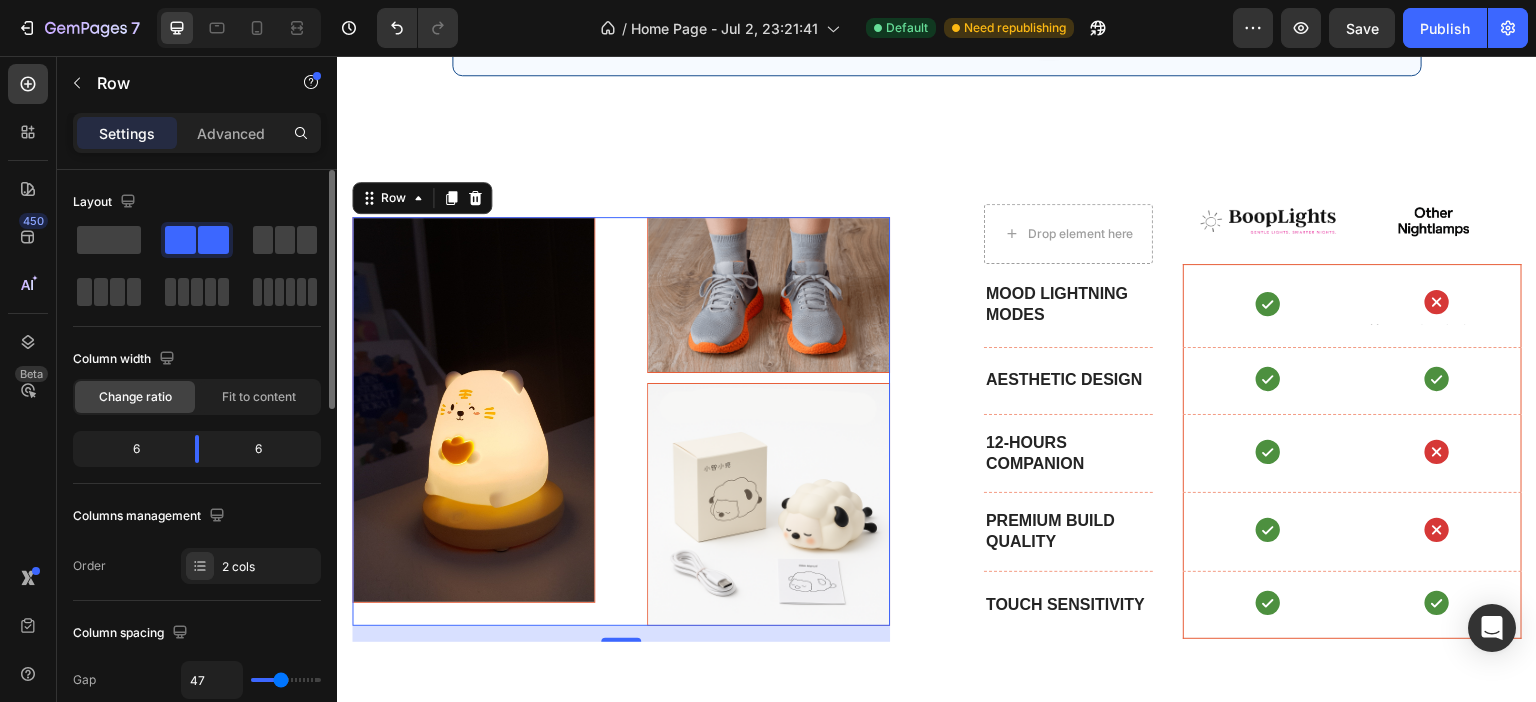 type on "47" 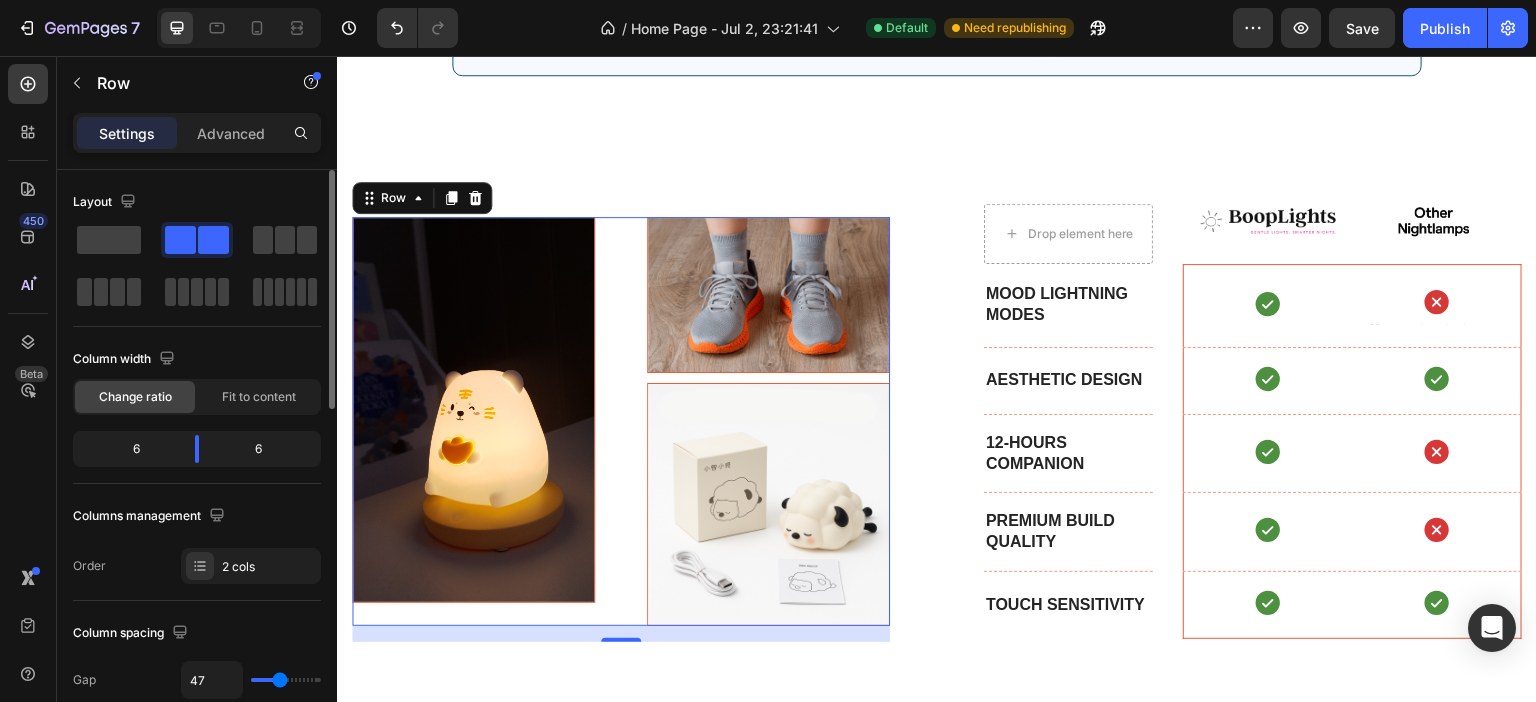 type on "45" 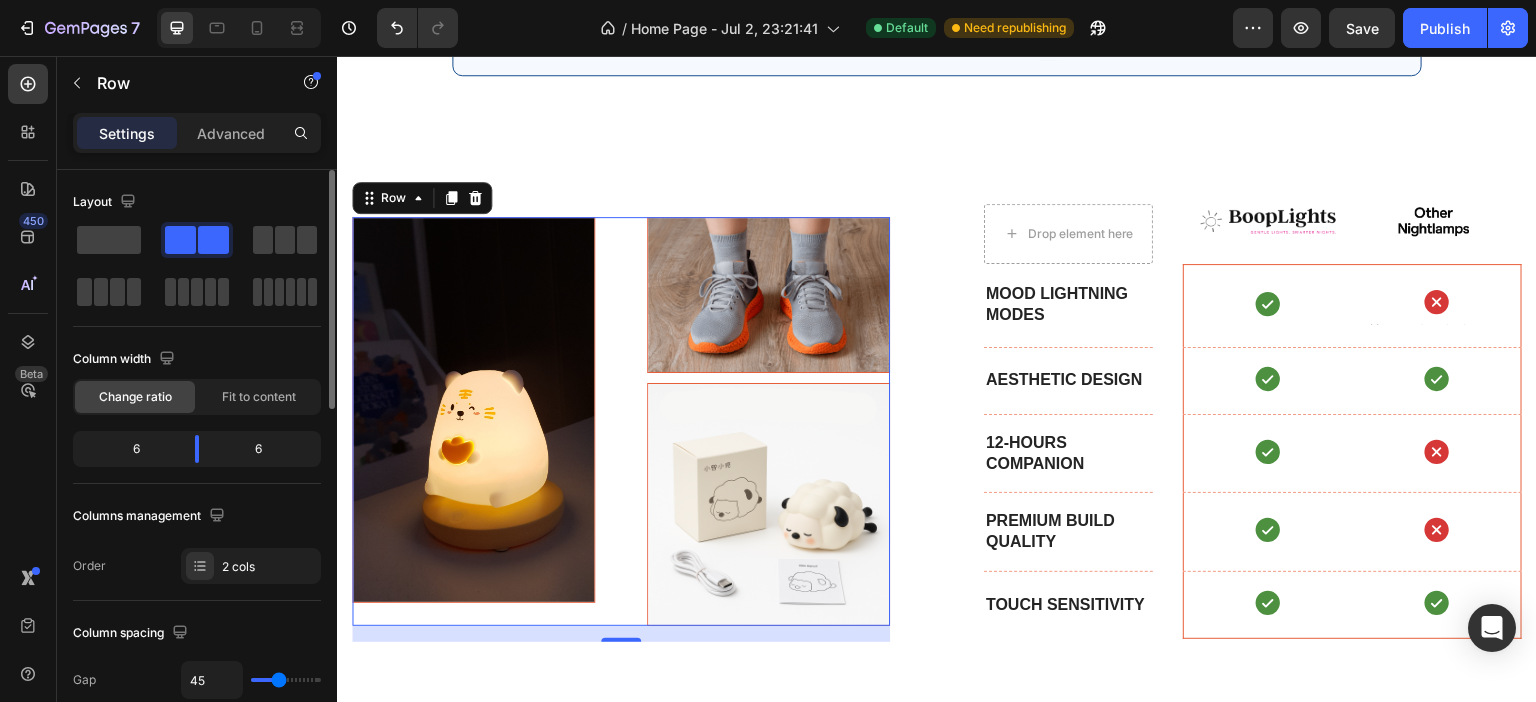 type on "43" 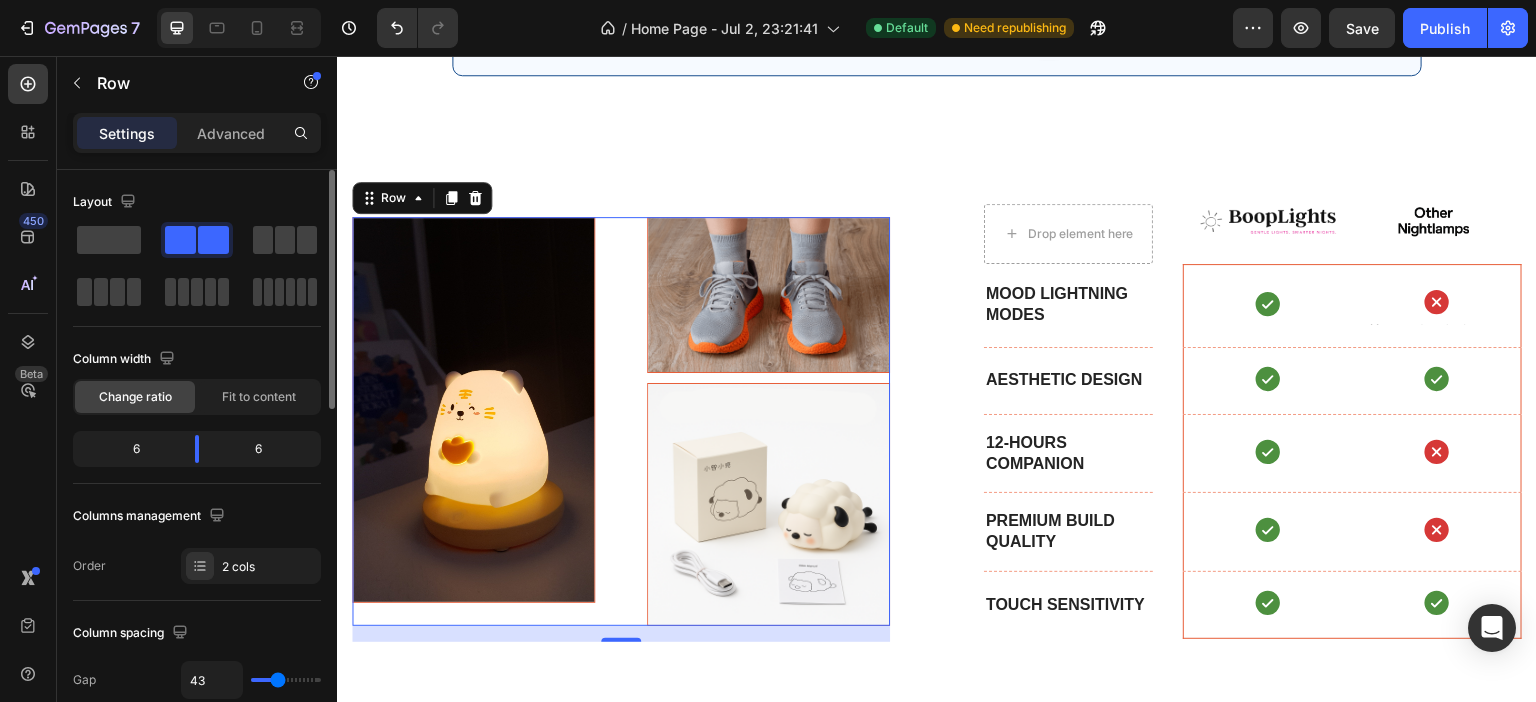 type on "41" 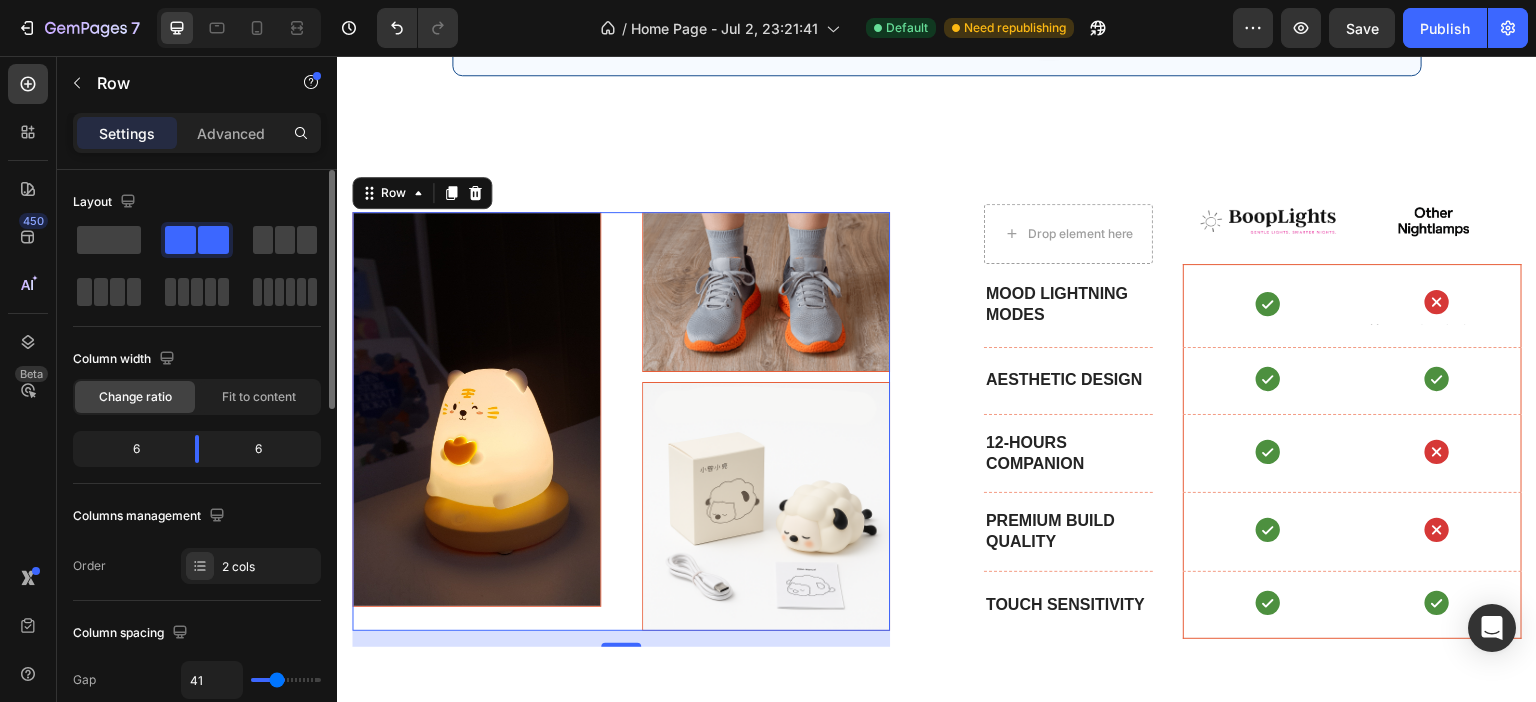 type on "40" 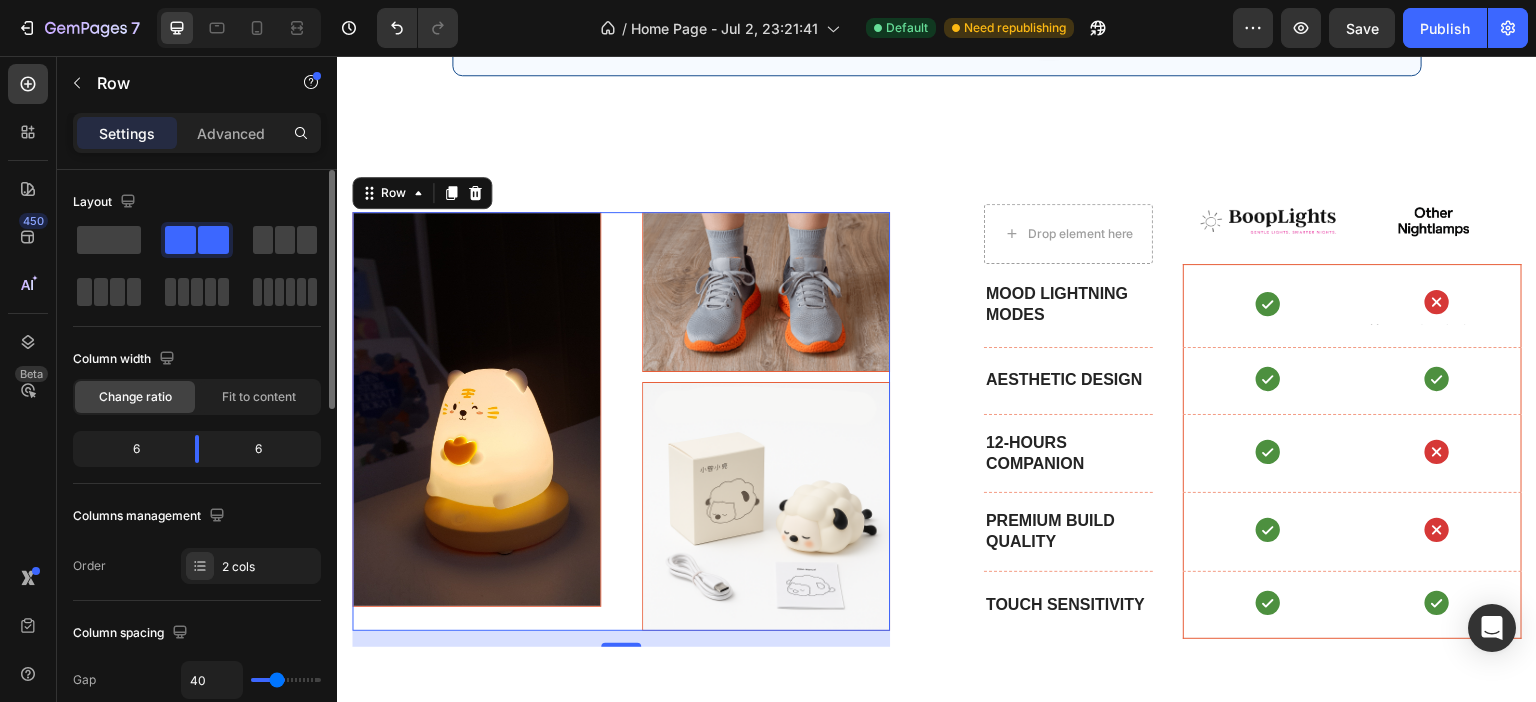 type on "36" 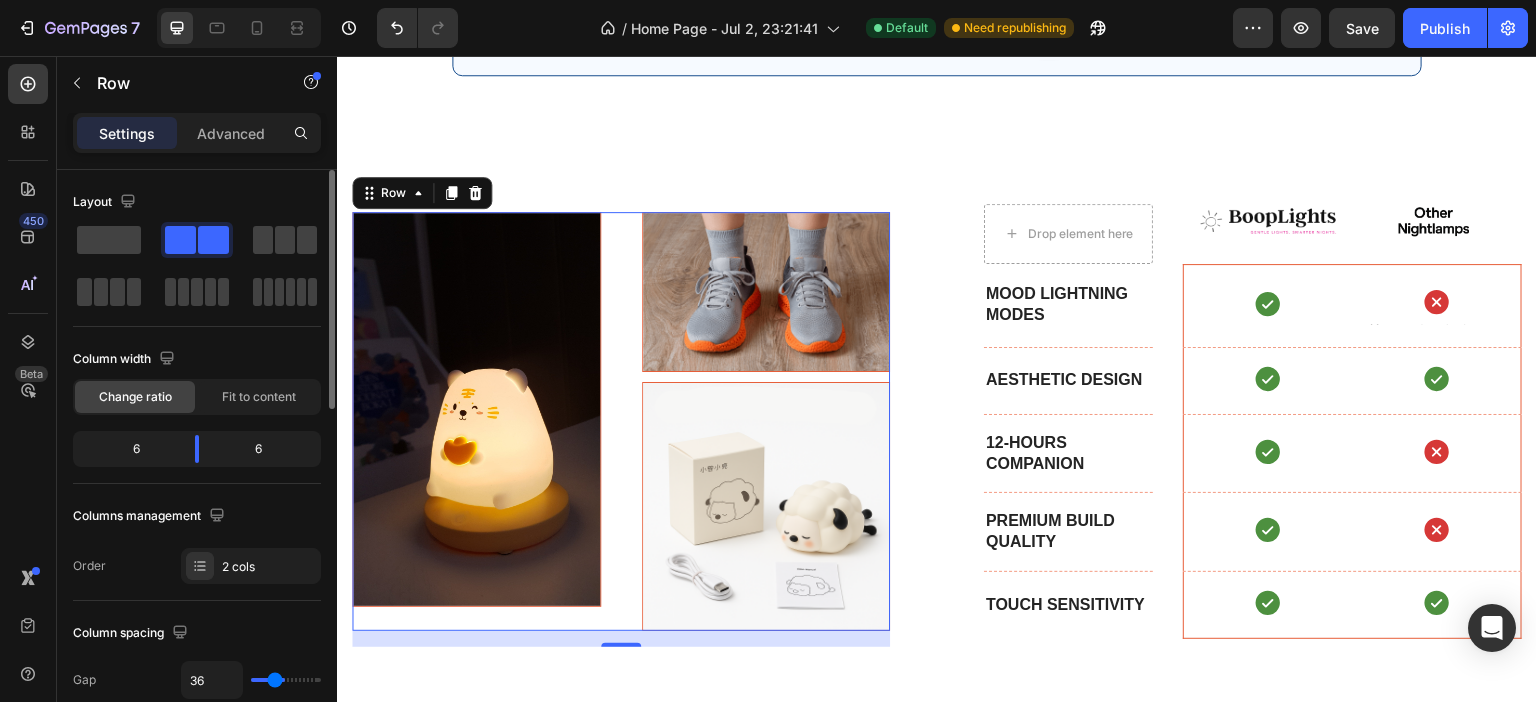 type on "32" 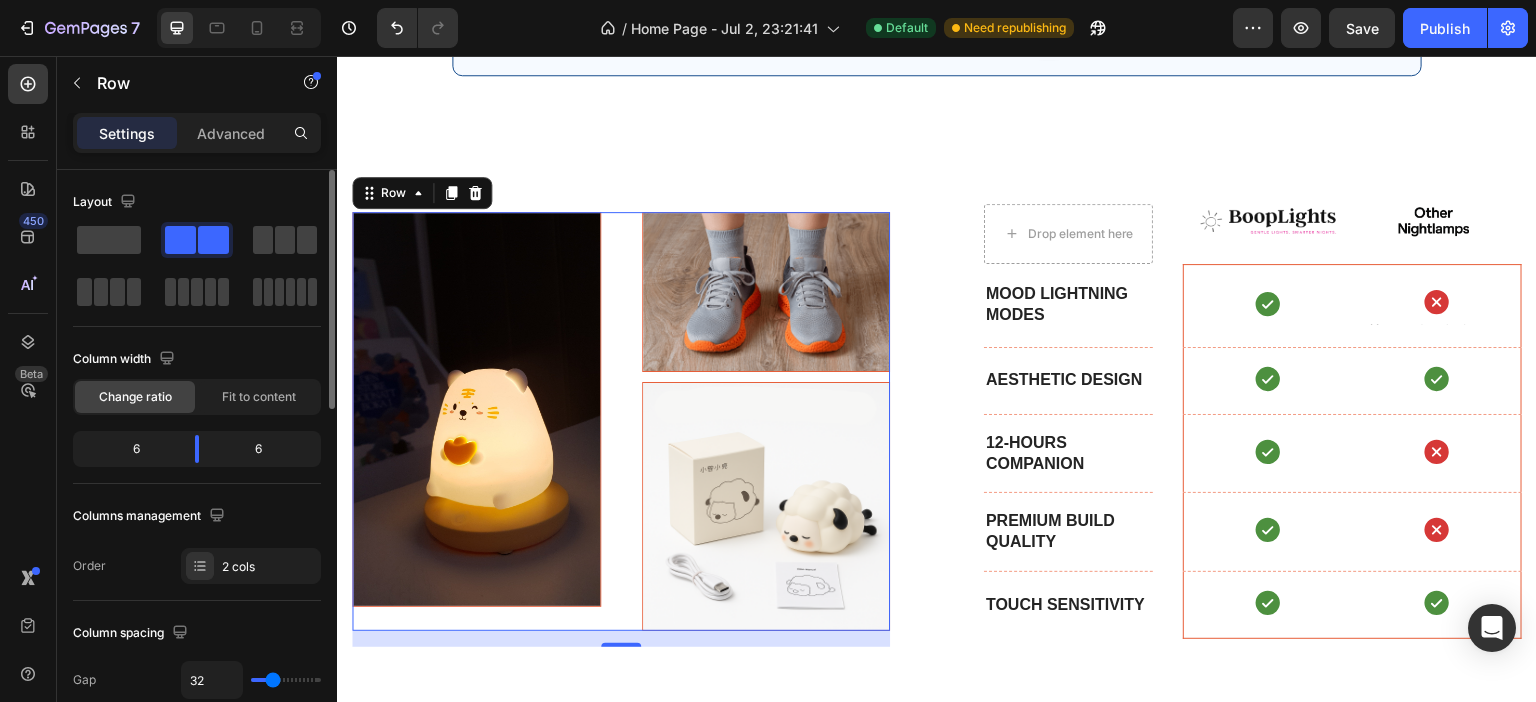 type on "31" 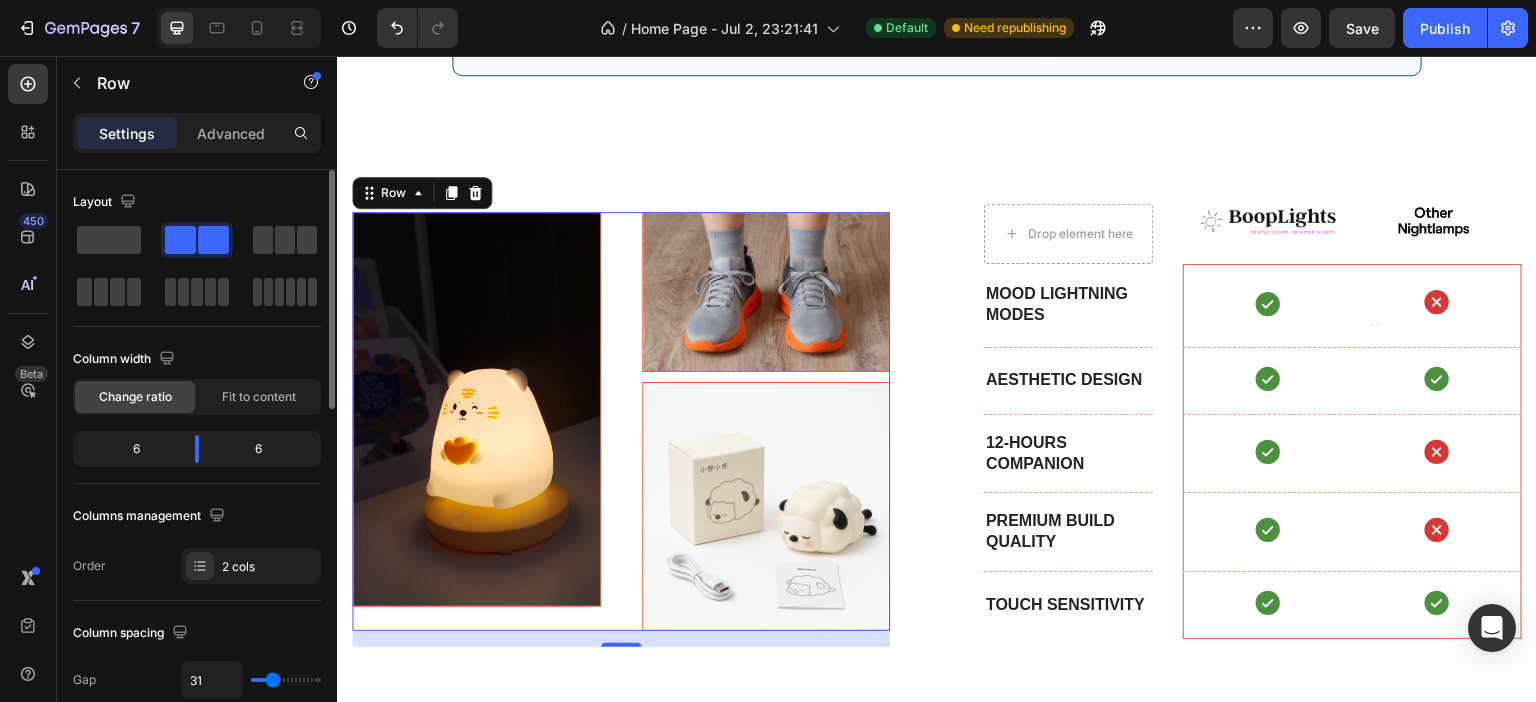 type on "29" 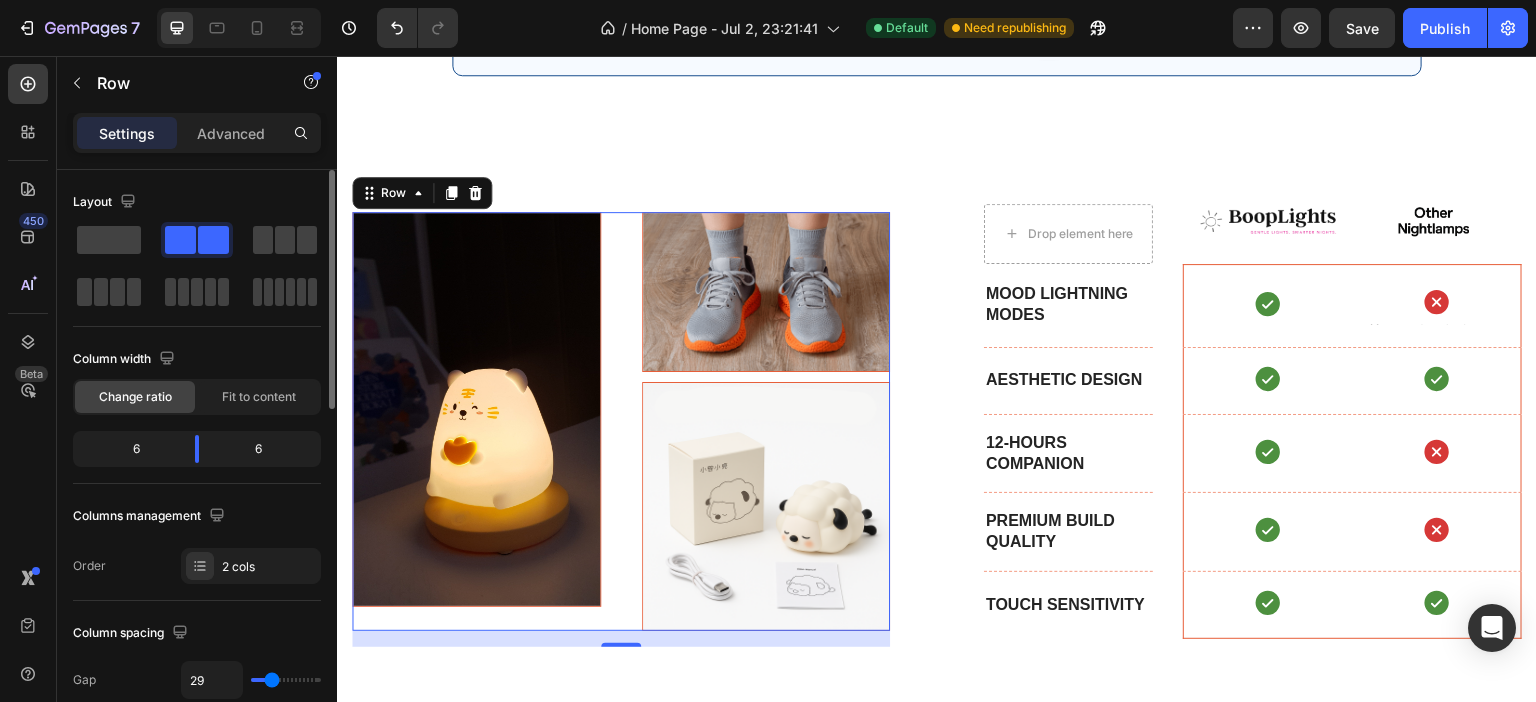 type on "27" 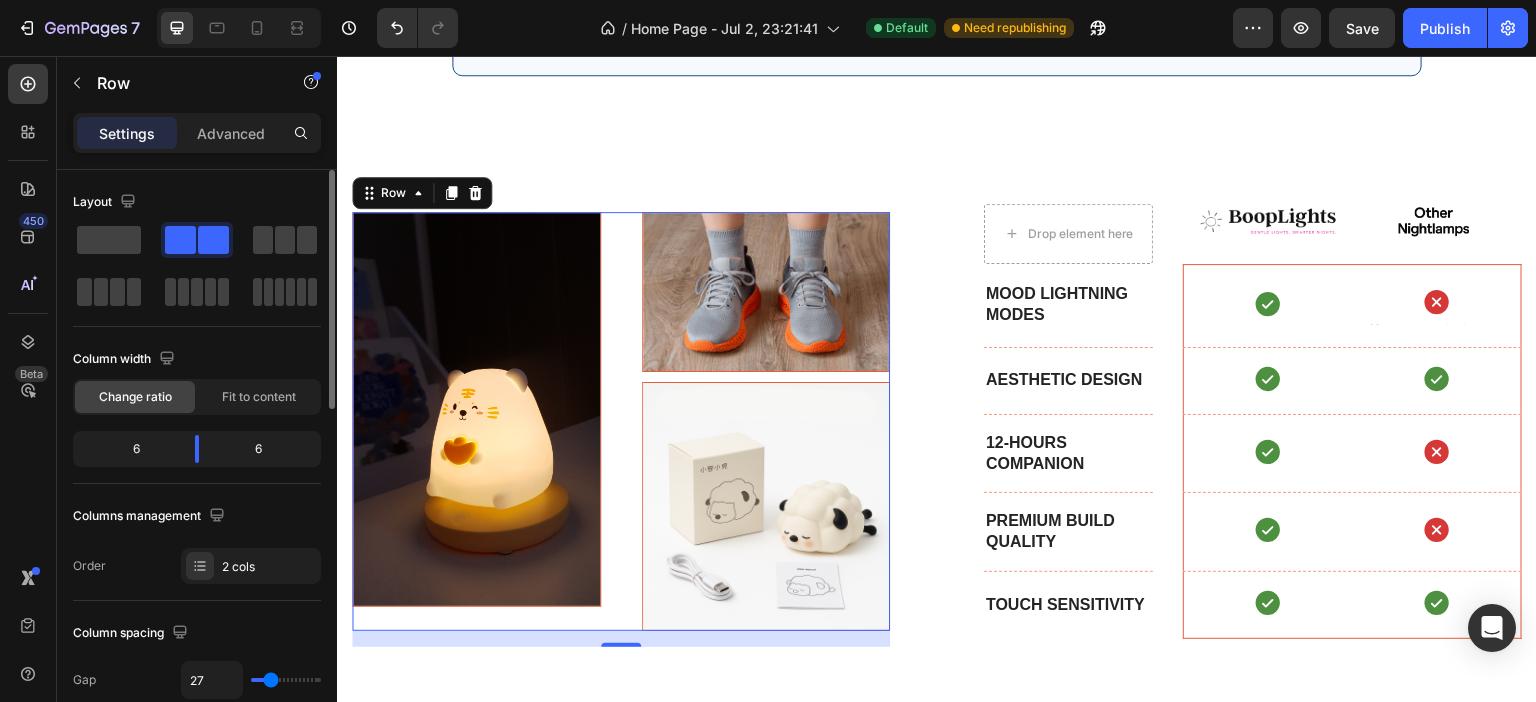type on "25" 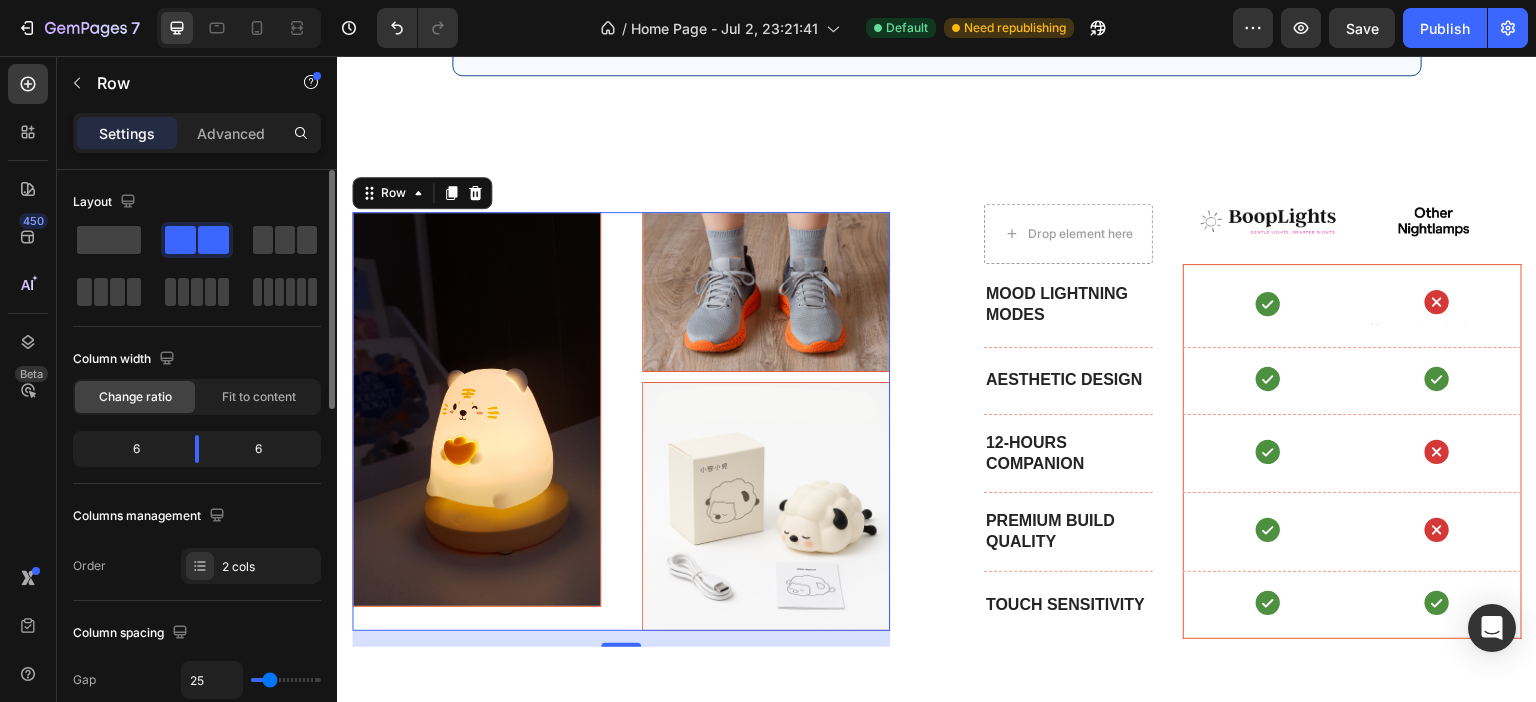 type on "24" 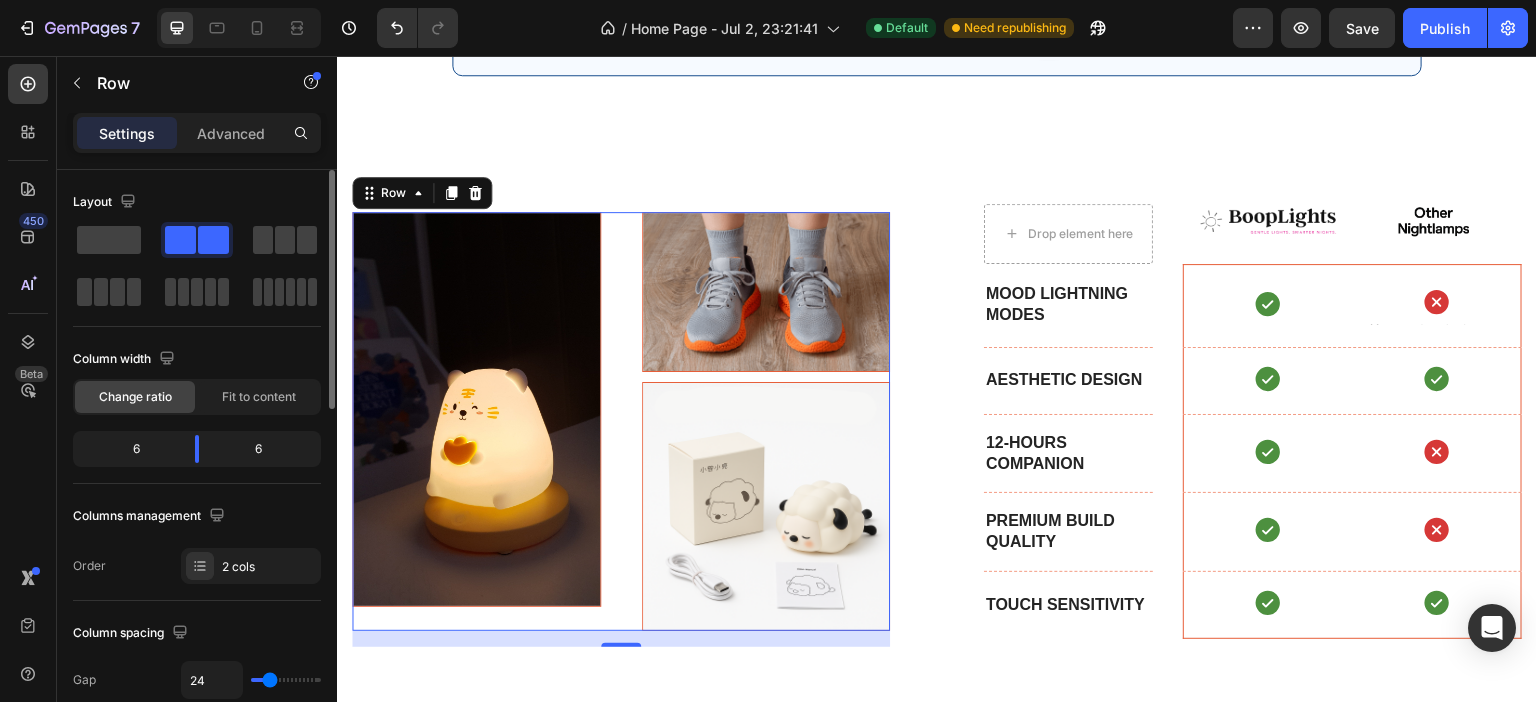 type on "22" 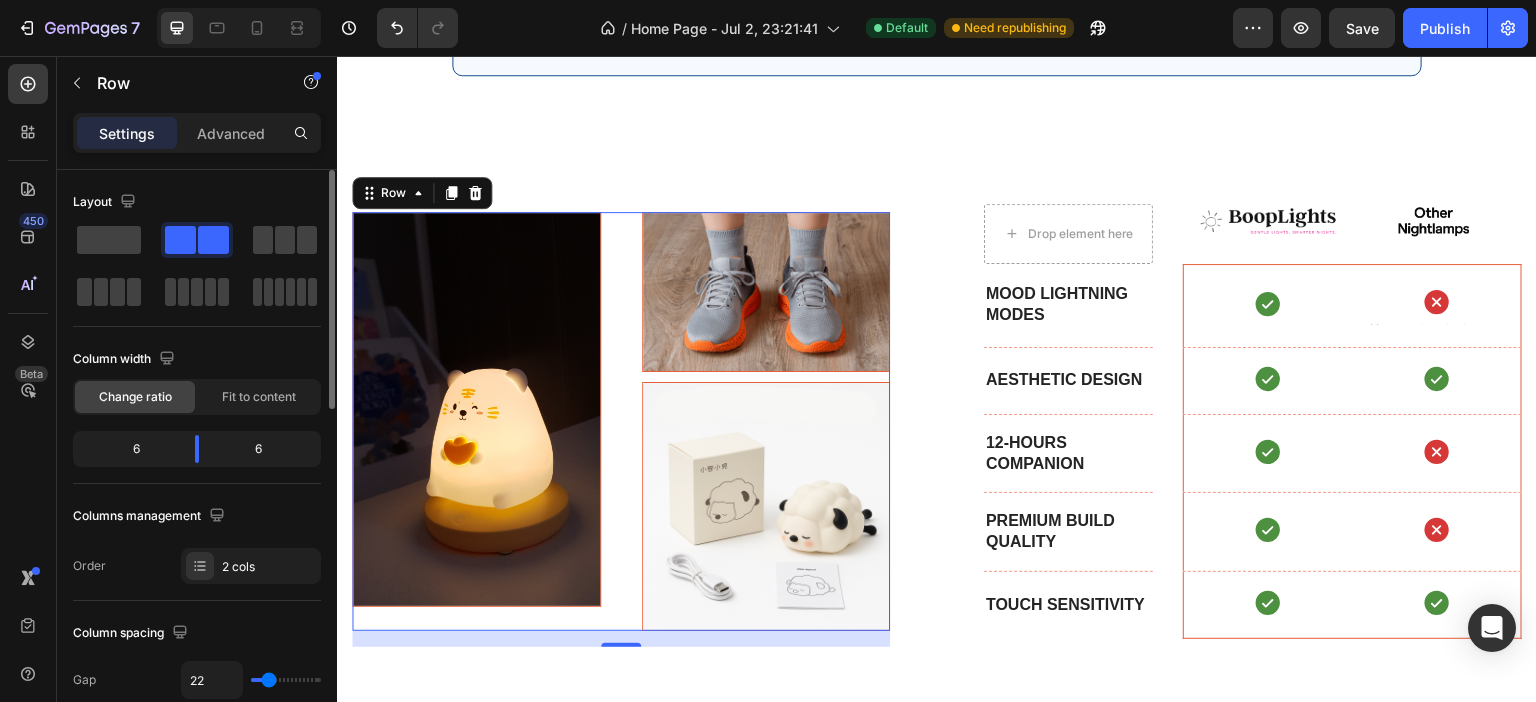 type on "18" 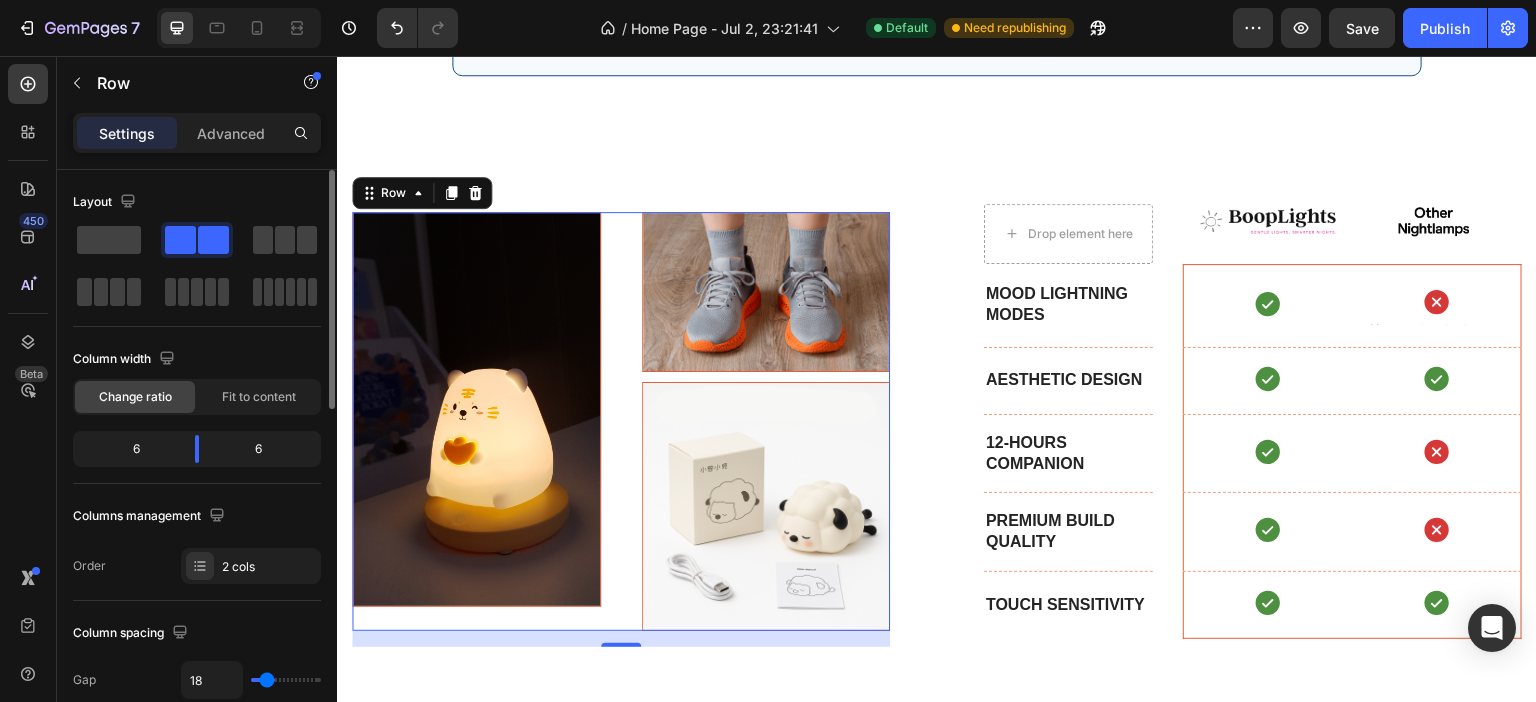 type on "13" 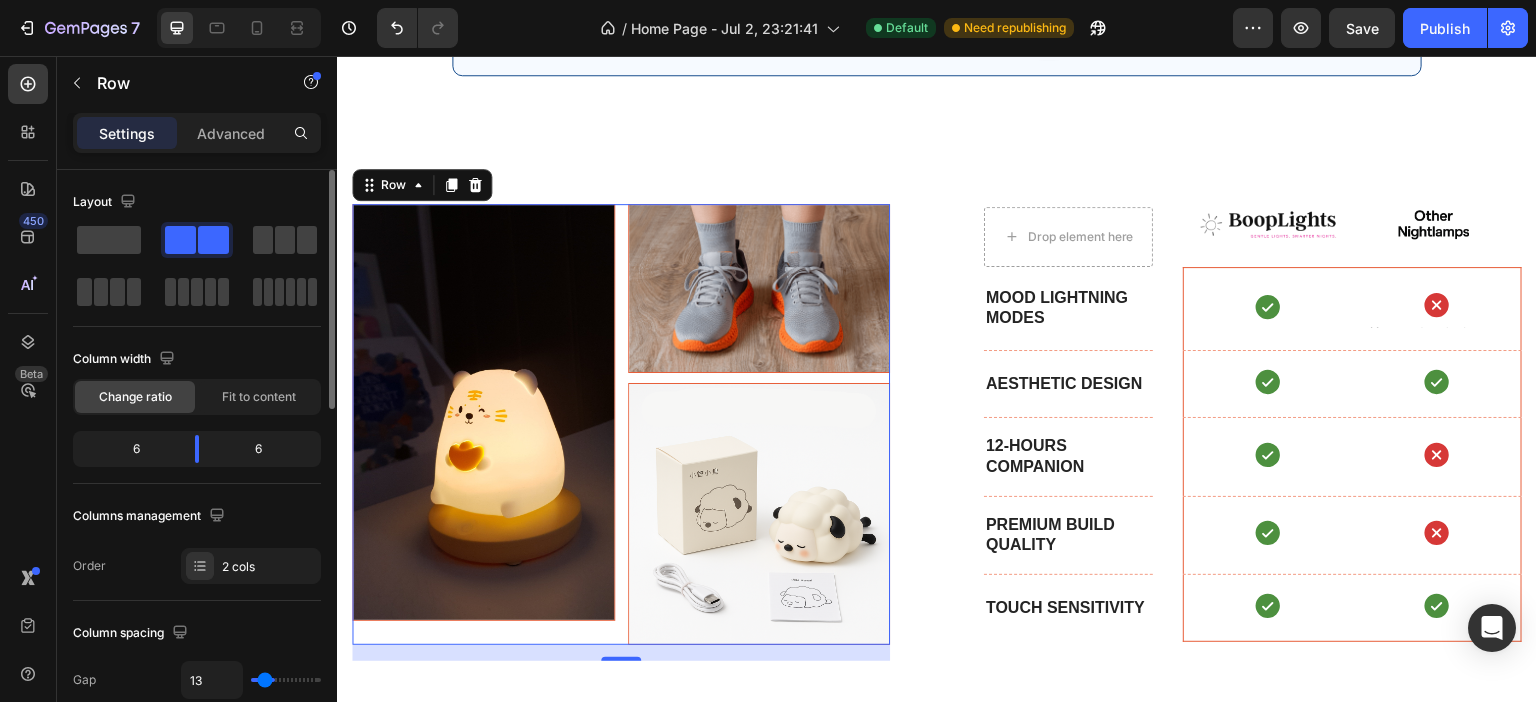 type on "9" 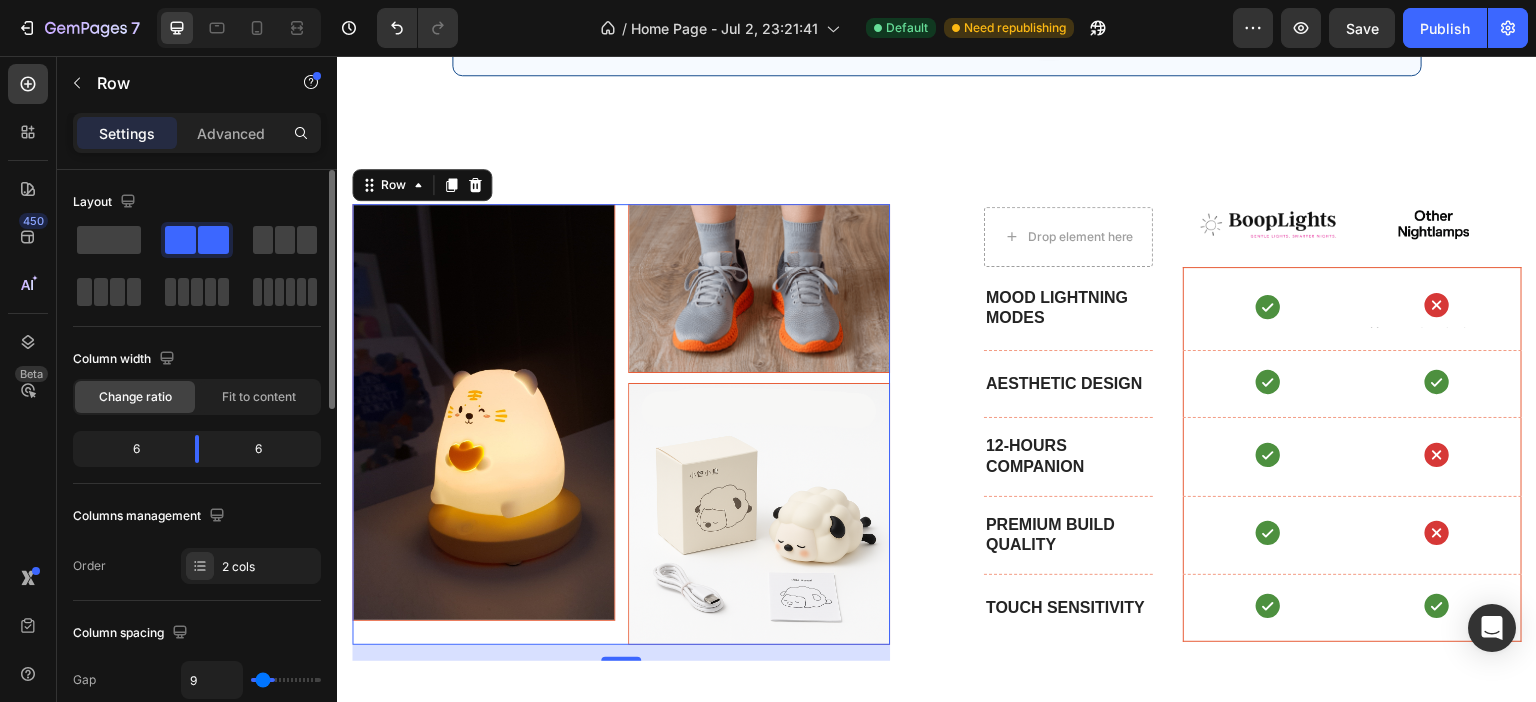type on "6" 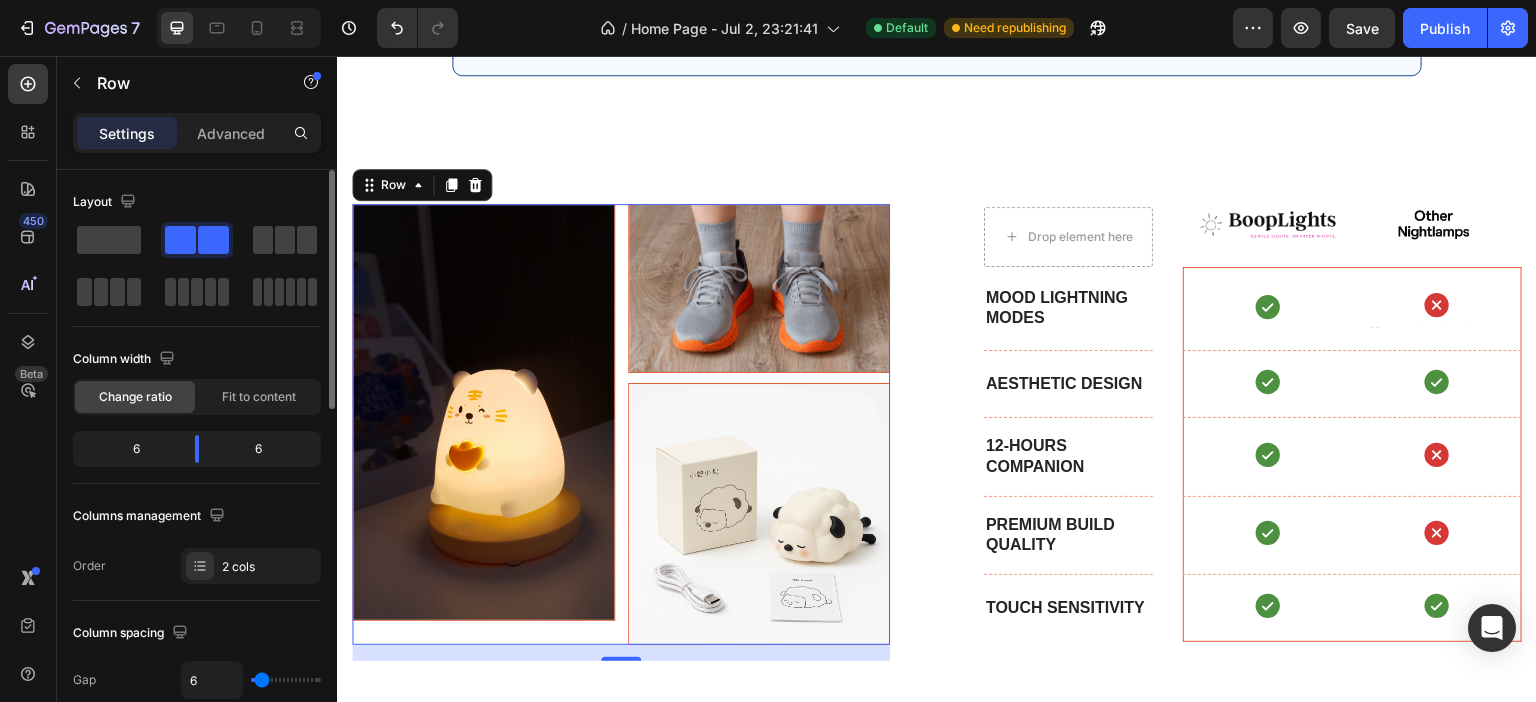 type on "4" 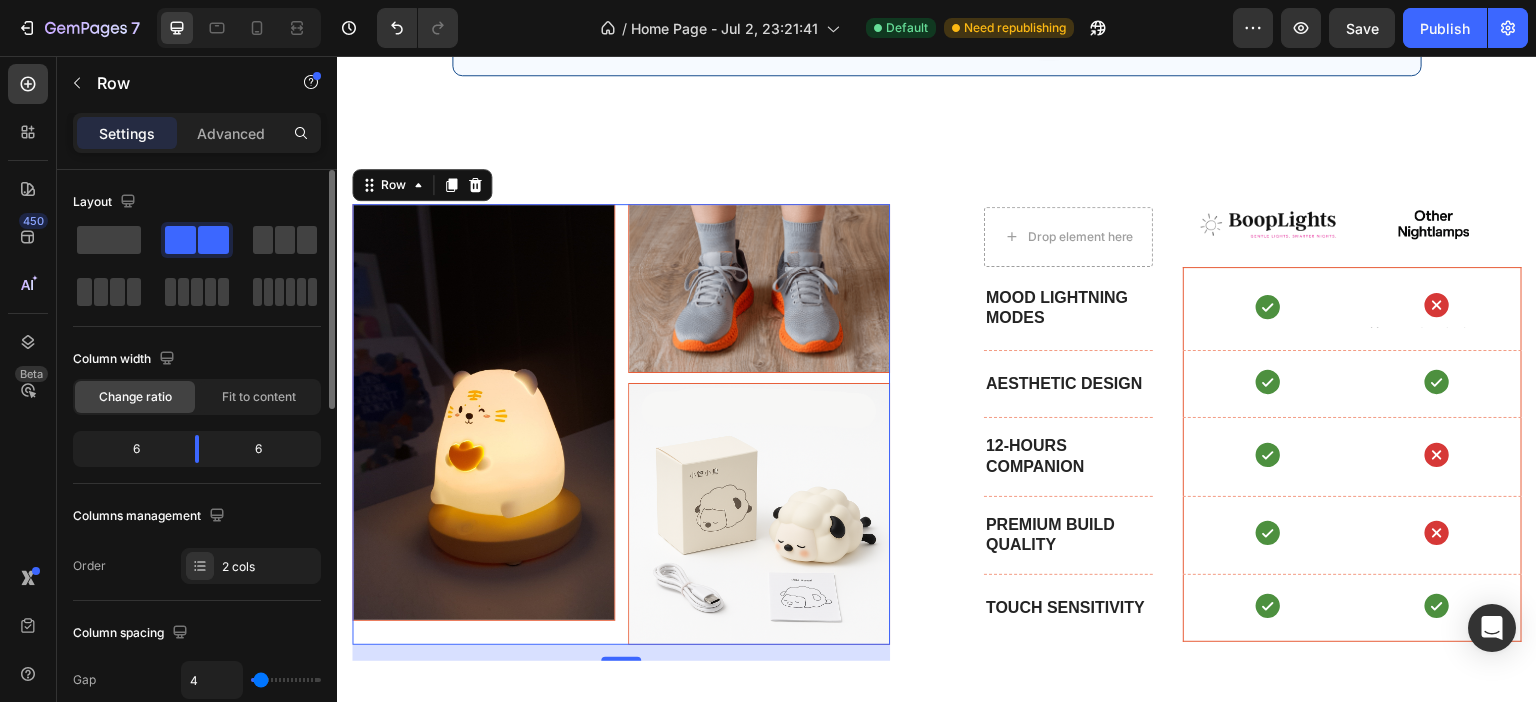 type on "2" 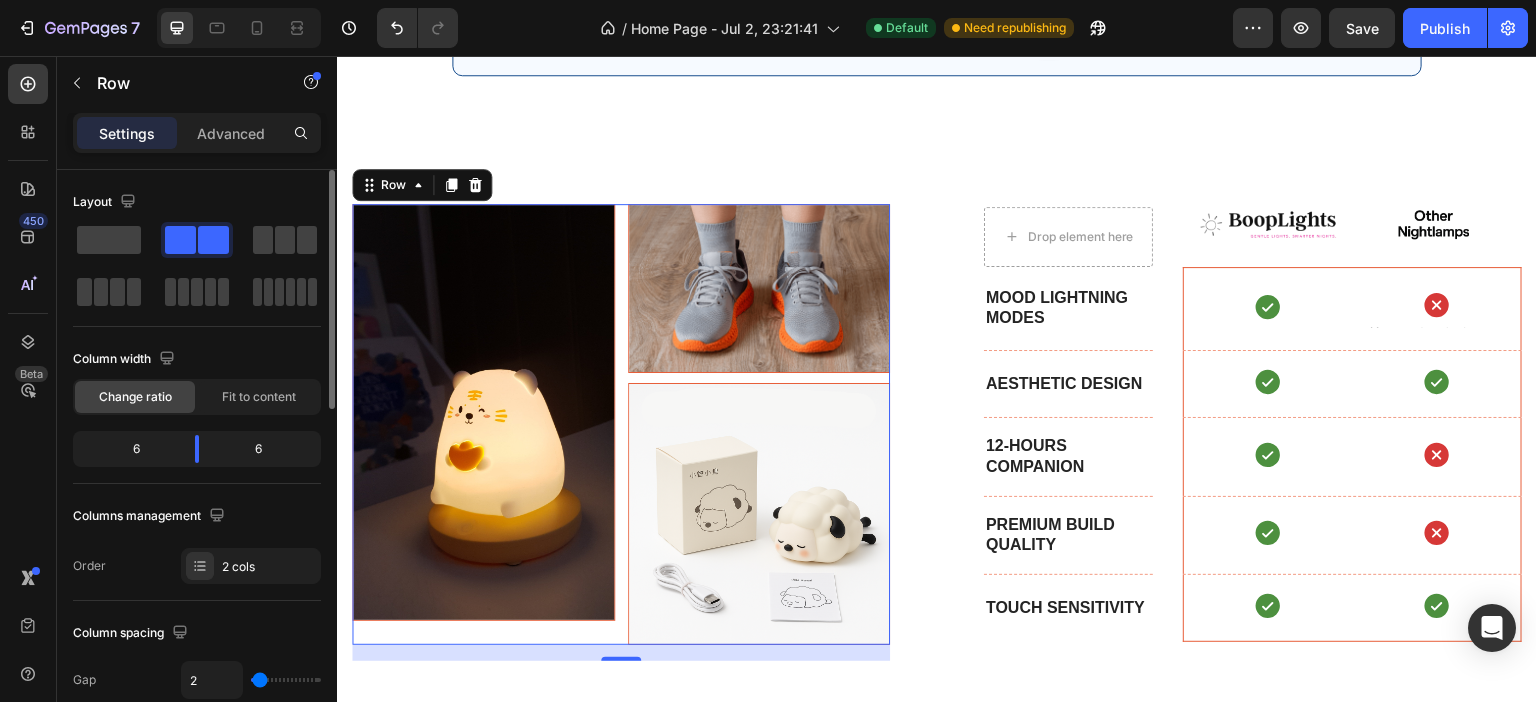 type on "0" 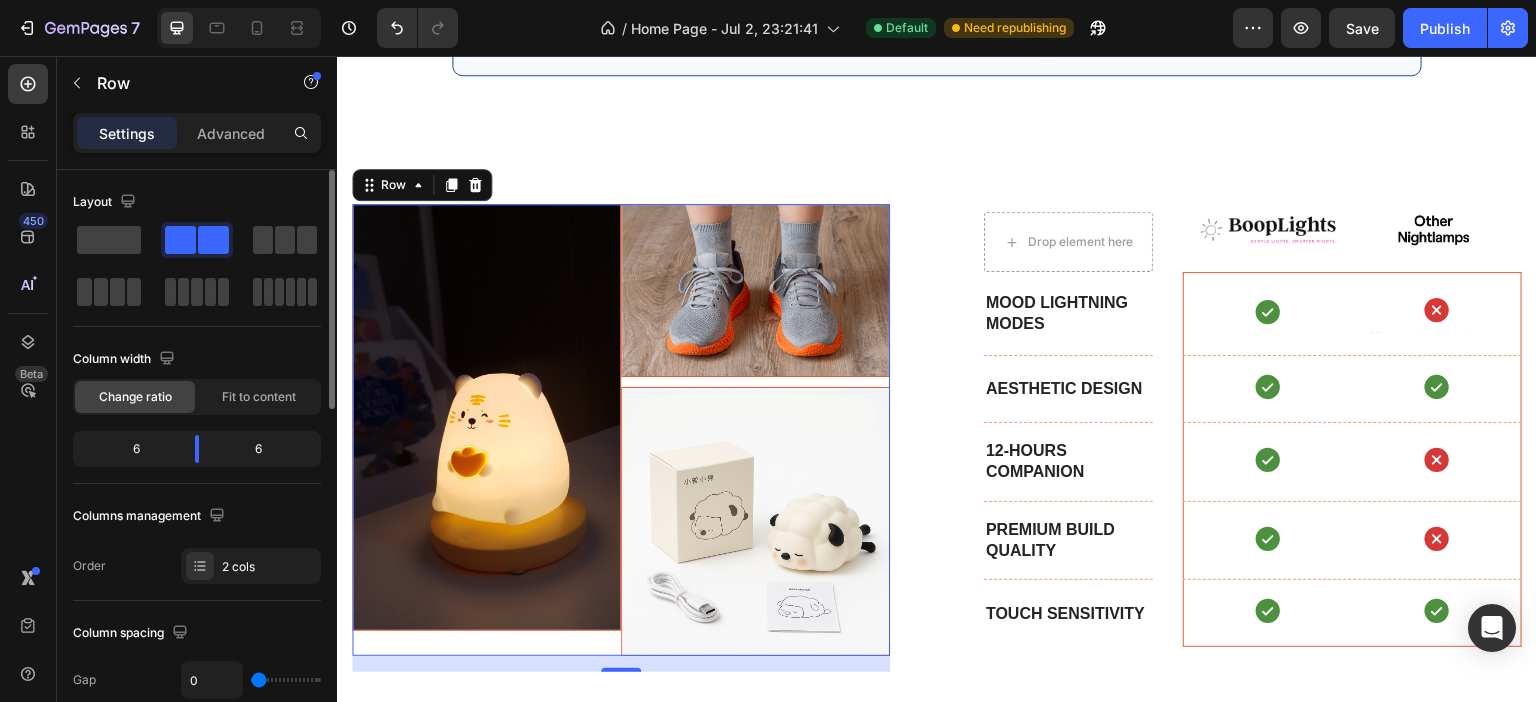 type on "2" 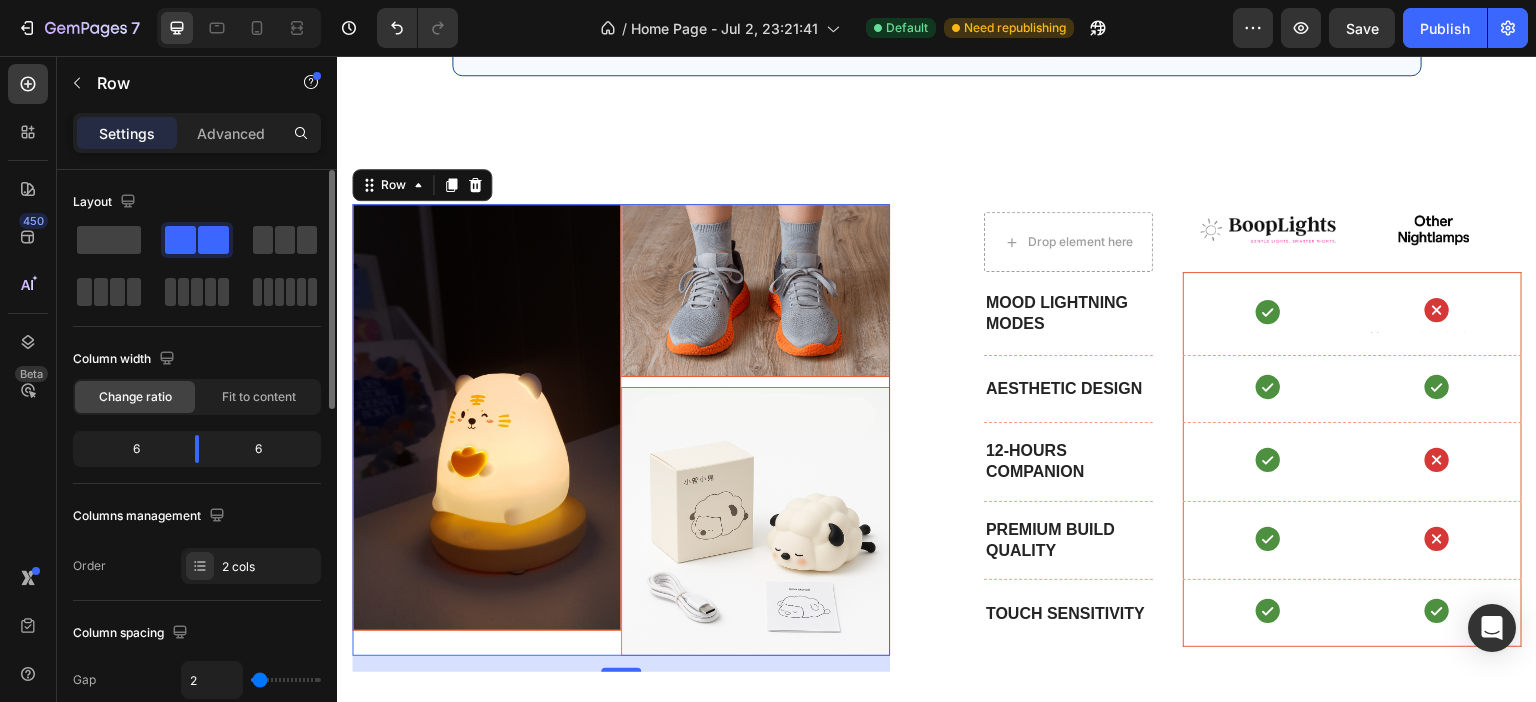 type on "4" 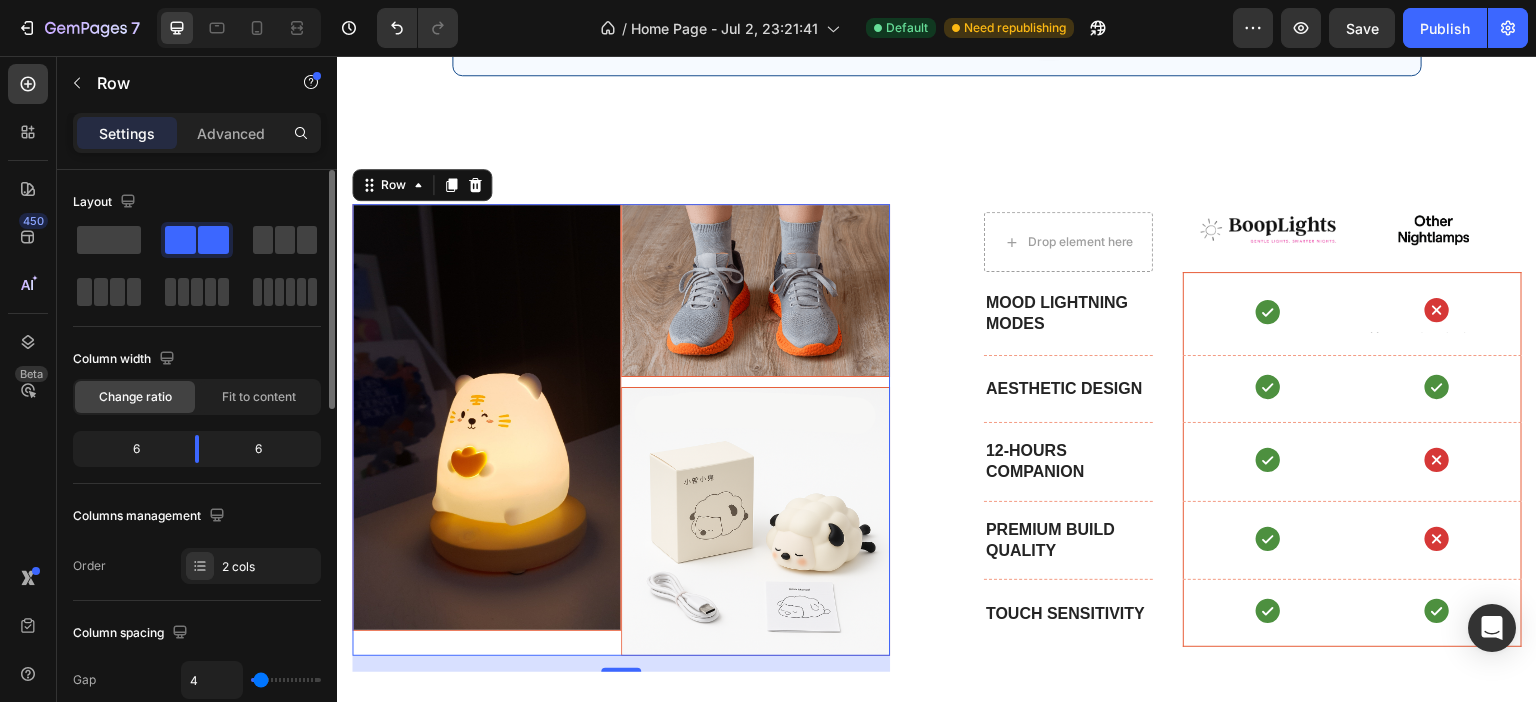 type on "6" 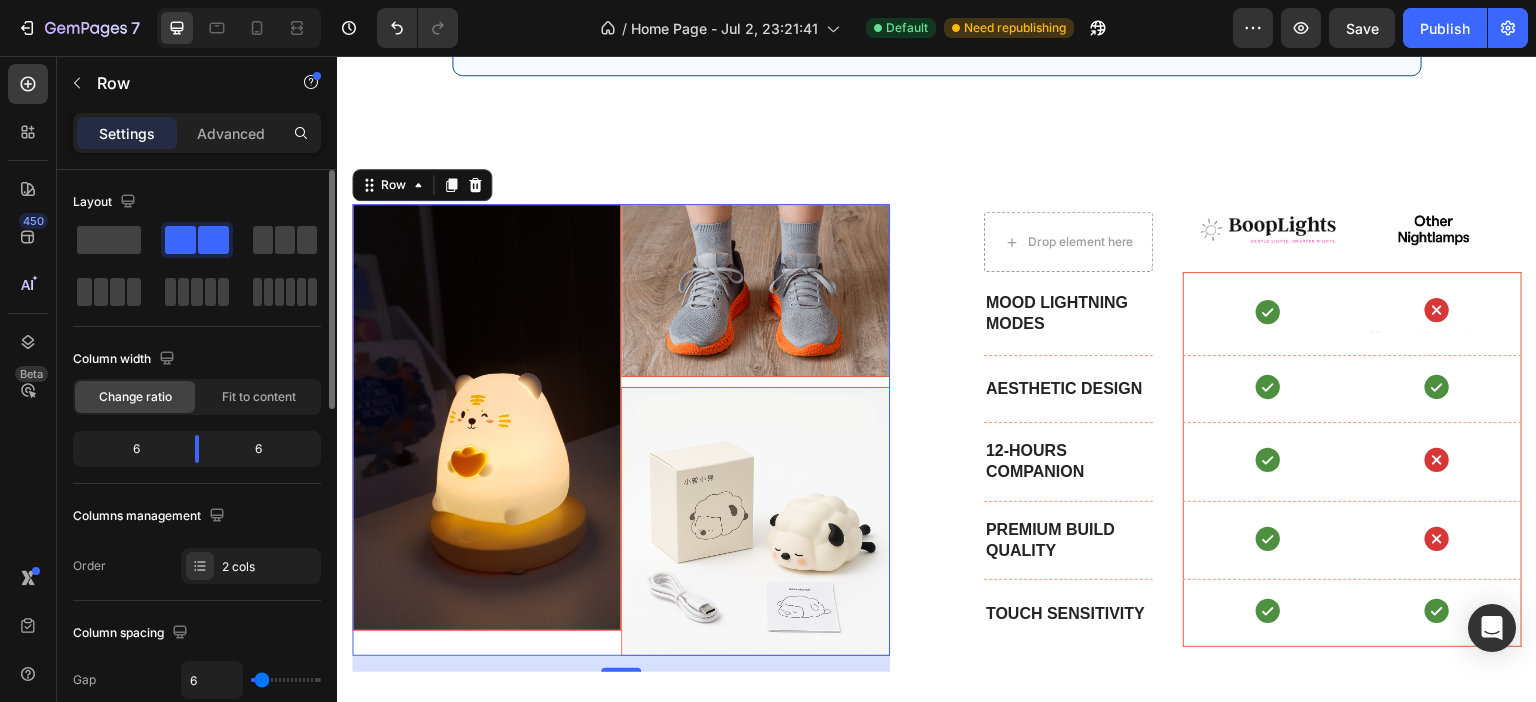 type on "8" 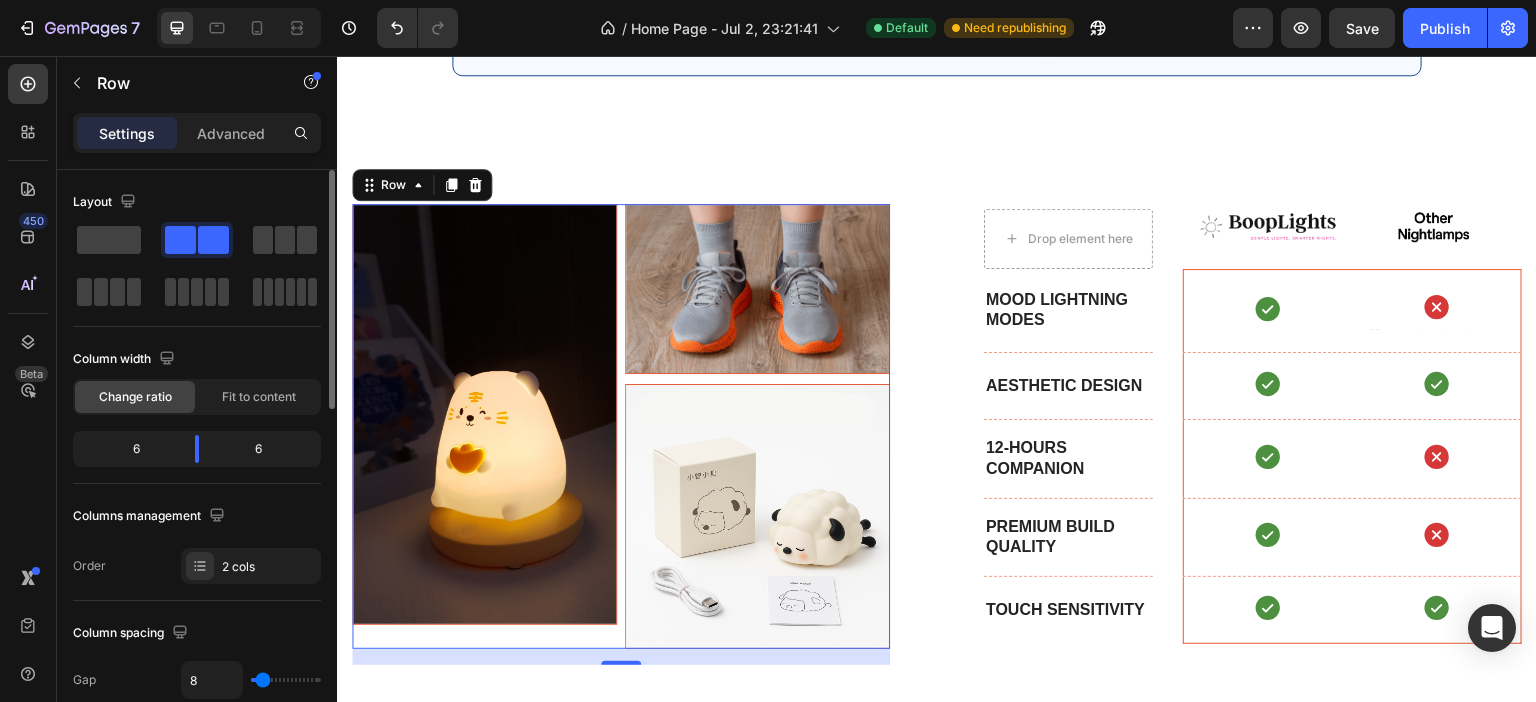 type on "9" 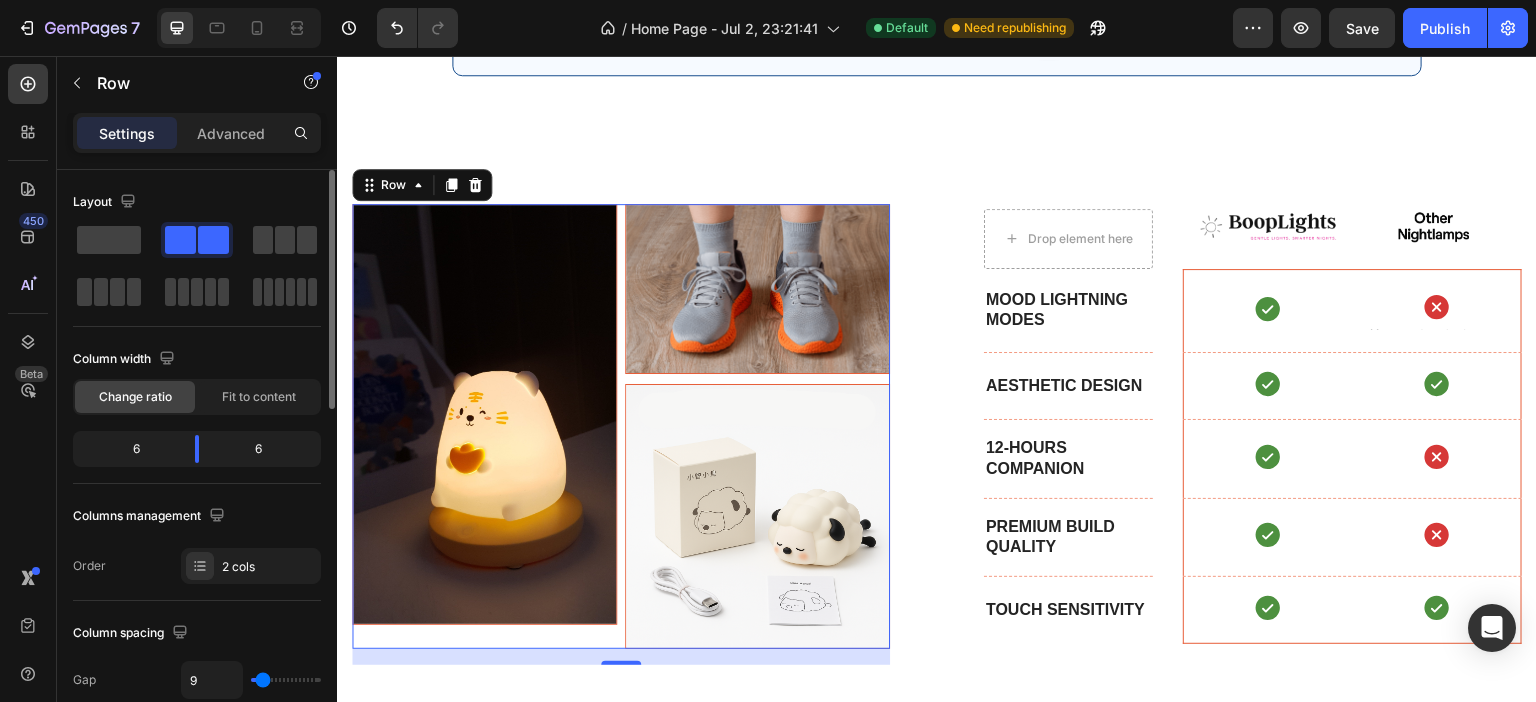 type on "11" 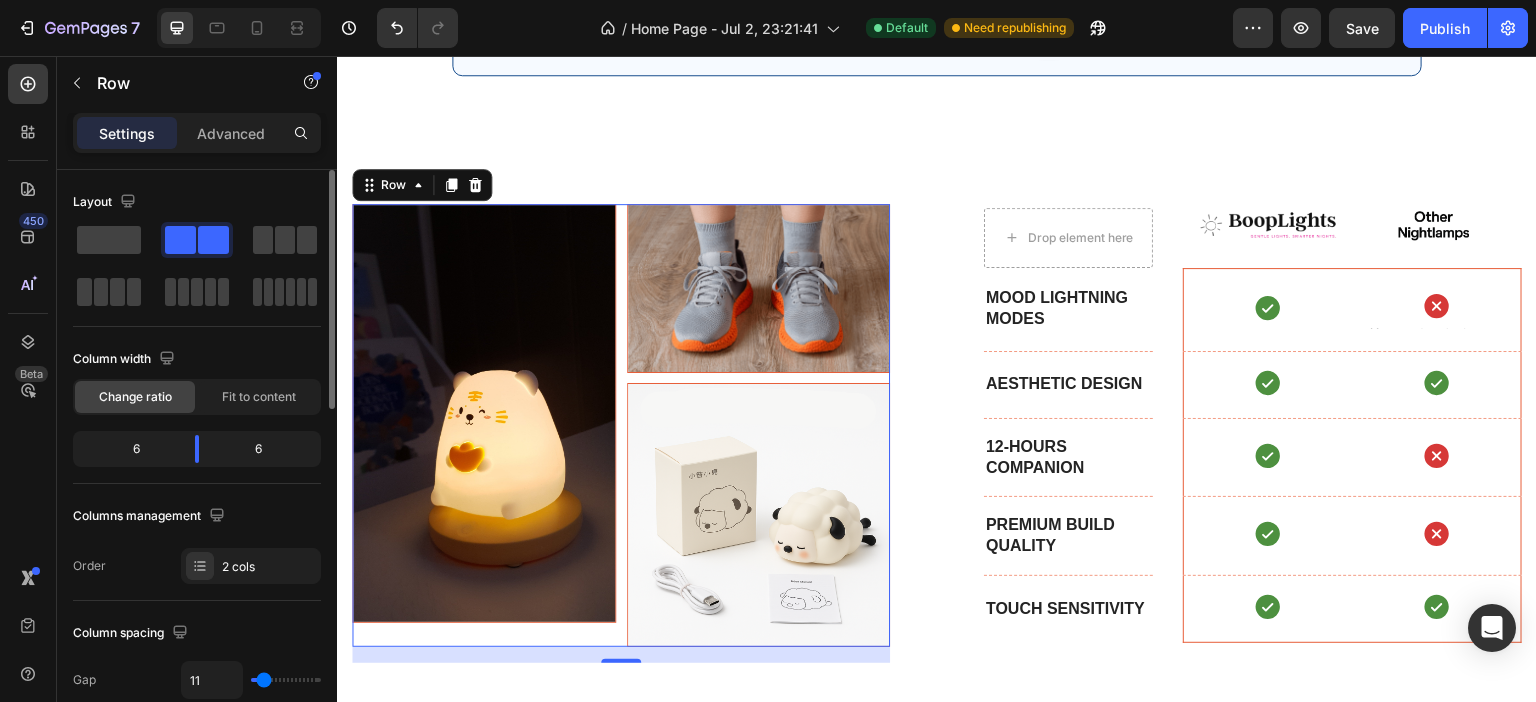 type on "9" 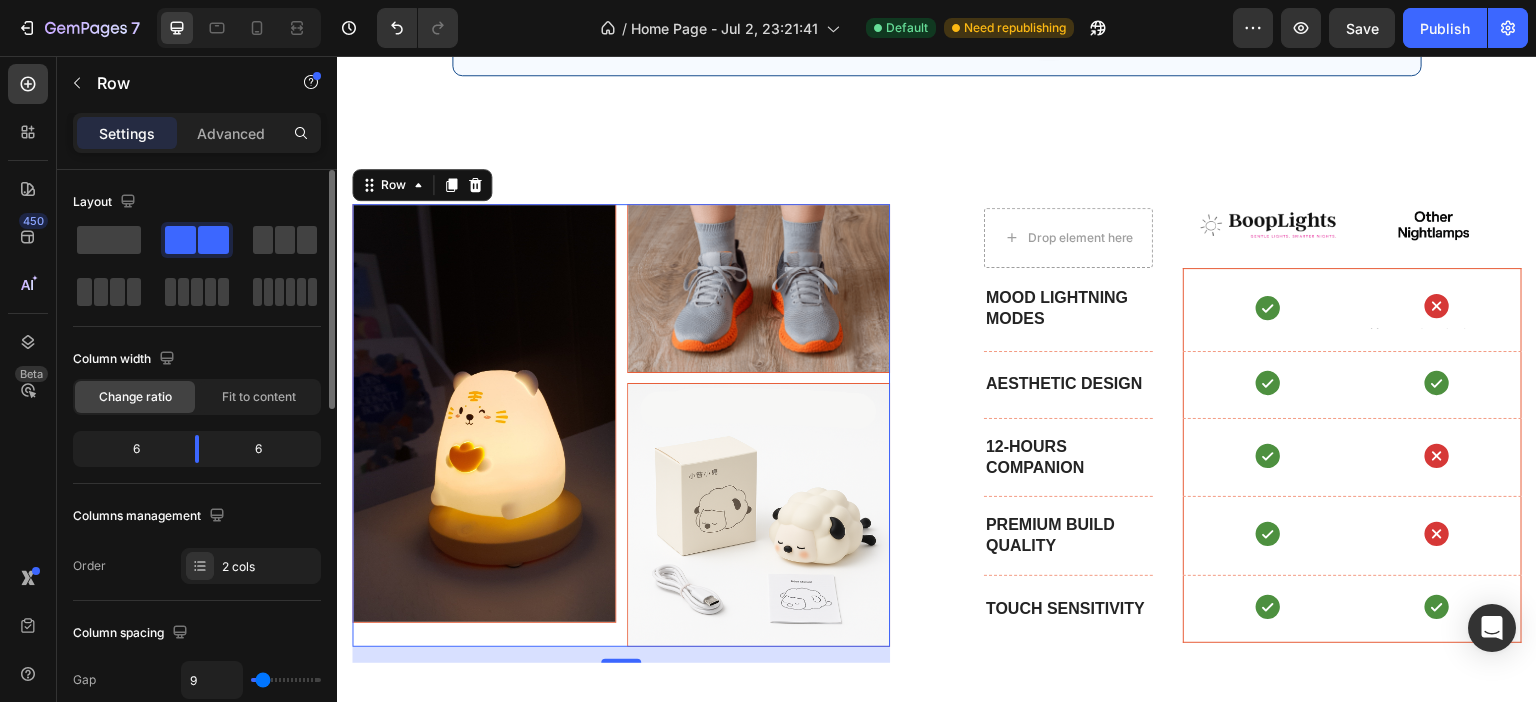 type on "8" 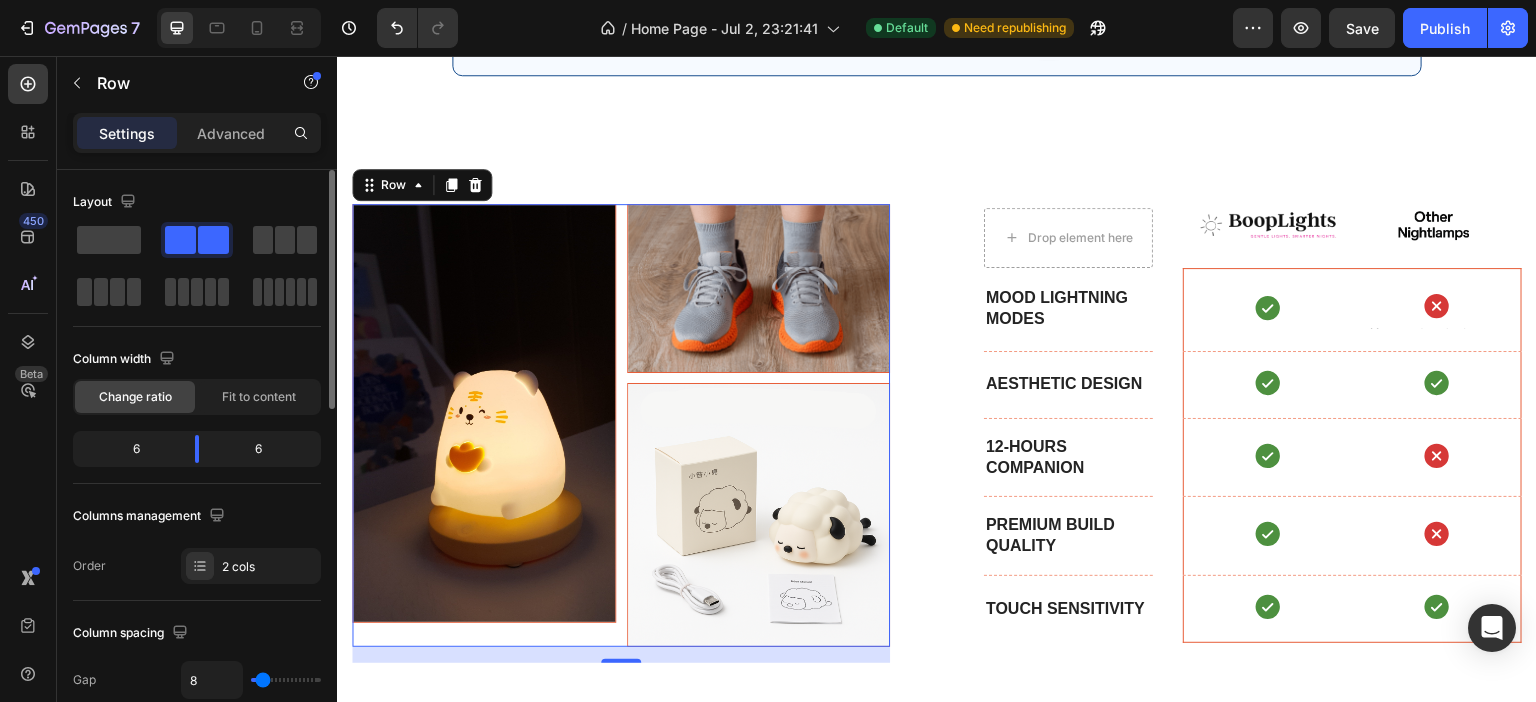 type on "0" 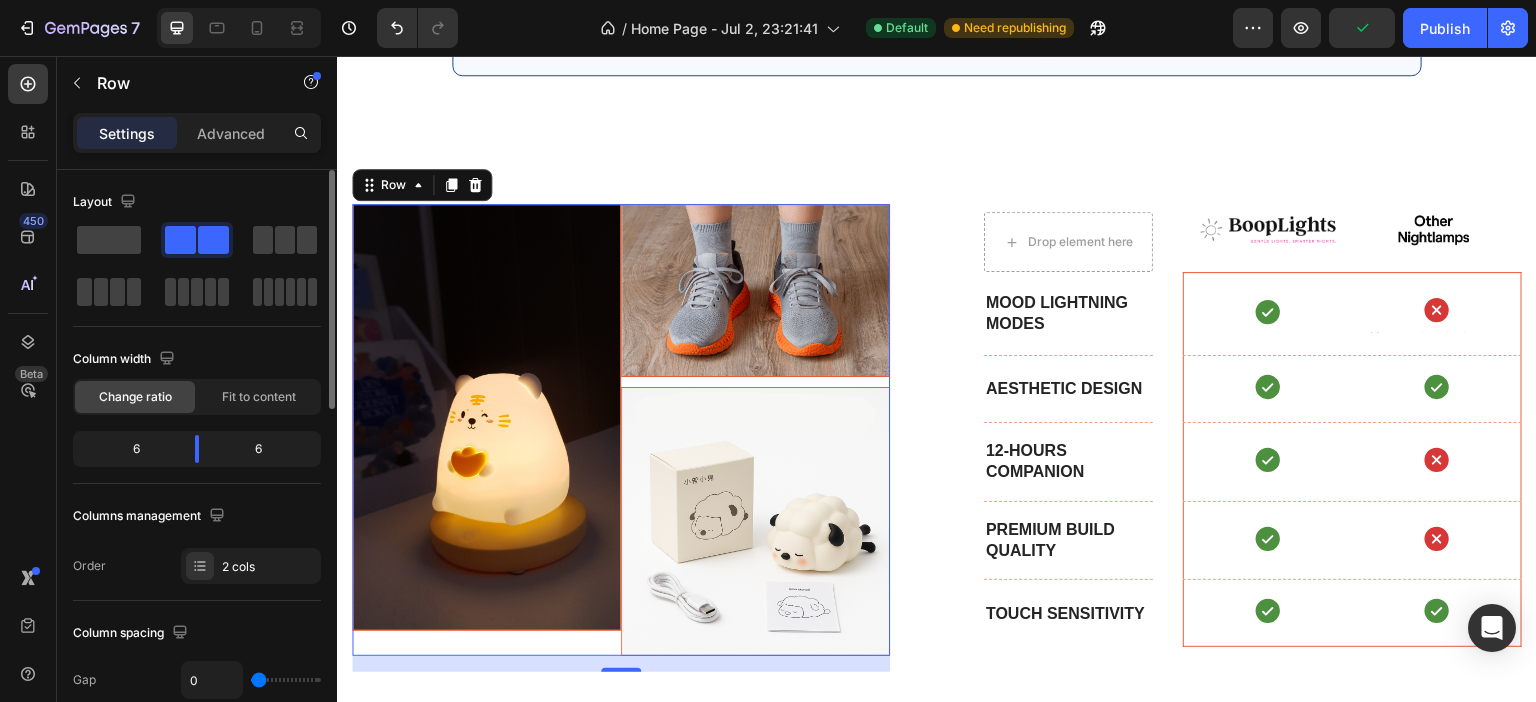 type on "2" 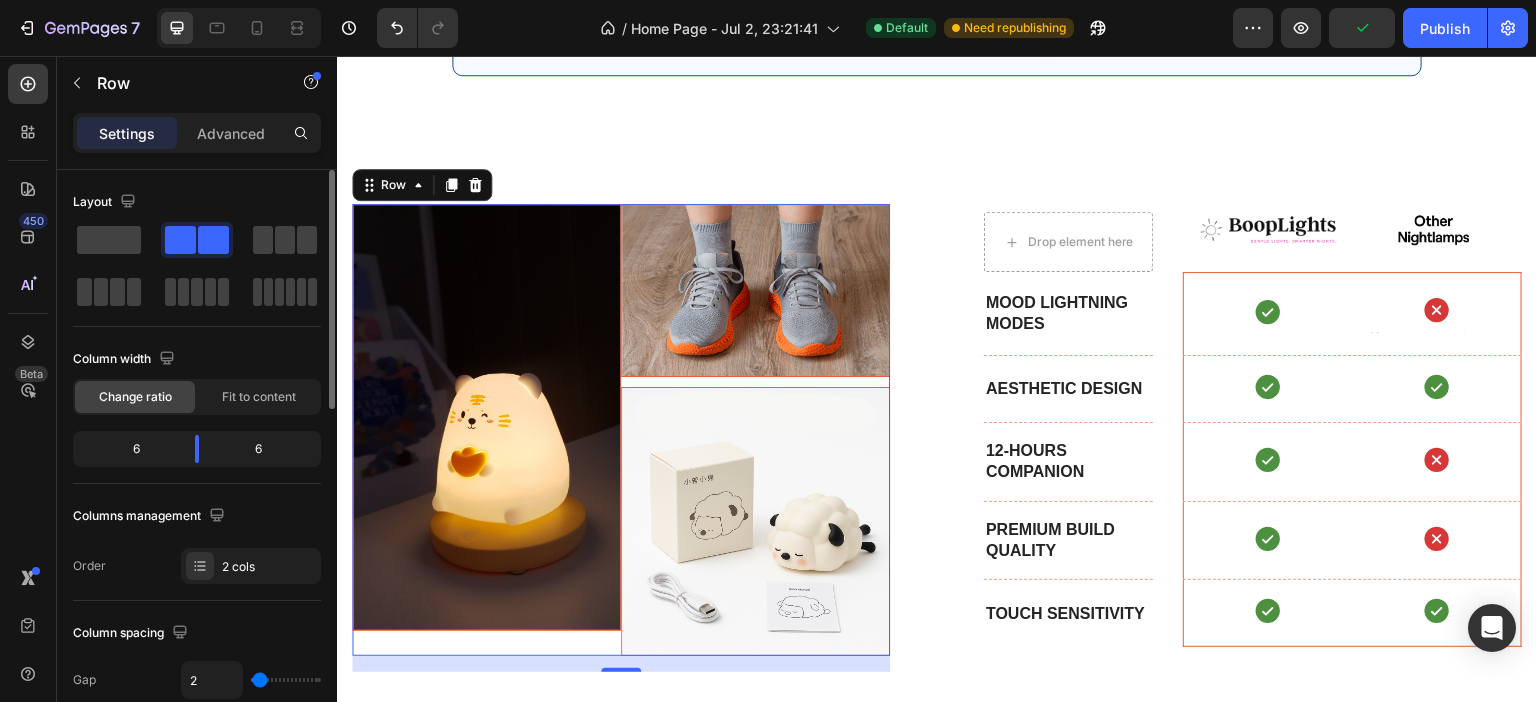 type on "4" 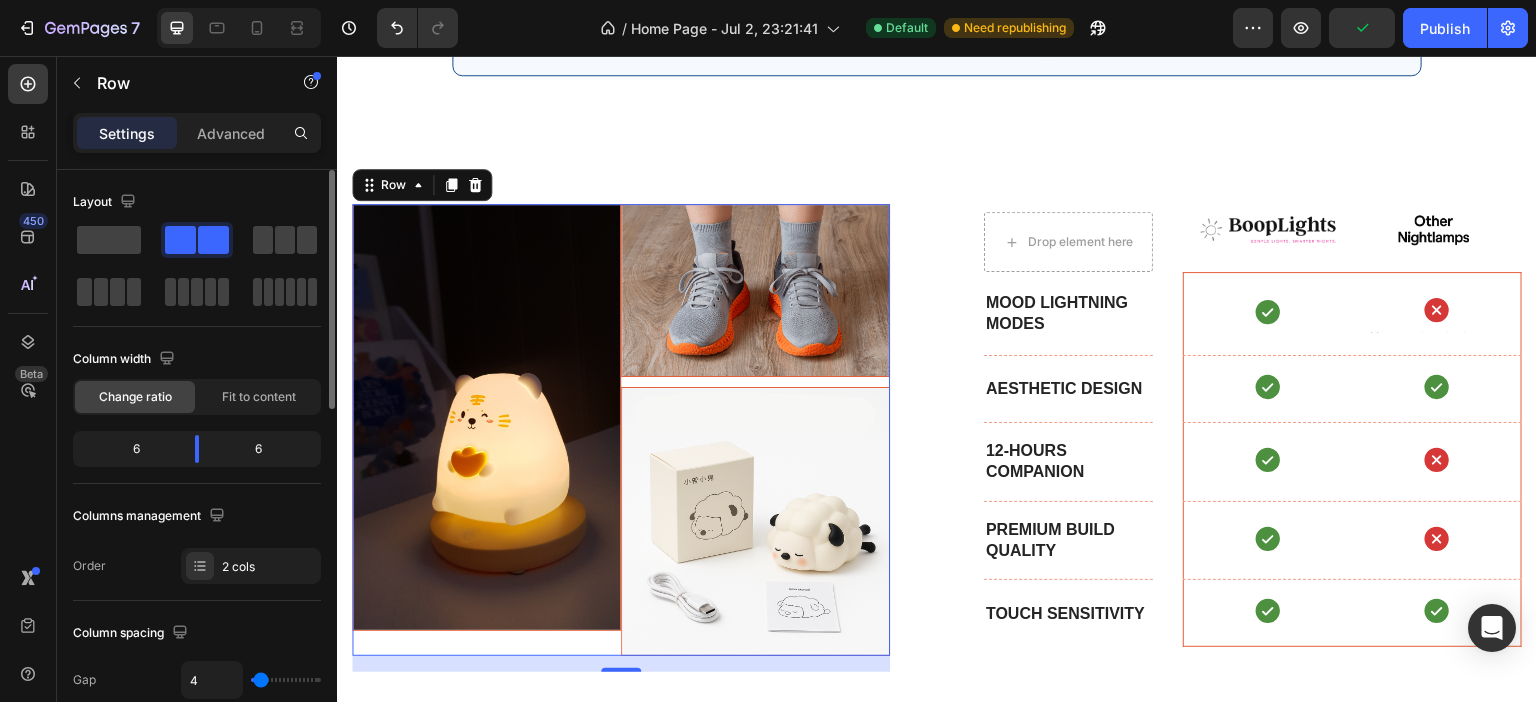 type on "6" 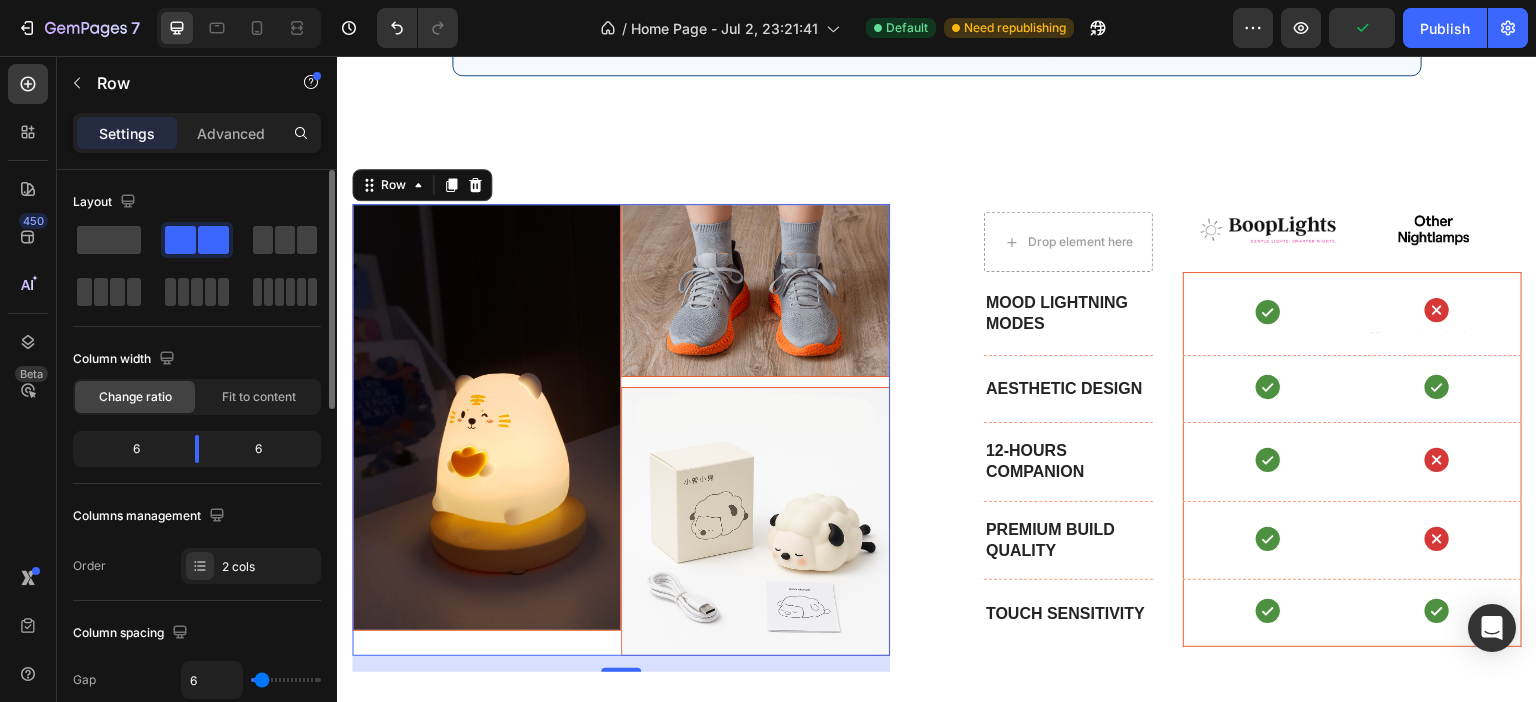 type on "8" 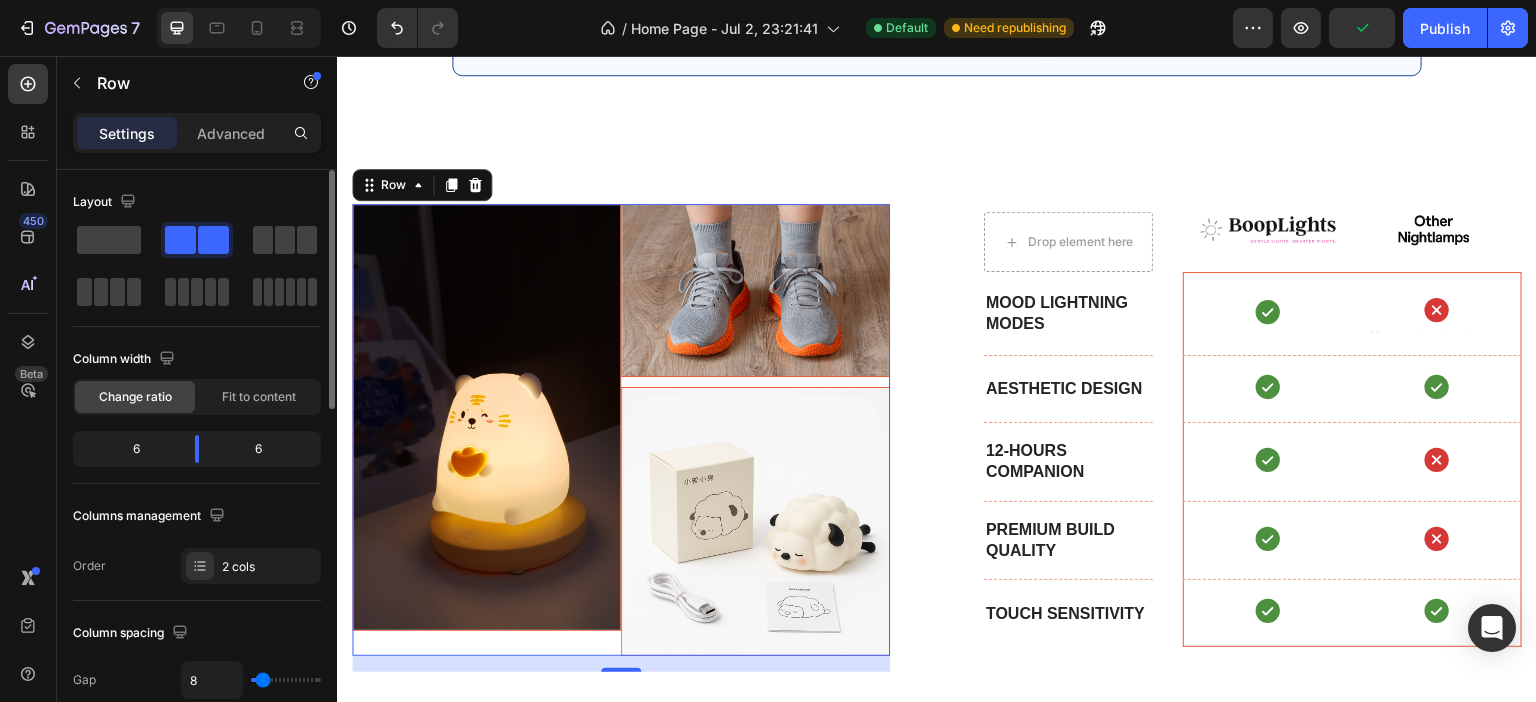 type on "9" 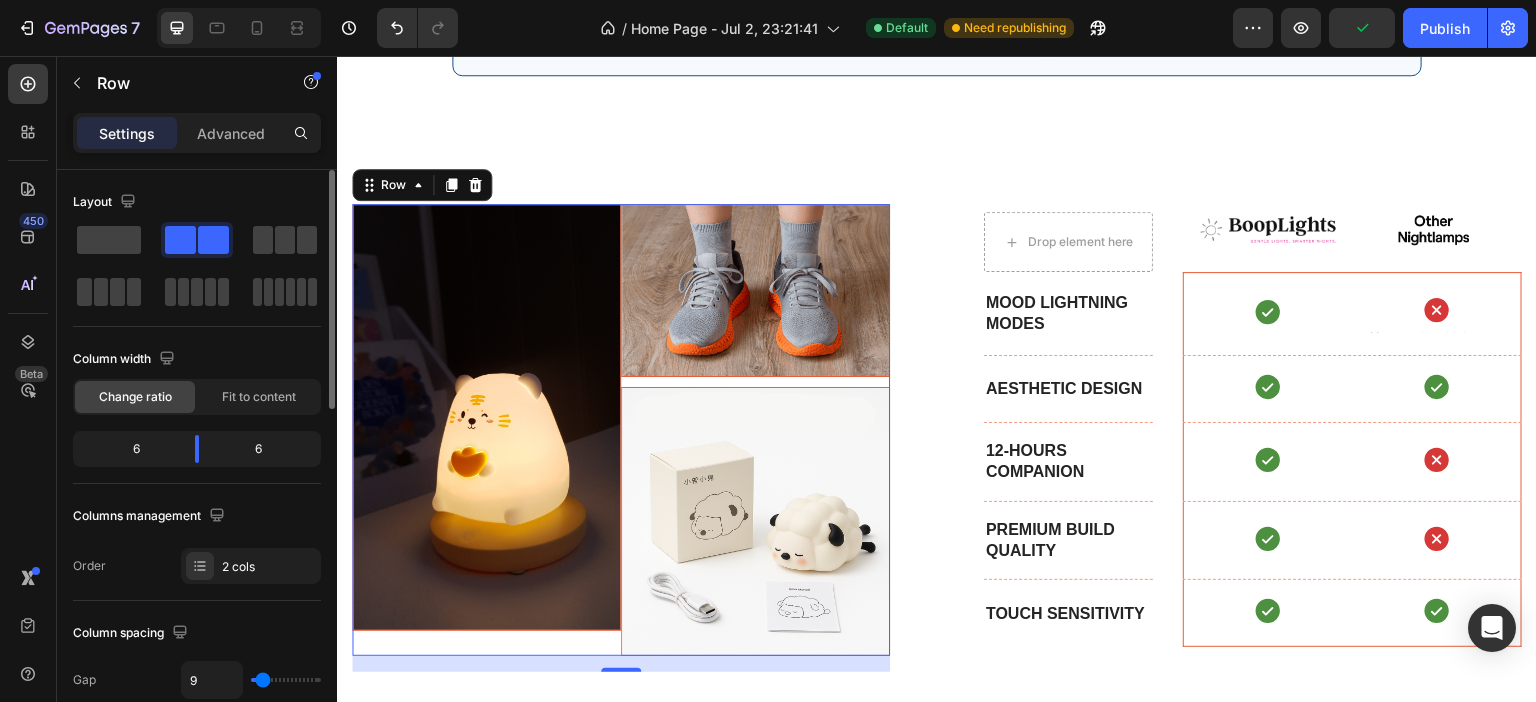type on "11" 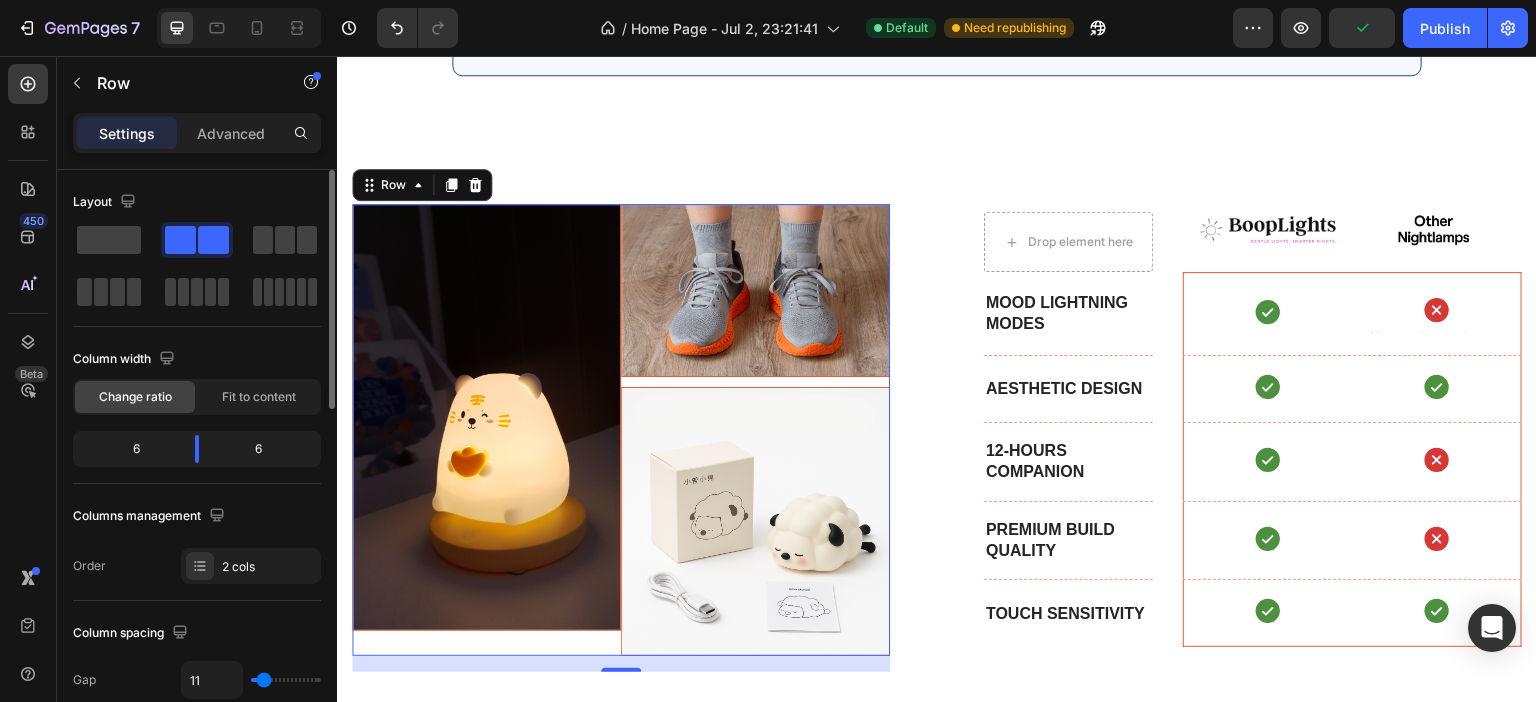 type on "13" 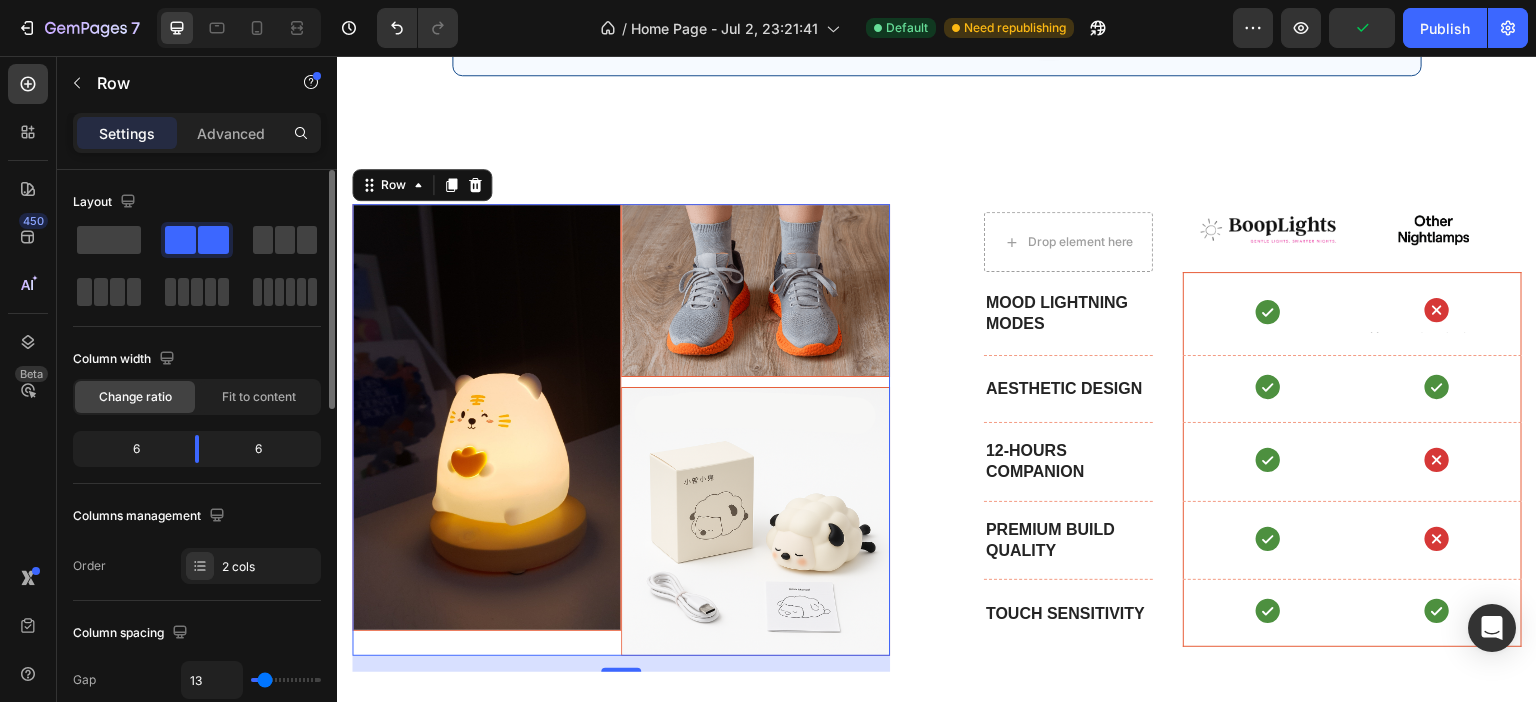 type on "15" 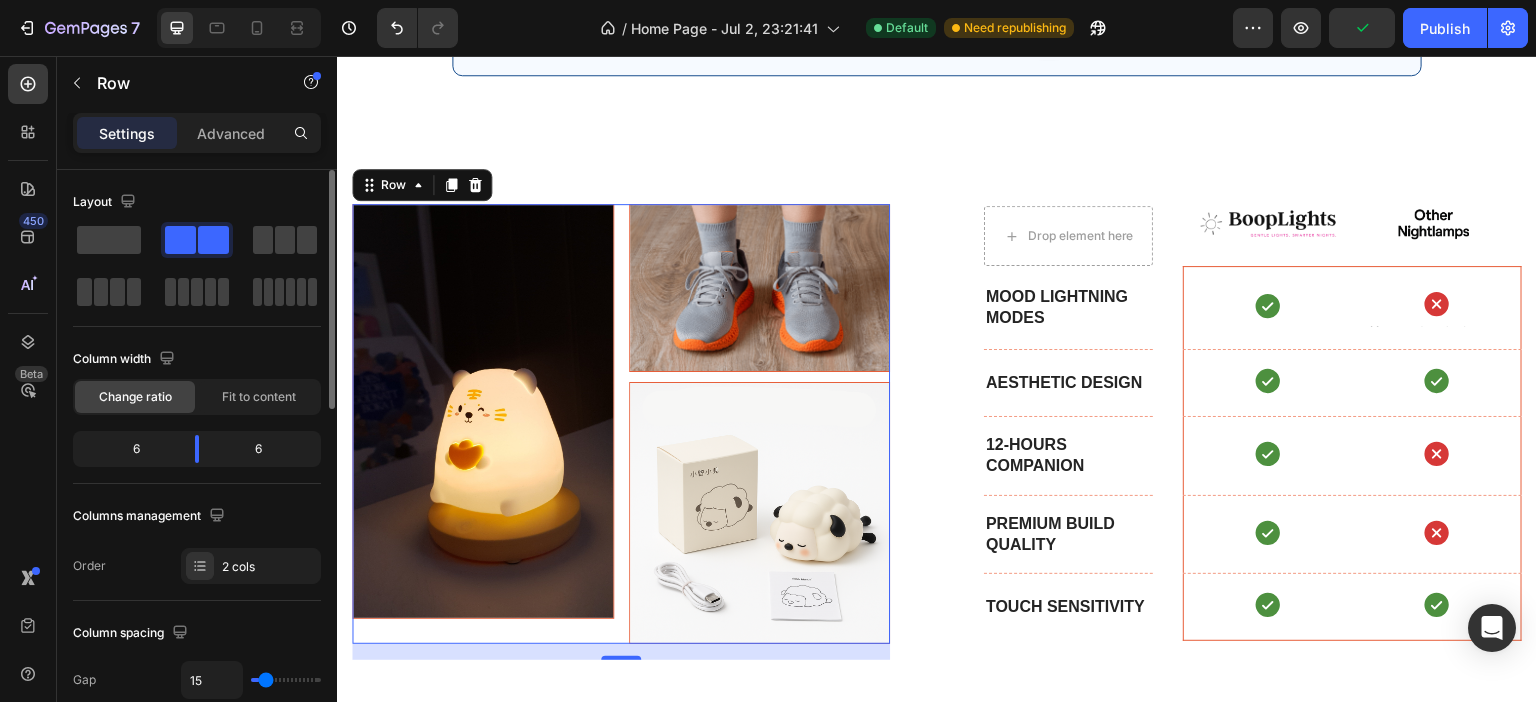 type on "16" 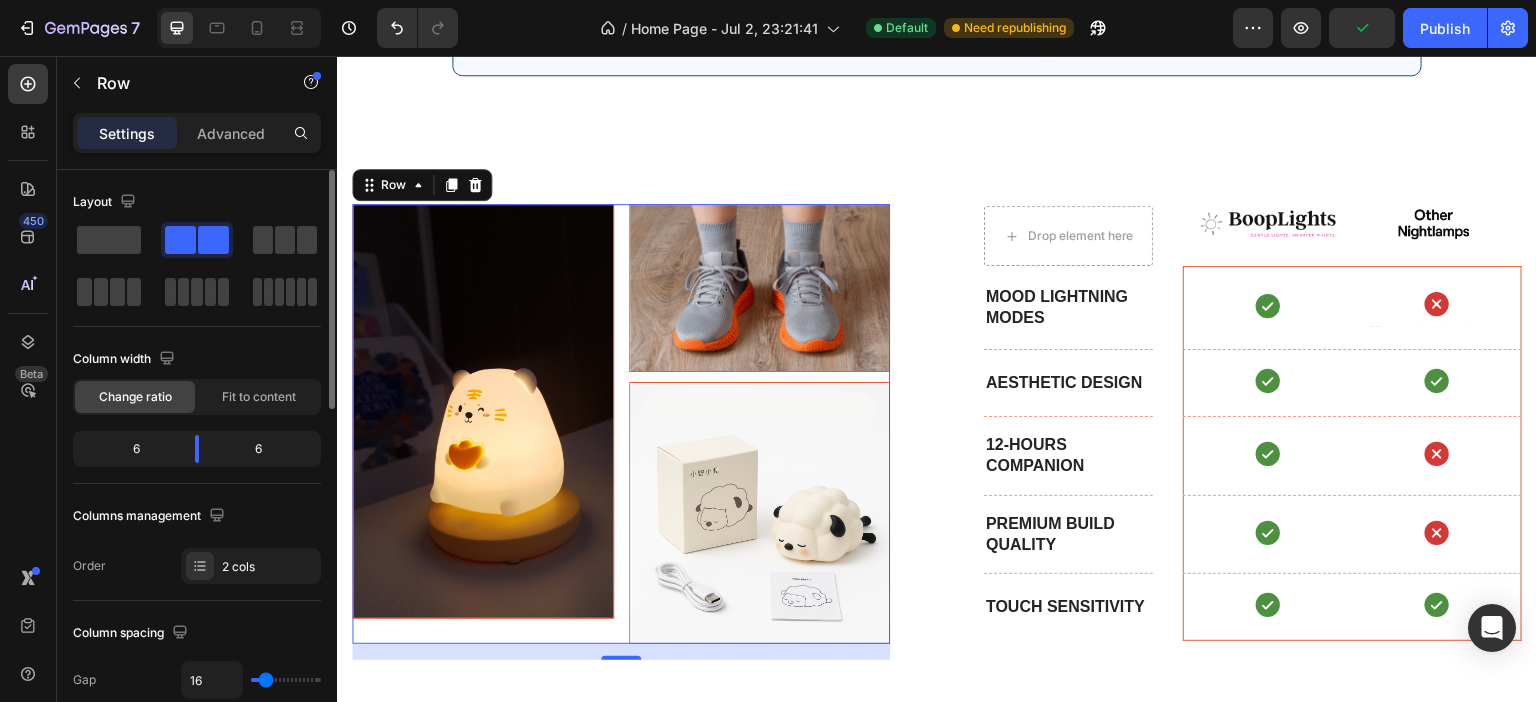 type on "18" 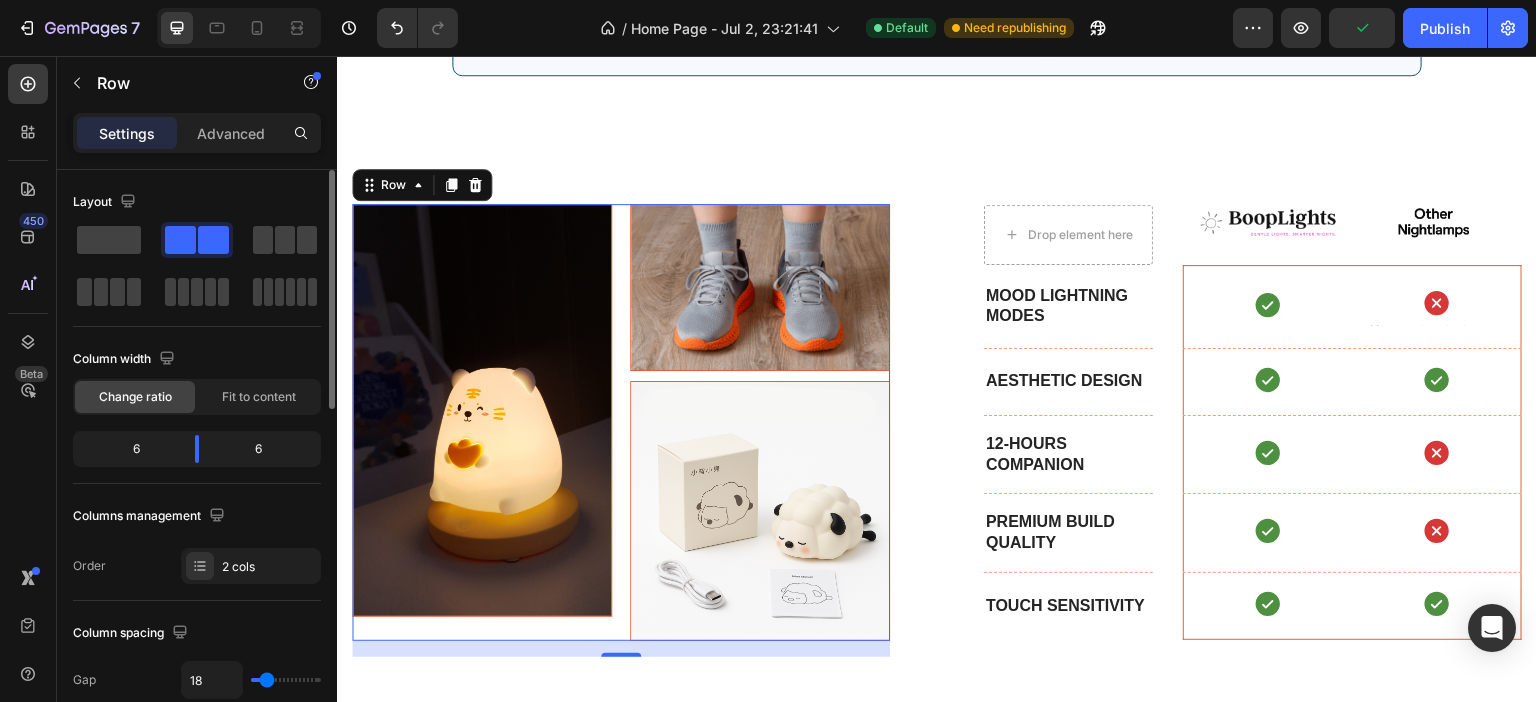 type on "16" 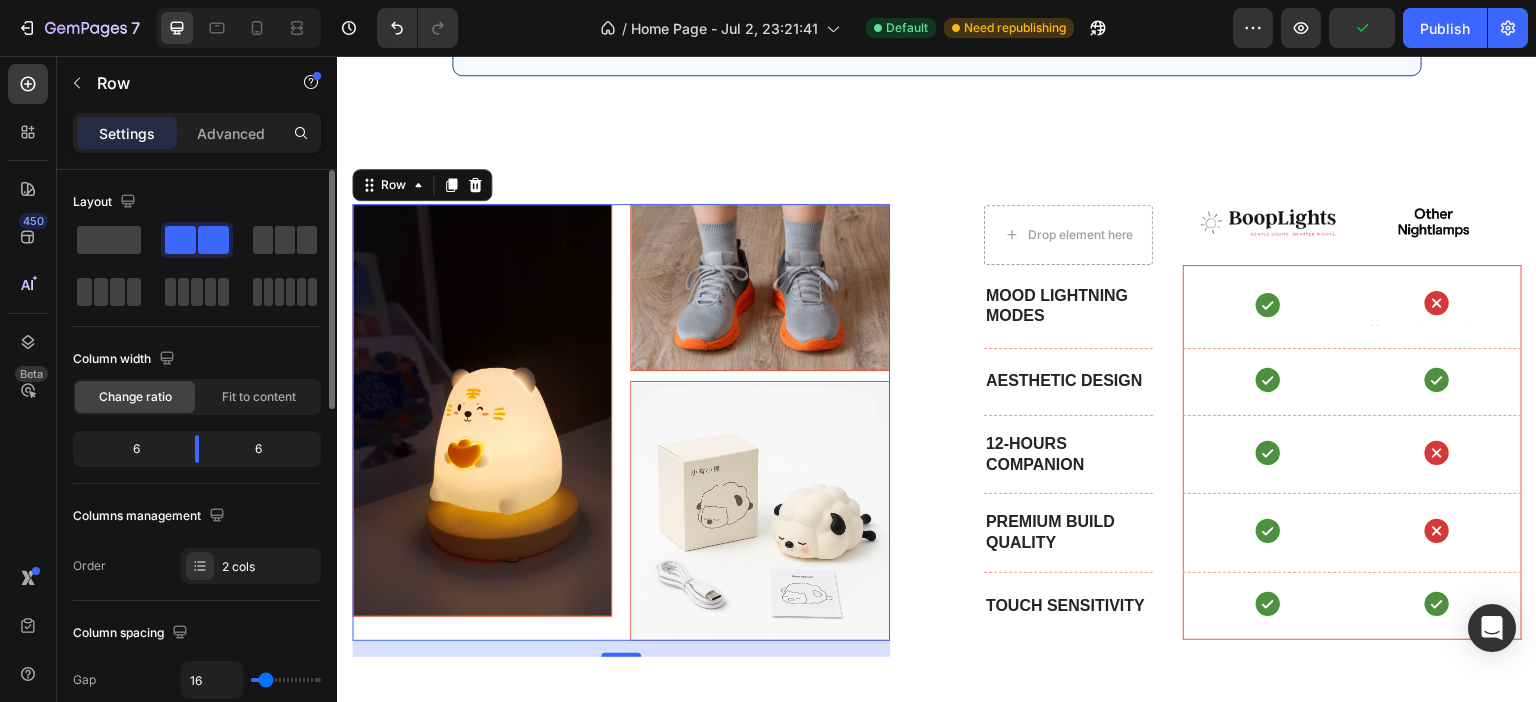 type on "15" 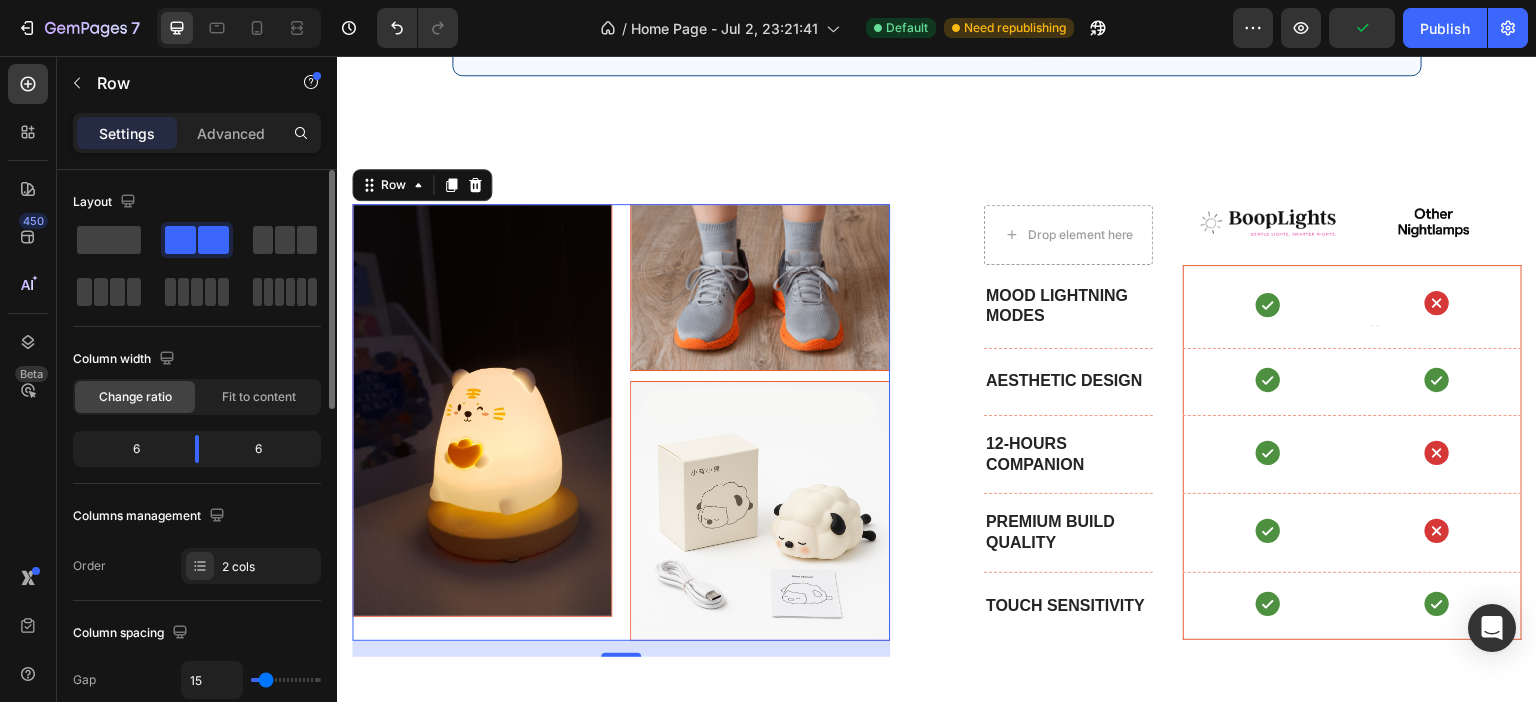 type on "13" 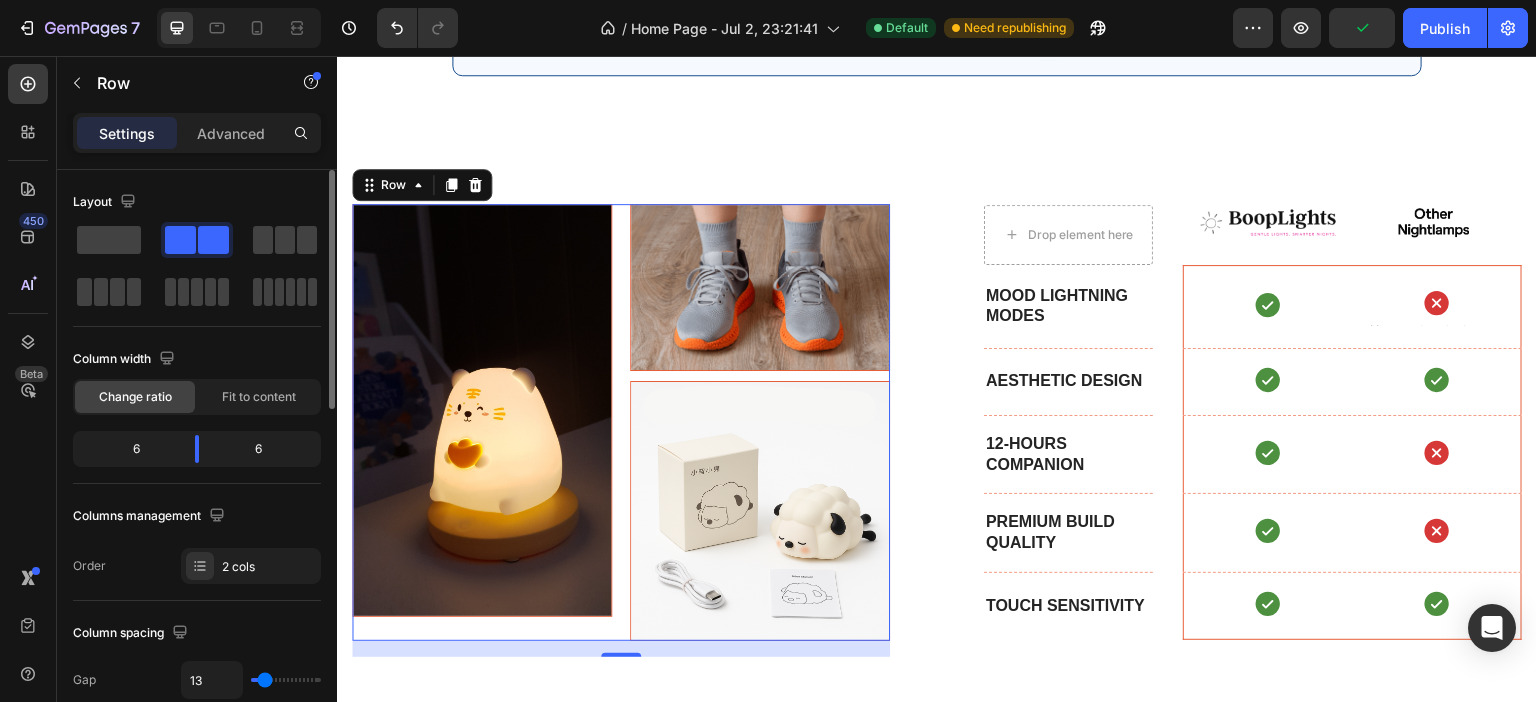 type on "11" 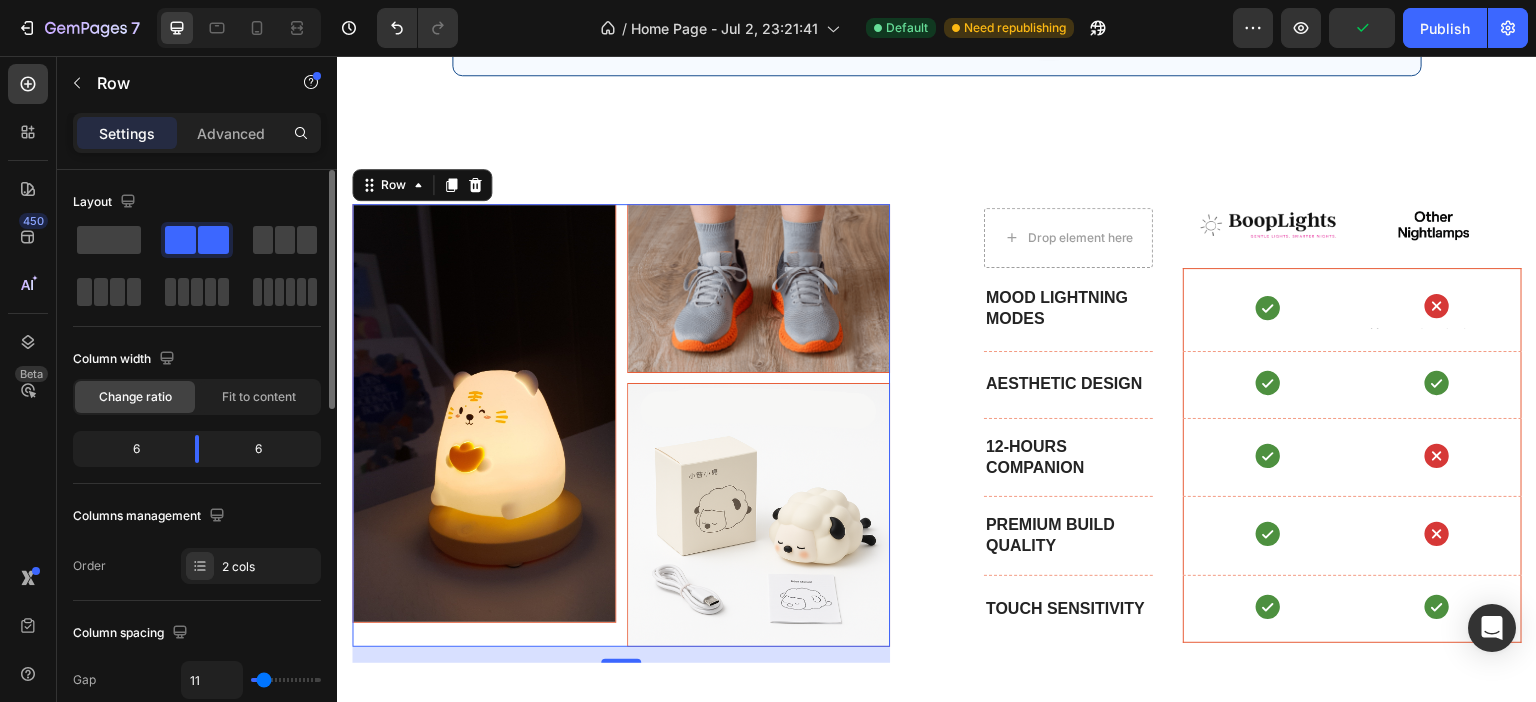 type on "9" 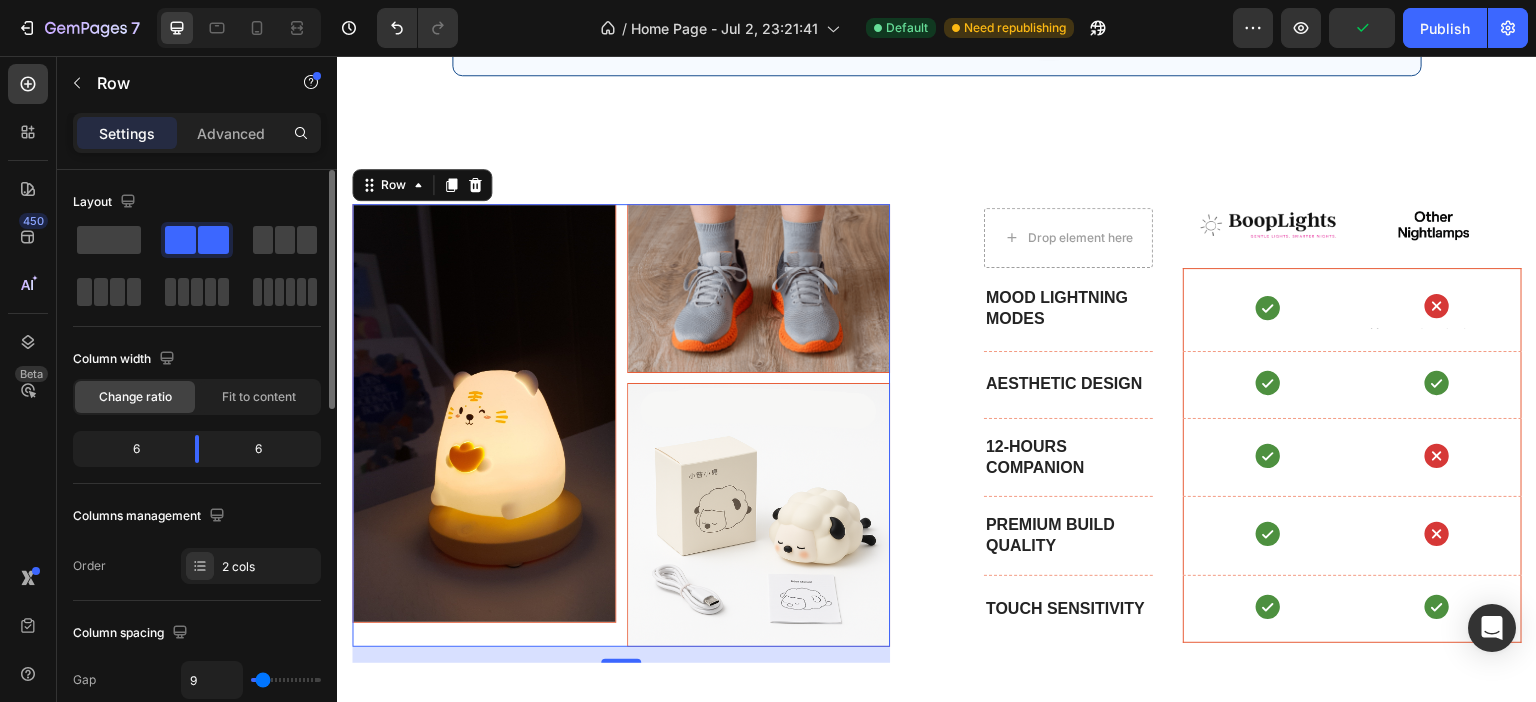 type on "8" 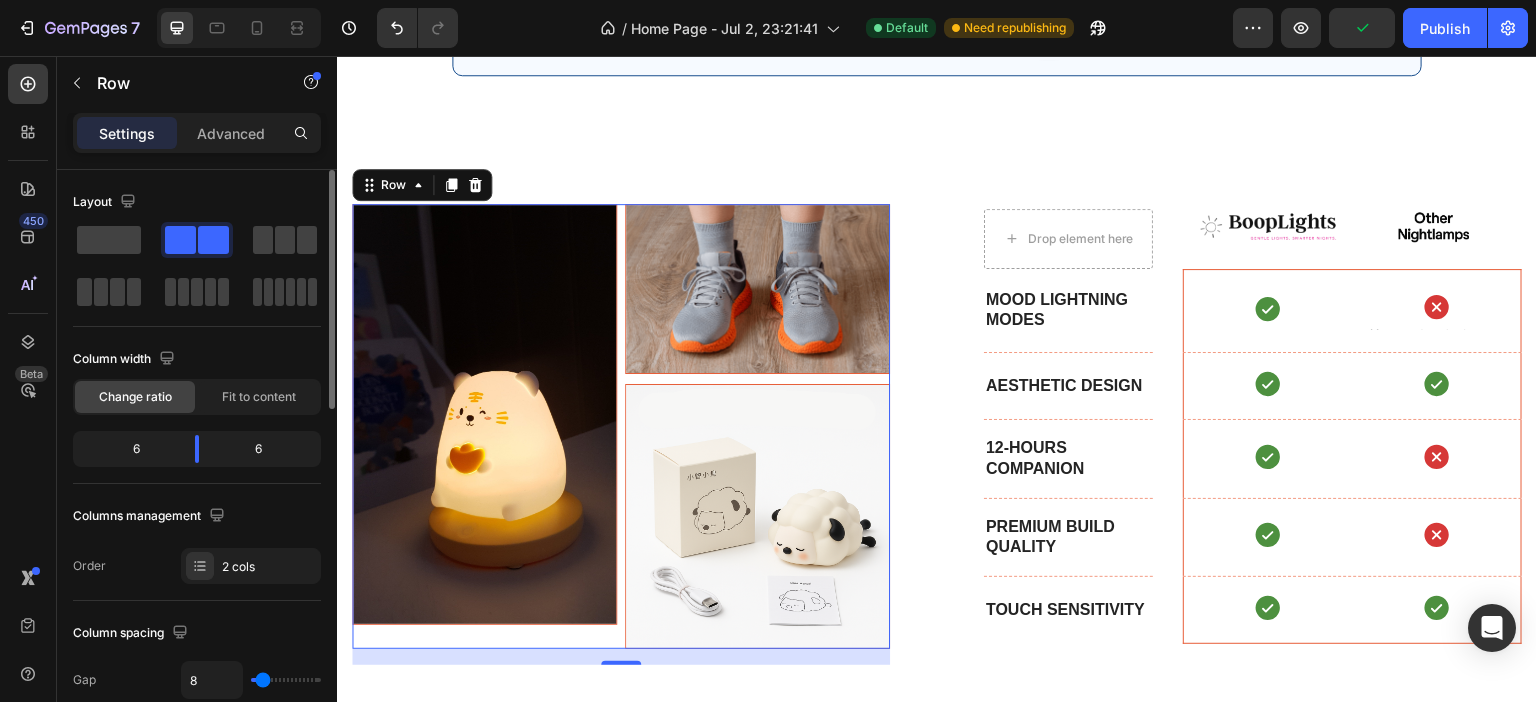 type on "6" 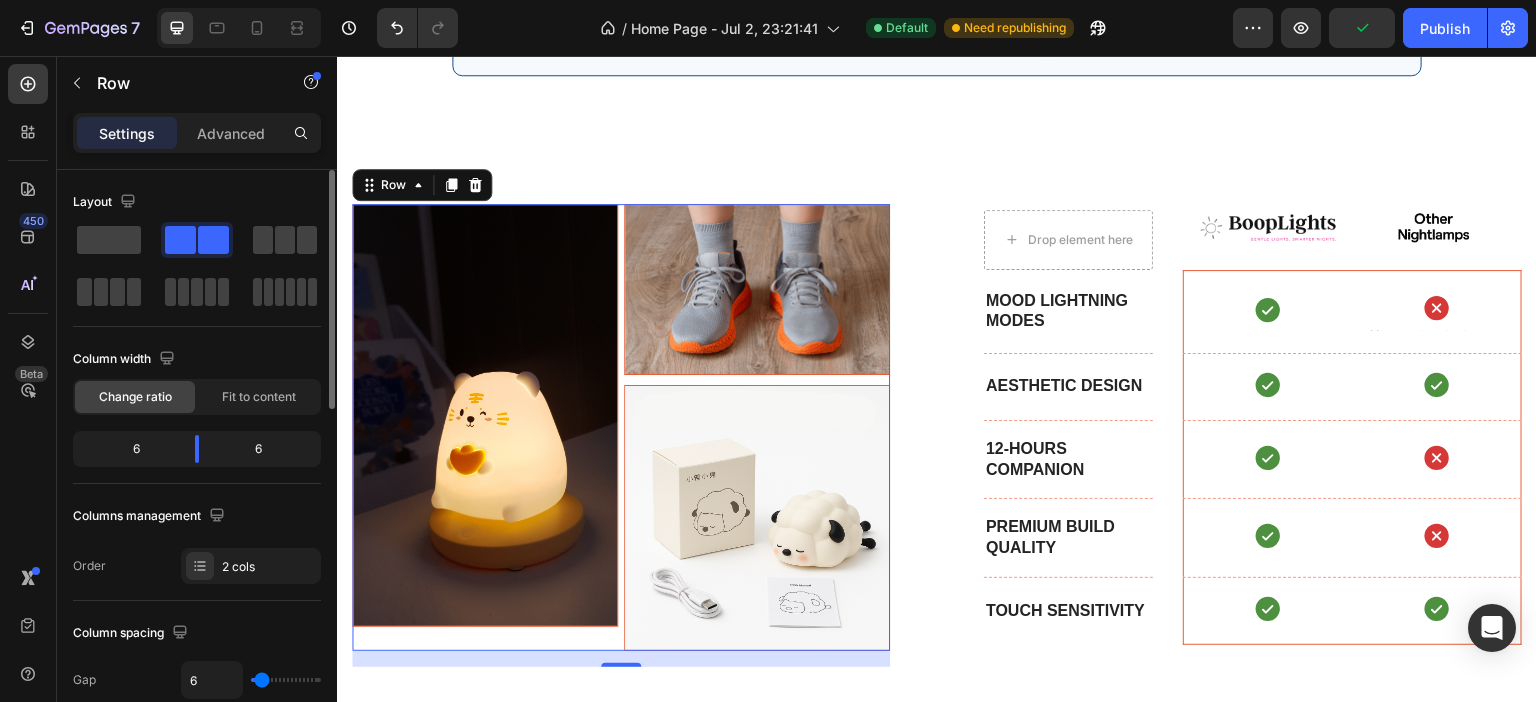 type on "8" 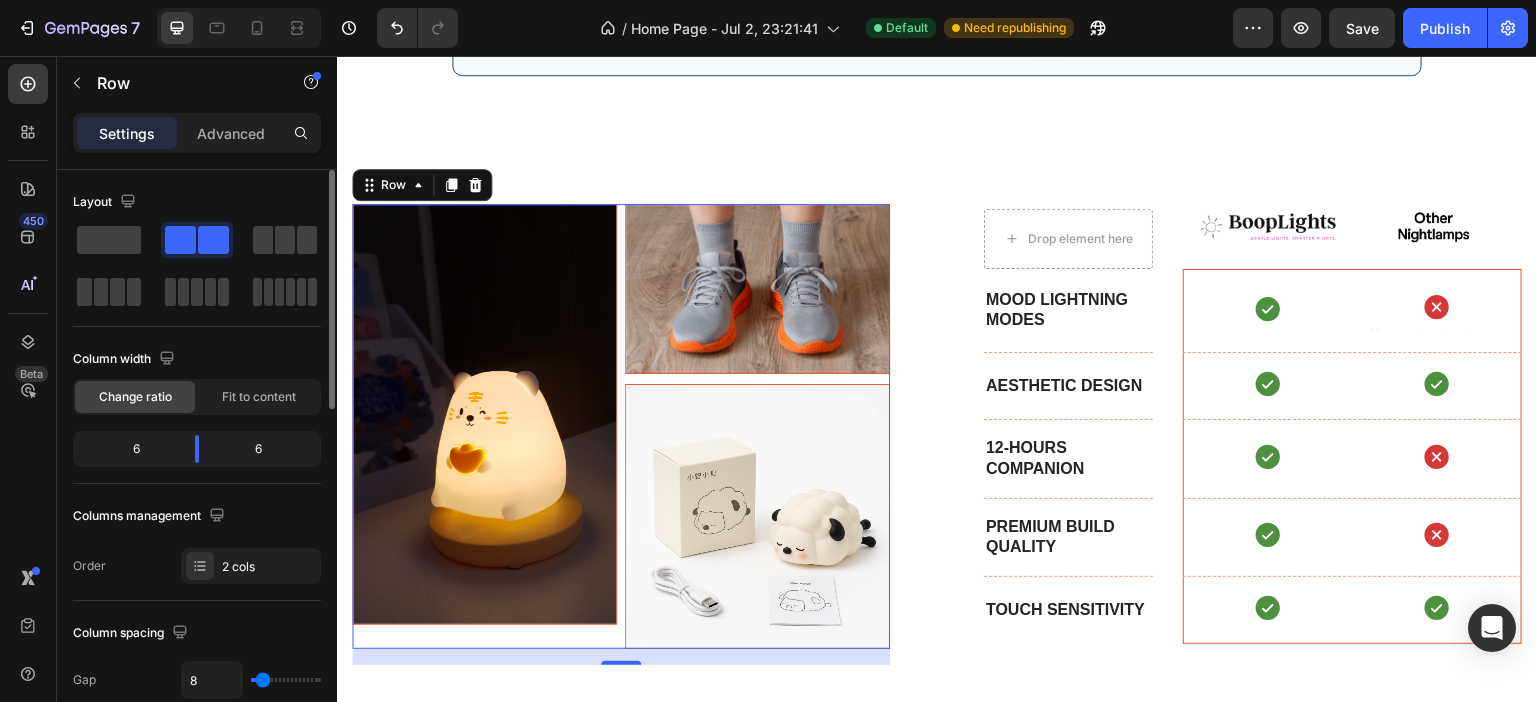 type on "9" 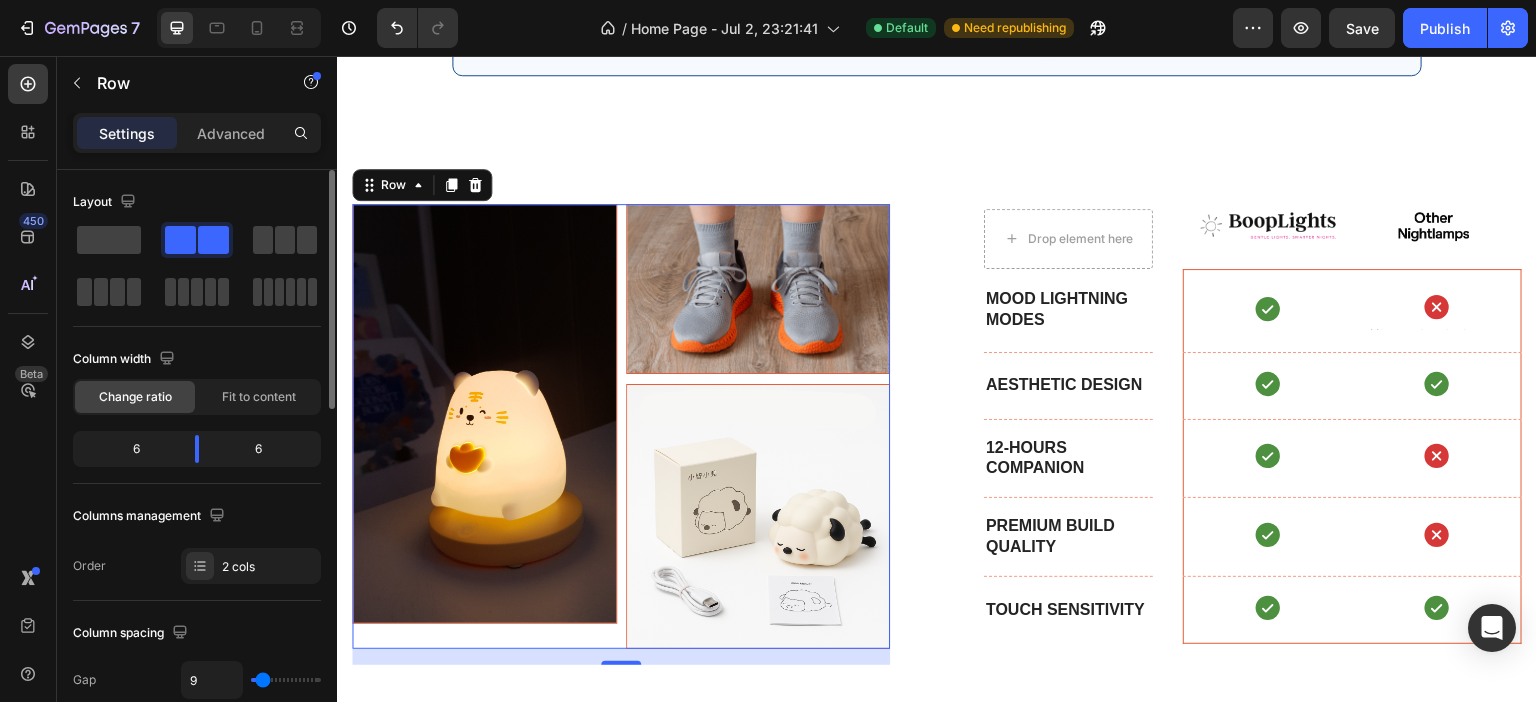 type on "11" 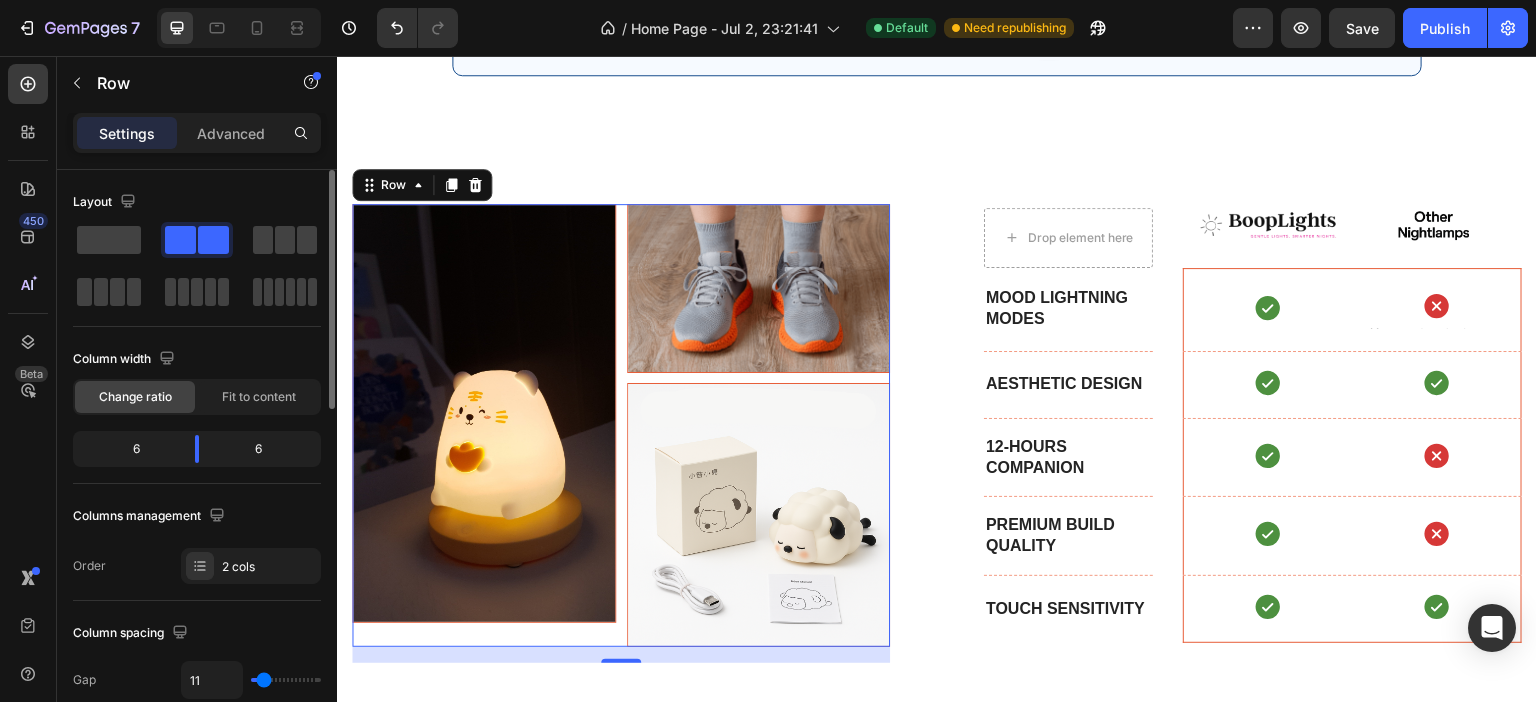 type on "9" 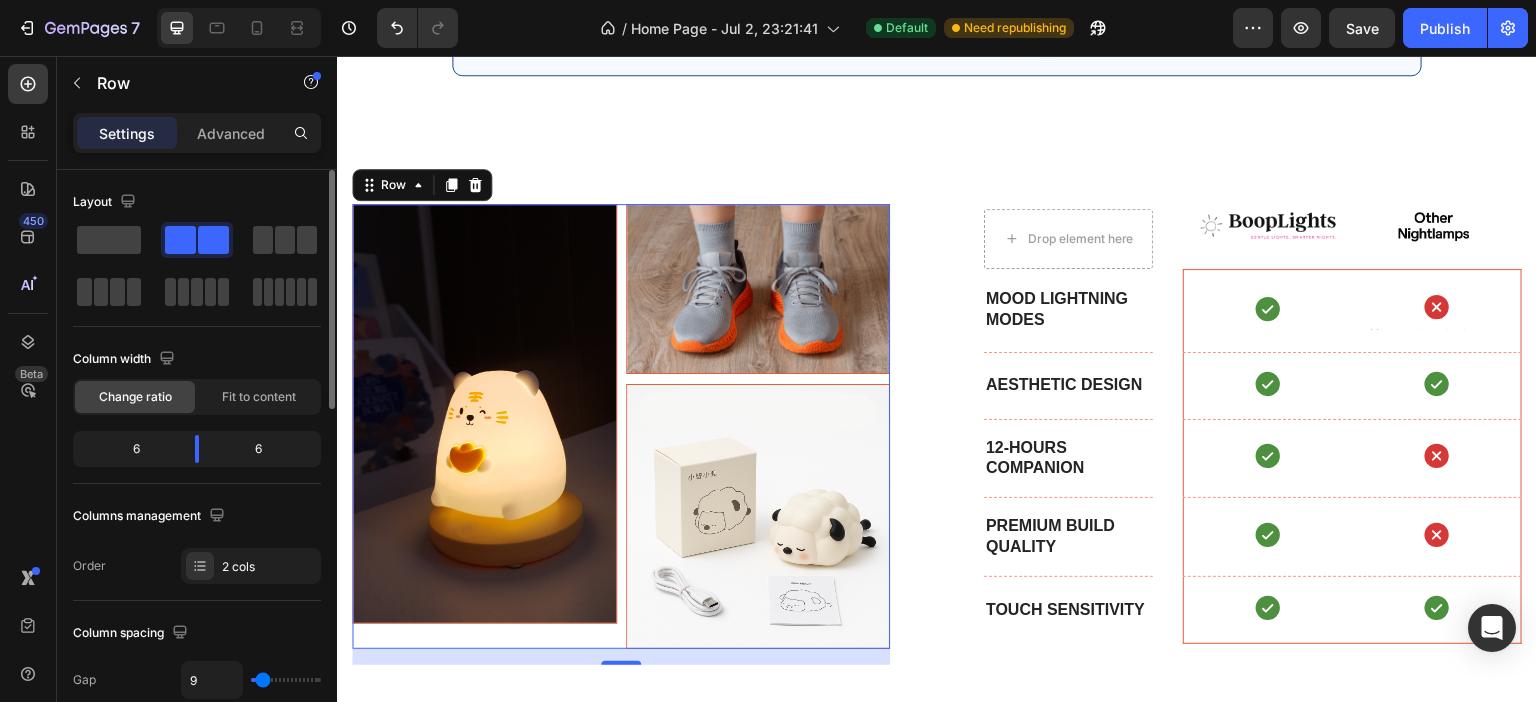 type on "11" 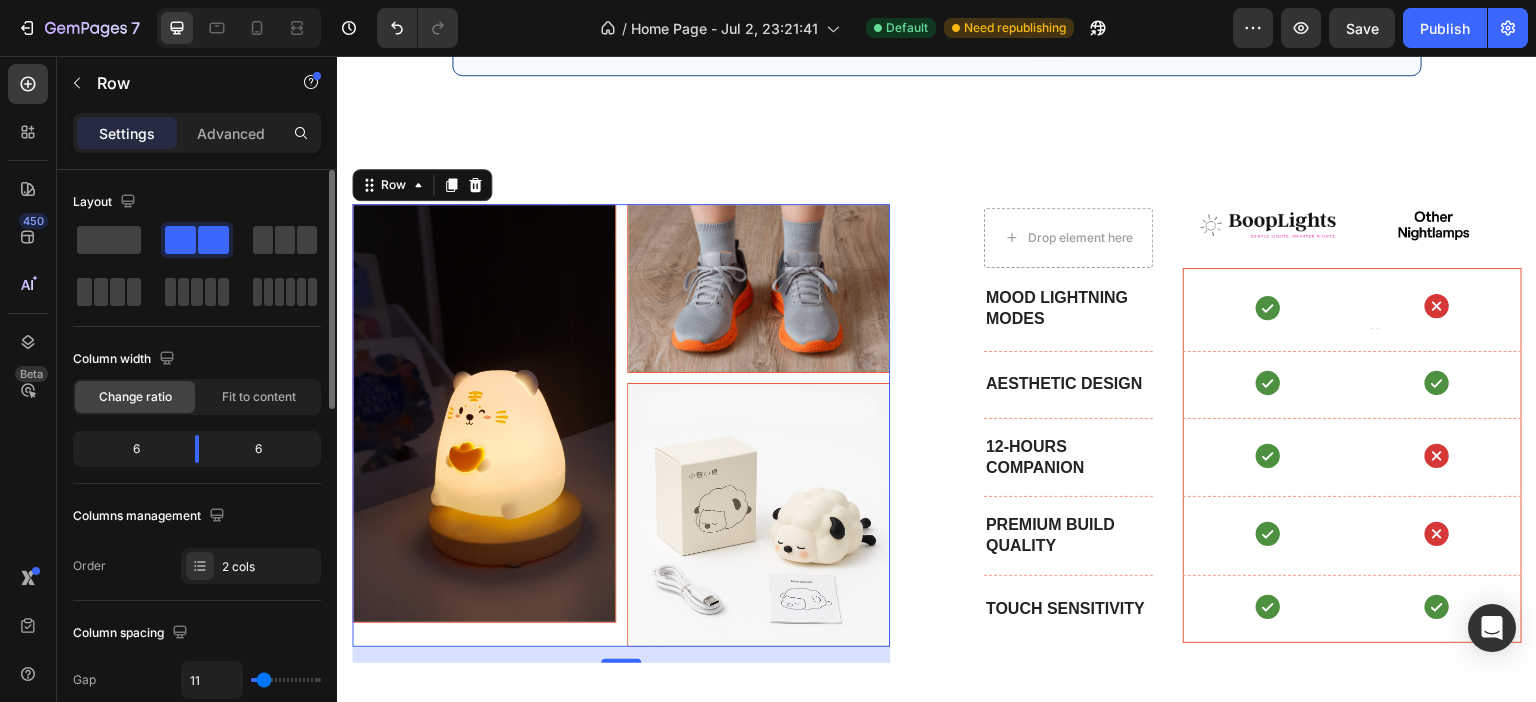 type on "13" 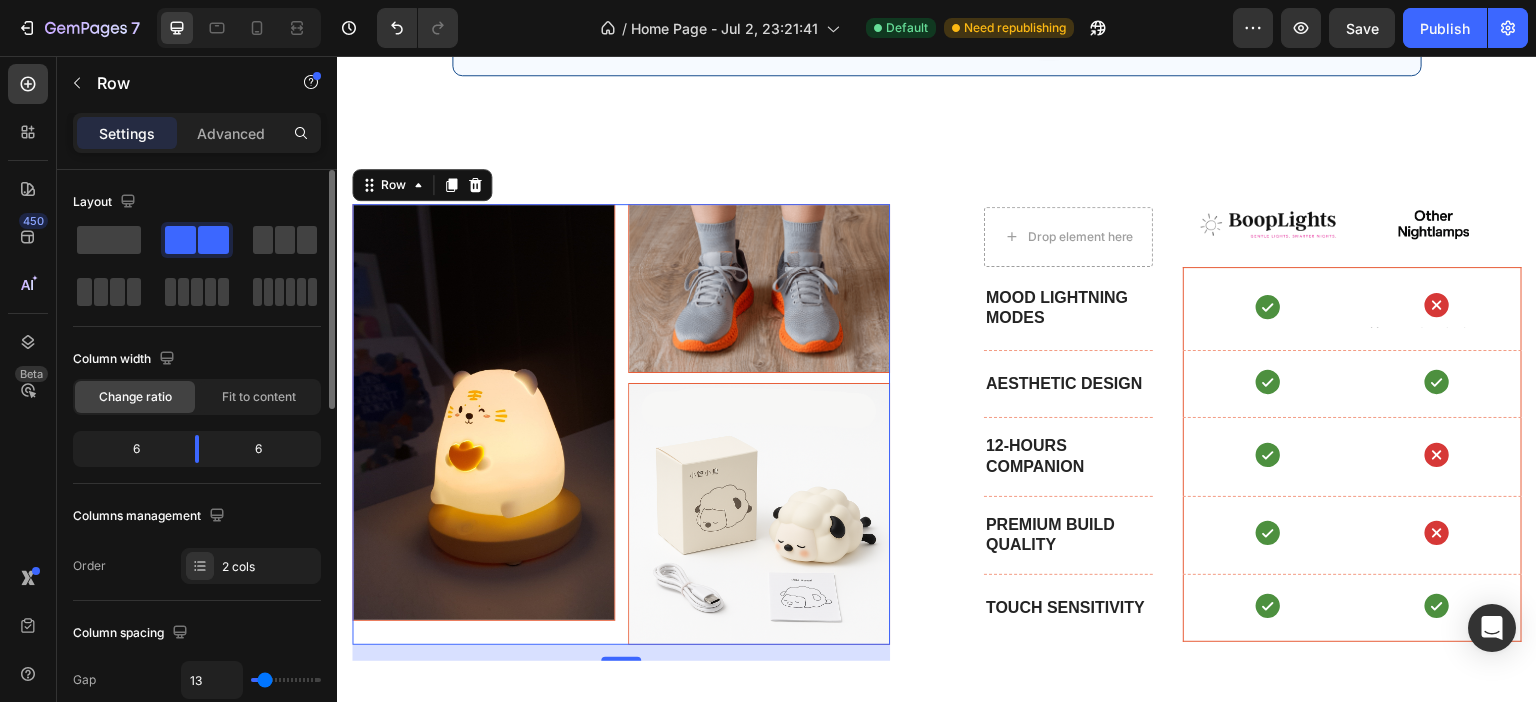 type on "15" 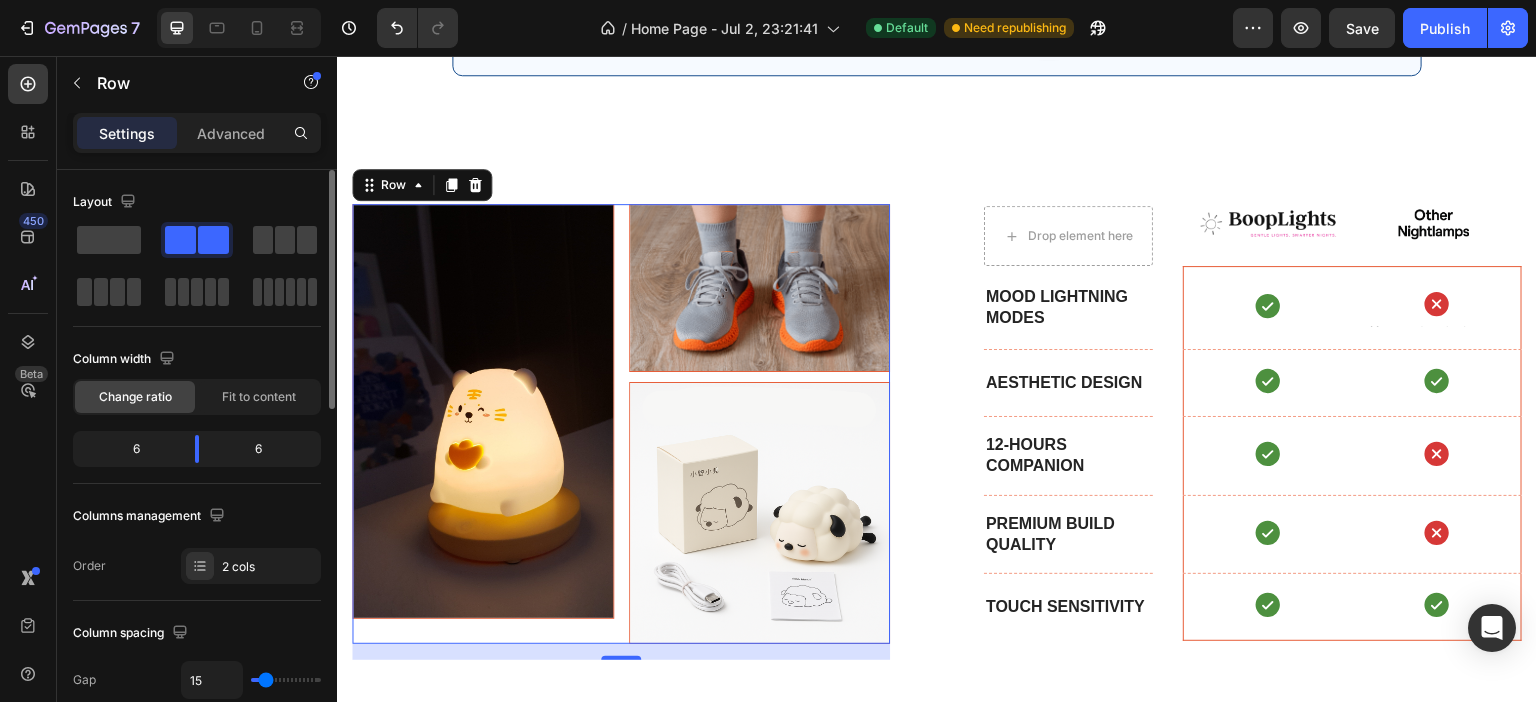type on "16" 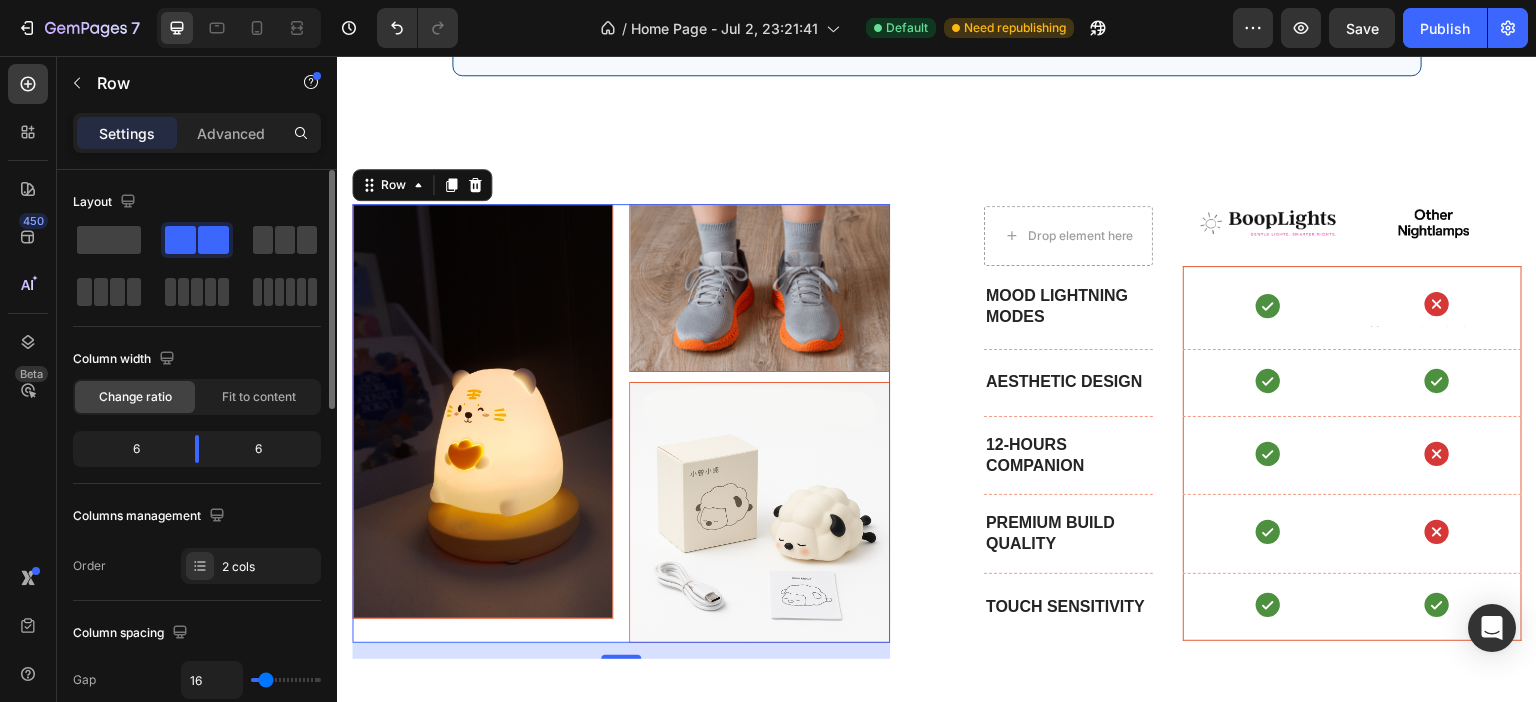 type on "15" 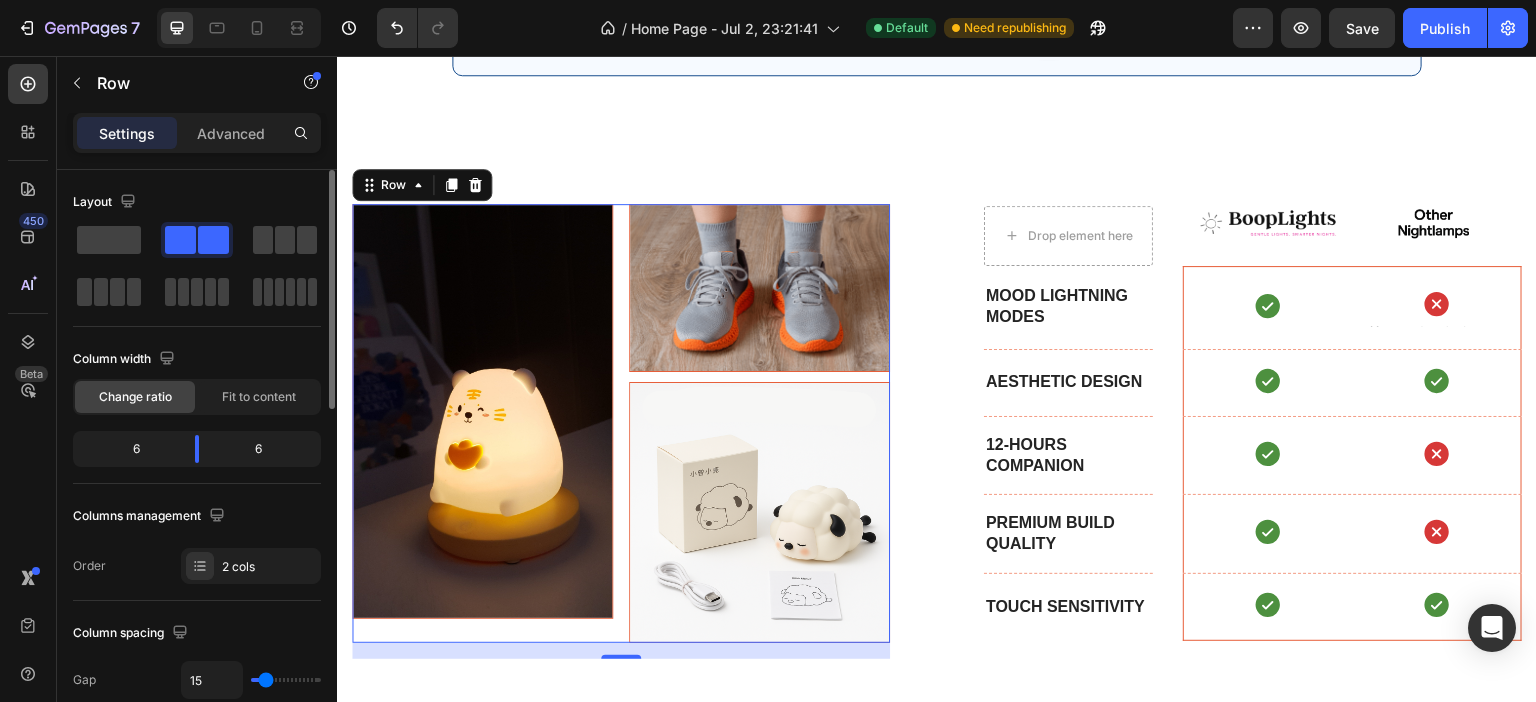 type on "13" 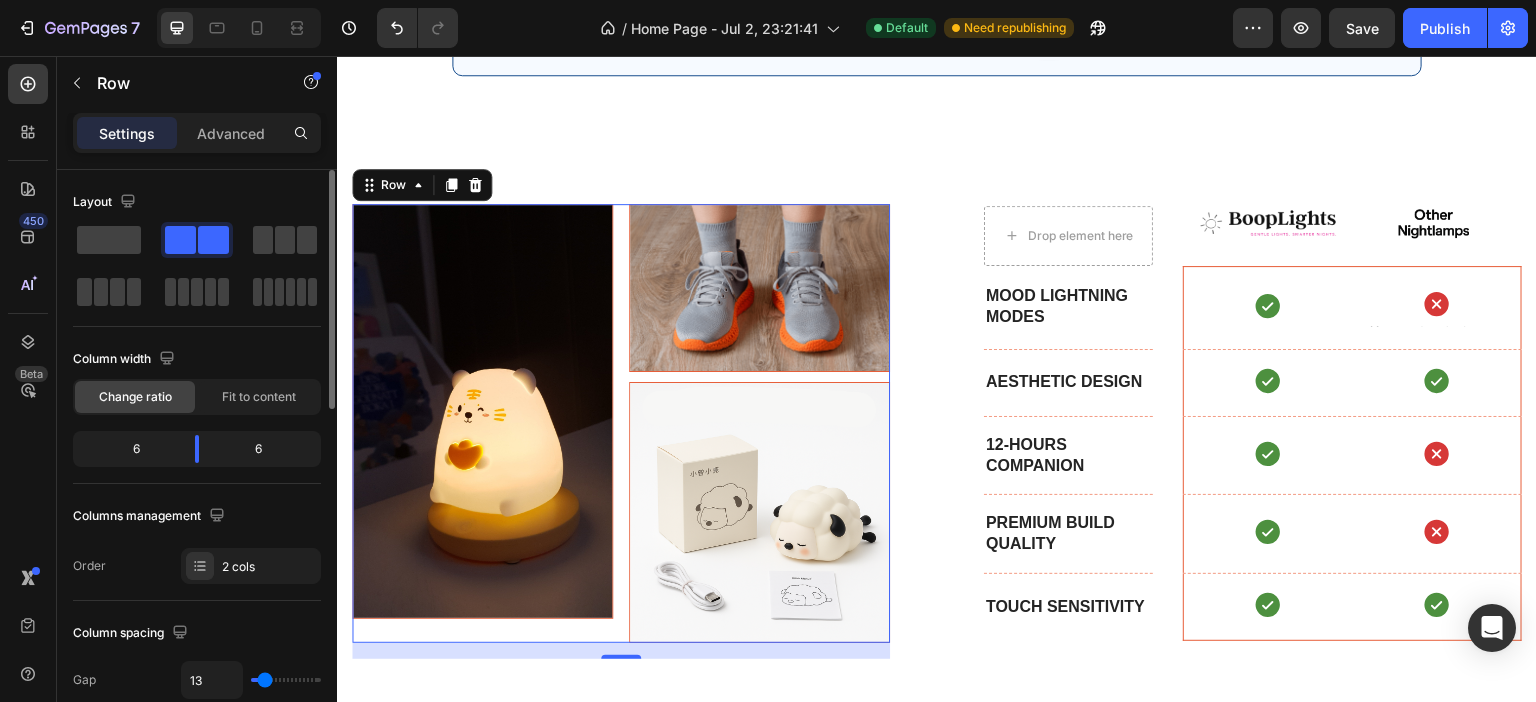 type on "11" 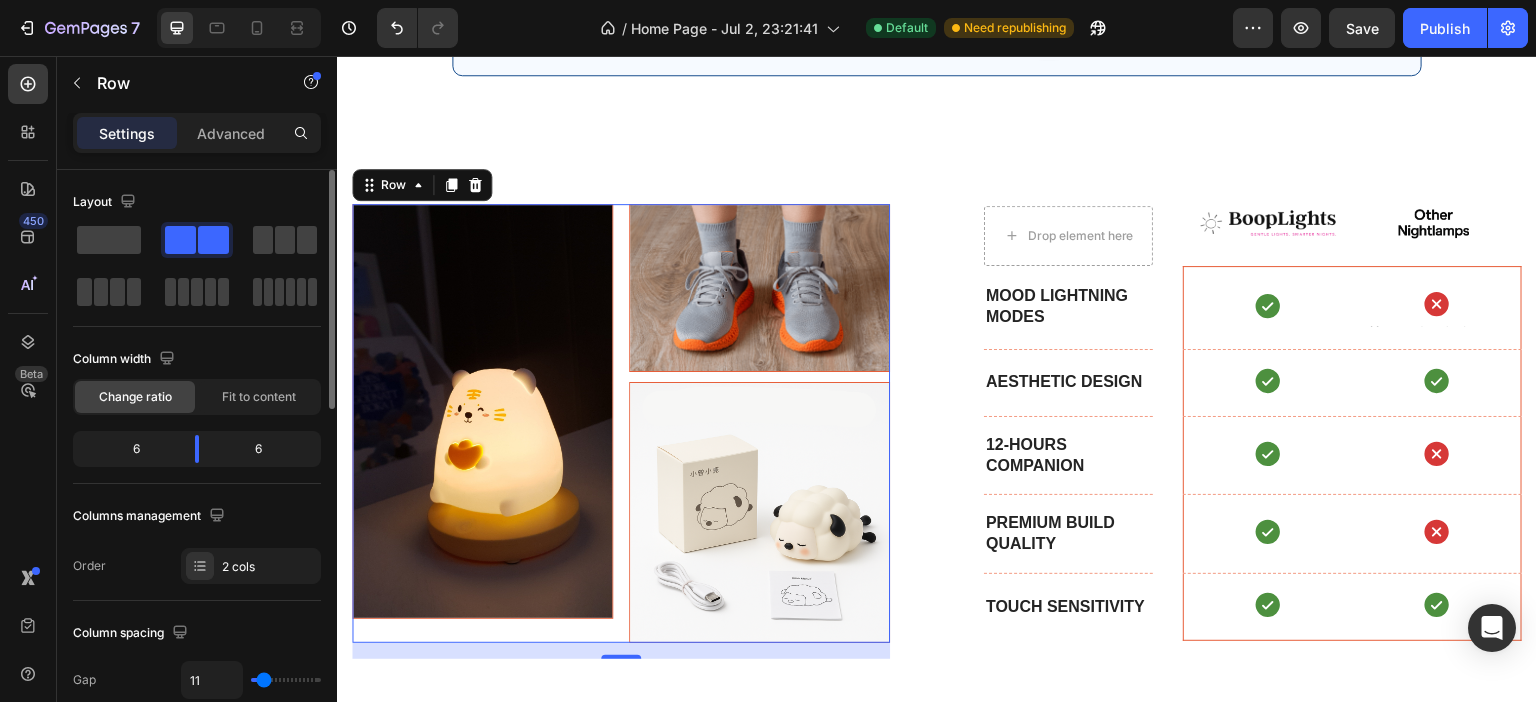 type on "9" 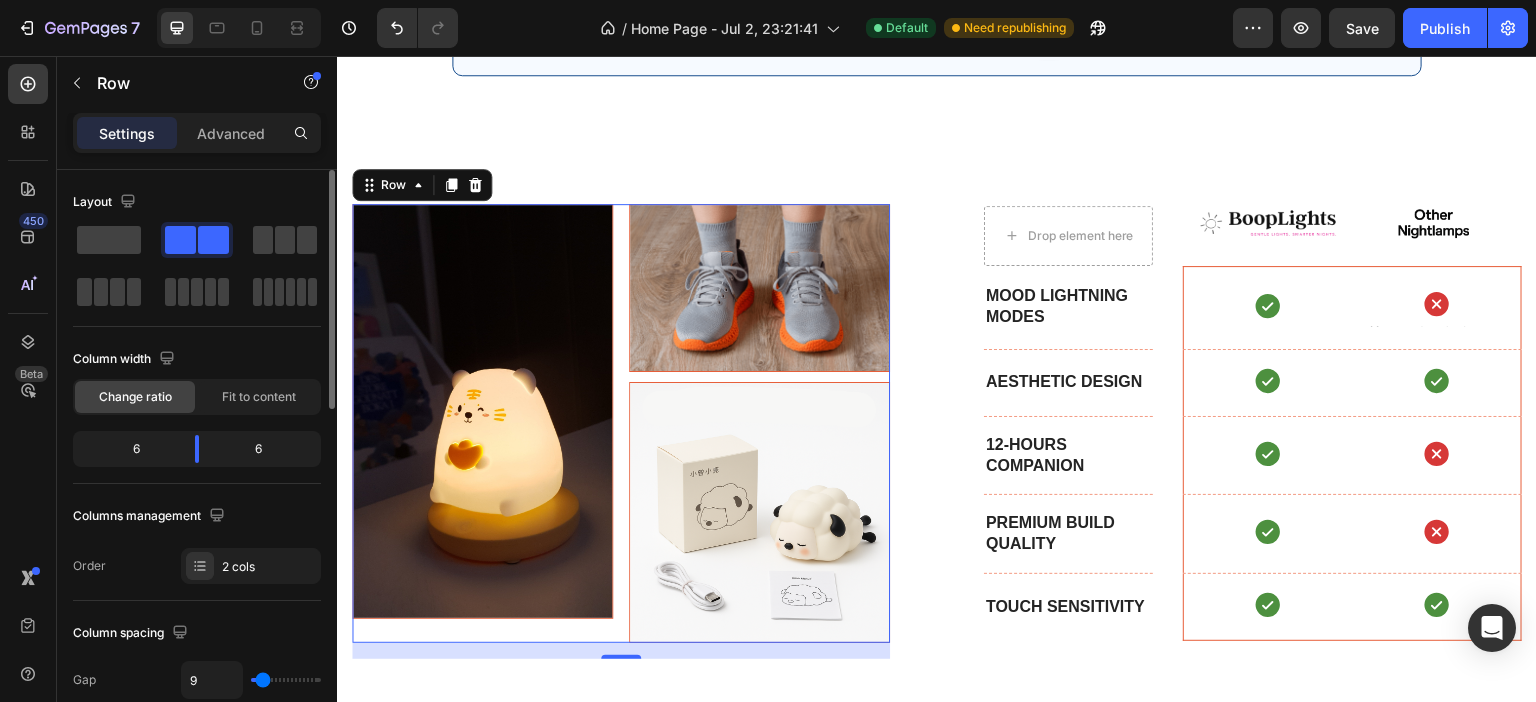 type on "8" 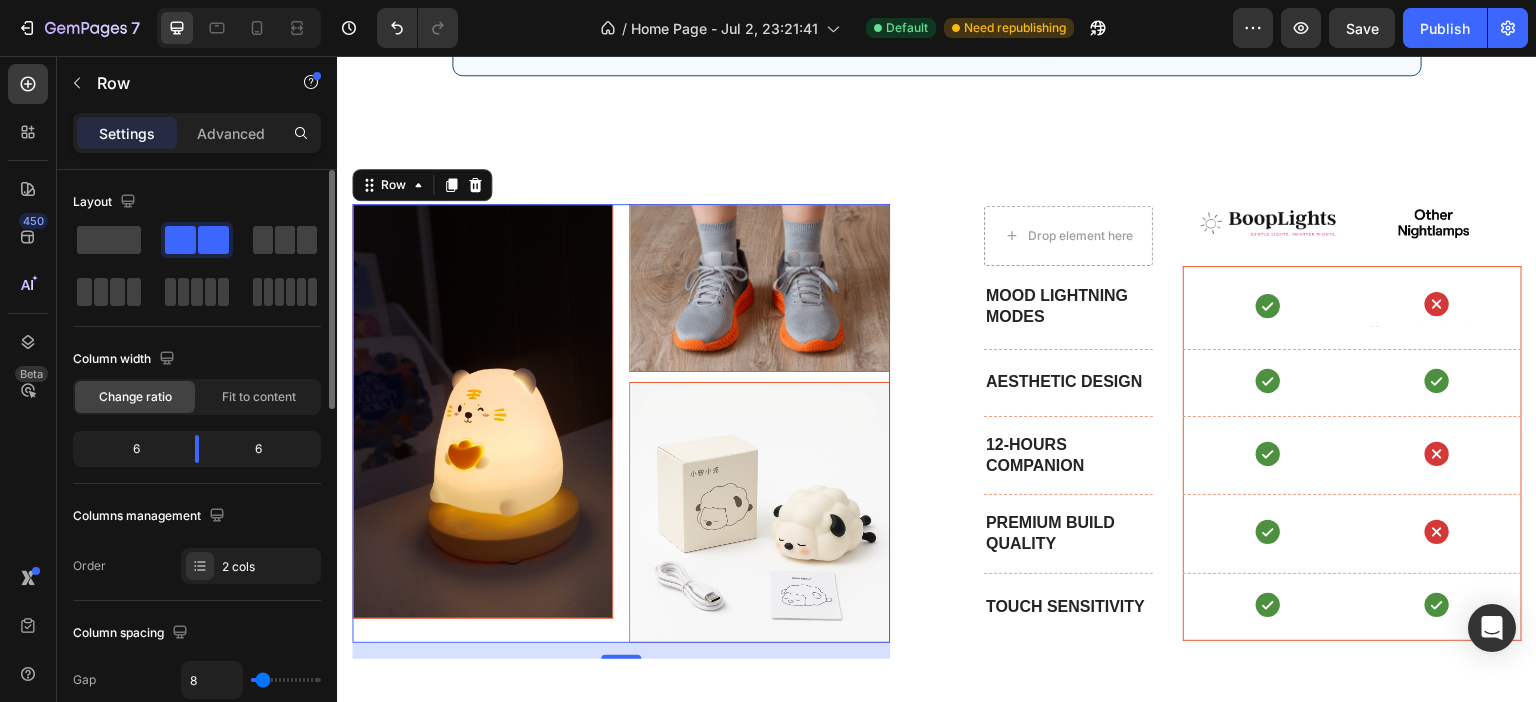 type on "6" 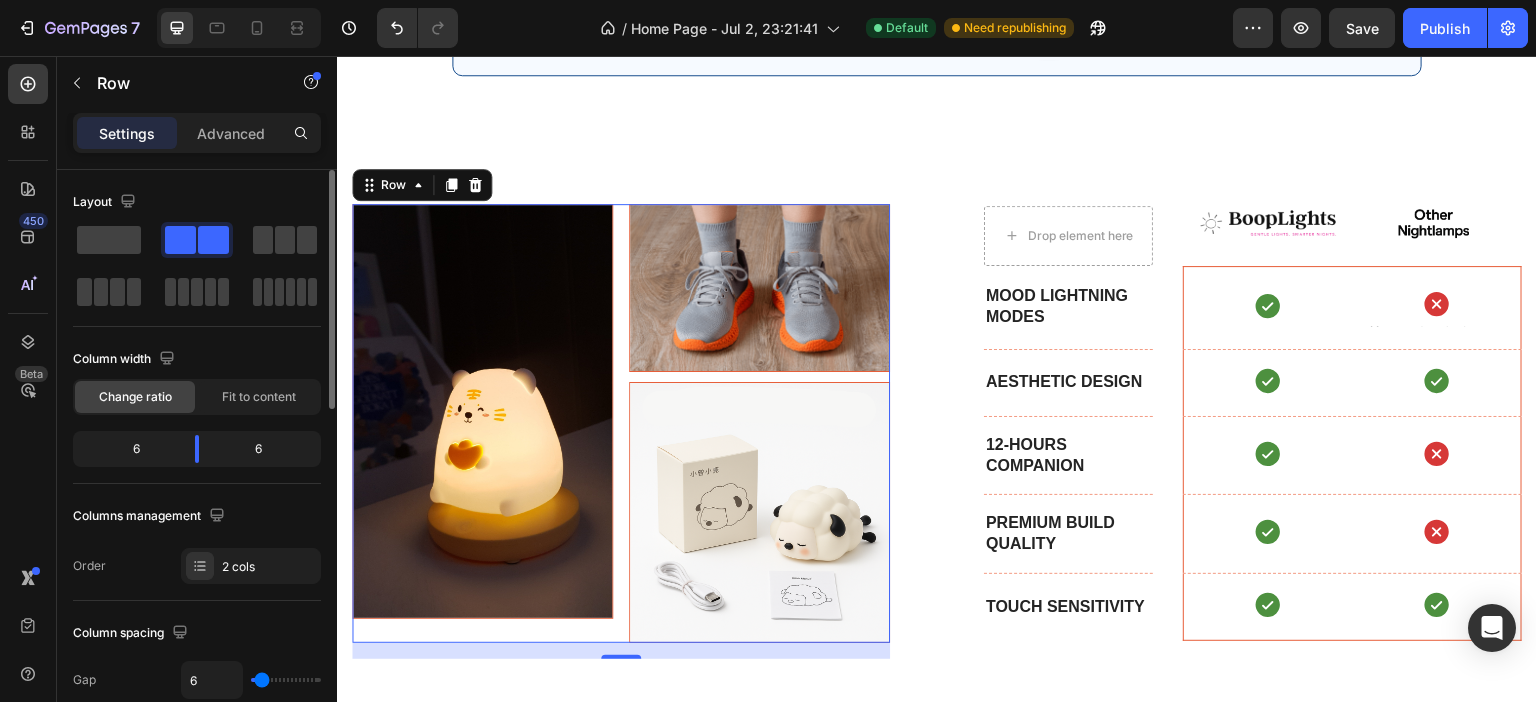 type on "4" 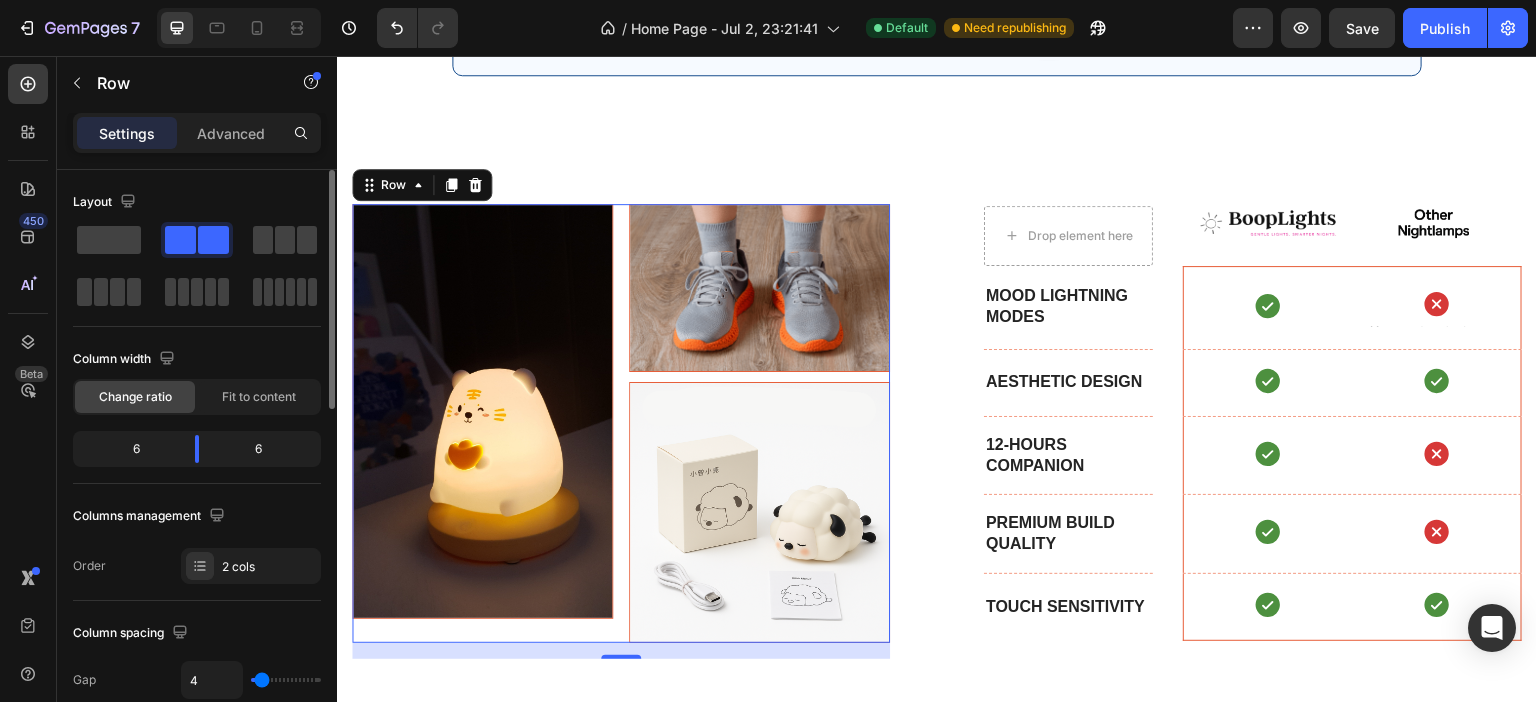 type on "4" 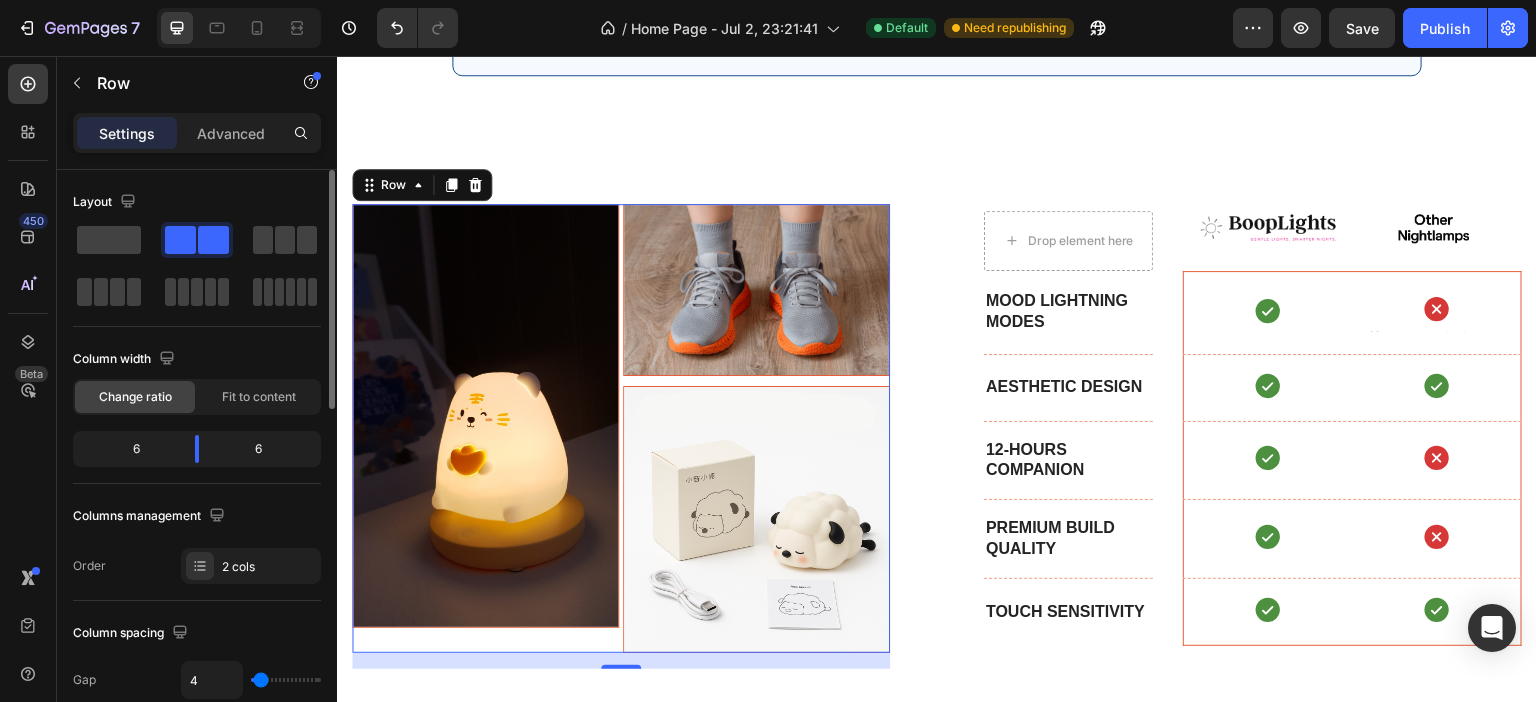 type on "0" 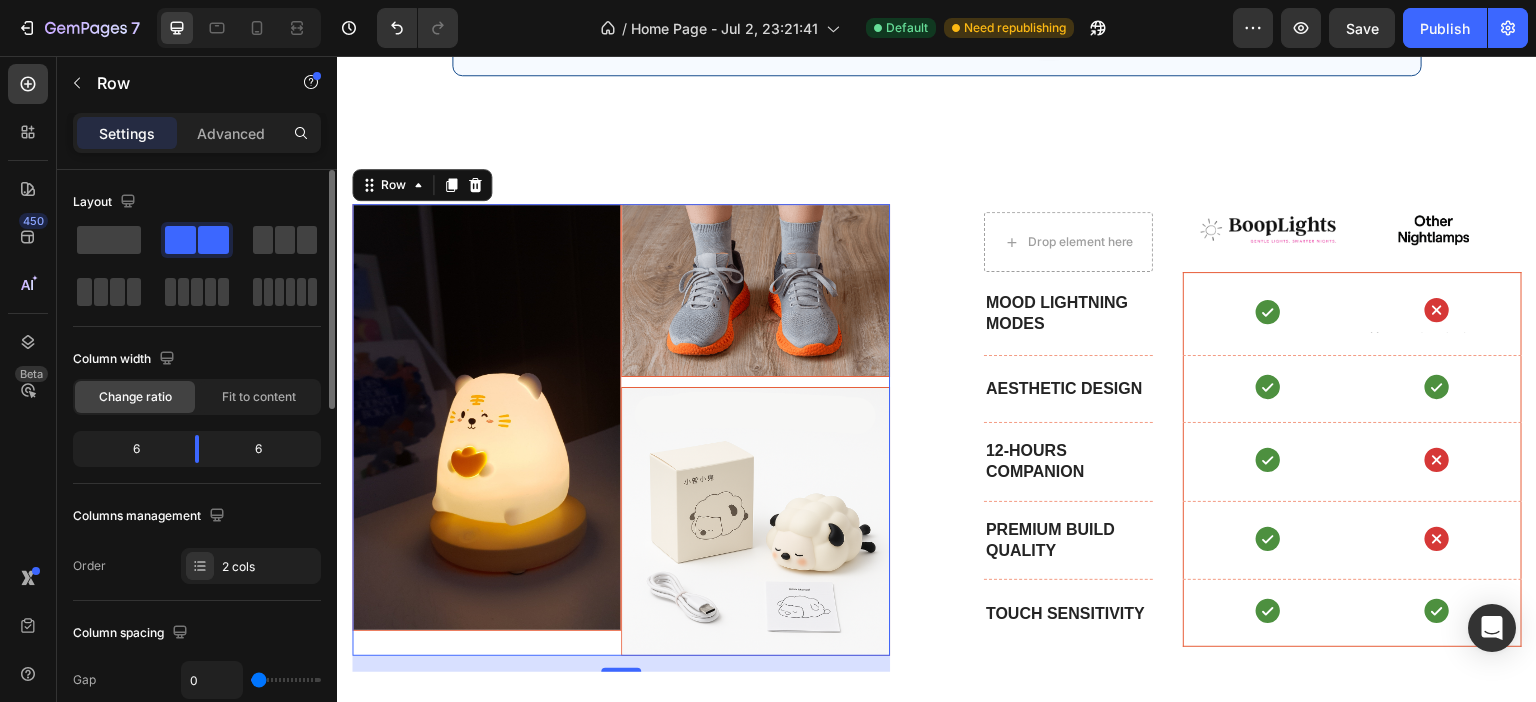 type on "2" 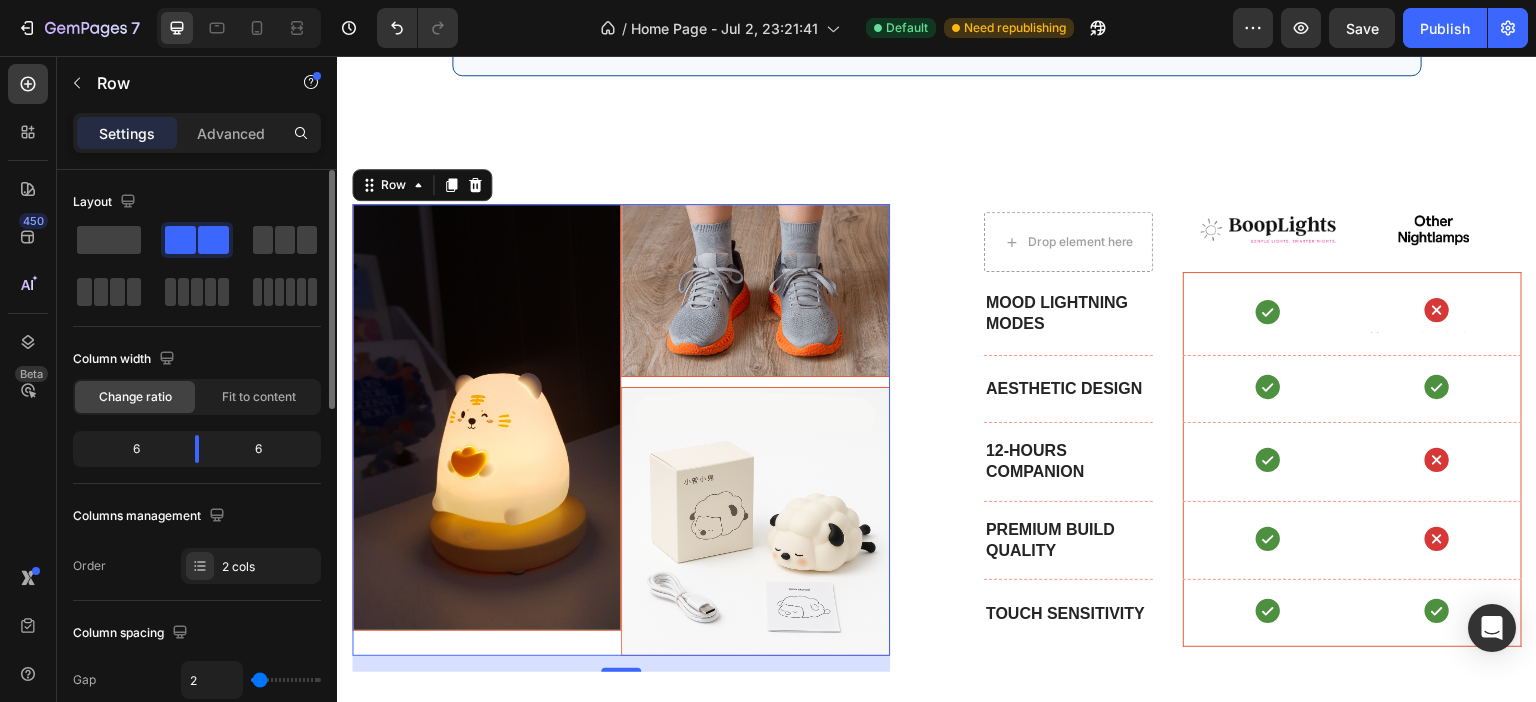 type on "4" 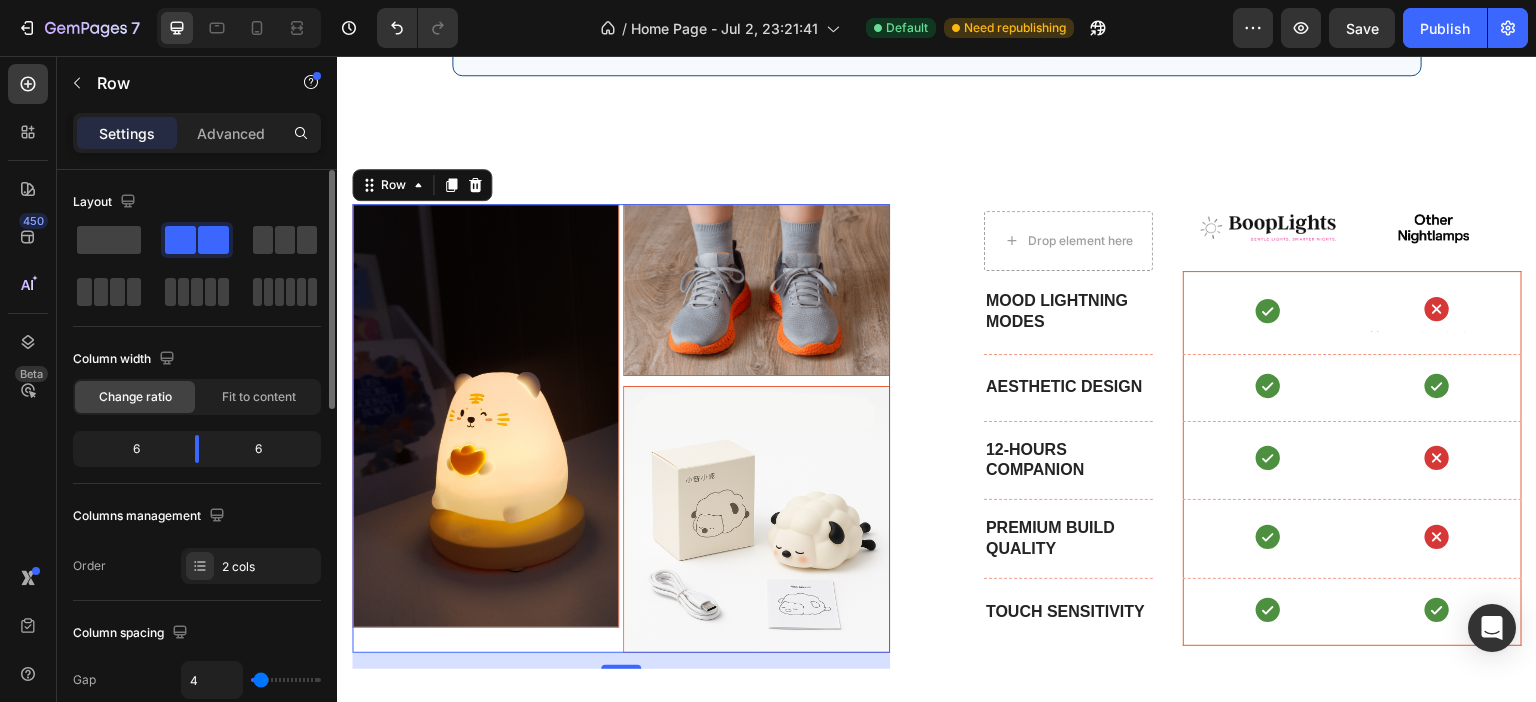 type on "8" 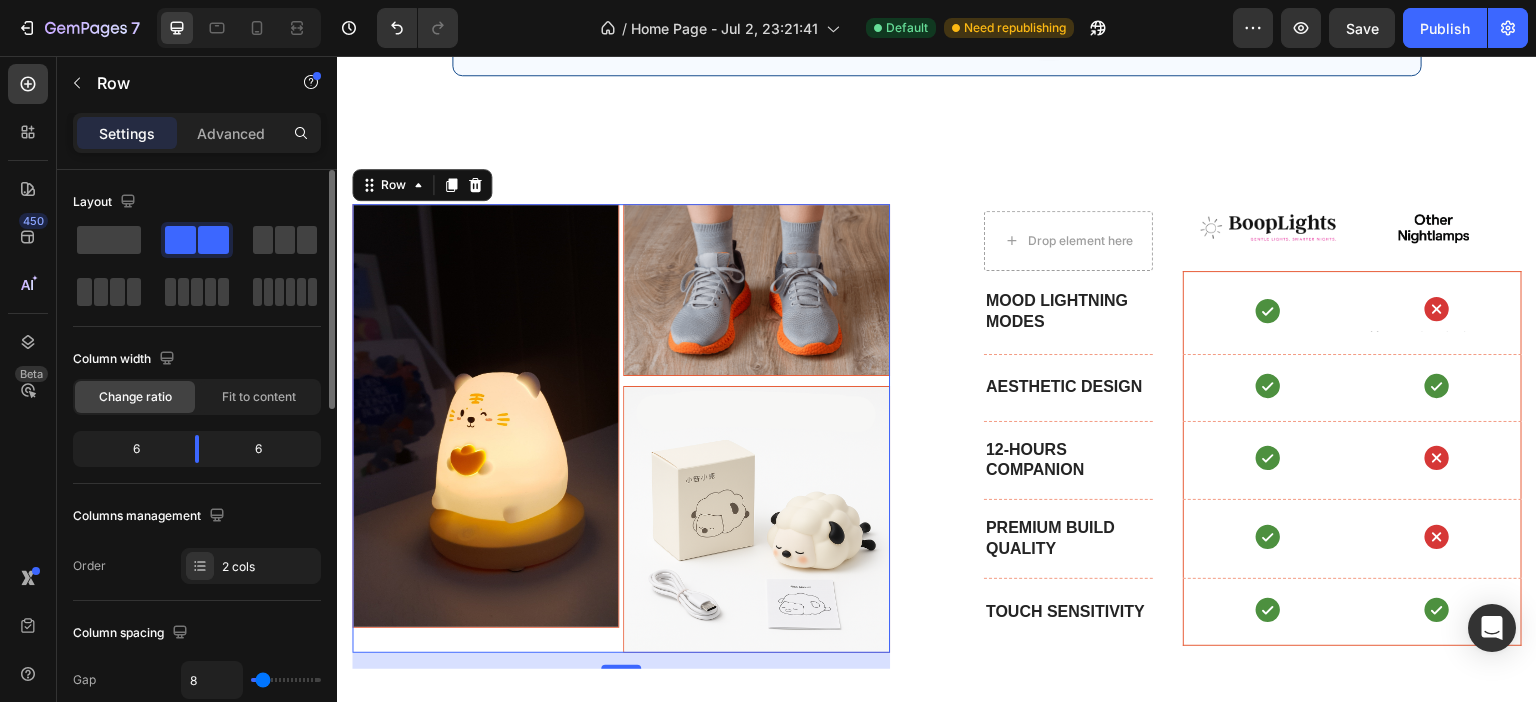 type on "9" 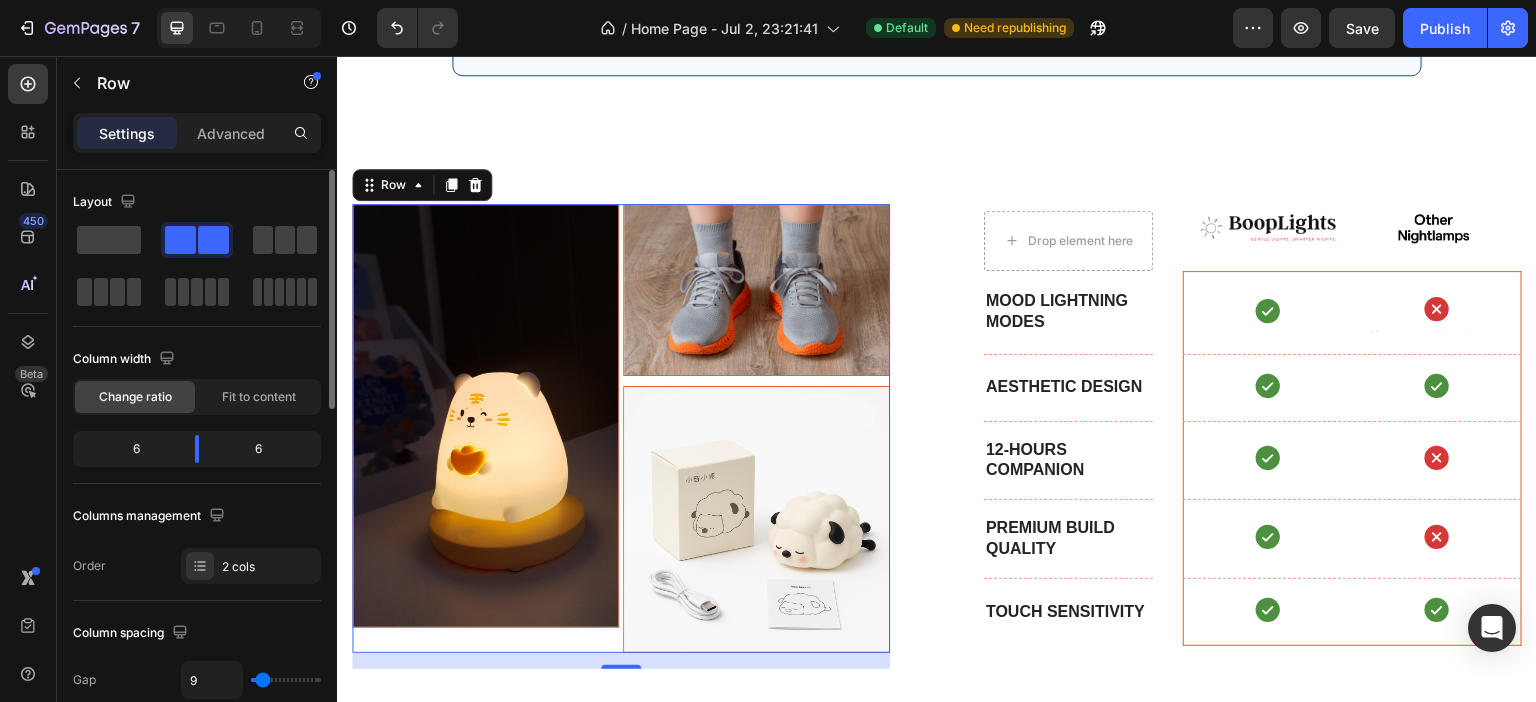 type on "11" 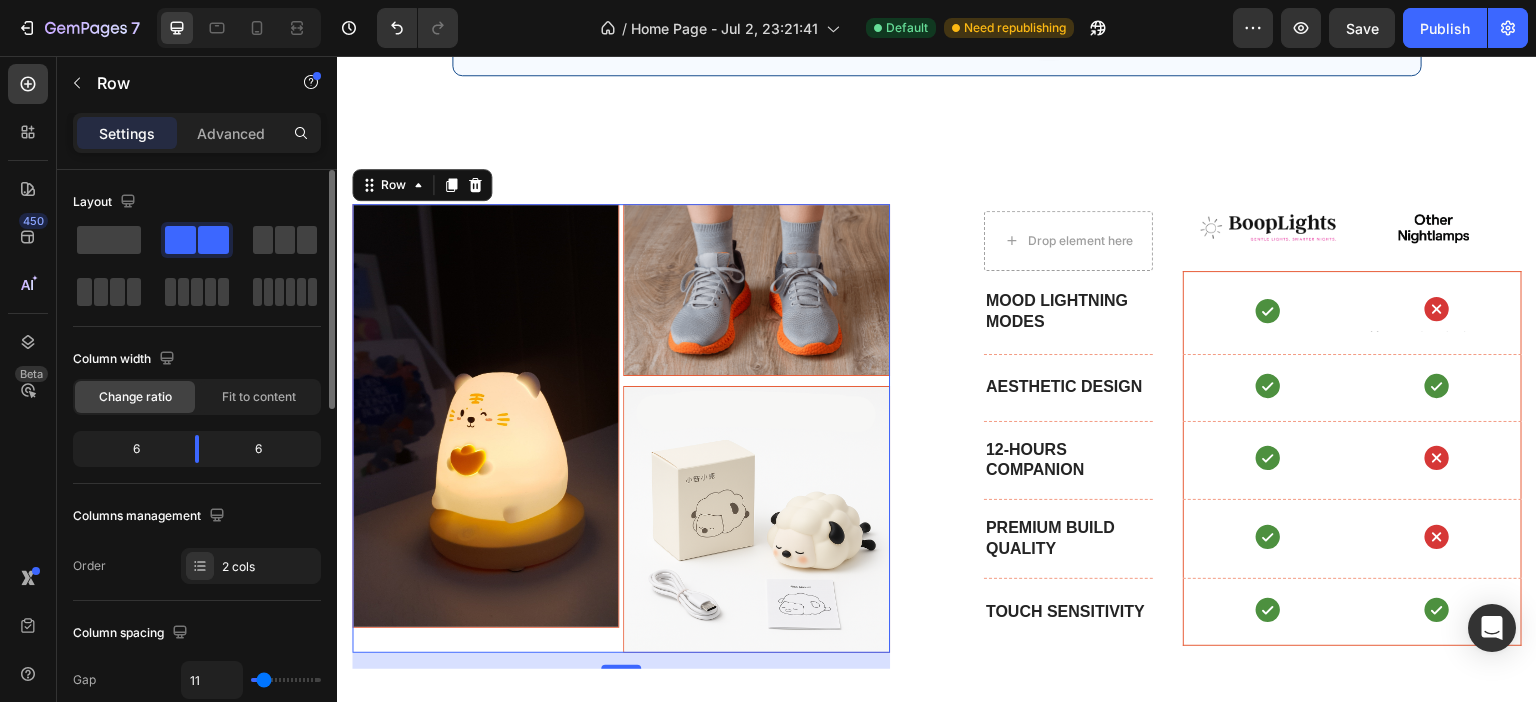 type on "13" 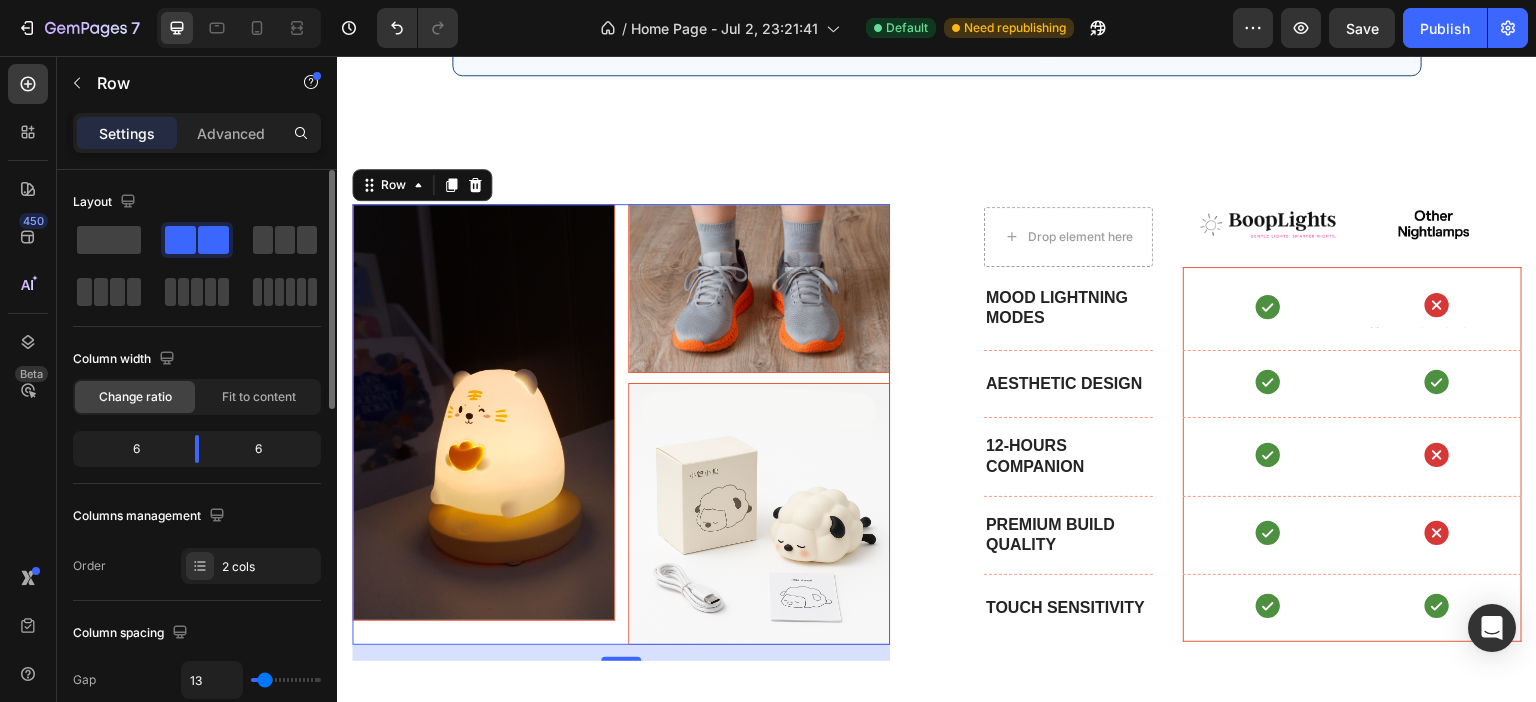 type on "11" 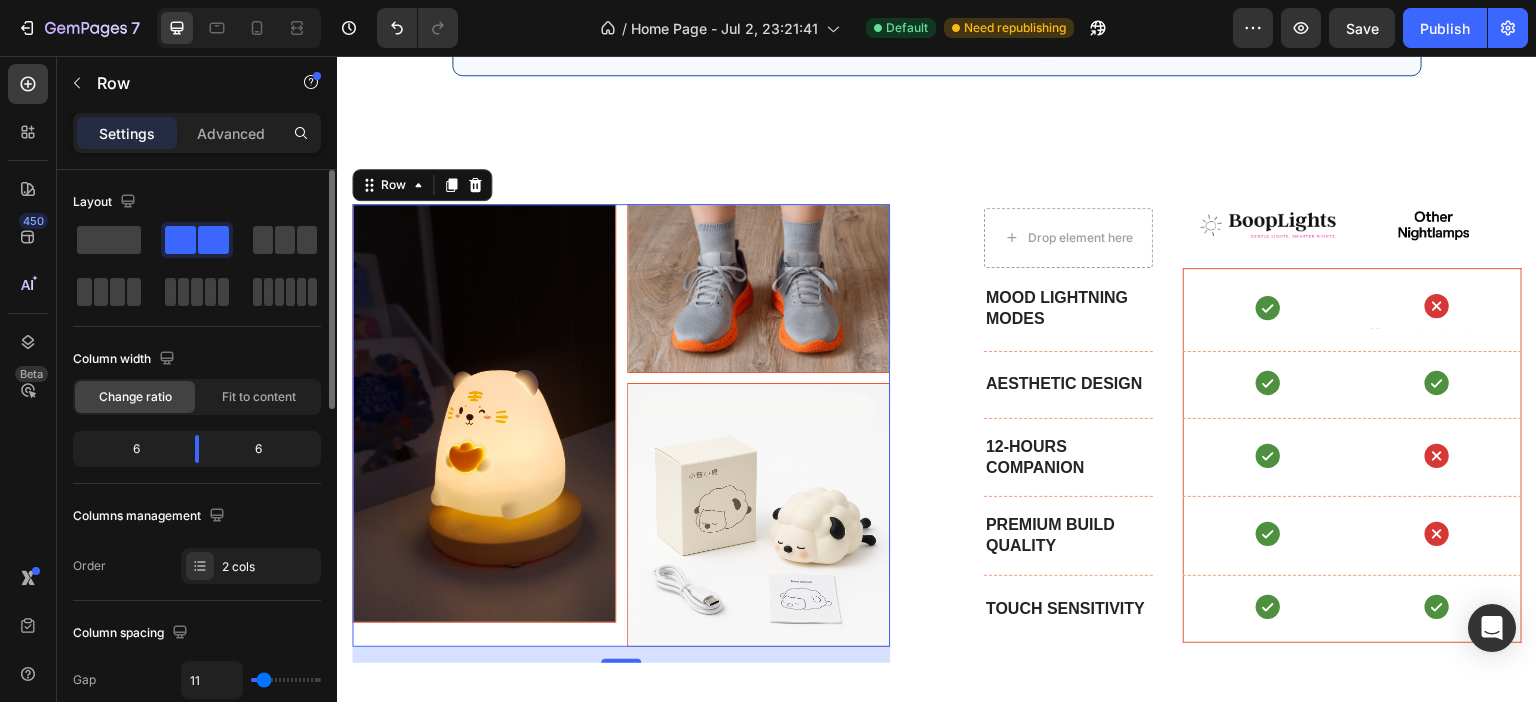 type on "9" 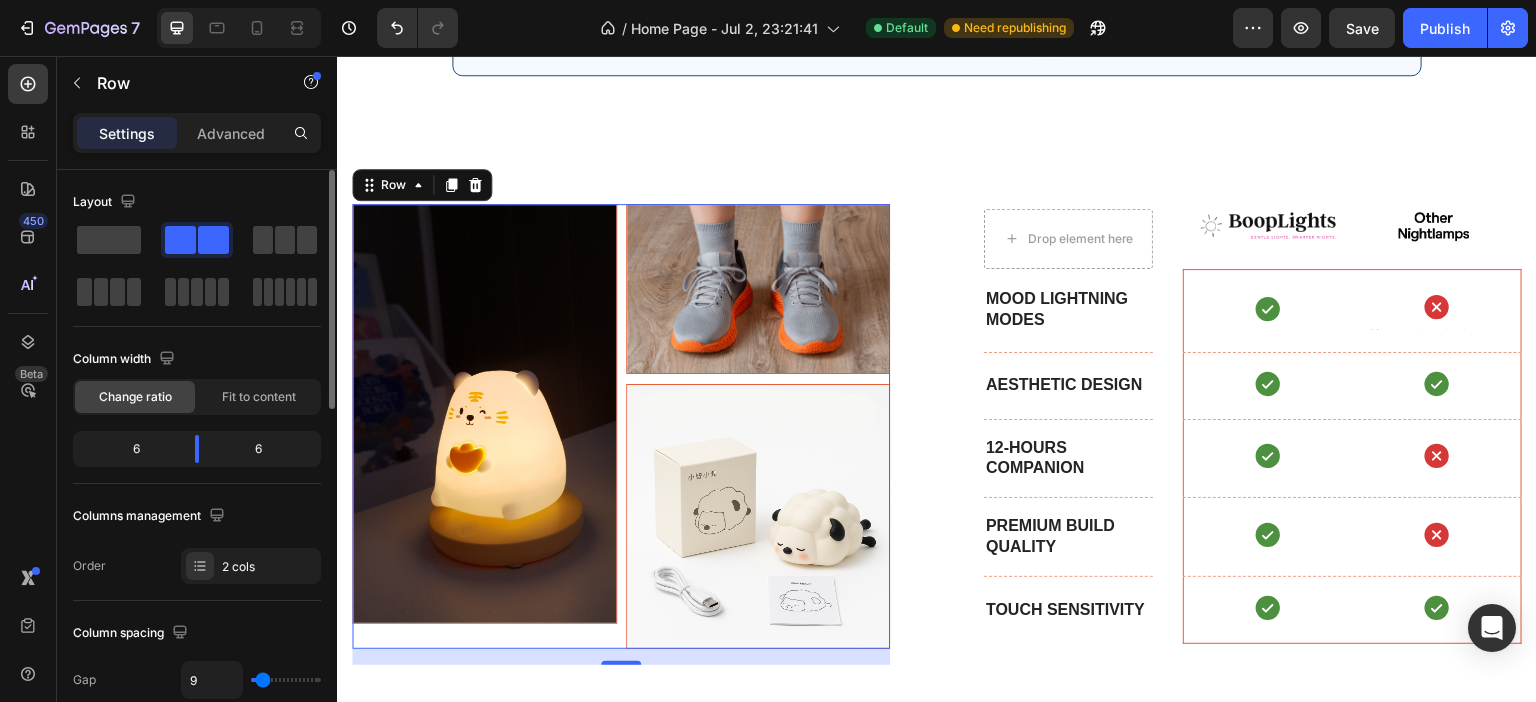 type on "13" 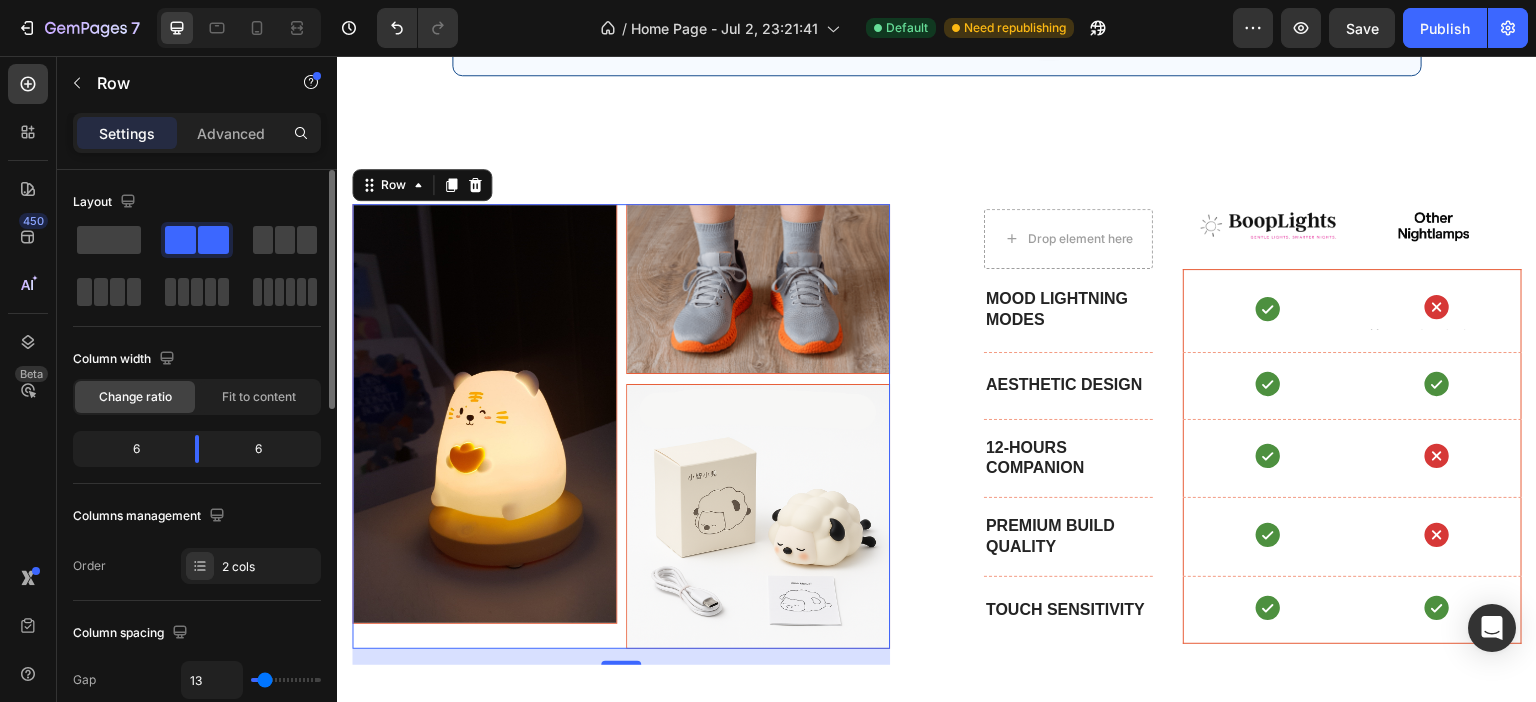 type on "15" 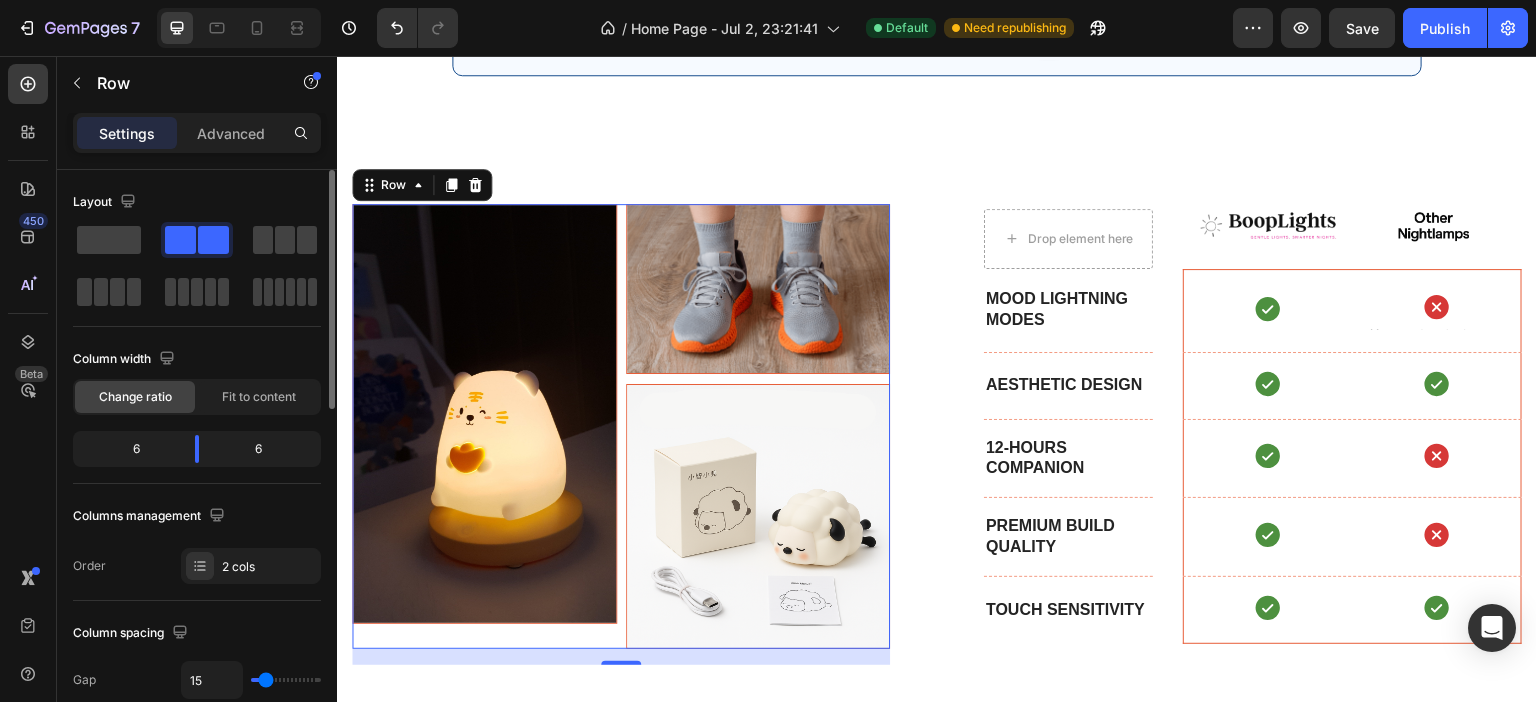 type on "16" 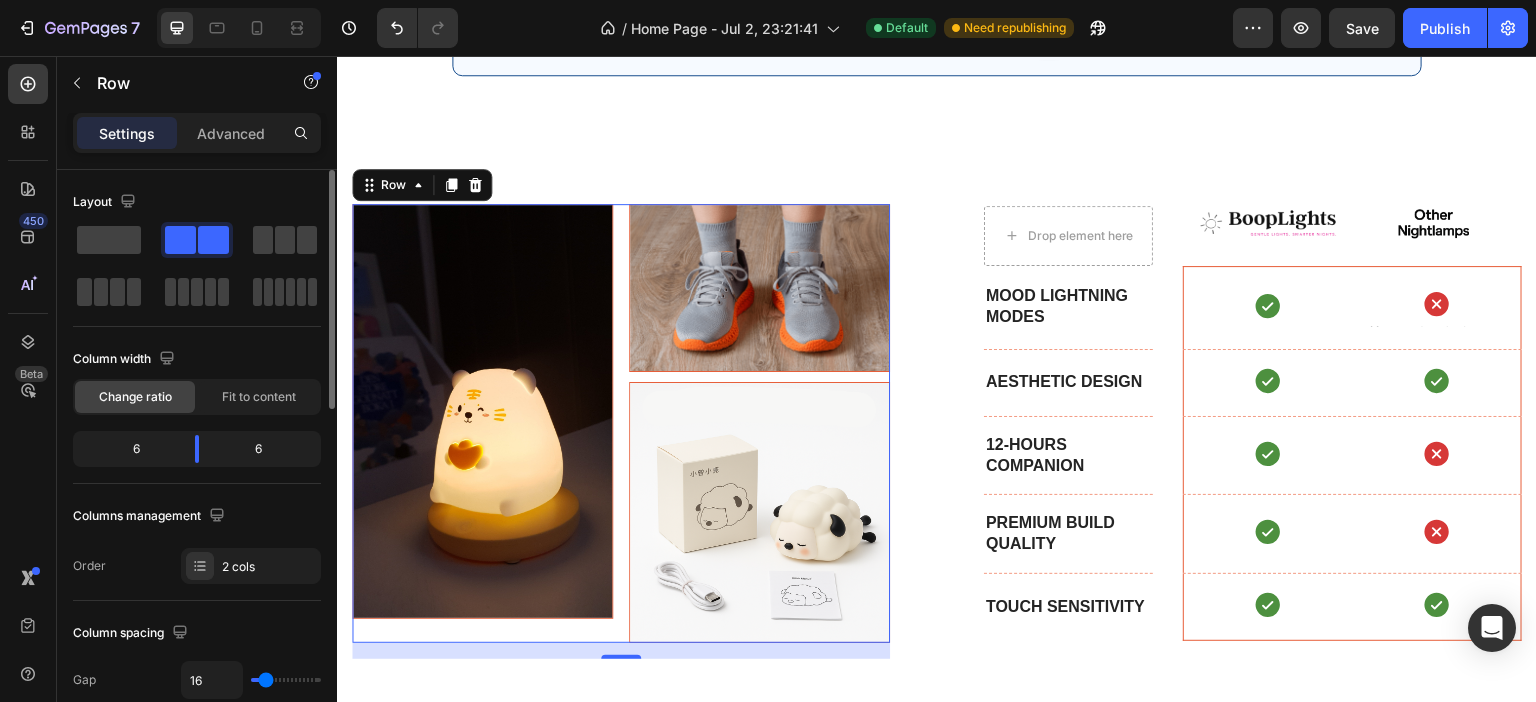 type on "15" 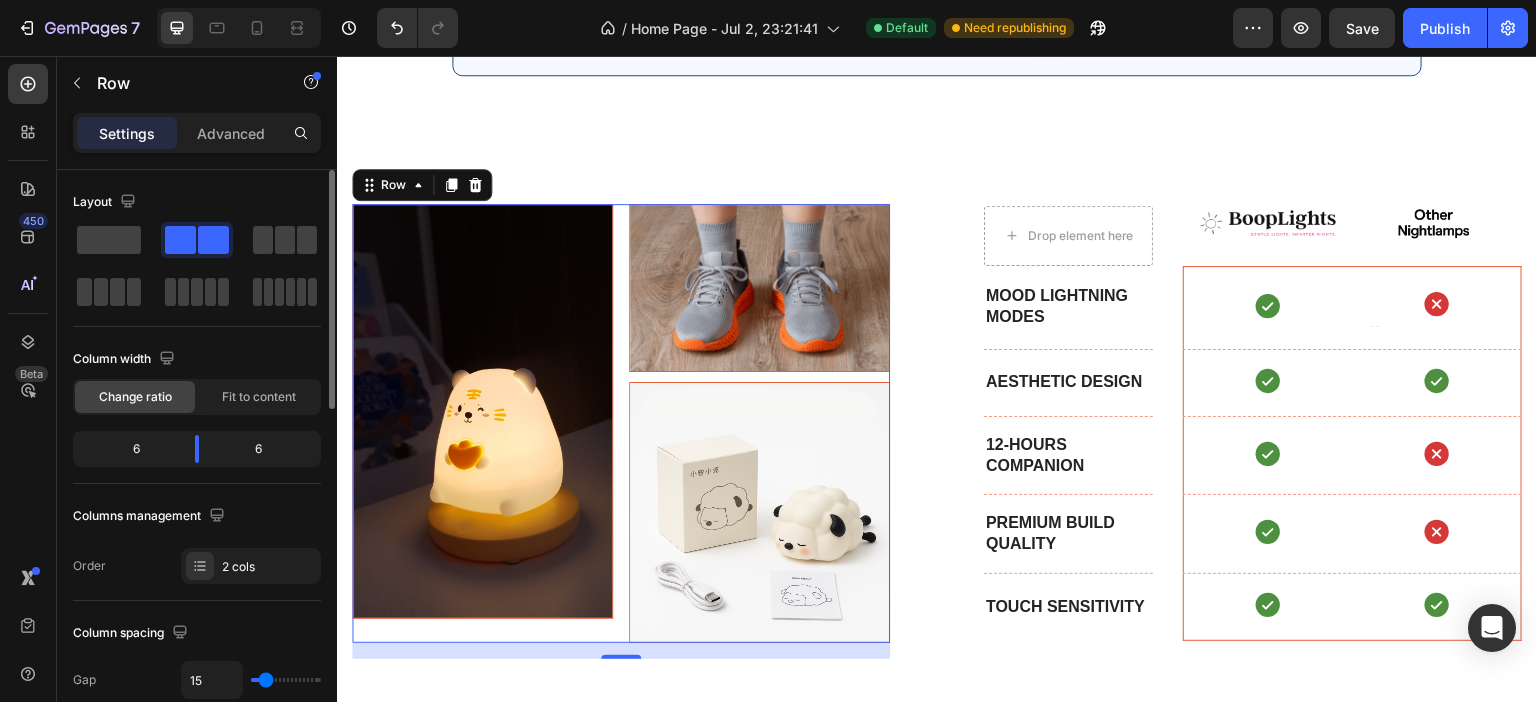 type on "13" 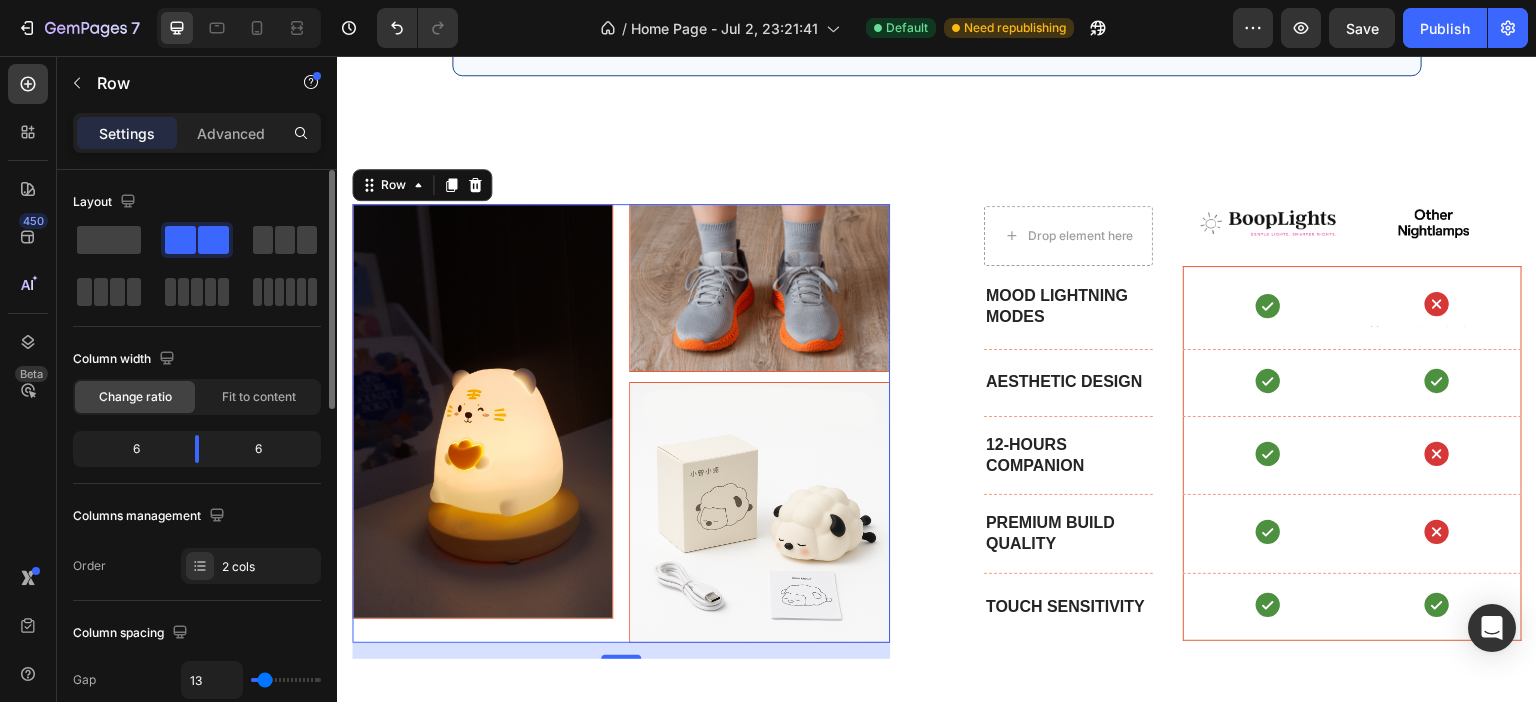 type on "11" 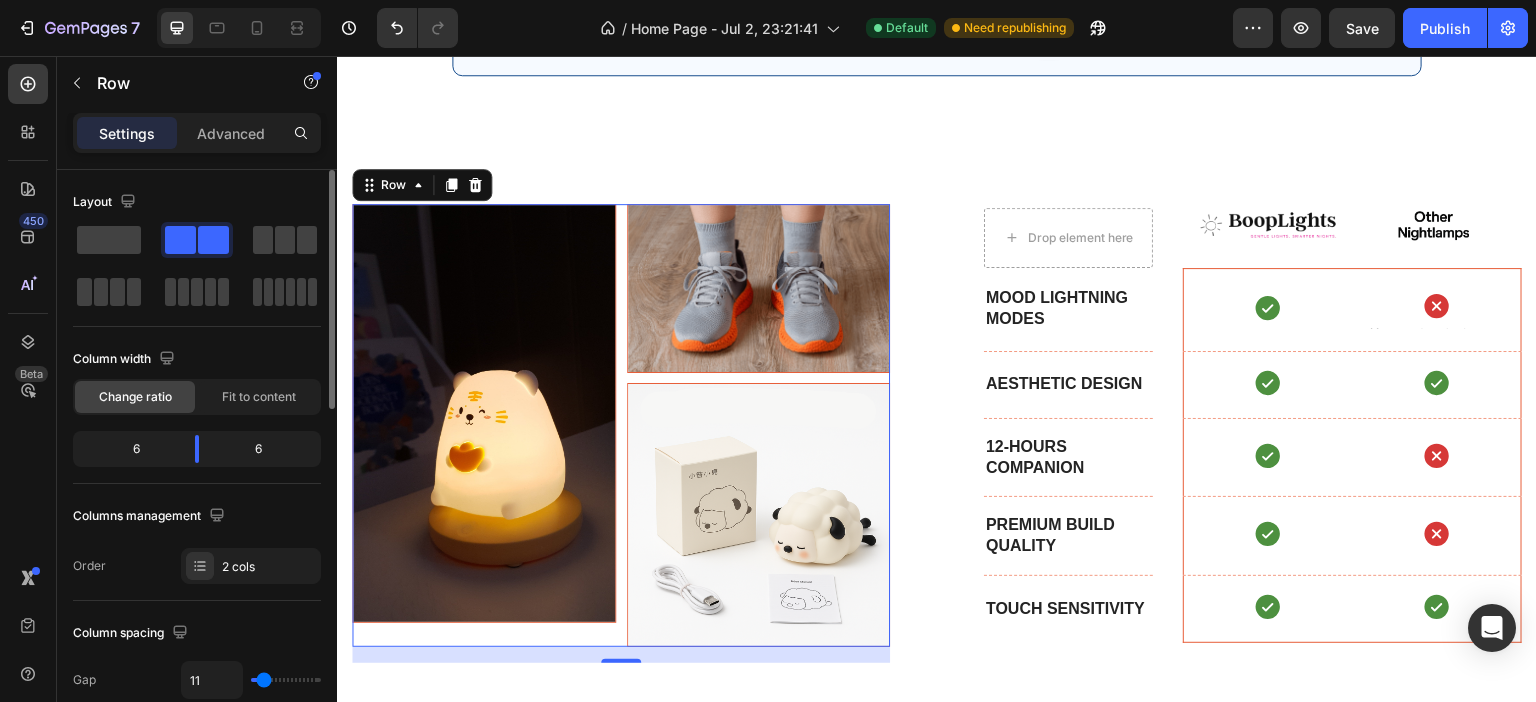 type on "9" 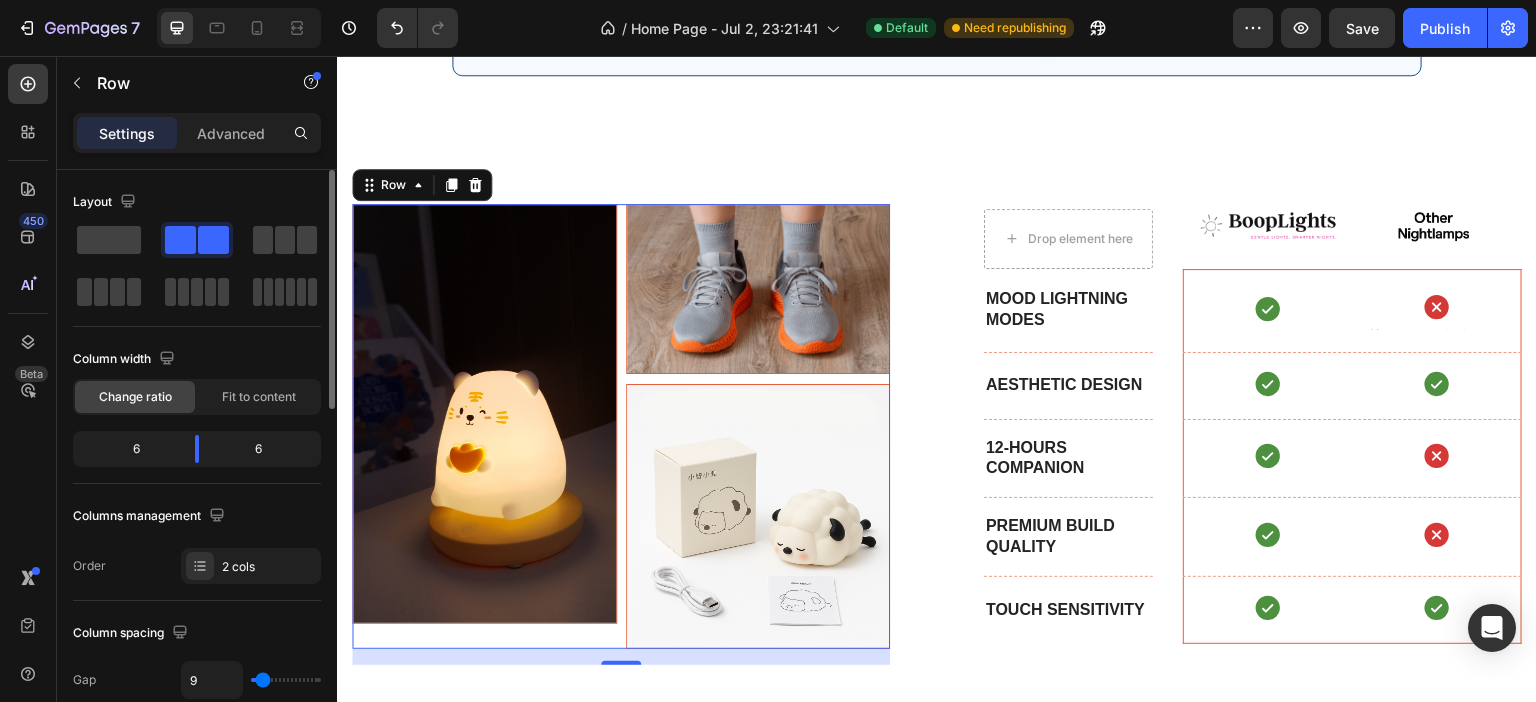 type on "11" 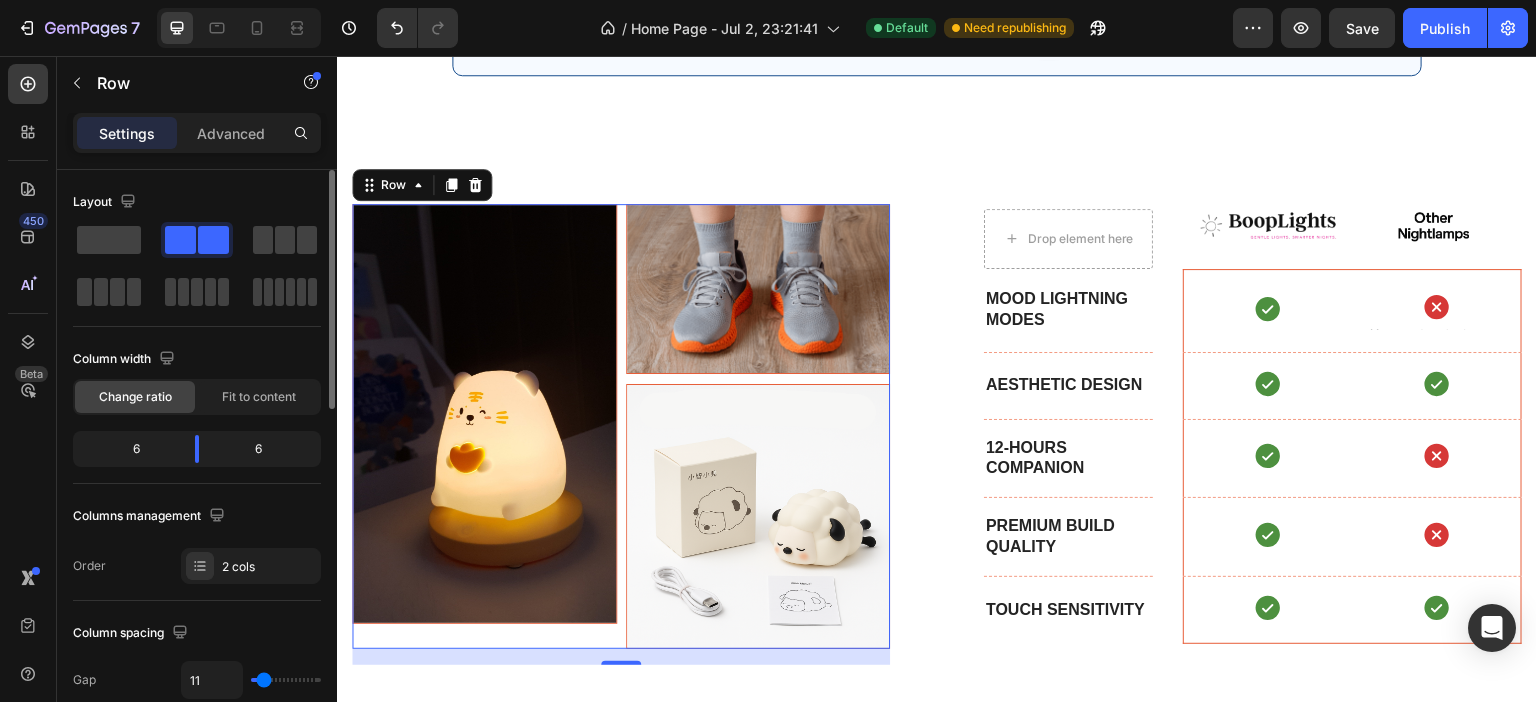 type on "13" 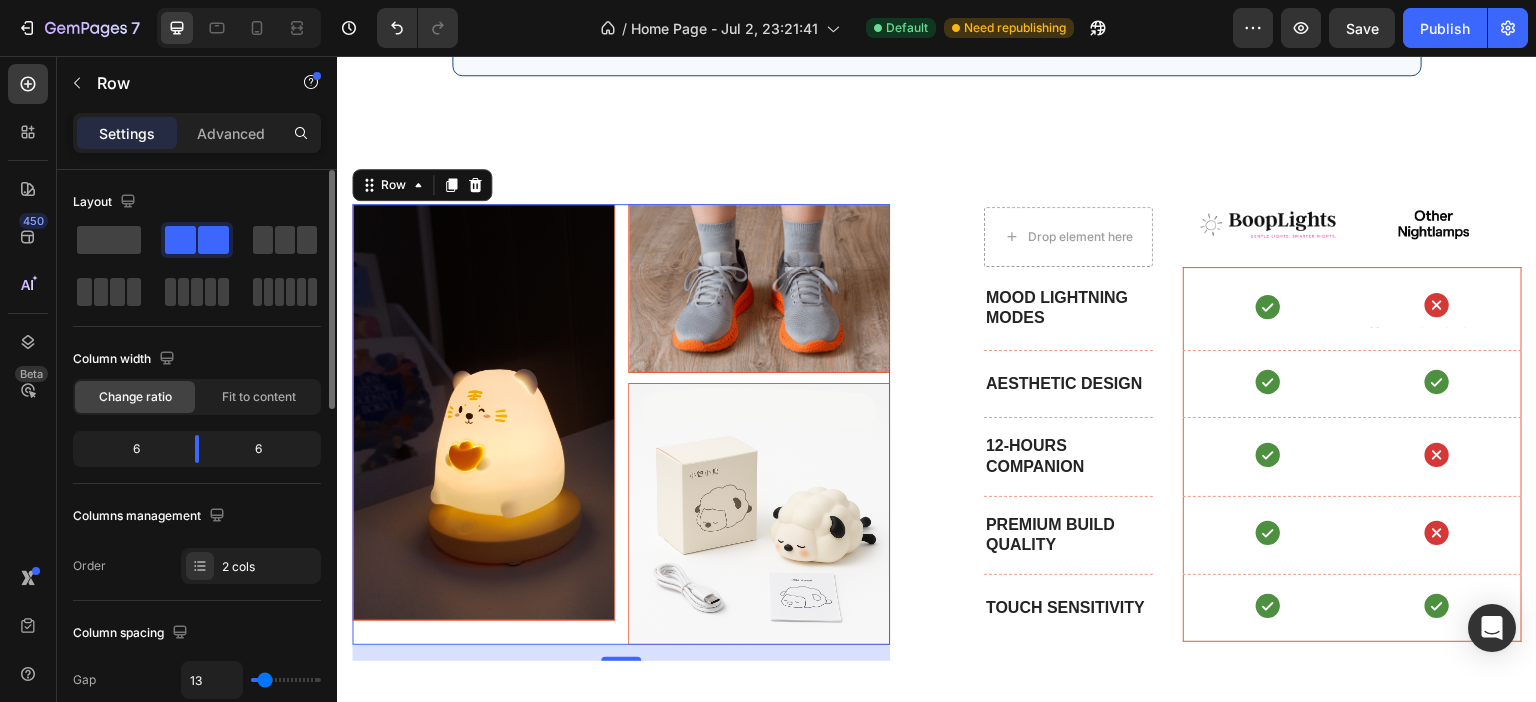 type on "11" 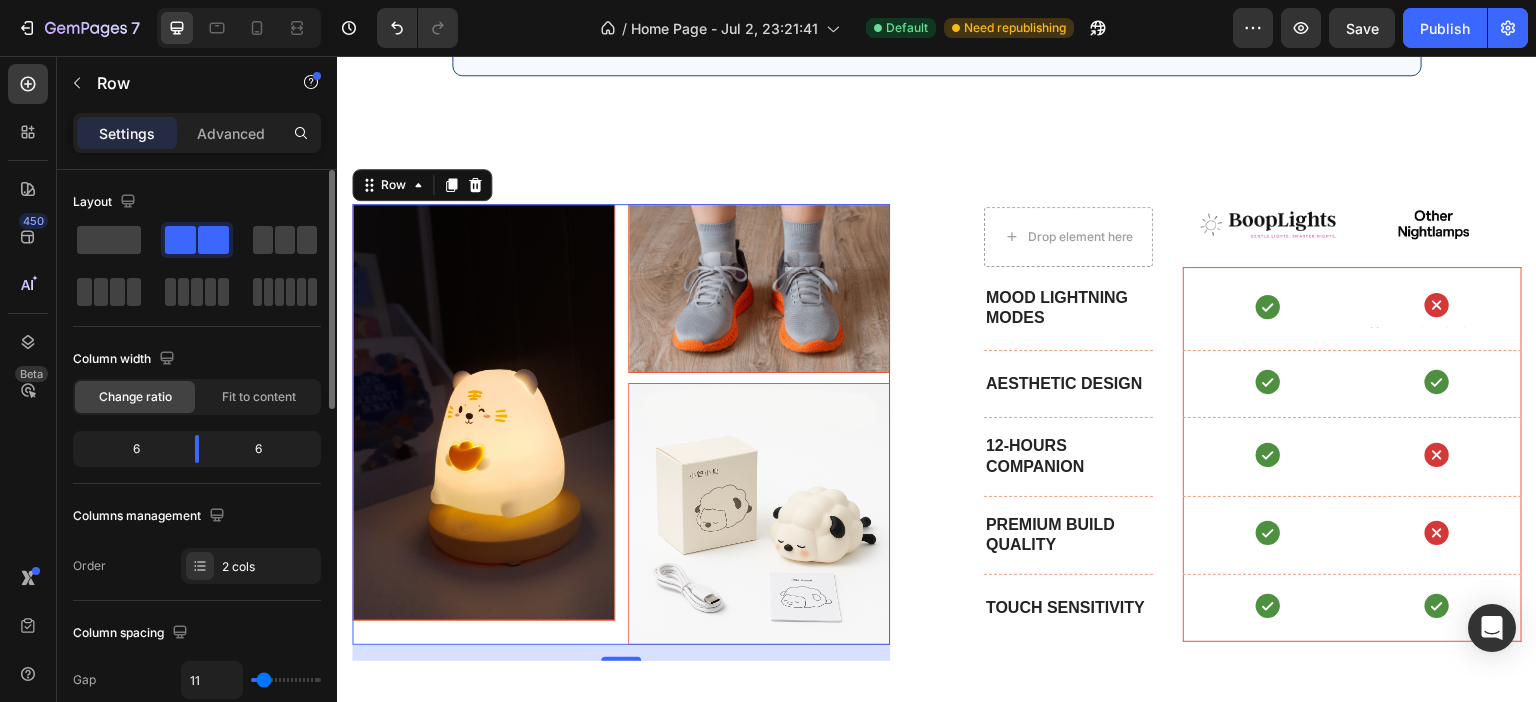 type on "9" 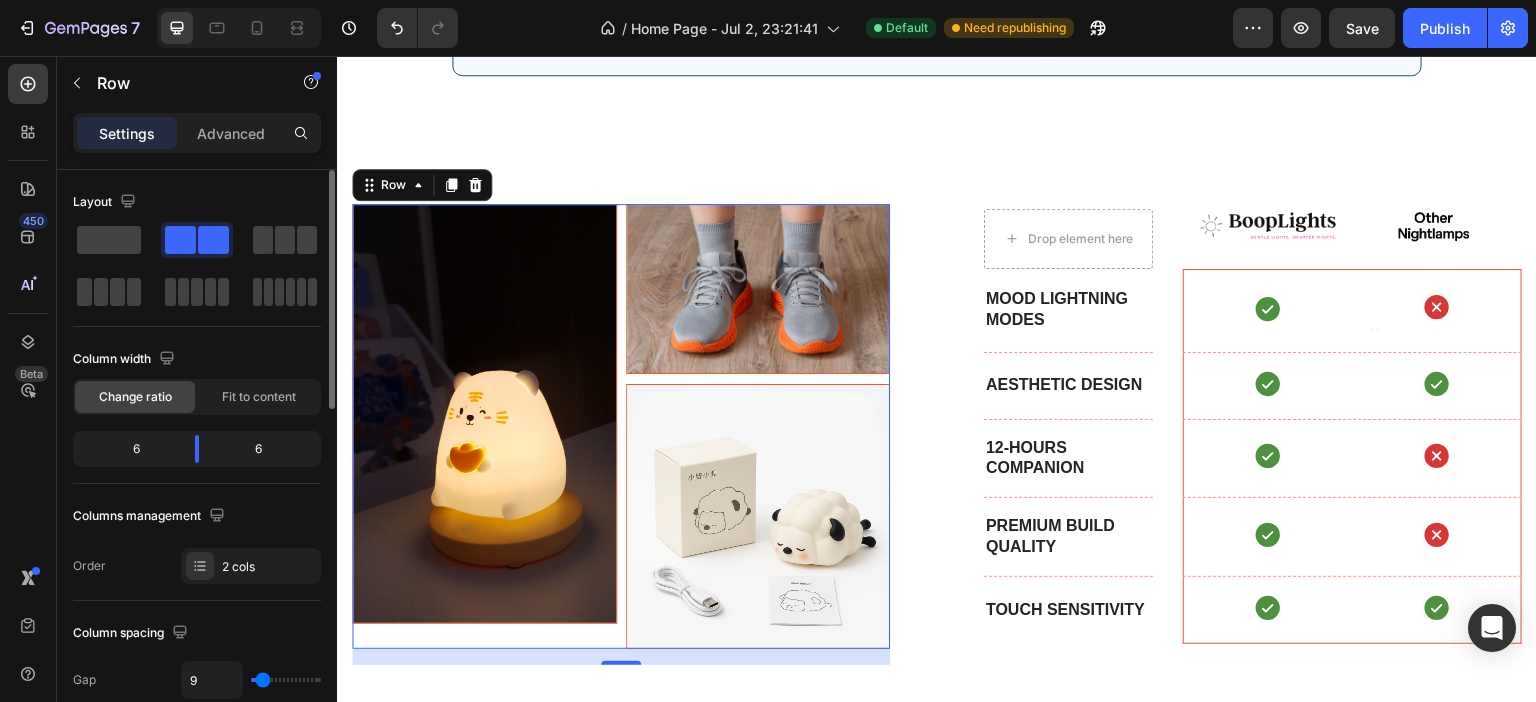 drag, startPoint x: 266, startPoint y: 682, endPoint x: 263, endPoint y: 672, distance: 10.440307 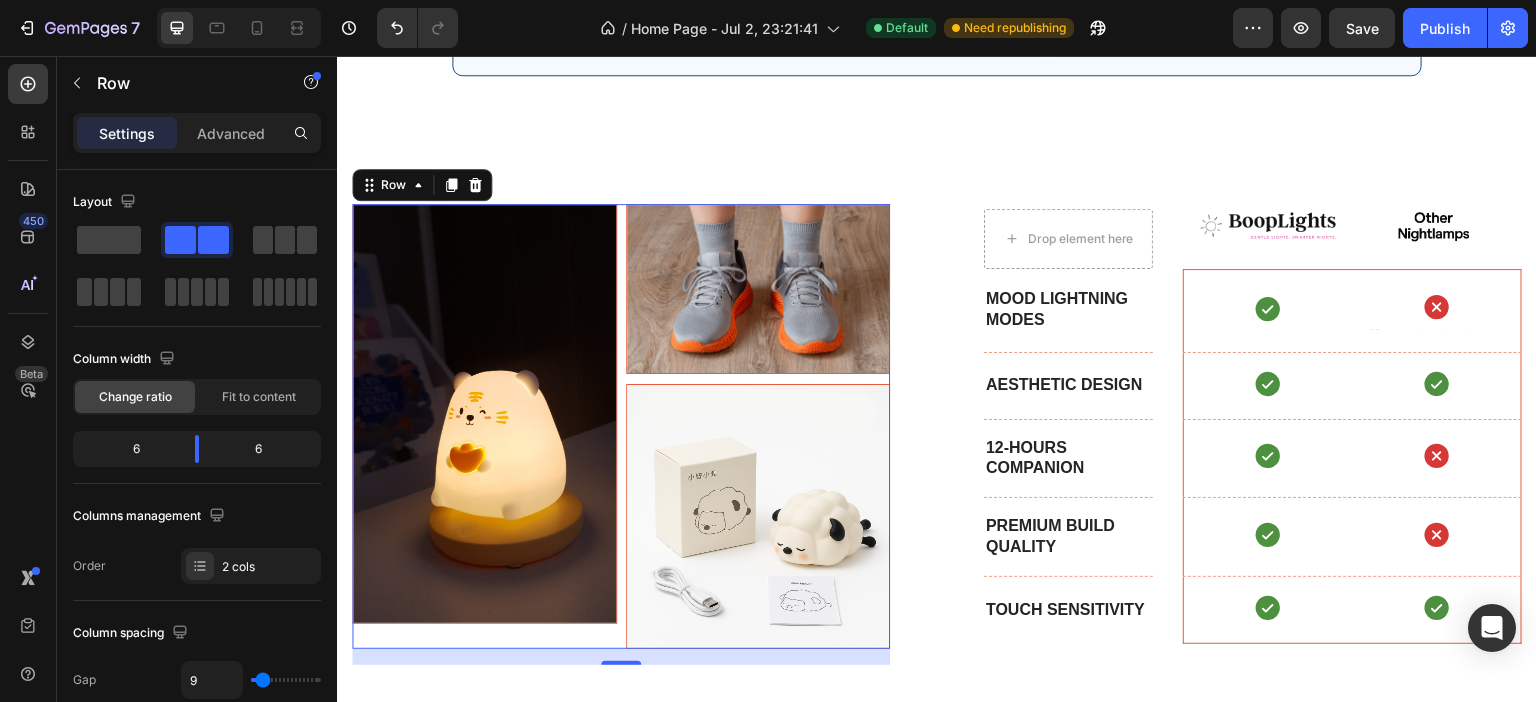 type on "10" 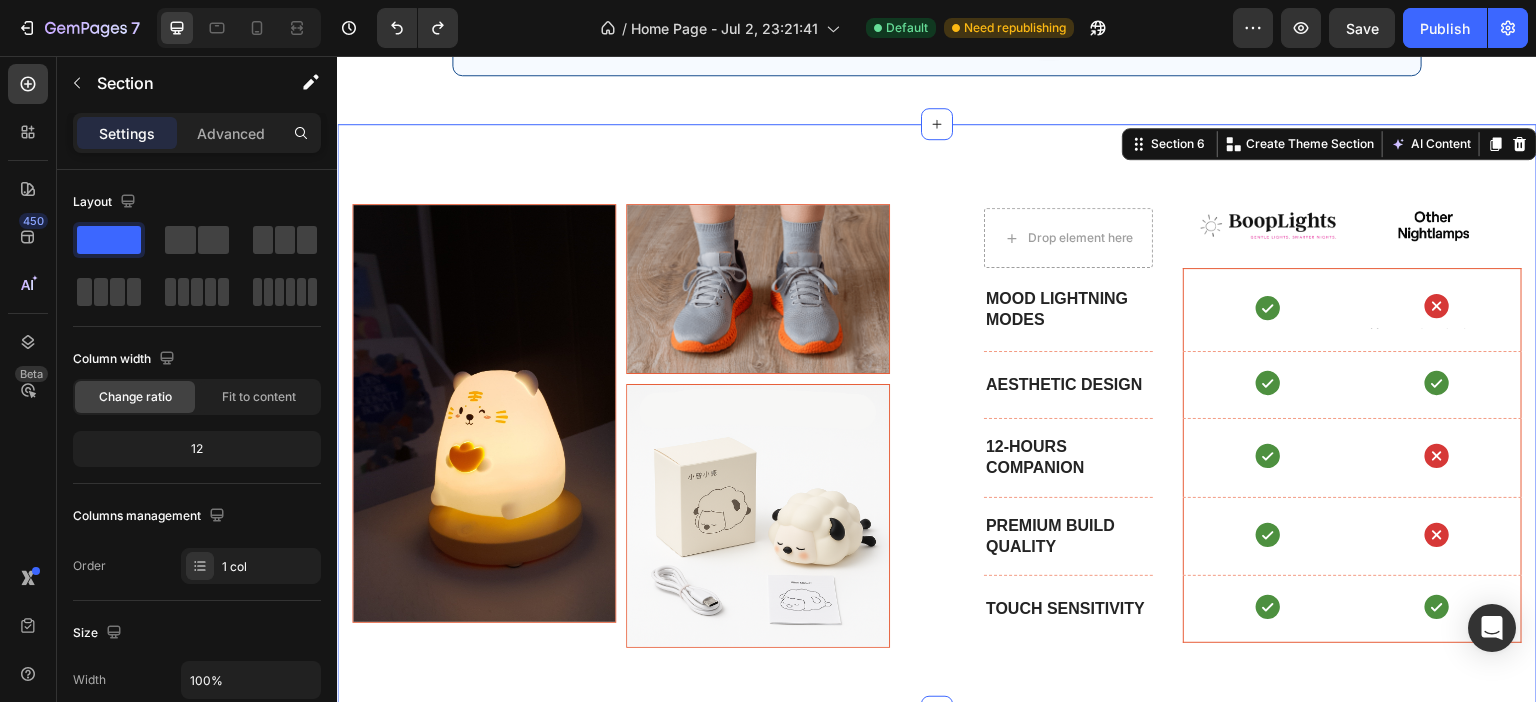 click on "Image Image Image Row
Drop element here Image Image Row Row mOOD LIGHTNING MODES Text Block Hero Banner
Icon
Icon Text Block Hero Banner Row aESTHETIC DESIGN Text Block Hero Banner
Icon
Icon Hero Banner Row 12-HOURS COMPANION Text Block Hero Banner
Icon
Icon Hero Banner Row pREMIUM BUILD QUALITY Text Block Hero Banner
Icon
Icon Hero Banner Row Touch sensitivity Text Block Hero Banner
Icon
Icon Hero Banner Row Row Section 6   You can create reusable sections Create Theme Section AI Content Write with GemAI What would you like to describe here? Tone and Voice Persuasive Product Show more Generate" at bounding box center [937, 418] 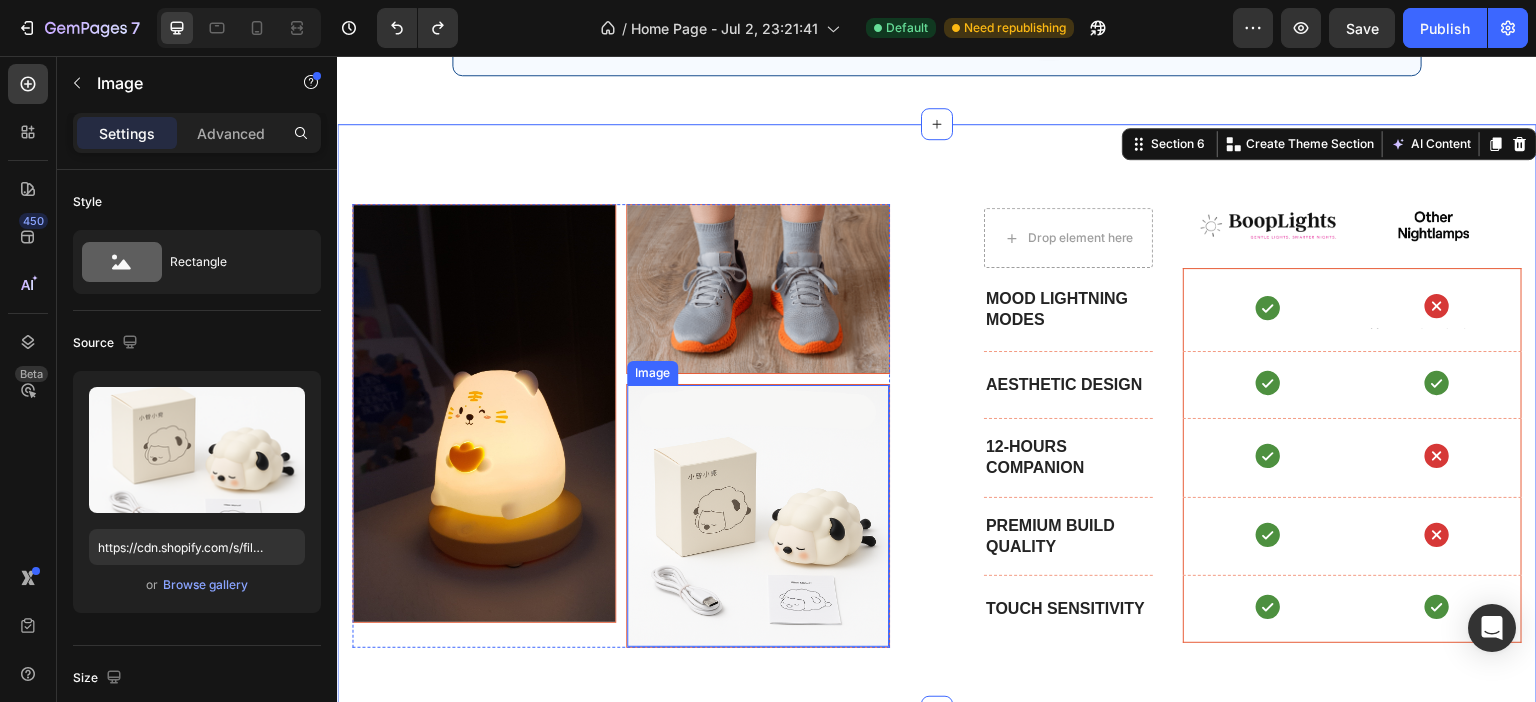 click at bounding box center (758, 516) 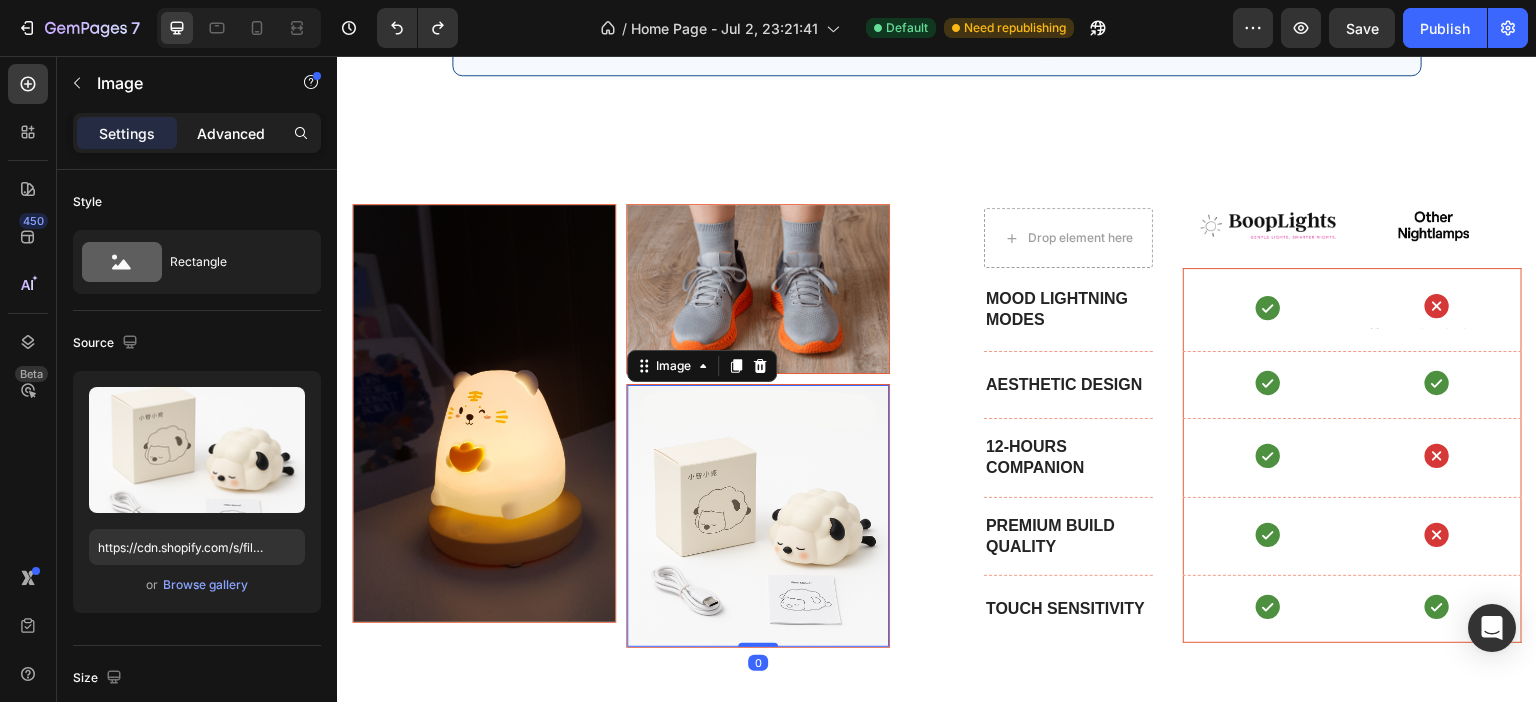 click on "Advanced" 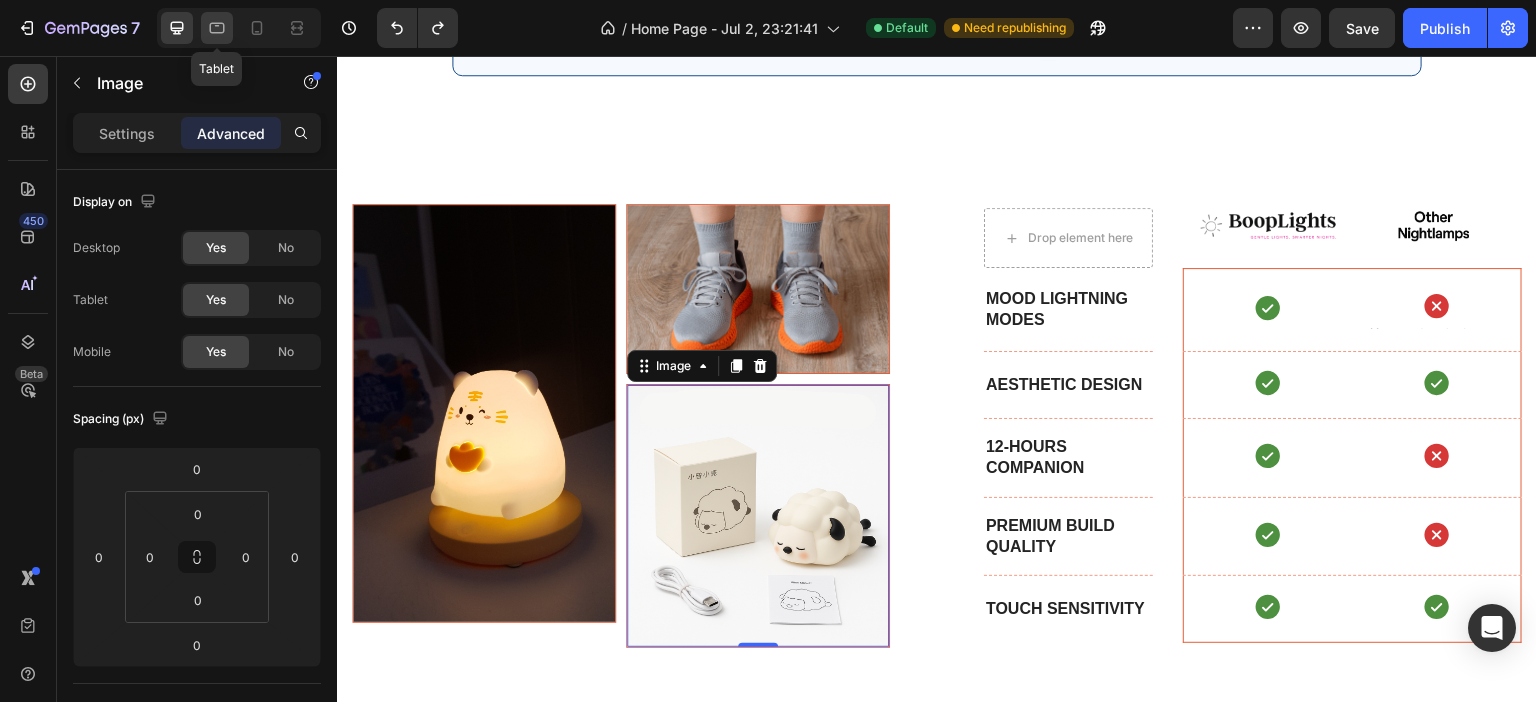 click 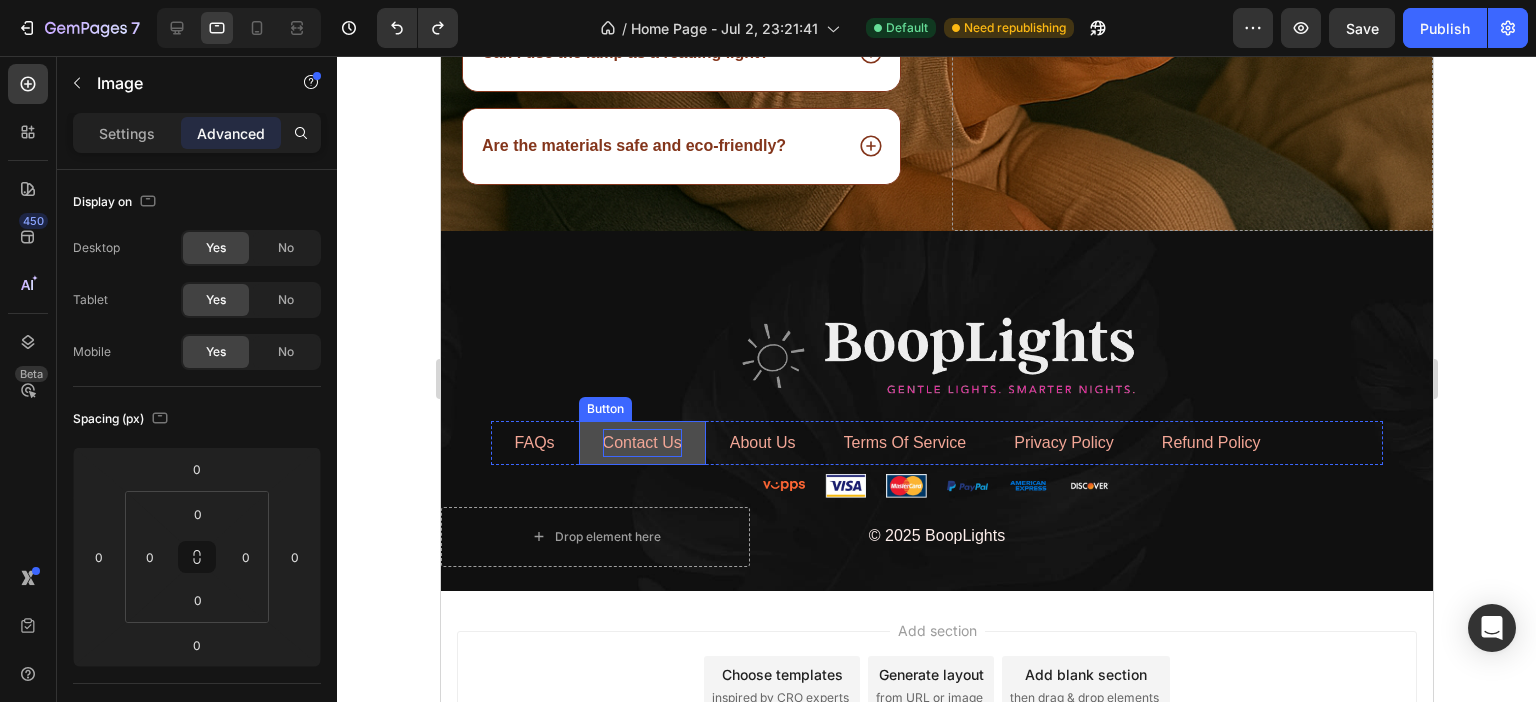 scroll, scrollTop: 3364, scrollLeft: 0, axis: vertical 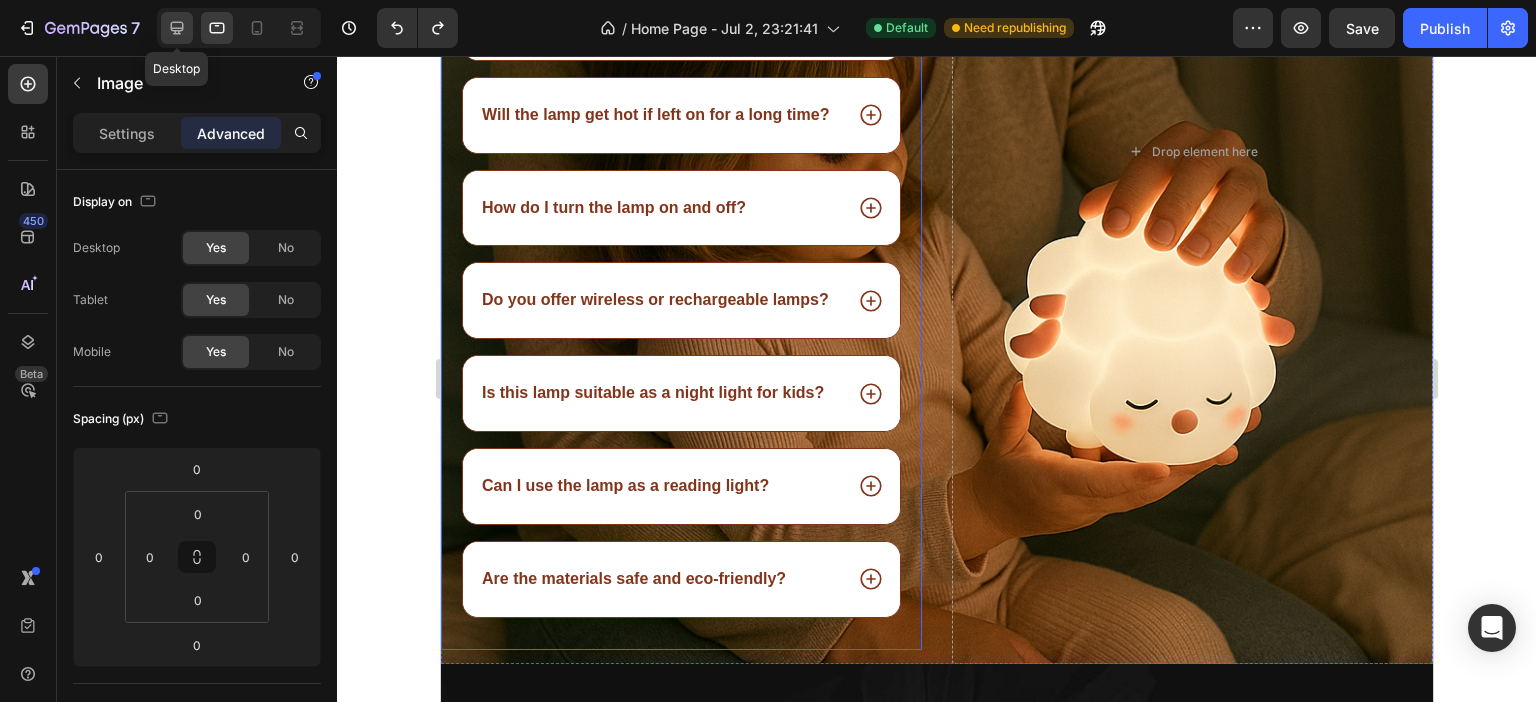 click 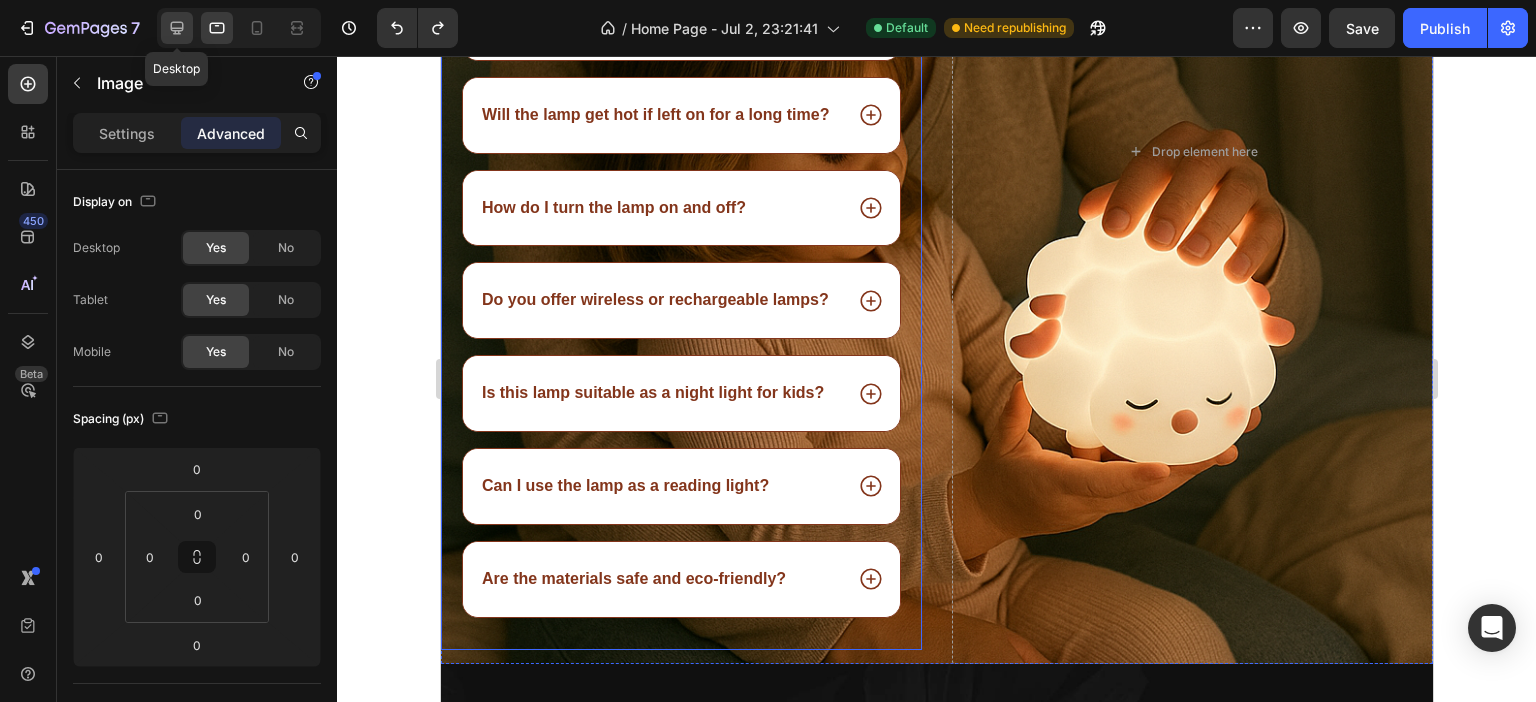 scroll, scrollTop: 3334, scrollLeft: 0, axis: vertical 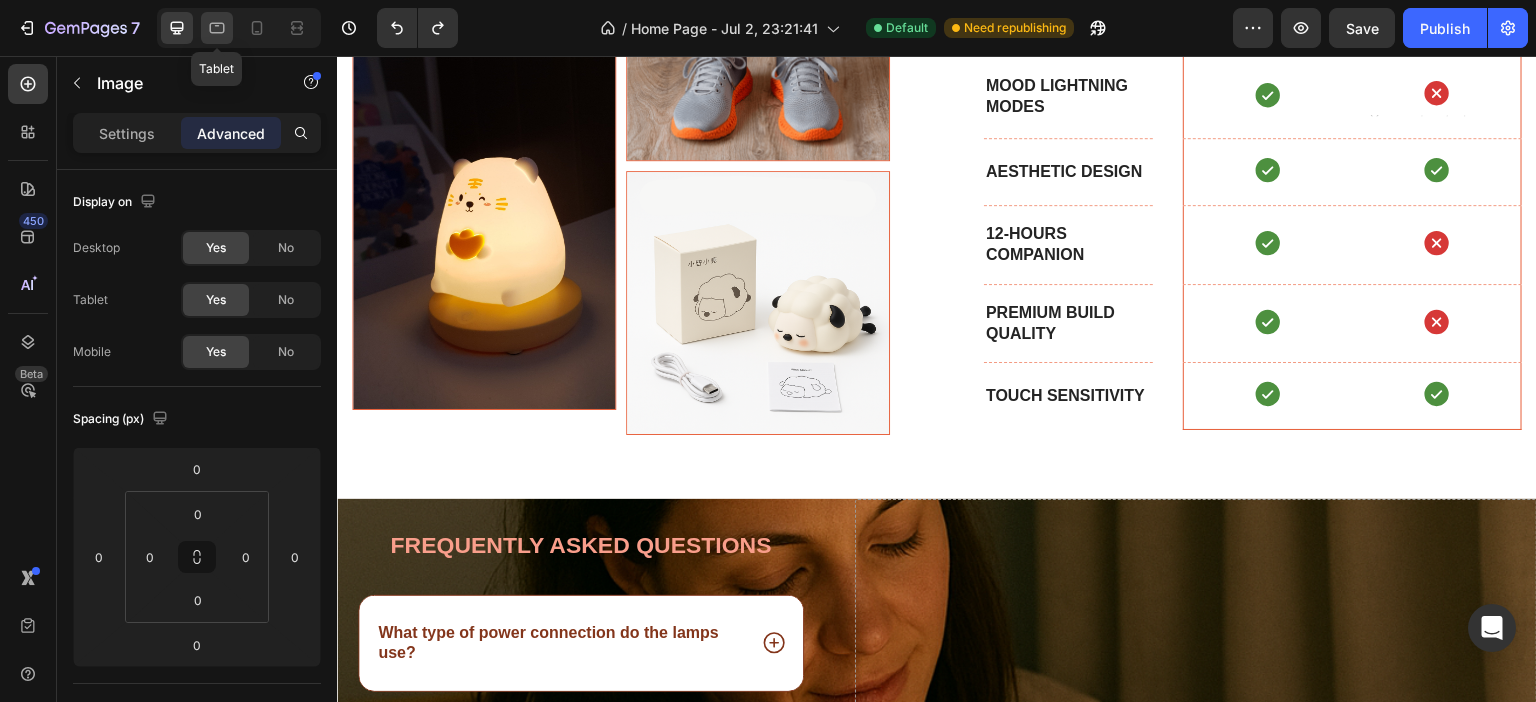 click 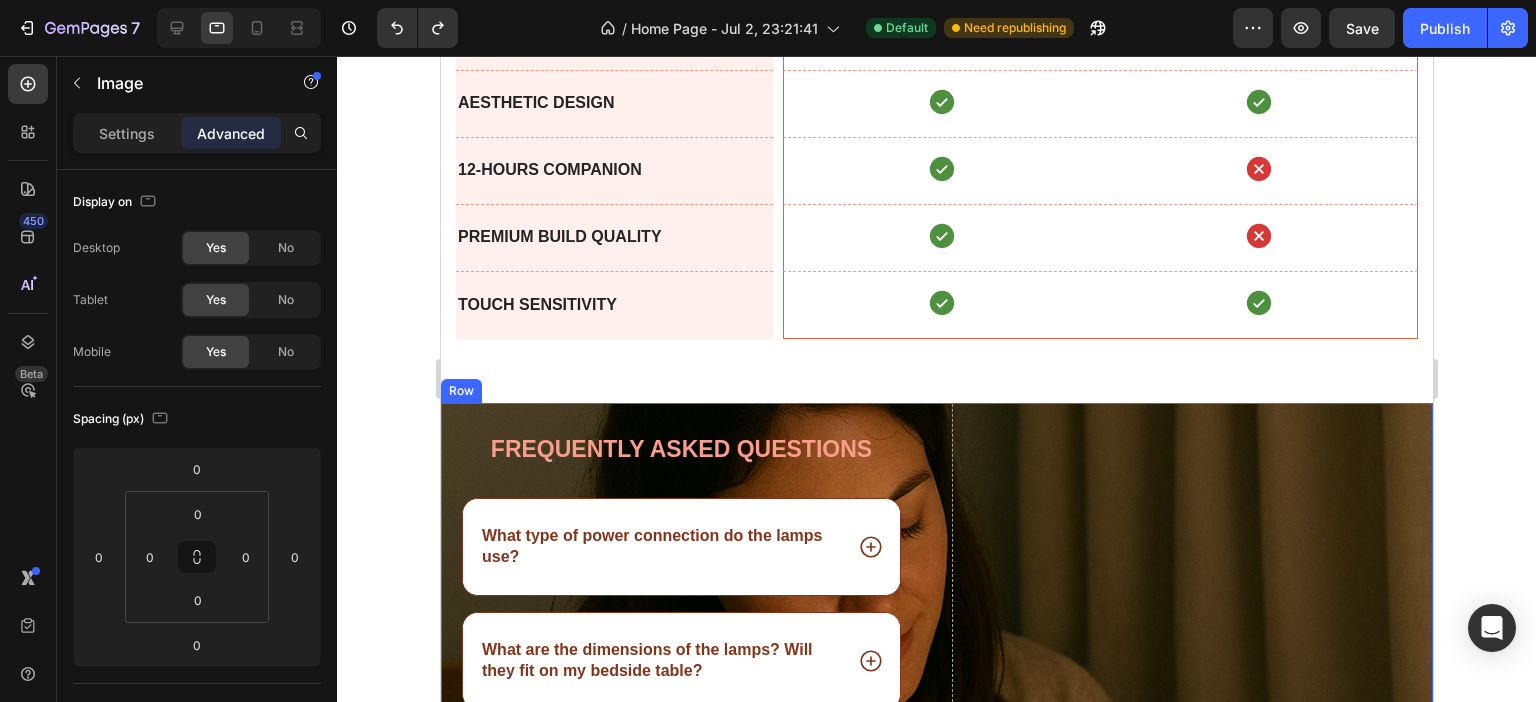 scroll, scrollTop: 2686, scrollLeft: 0, axis: vertical 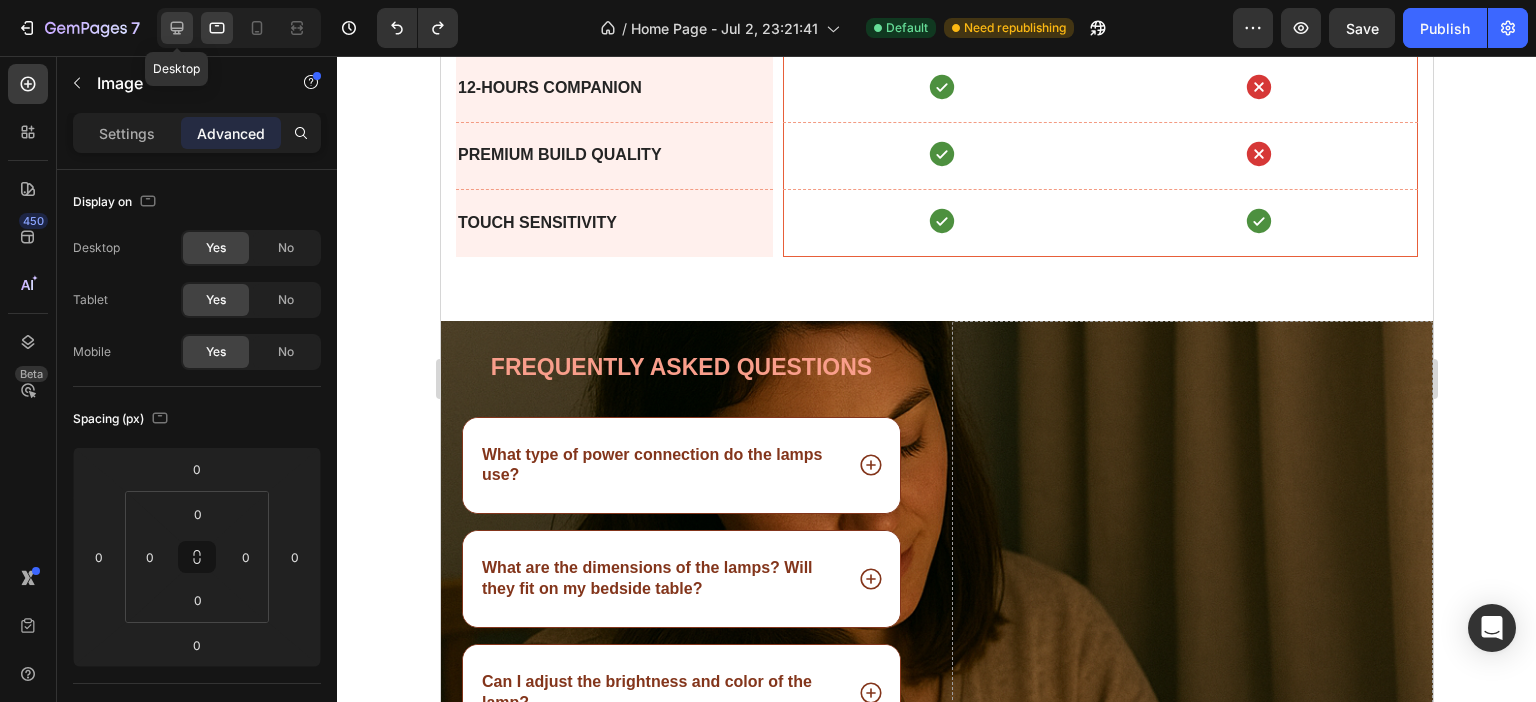 click 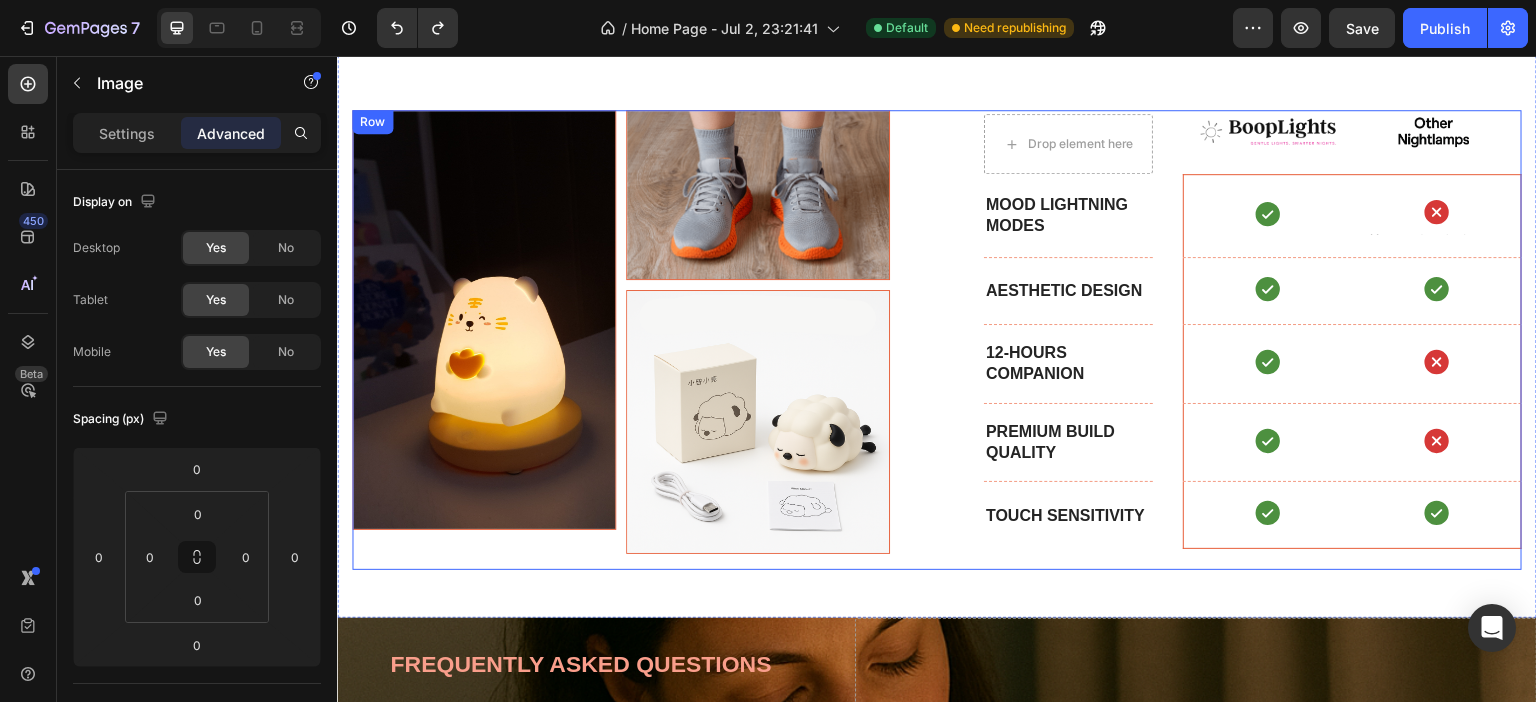 scroll, scrollTop: 2453, scrollLeft: 0, axis: vertical 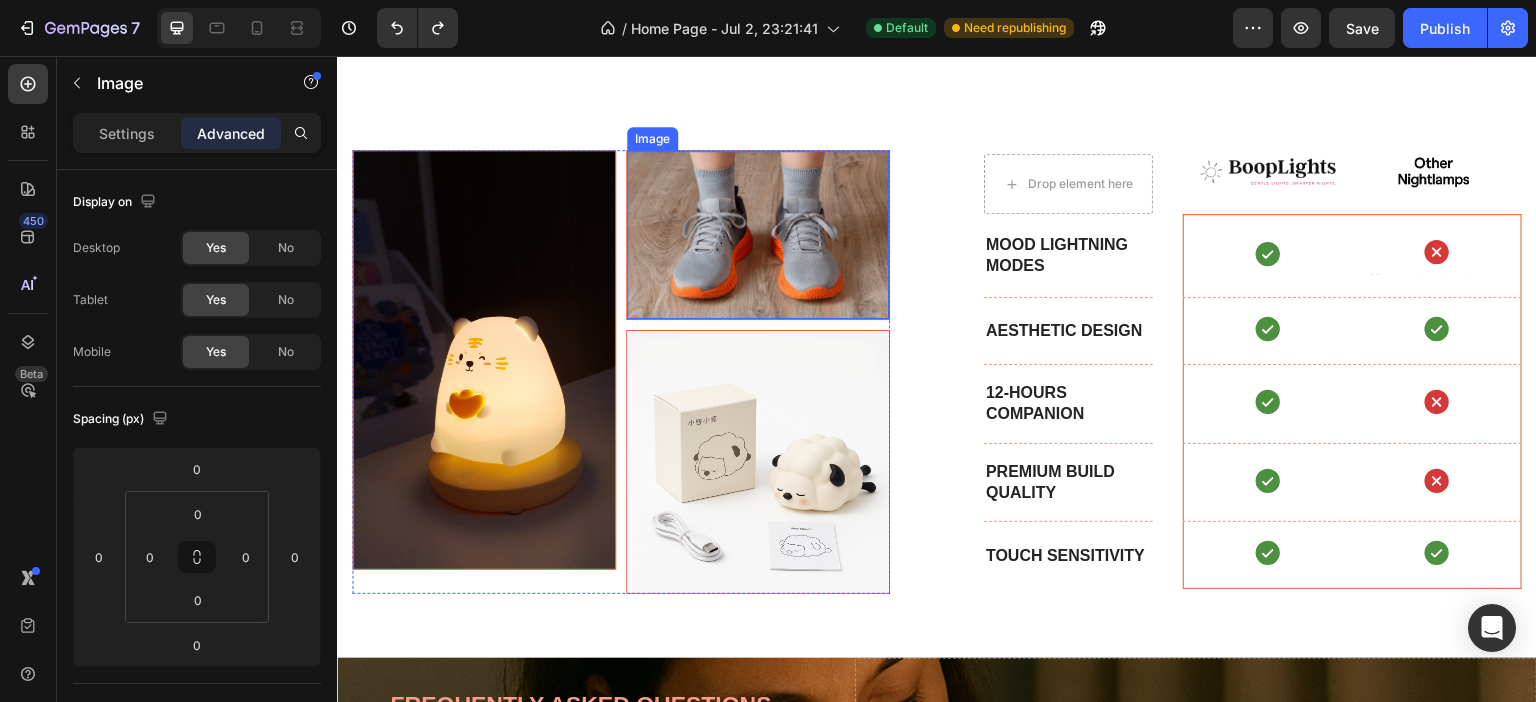 click at bounding box center [758, 235] 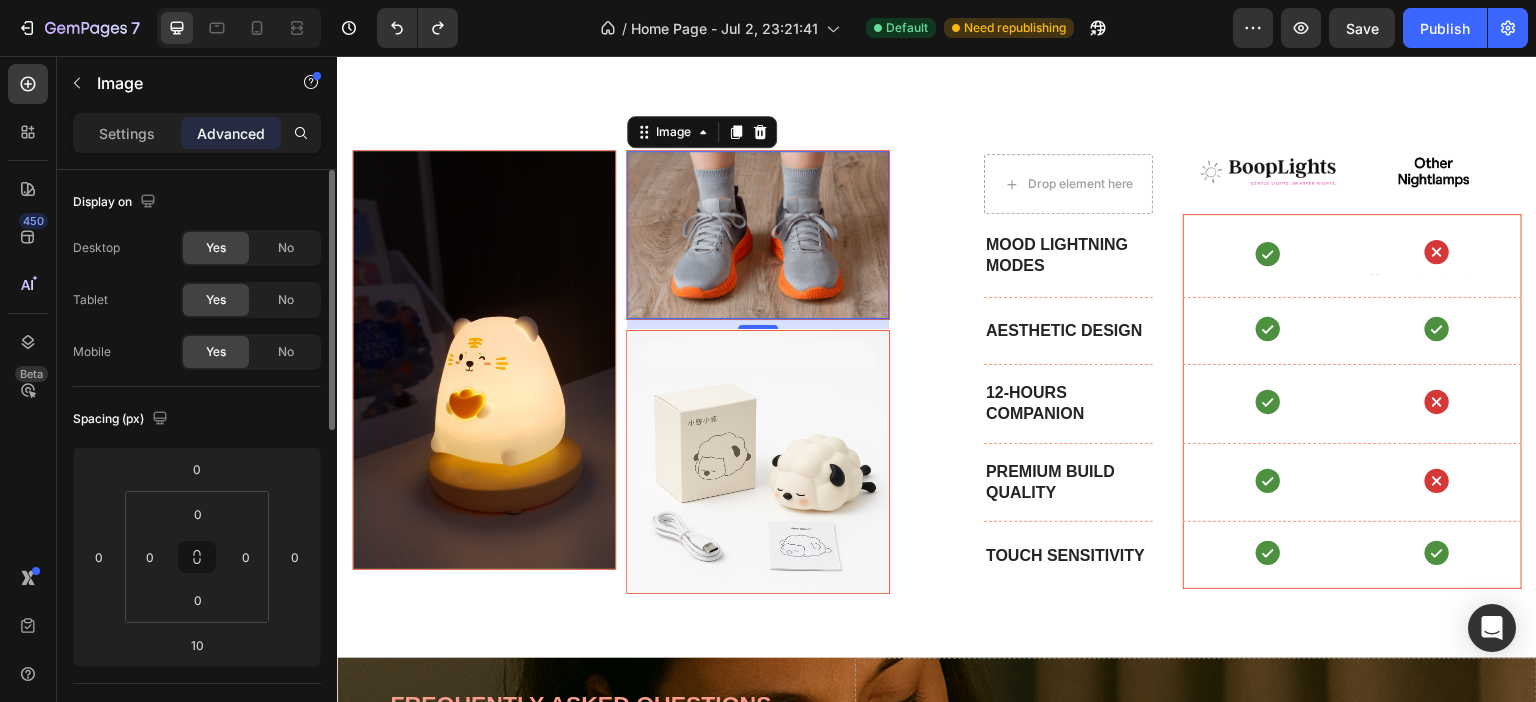 click on "Settings" at bounding box center [127, 133] 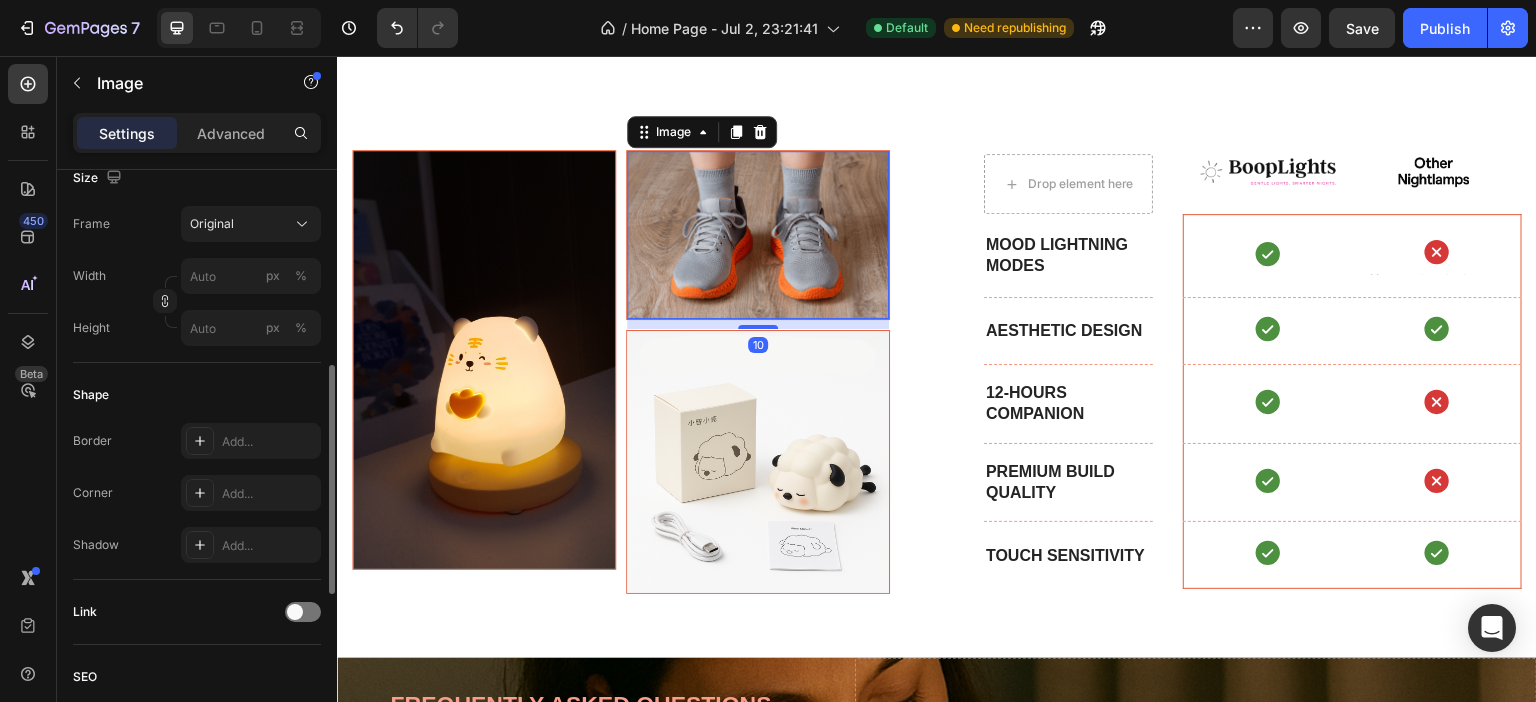 scroll, scrollTop: 100, scrollLeft: 0, axis: vertical 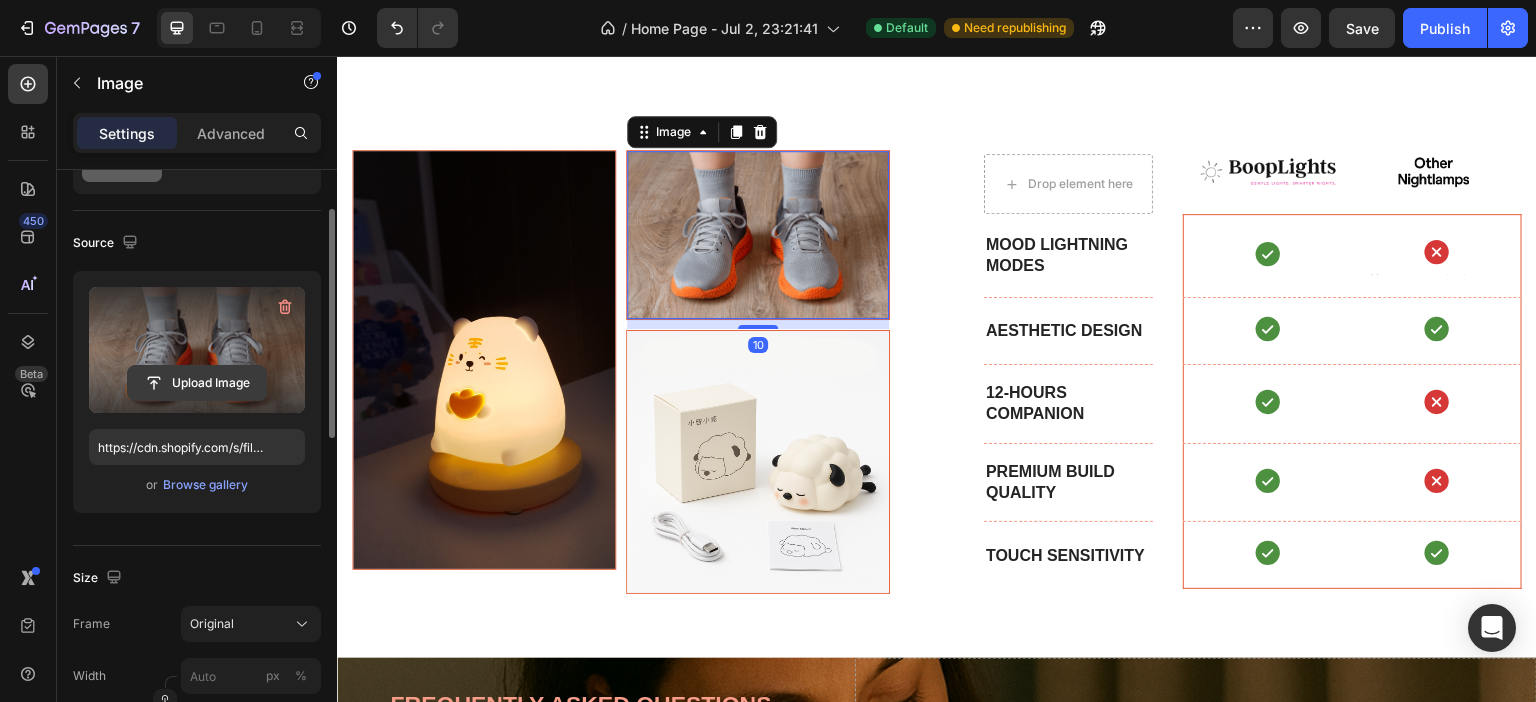 click 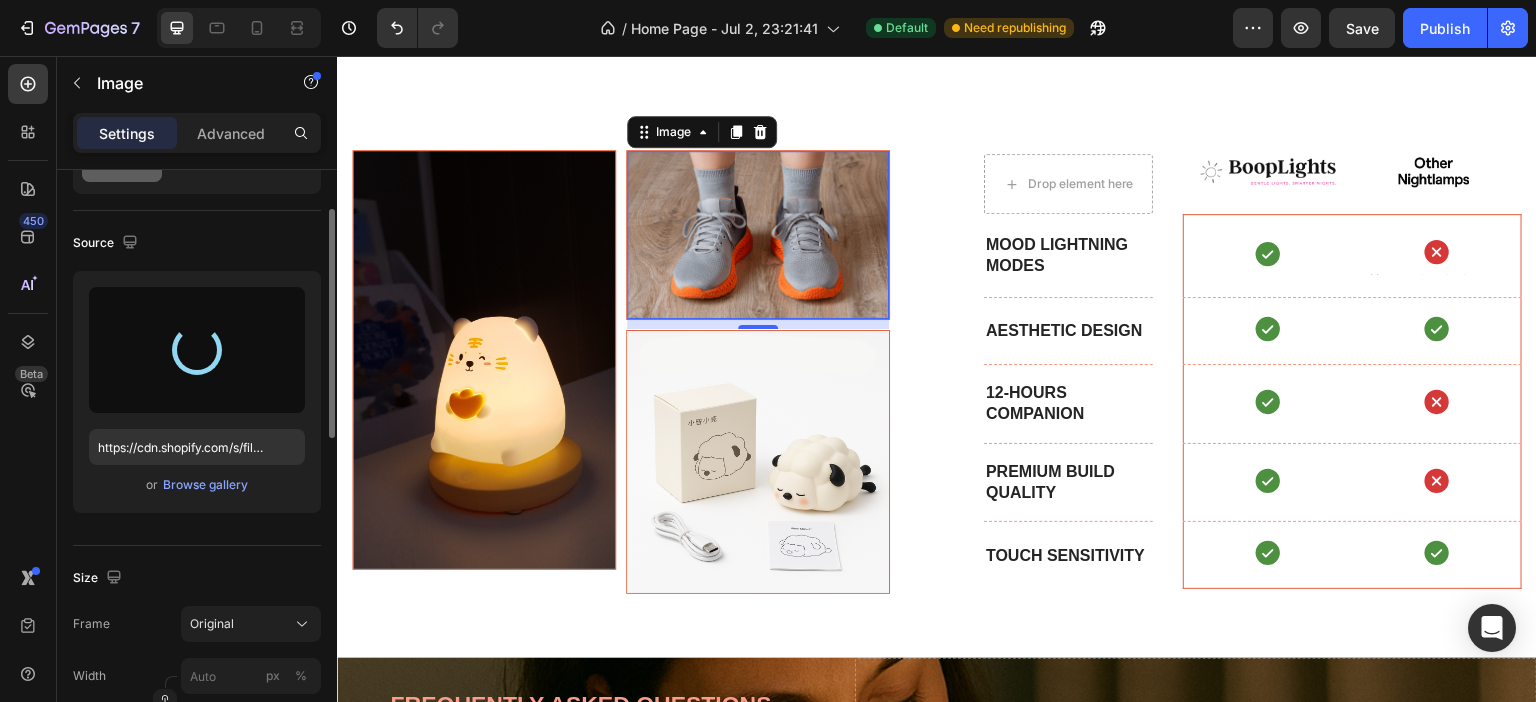 type 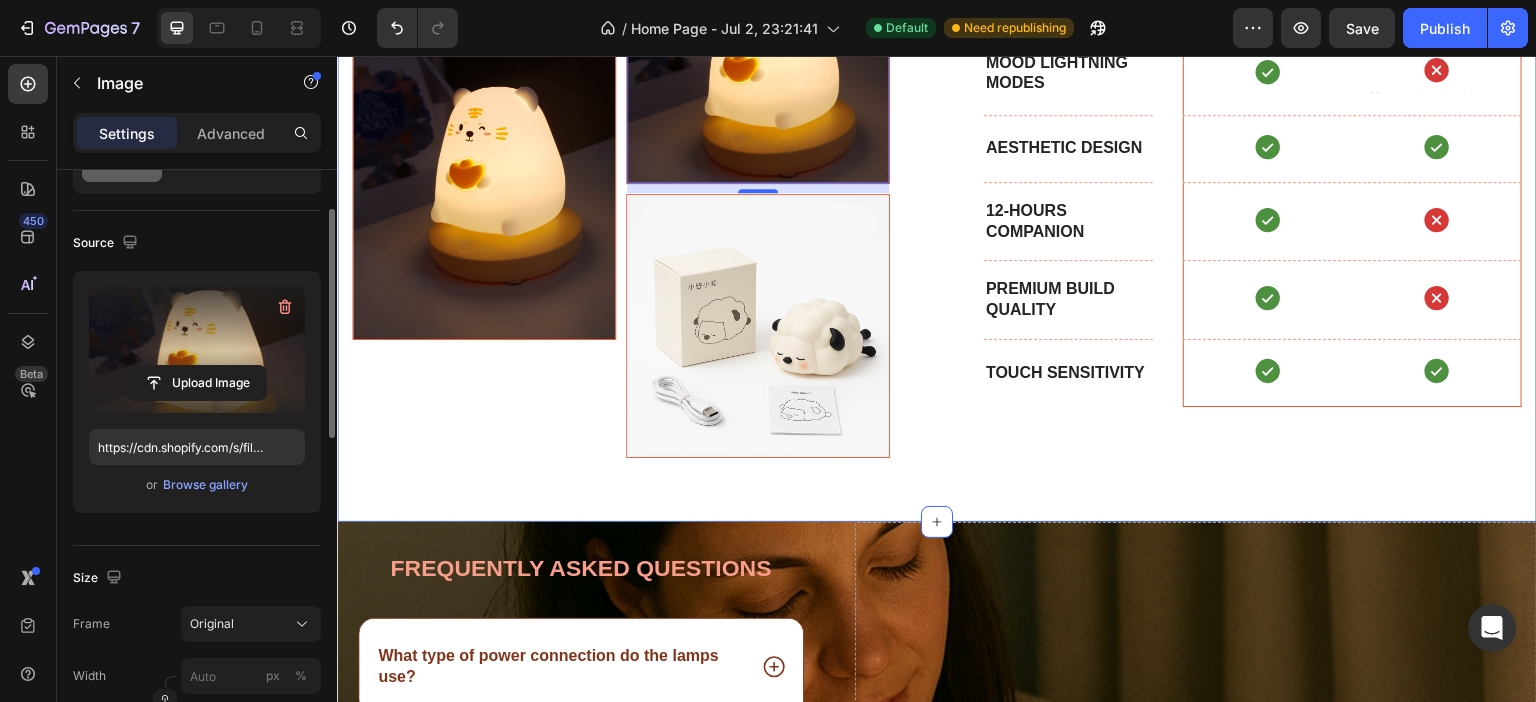 scroll, scrollTop: 2453, scrollLeft: 0, axis: vertical 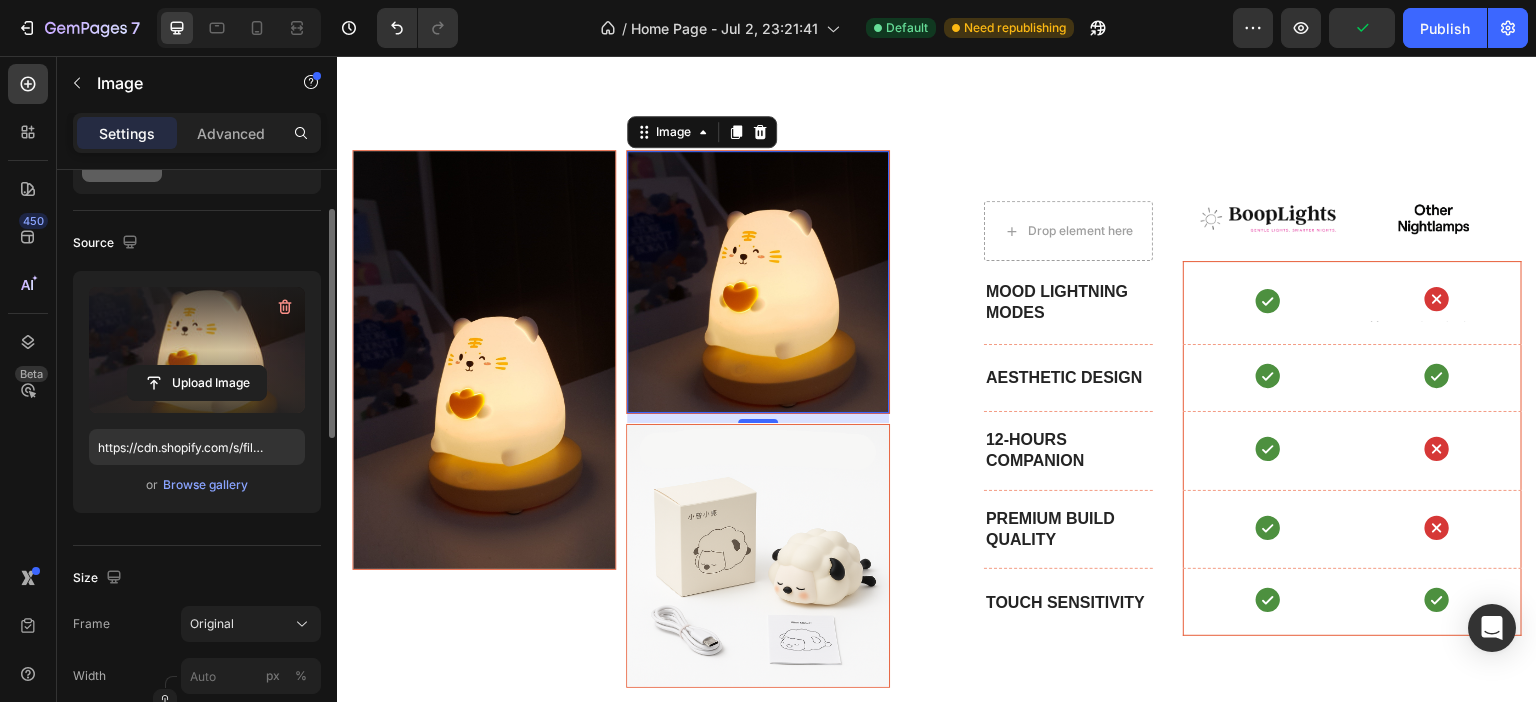 click on "Image   10" at bounding box center (758, 282) 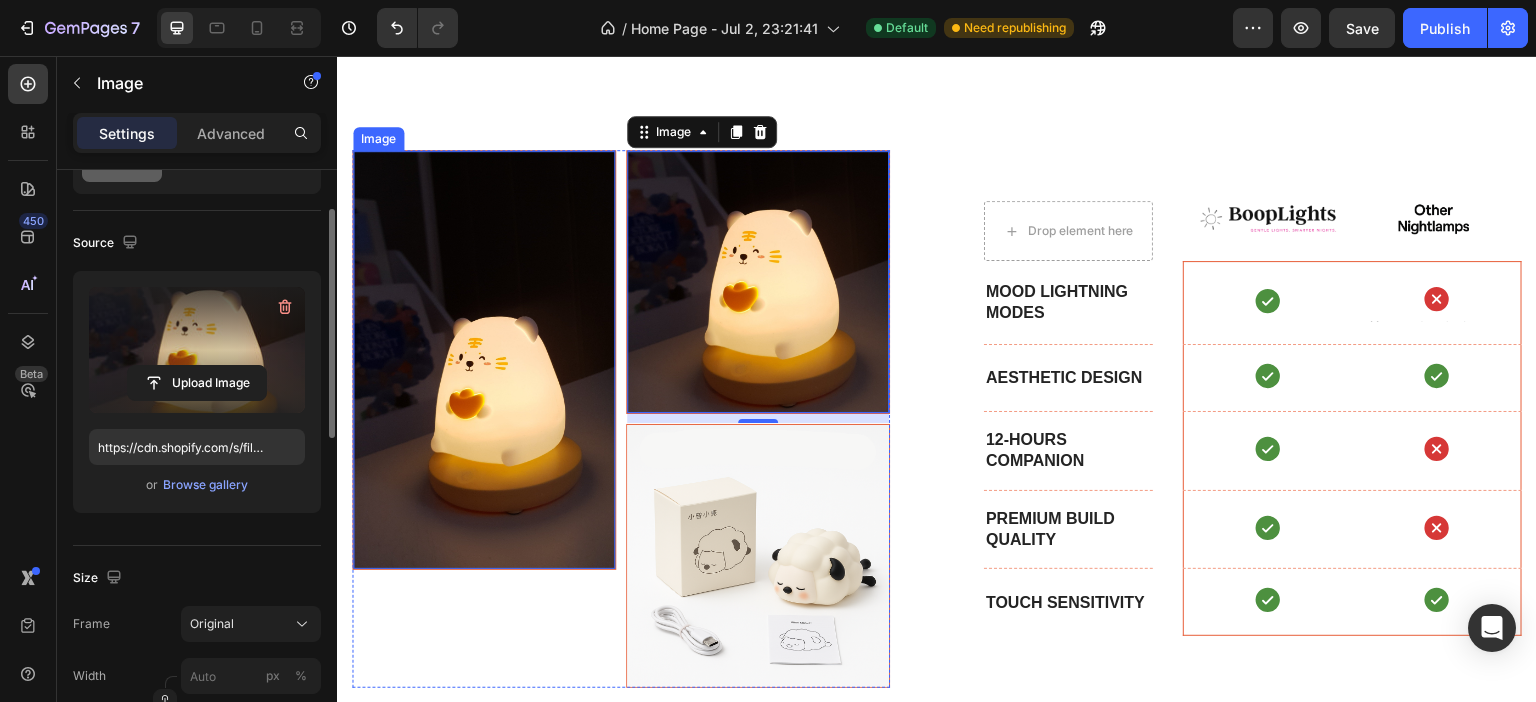 click at bounding box center (484, 360) 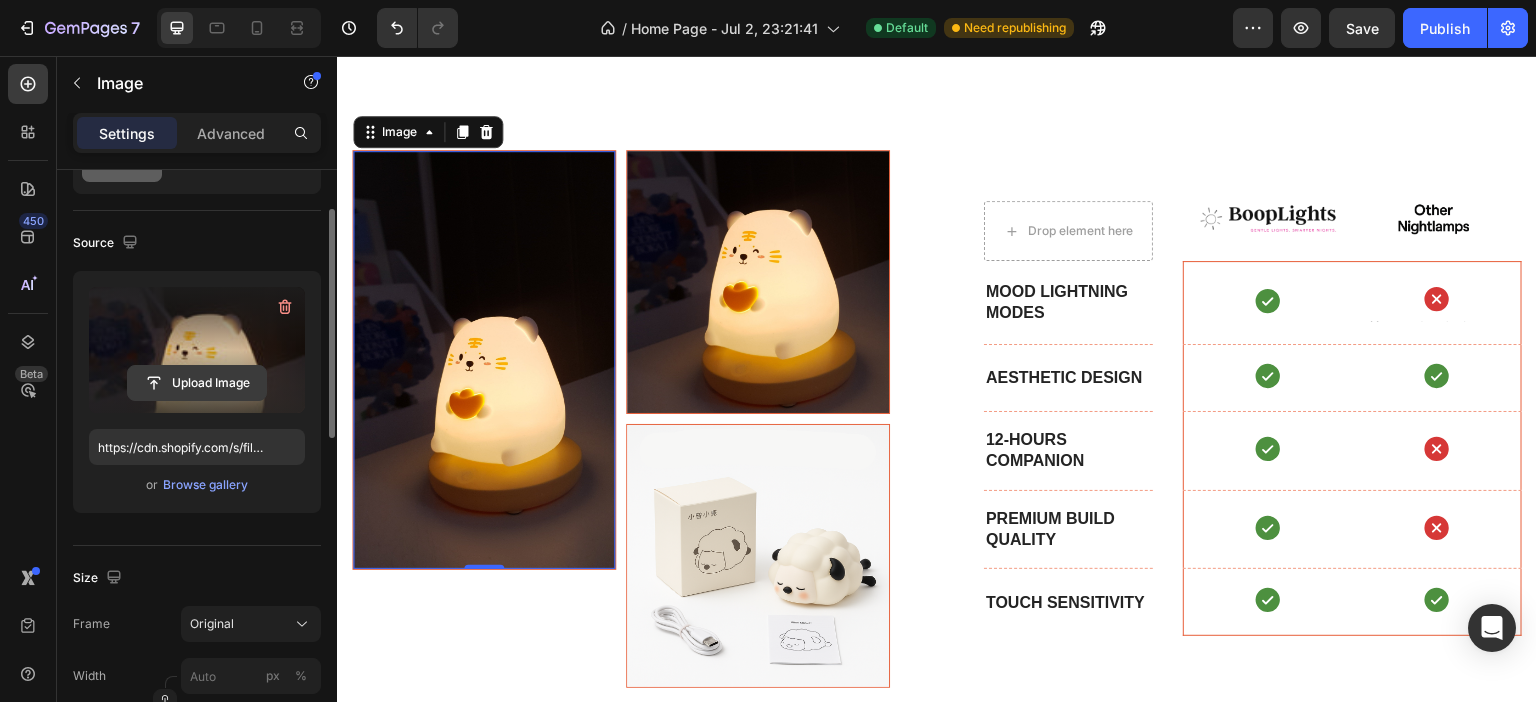 click 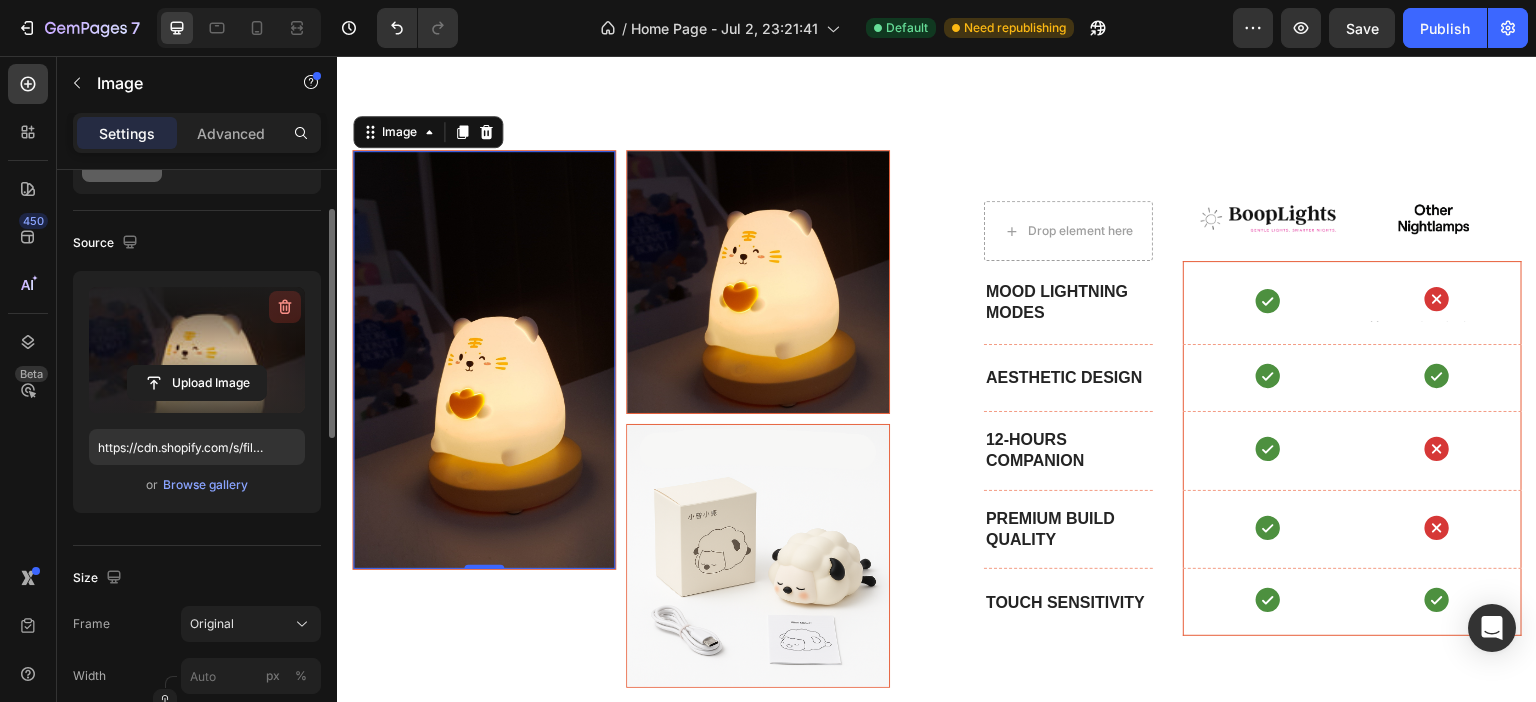 click 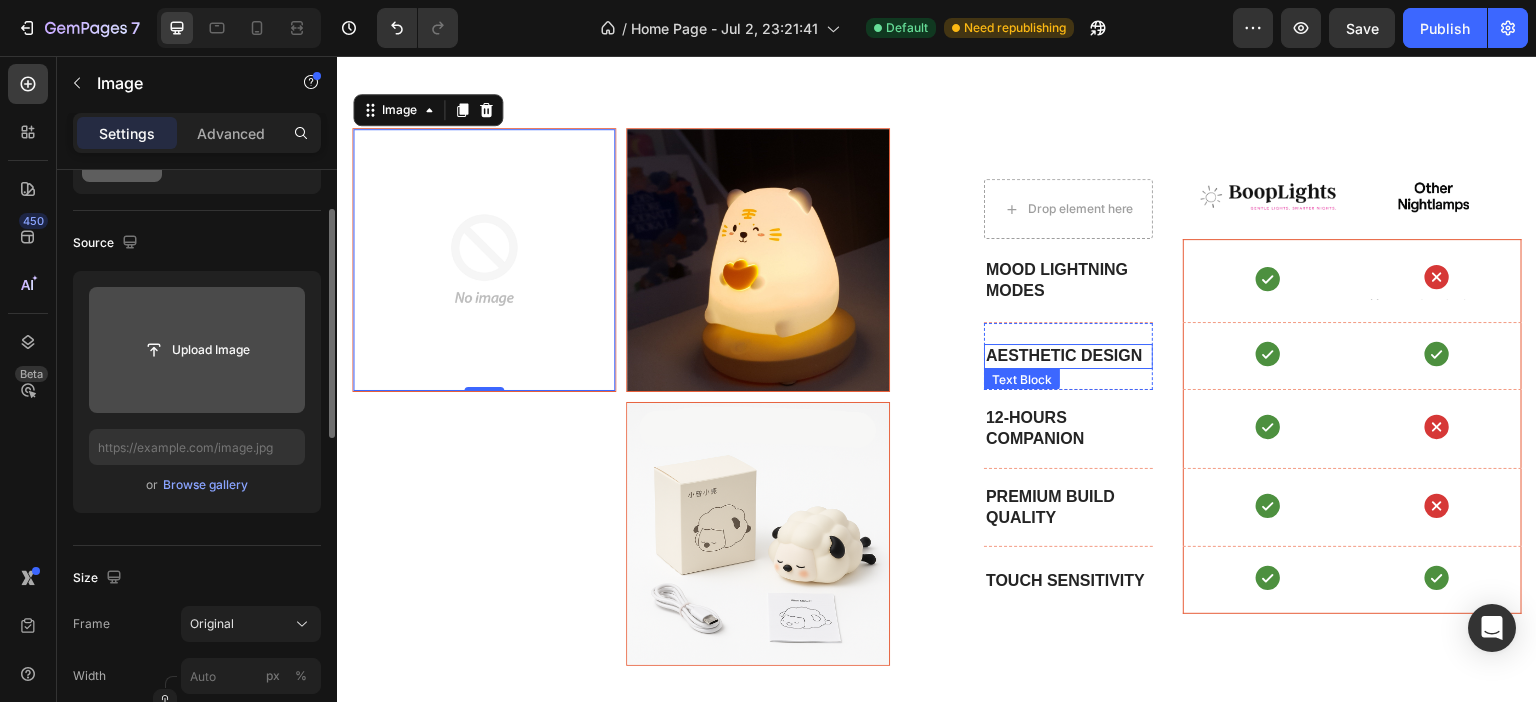 scroll, scrollTop: 2453, scrollLeft: 0, axis: vertical 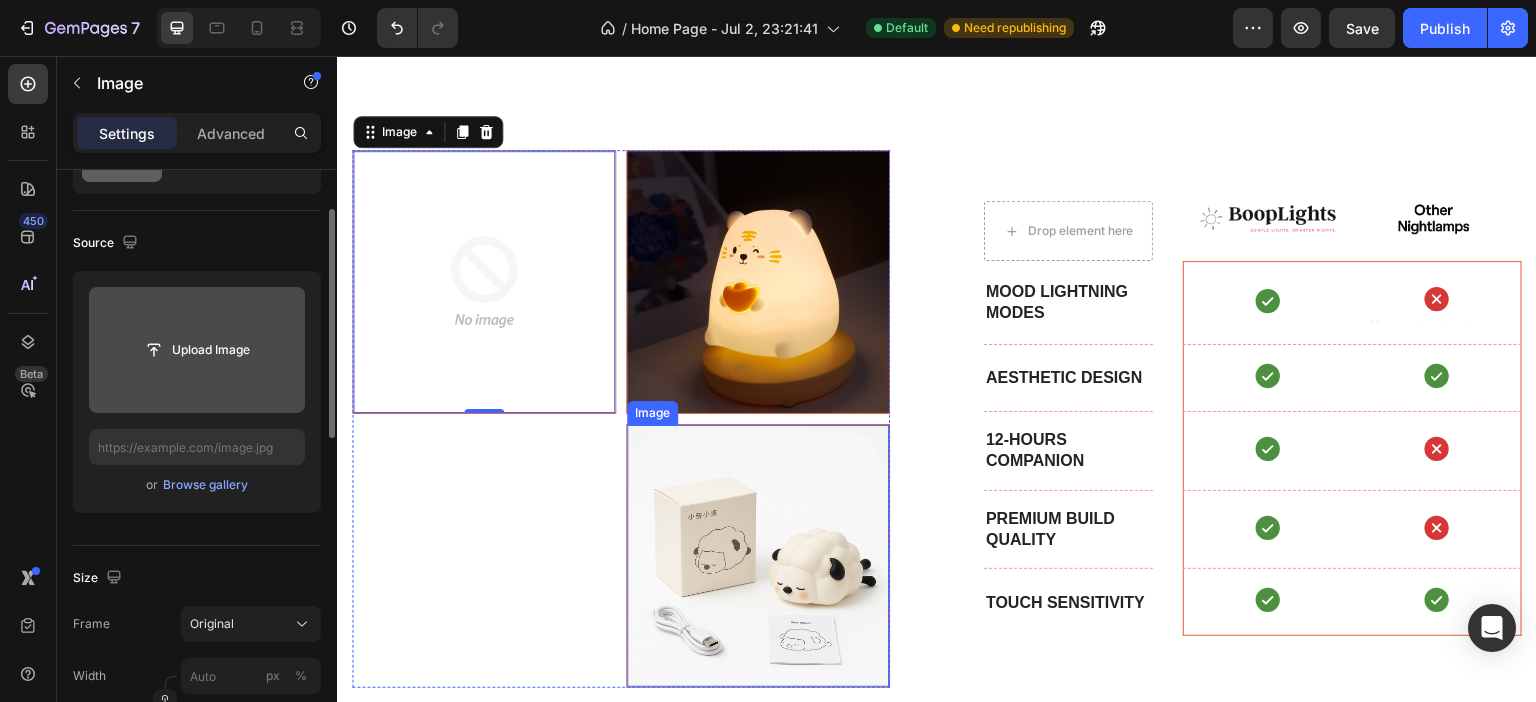 click at bounding box center (758, 556) 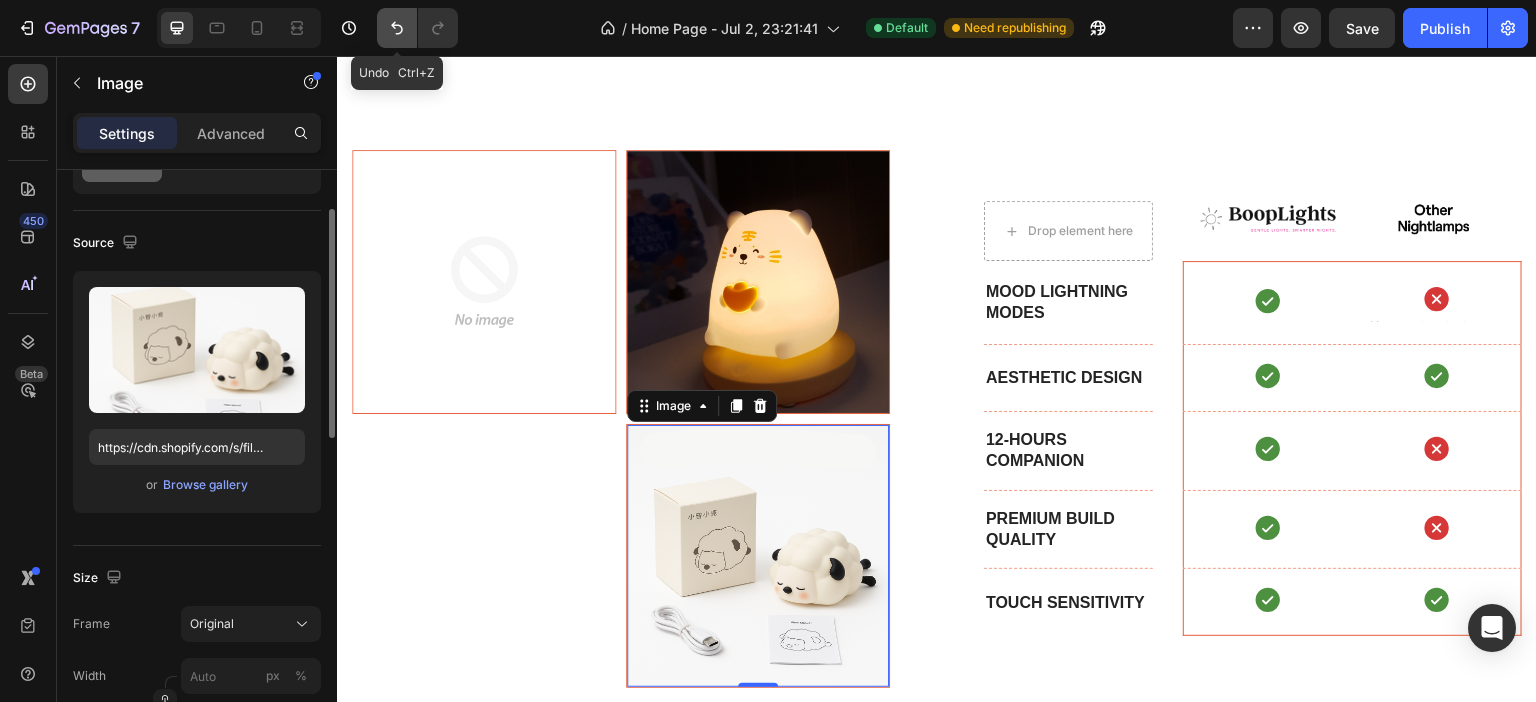 click 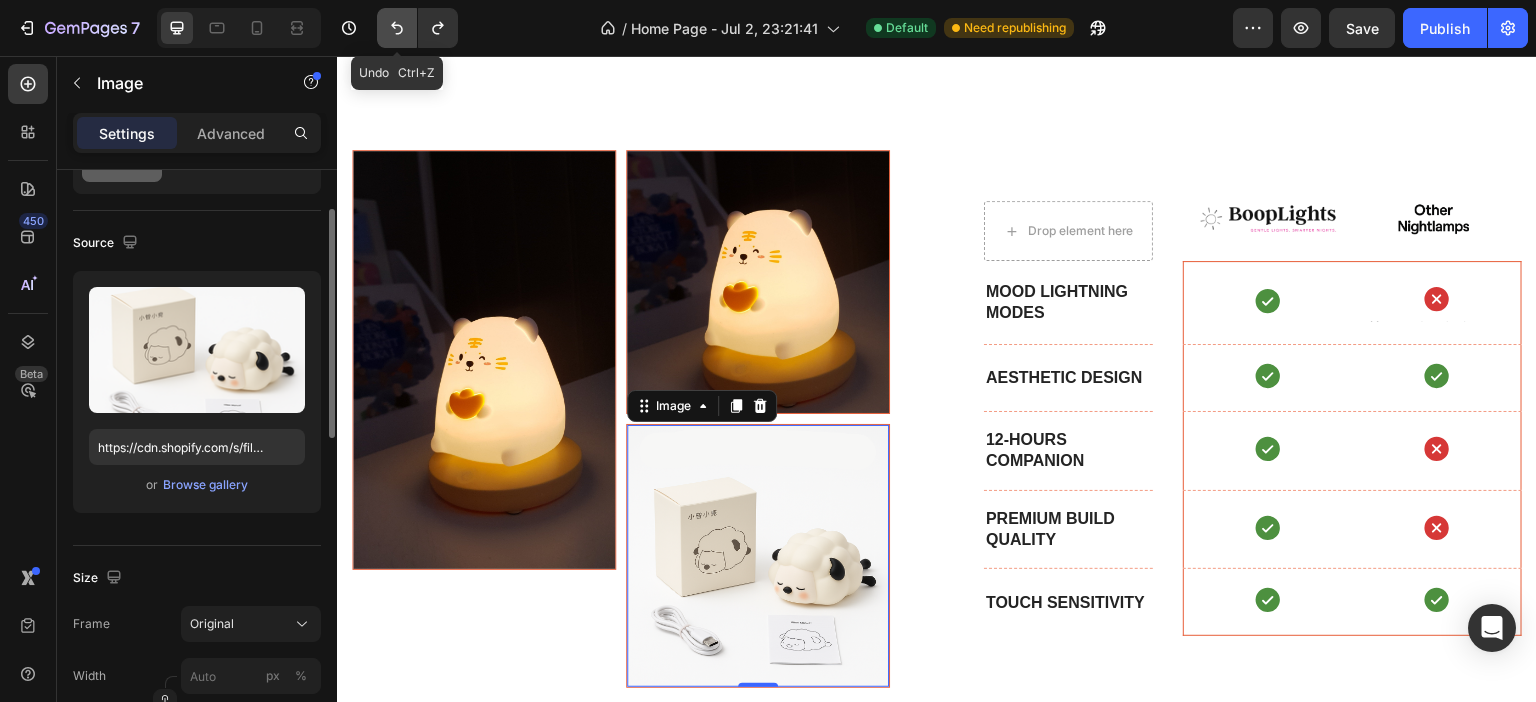 click 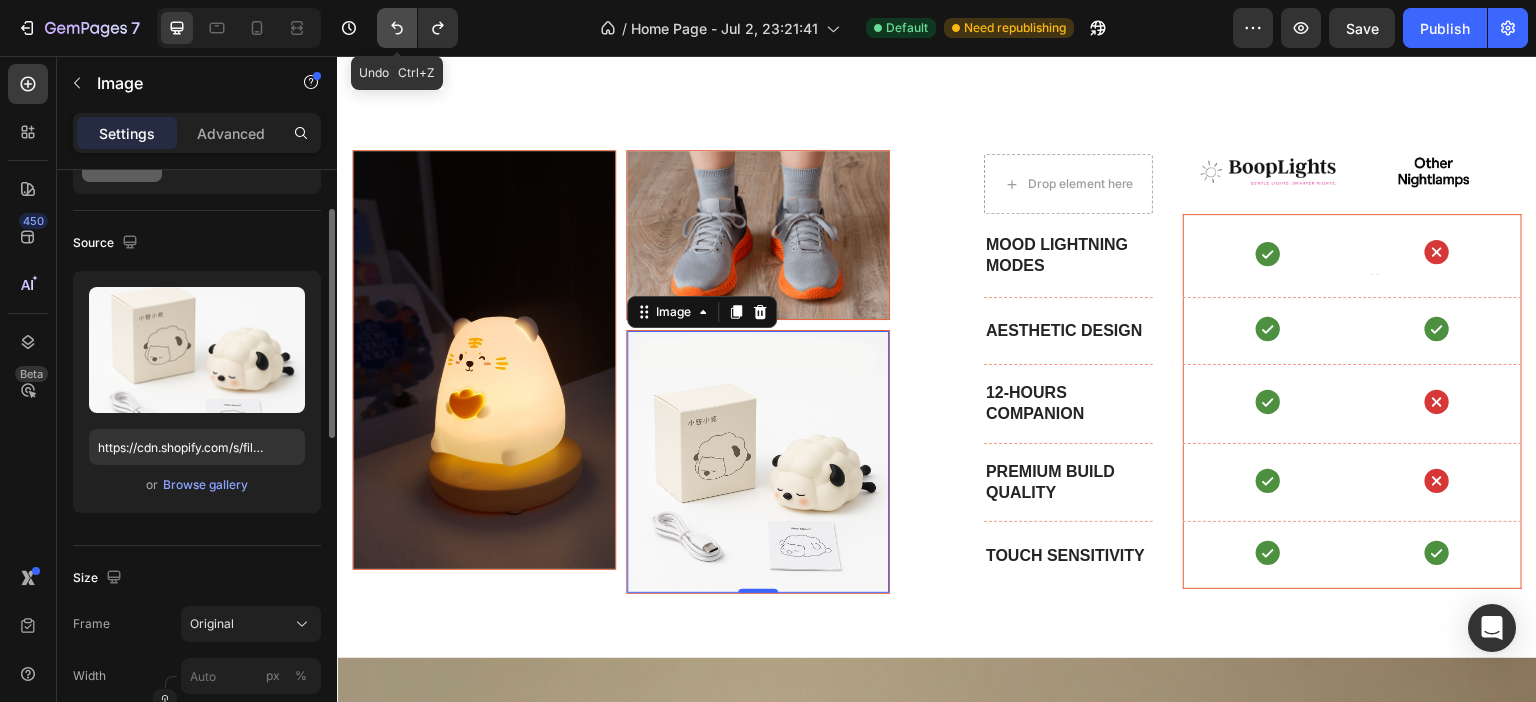click 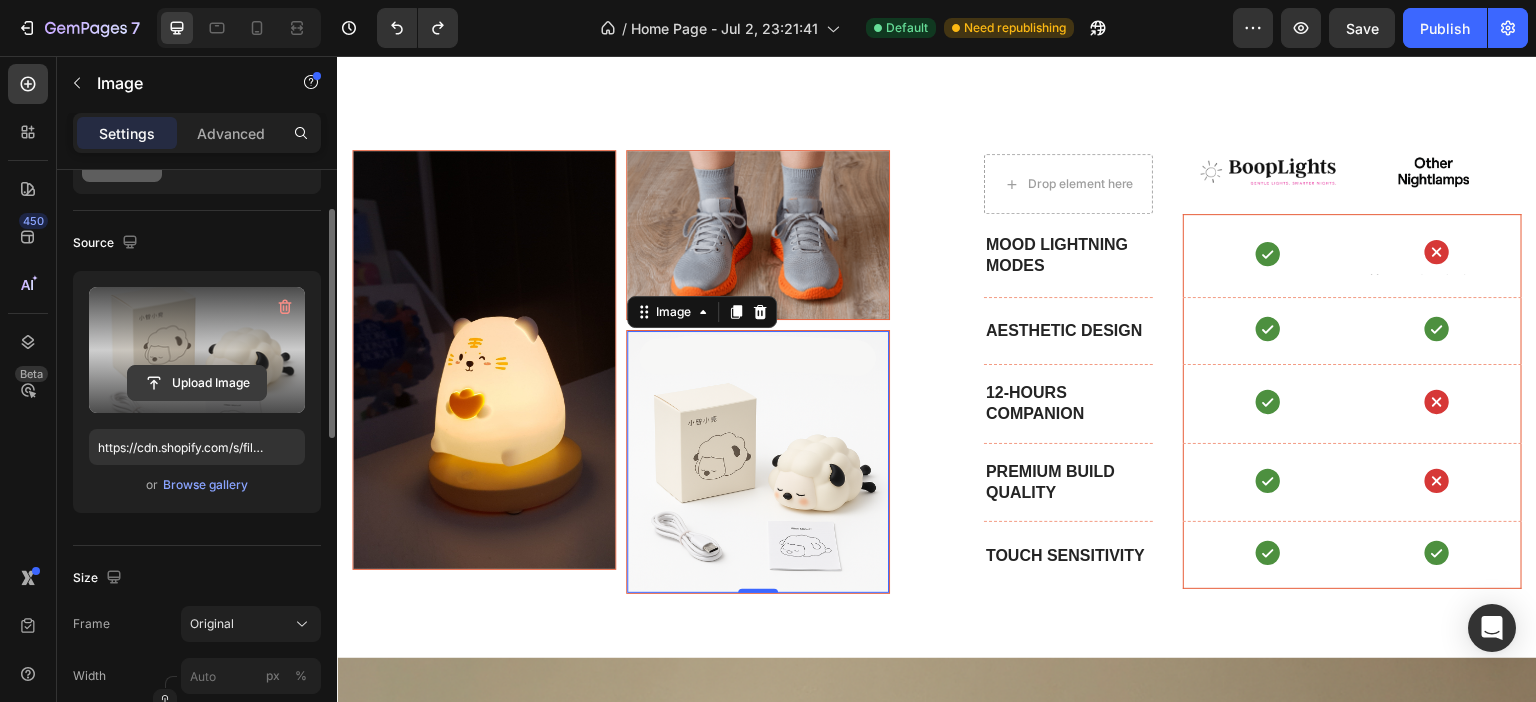 click 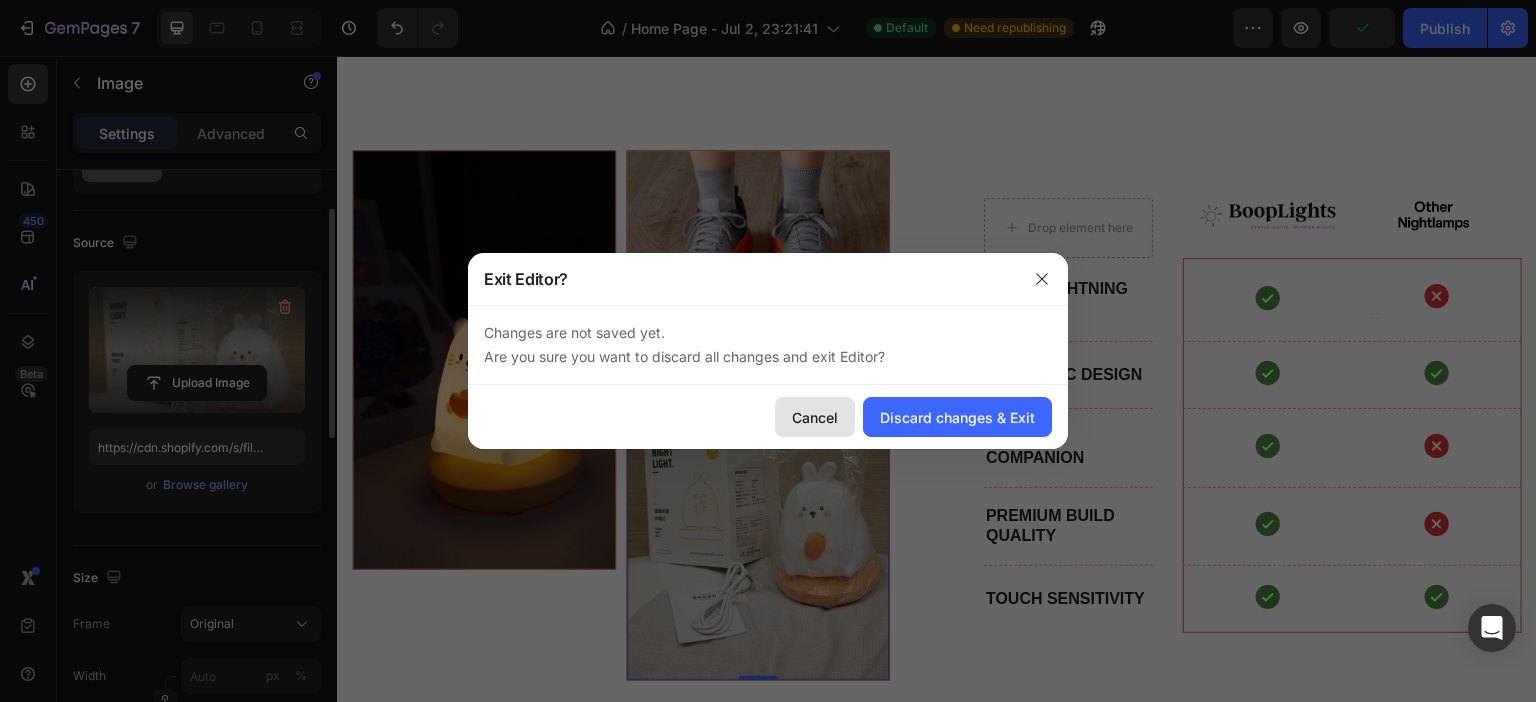 drag, startPoint x: 836, startPoint y: 415, endPoint x: 493, endPoint y: 359, distance: 347.54135 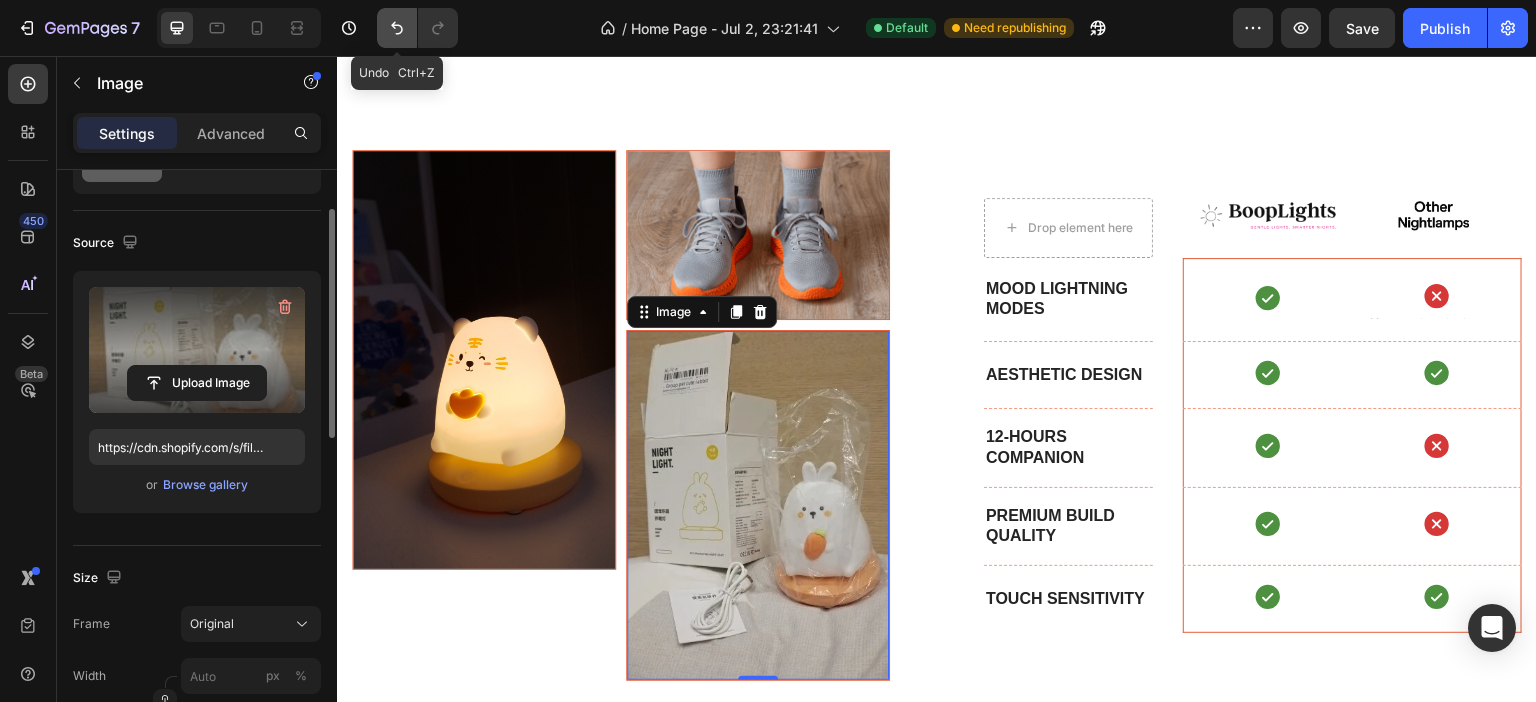 click 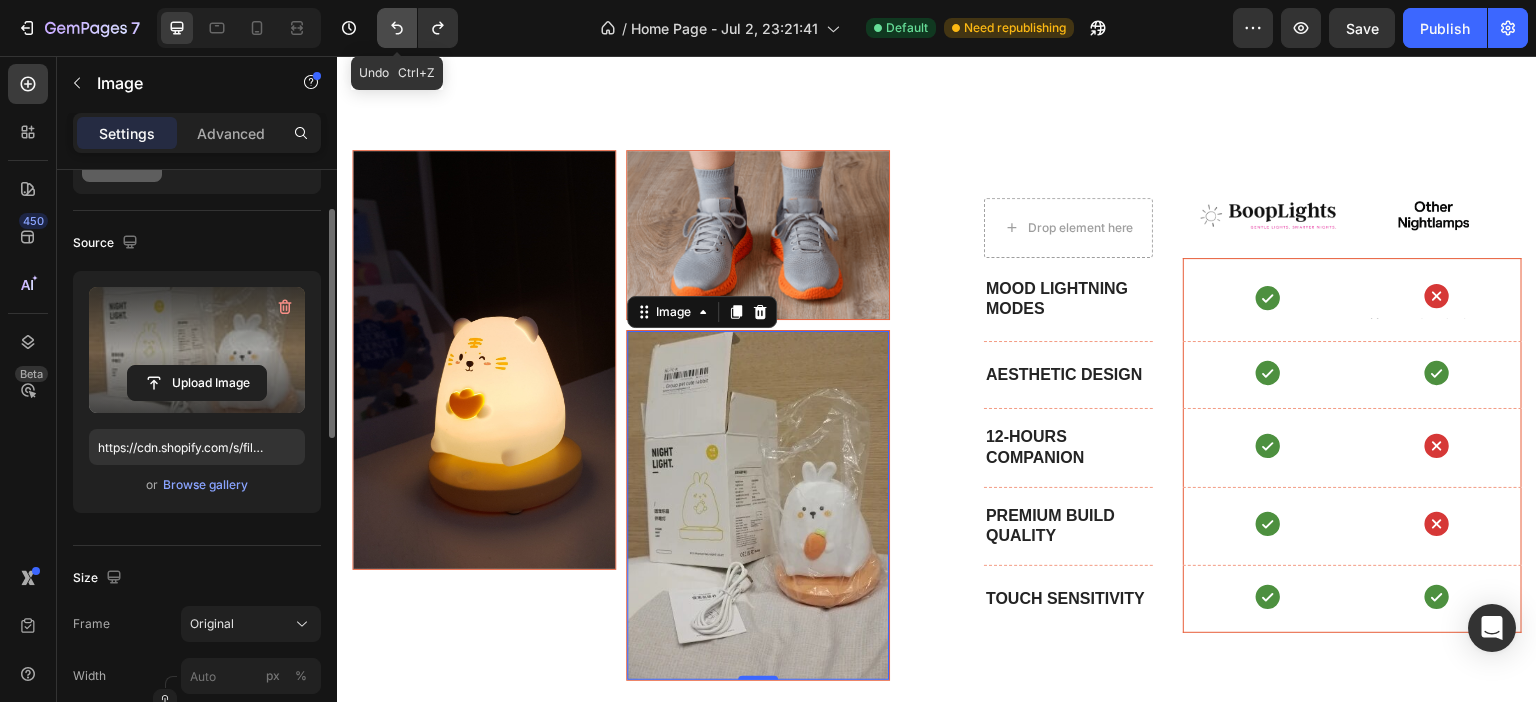 click 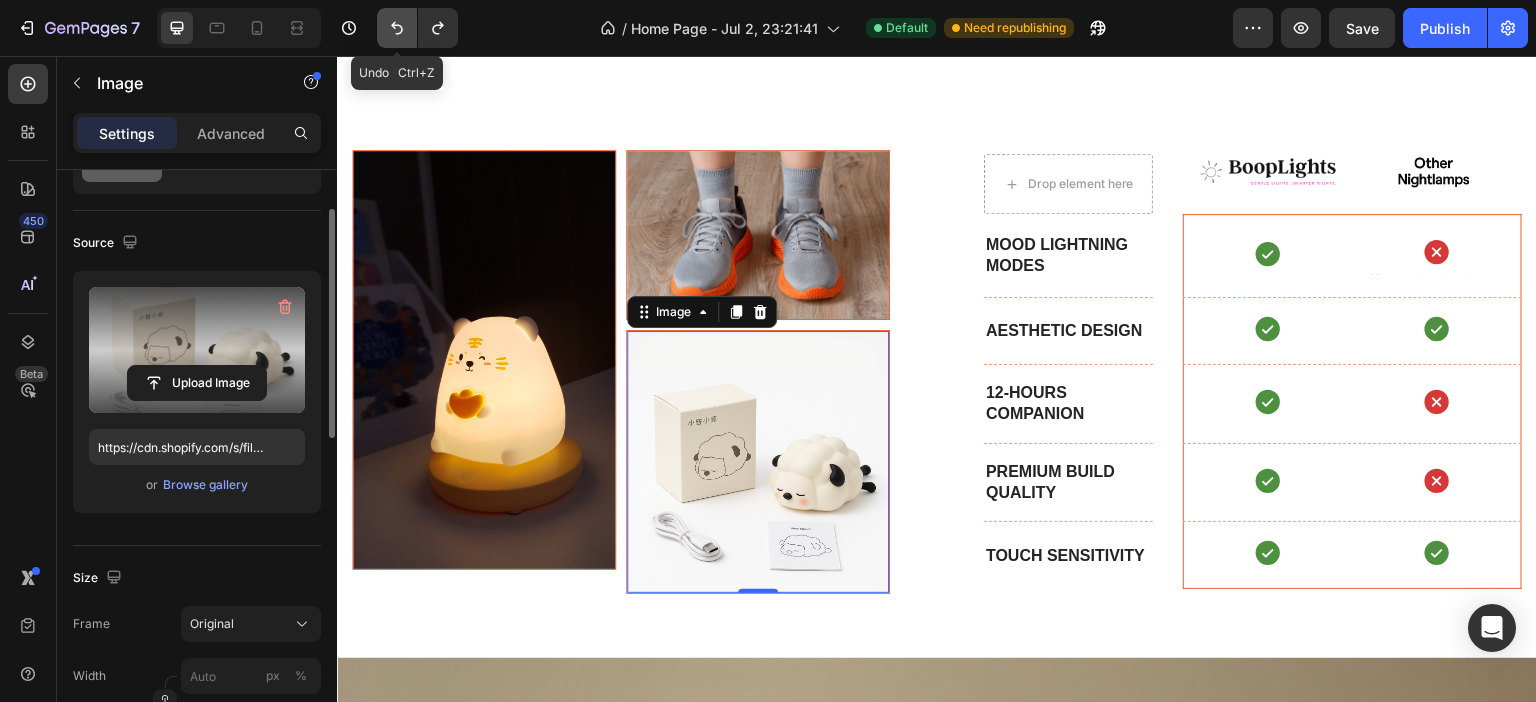click 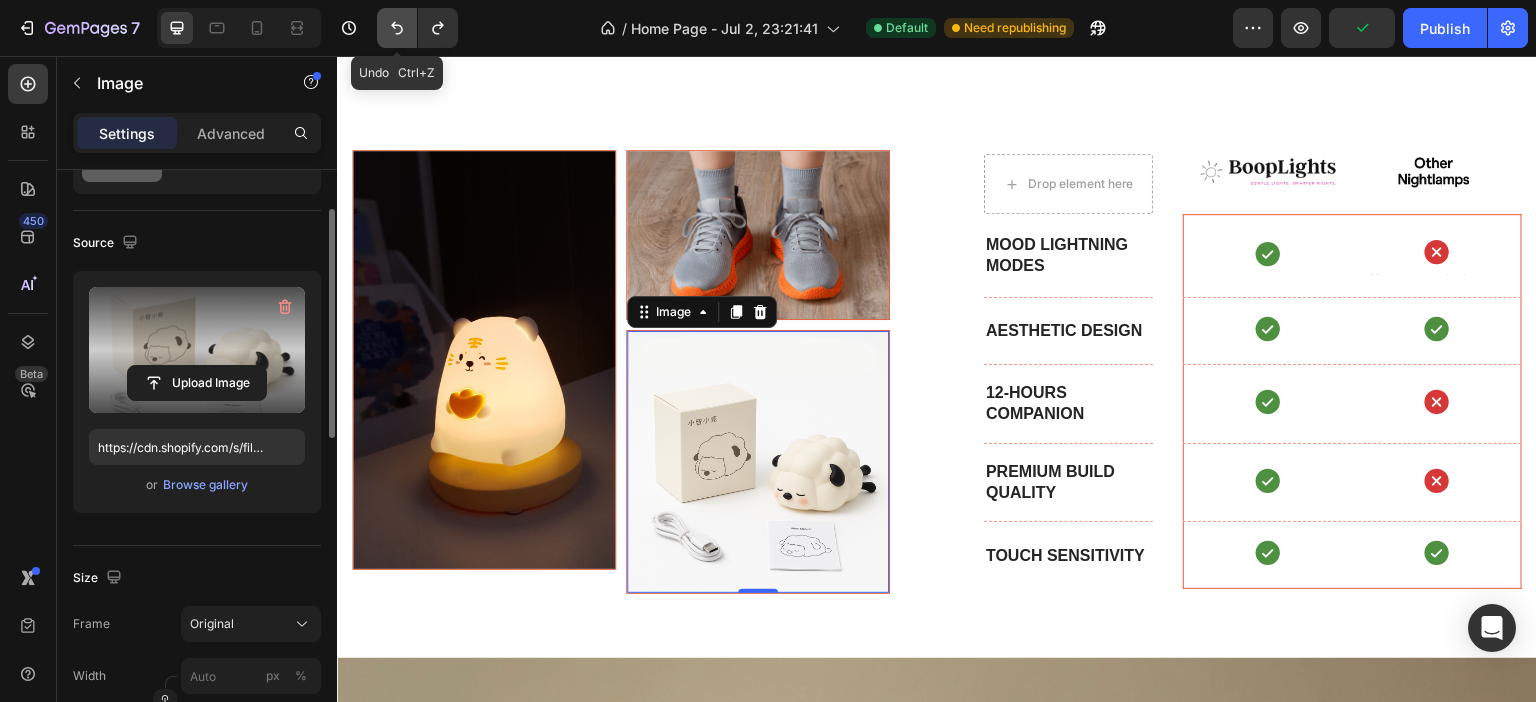 click 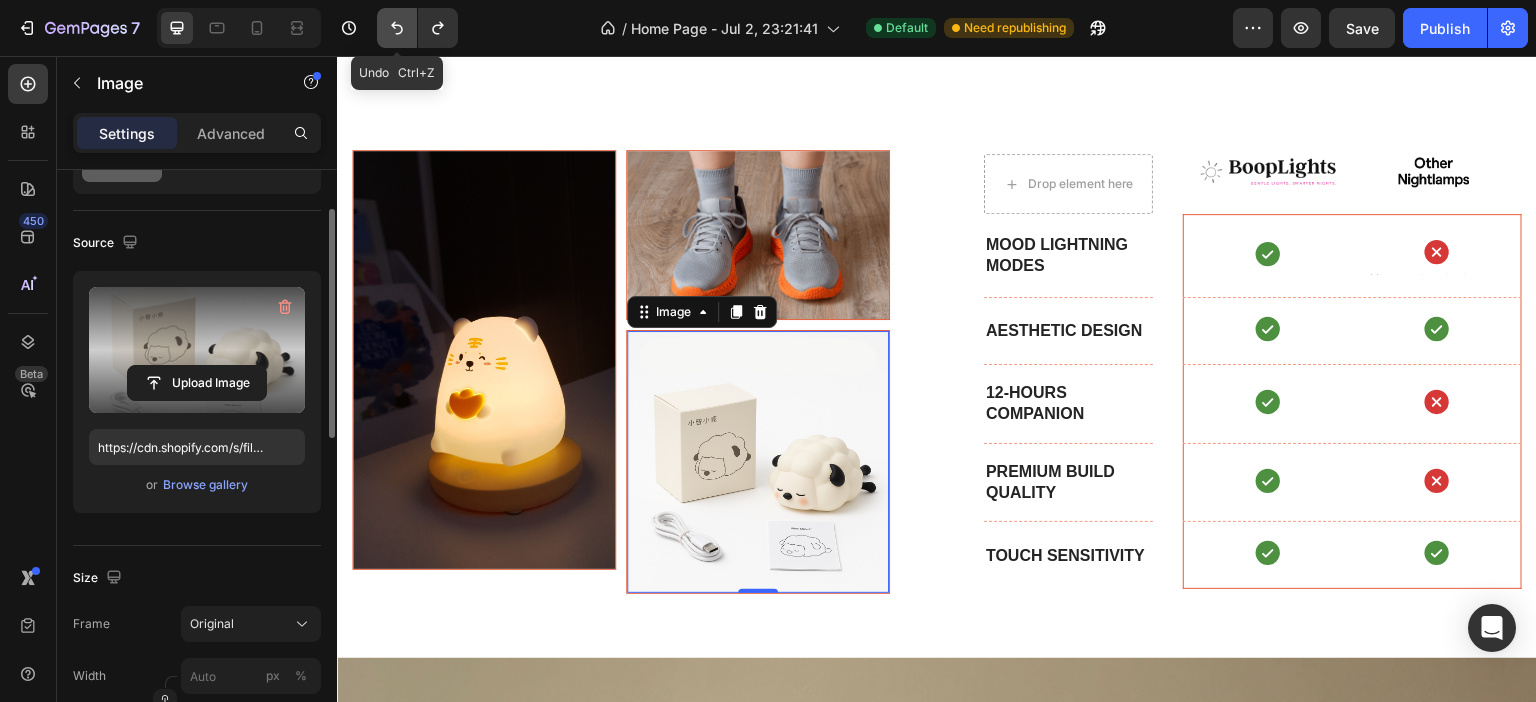 click 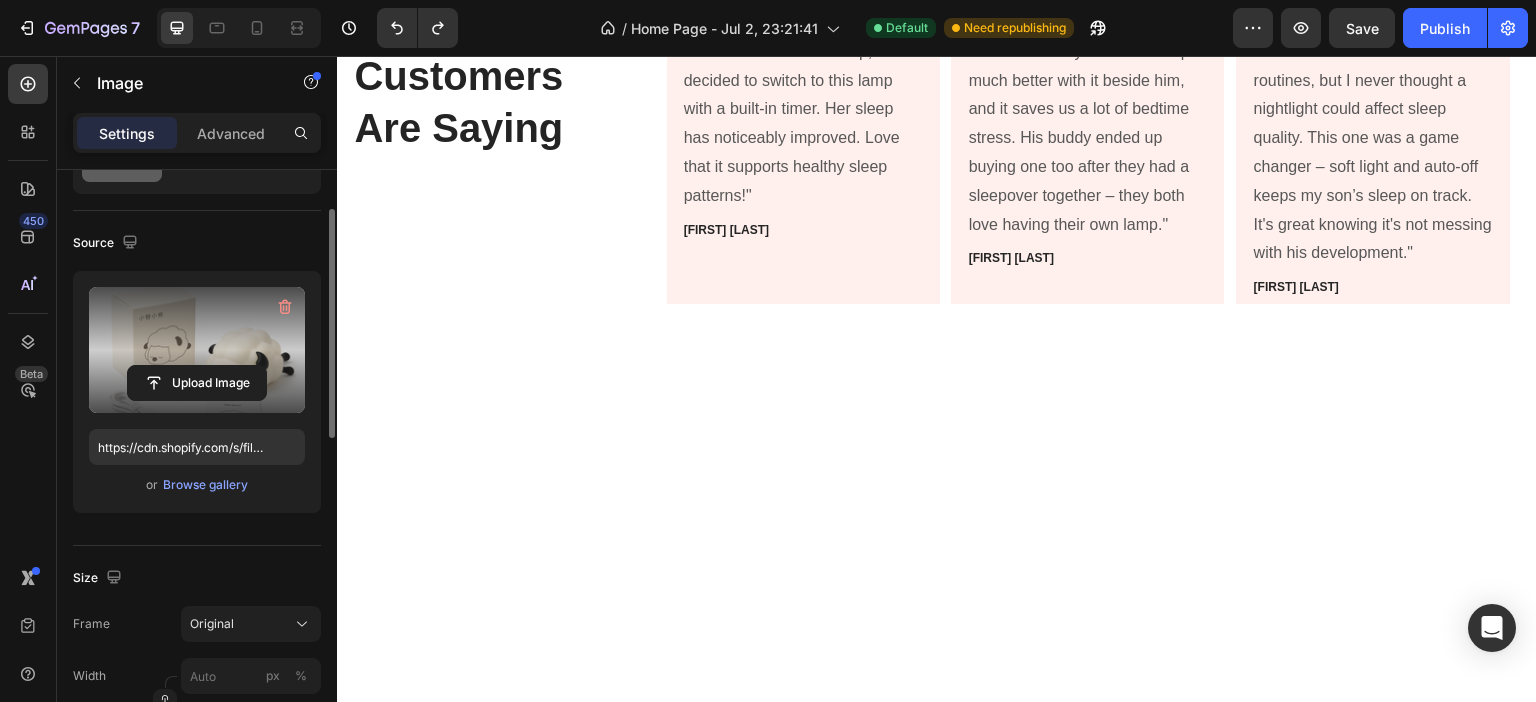 scroll, scrollTop: 1053, scrollLeft: 0, axis: vertical 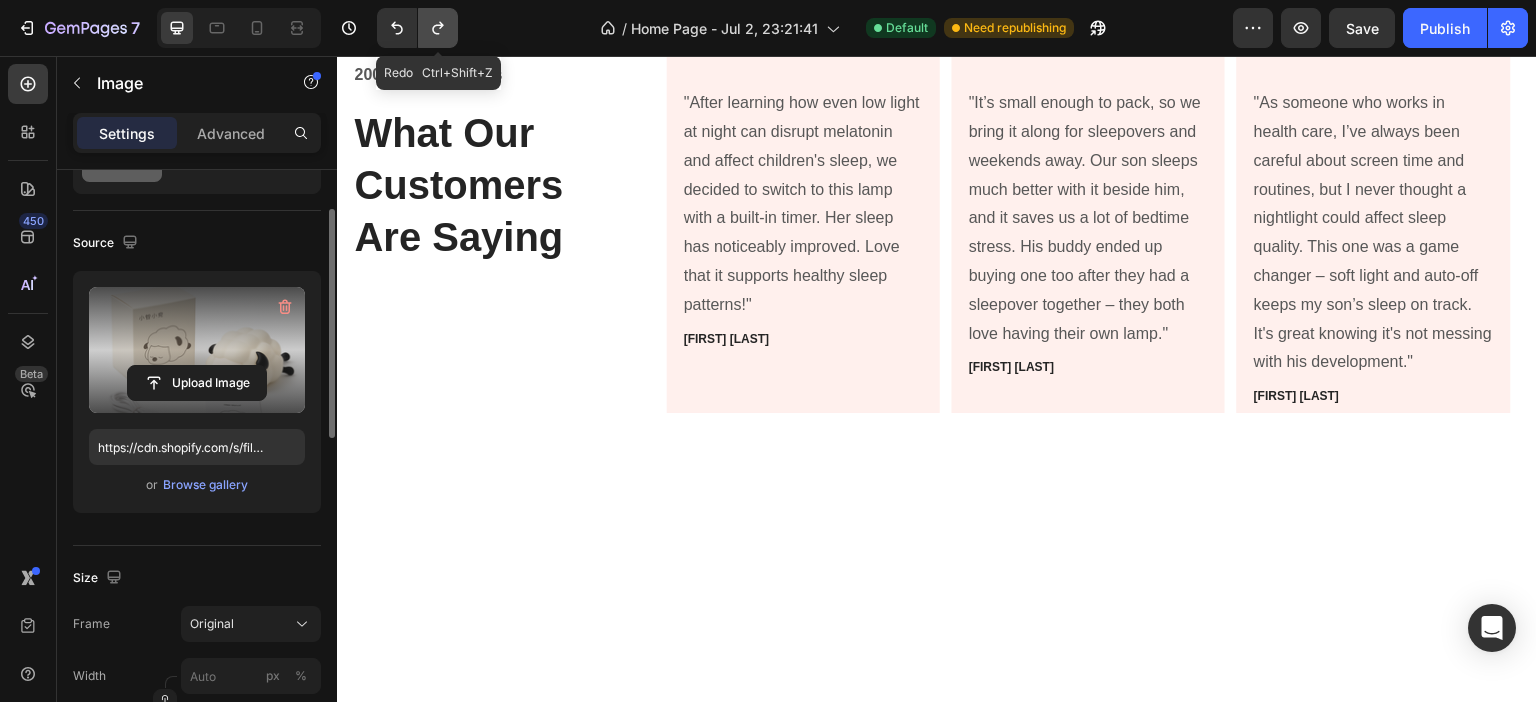 click 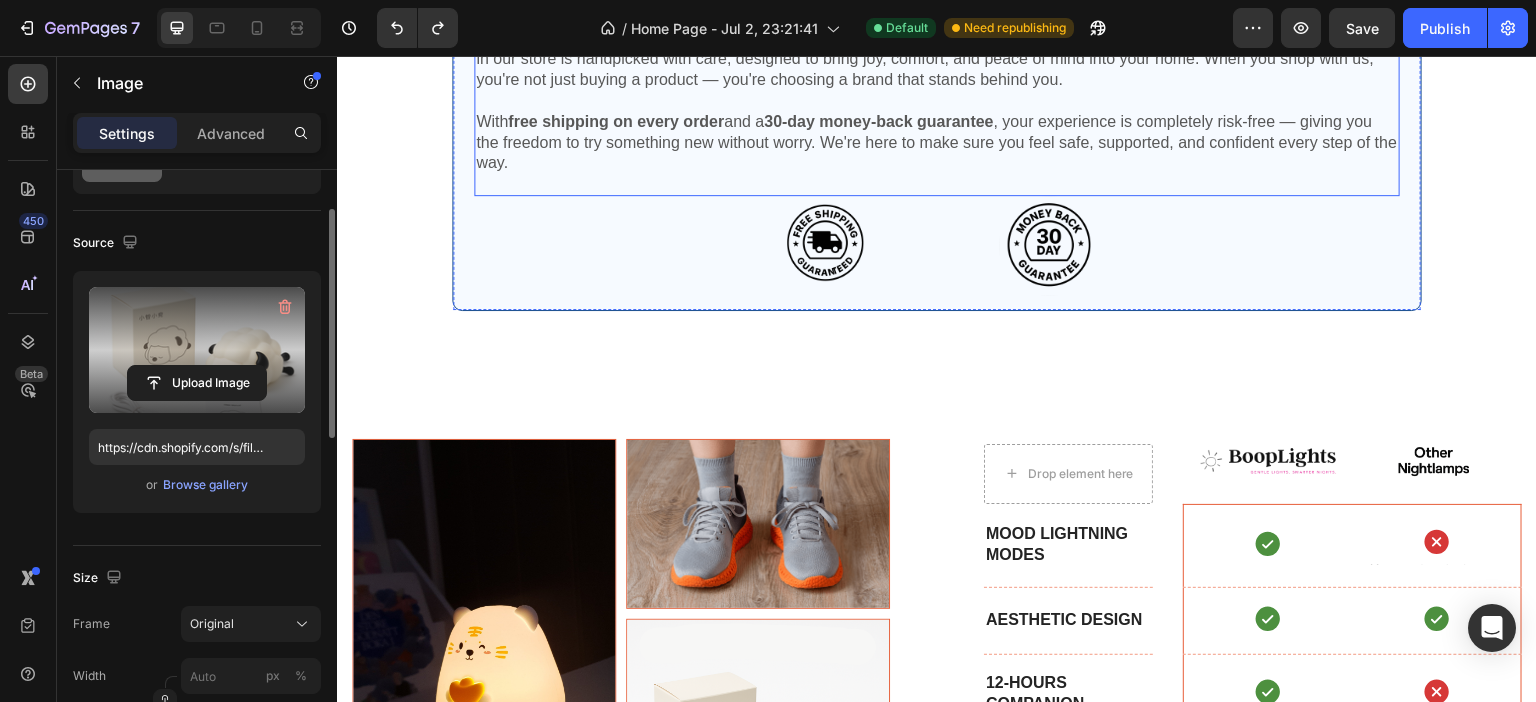 scroll, scrollTop: 2353, scrollLeft: 0, axis: vertical 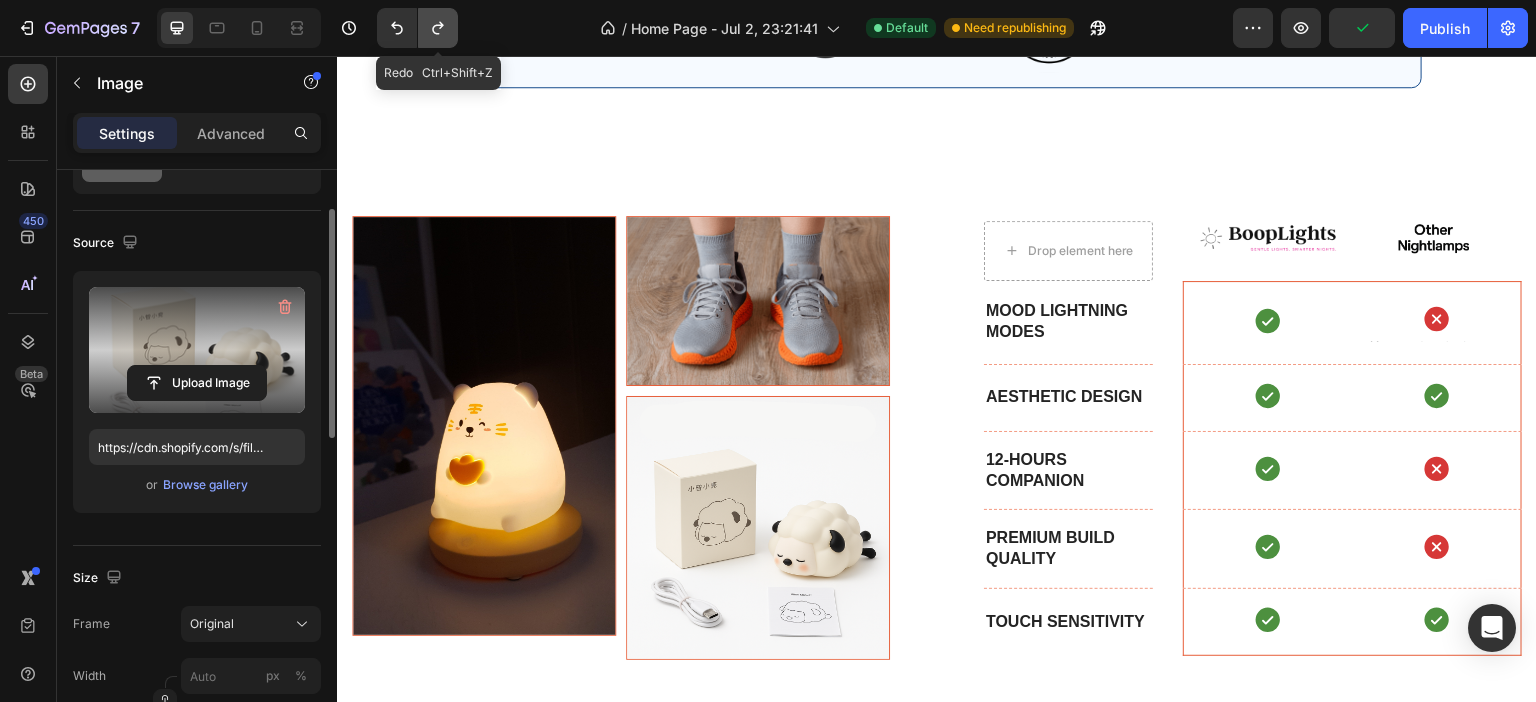 click 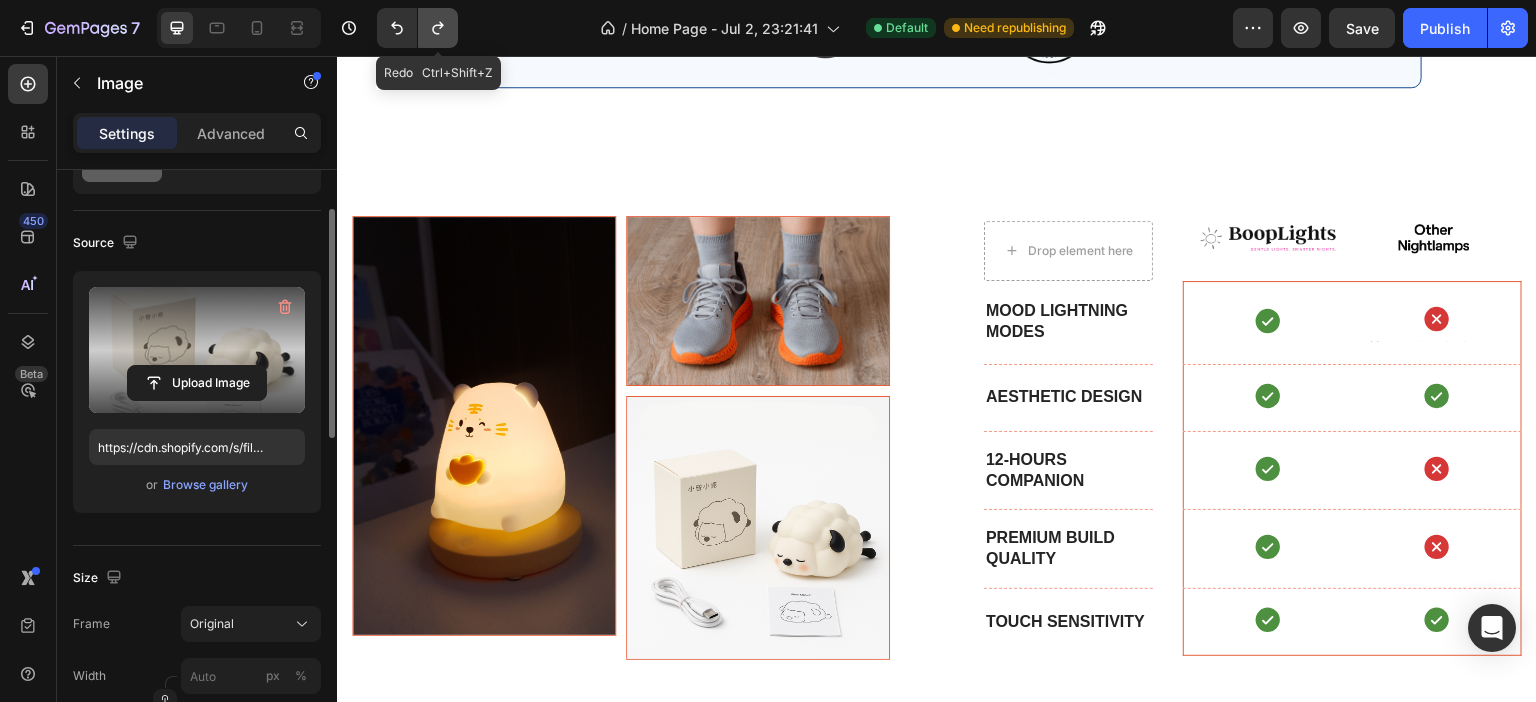 click 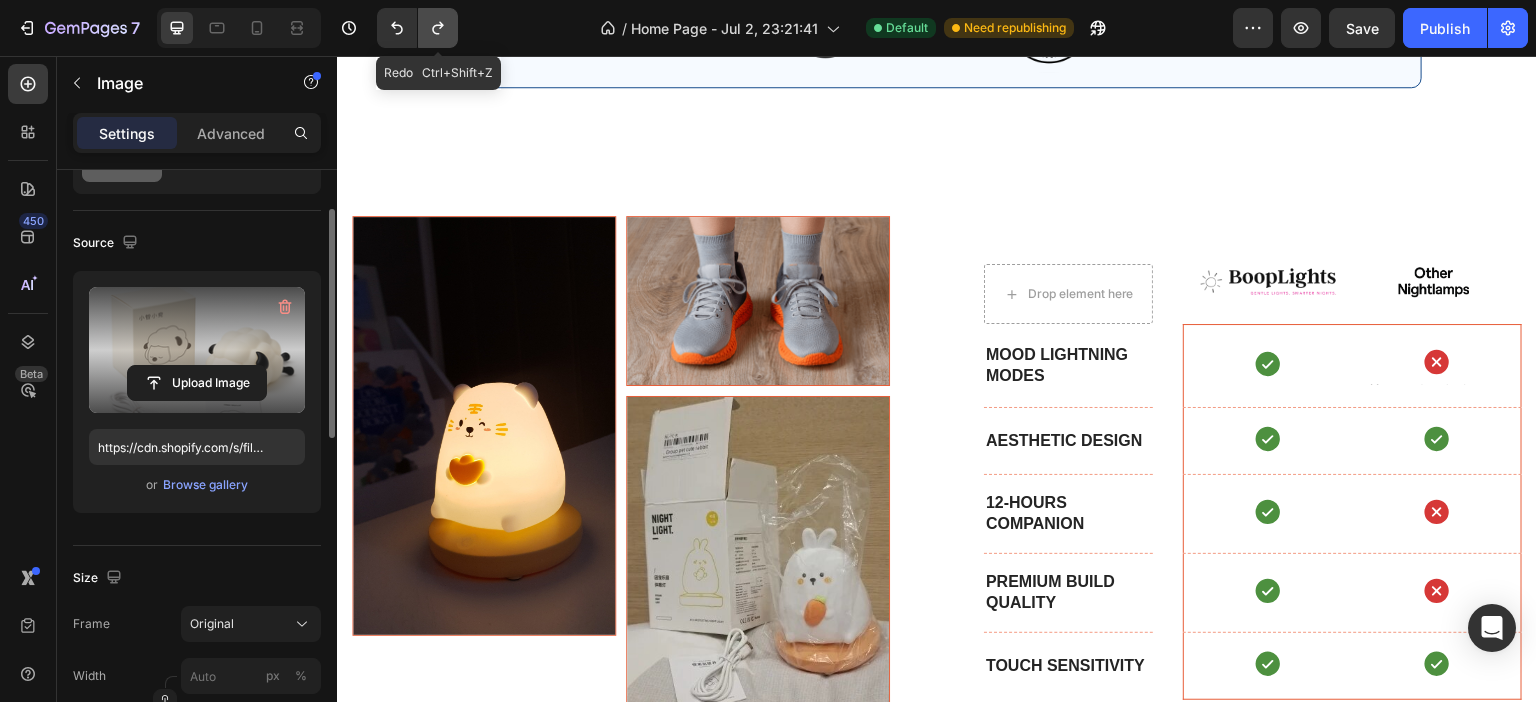 click 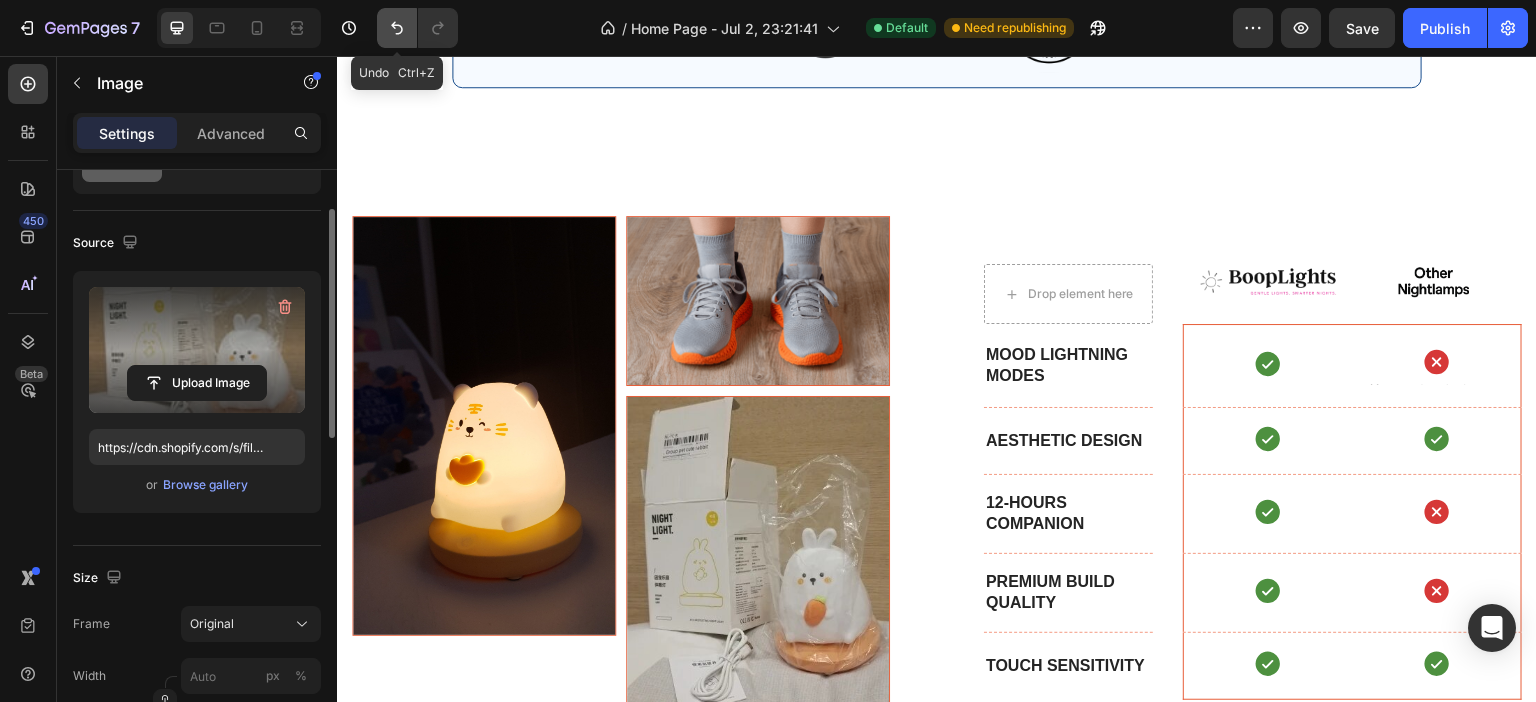 click 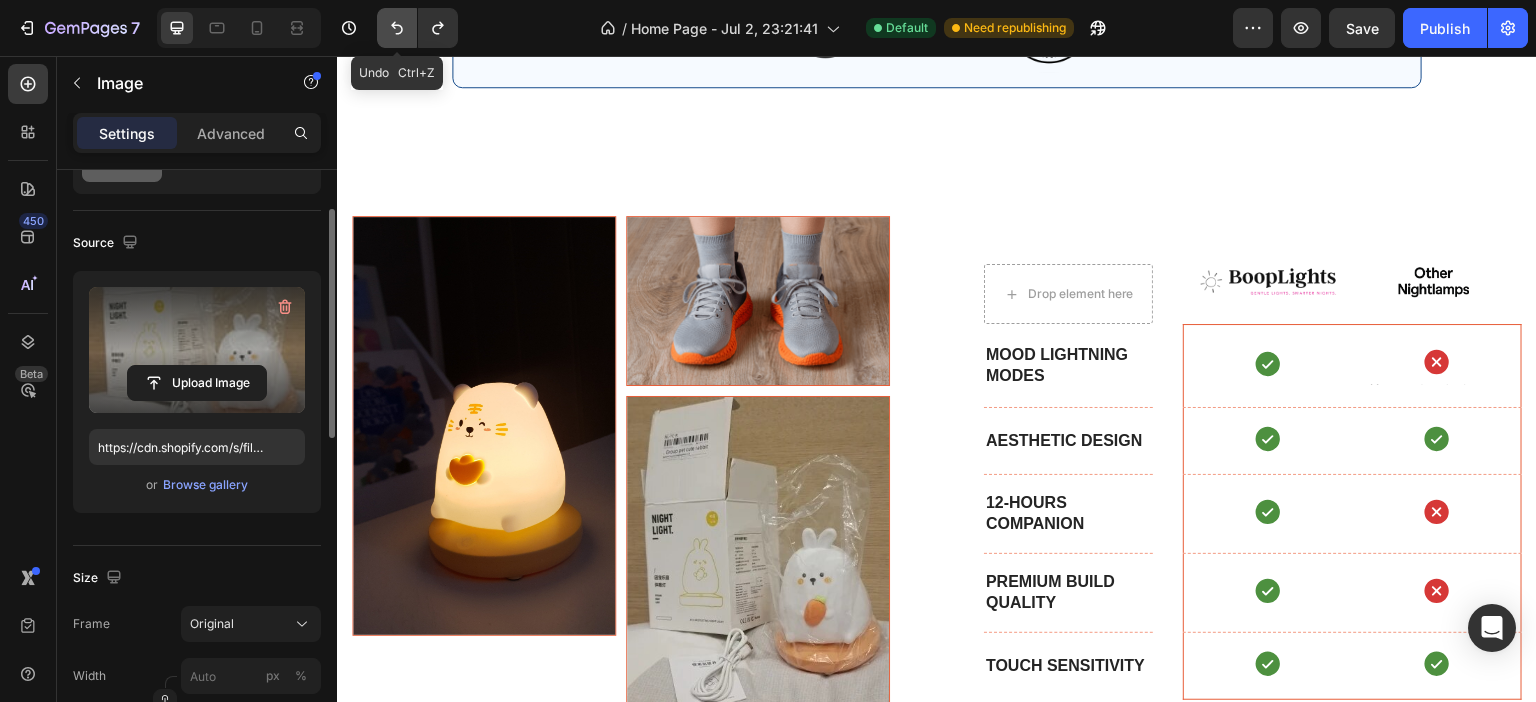click 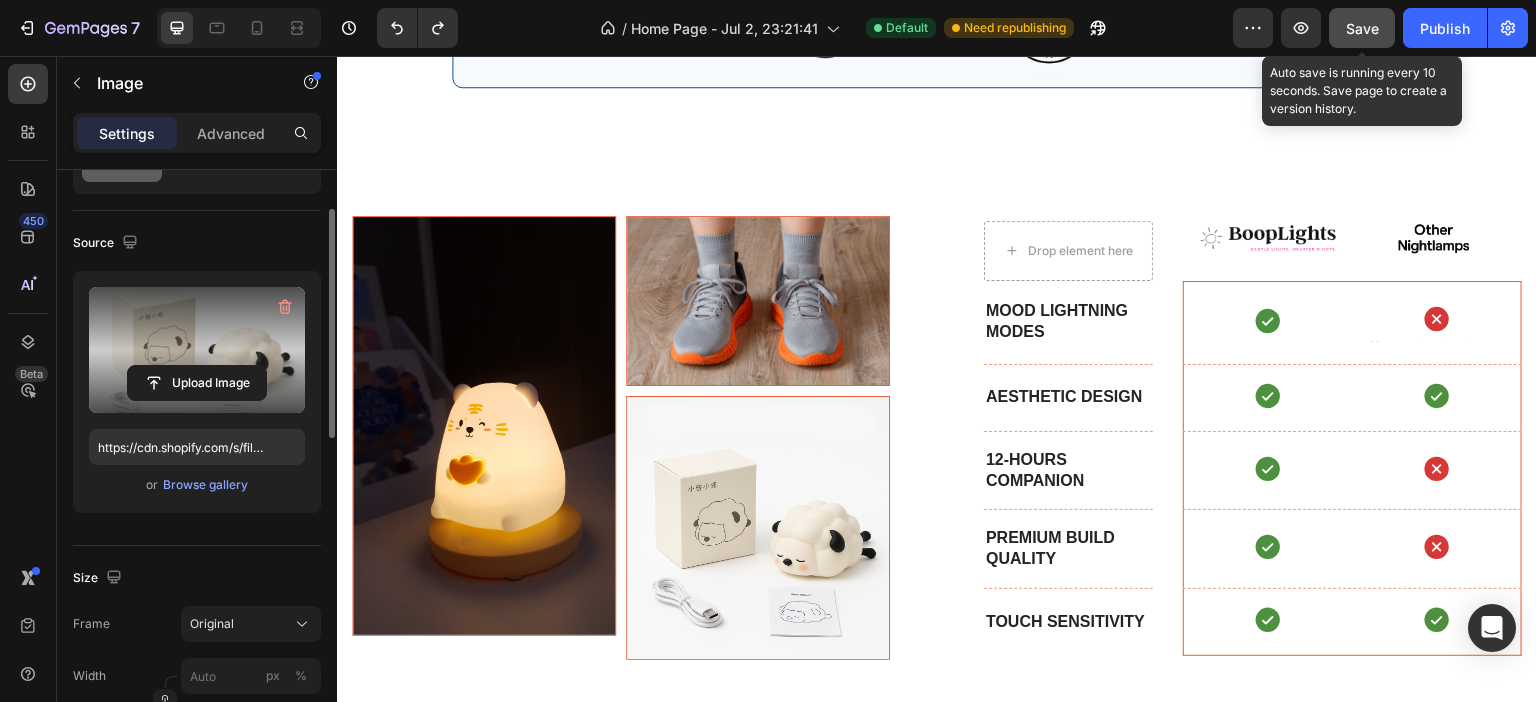 click on "Save" 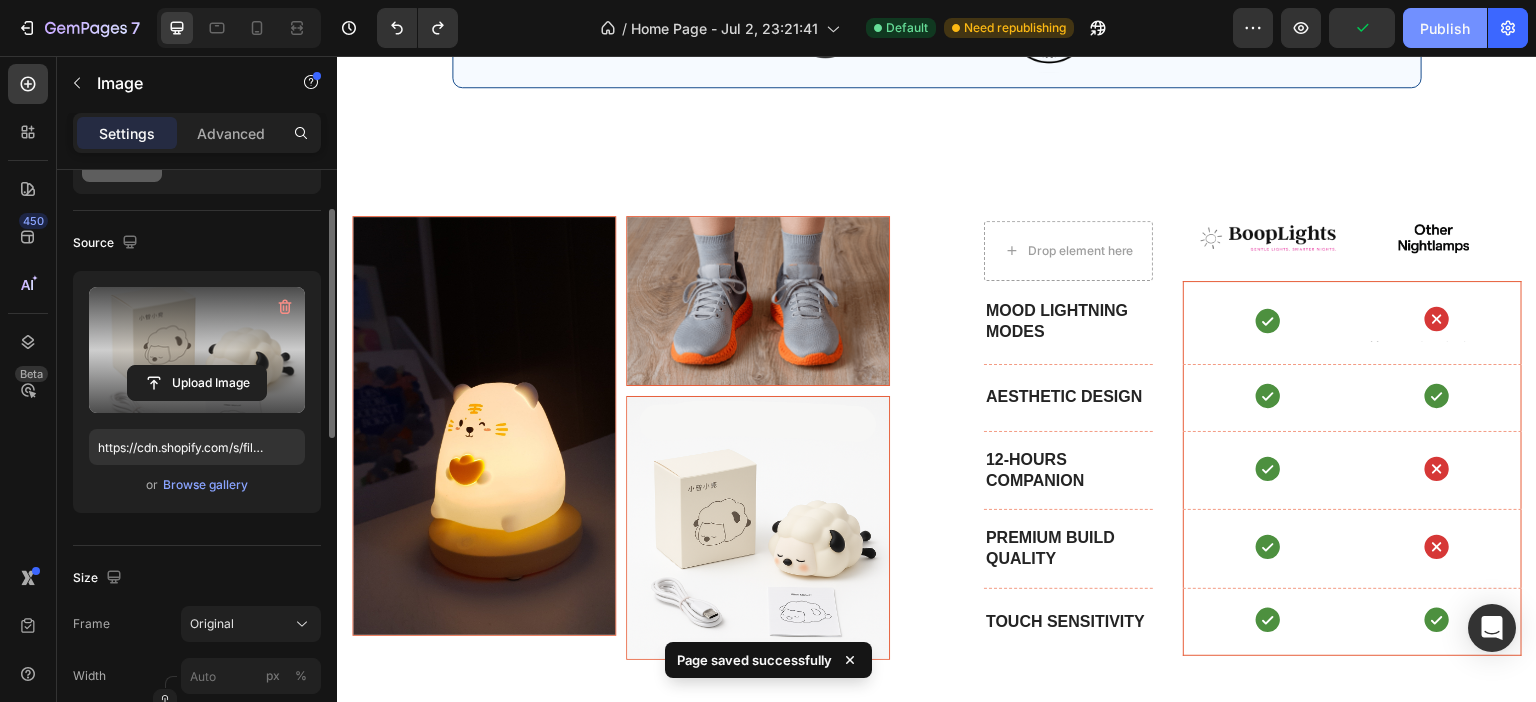 click on "Publish" 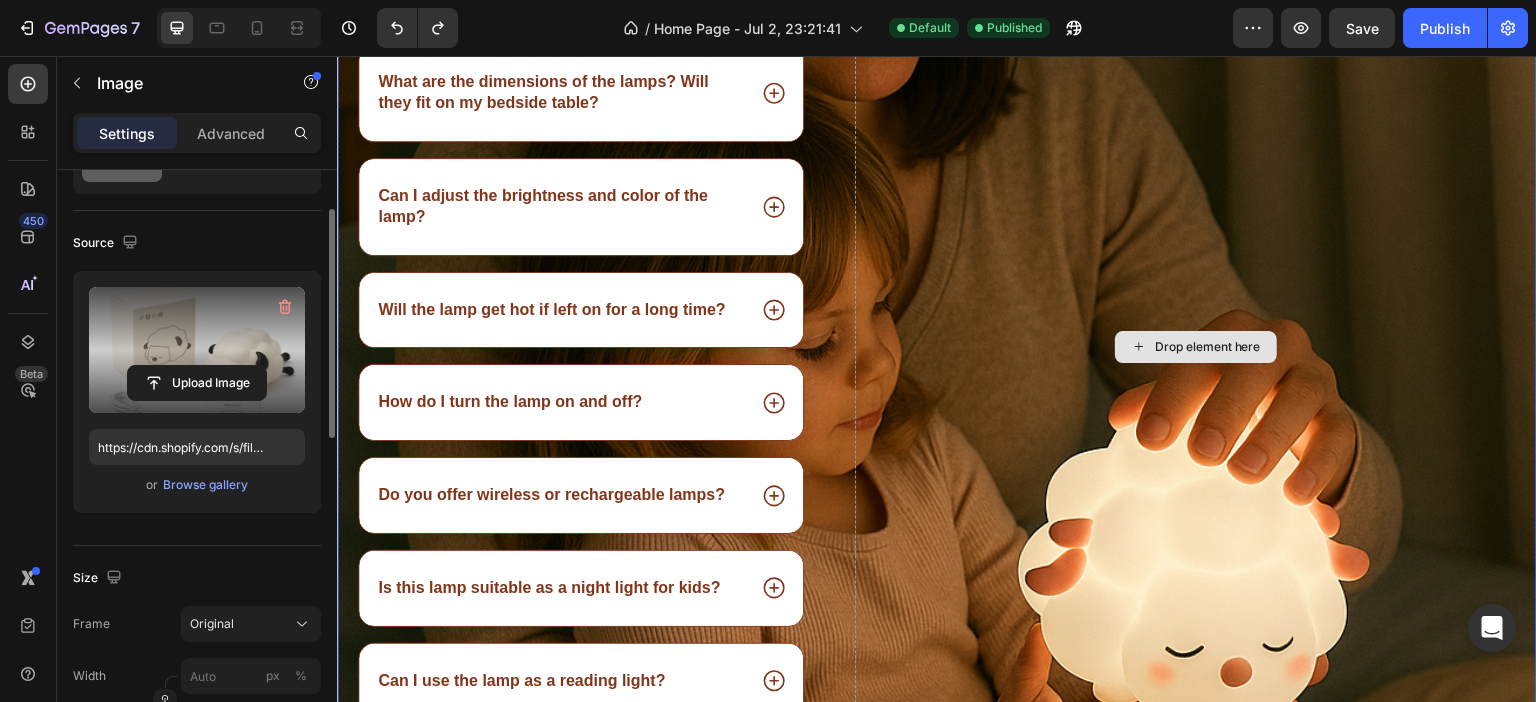 scroll, scrollTop: 3253, scrollLeft: 0, axis: vertical 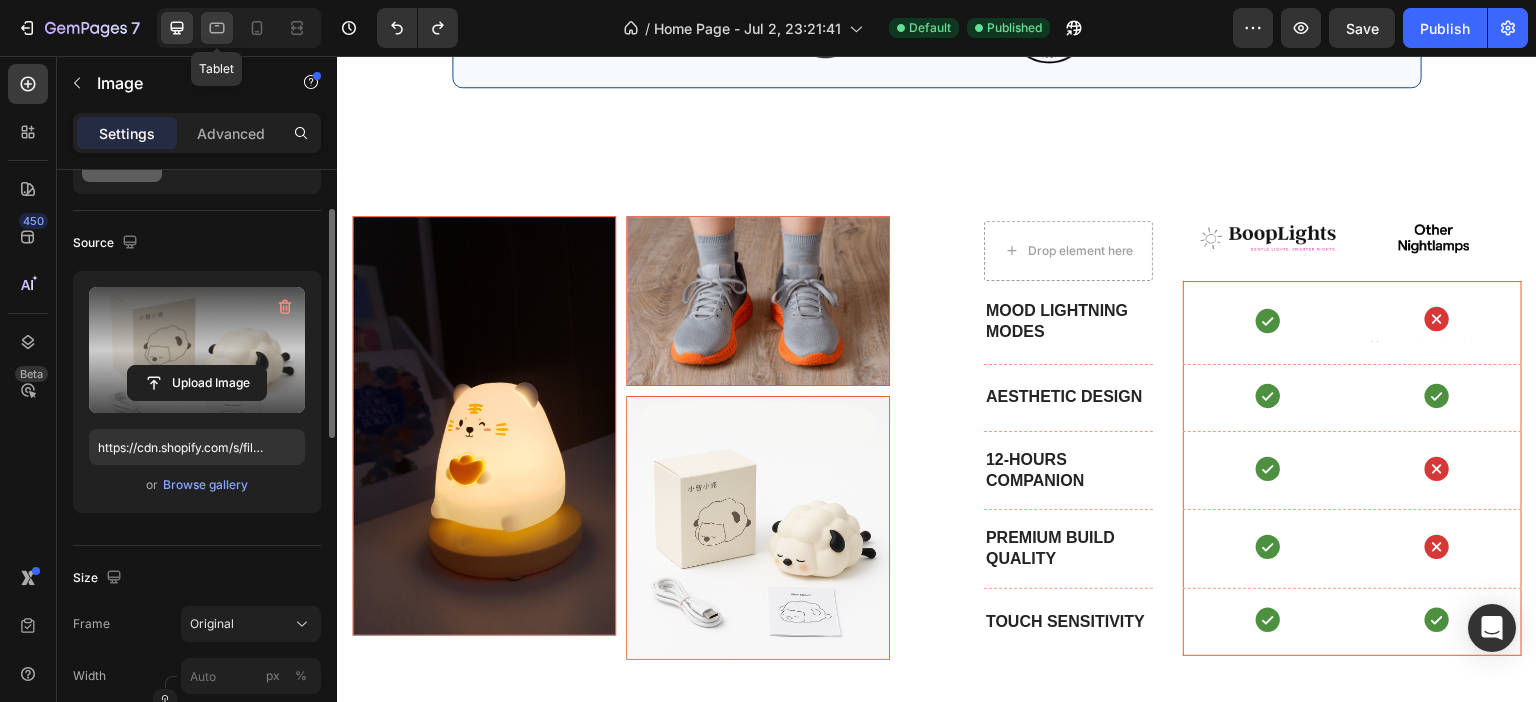 click 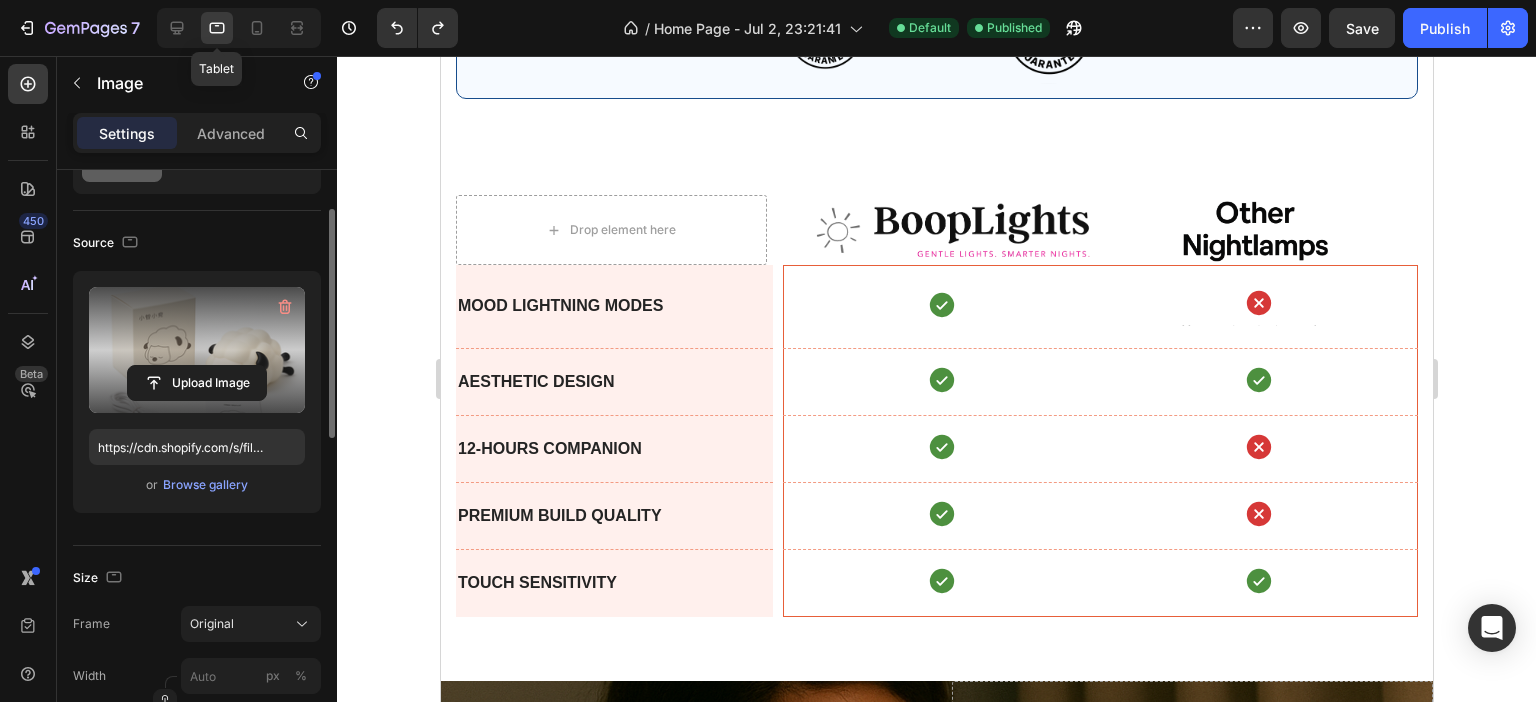 scroll, scrollTop: 2284, scrollLeft: 0, axis: vertical 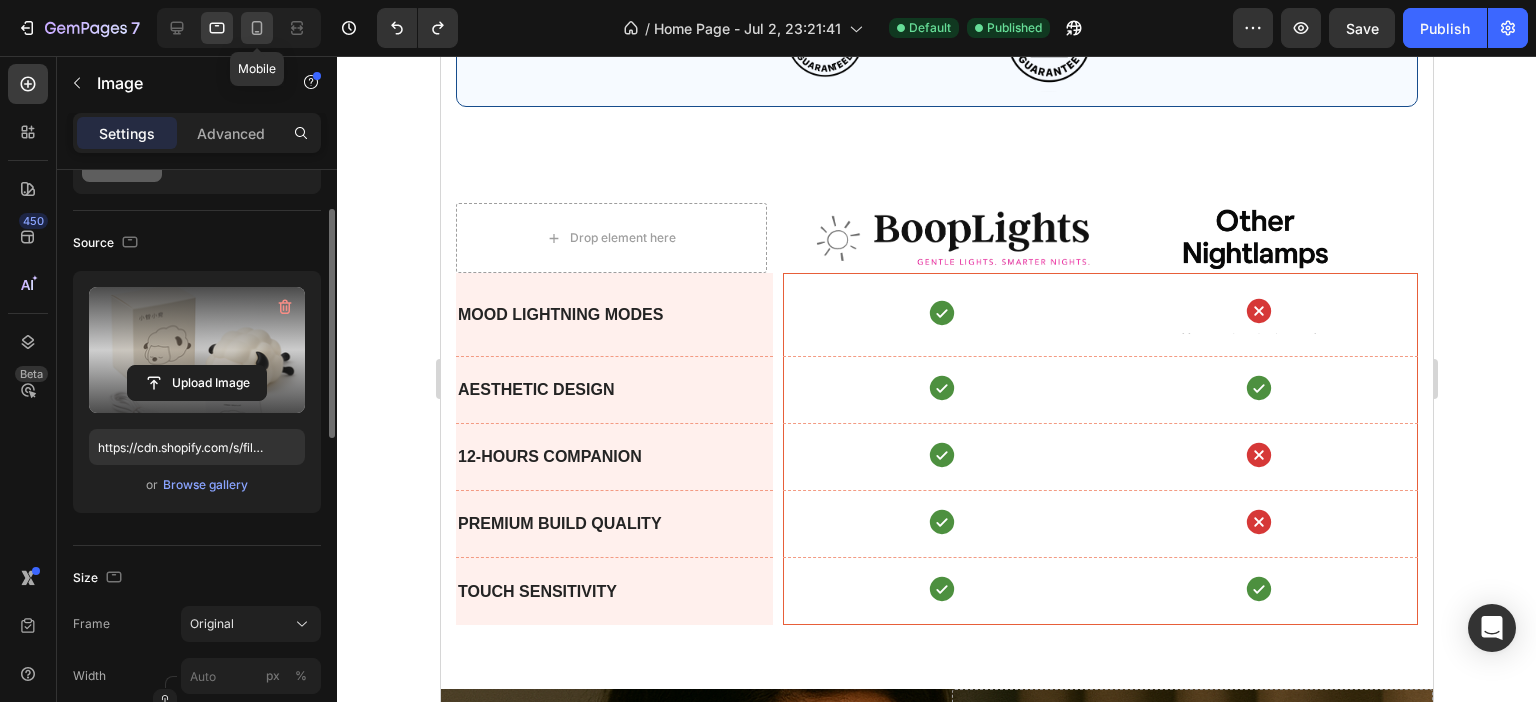 click 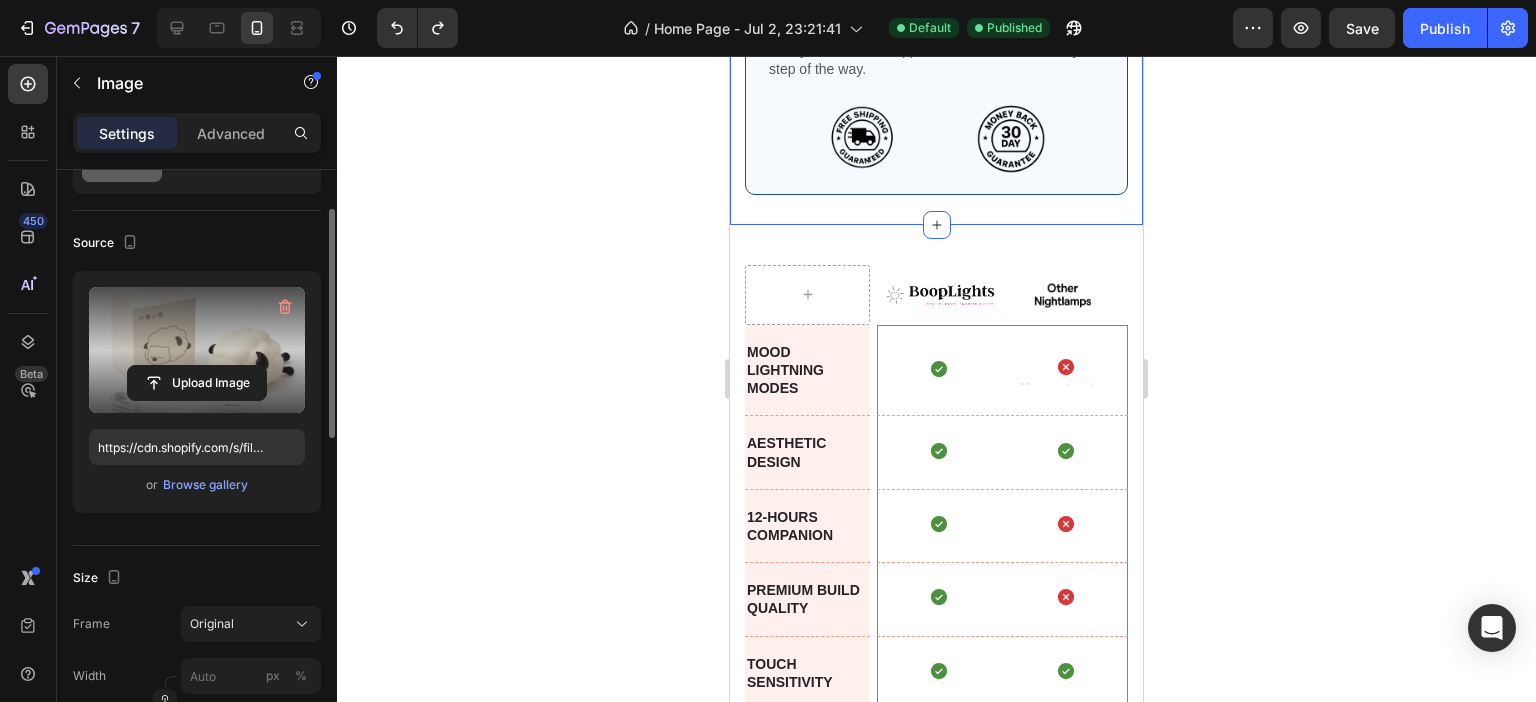 scroll, scrollTop: 2335, scrollLeft: 0, axis: vertical 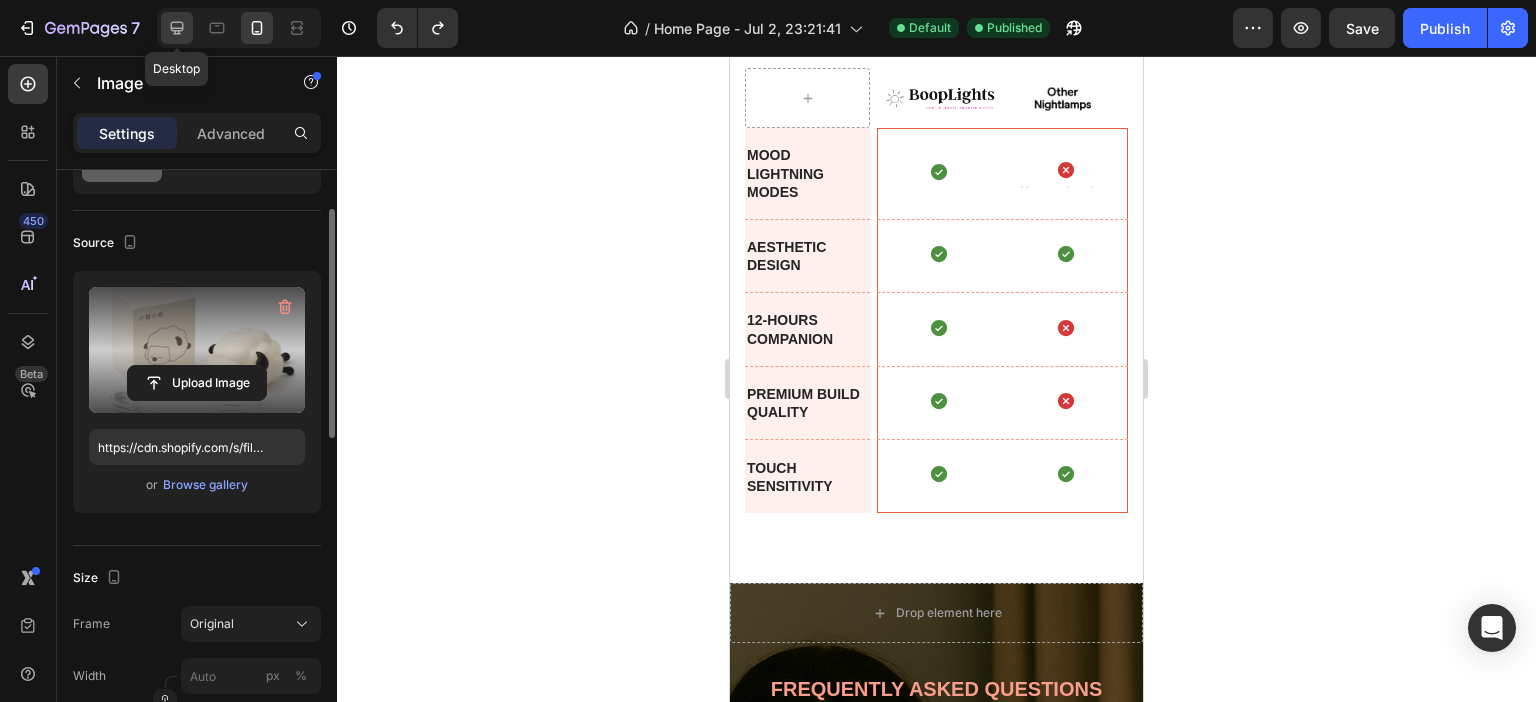 click 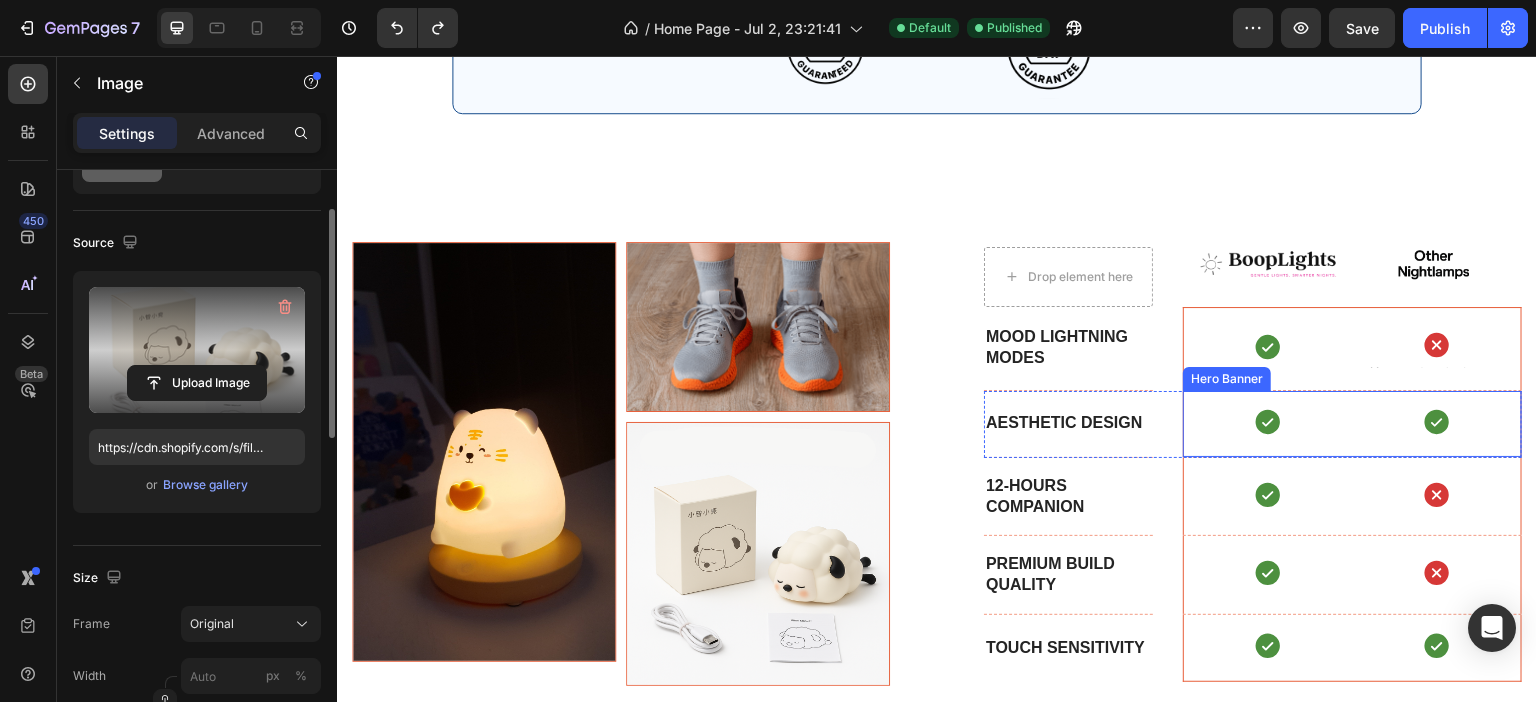 scroll, scrollTop: 2362, scrollLeft: 0, axis: vertical 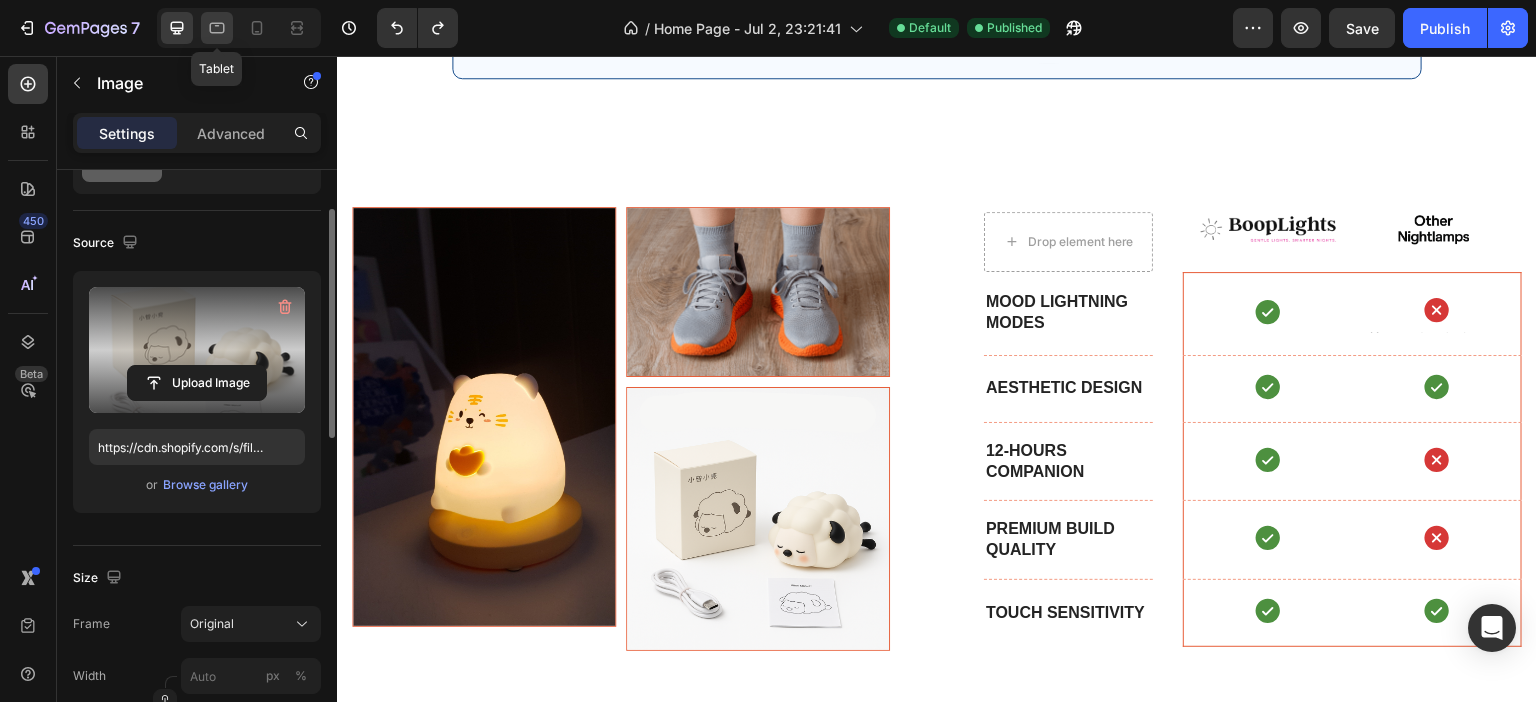 click 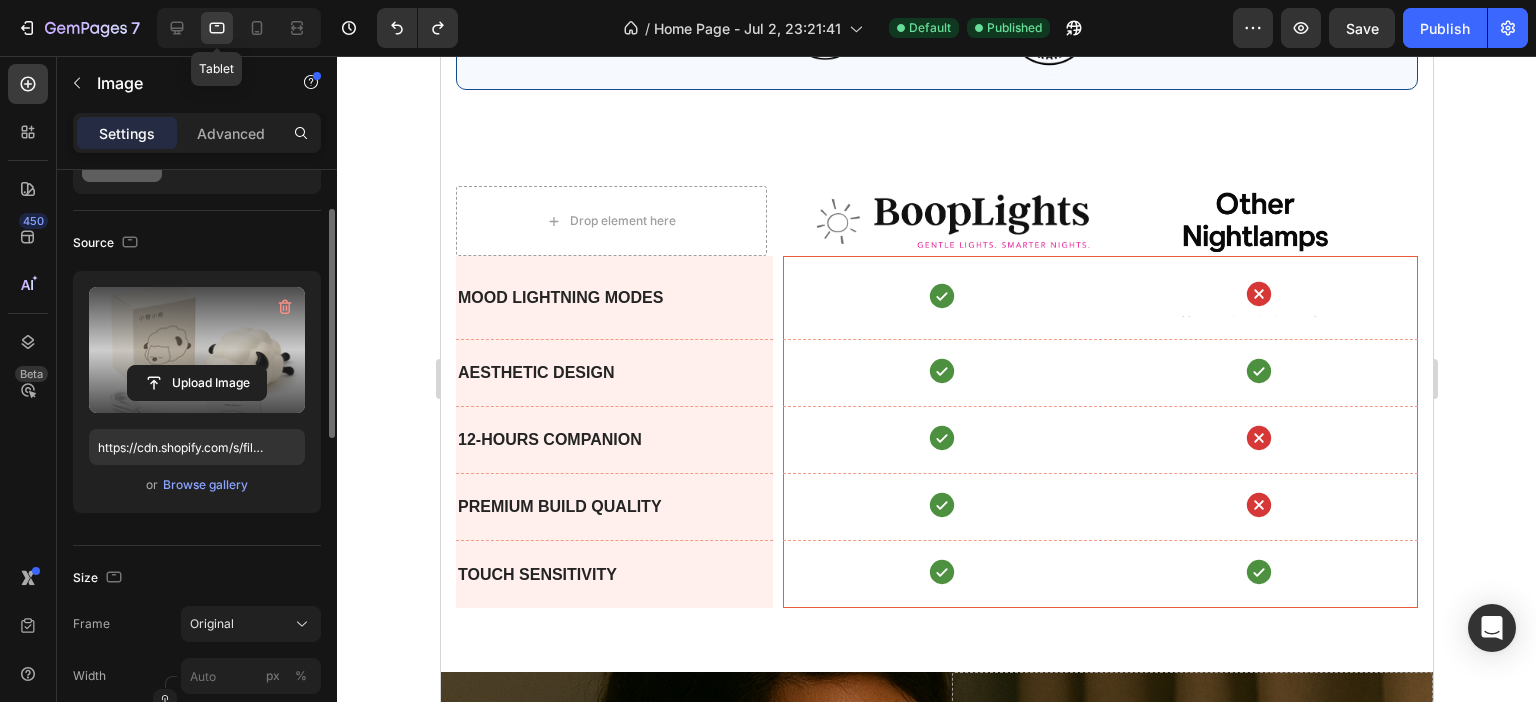 scroll, scrollTop: 2292, scrollLeft: 0, axis: vertical 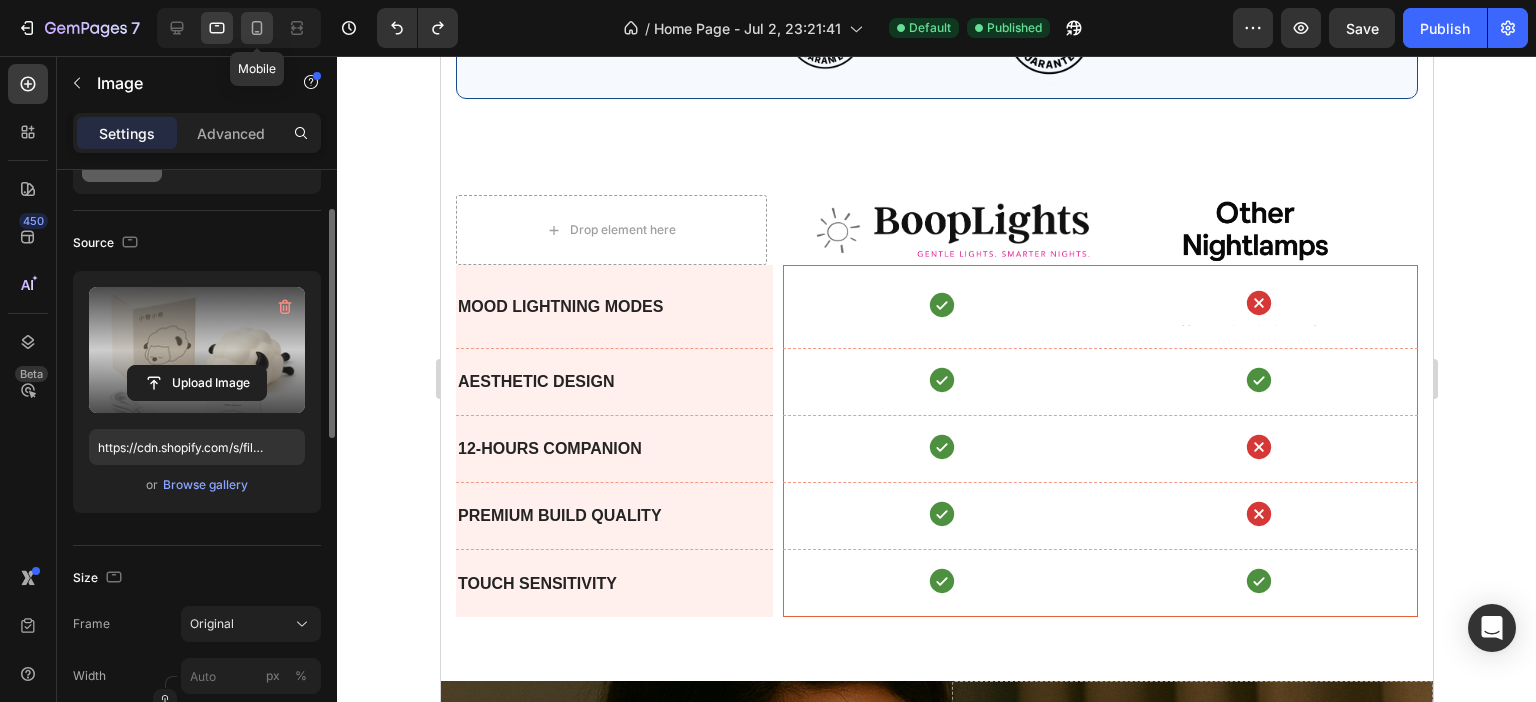 click 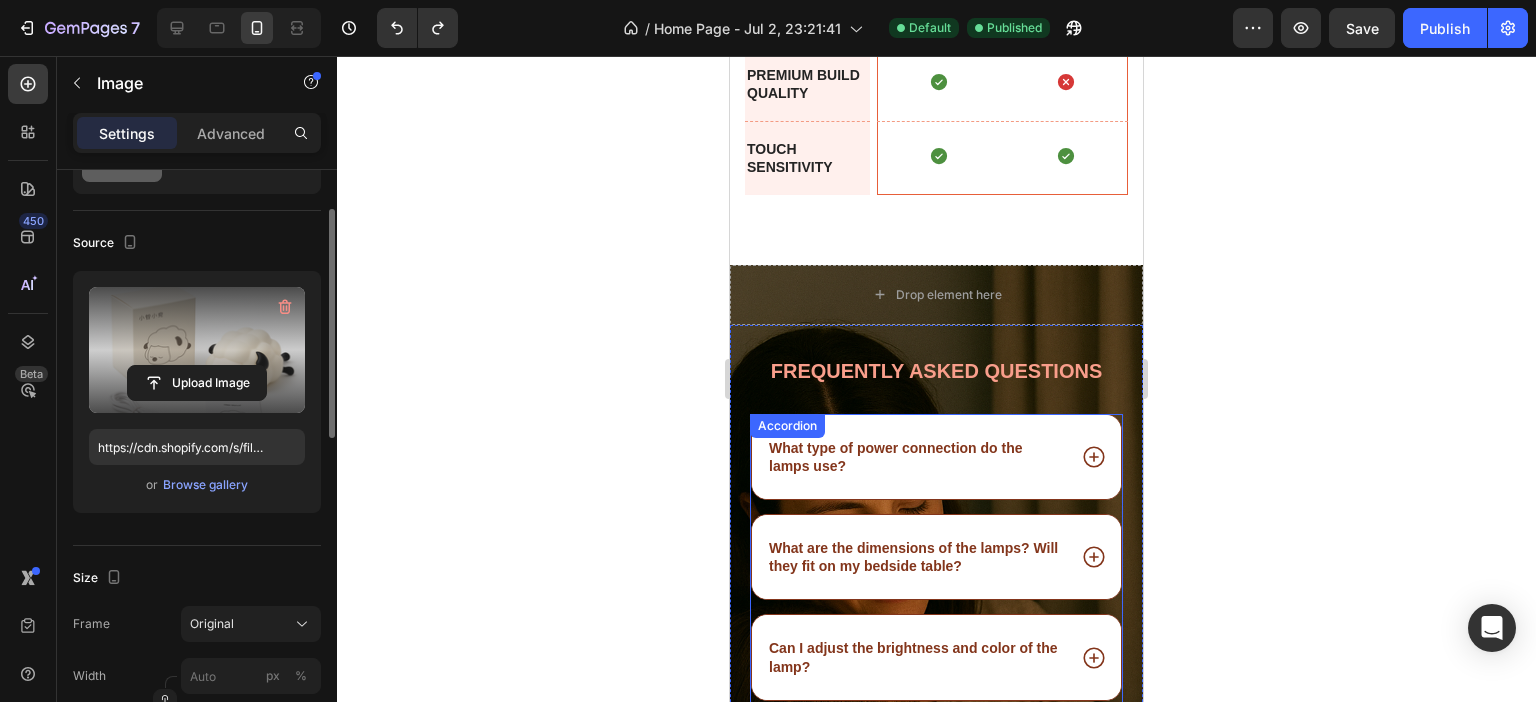 scroll, scrollTop: 2744, scrollLeft: 0, axis: vertical 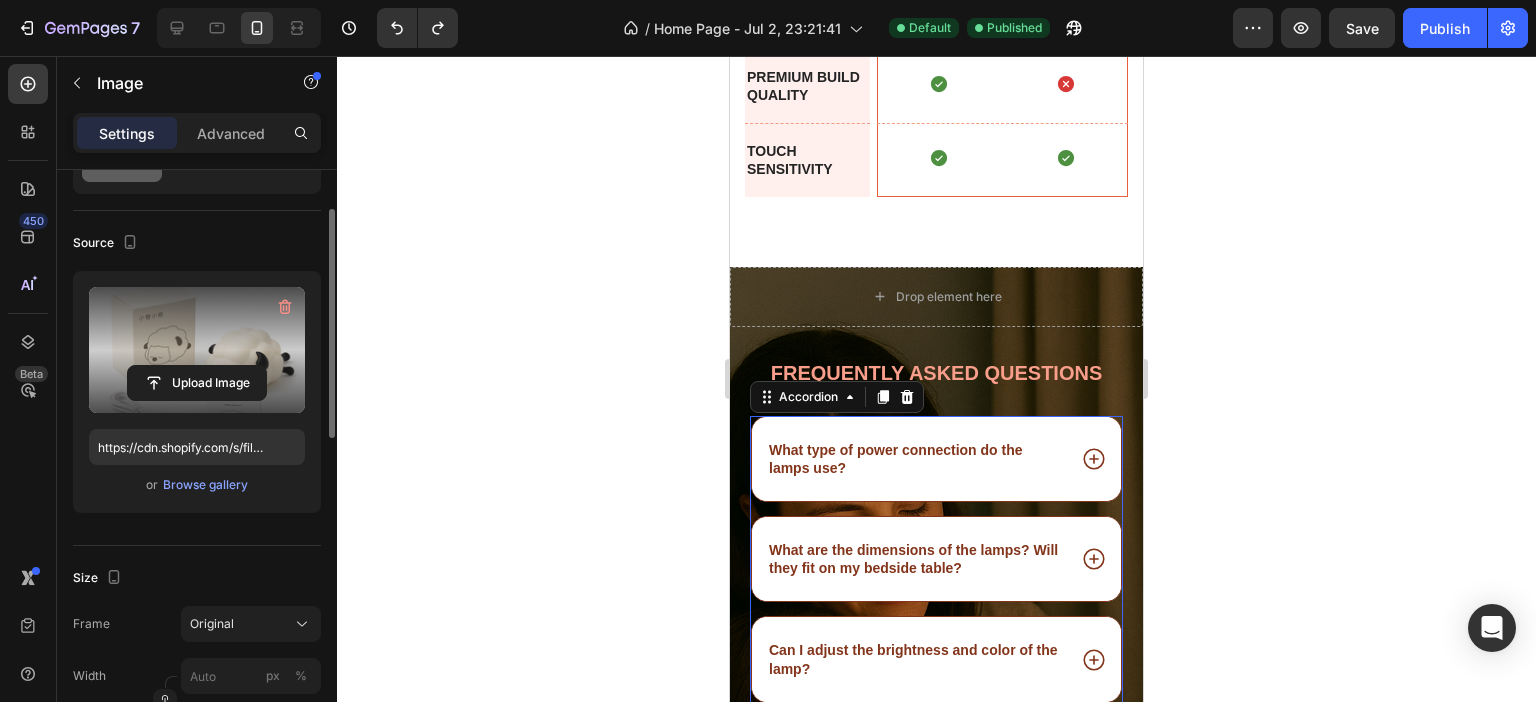 click on "What type of power connection do the lamps use?" at bounding box center (936, 459) 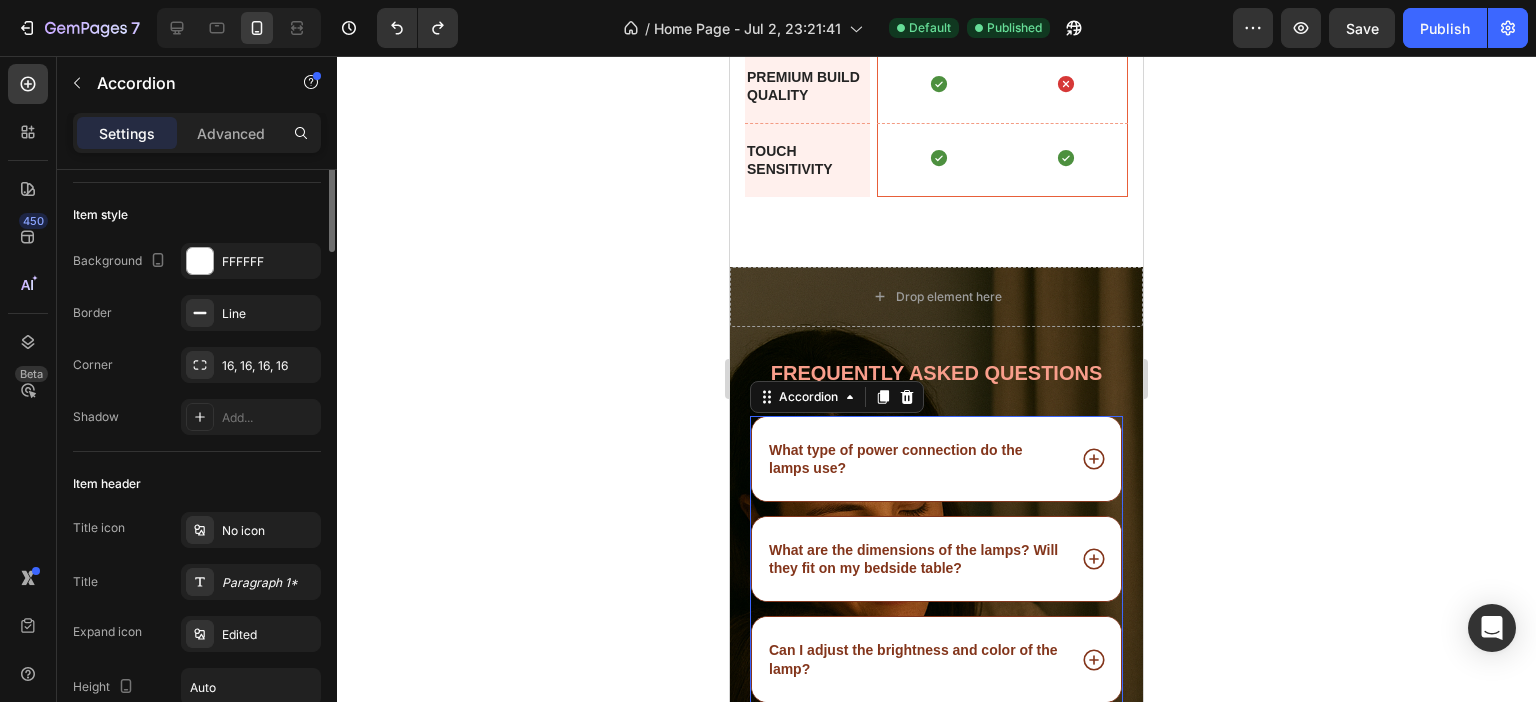 scroll, scrollTop: 0, scrollLeft: 0, axis: both 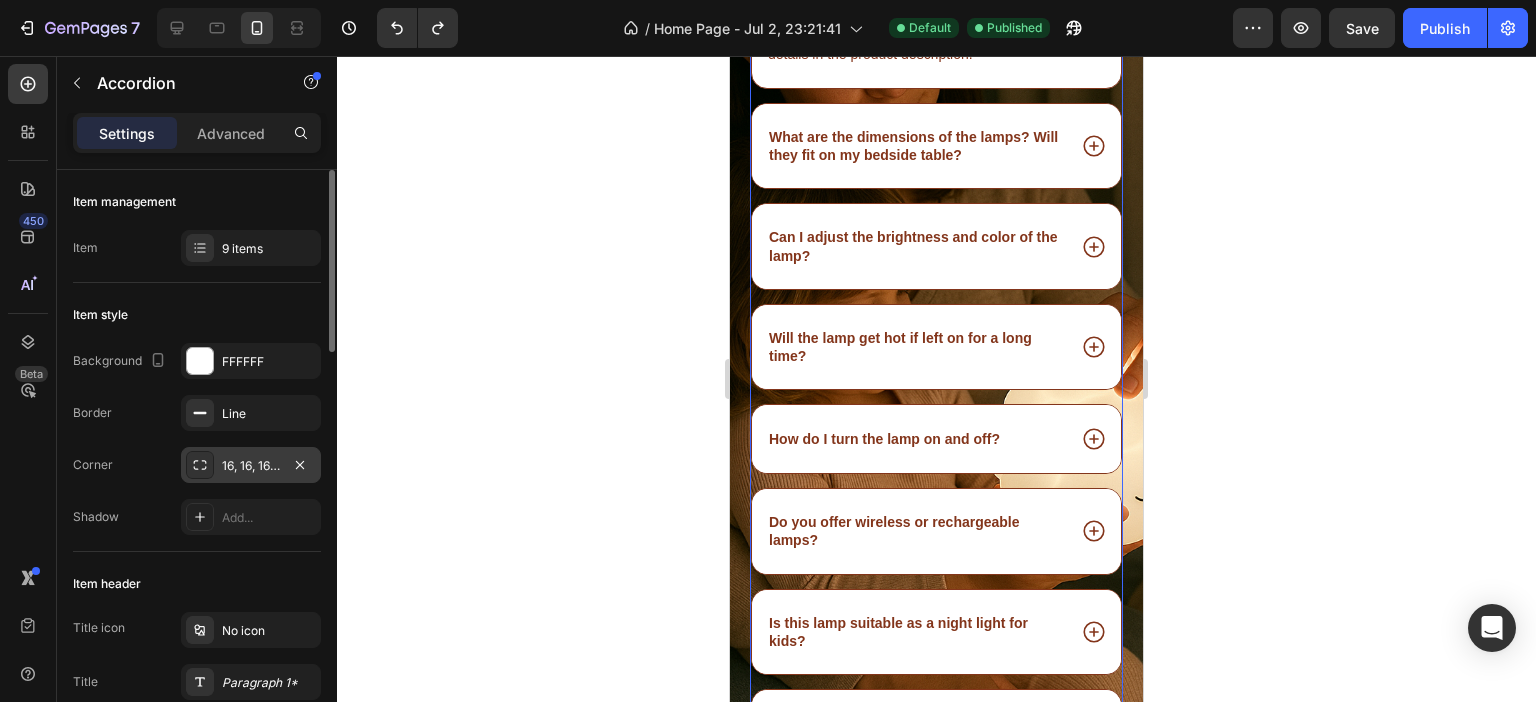 click on "16, 16, 16, 16" at bounding box center [251, 466] 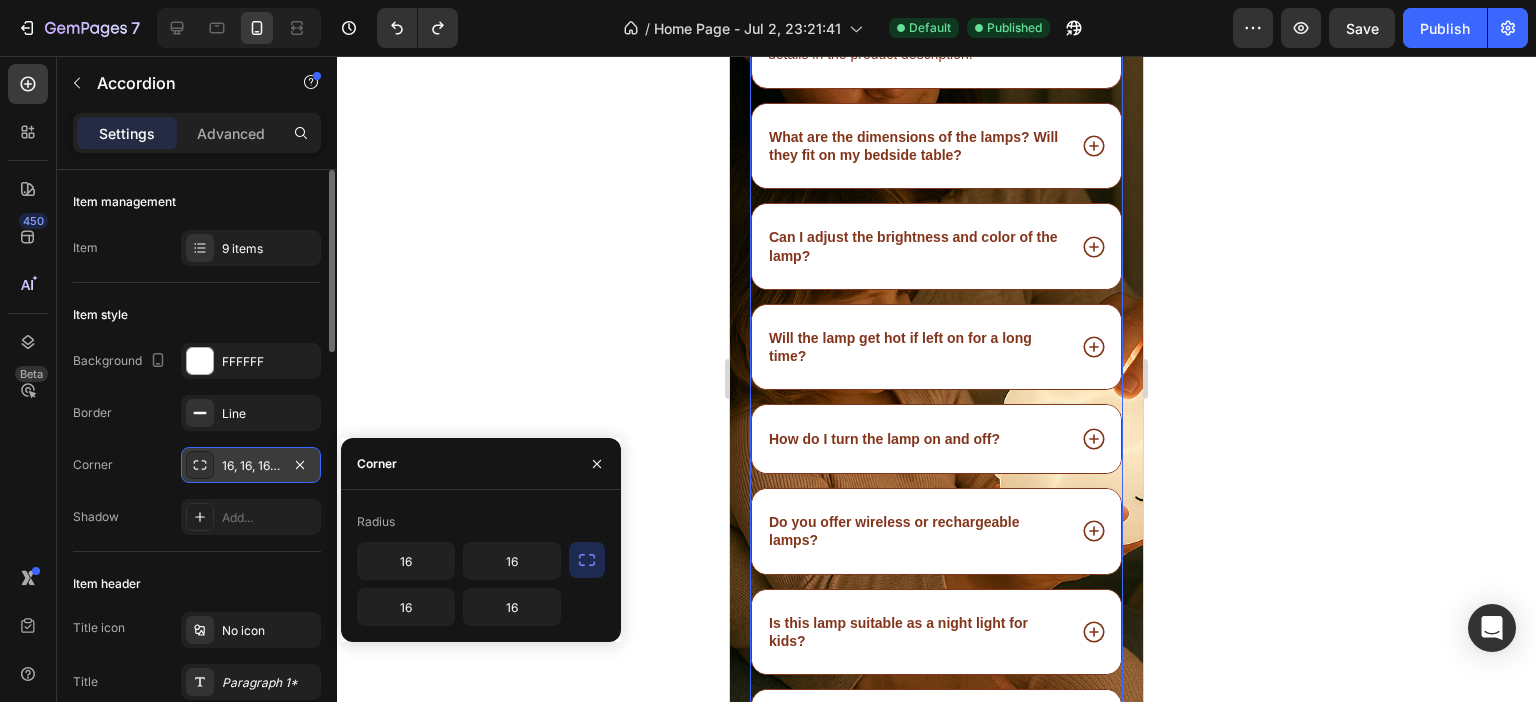 click on "16, 16, 16, 16" at bounding box center [251, 466] 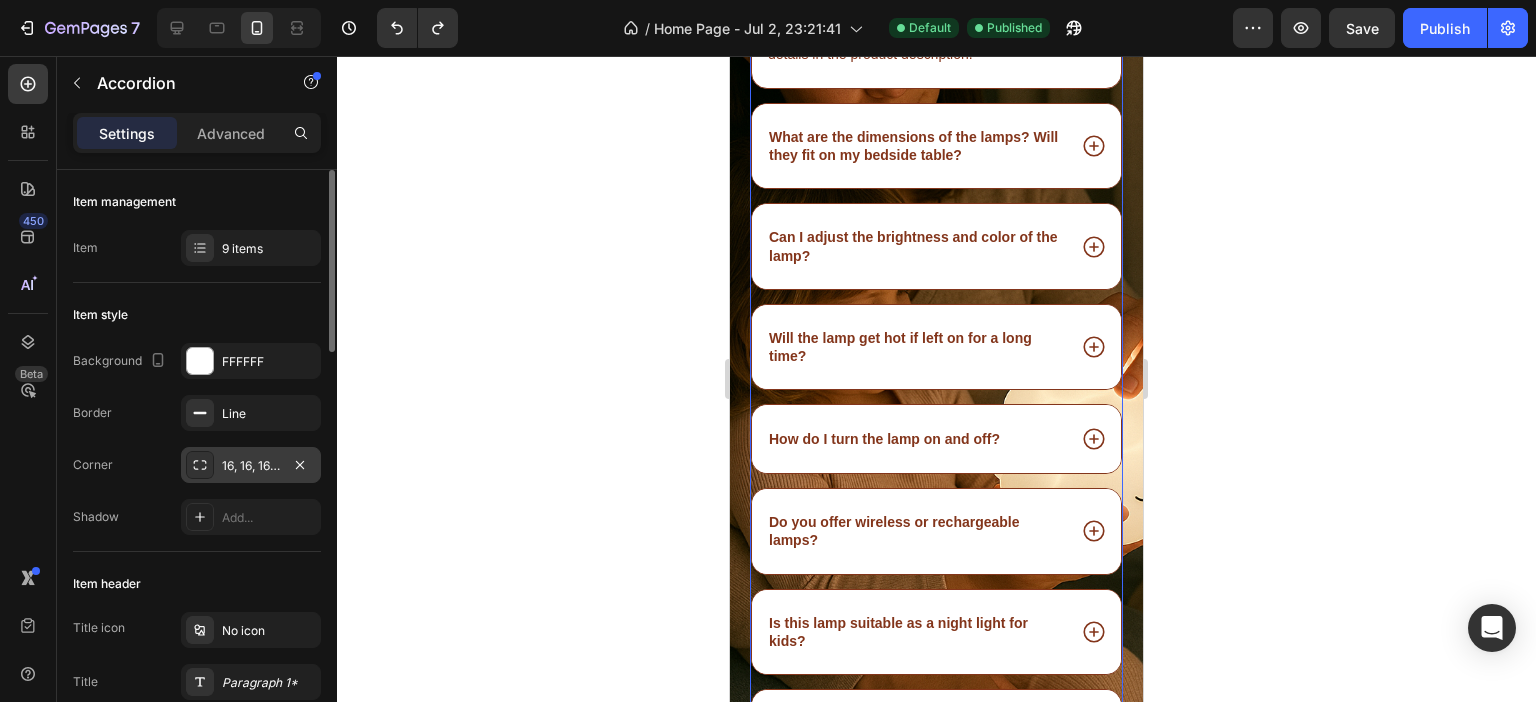 click 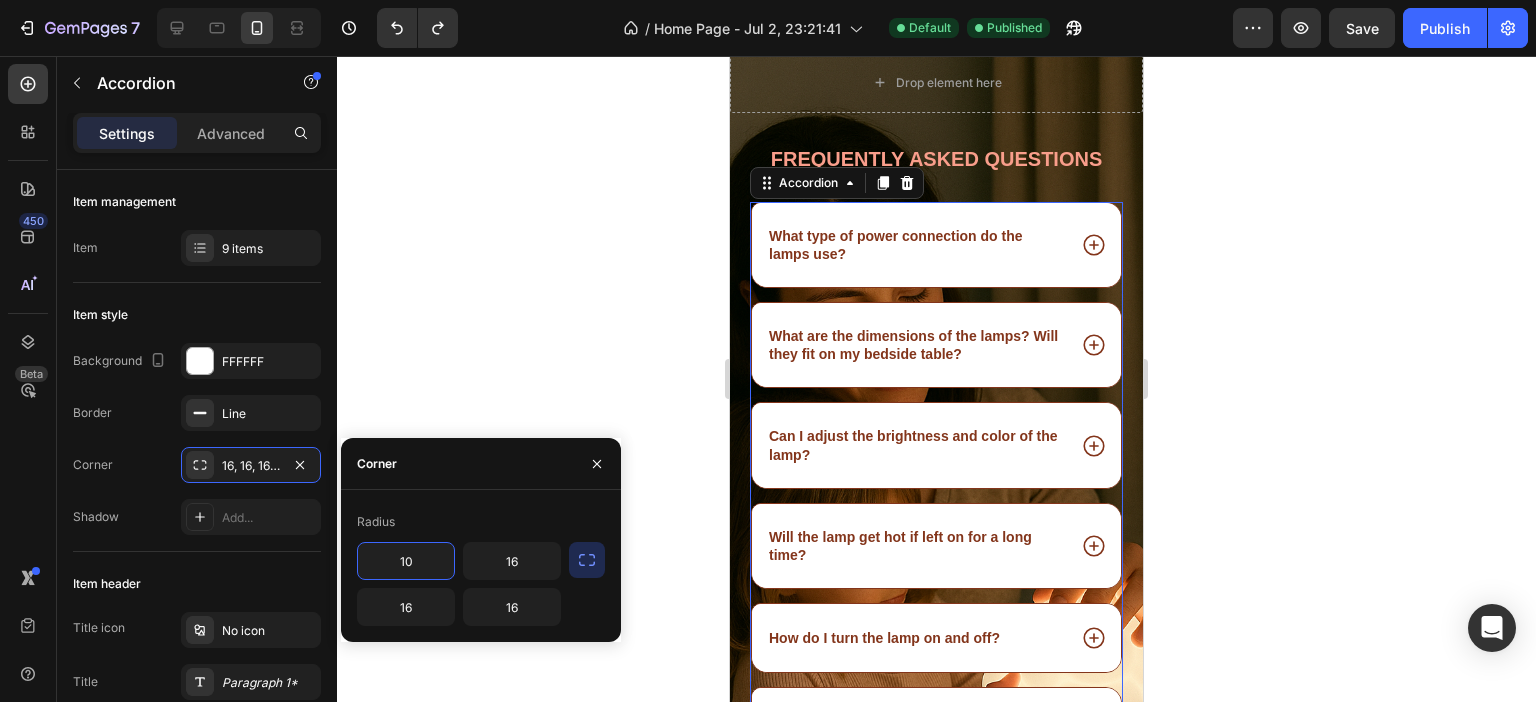 scroll, scrollTop: 2944, scrollLeft: 0, axis: vertical 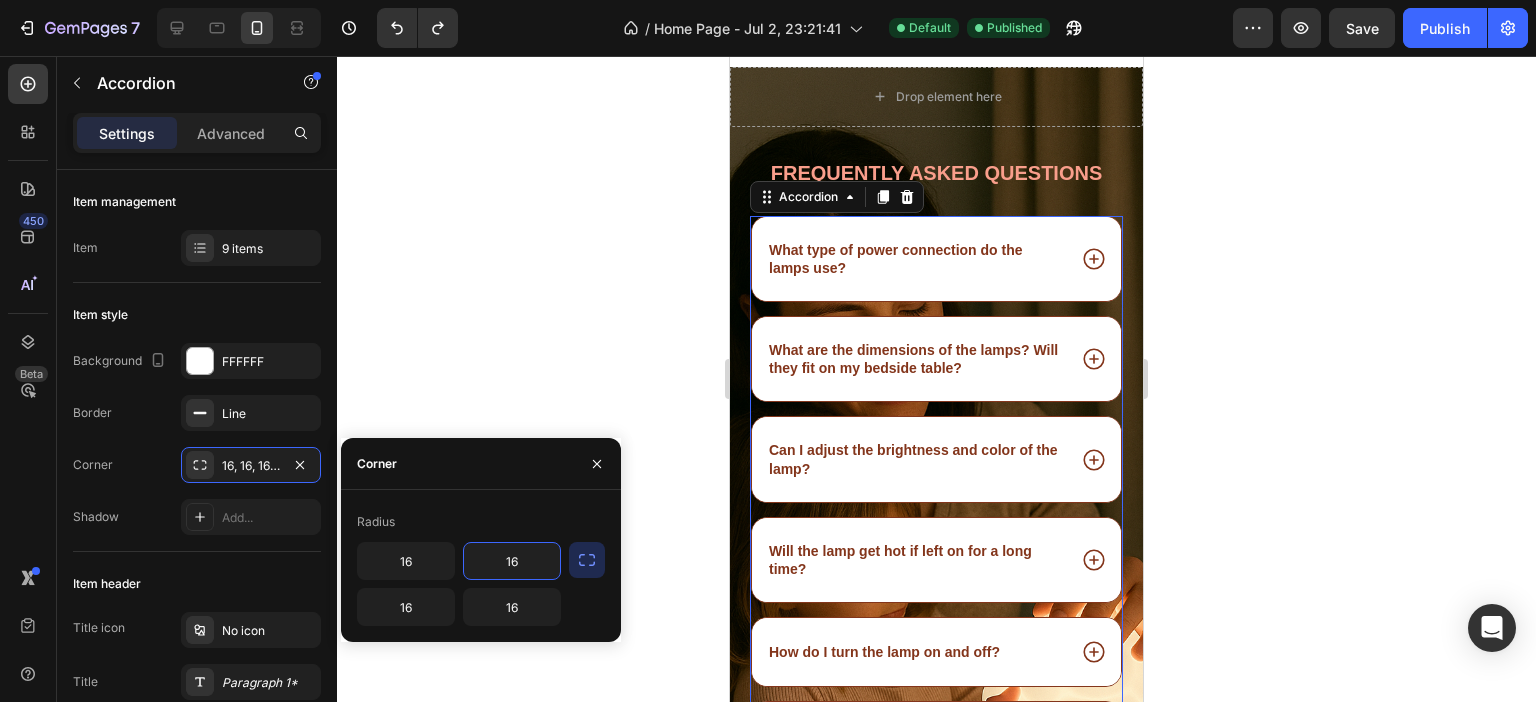 click on "16" at bounding box center [512, 561] 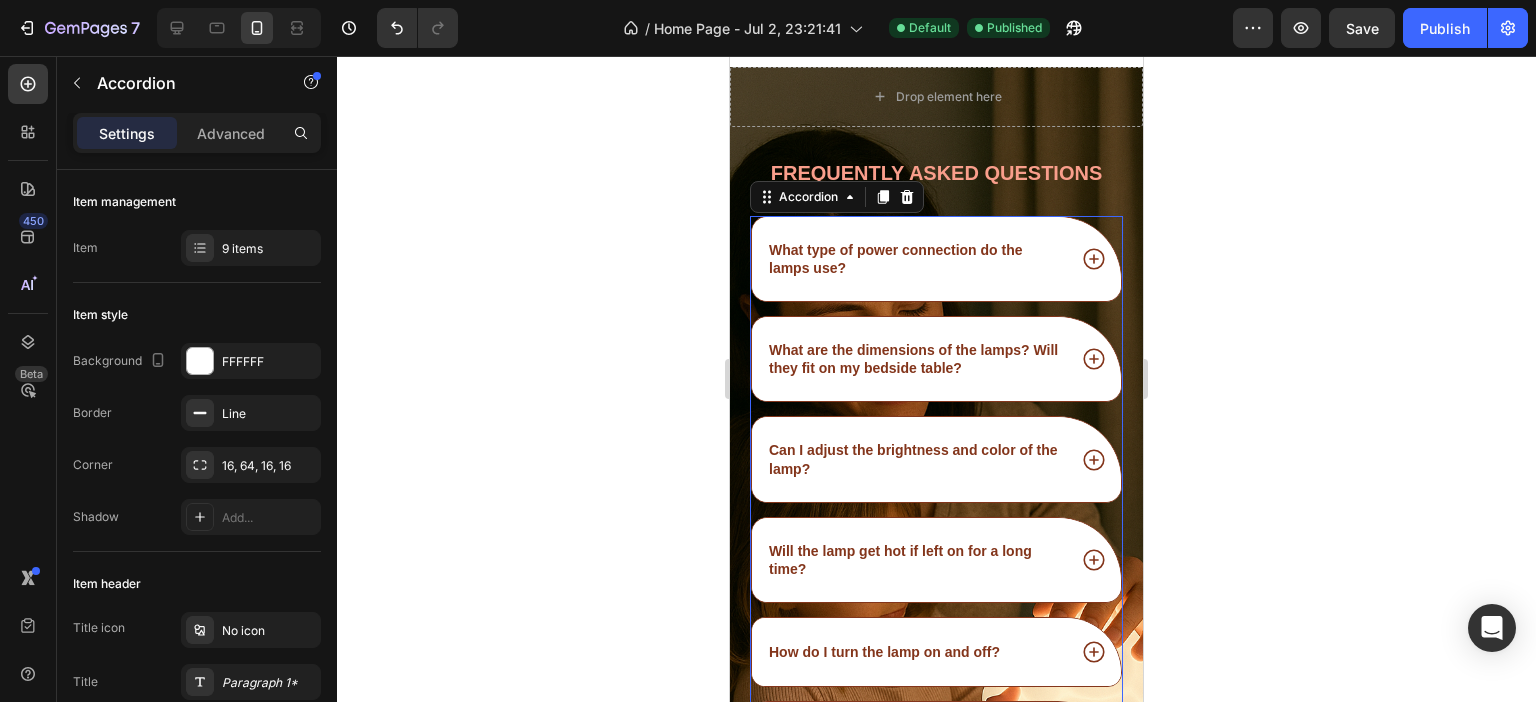 click 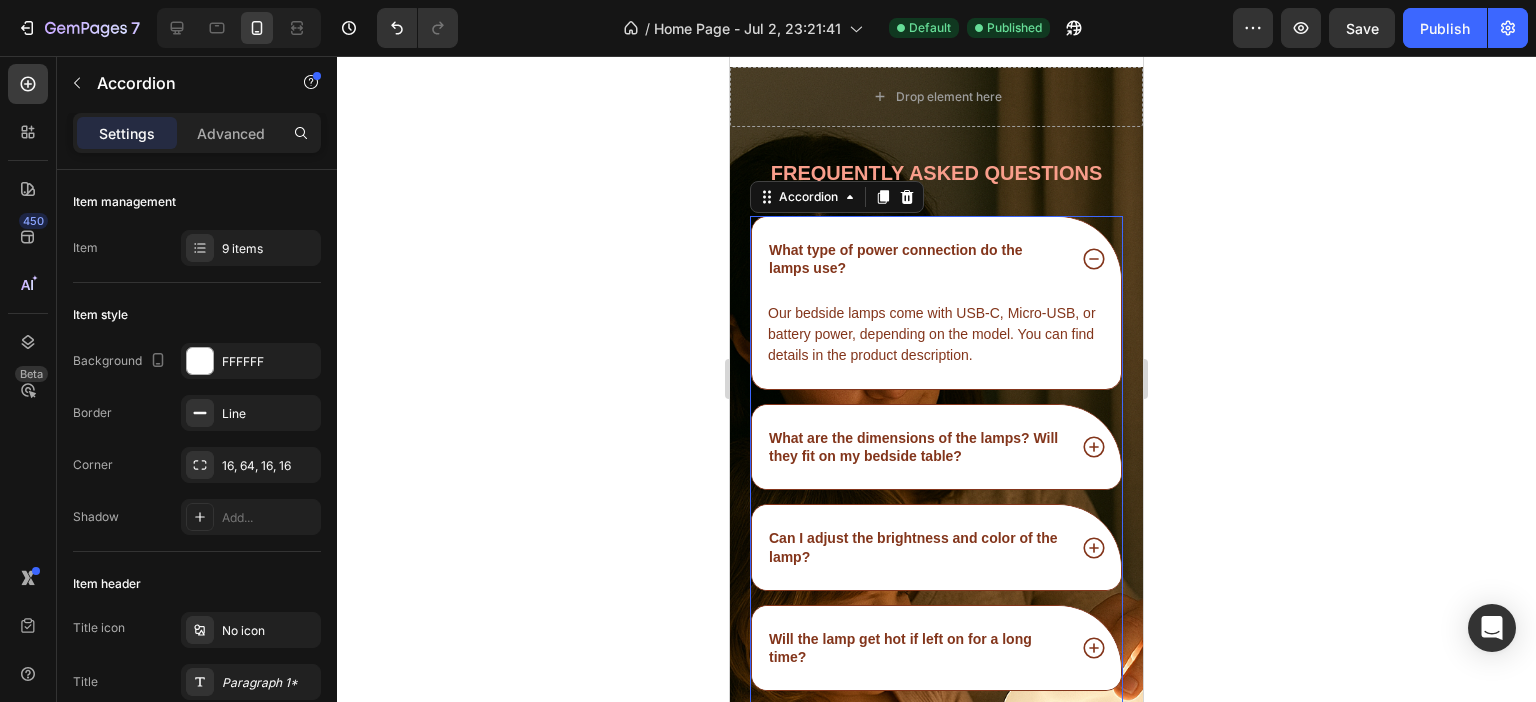 click 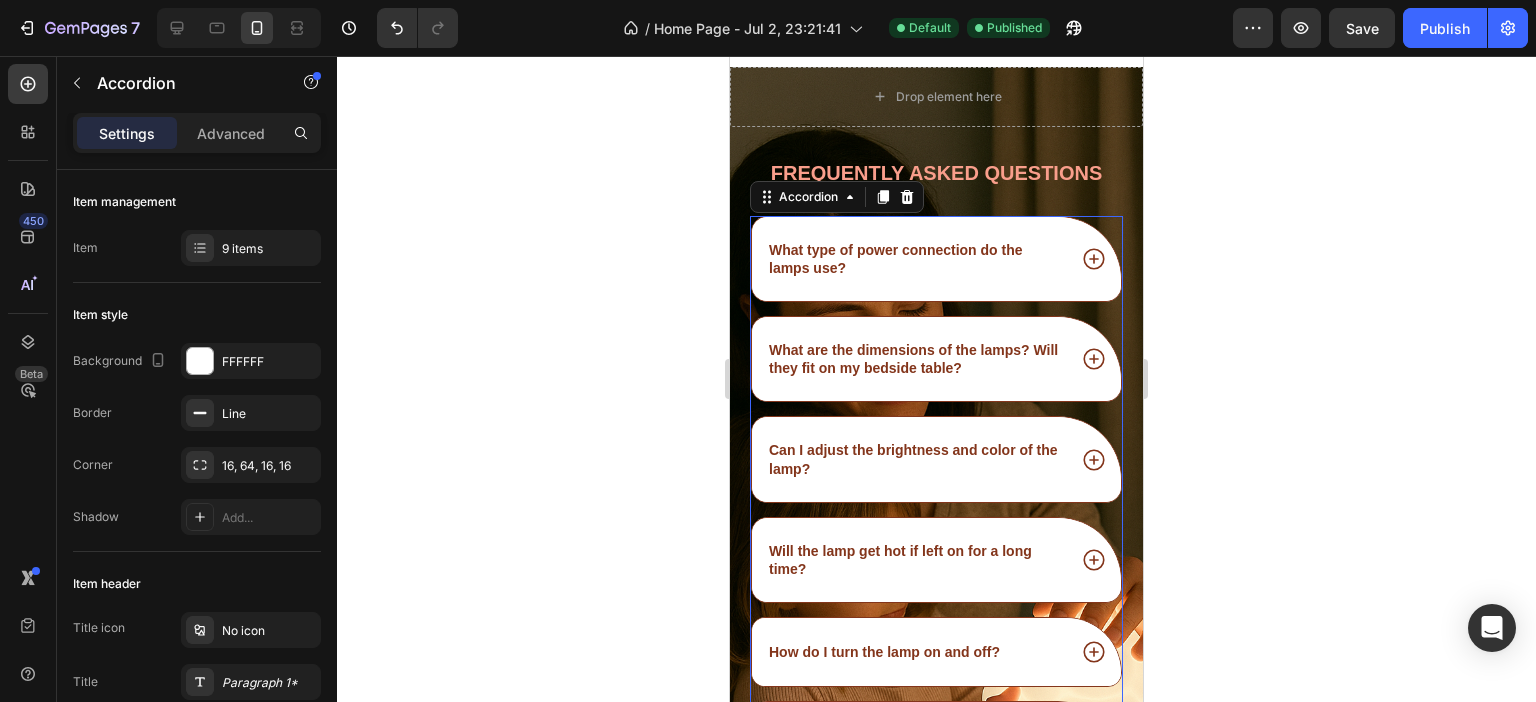 click on "What type of power connection do the lamps use?" at bounding box center [936, 259] 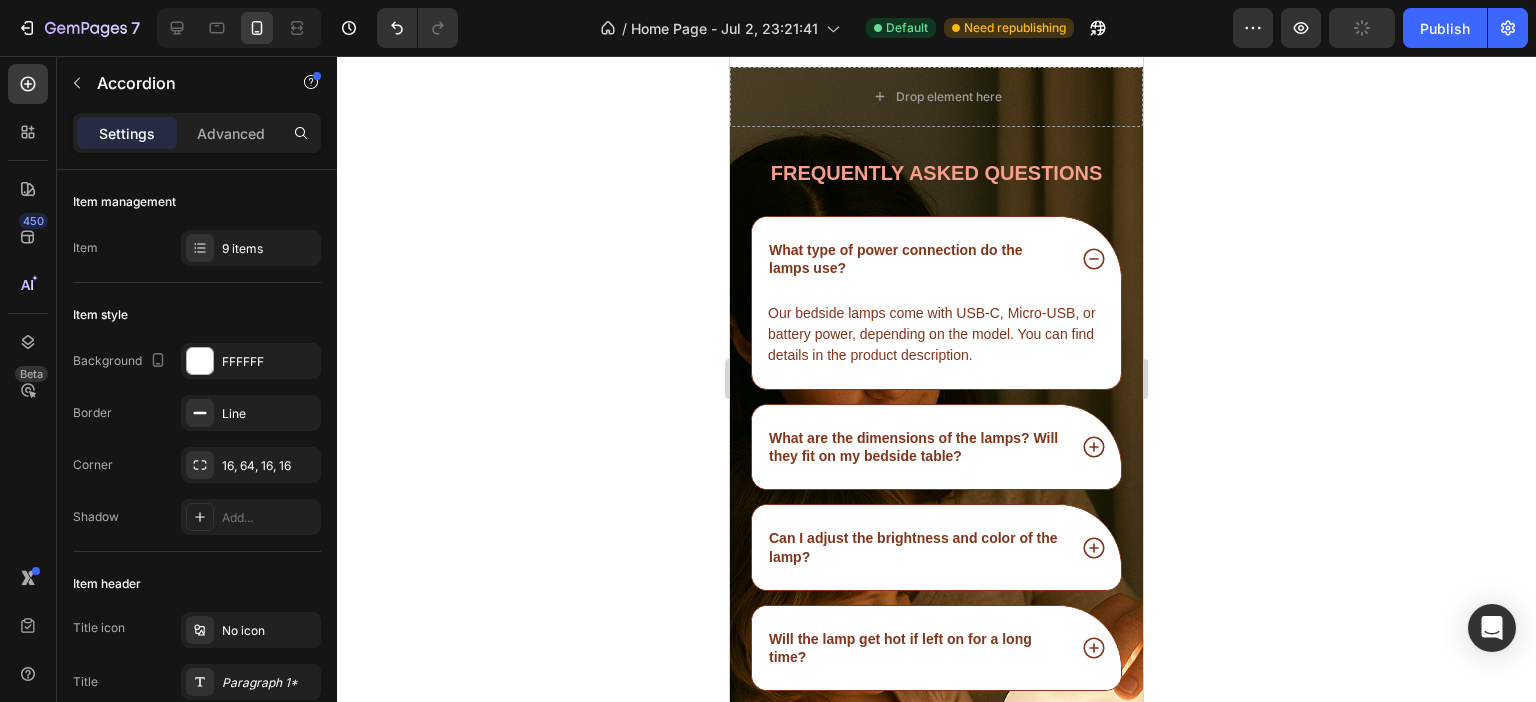 click on "What type of power connection do the lamps use?" at bounding box center (936, 259) 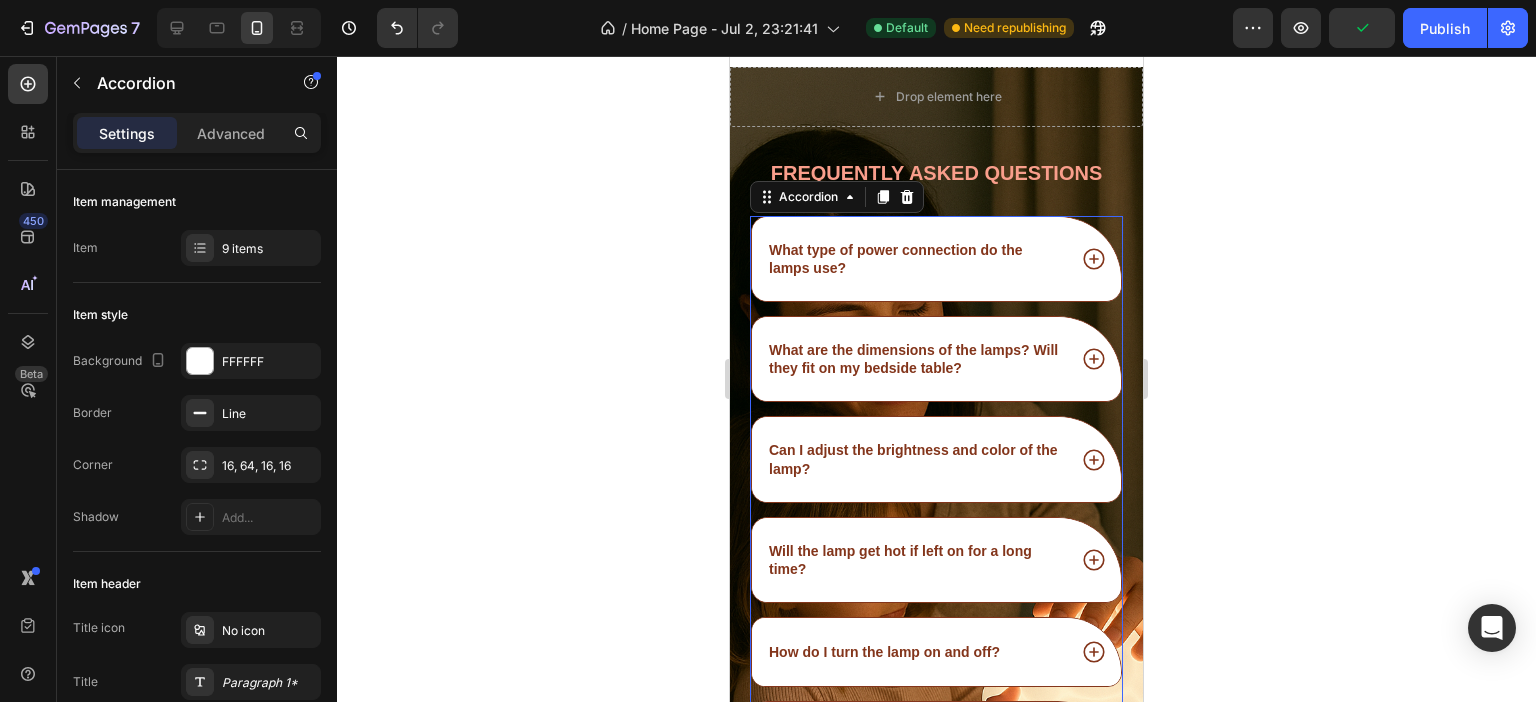 click on "What type of power connection do the lamps use?" at bounding box center (936, 259) 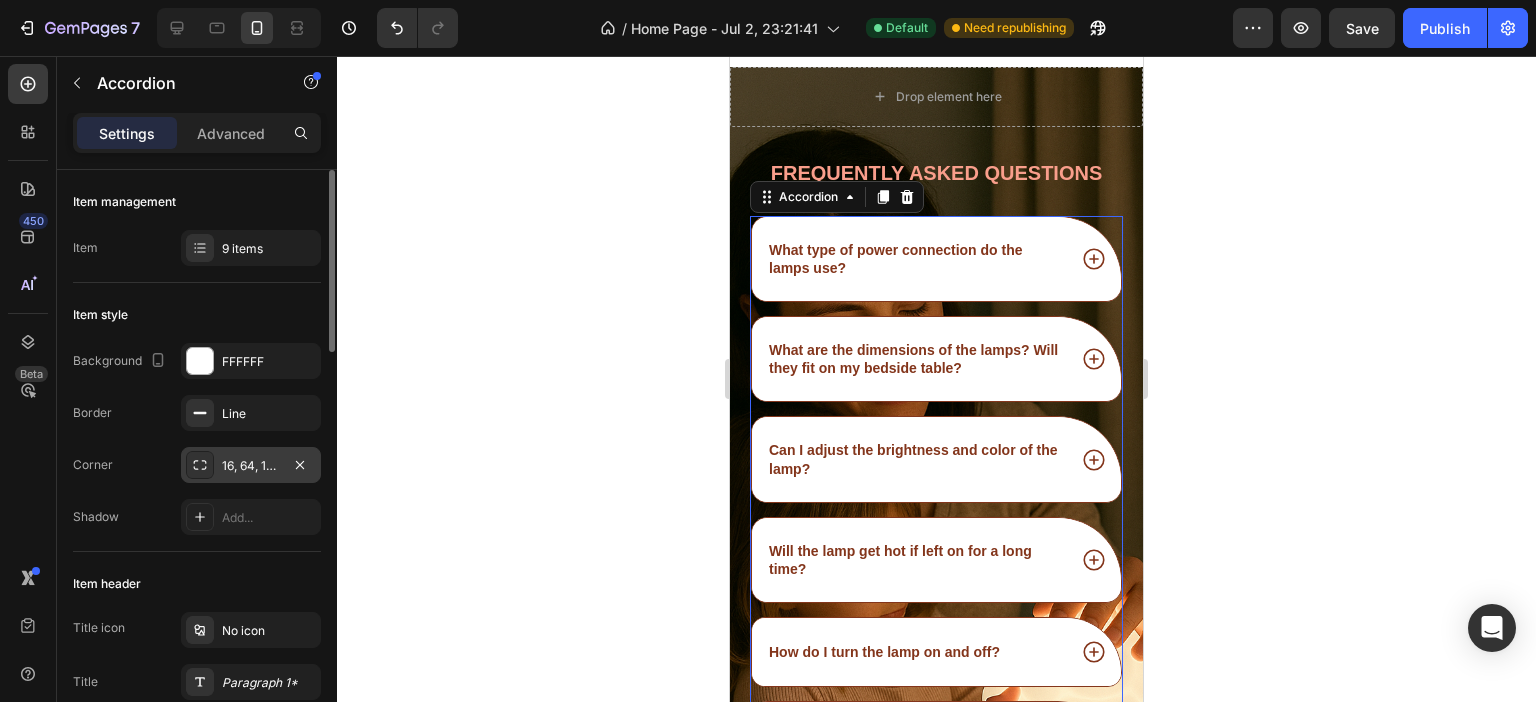 click on "16, 64, 16, 16" at bounding box center (251, 466) 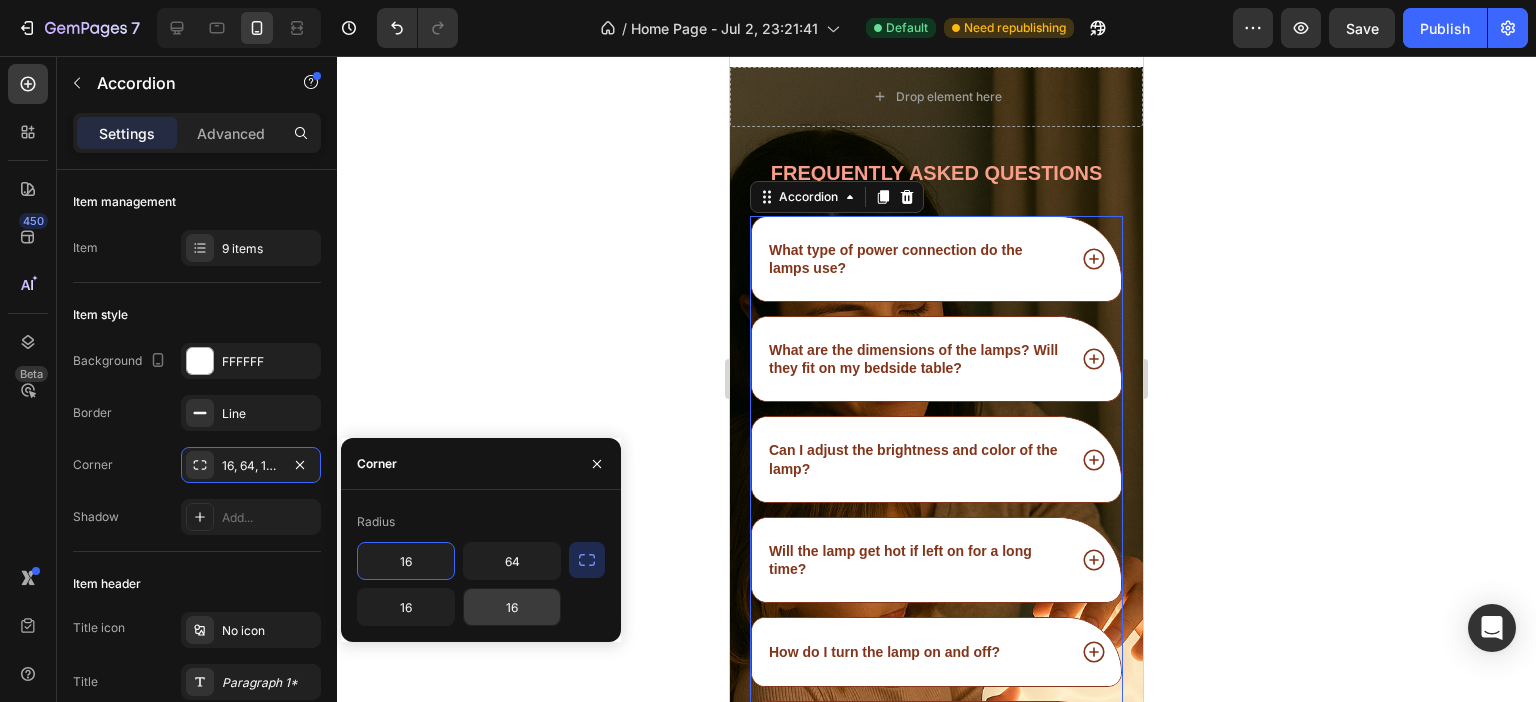 click on "16" at bounding box center (512, 607) 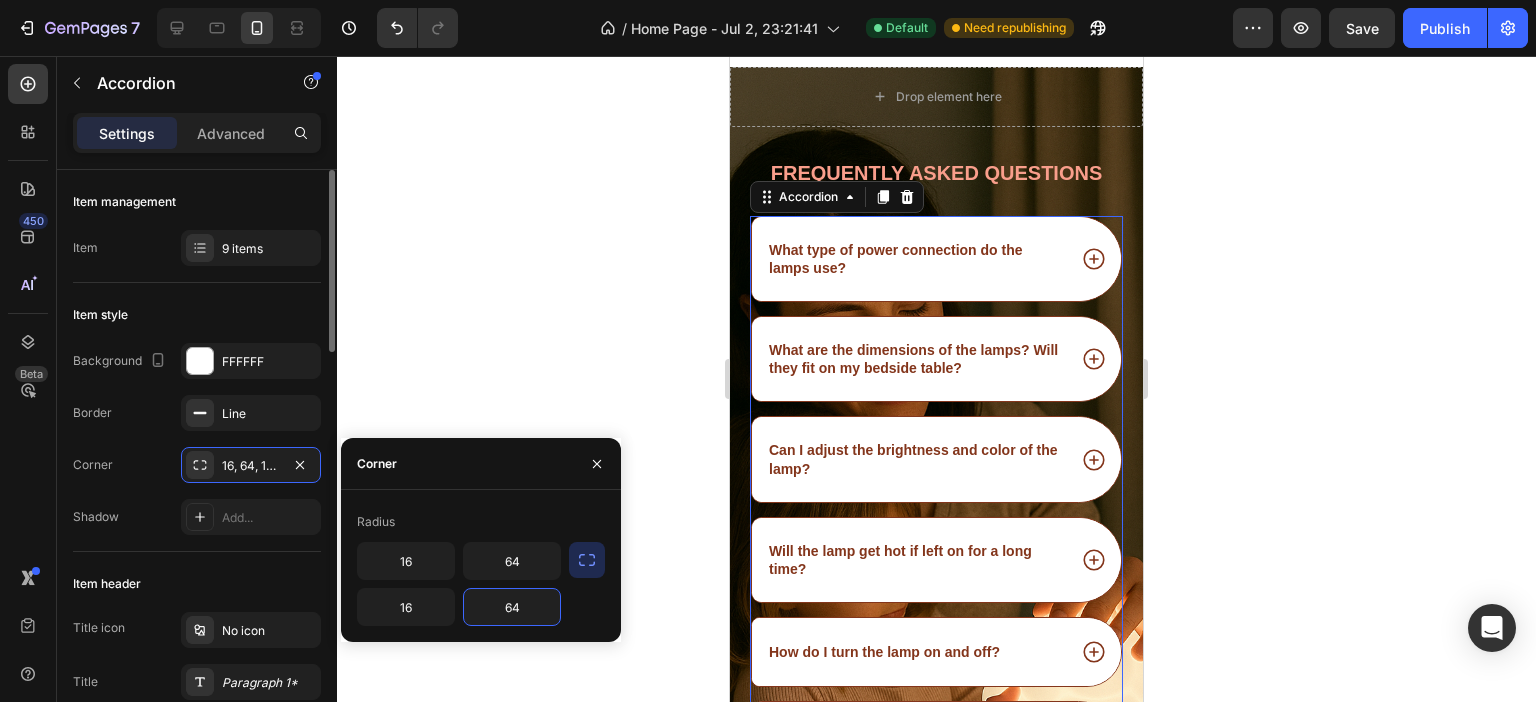 click on "Item style Background FFFFFF Border Line Corner 16, 64, 16, 16 Shadow Add..." 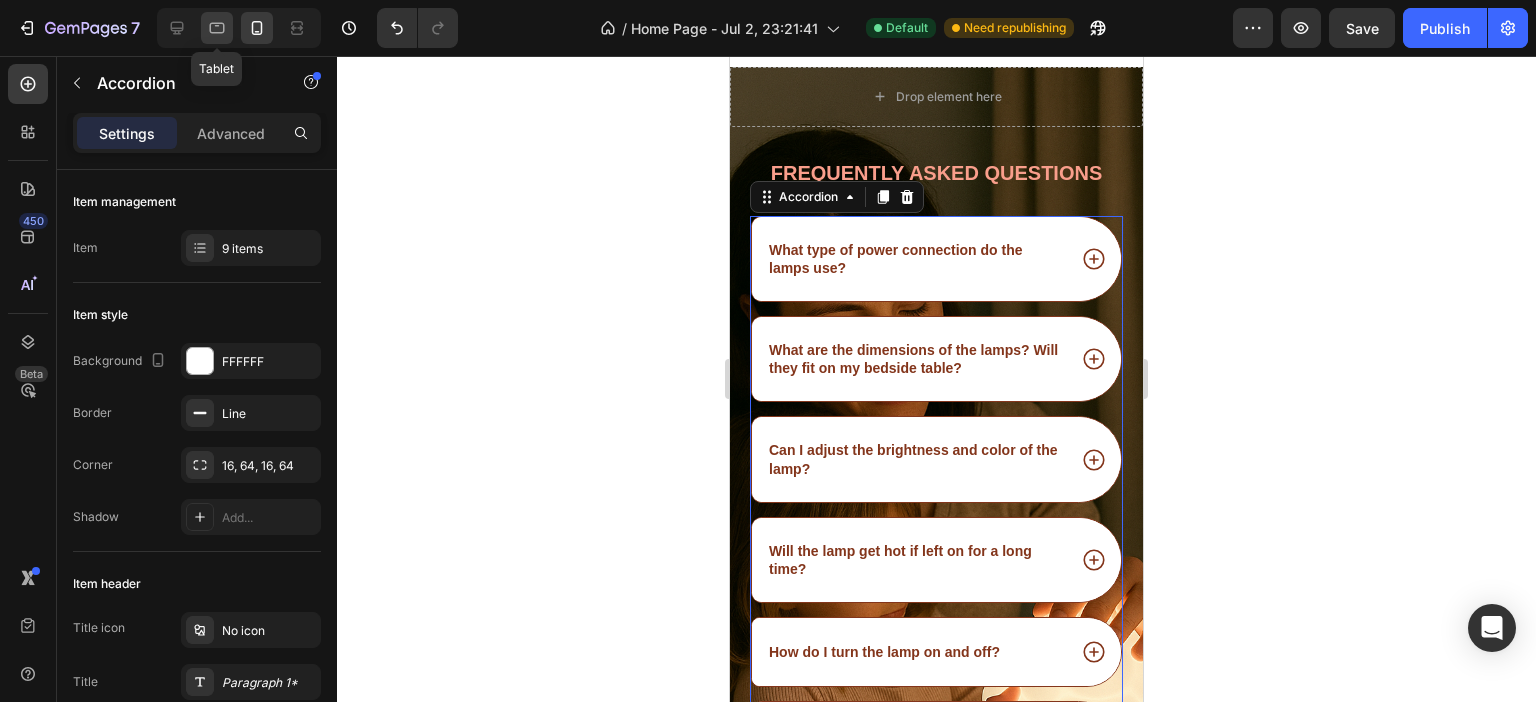 click 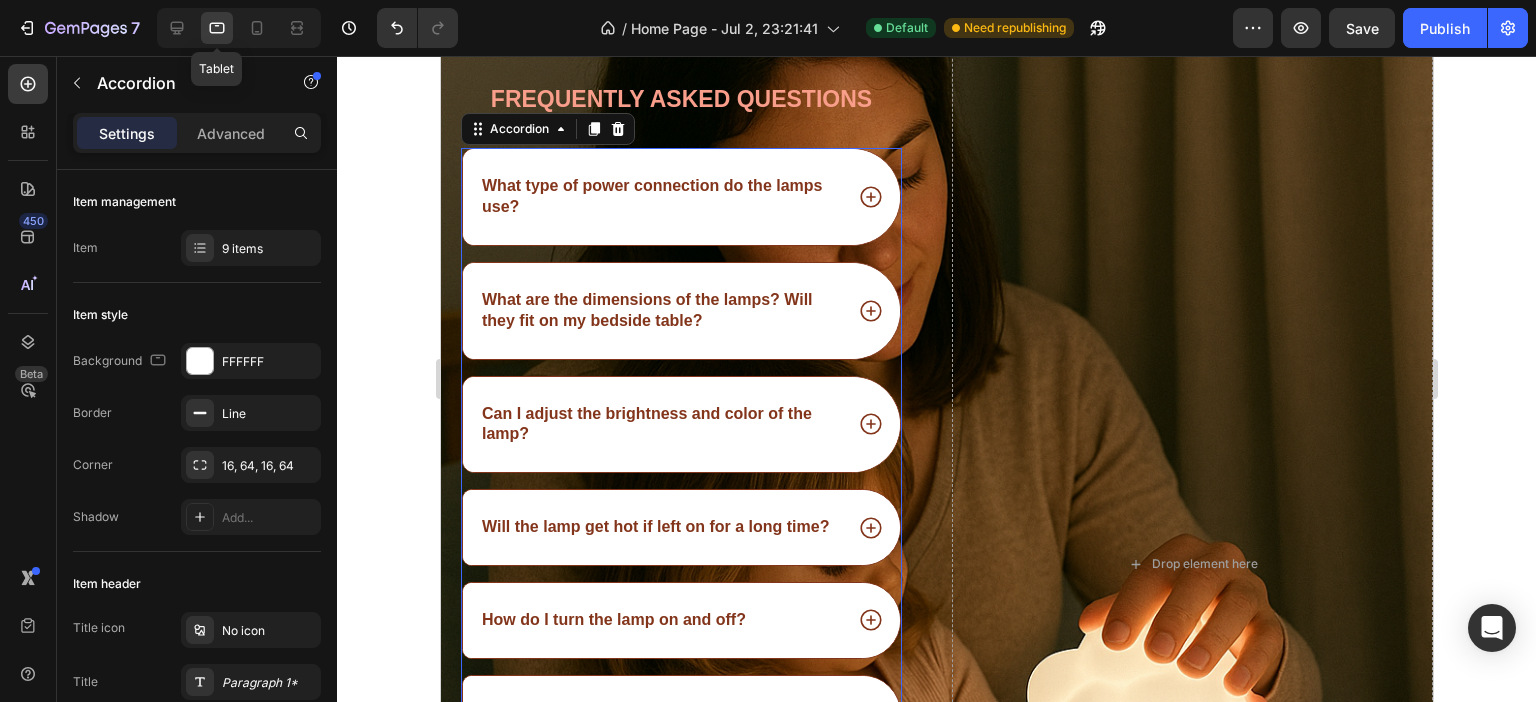 scroll, scrollTop: 3169, scrollLeft: 0, axis: vertical 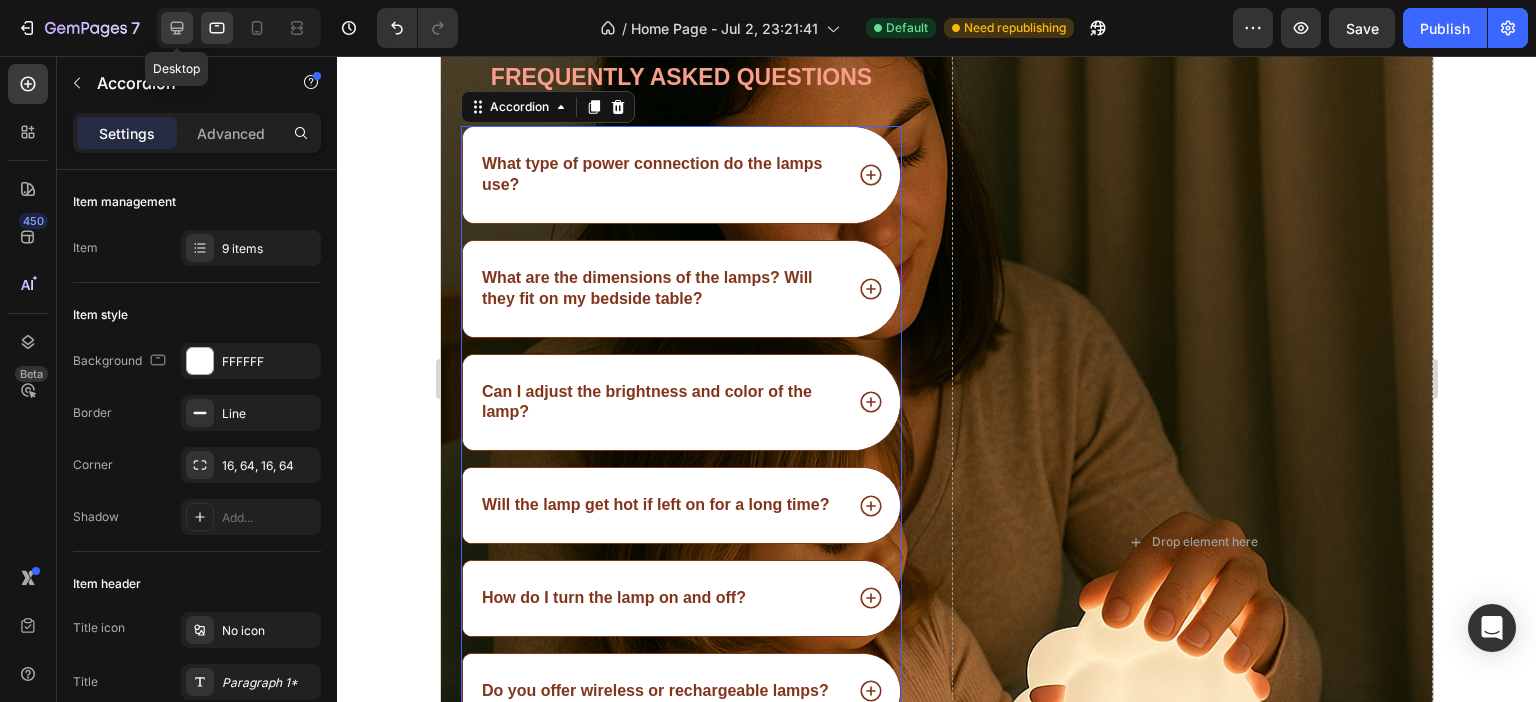 click 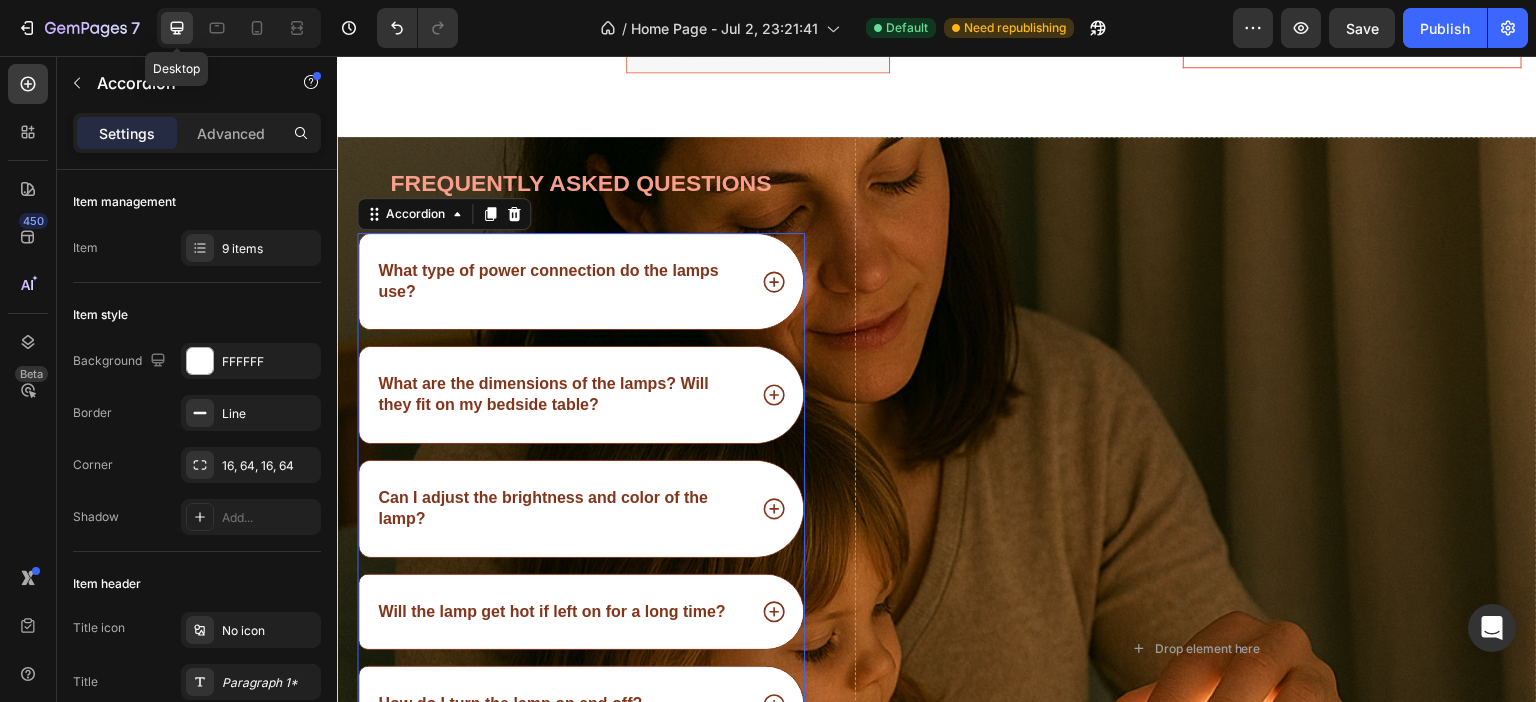 scroll, scrollTop: 3269, scrollLeft: 0, axis: vertical 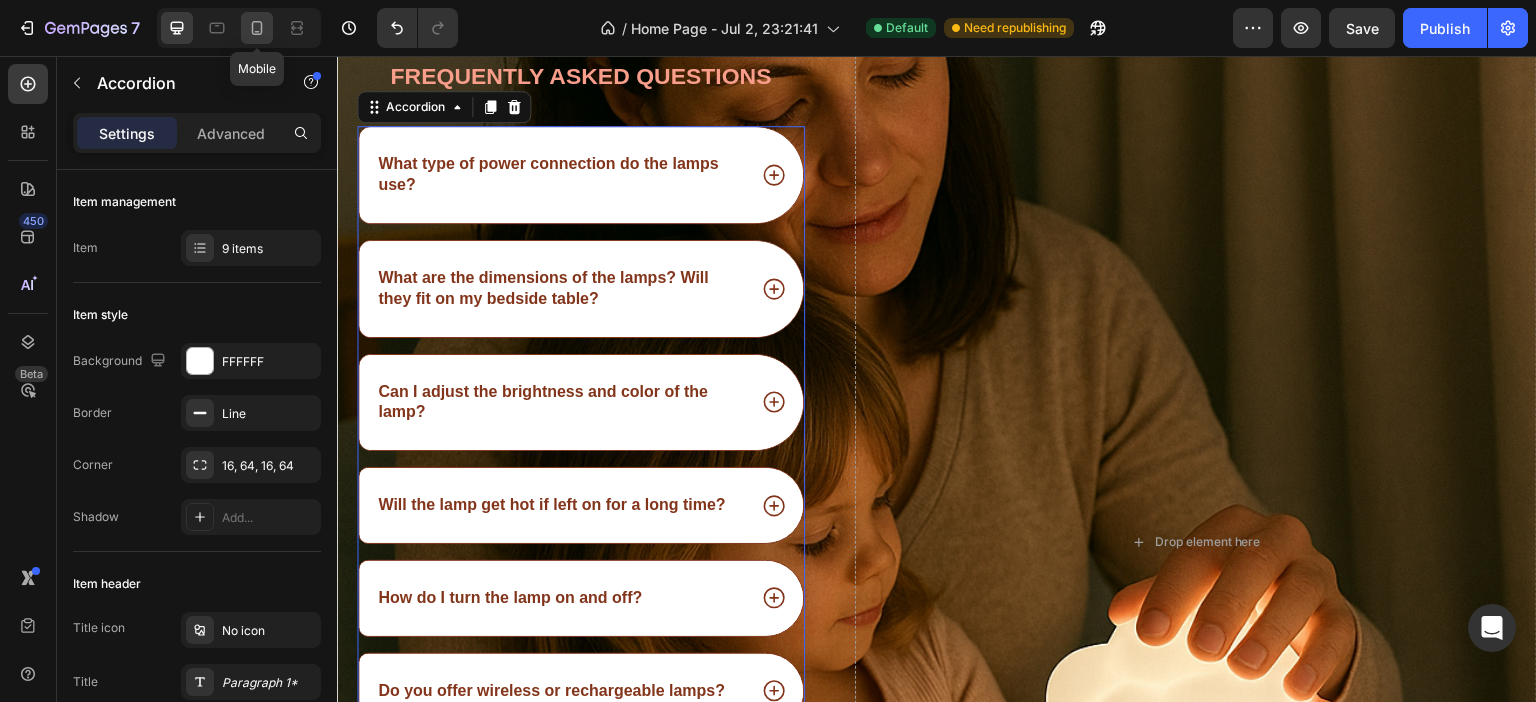 click 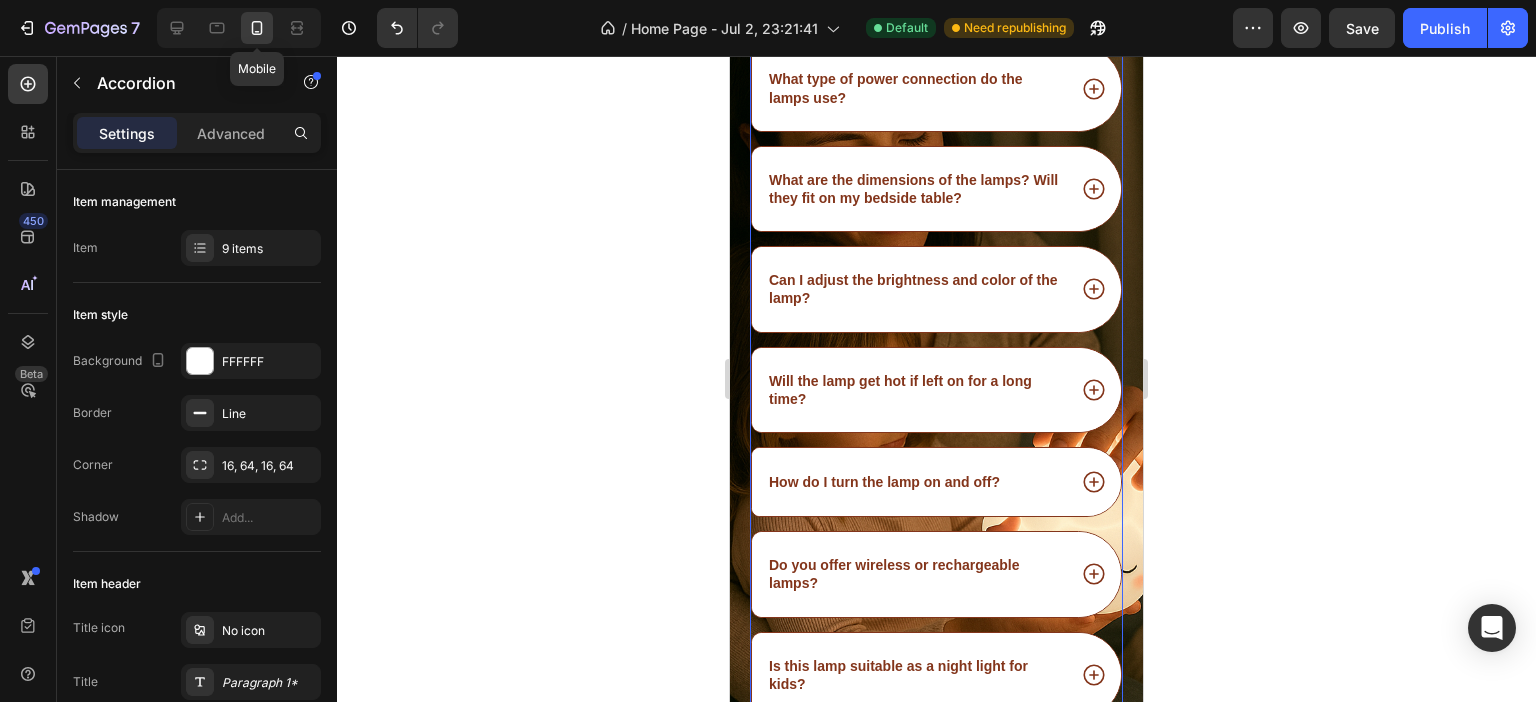 scroll, scrollTop: 3014, scrollLeft: 0, axis: vertical 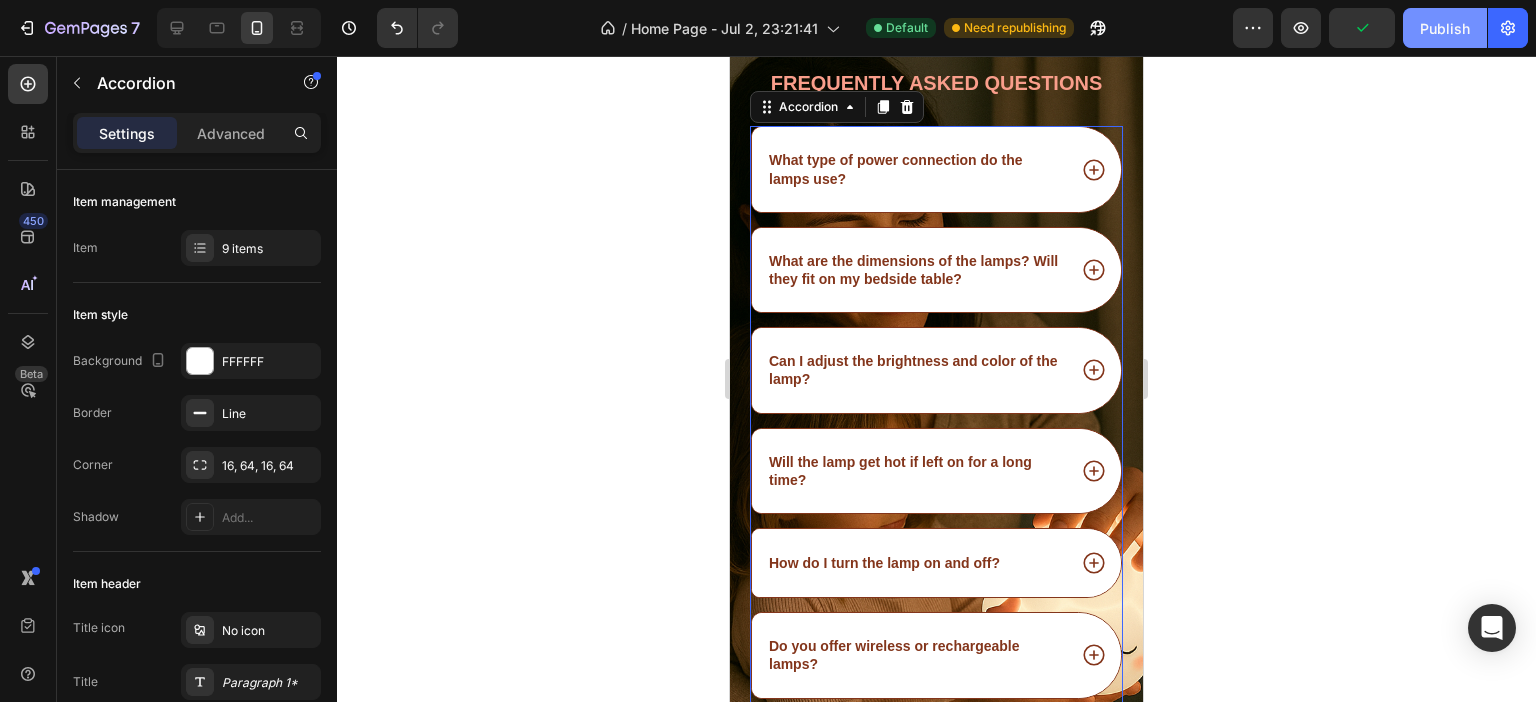 click on "Publish" at bounding box center (1445, 28) 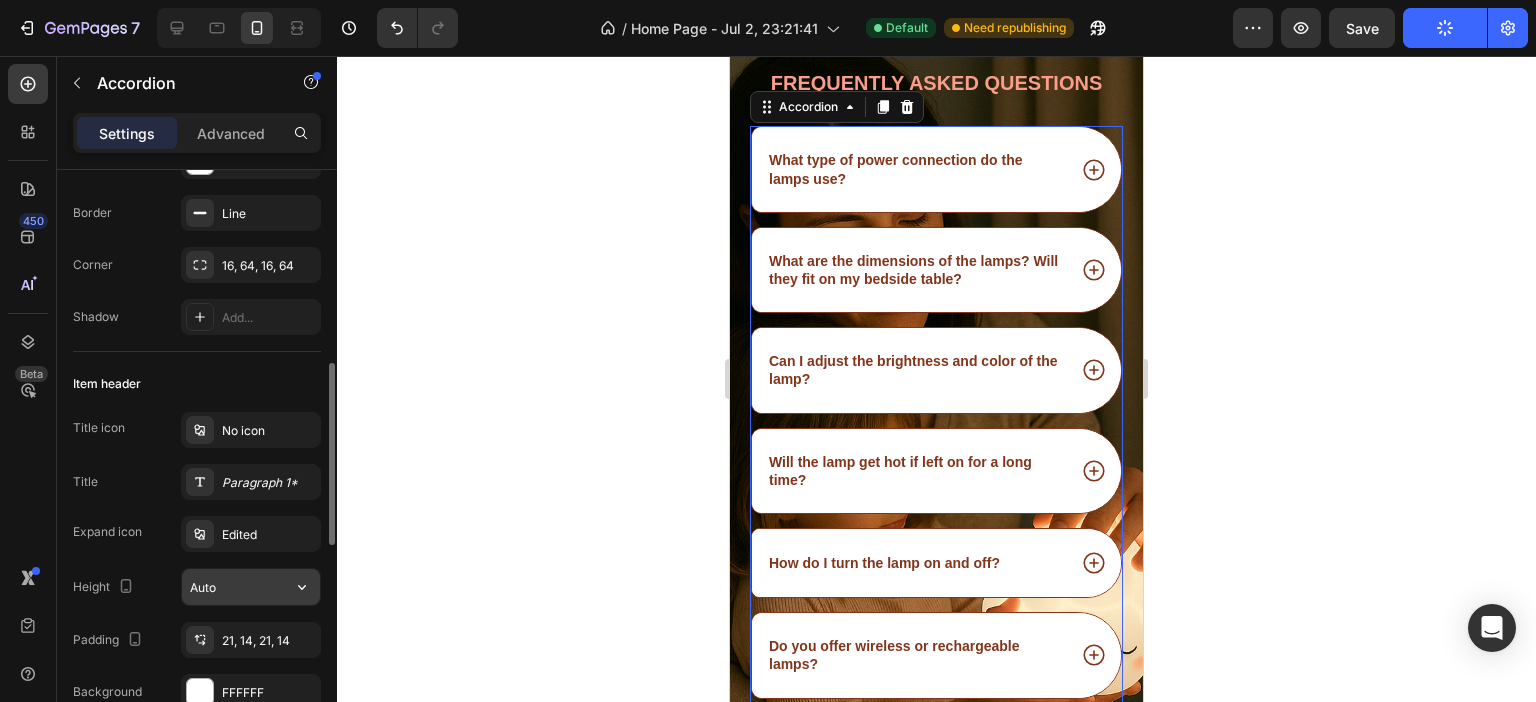 scroll, scrollTop: 300, scrollLeft: 0, axis: vertical 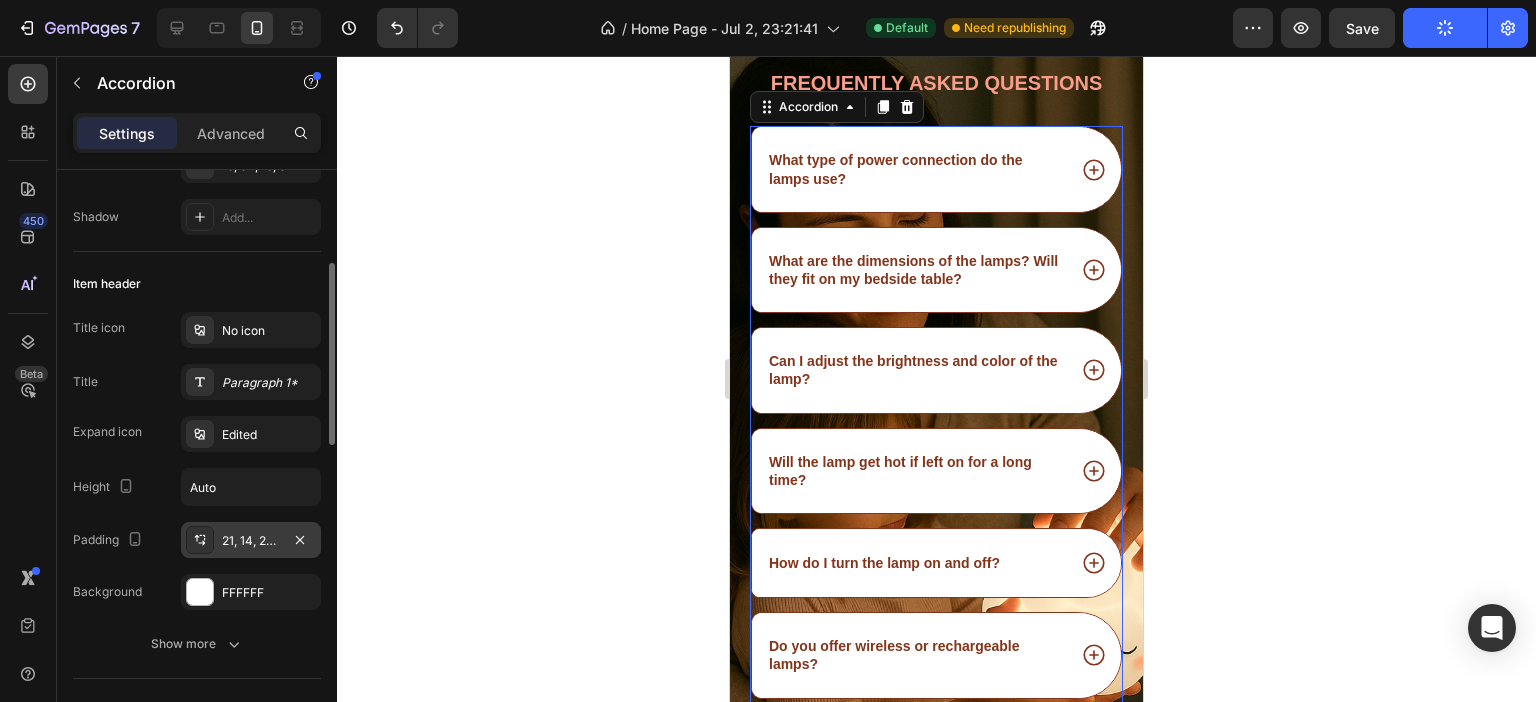 click on "21, 14, 21, 14" at bounding box center [251, 541] 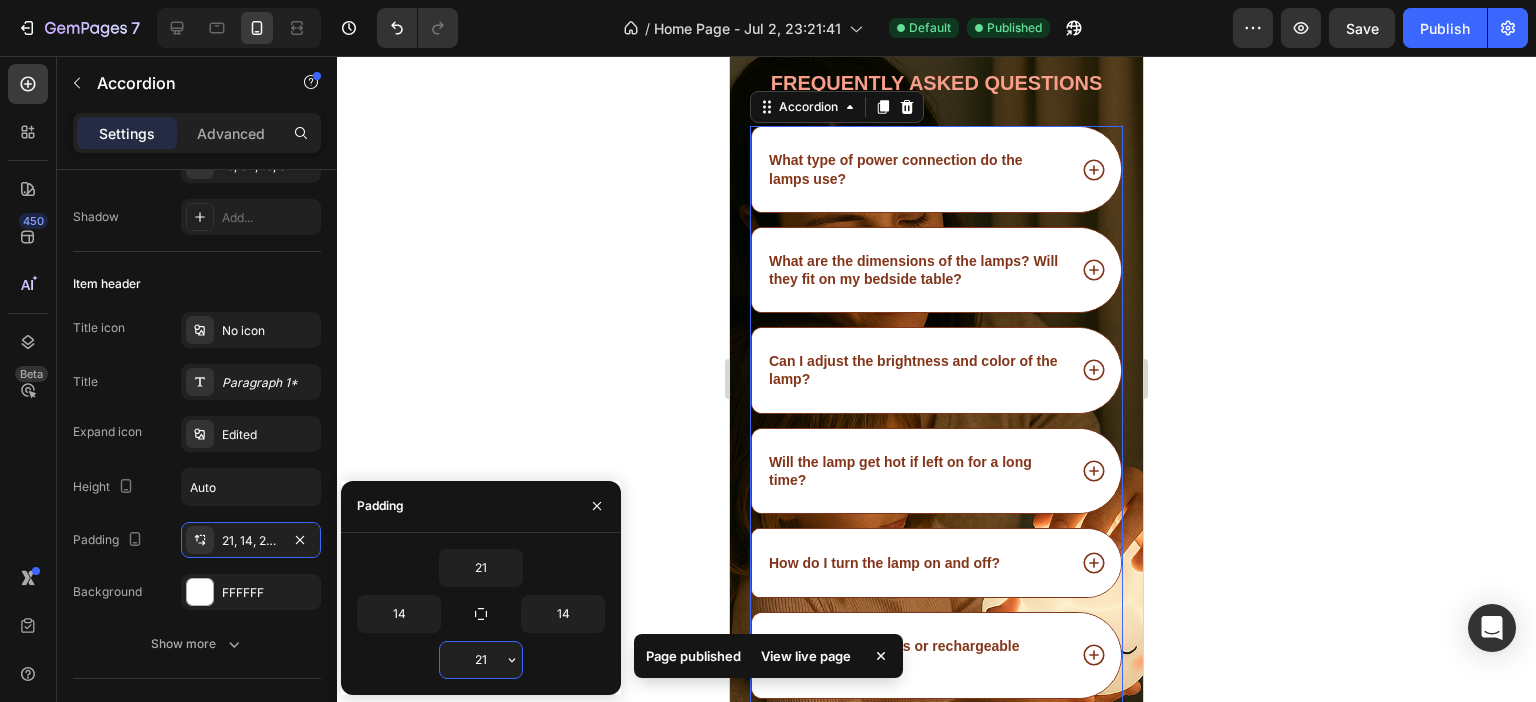 click on "21" at bounding box center (481, 660) 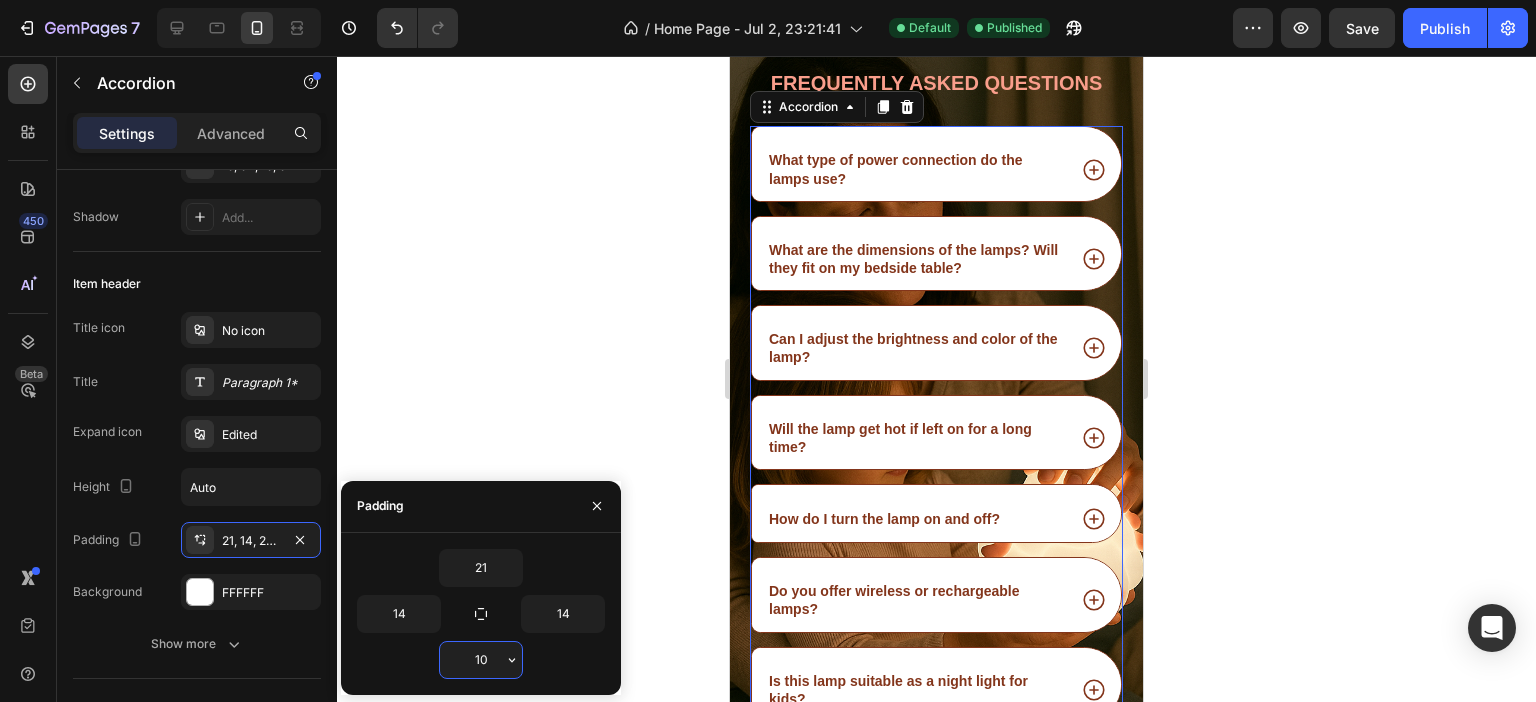 drag, startPoint x: 477, startPoint y: 661, endPoint x: 488, endPoint y: 657, distance: 11.7046995 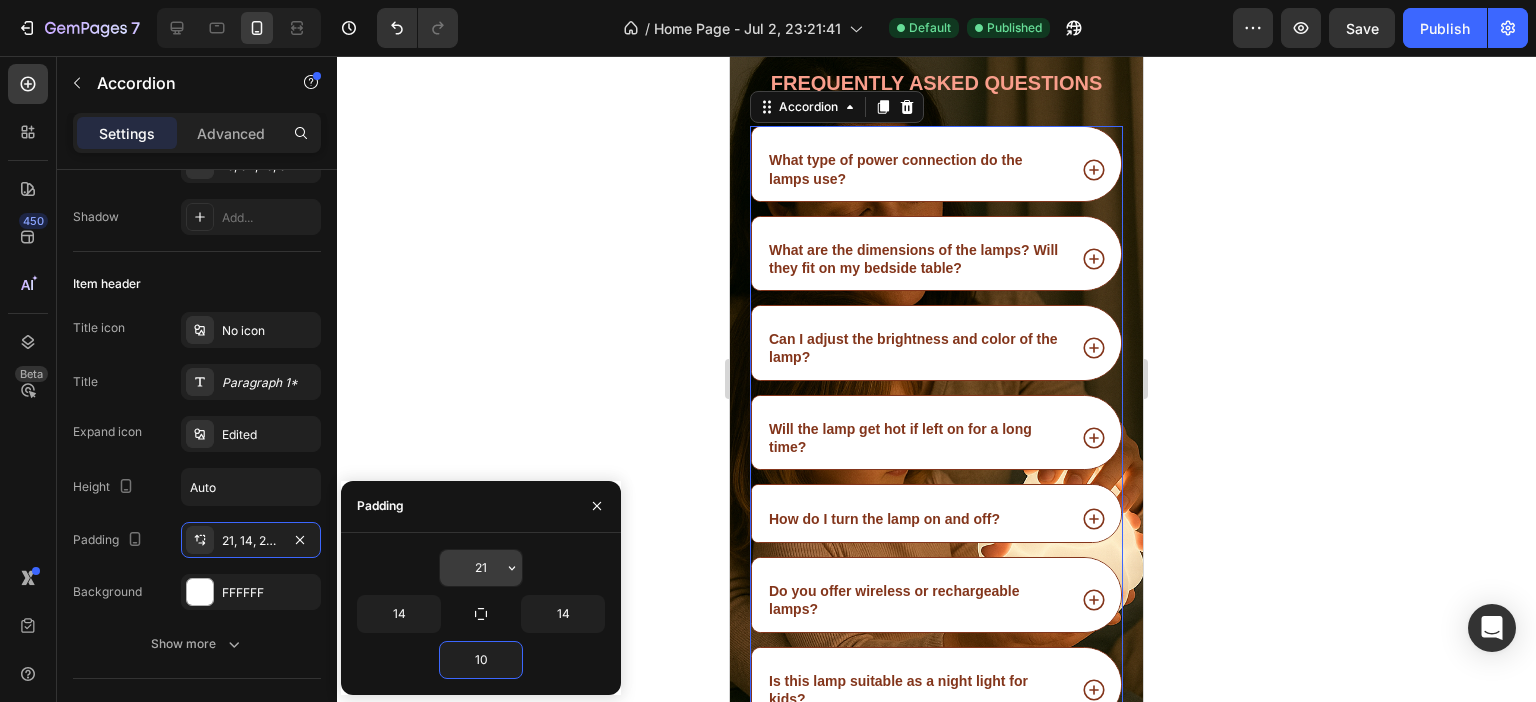 click on "21" at bounding box center [481, 568] 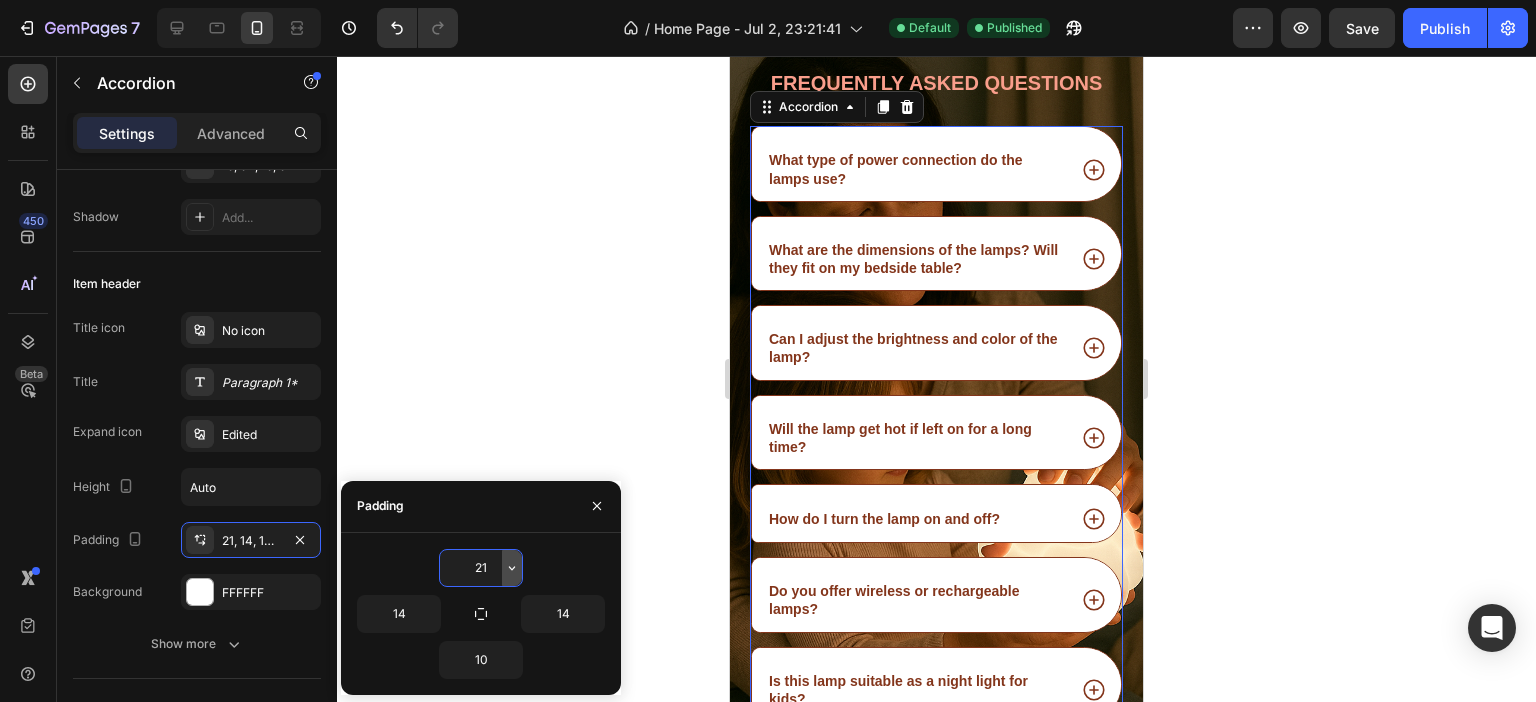 paste on "10" 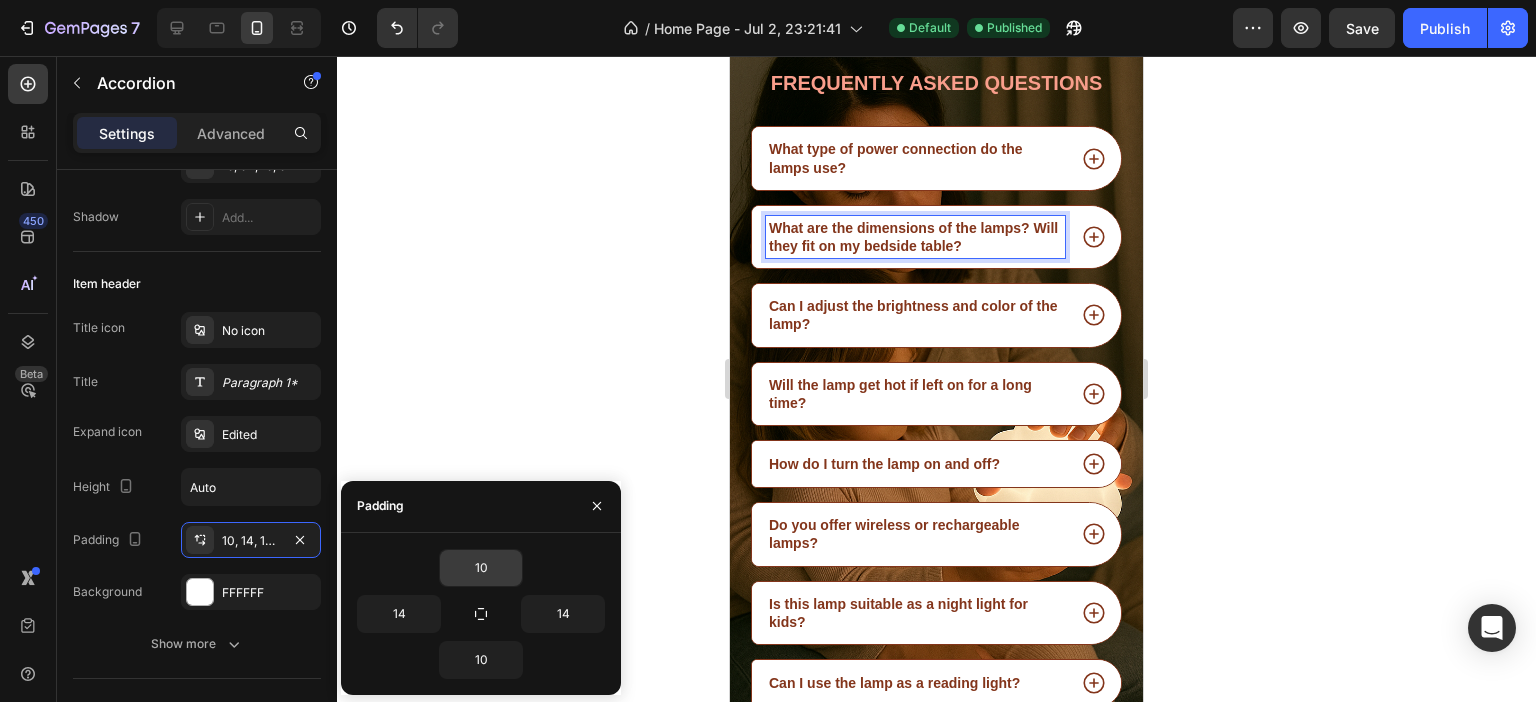 click on "What are the dimensions of the lamps? Will they fit on my bedside table?" at bounding box center [936, 237] 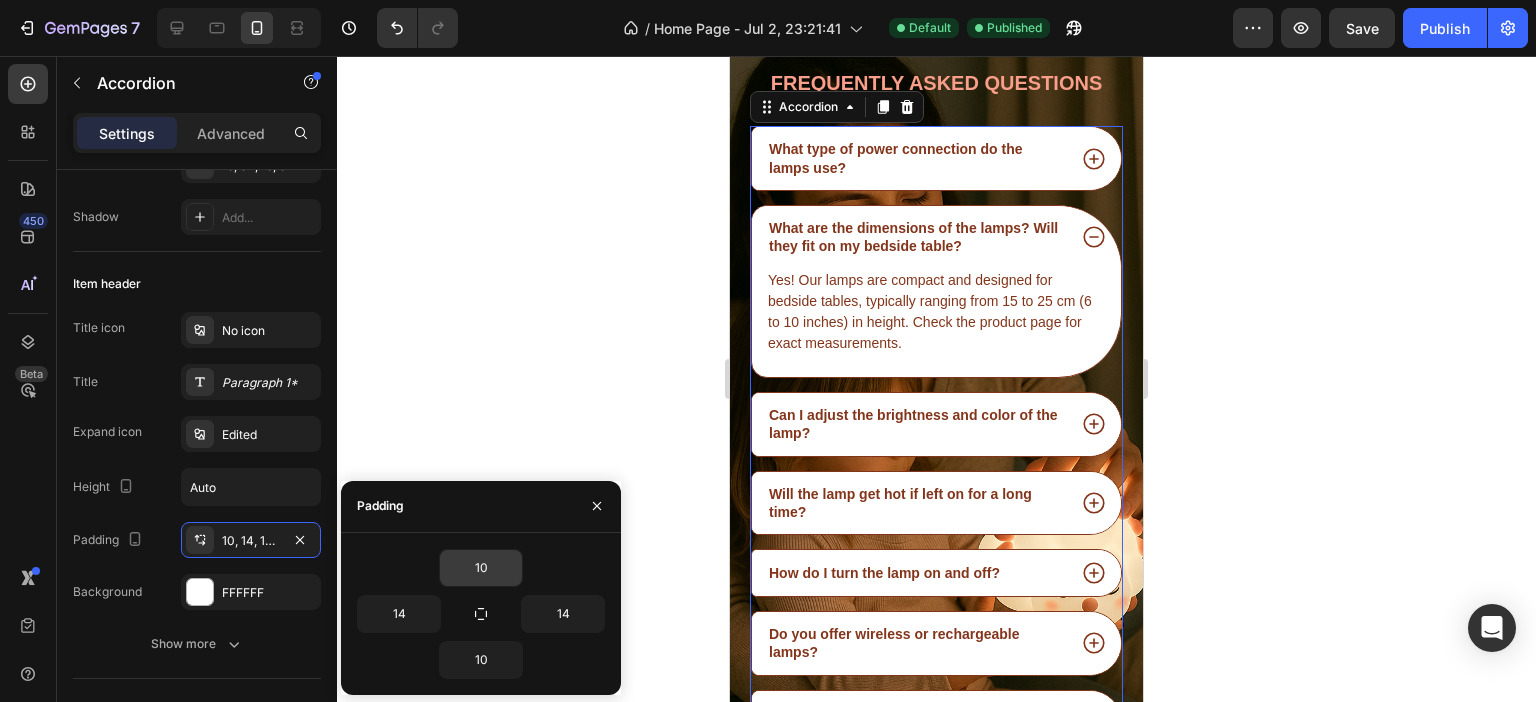 click on "What are the dimensions of the lamps? Will they fit on my bedside table?" at bounding box center (936, 237) 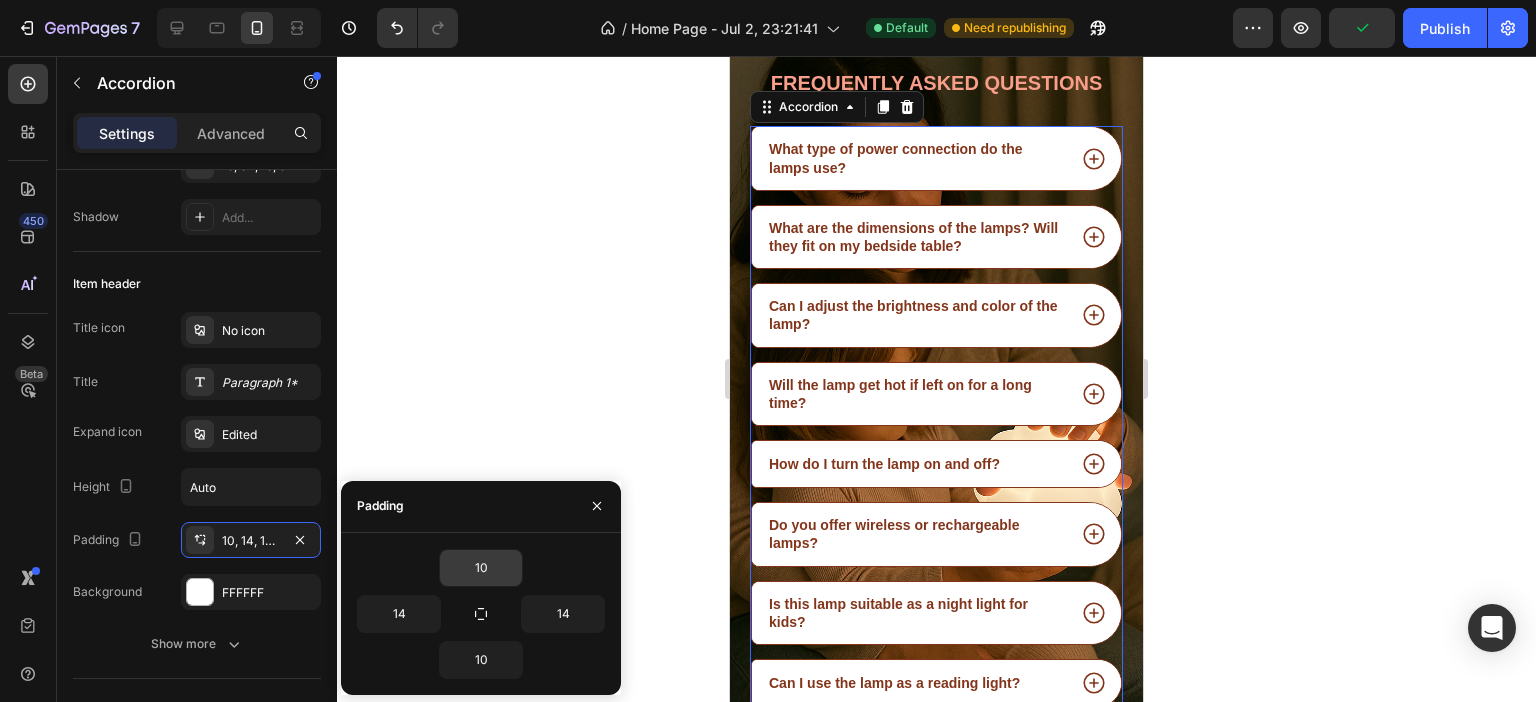 click on "What type of power connection do the lamps use?" at bounding box center (936, 158) 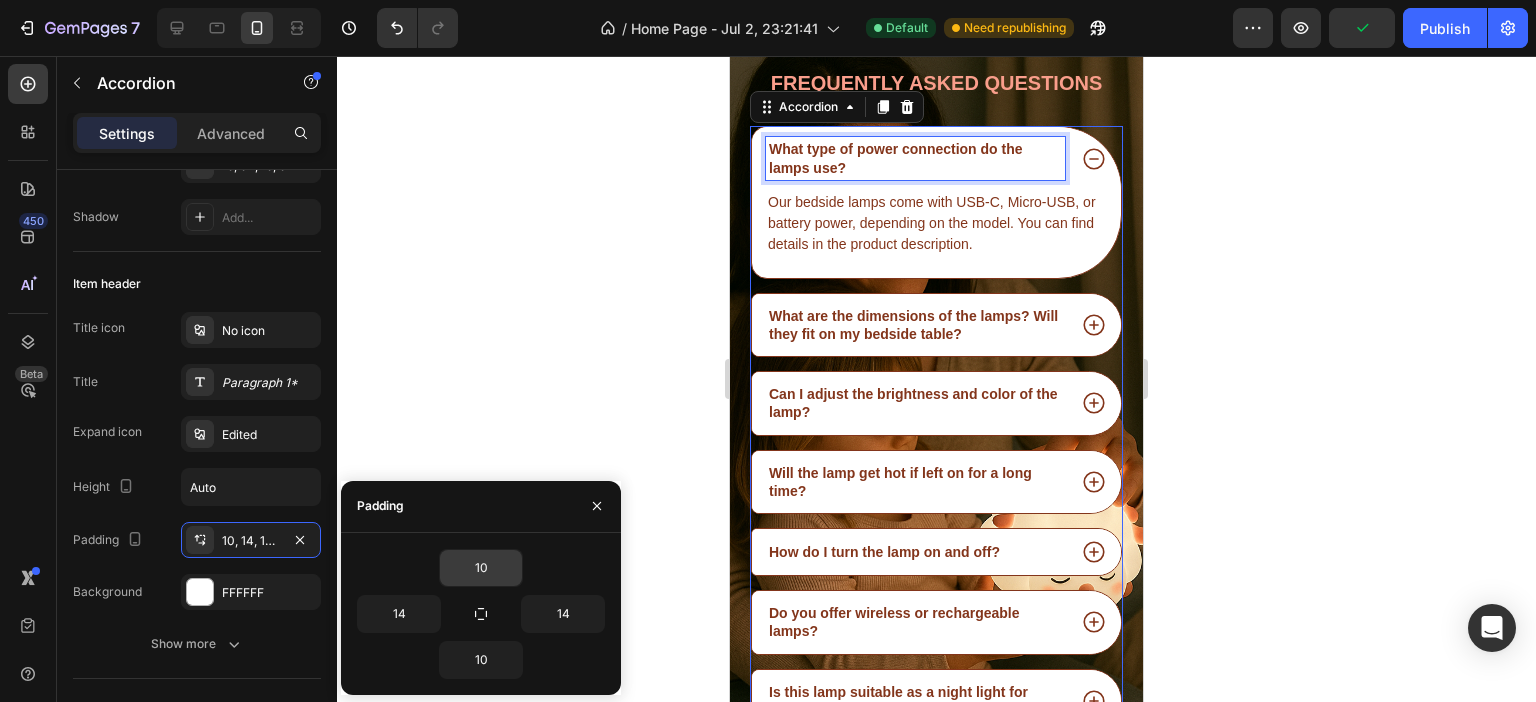 click on "What type of power connection do the lamps use?" at bounding box center (915, 158) 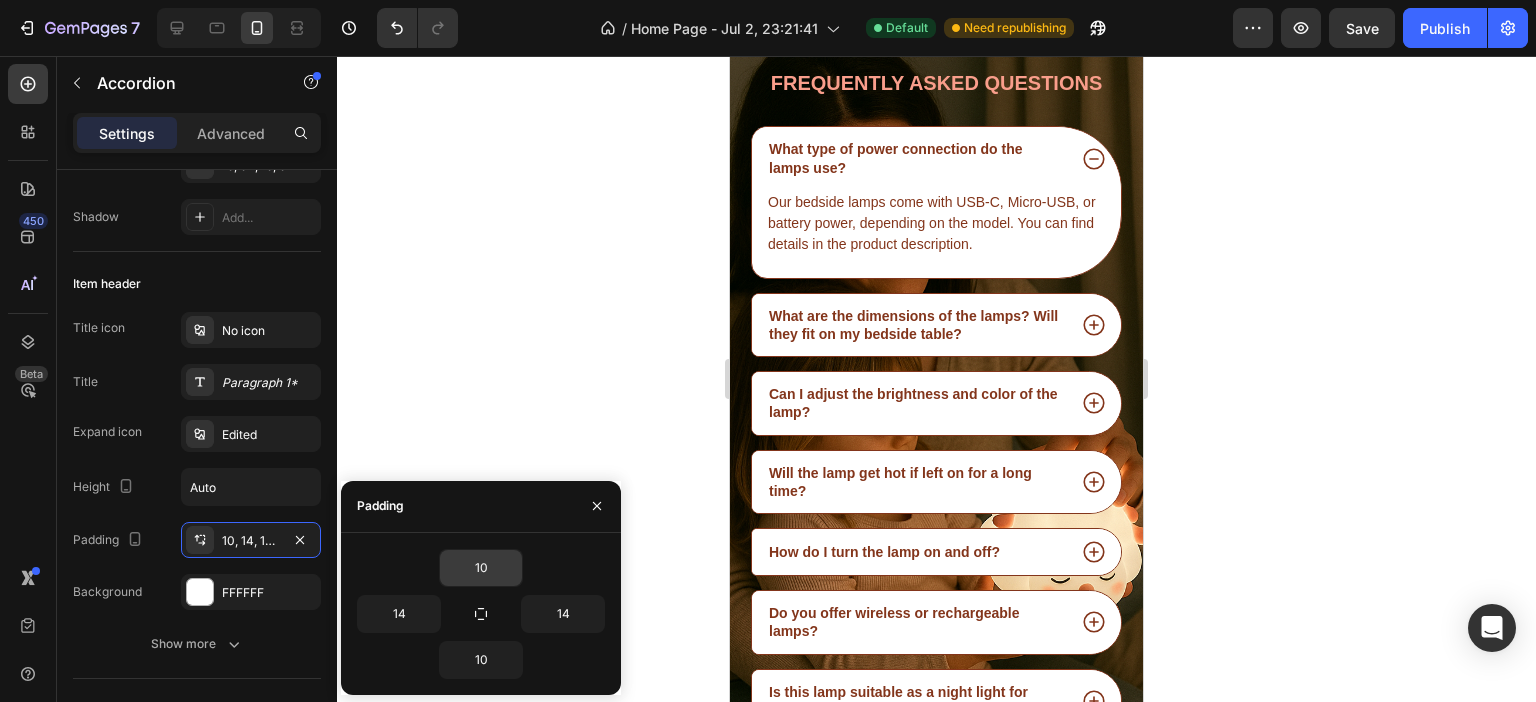 click on "What type of power connection do the lamps use?" at bounding box center (936, 158) 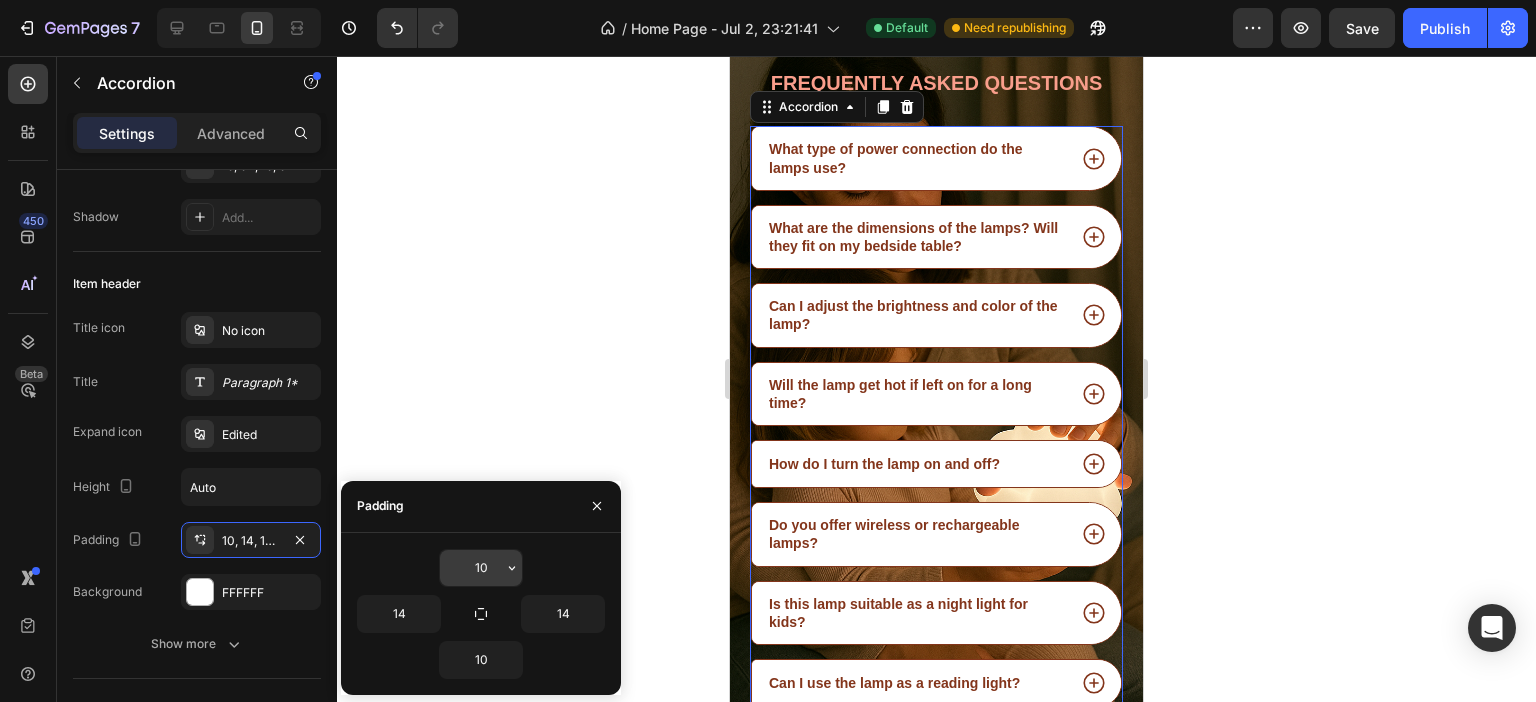 click on "10" at bounding box center [481, 568] 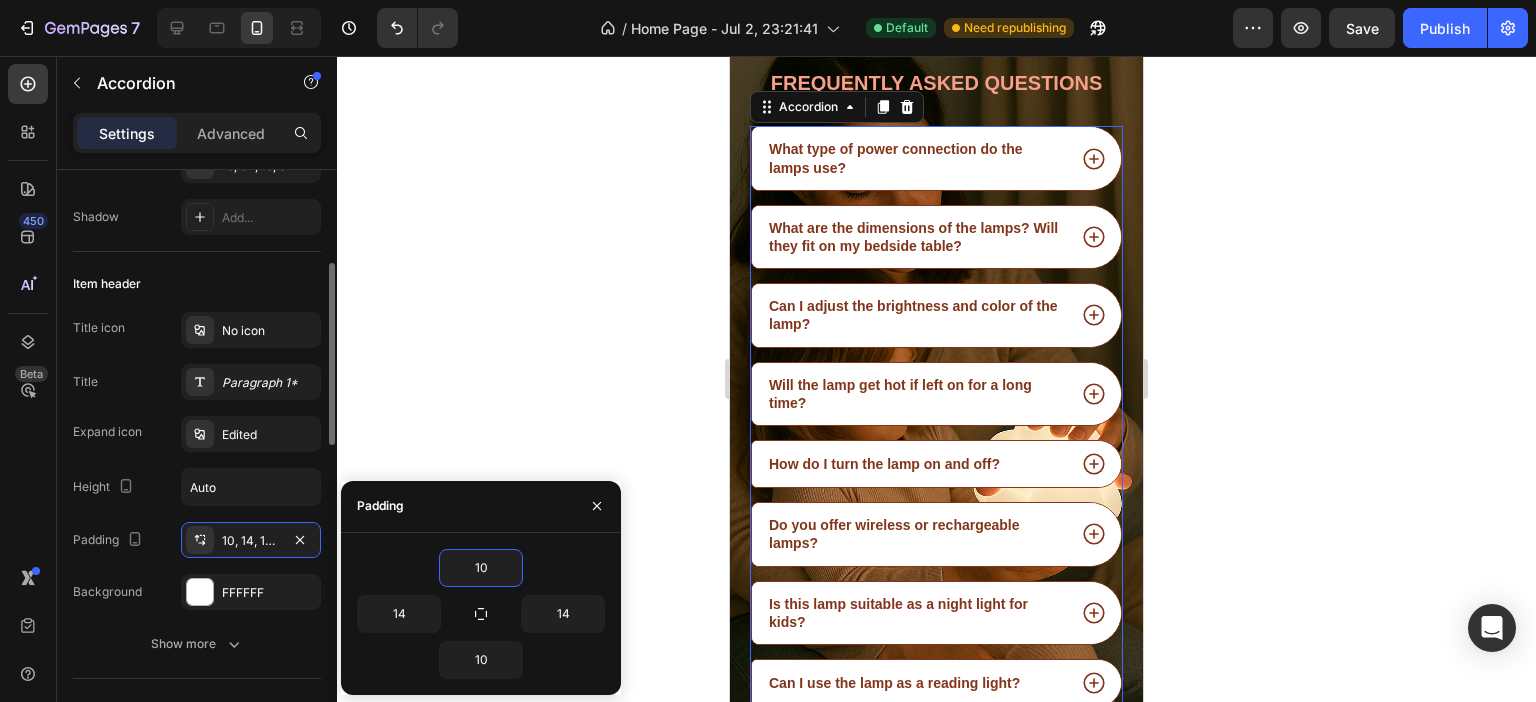 click on "Background" at bounding box center [107, 592] 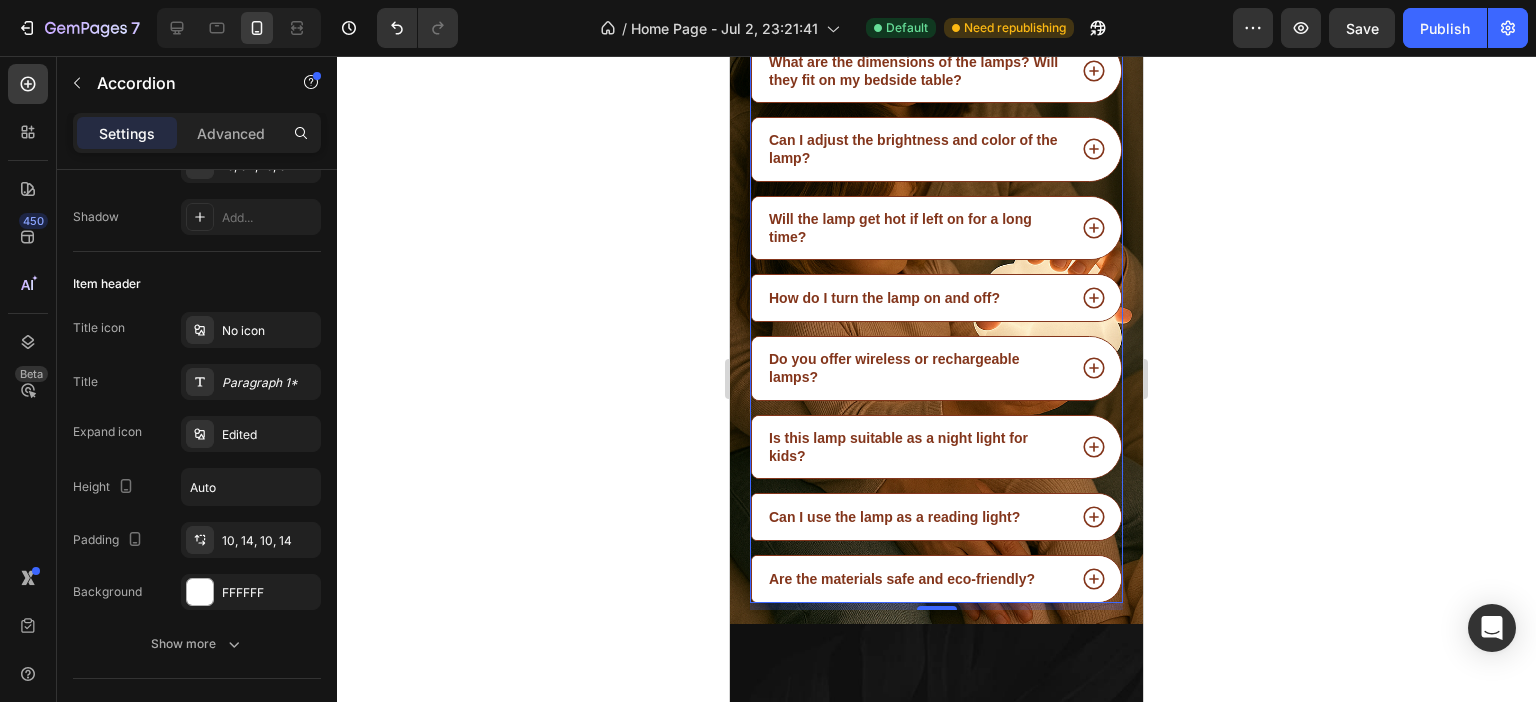 scroll, scrollTop: 3214, scrollLeft: 0, axis: vertical 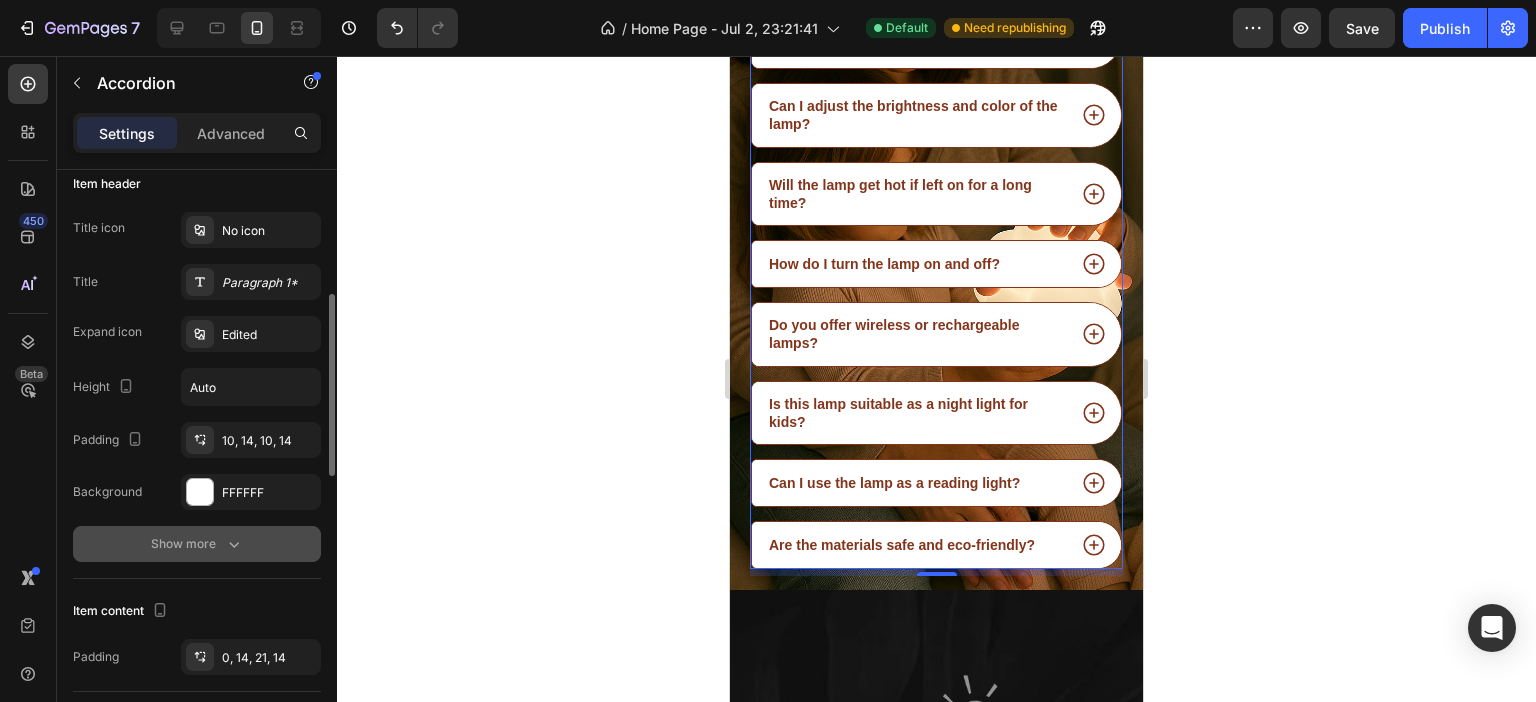 click on "Show more" at bounding box center [197, 544] 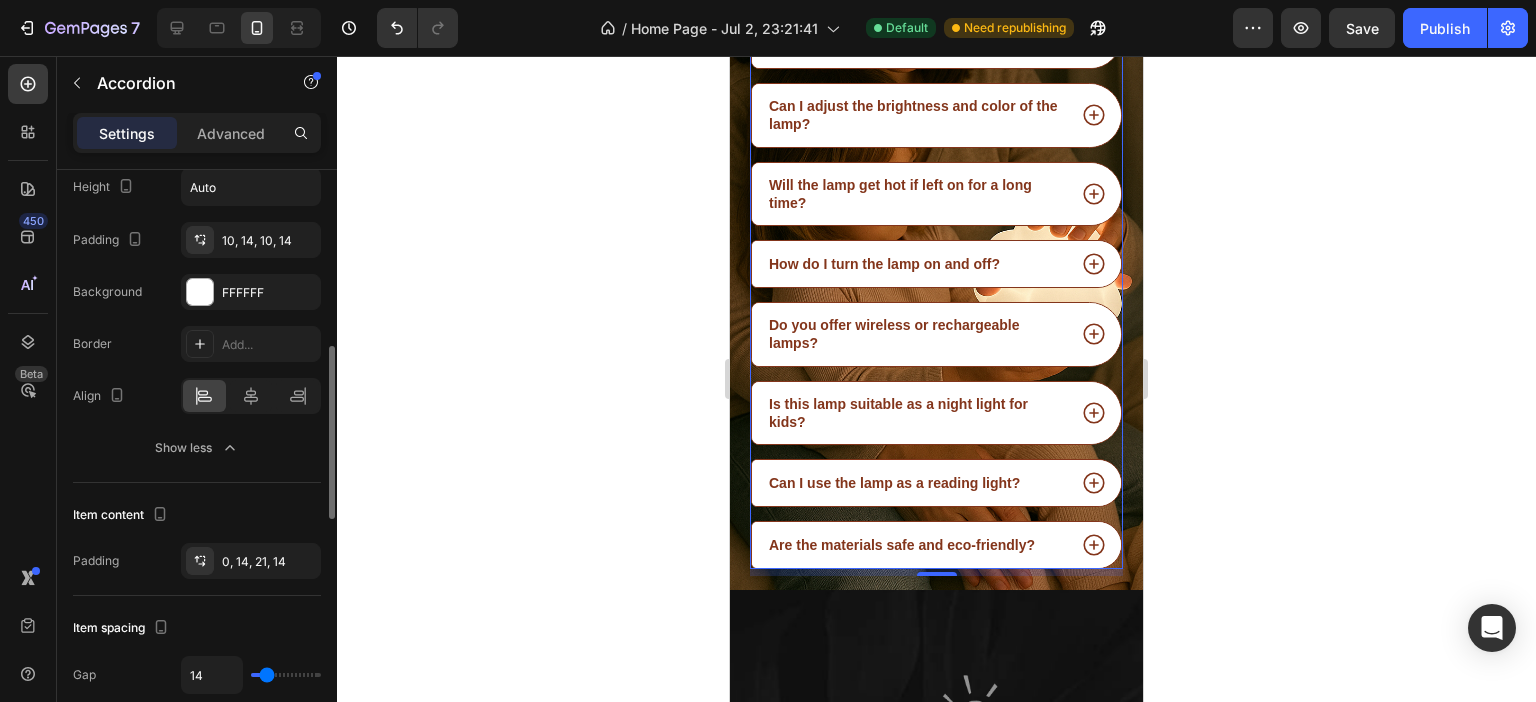 scroll, scrollTop: 700, scrollLeft: 0, axis: vertical 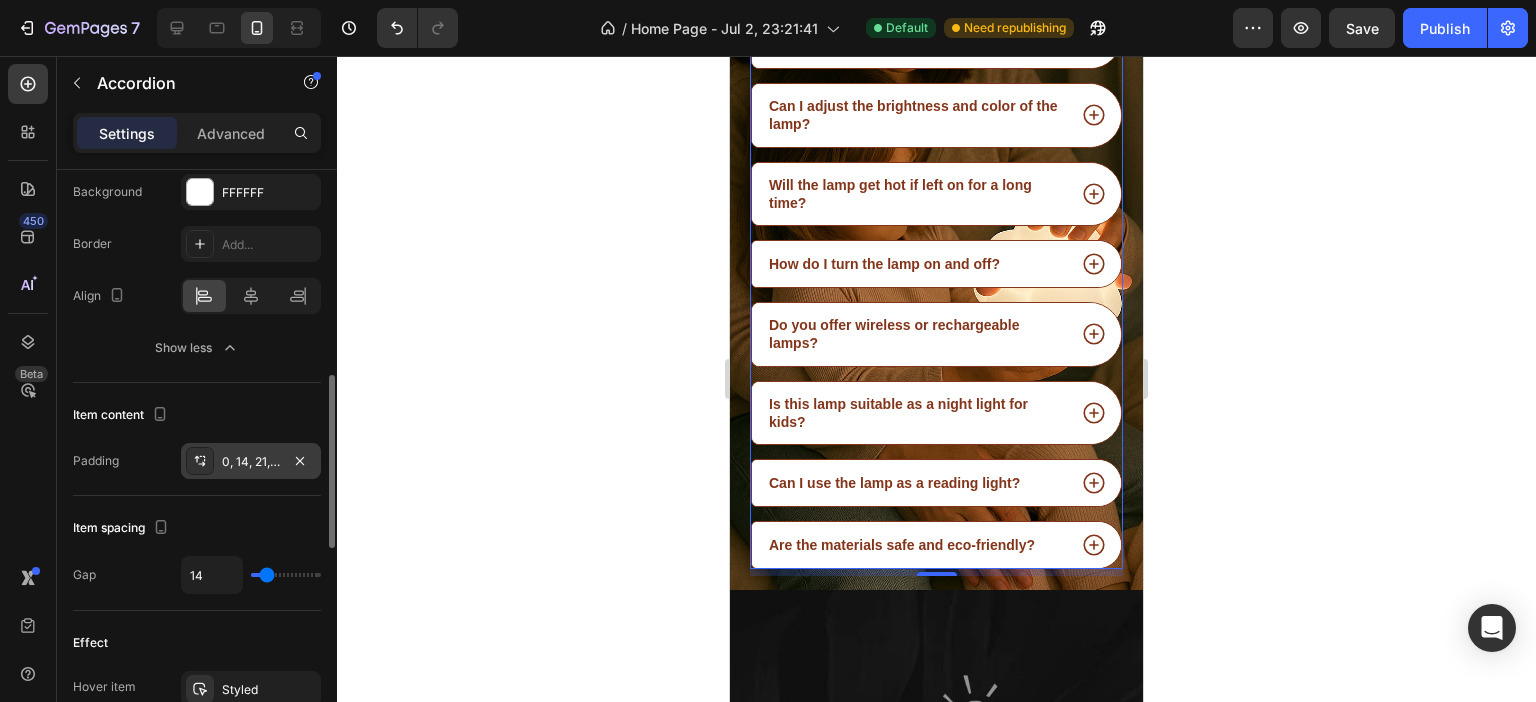 click on "0, 14, 21, 14" at bounding box center [251, 462] 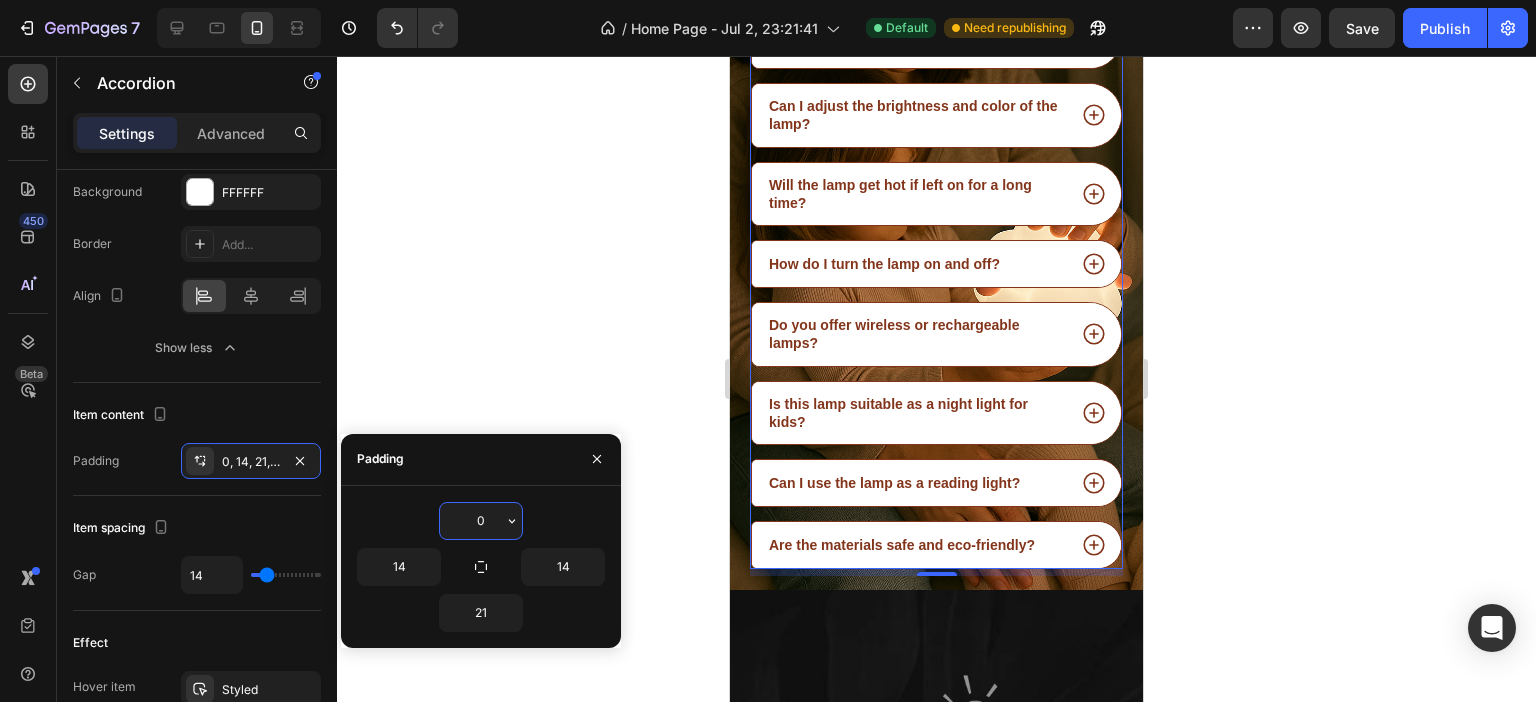 click on "0" at bounding box center (481, 521) 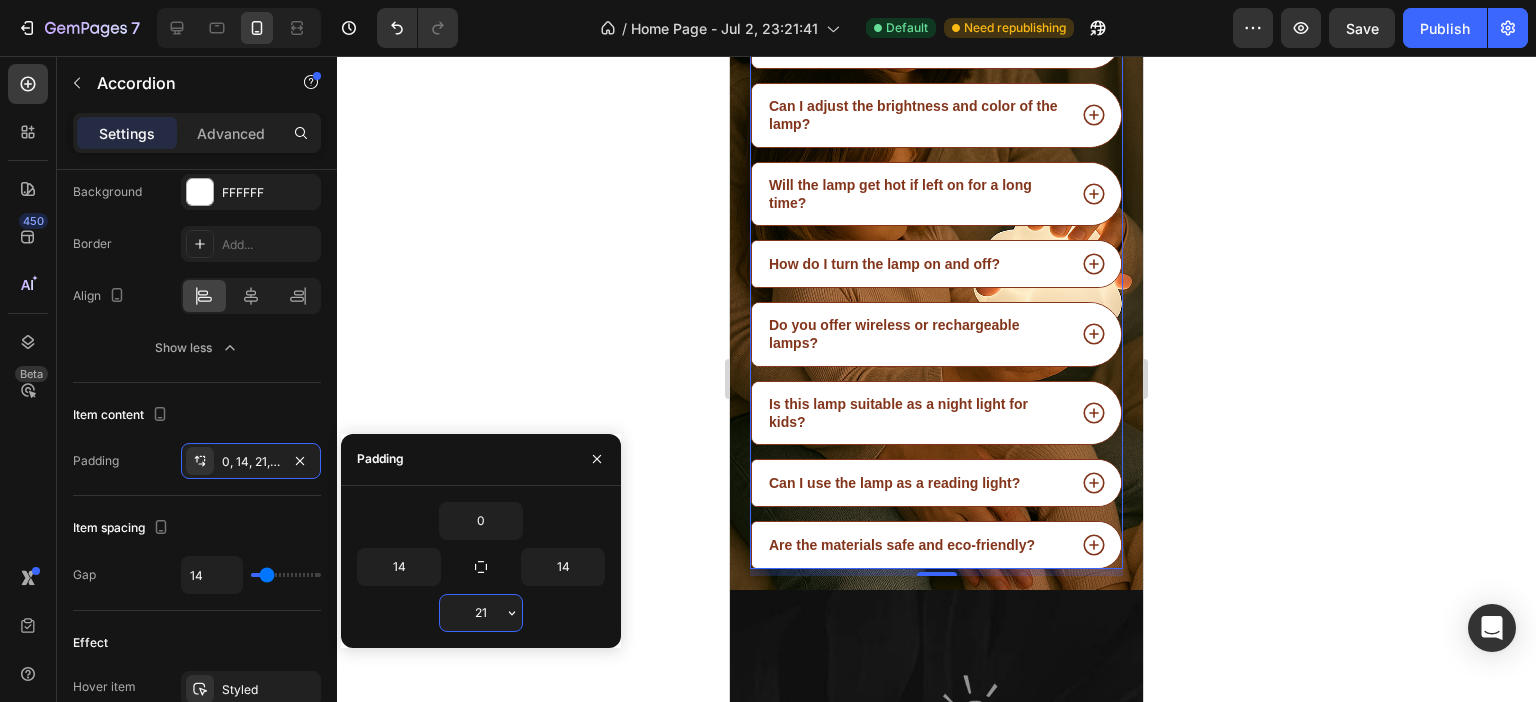 click on "21" at bounding box center [481, 613] 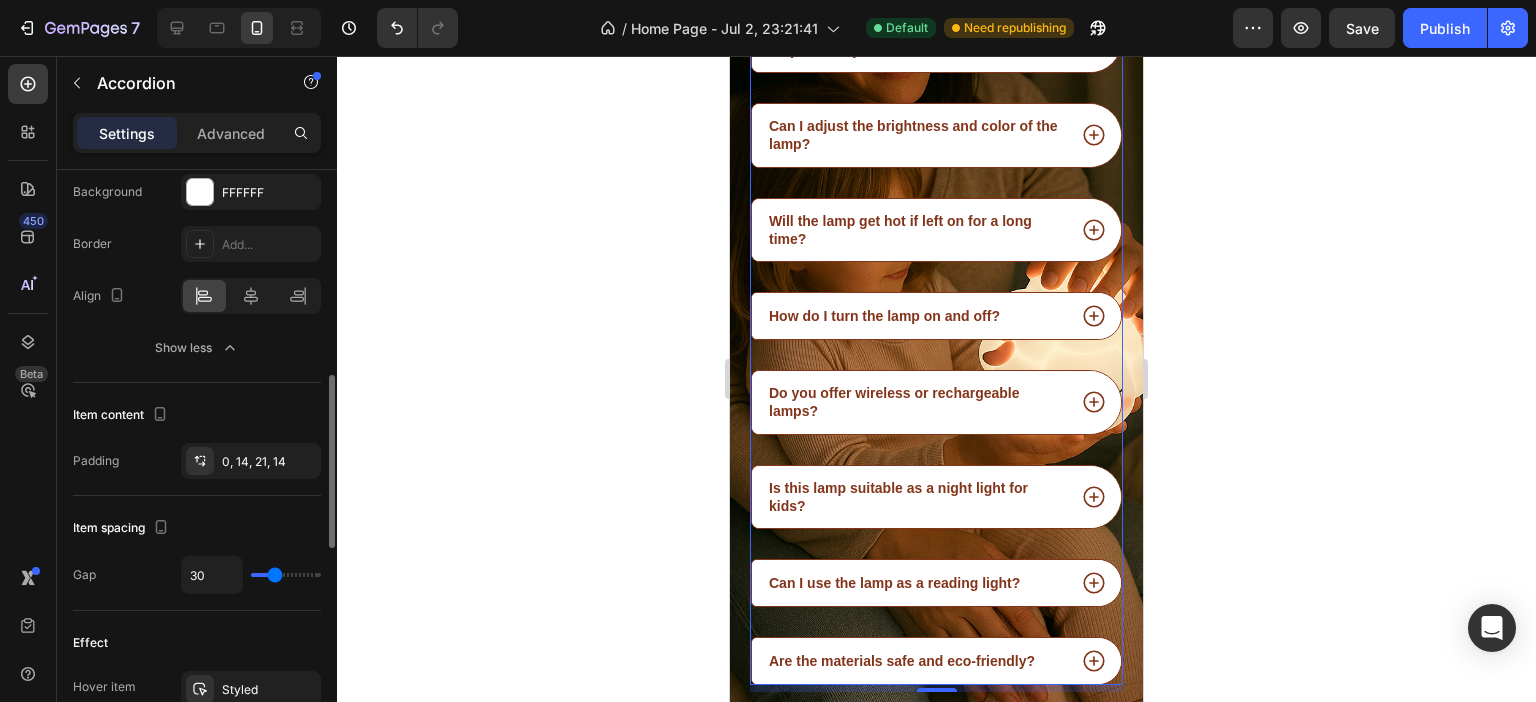scroll, scrollTop: 3230, scrollLeft: 0, axis: vertical 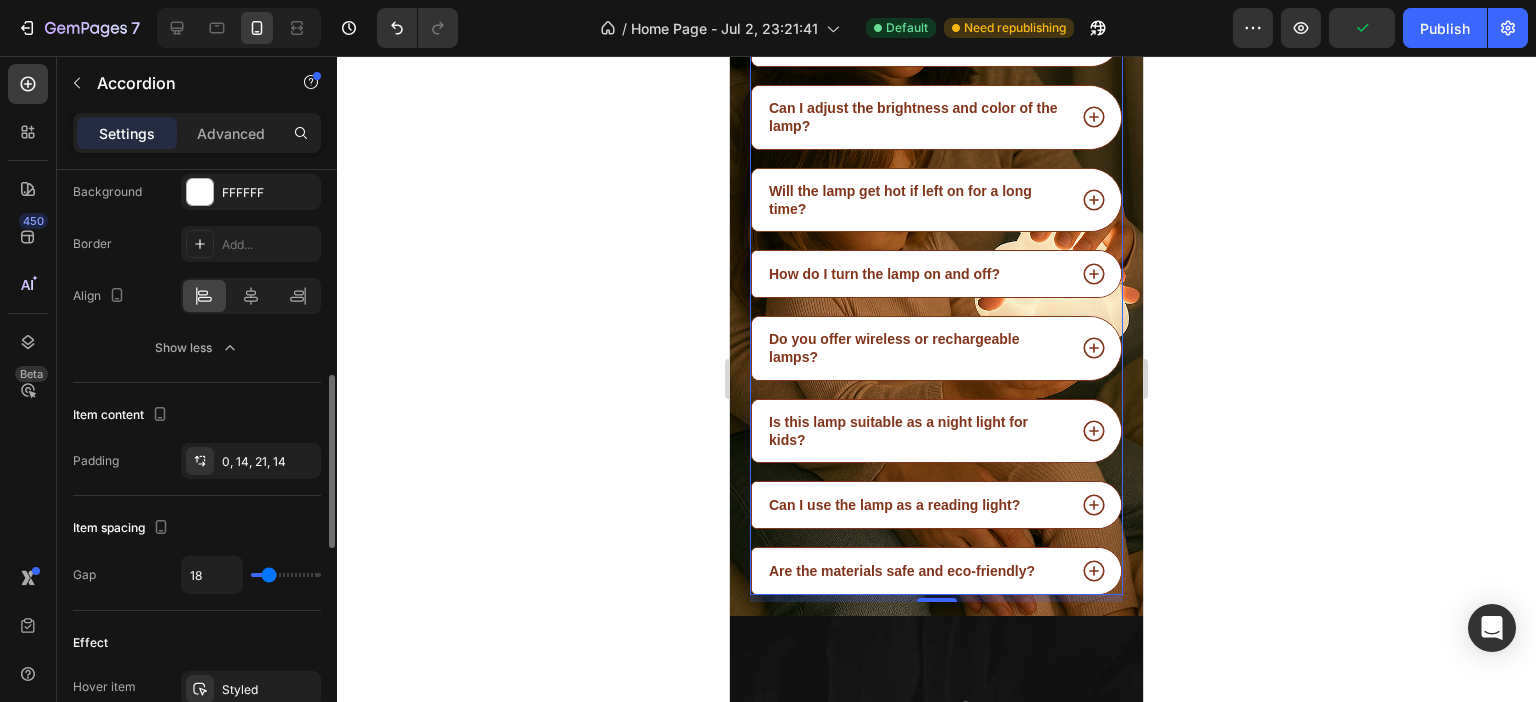 click at bounding box center [286, 575] 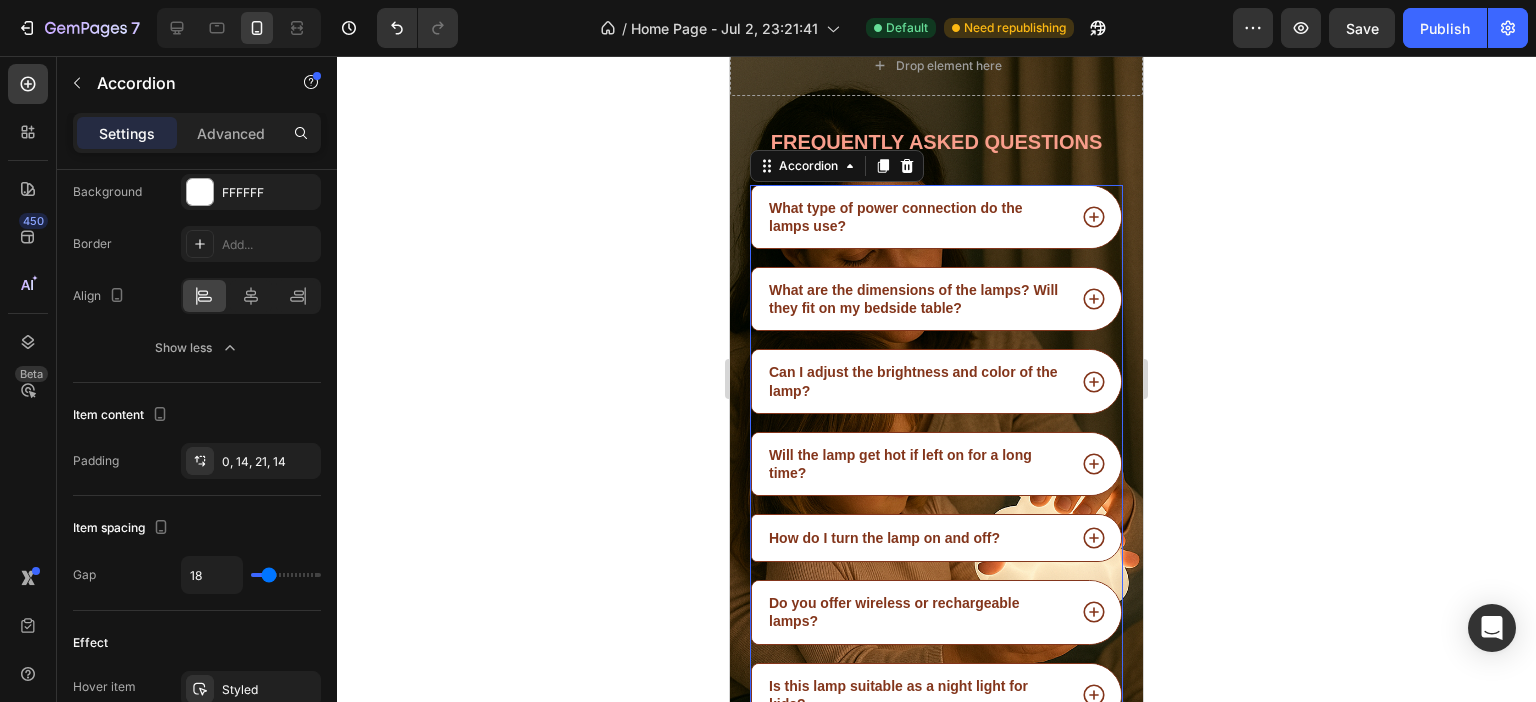 scroll, scrollTop: 3018, scrollLeft: 0, axis: vertical 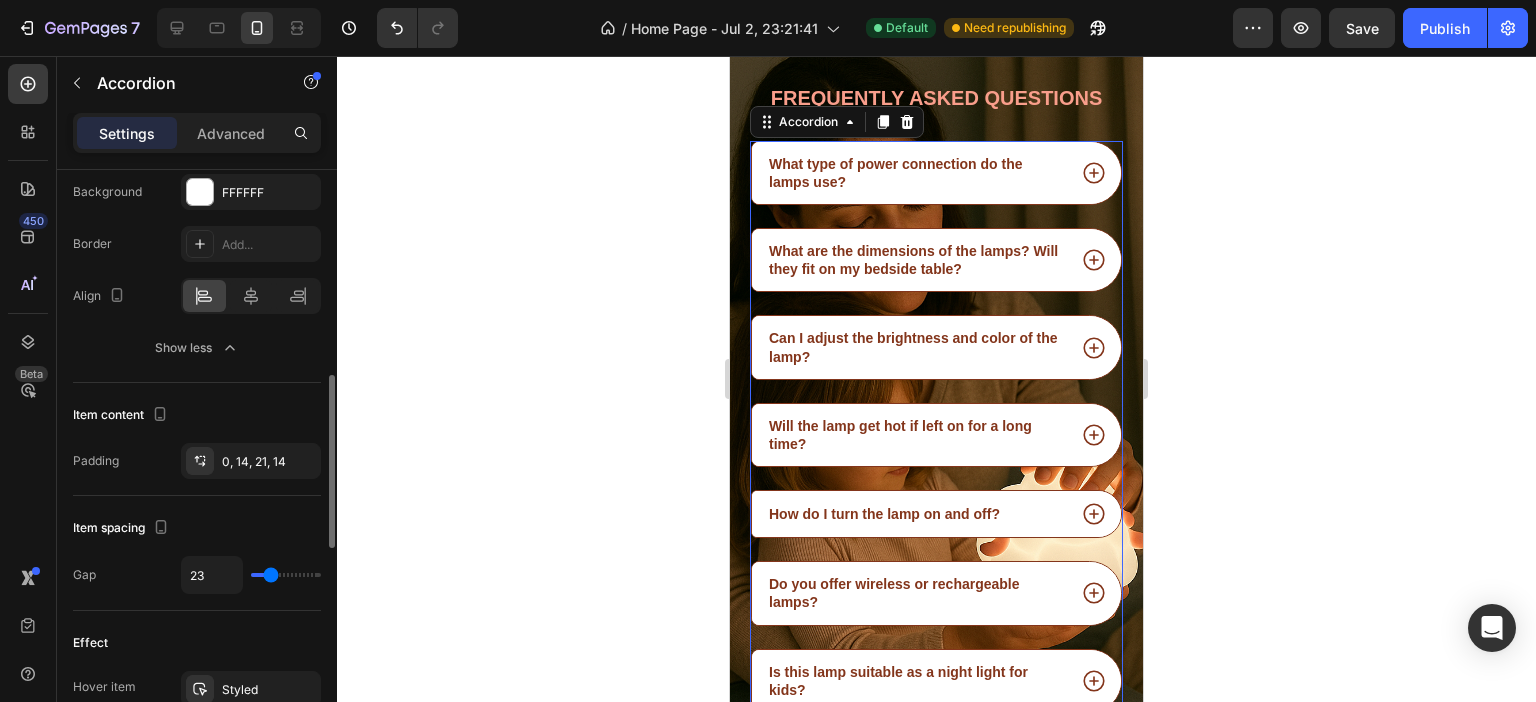 click at bounding box center [286, 575] 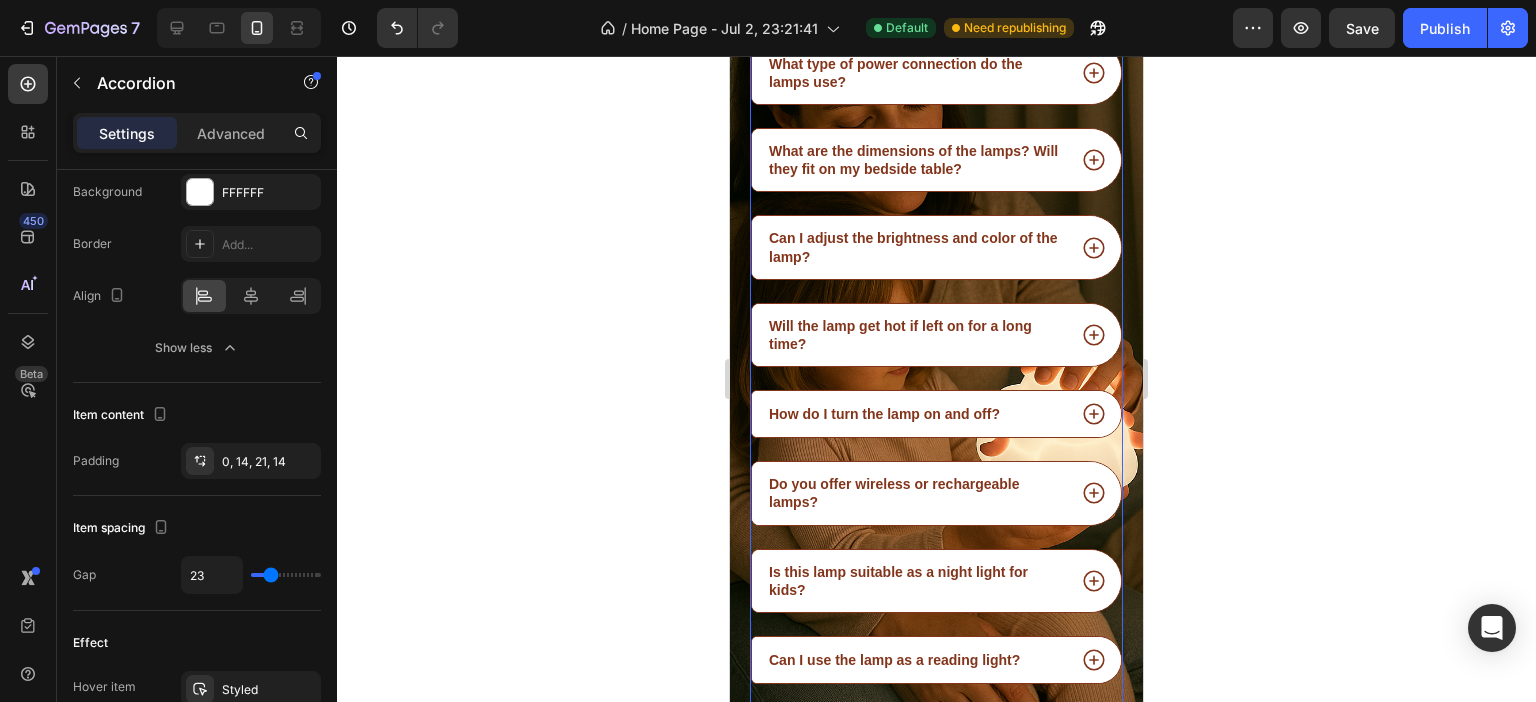 scroll, scrollTop: 3018, scrollLeft: 0, axis: vertical 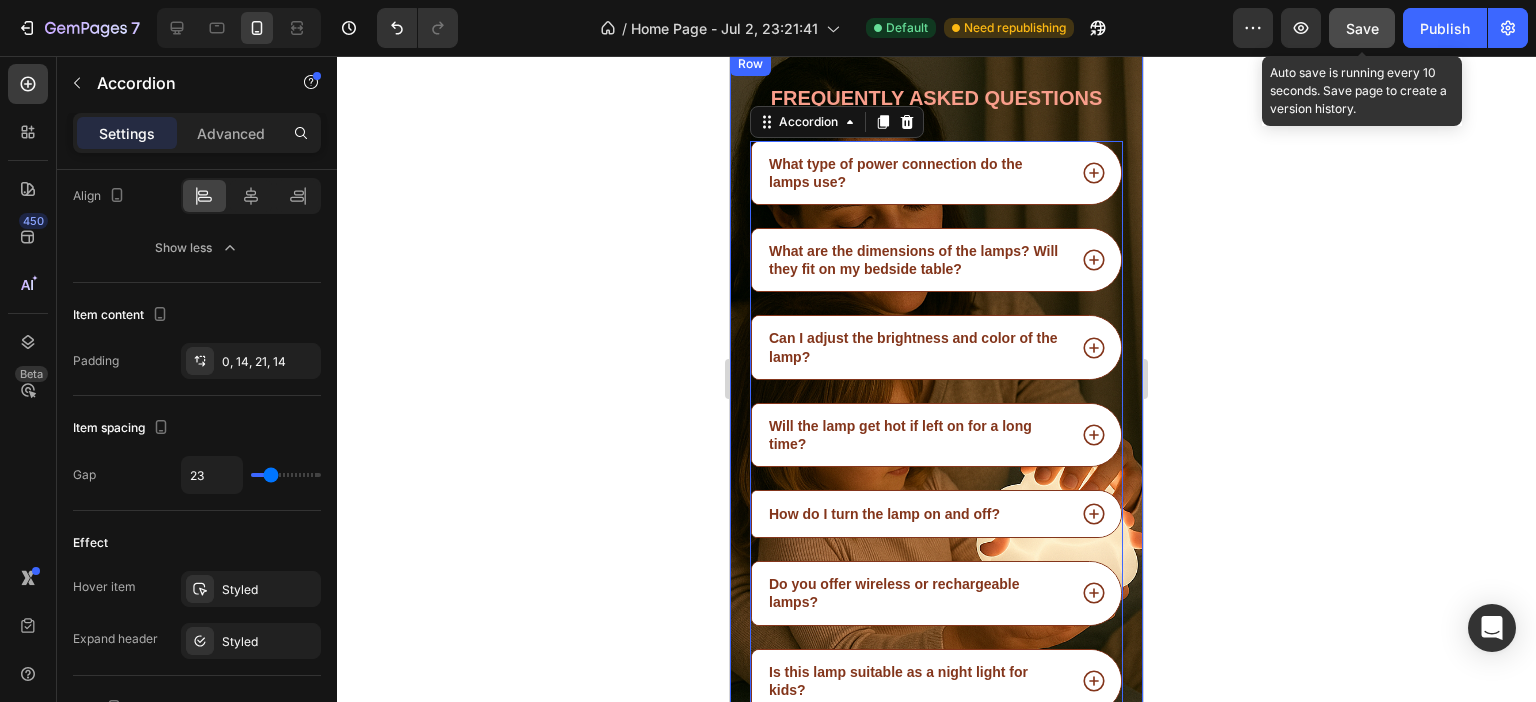 click on "Save" at bounding box center [1362, 28] 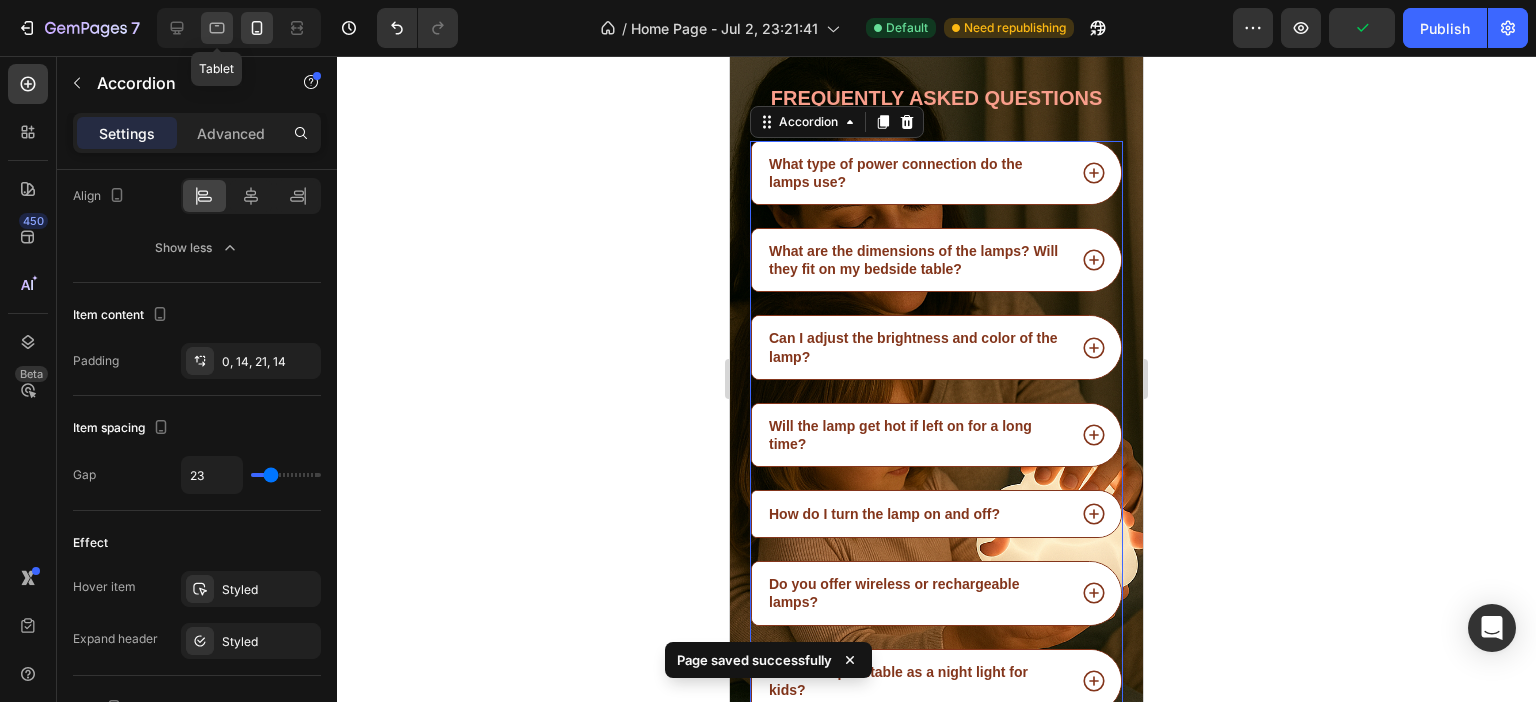 click 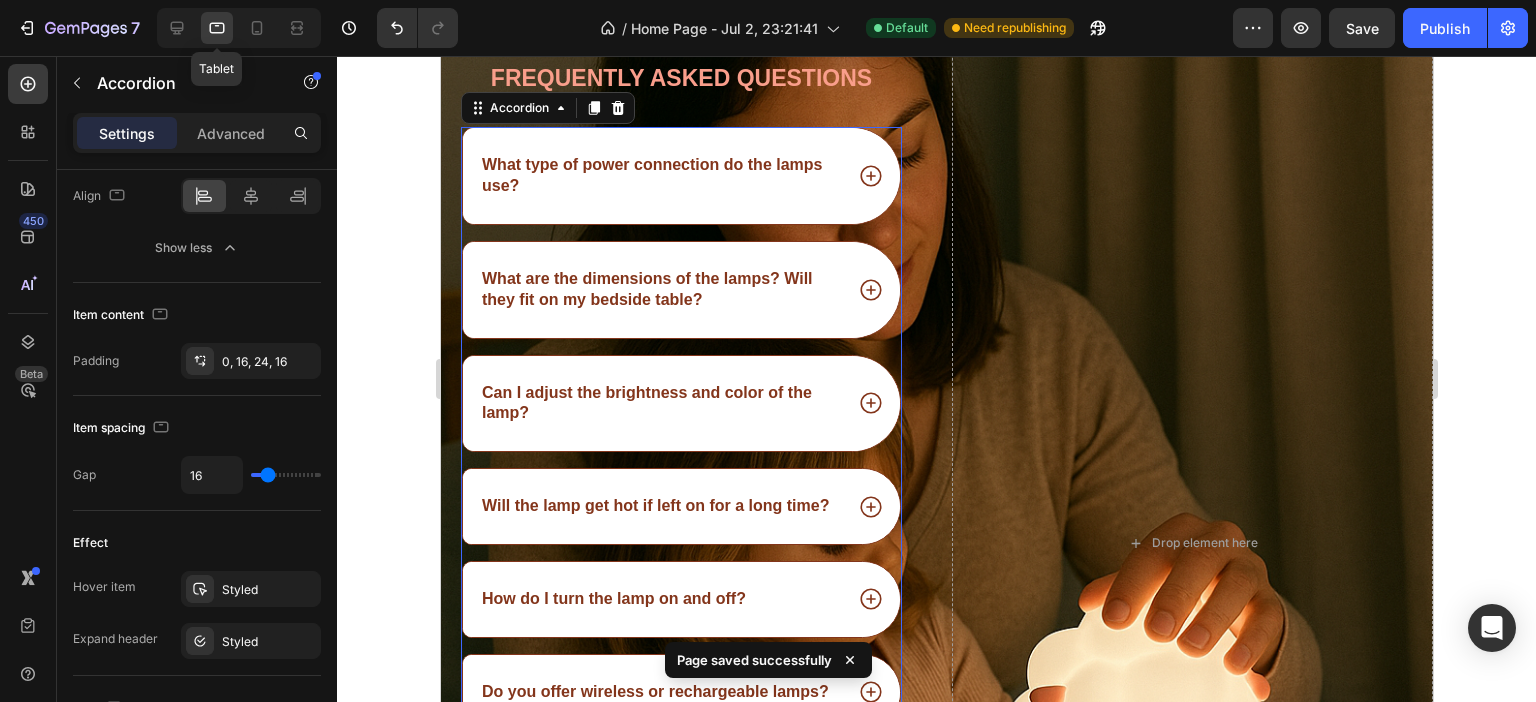 scroll, scrollTop: 3169, scrollLeft: 0, axis: vertical 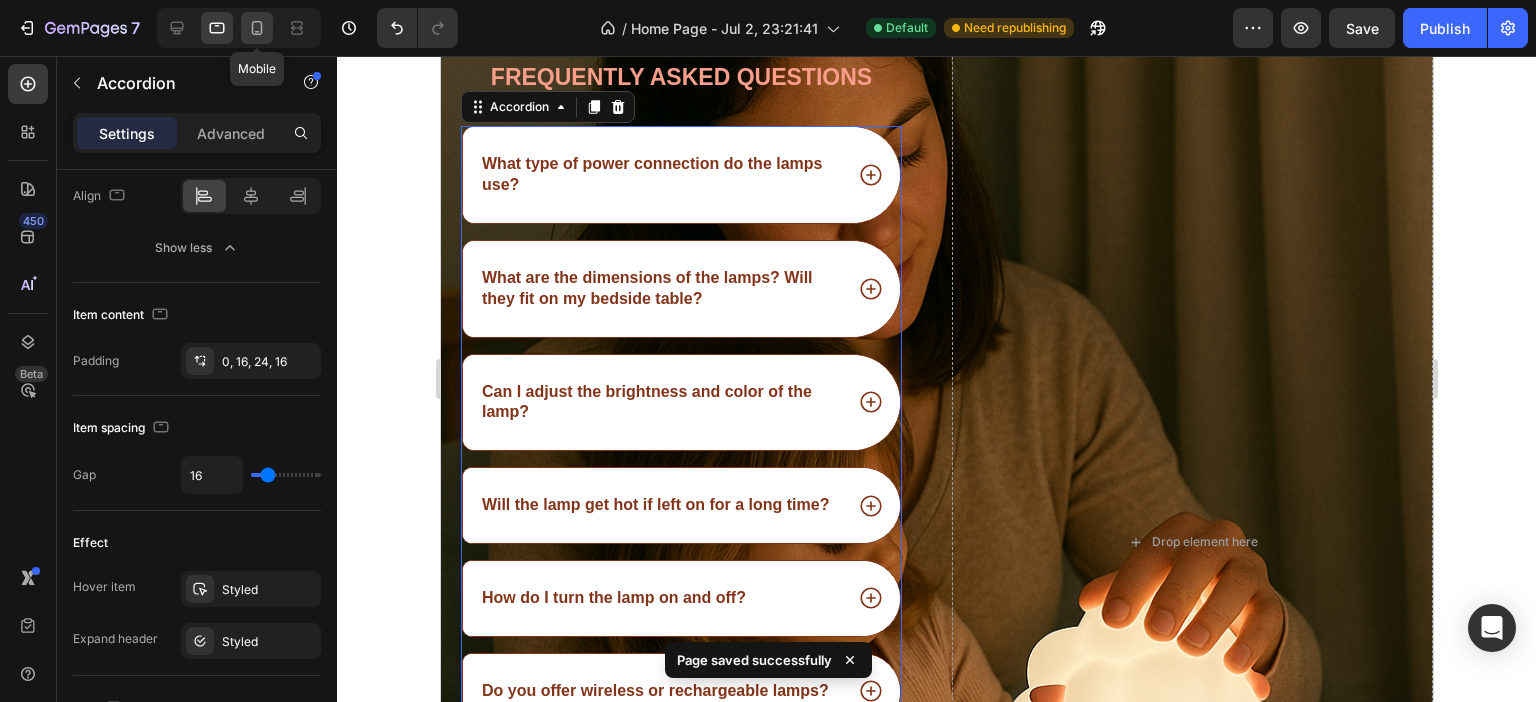 click 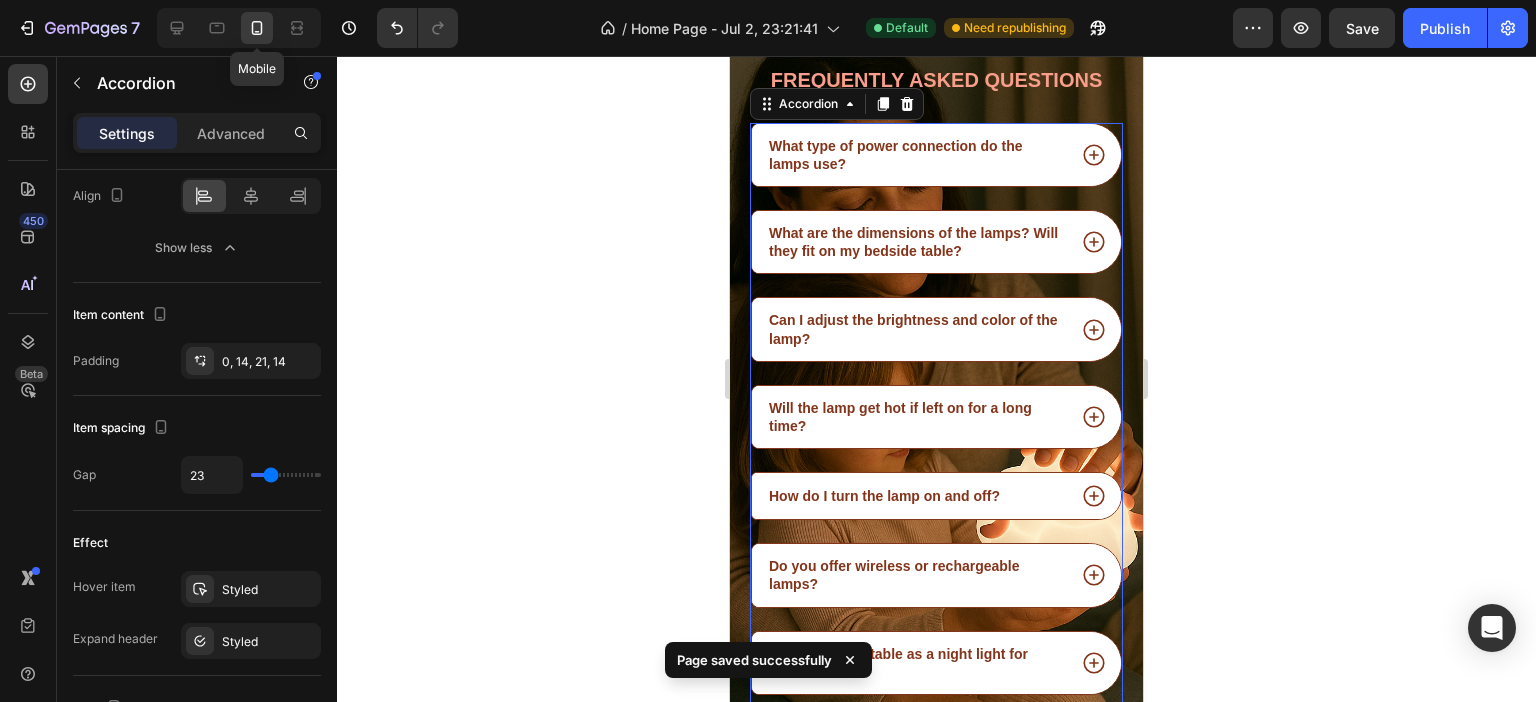 scroll, scrollTop: 2996, scrollLeft: 0, axis: vertical 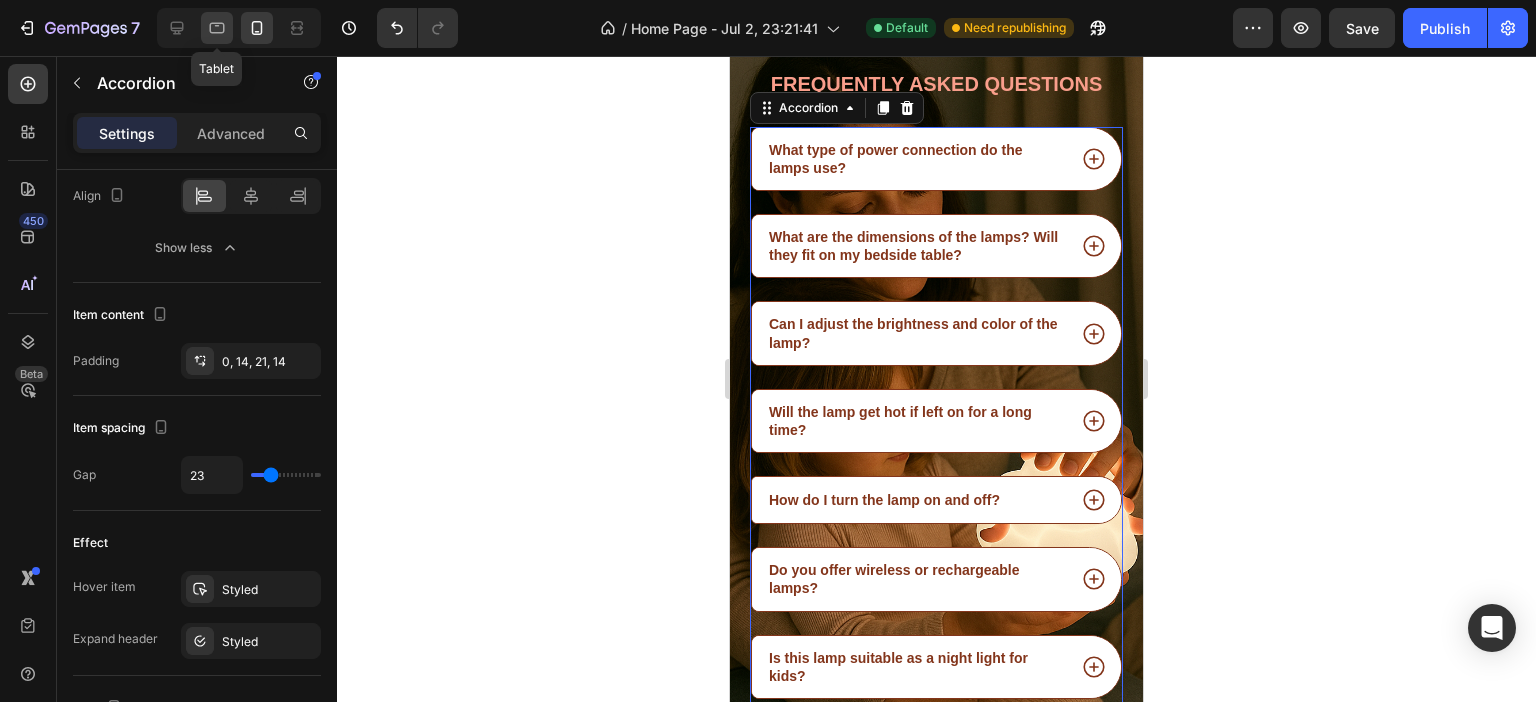 click 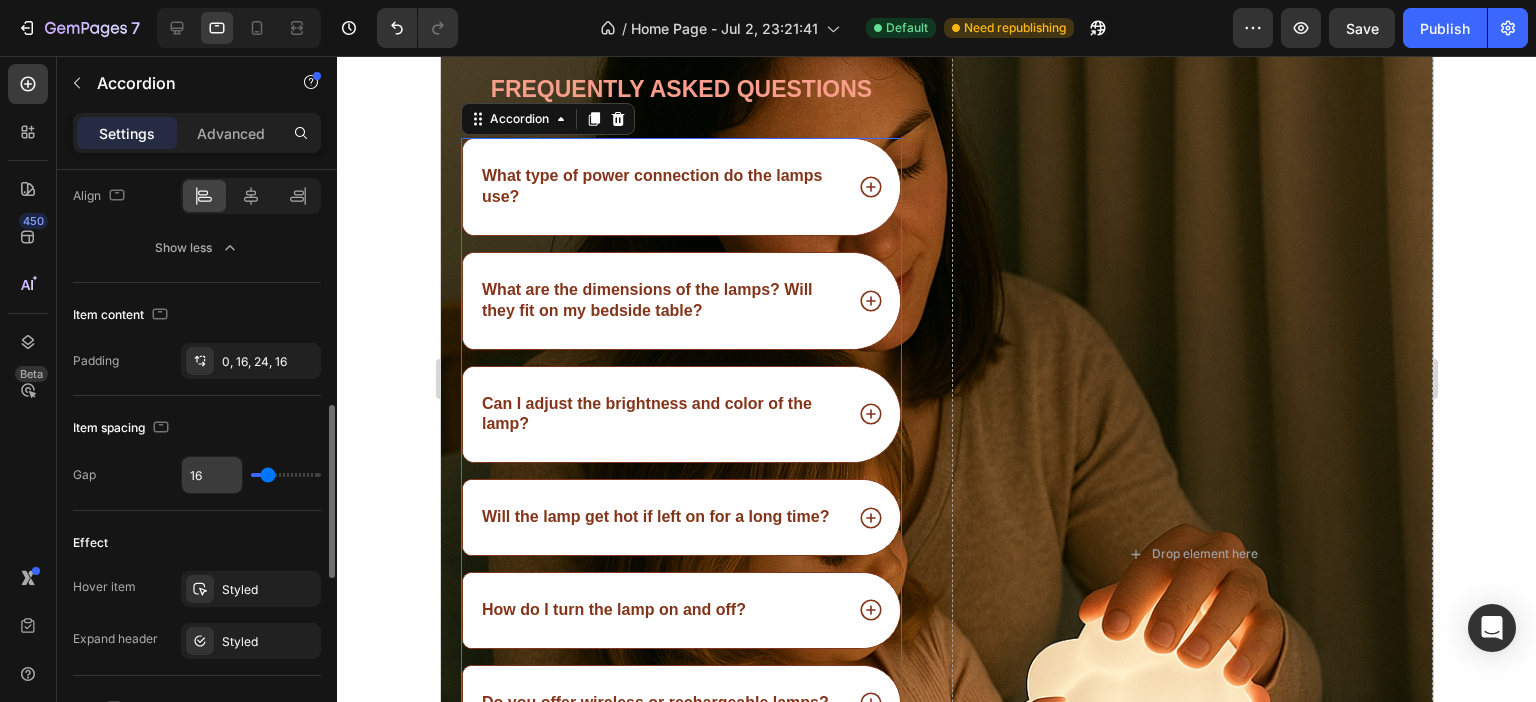 scroll, scrollTop: 3169, scrollLeft: 0, axis: vertical 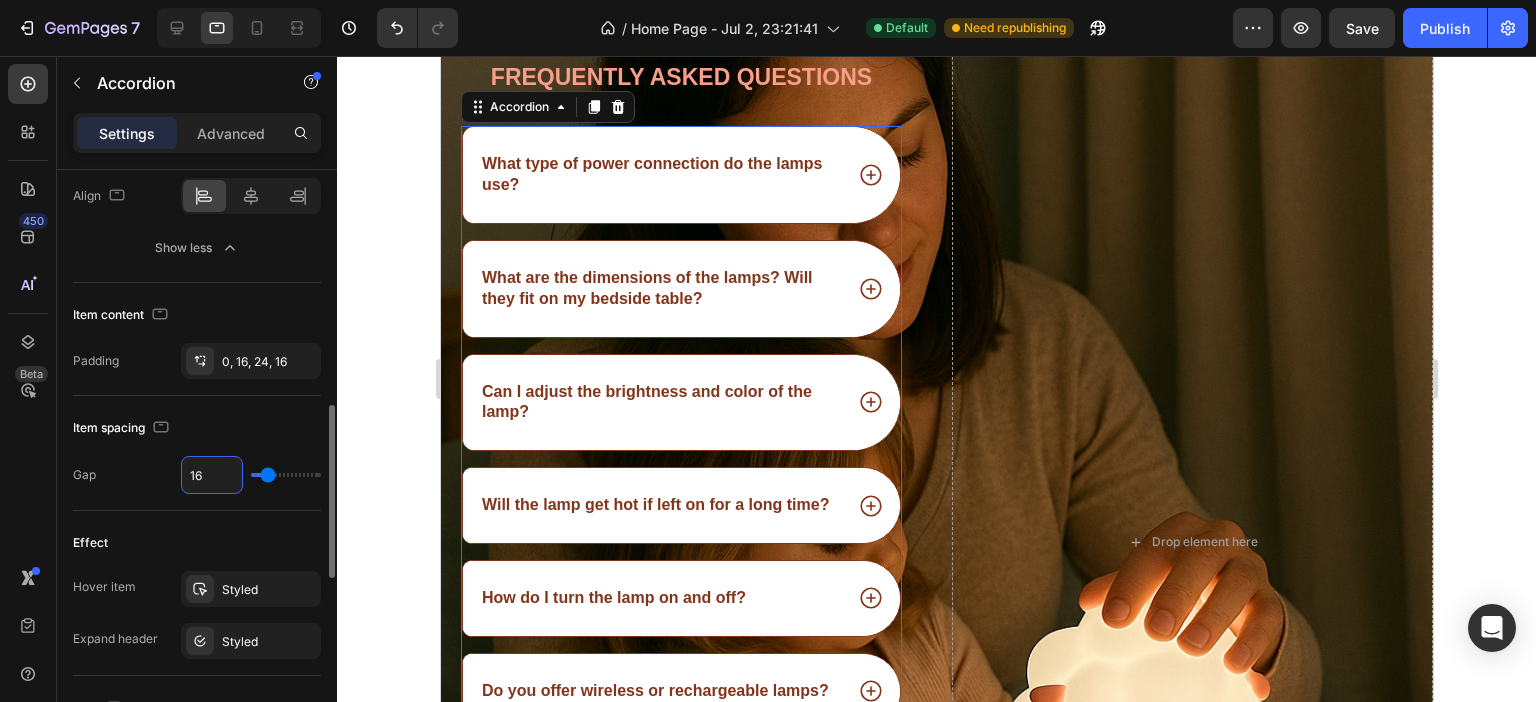 click on "16" at bounding box center (212, 475) 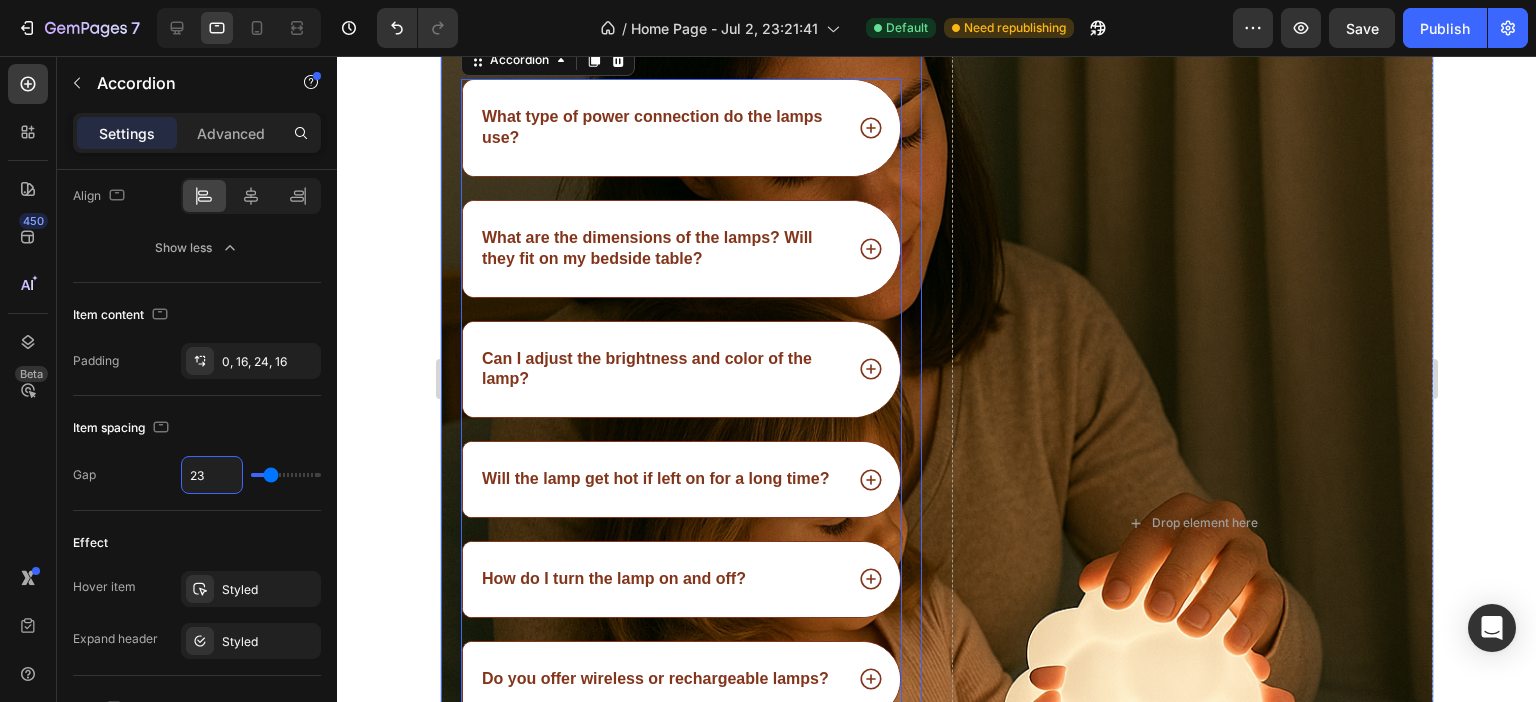 scroll, scrollTop: 3169, scrollLeft: 0, axis: vertical 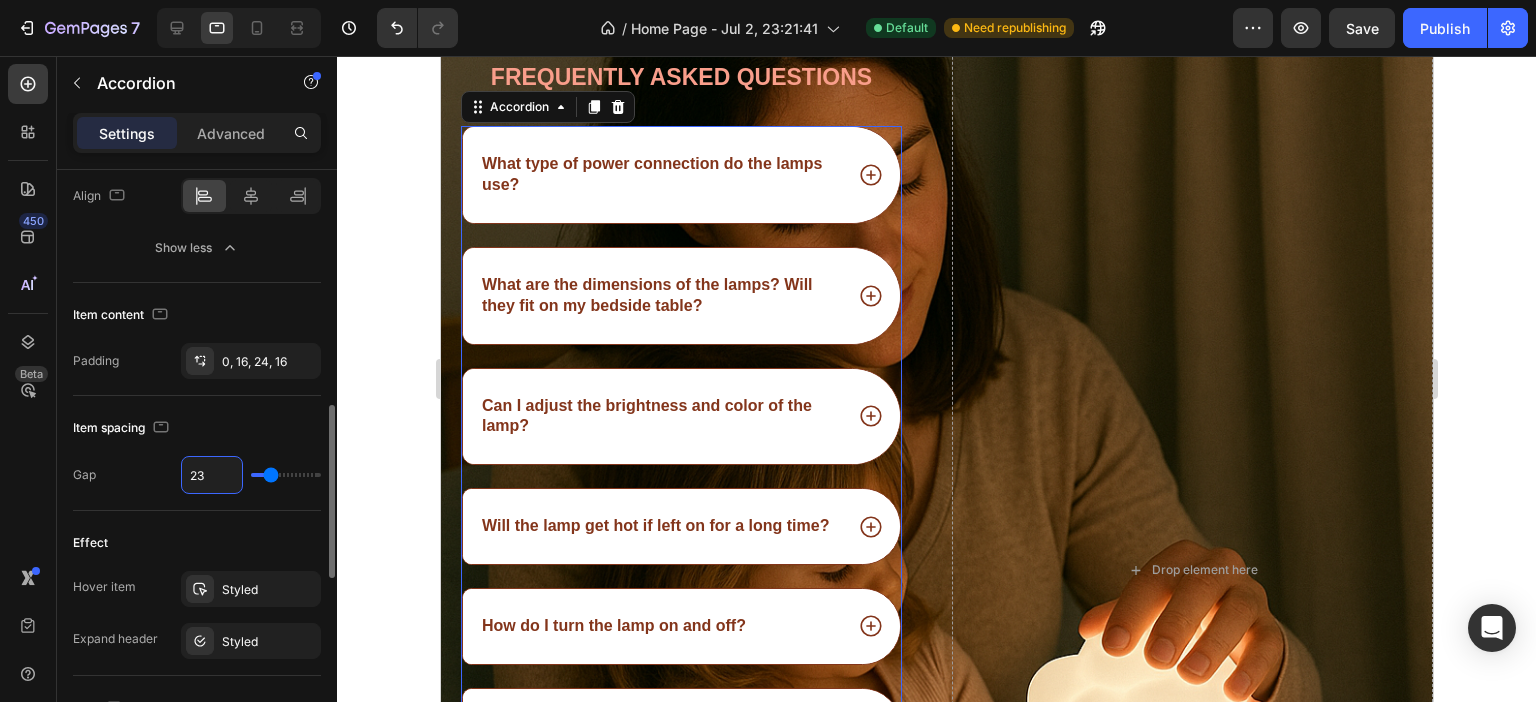 click on "Item spacing" at bounding box center [197, 428] 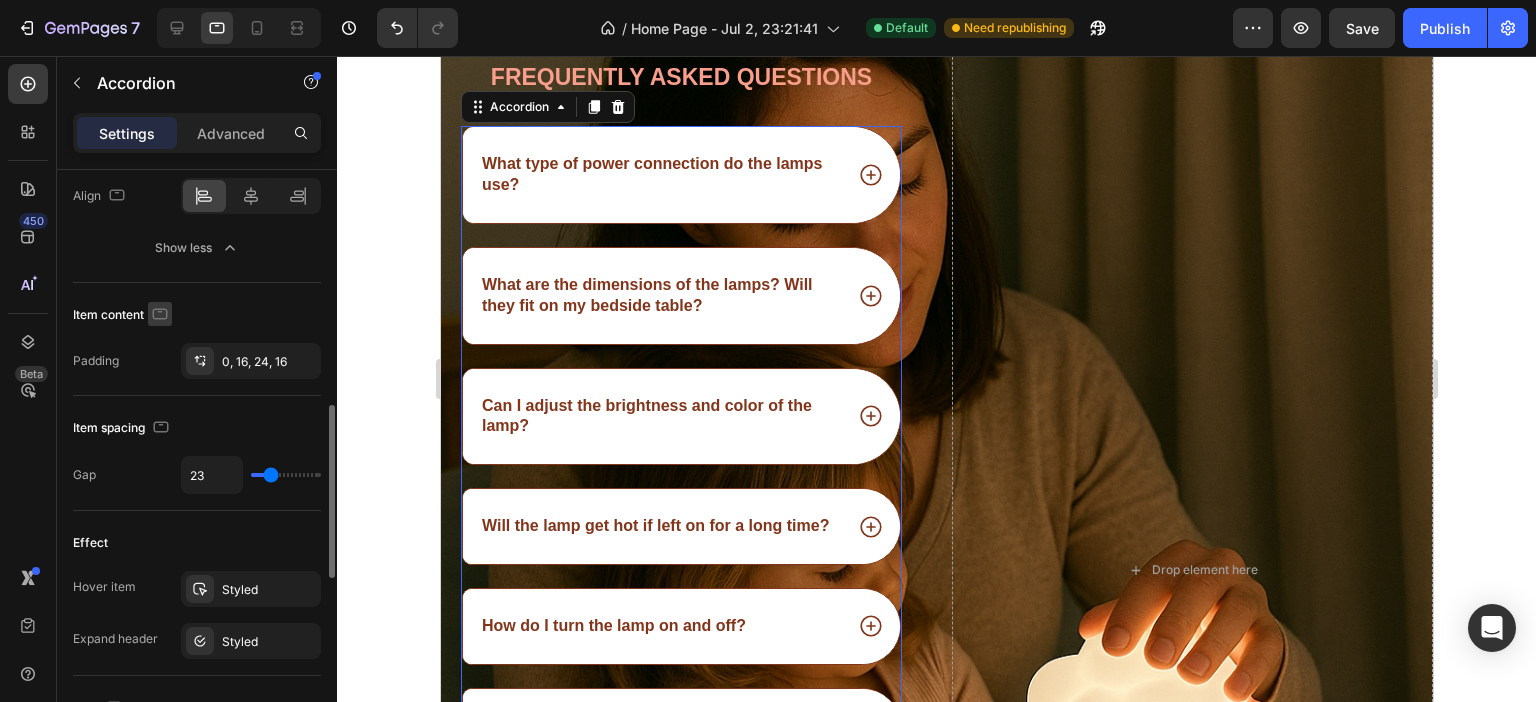 click 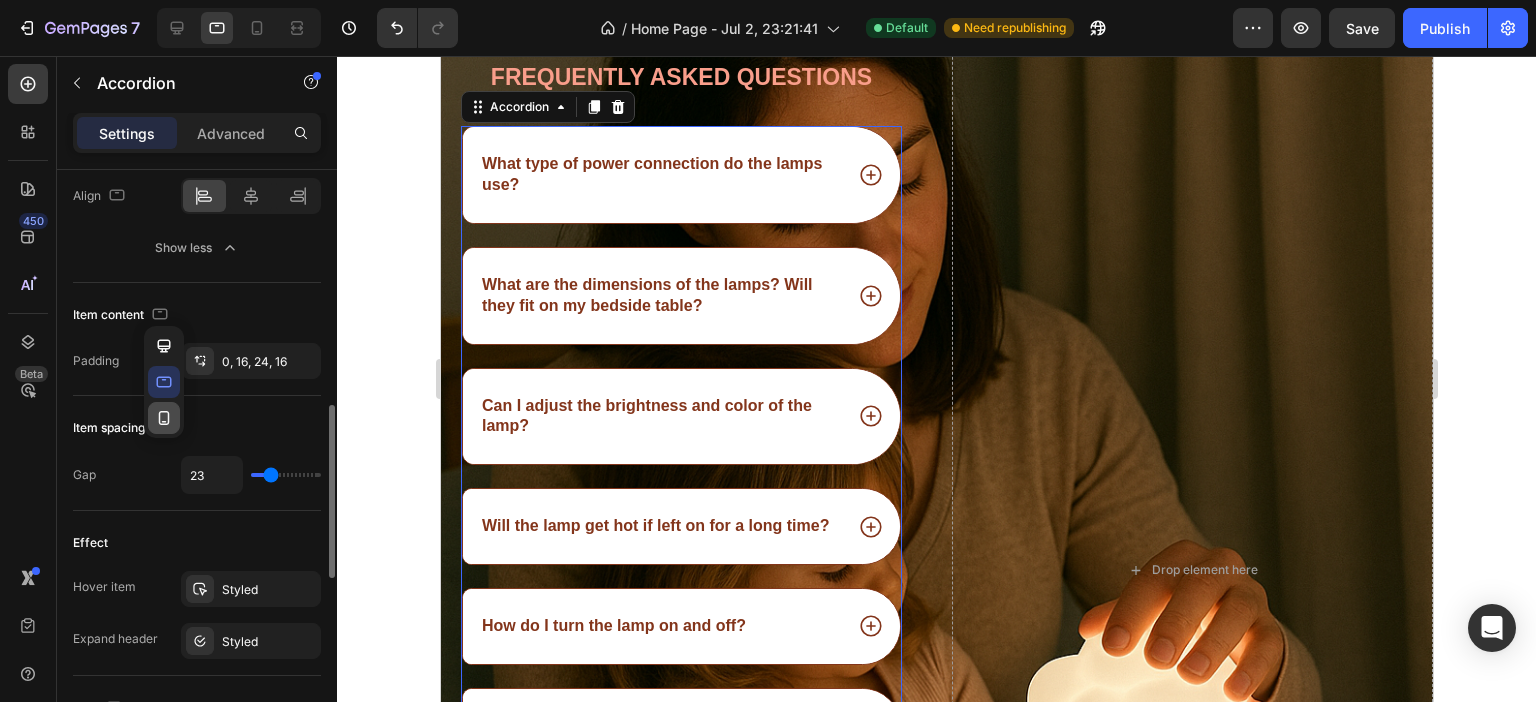 click 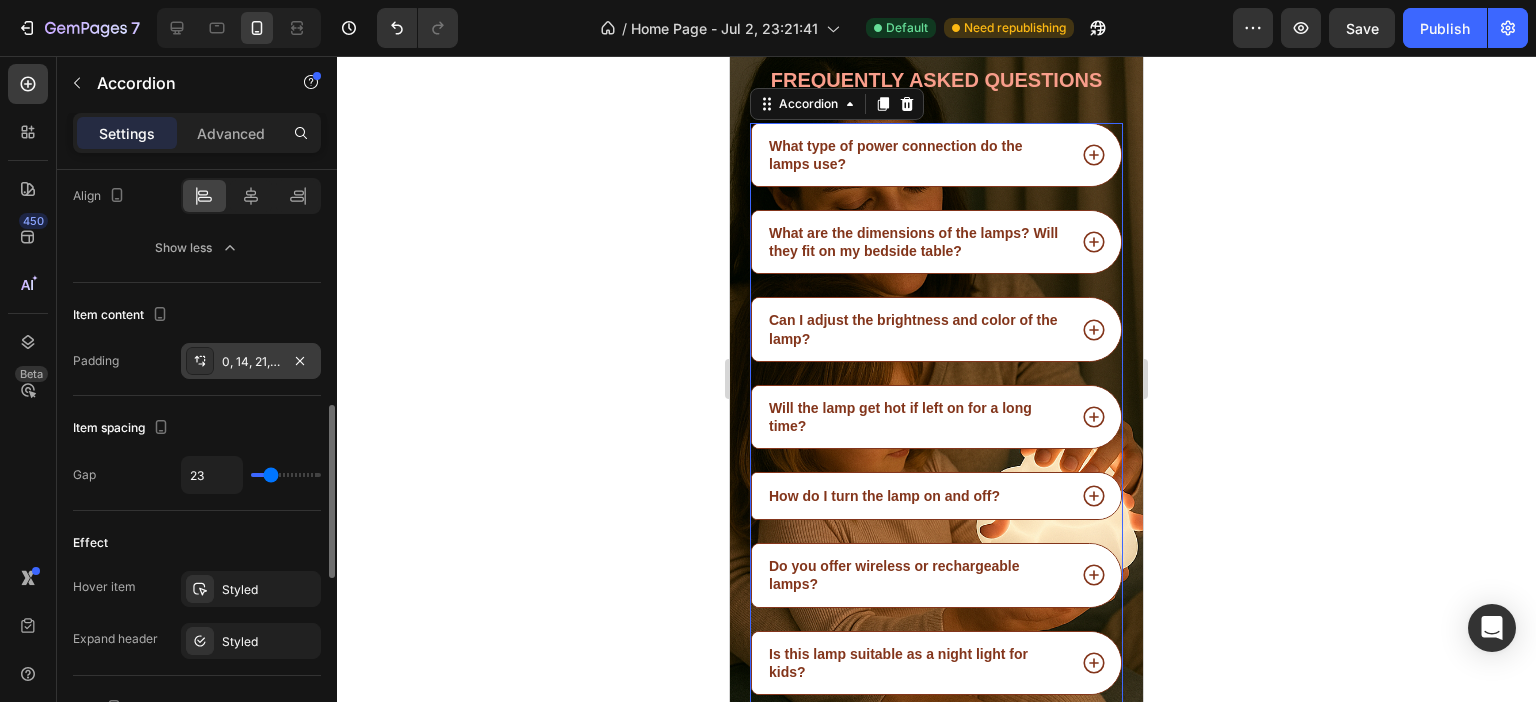 scroll, scrollTop: 2996, scrollLeft: 0, axis: vertical 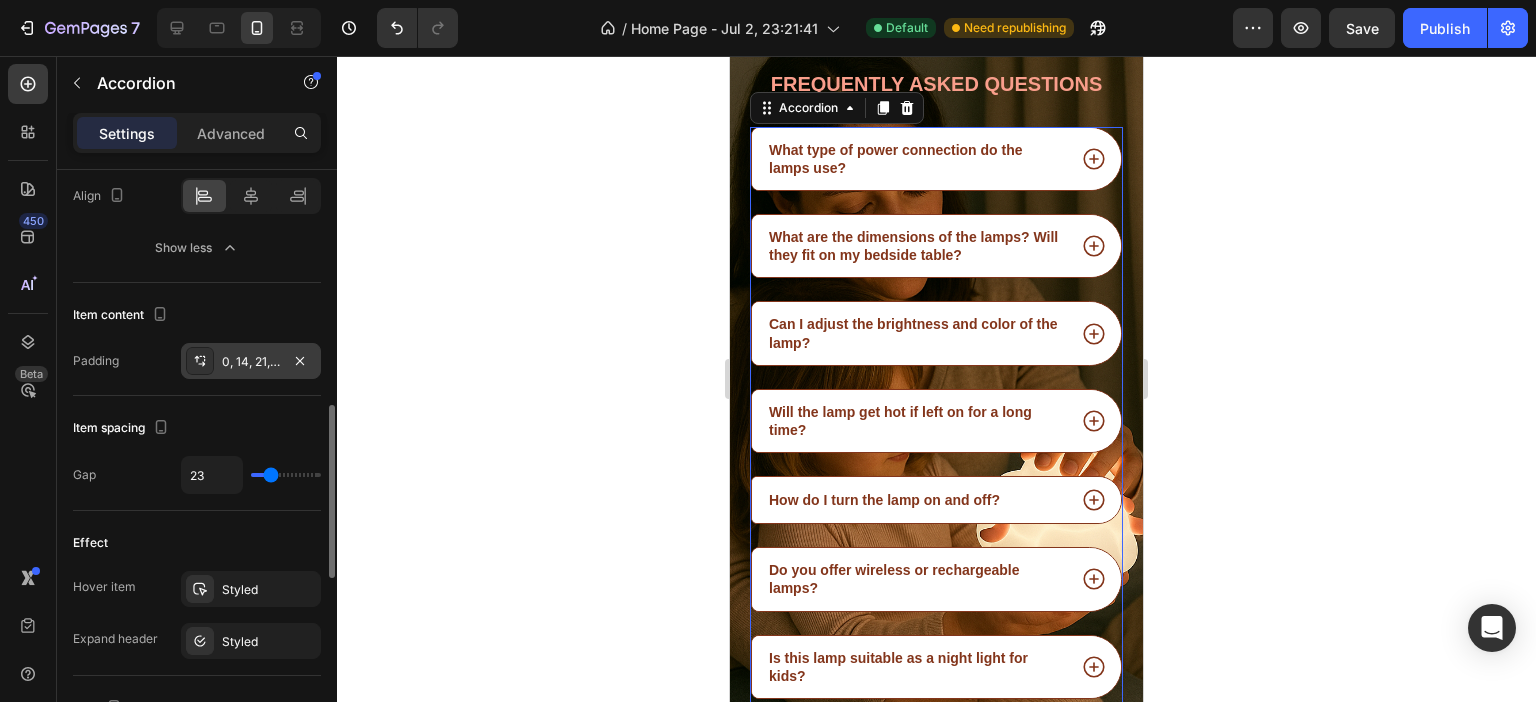 click on "0, 14, 21, 14" at bounding box center [251, 362] 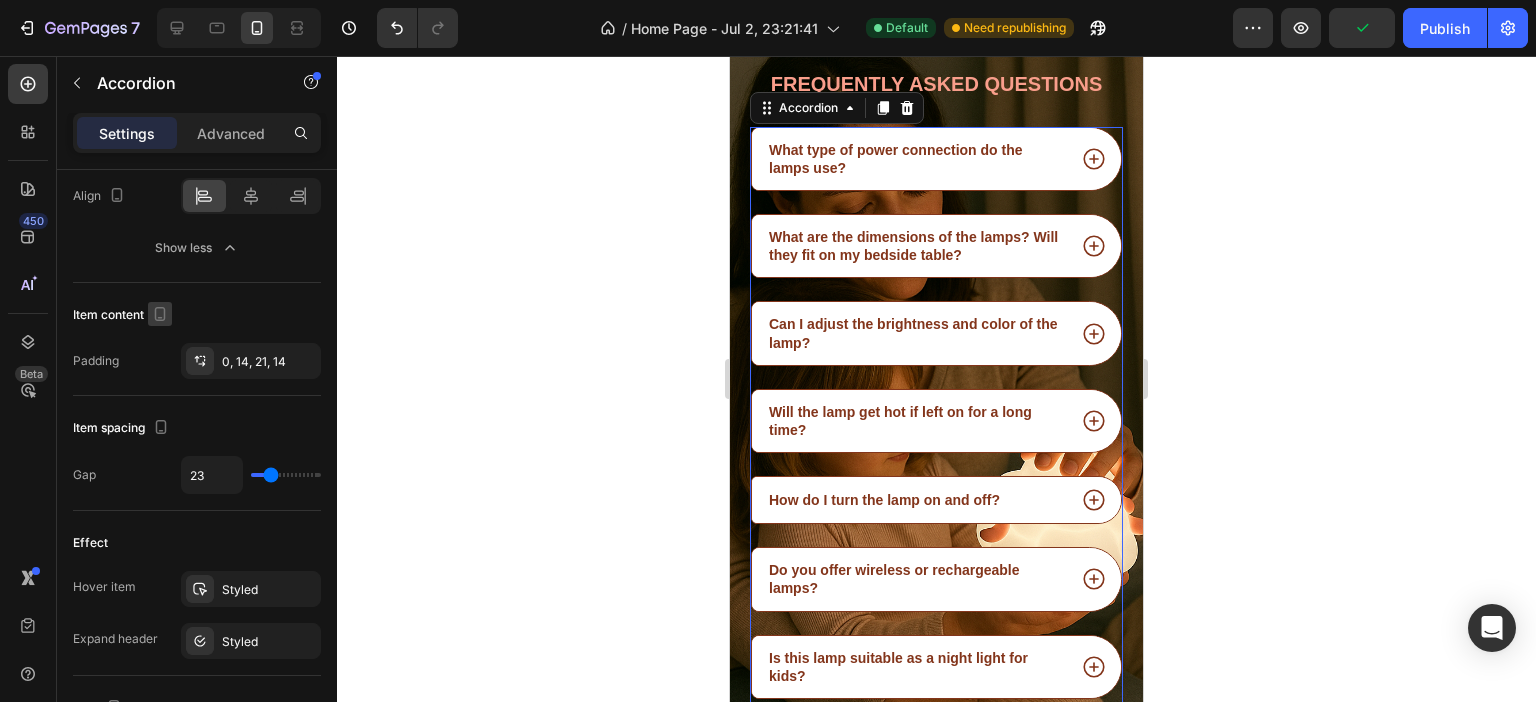 click at bounding box center (160, 314) 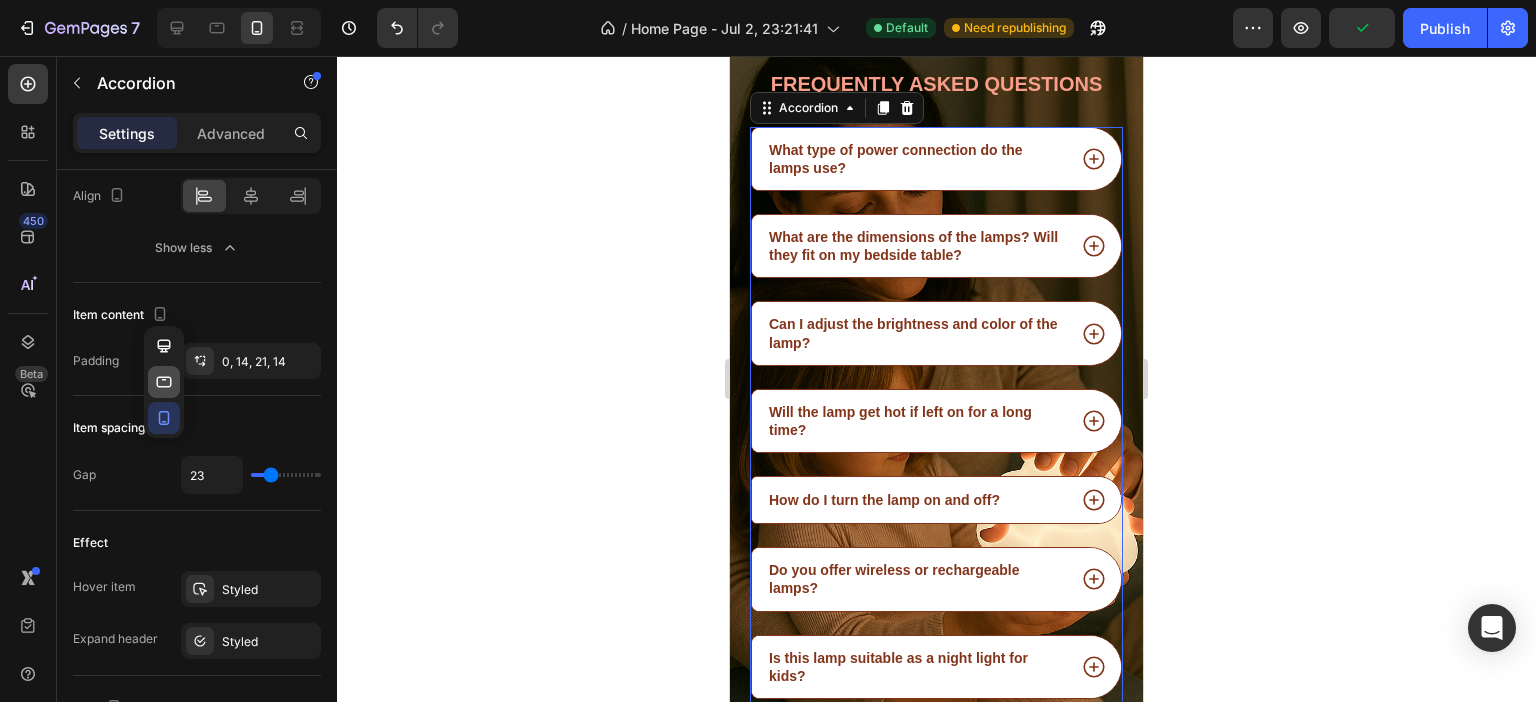 click 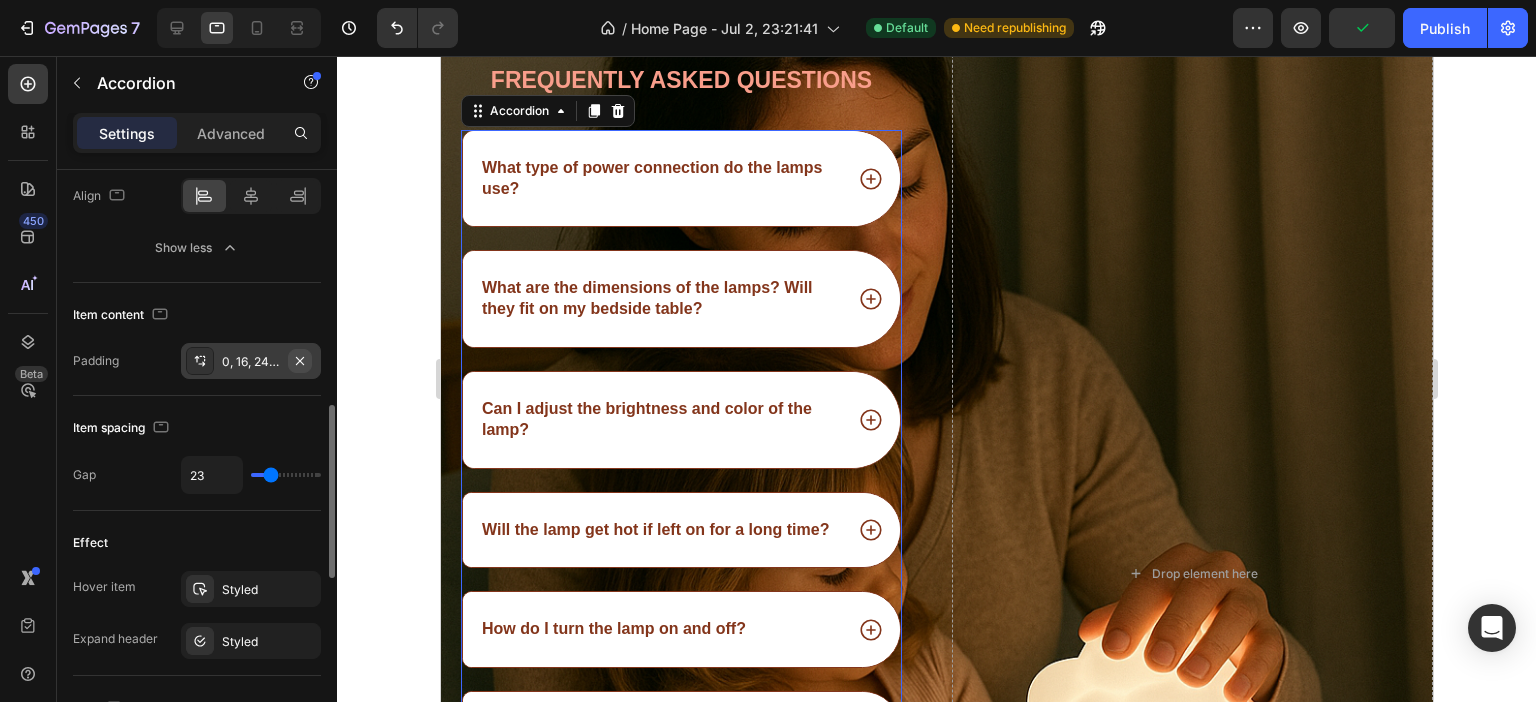 scroll, scrollTop: 3169, scrollLeft: 0, axis: vertical 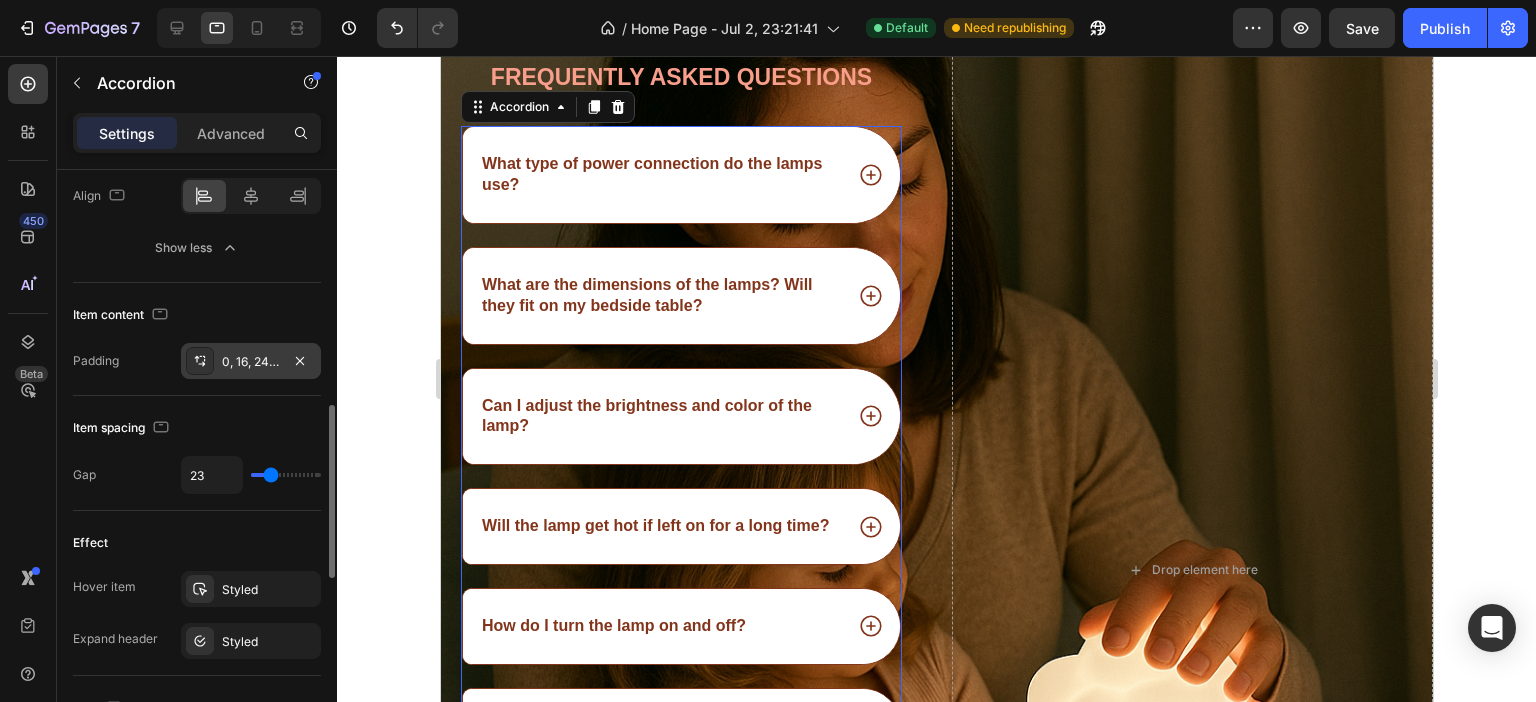 click on "0, 16, 24, 16" at bounding box center (251, 362) 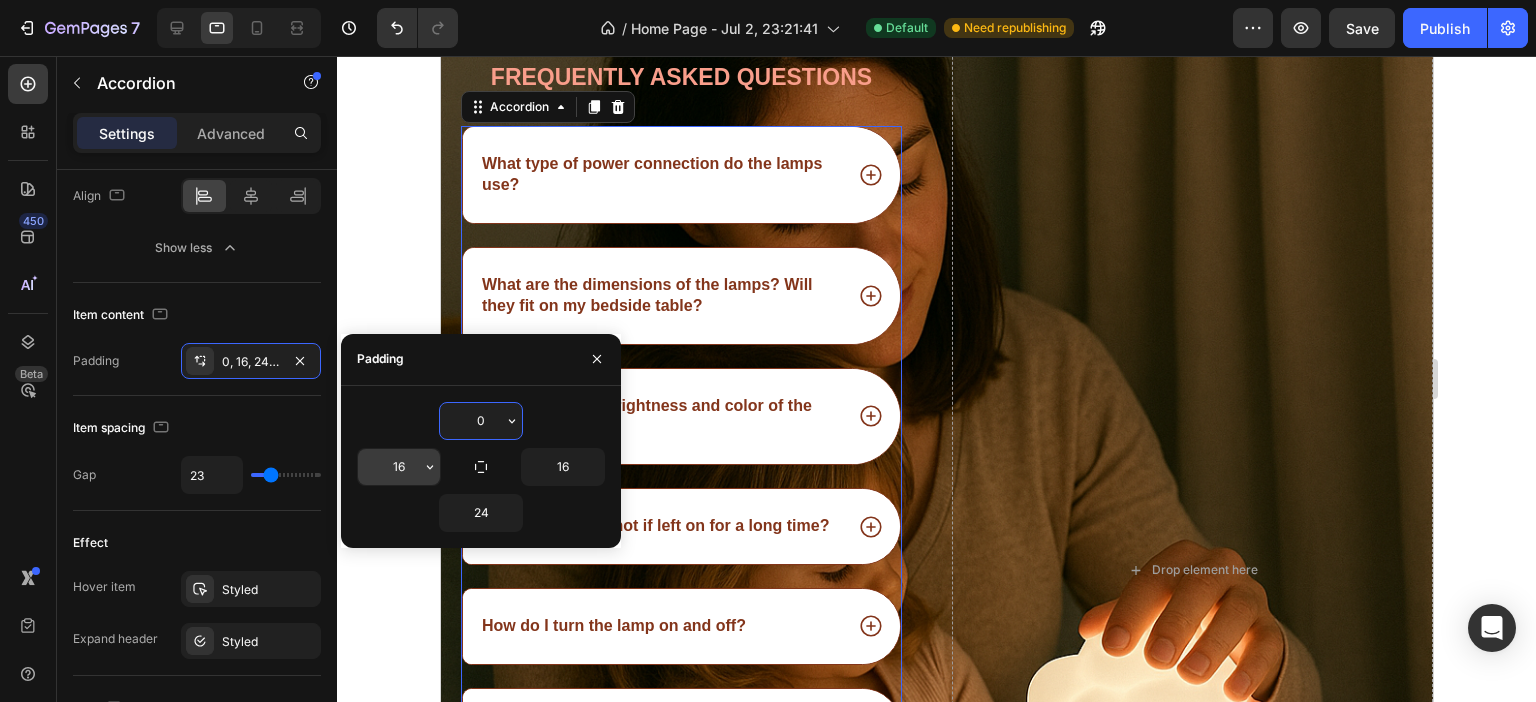 click on "16" at bounding box center (0, 0) 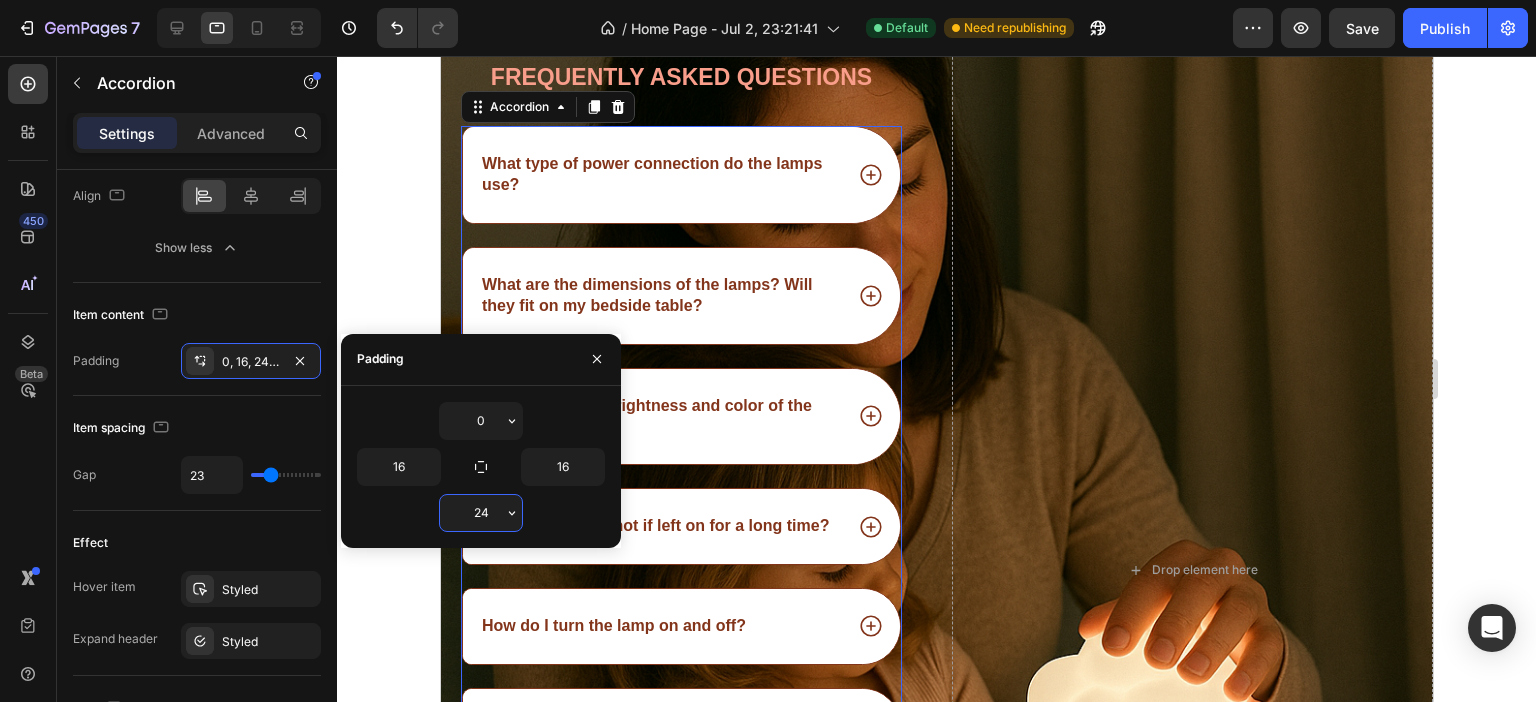 click on "24" at bounding box center [481, 513] 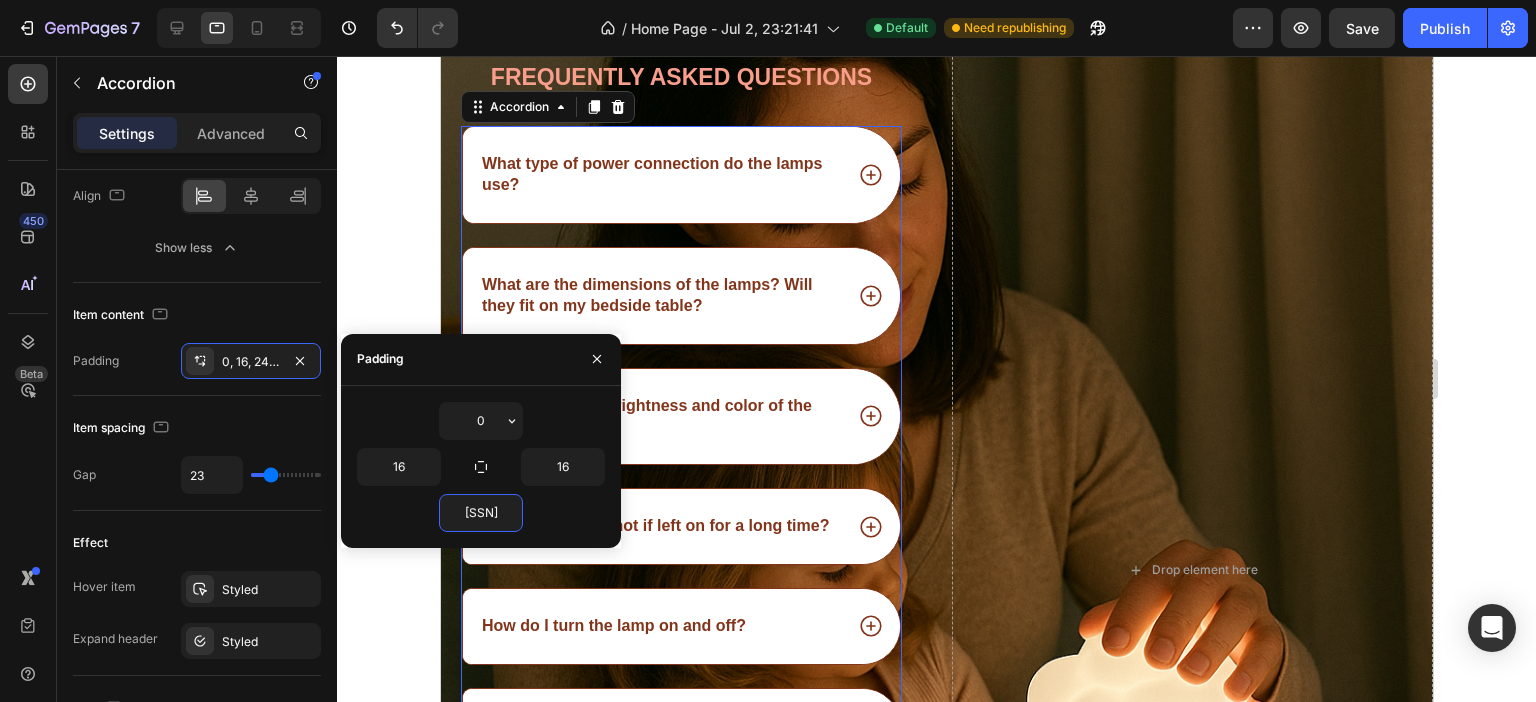 click 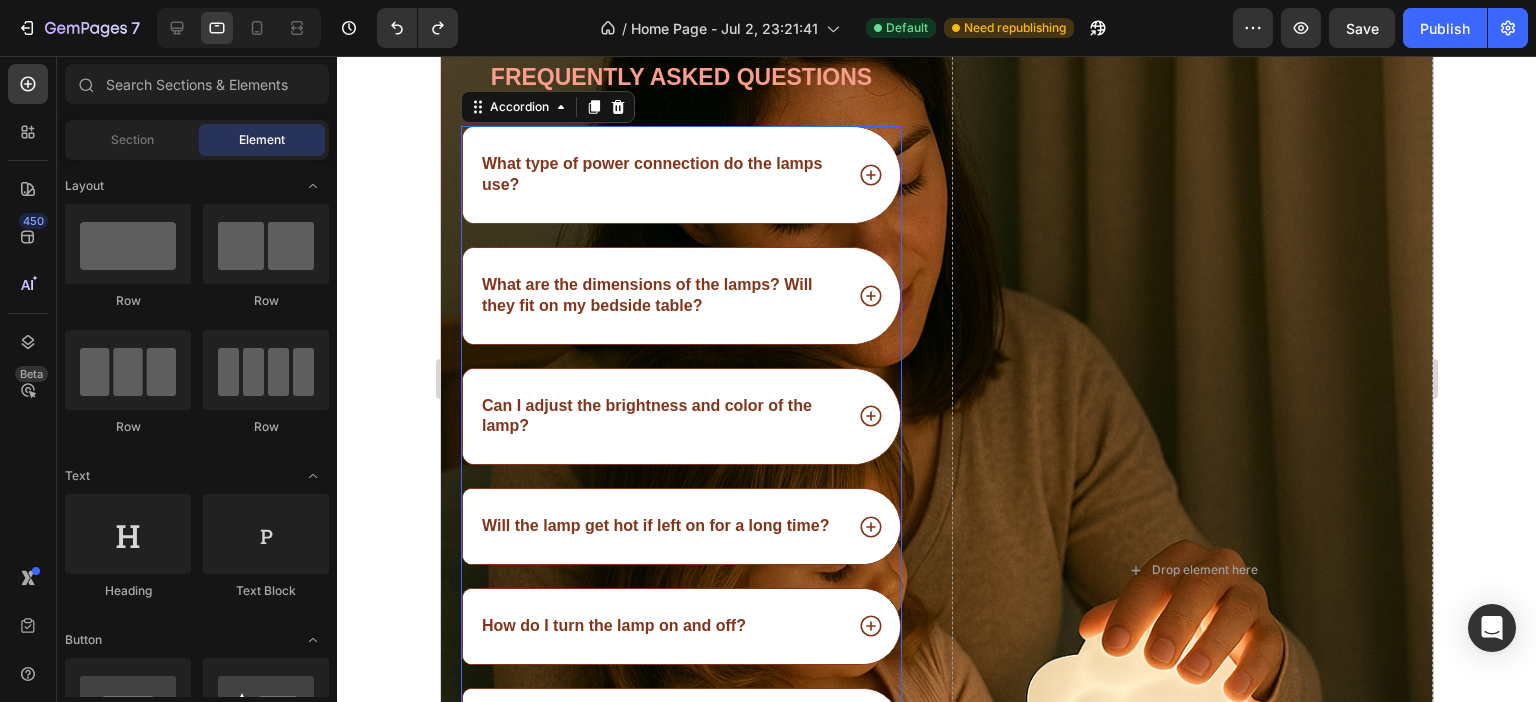 click on "What type of power connection do the lamps use?" at bounding box center (680, 175) 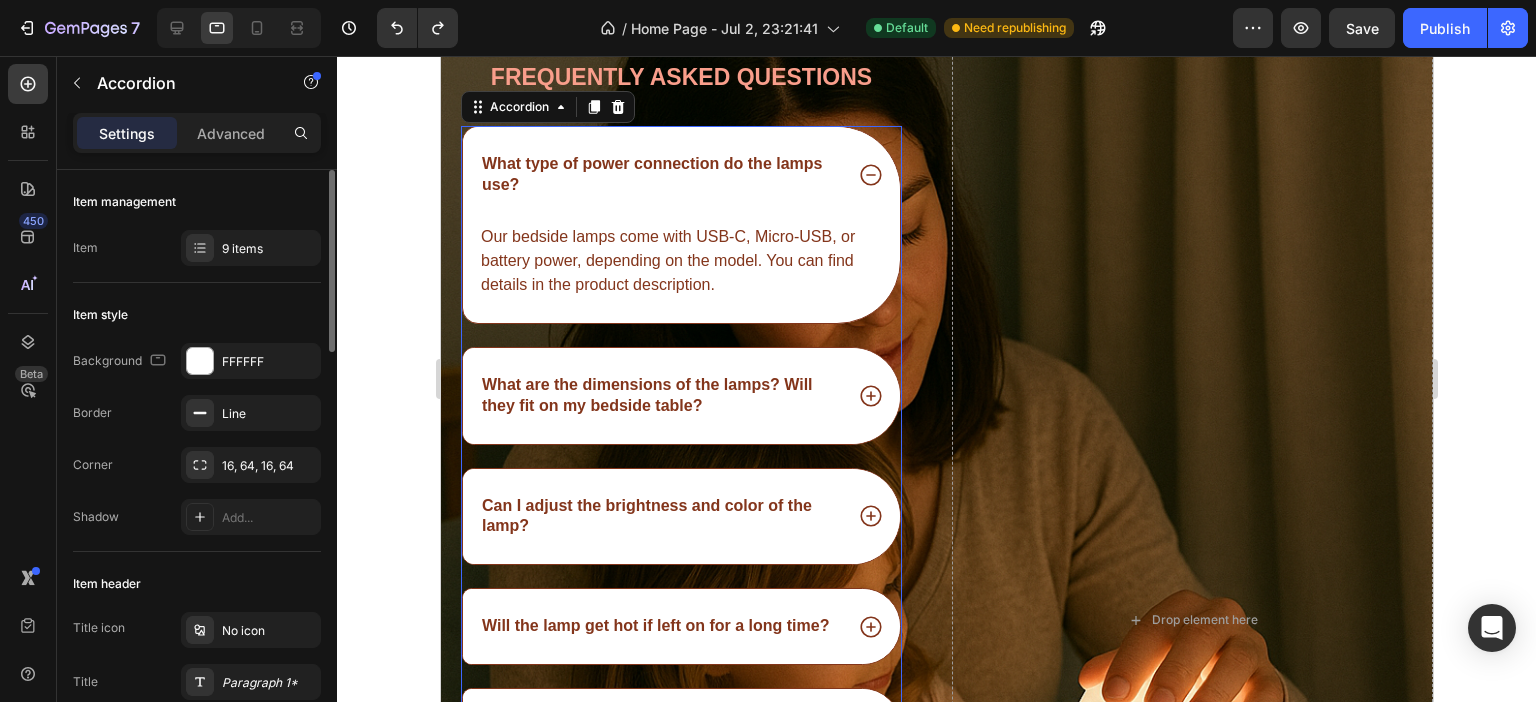 click on "Background FFFFFF Border Line Corner 16, 64, 16, 64 Shadow Add..." at bounding box center [197, 439] 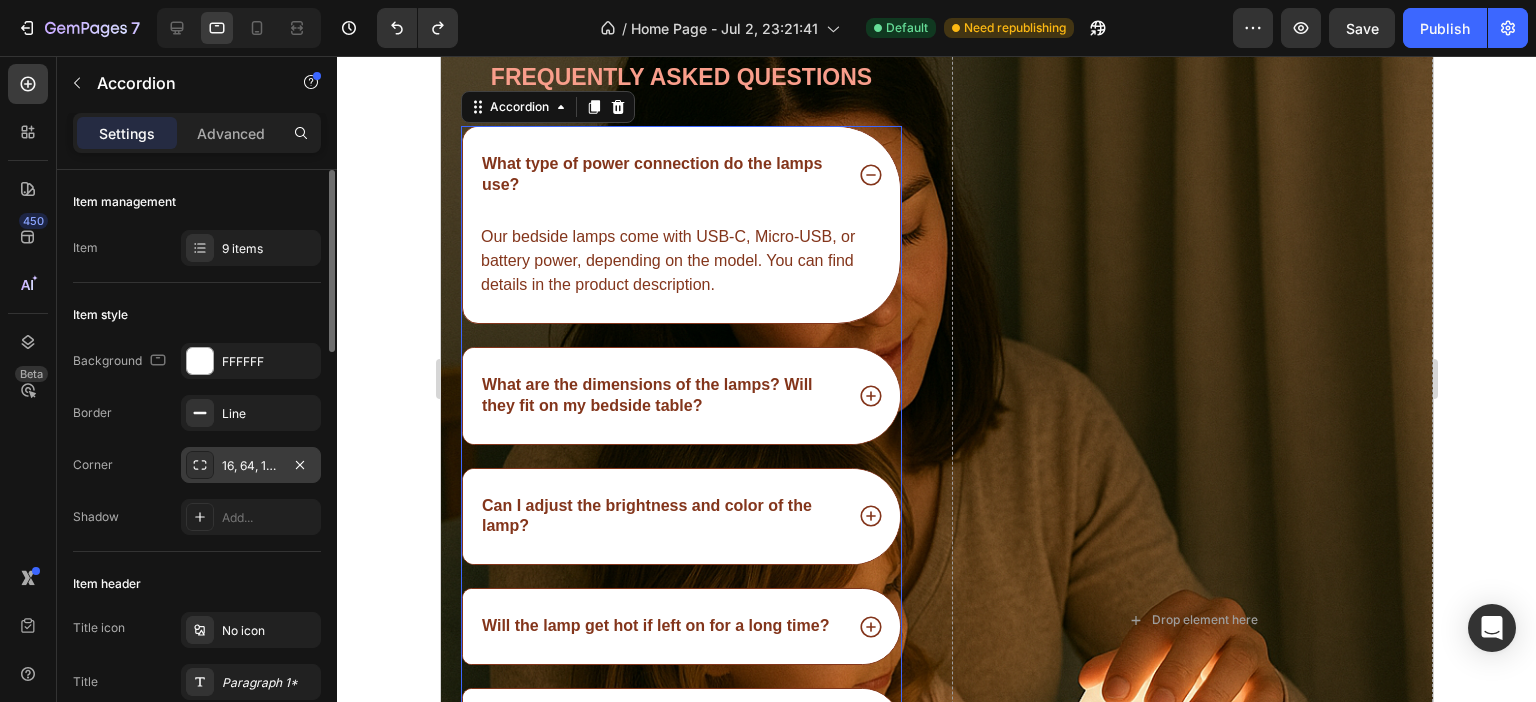 click on "16, 64, 16, 64" at bounding box center [251, 465] 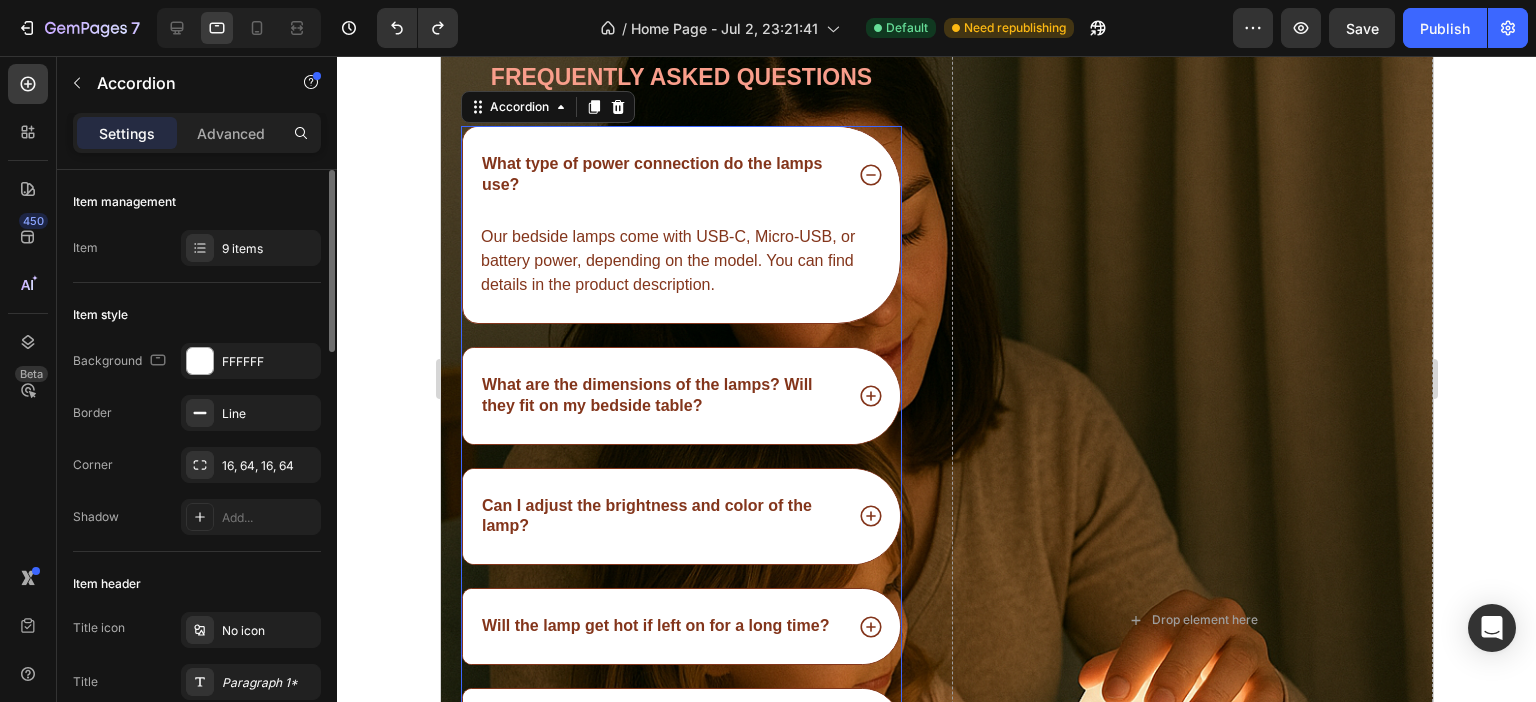 click on "Background FFFFFF Border Line Corner 16, 64, 16, 64 Shadow Add..." at bounding box center [197, 439] 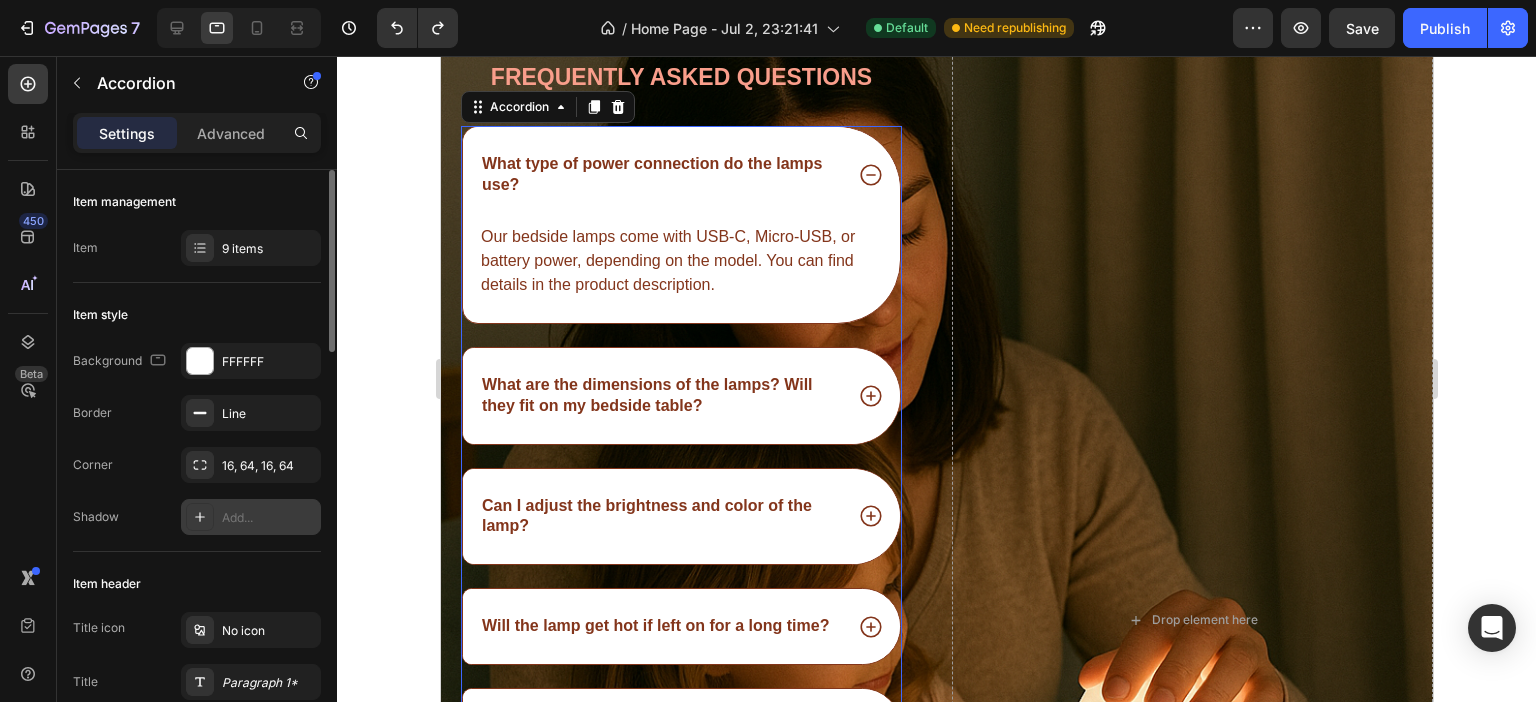 scroll, scrollTop: 200, scrollLeft: 0, axis: vertical 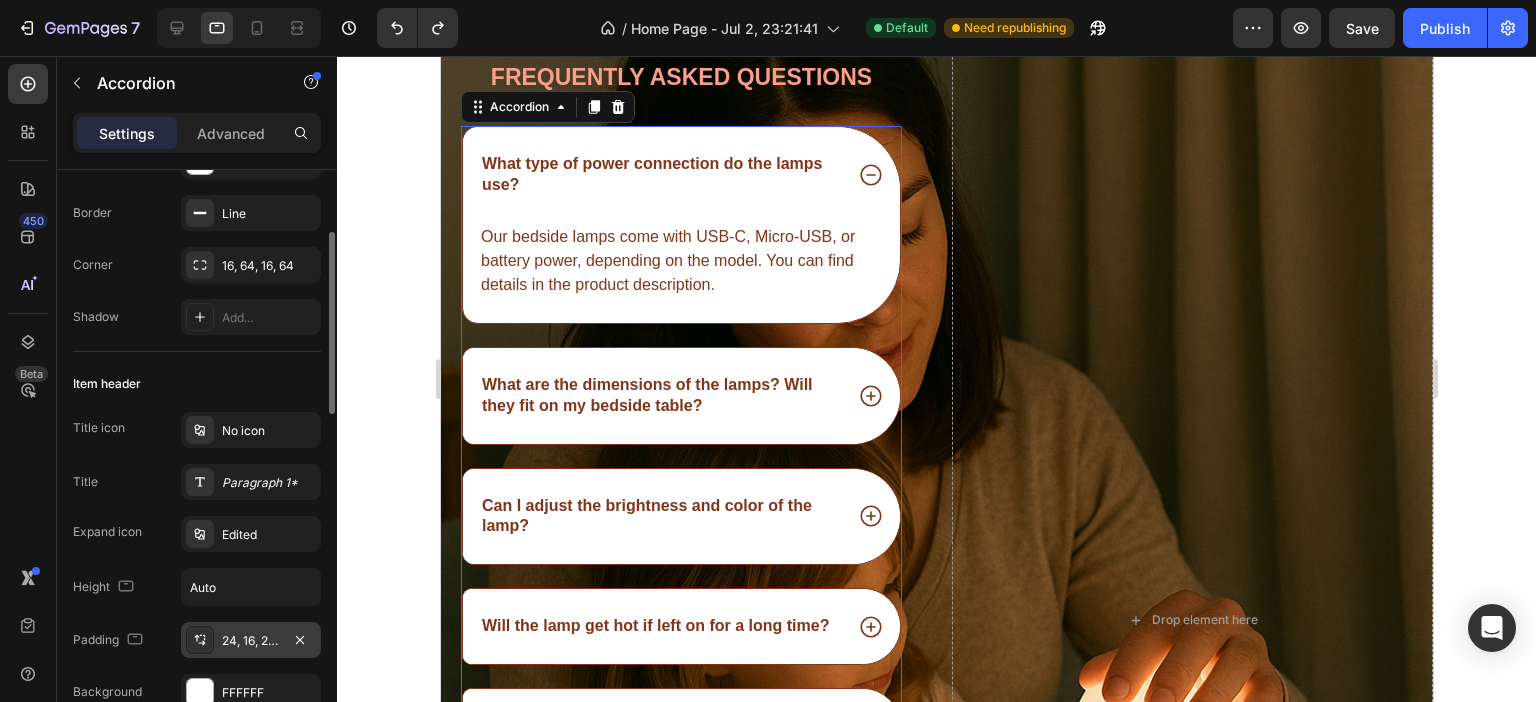 click on "24, 16, 24, 16" at bounding box center (251, 641) 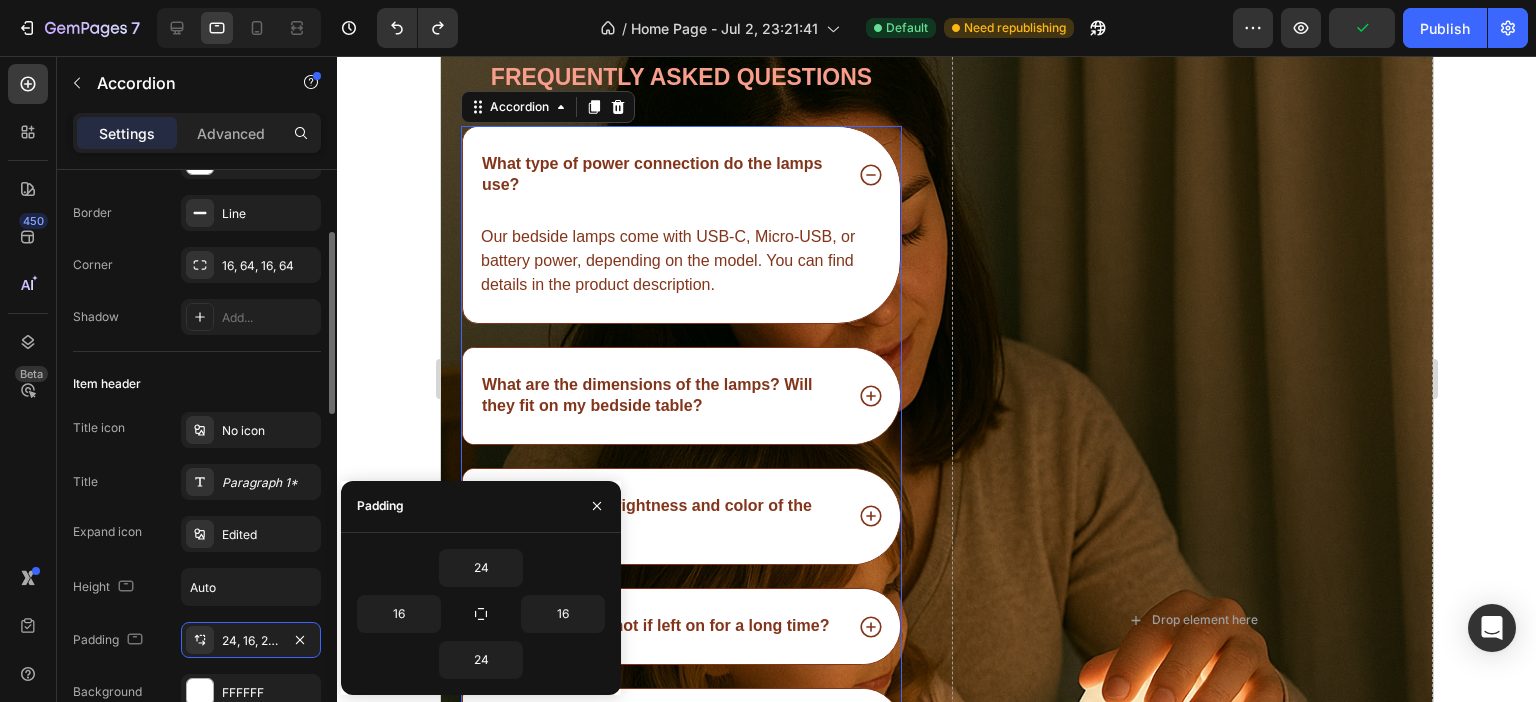 click on "Title Paragraph 1*" at bounding box center (197, 482) 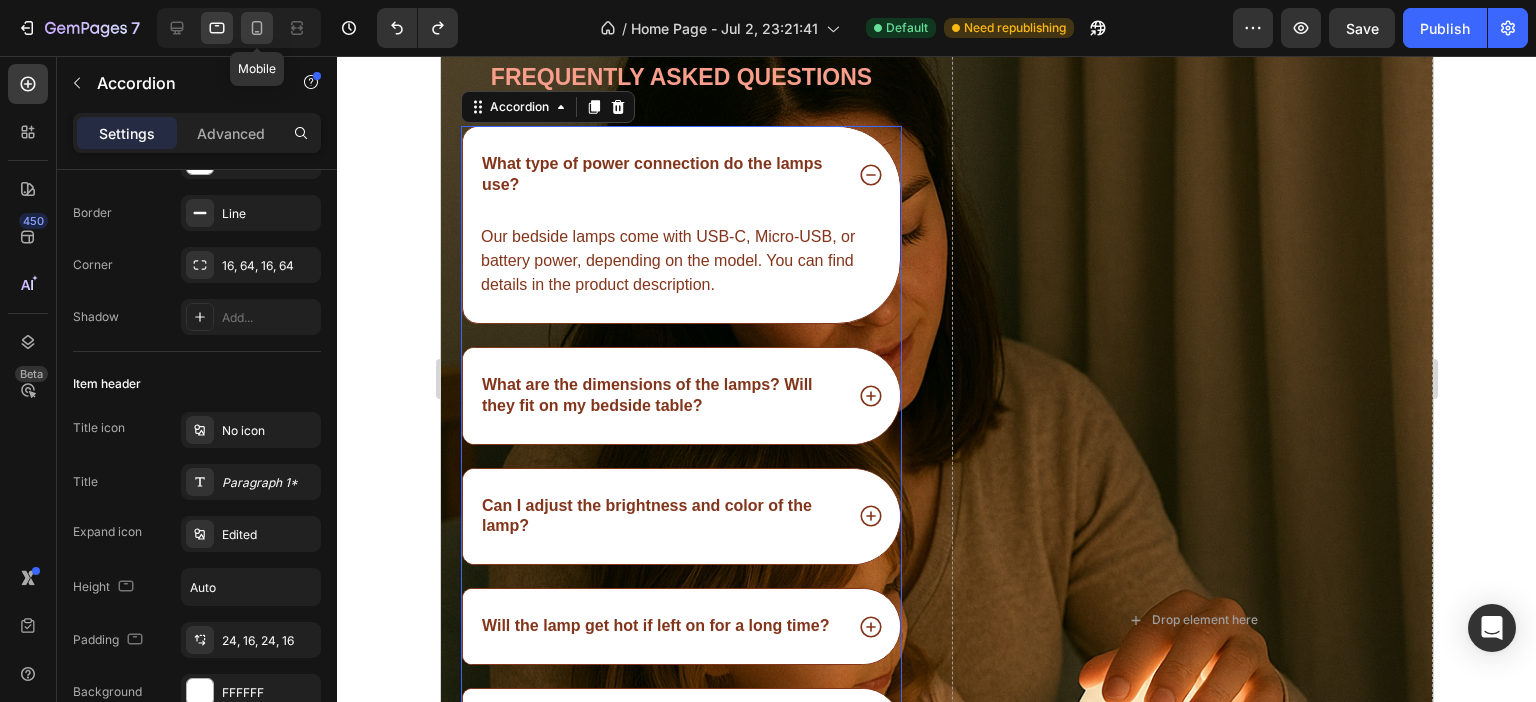 click 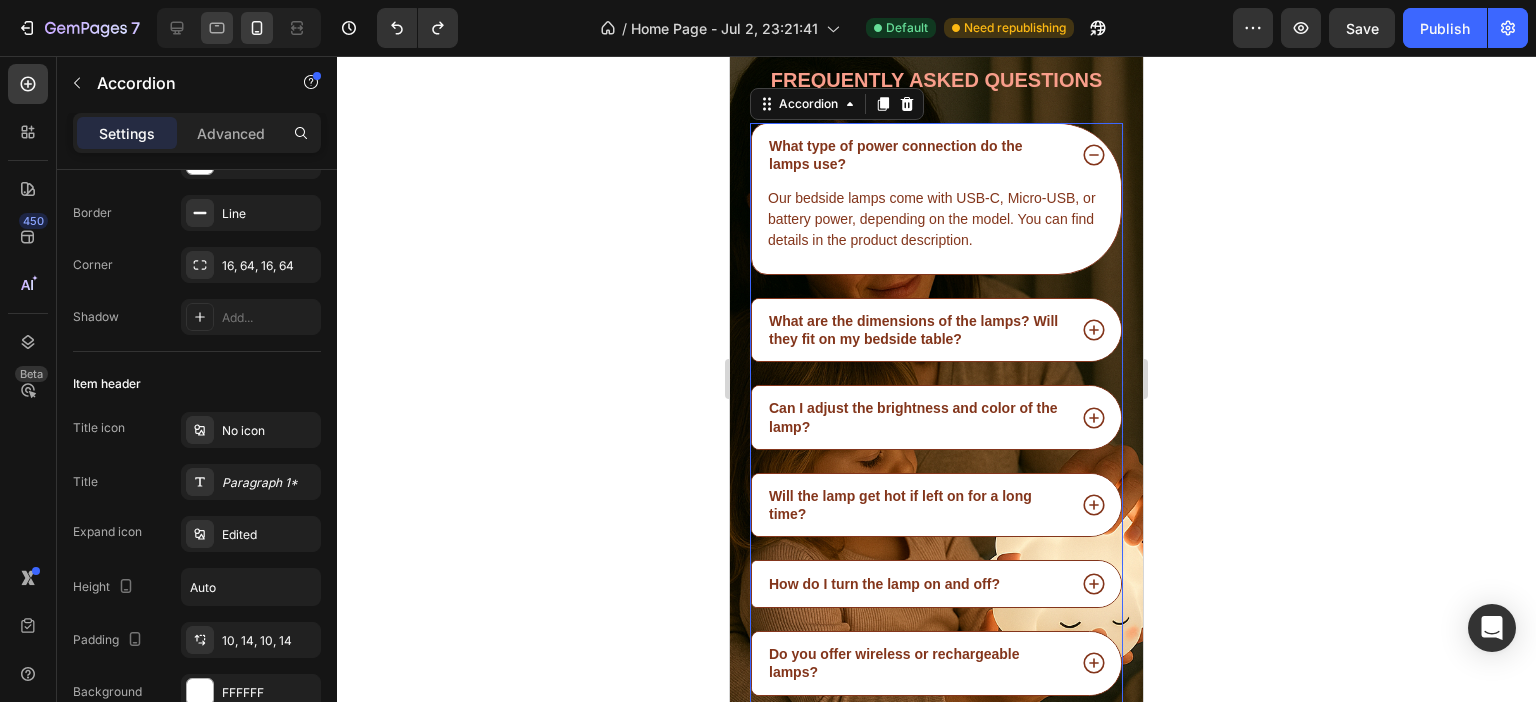 scroll, scrollTop: 2996, scrollLeft: 0, axis: vertical 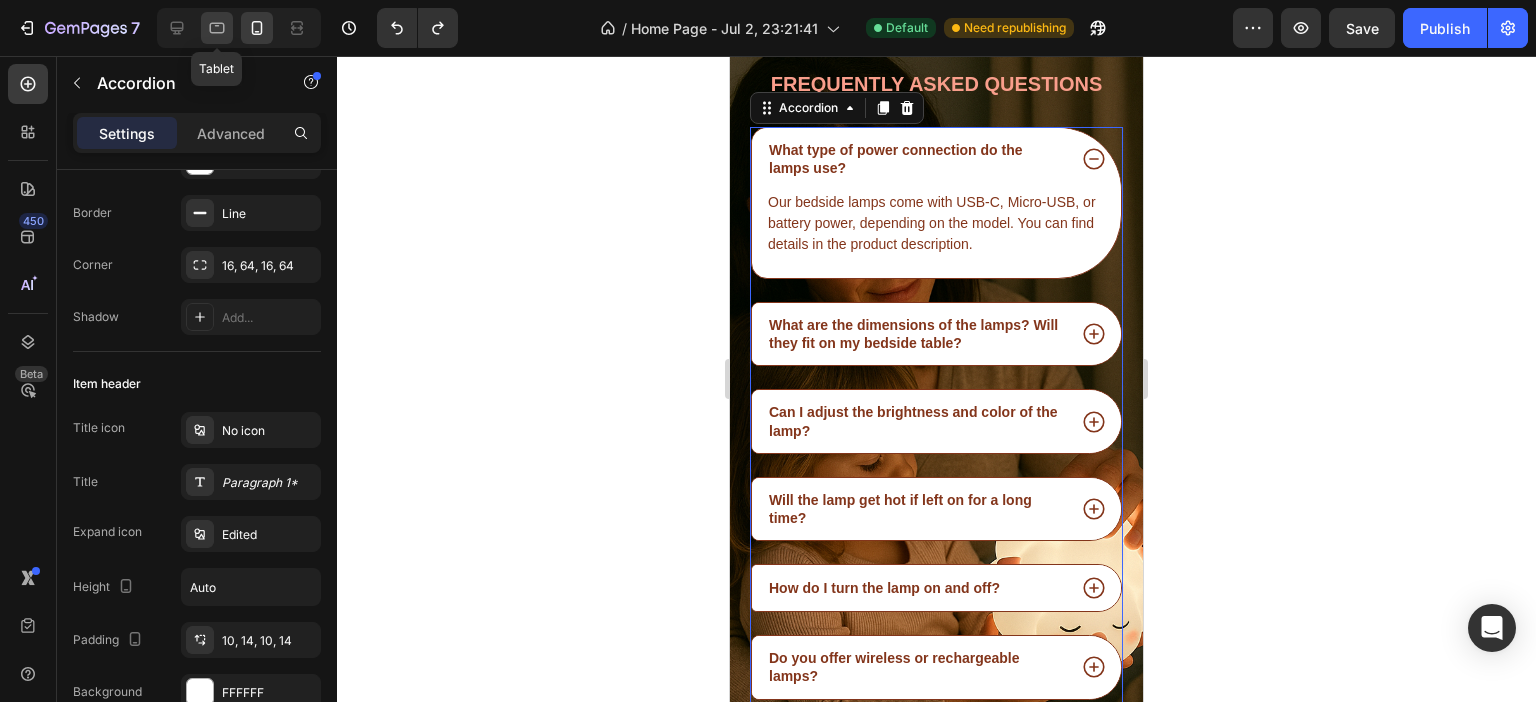 click 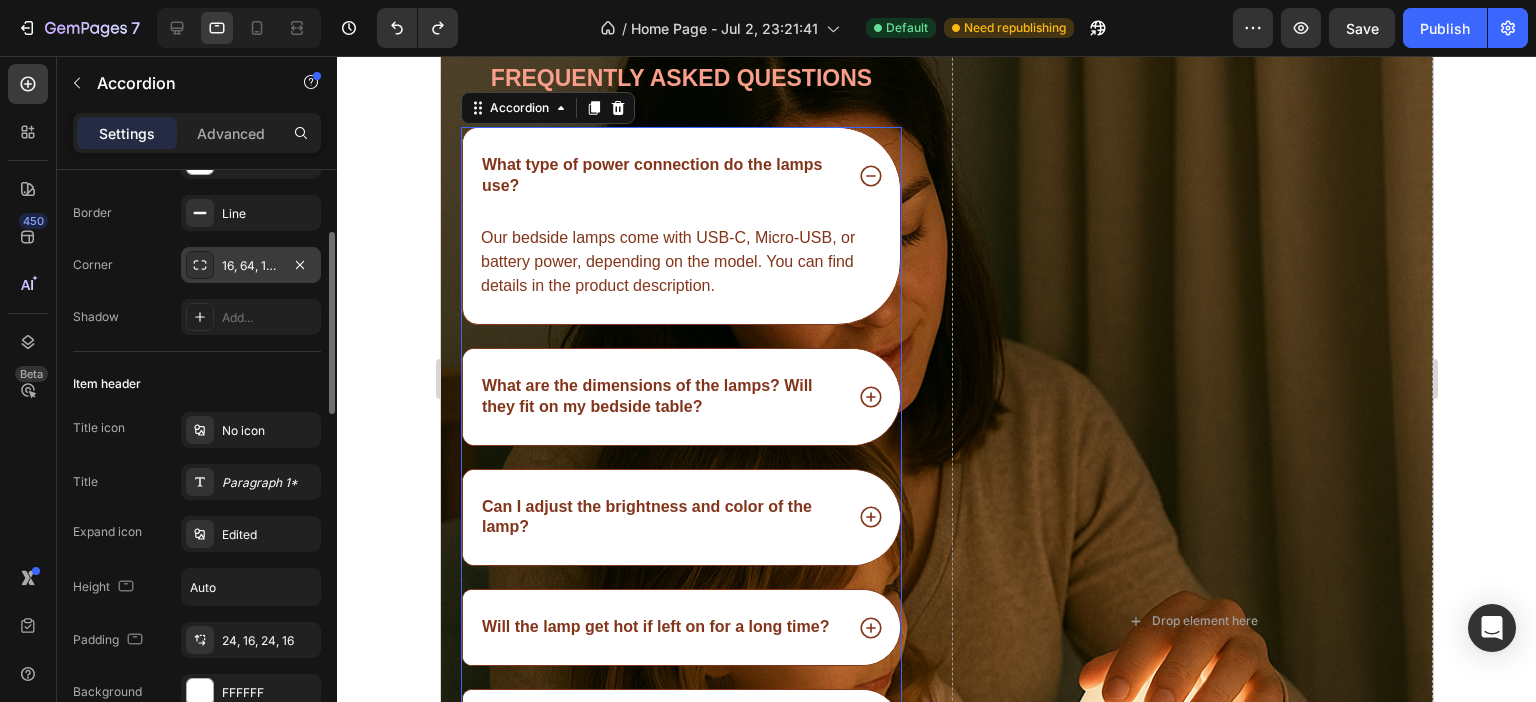 scroll, scrollTop: 3169, scrollLeft: 0, axis: vertical 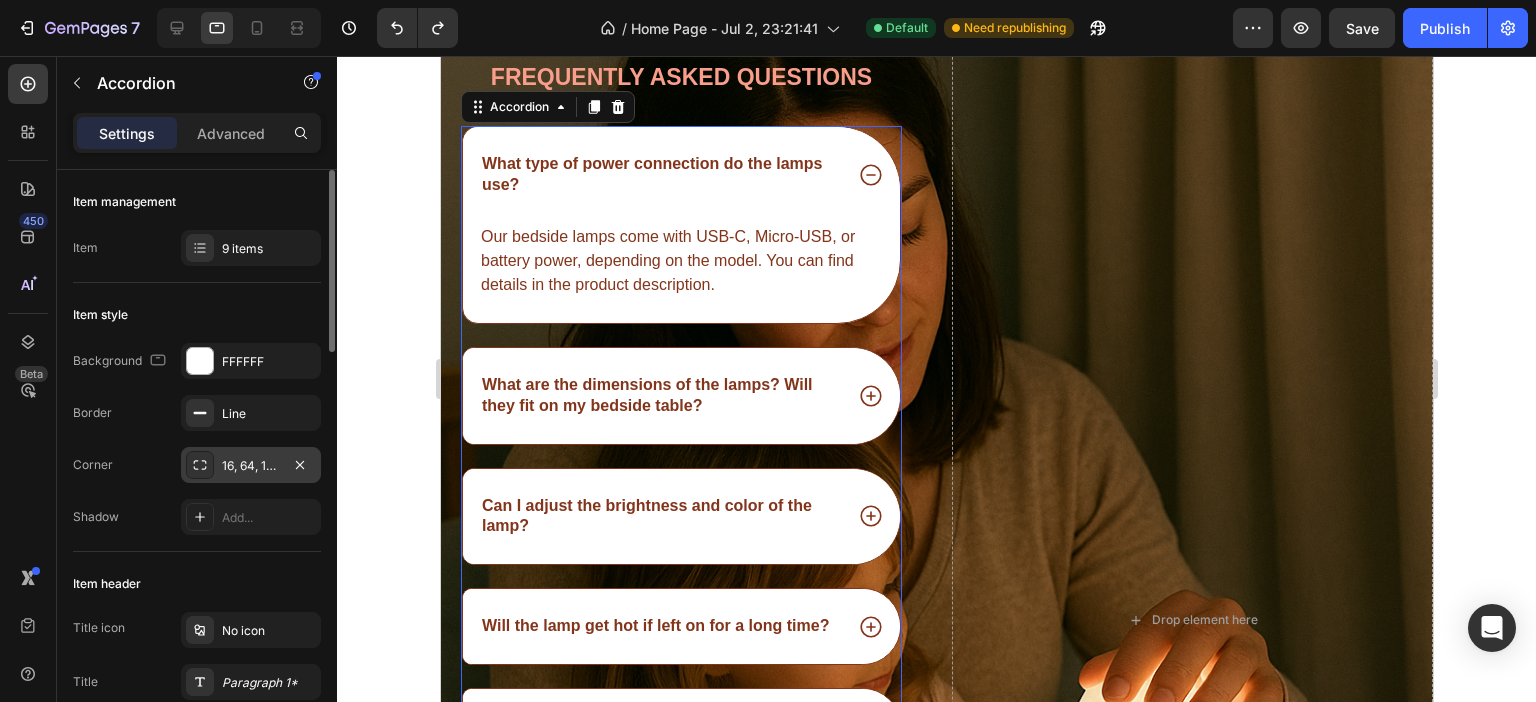 click on "16, 64, 16, 64" at bounding box center (251, 465) 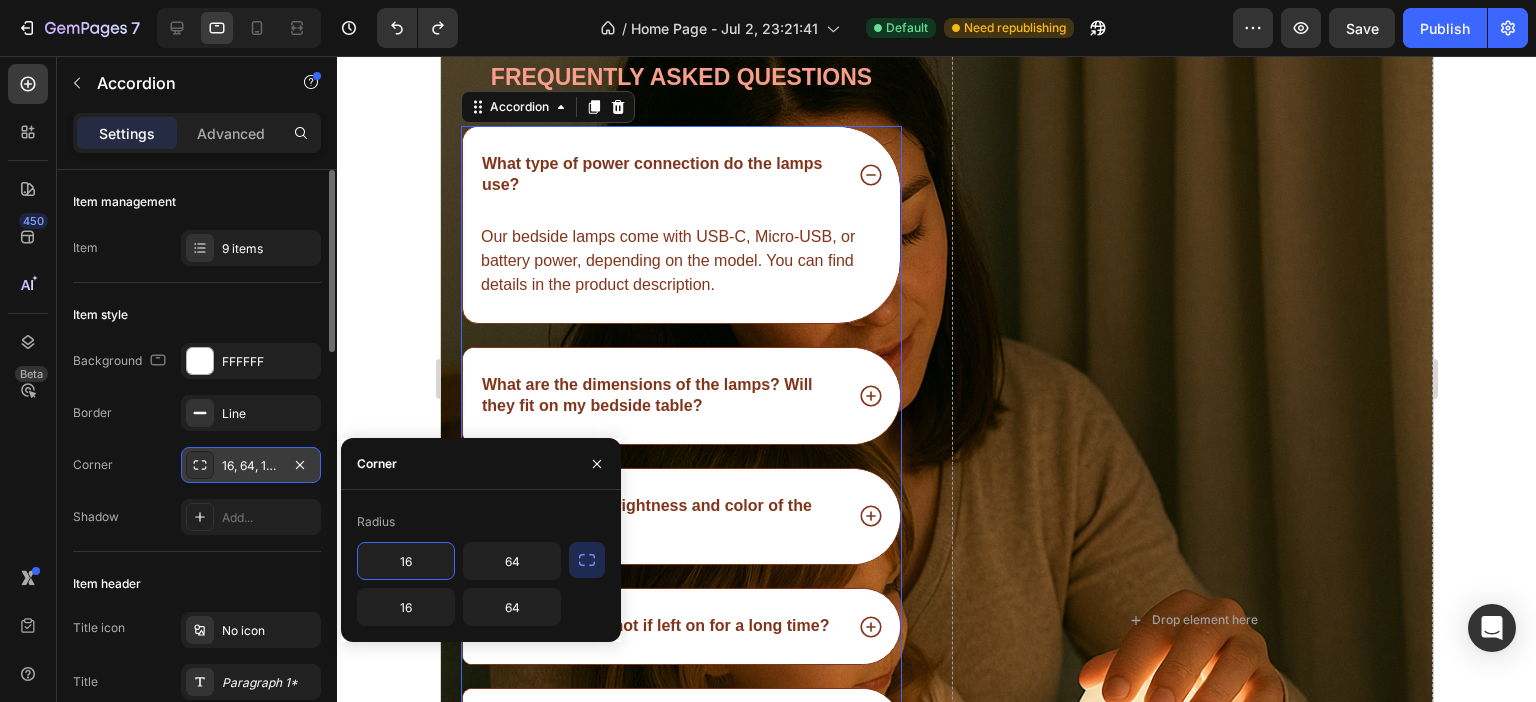 click on "16, 64, 16, 64" at bounding box center [251, 465] 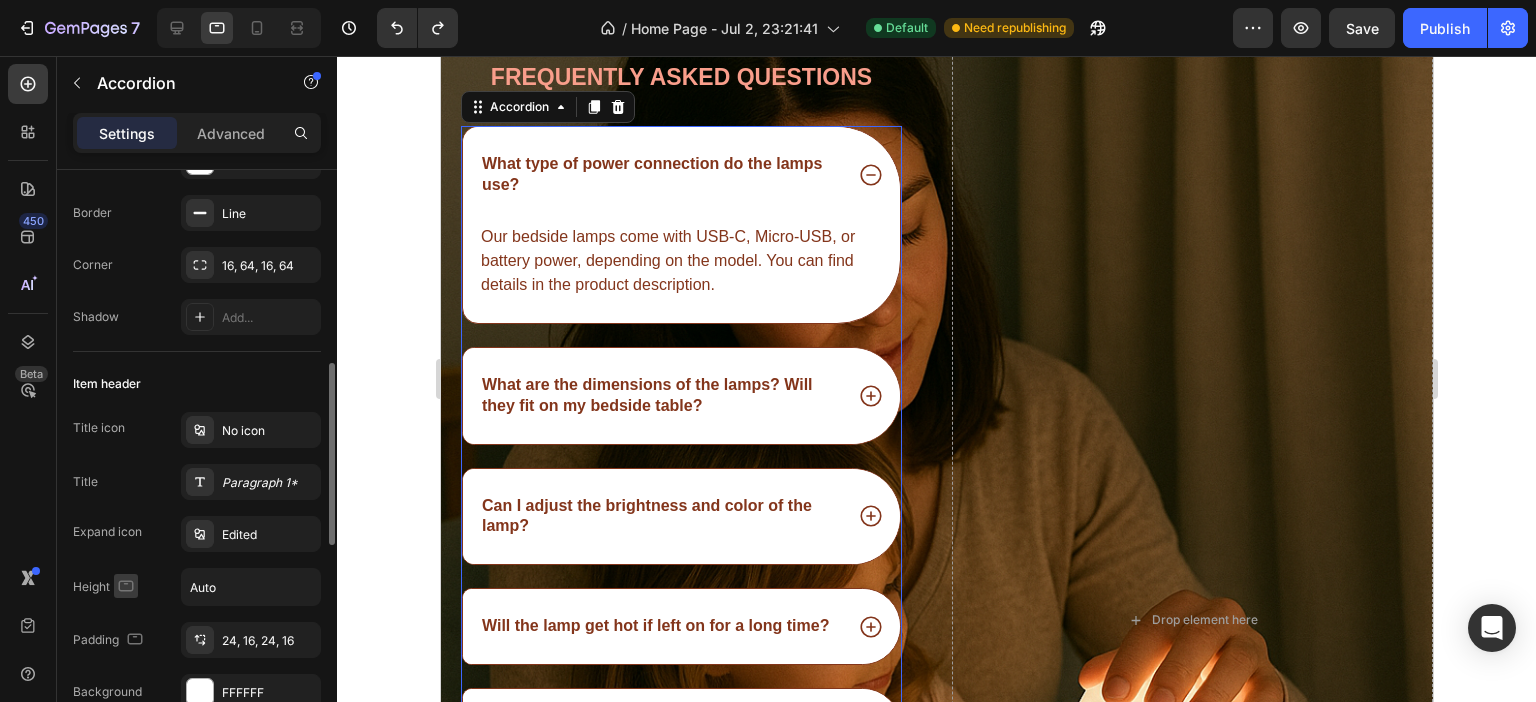 scroll, scrollTop: 300, scrollLeft: 0, axis: vertical 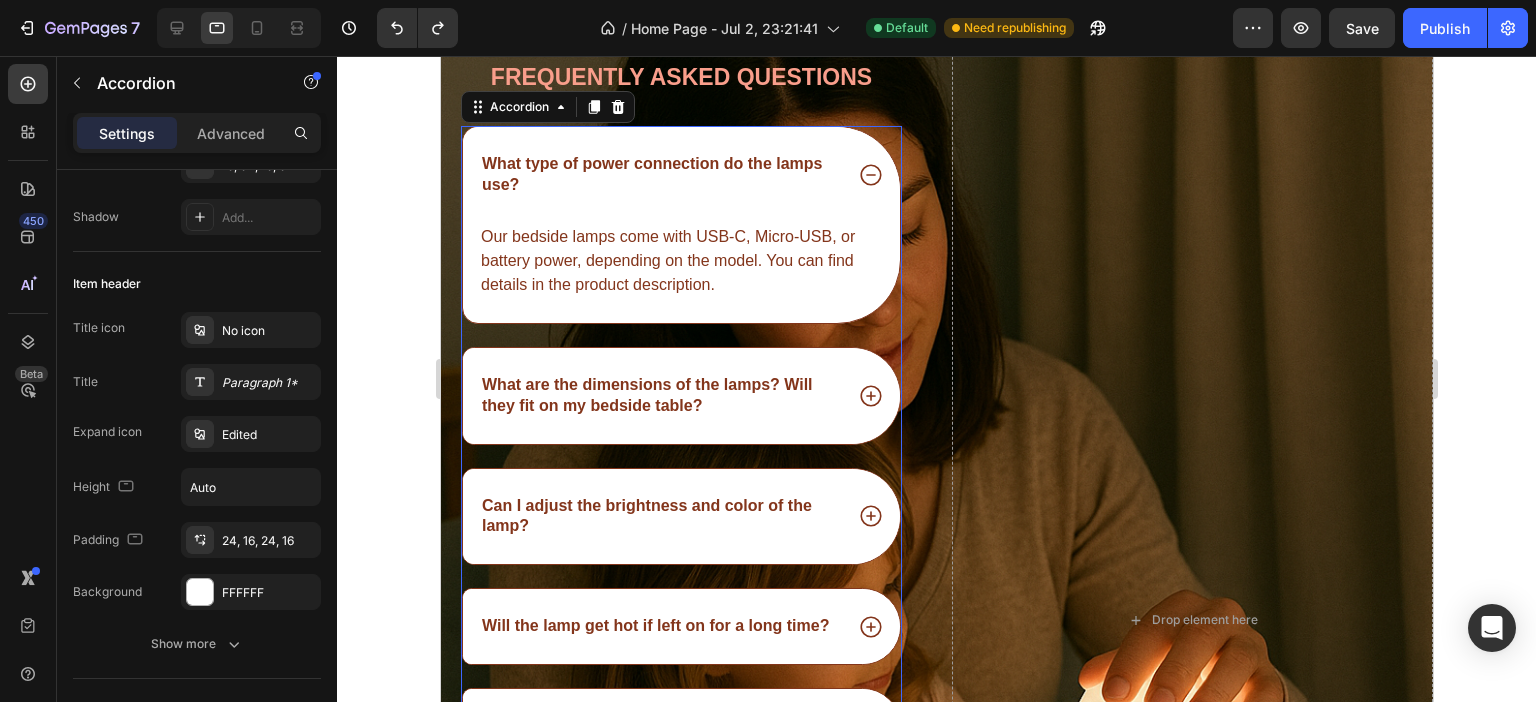 click 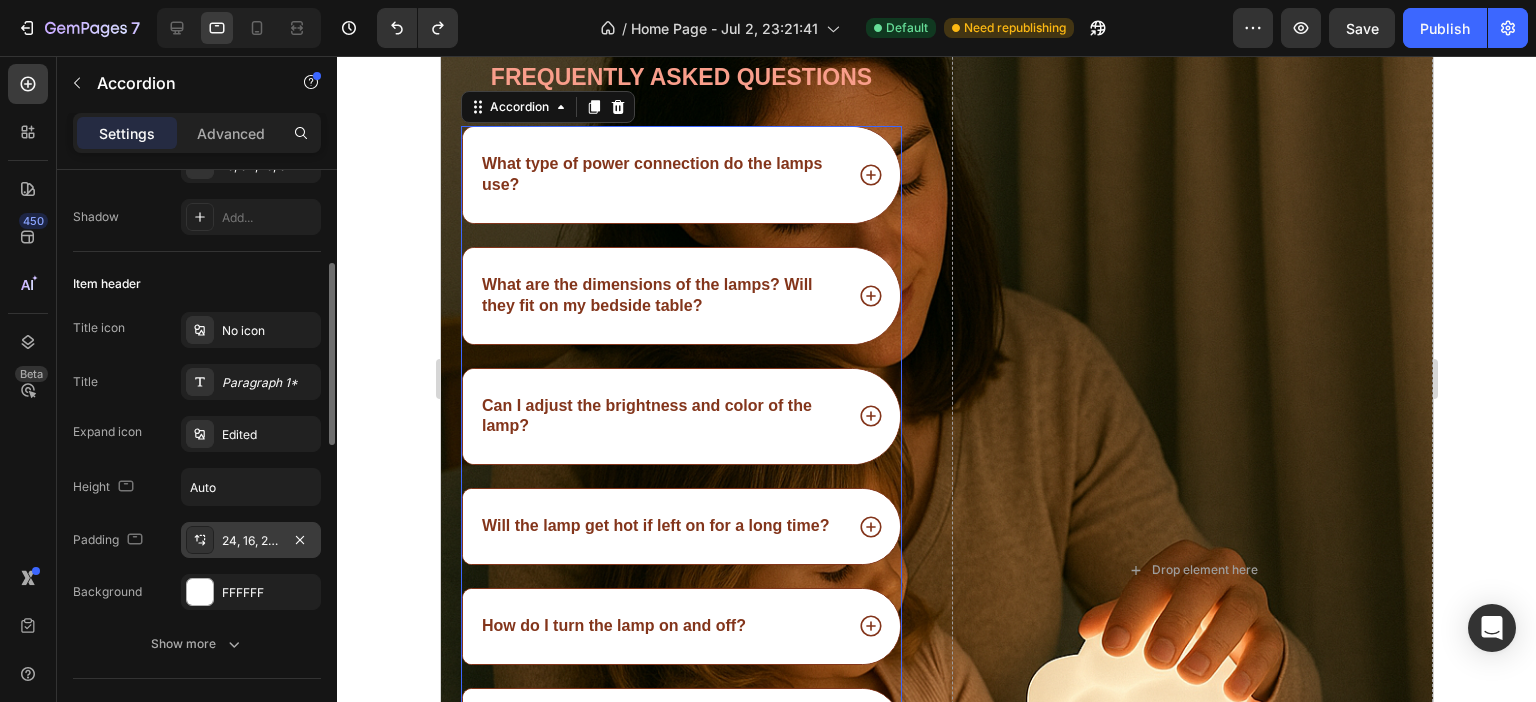 click on "24, 16, 24, 16" at bounding box center [251, 541] 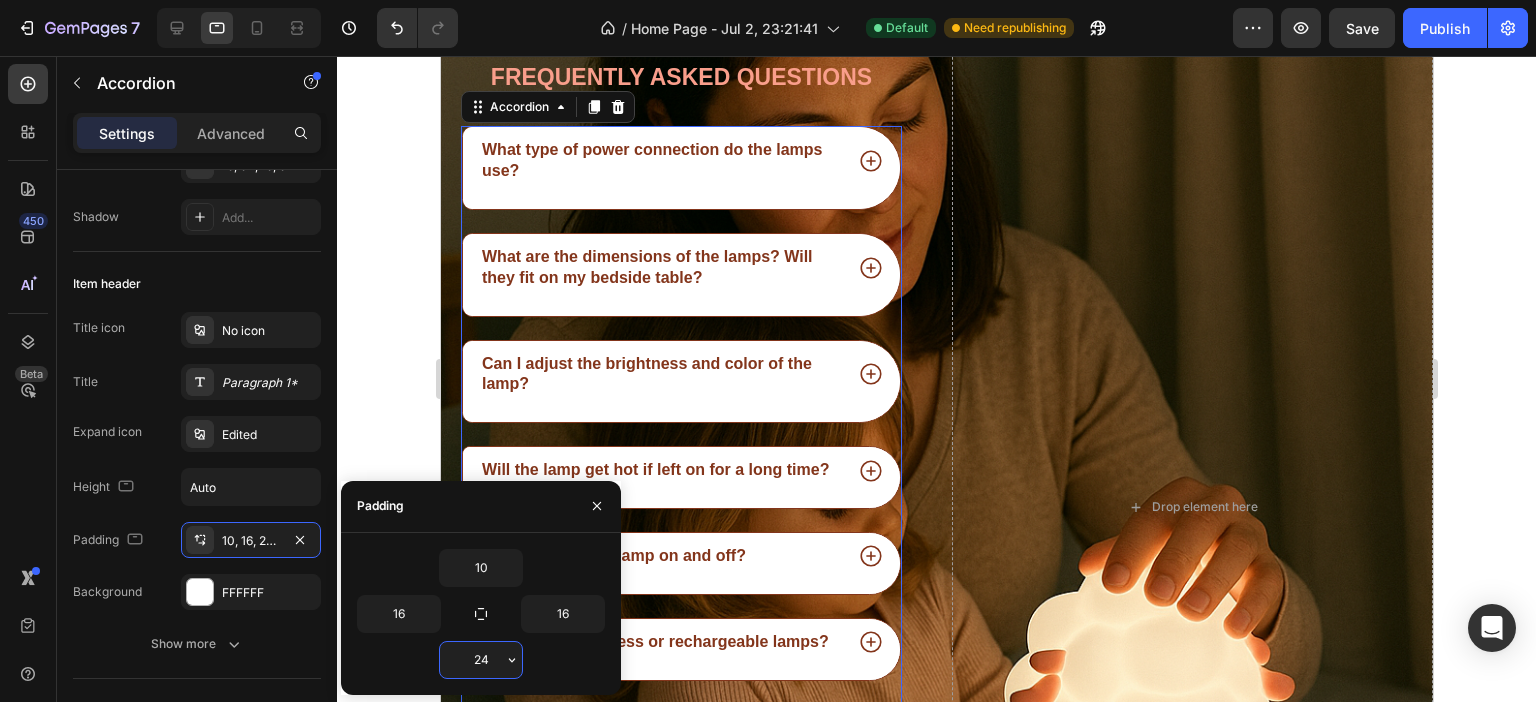 click on "24" at bounding box center [481, 660] 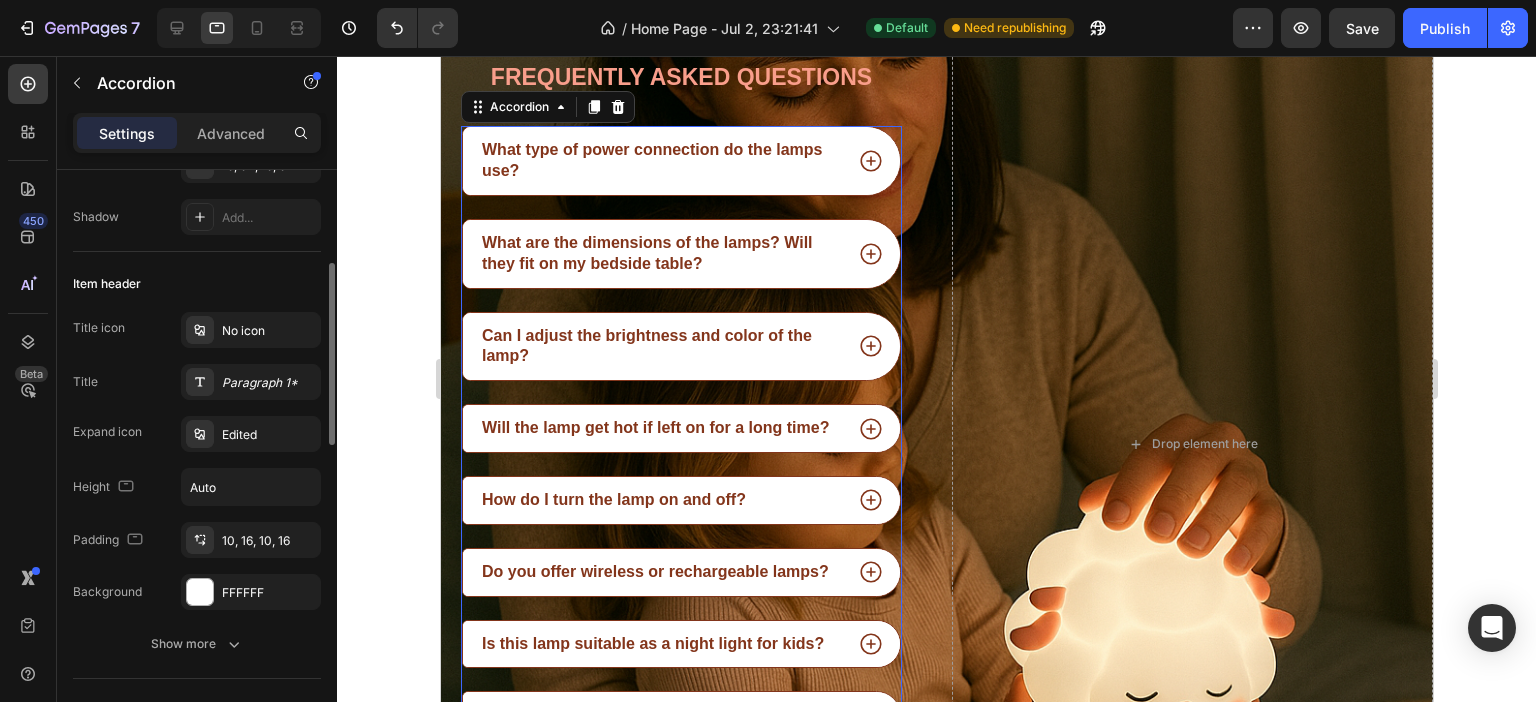click on "Title icon No icon Title Paragraph 1* Expand icon Edited Height Auto Padding 10, 16, 10, 16 Background FFFFFF" at bounding box center [197, 461] 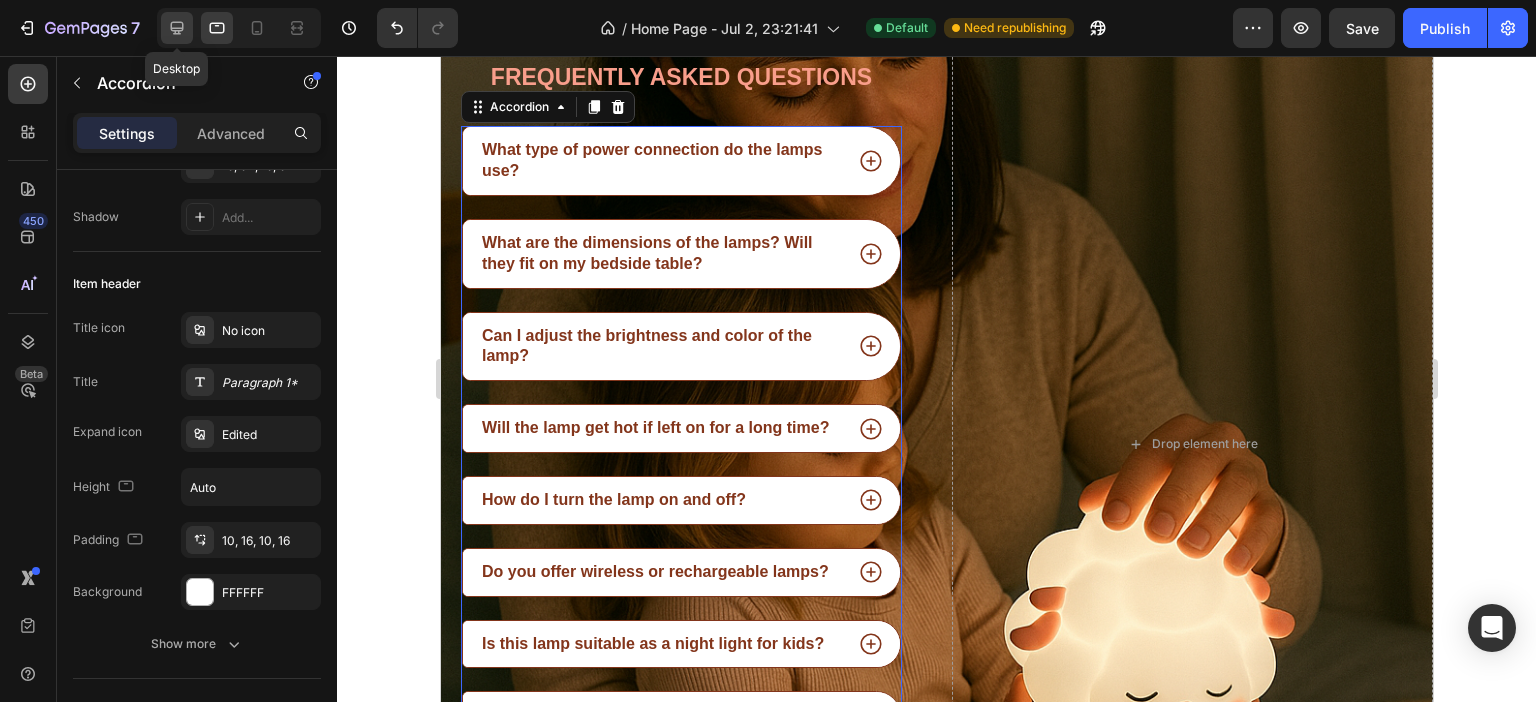 click 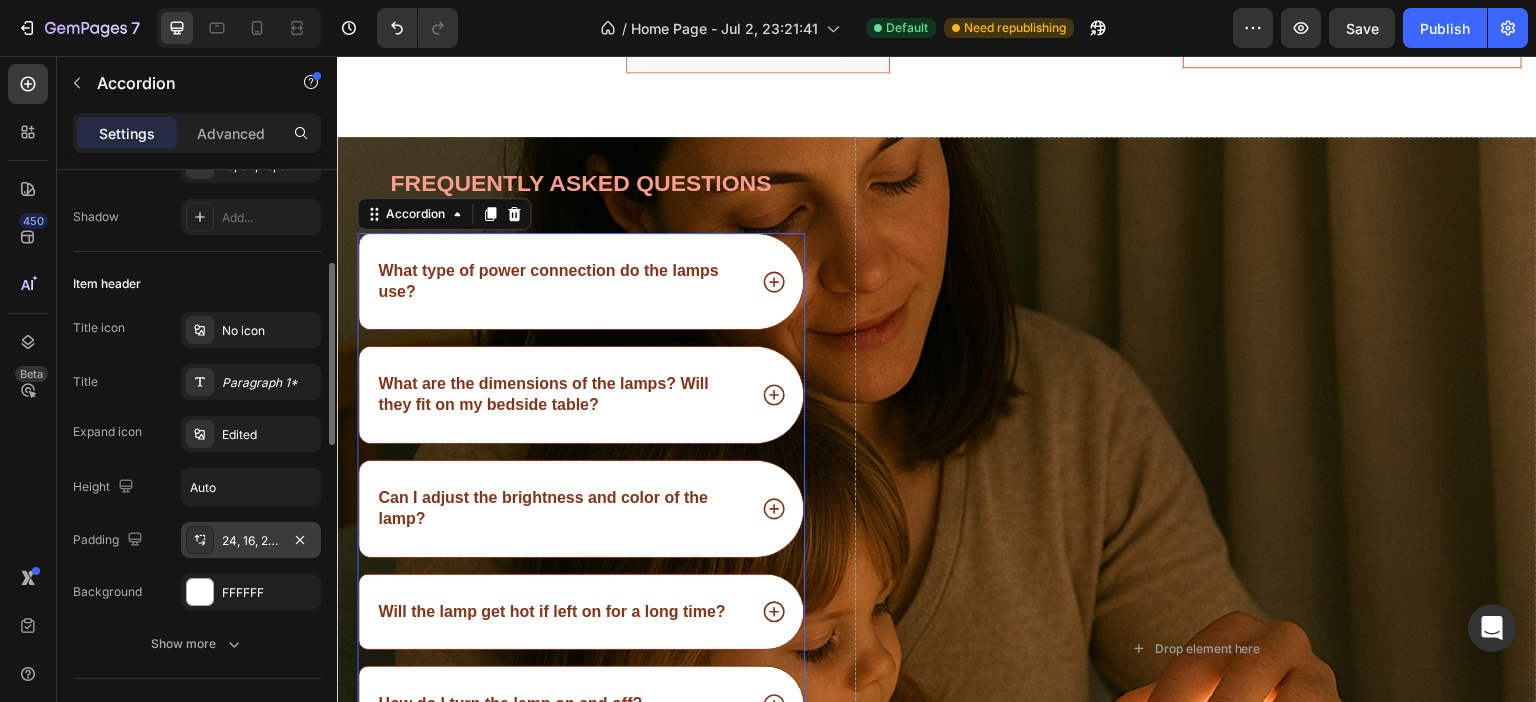 scroll, scrollTop: 3269, scrollLeft: 0, axis: vertical 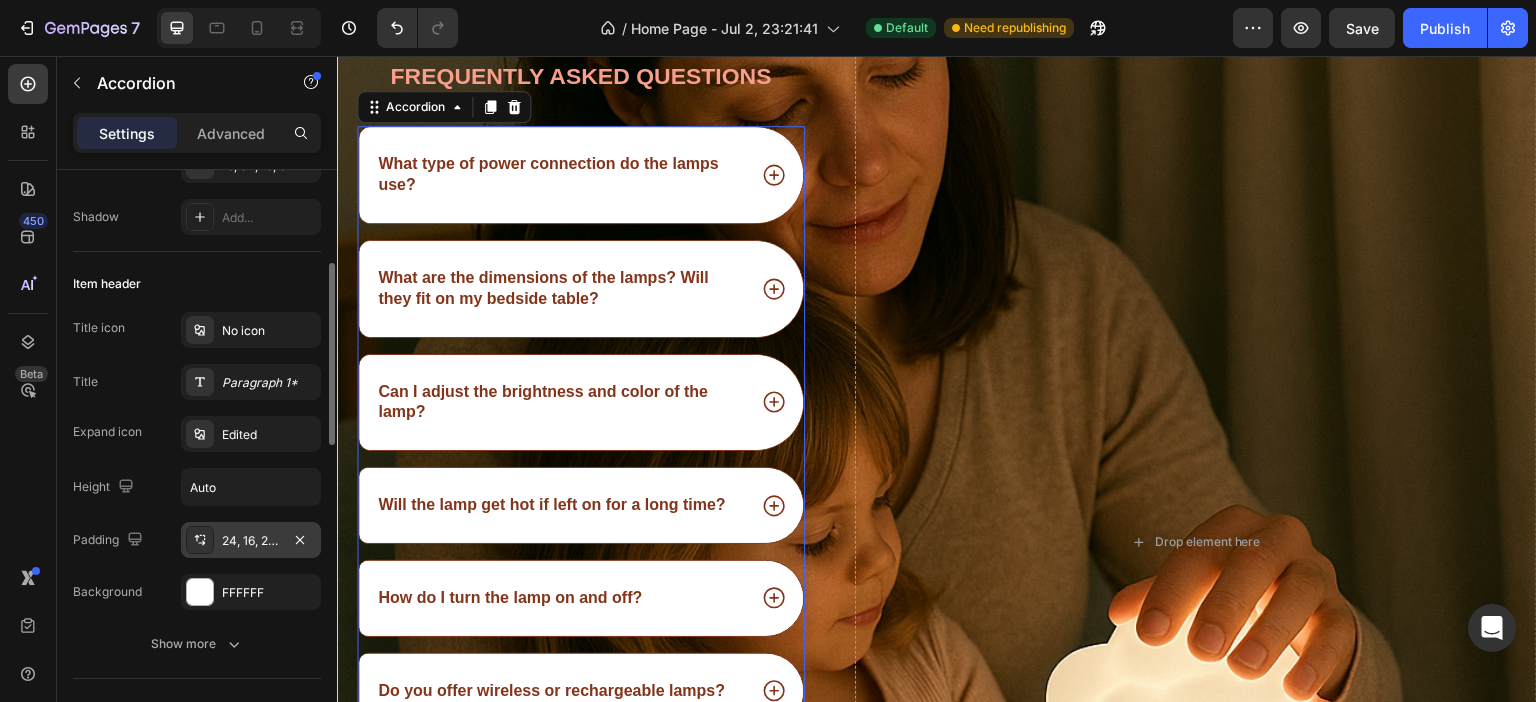 click on "24, 16, 24, 16" at bounding box center [251, 541] 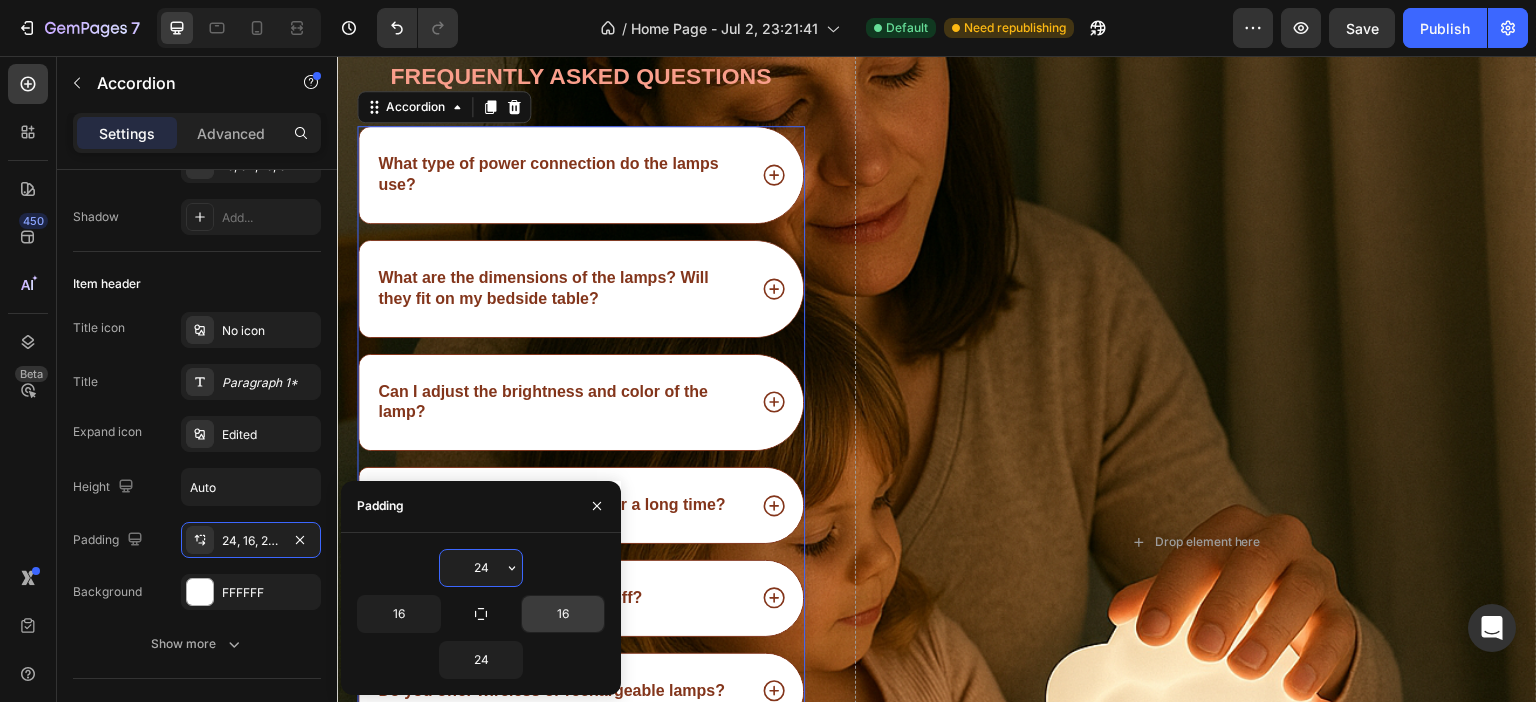 paste on "10" 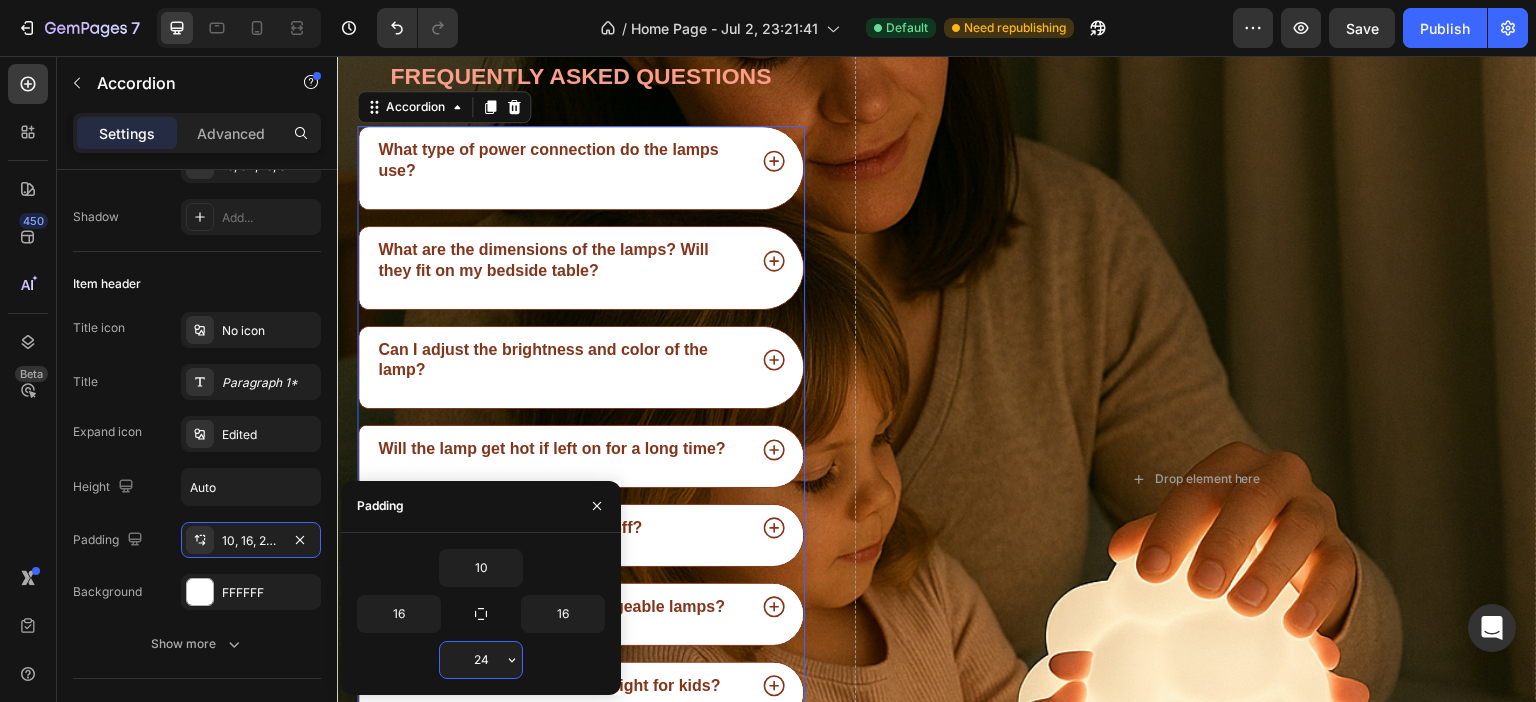 click on "24" at bounding box center [481, 660] 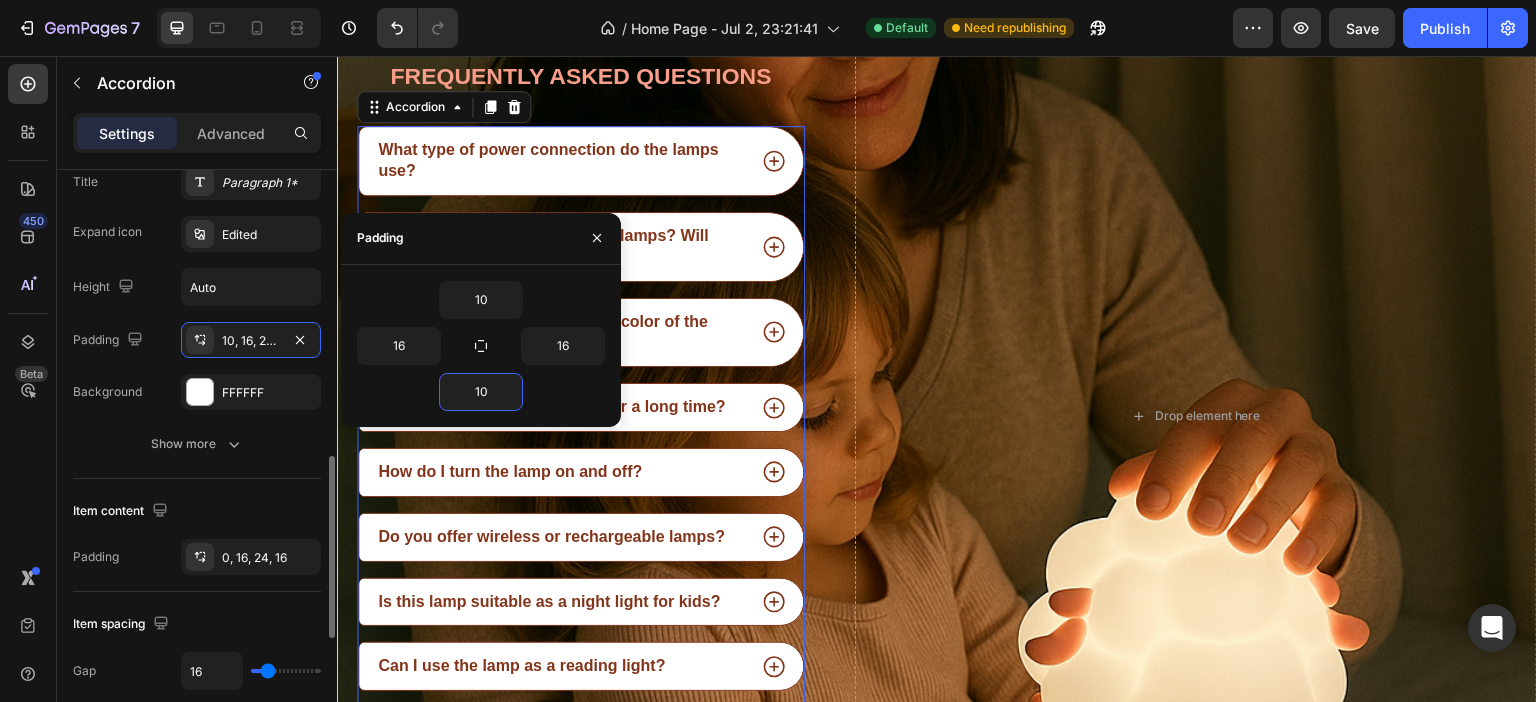 scroll, scrollTop: 600, scrollLeft: 0, axis: vertical 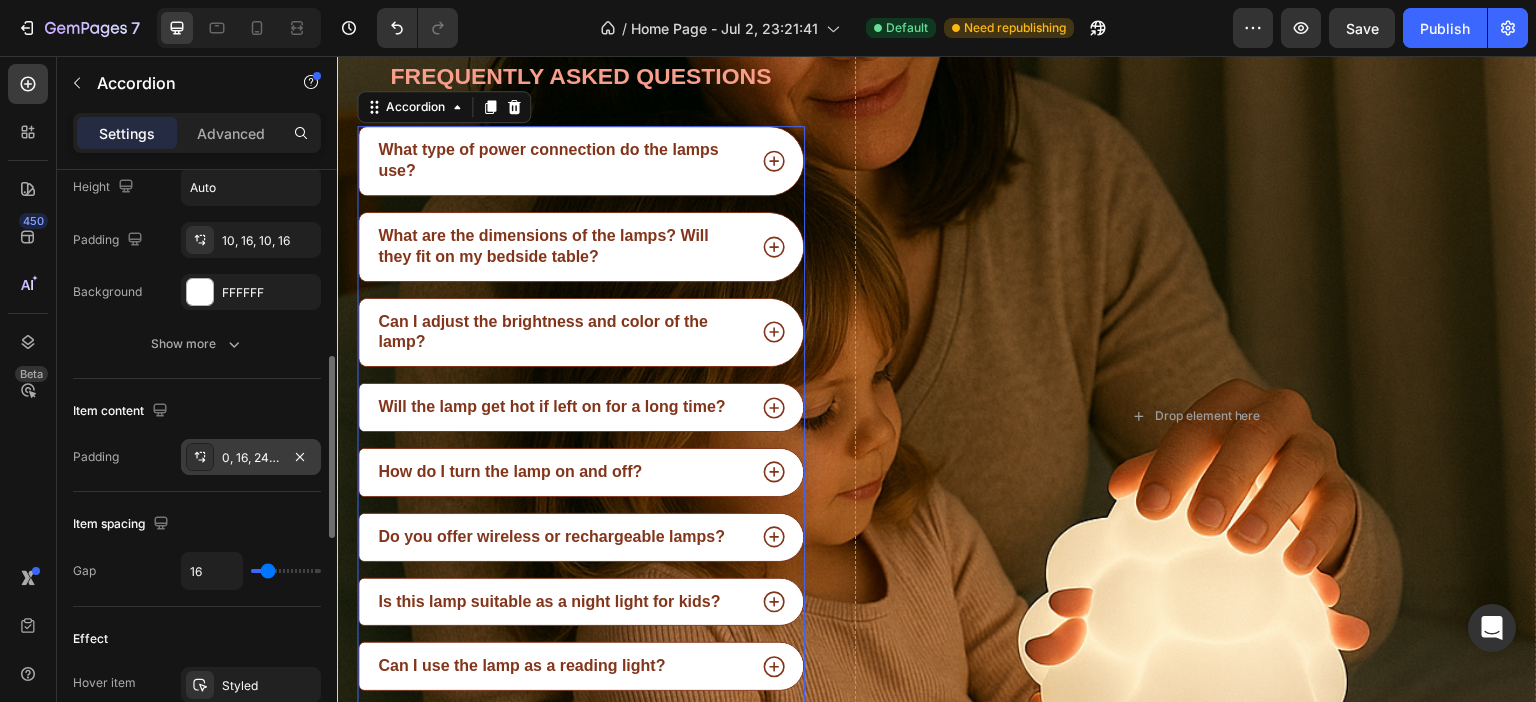 click on "0, 16, 24, 16" at bounding box center (251, 458) 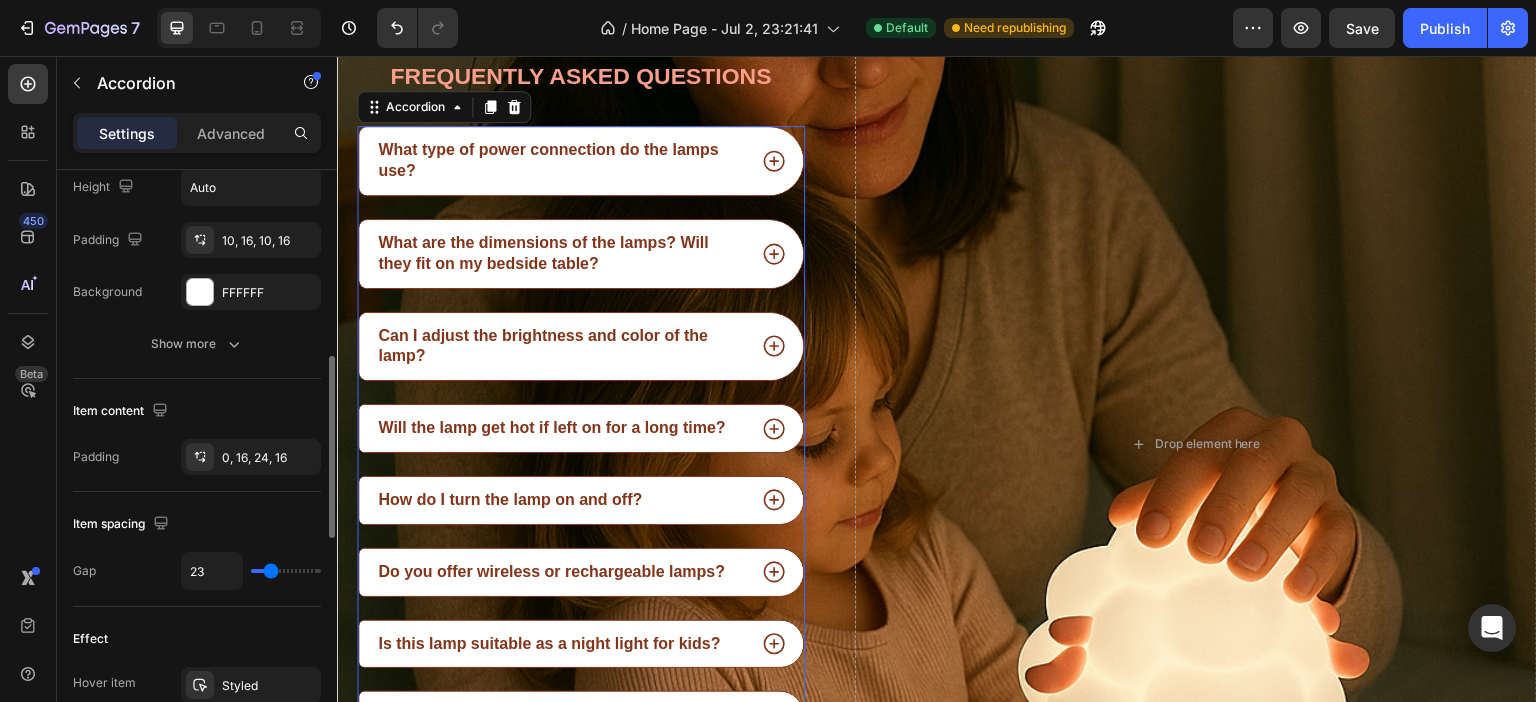 click at bounding box center (286, 571) 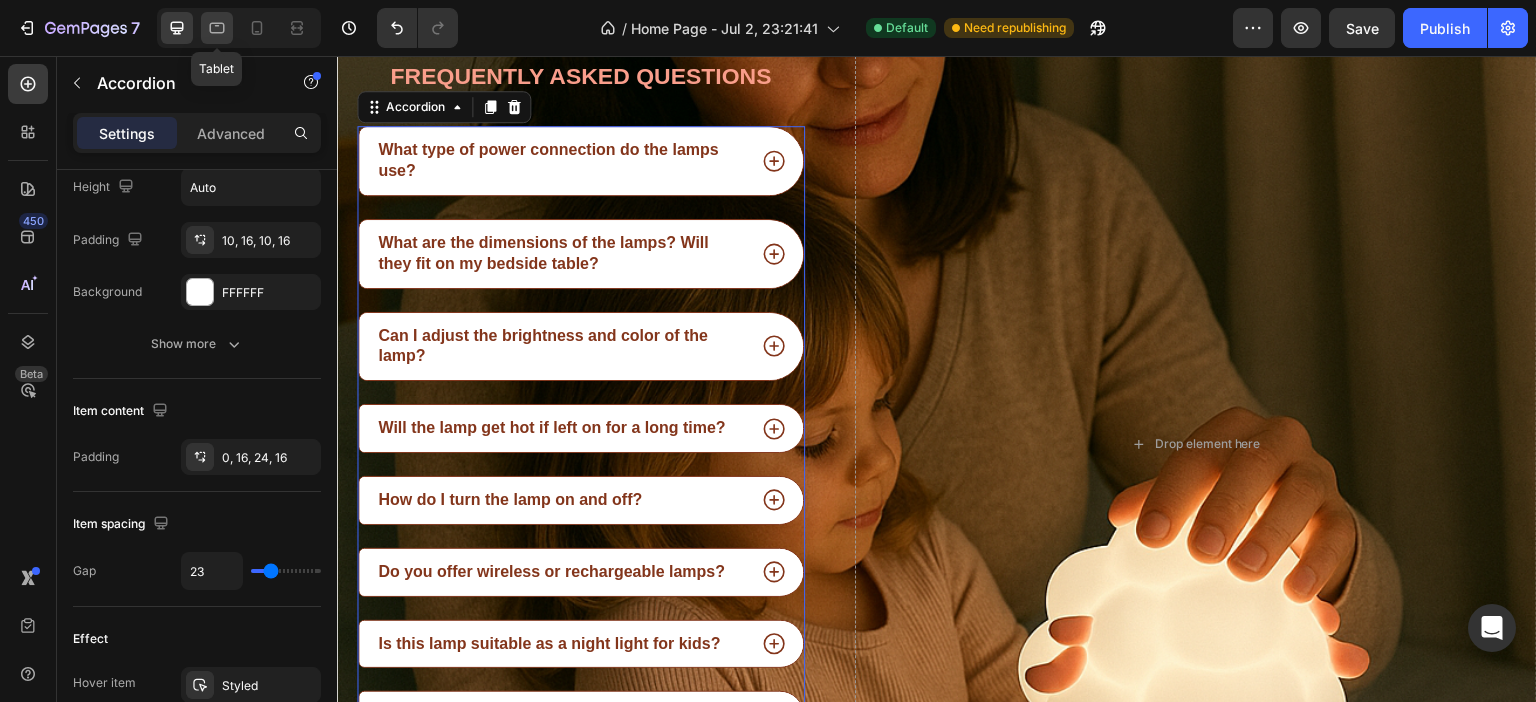 click 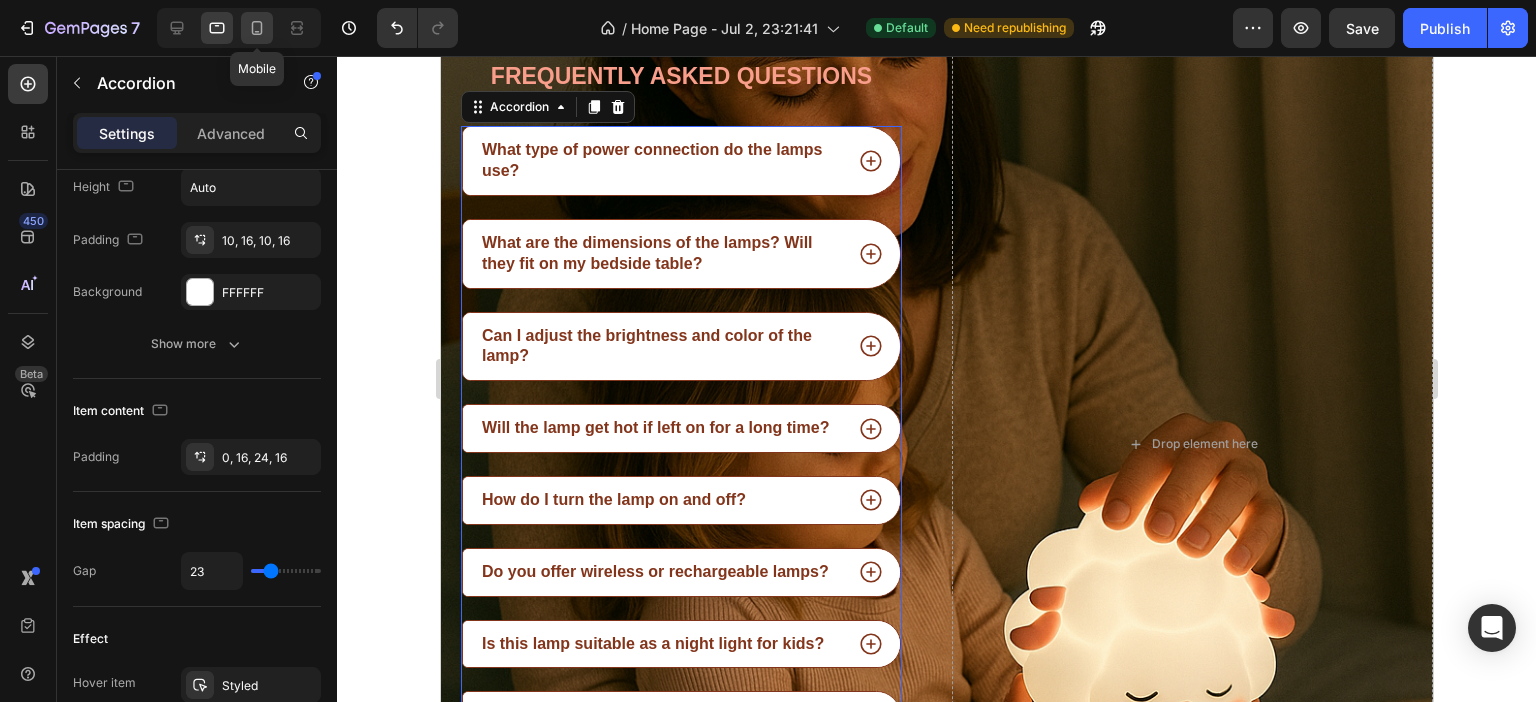 click 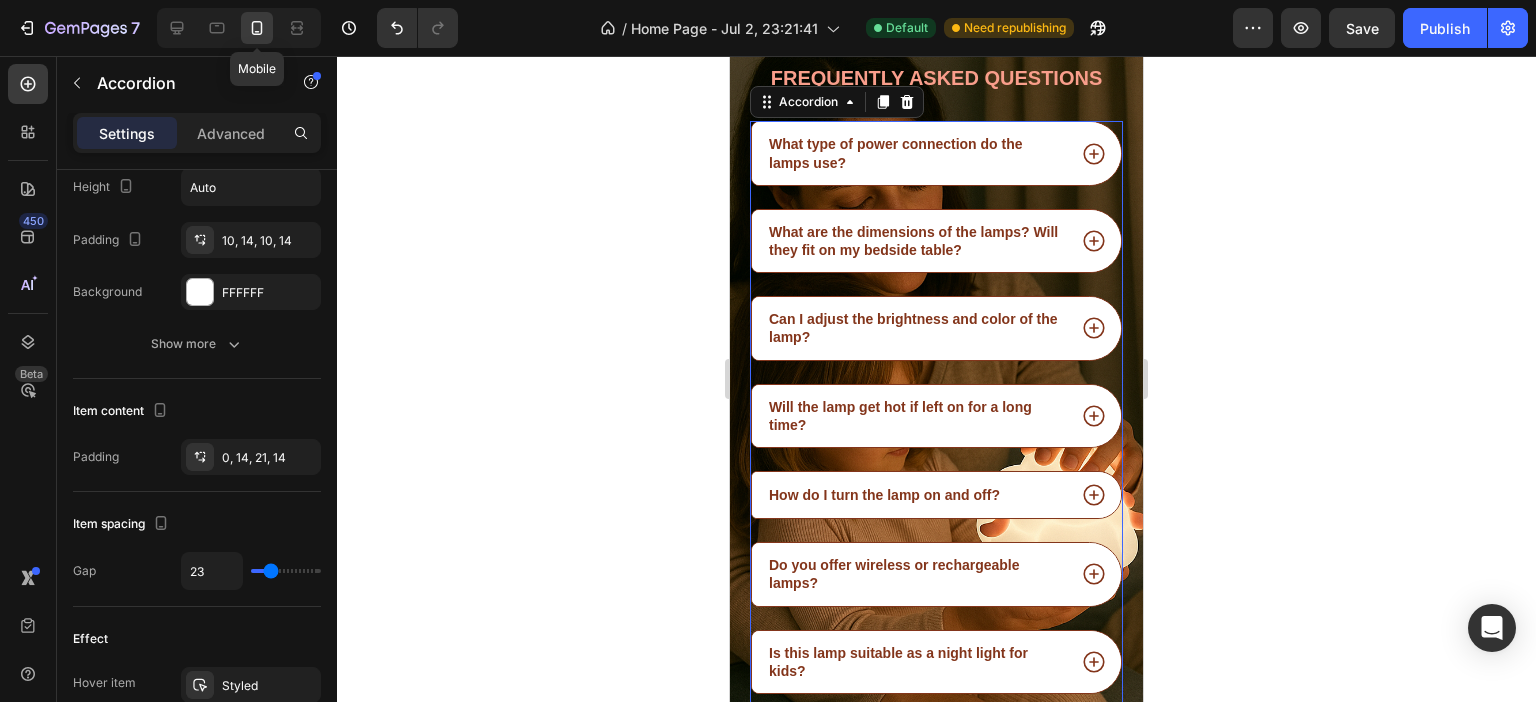 scroll, scrollTop: 3014, scrollLeft: 0, axis: vertical 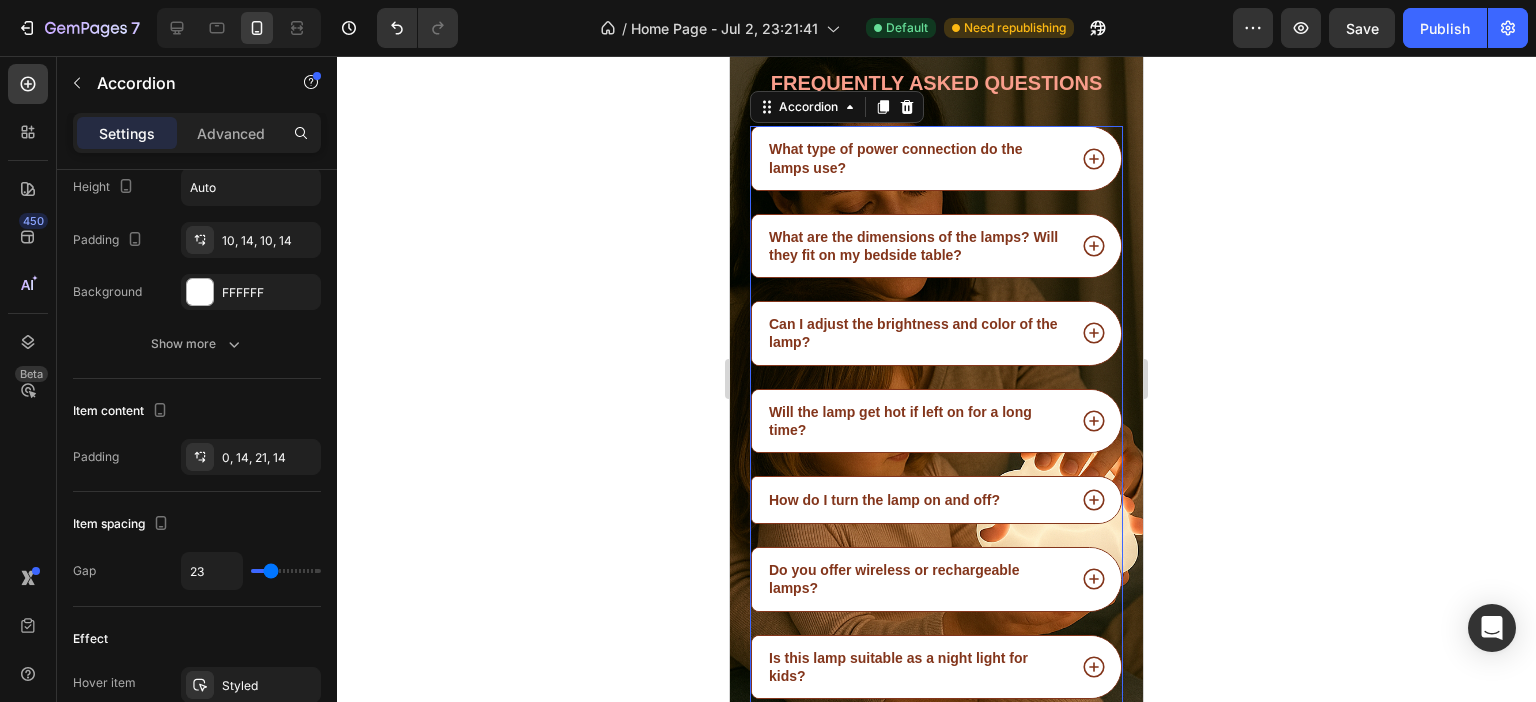 drag, startPoint x: 217, startPoint y: 29, endPoint x: 220, endPoint y: 9, distance: 20.22375 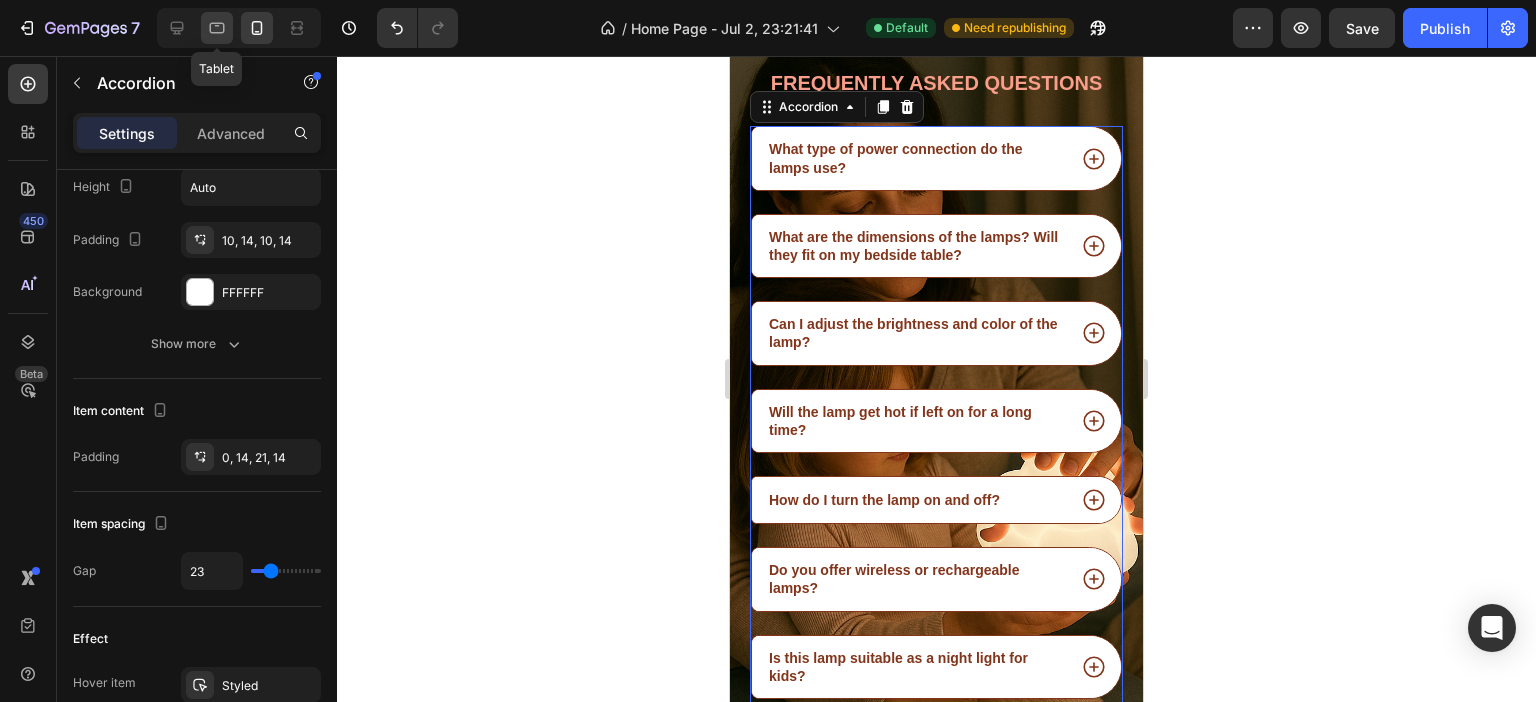 click 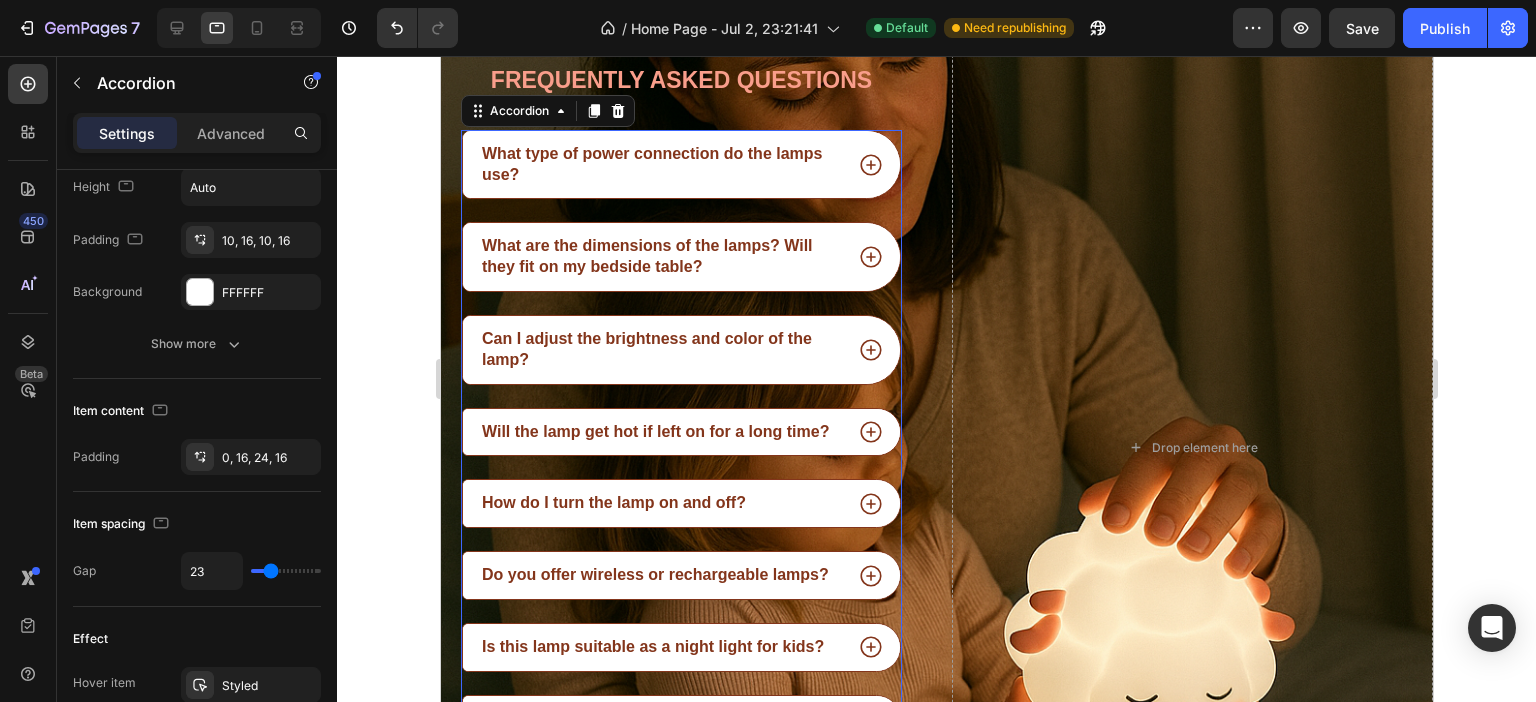 scroll, scrollTop: 2869, scrollLeft: 0, axis: vertical 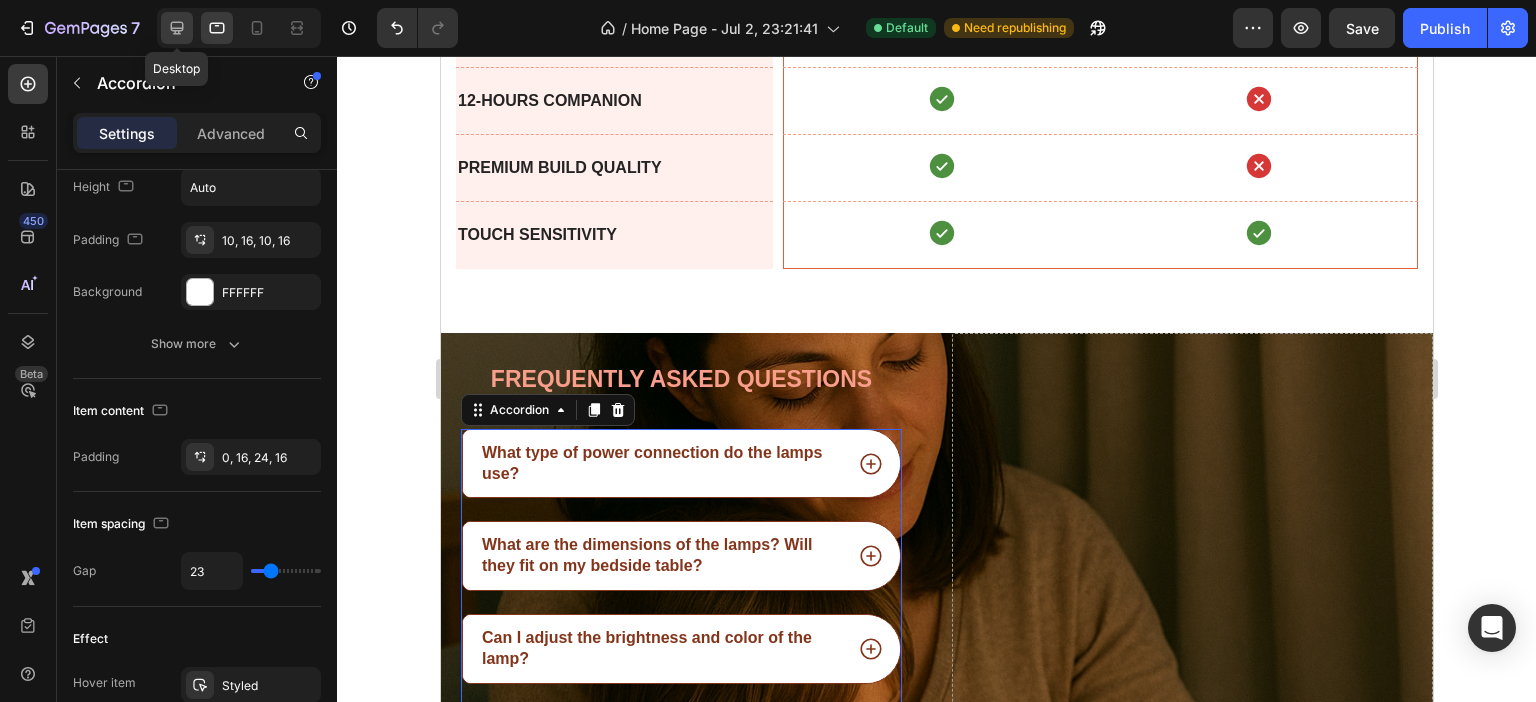 click 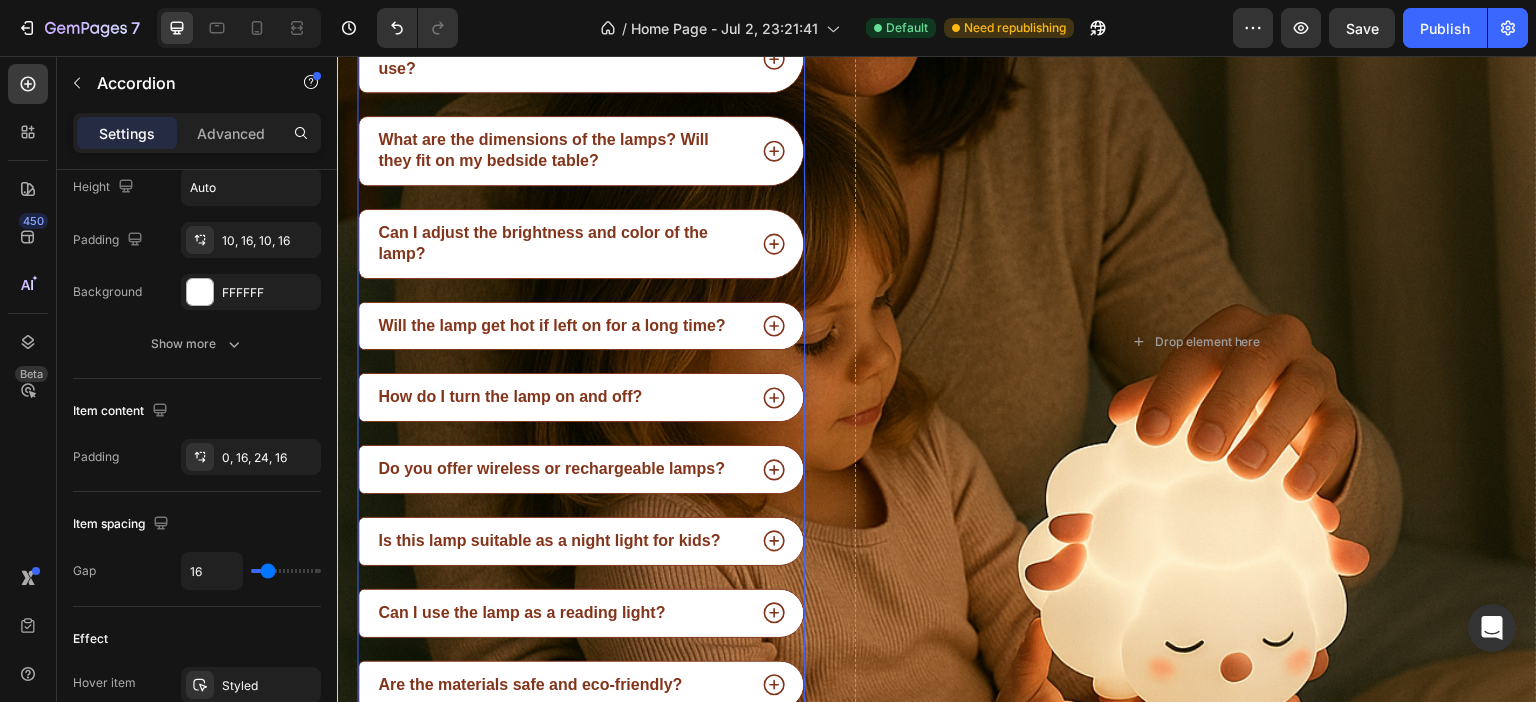 scroll, scrollTop: 3335, scrollLeft: 0, axis: vertical 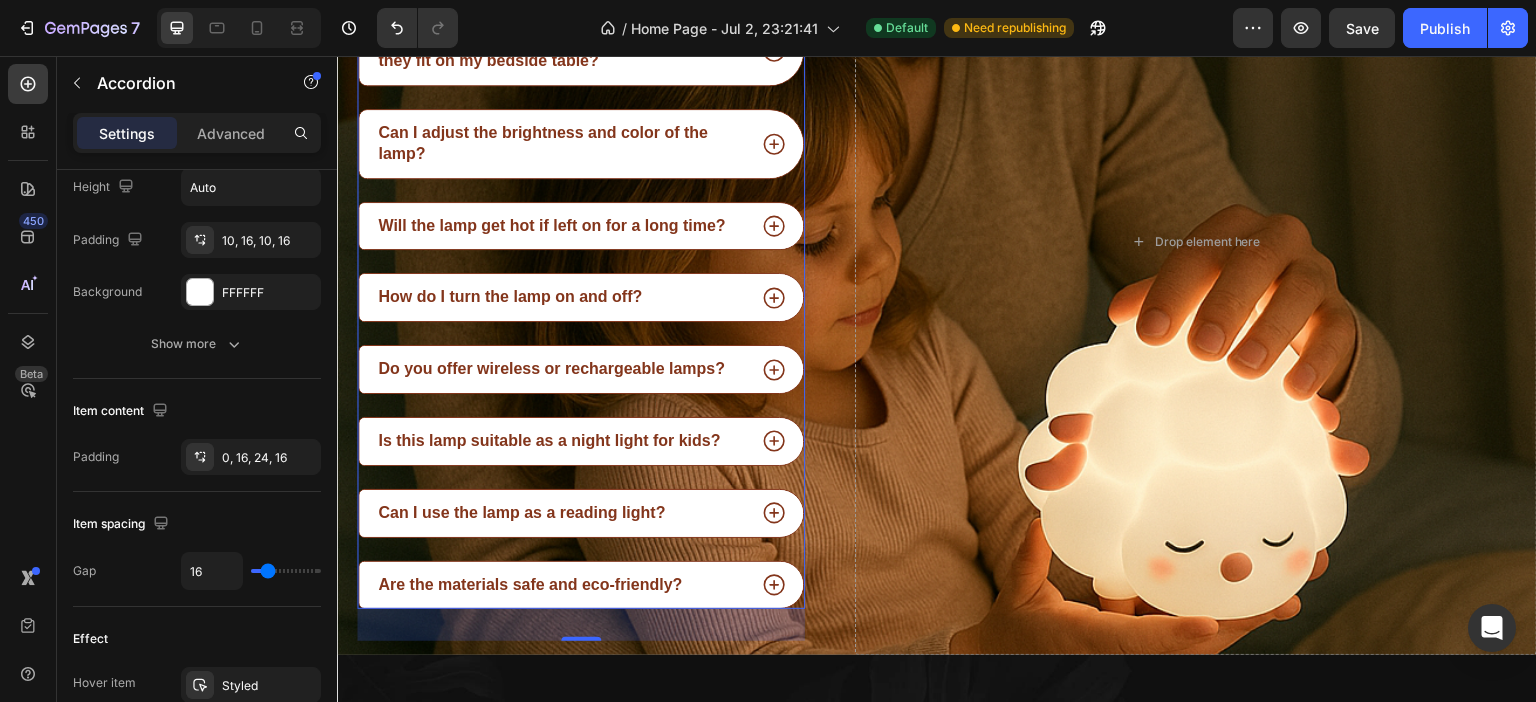 click on "How do I turn the lamp on and off?" at bounding box center (581, 297) 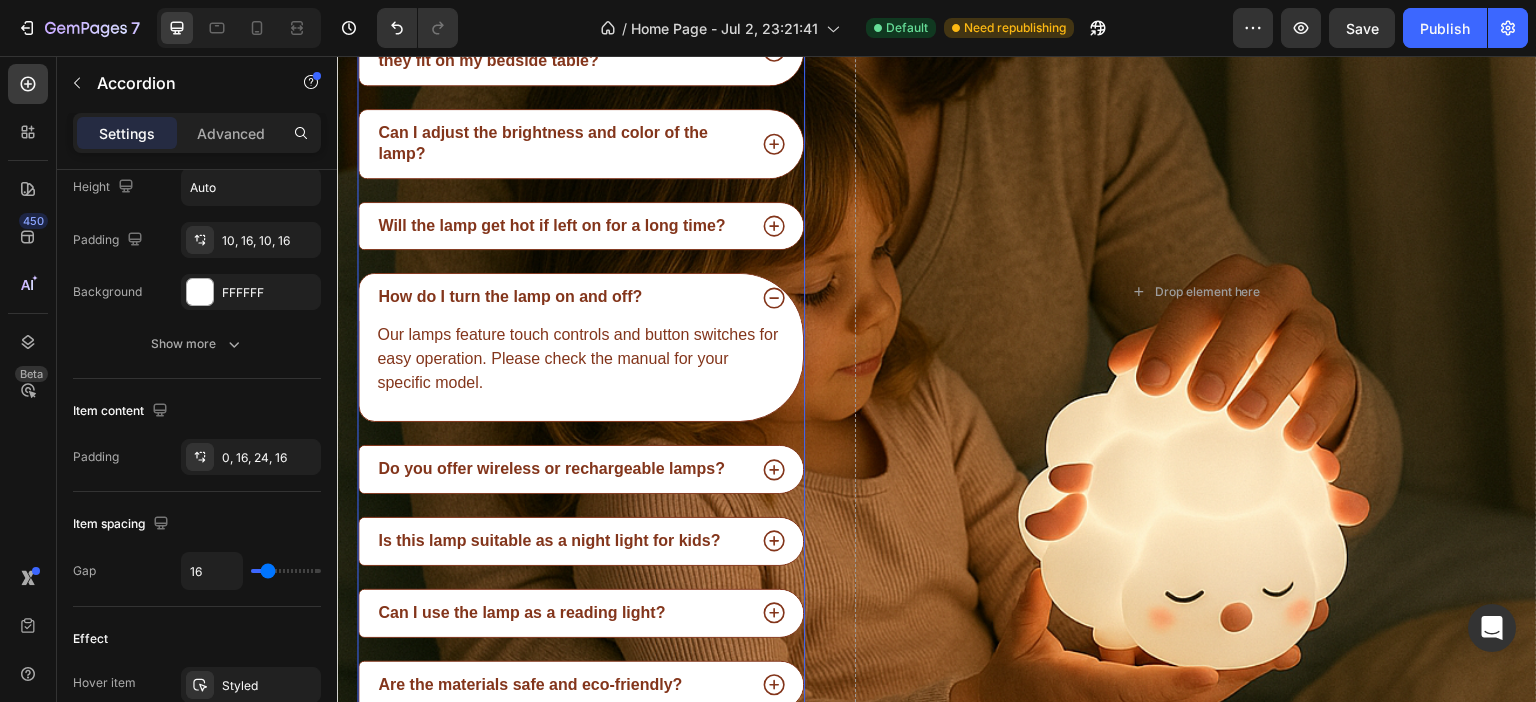 click on "How do I turn the lamp on and off?" at bounding box center (581, 297) 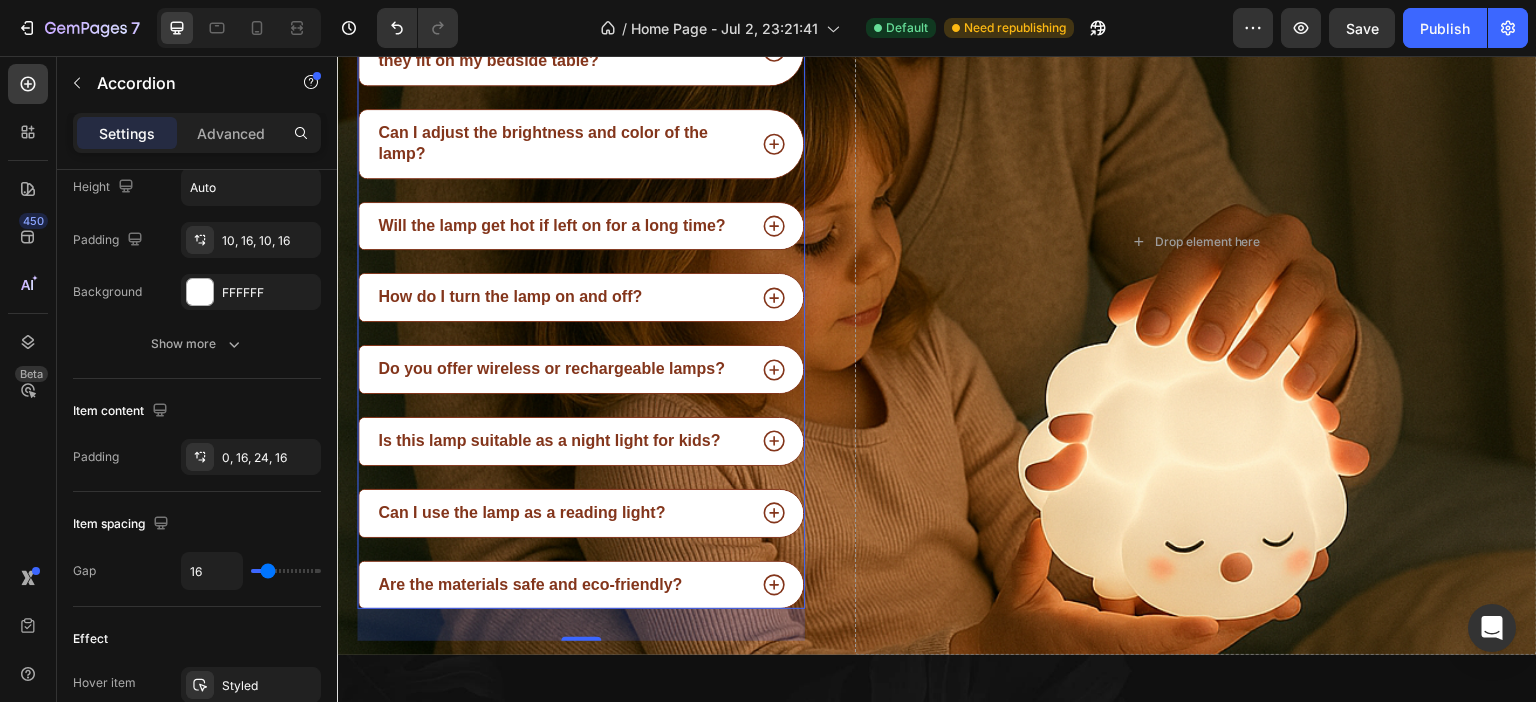 click 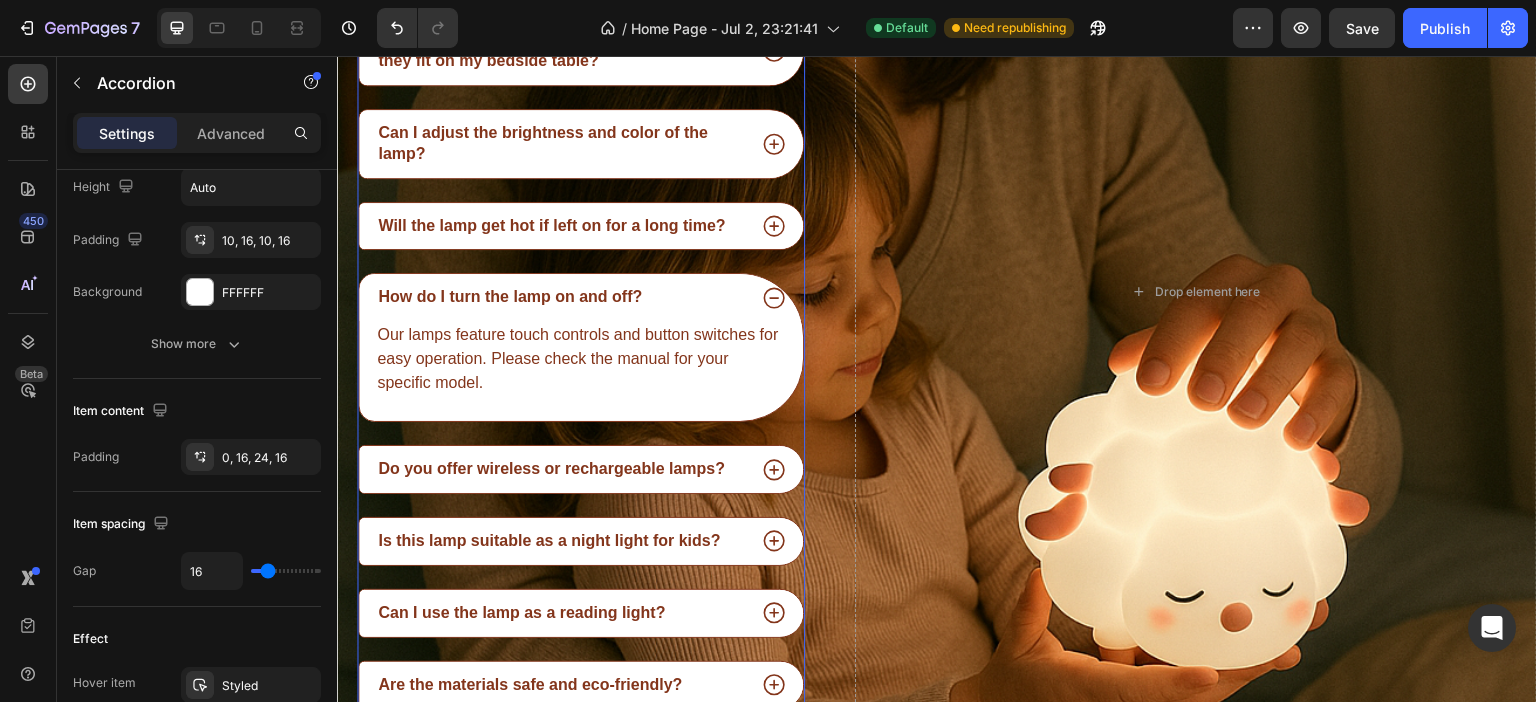 click 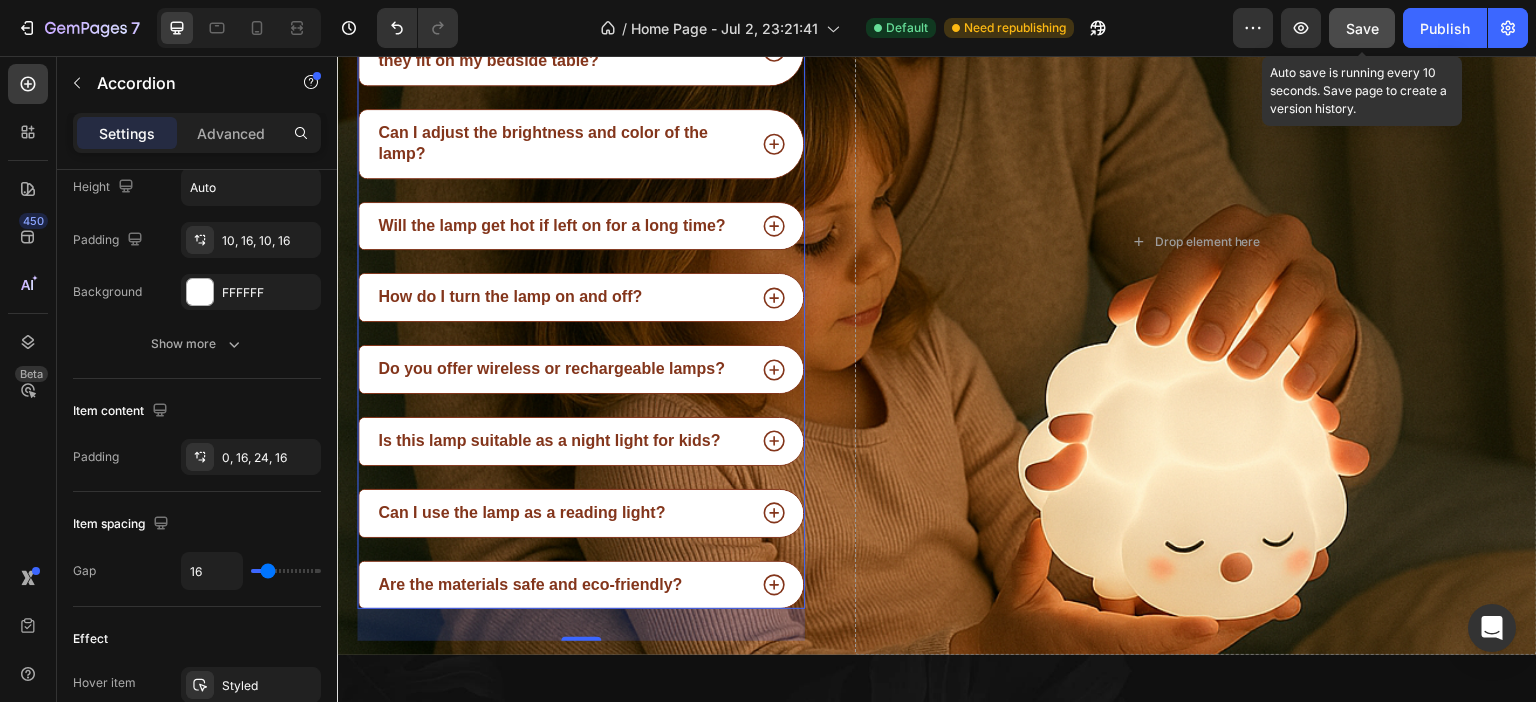 click on "Save" at bounding box center (1362, 28) 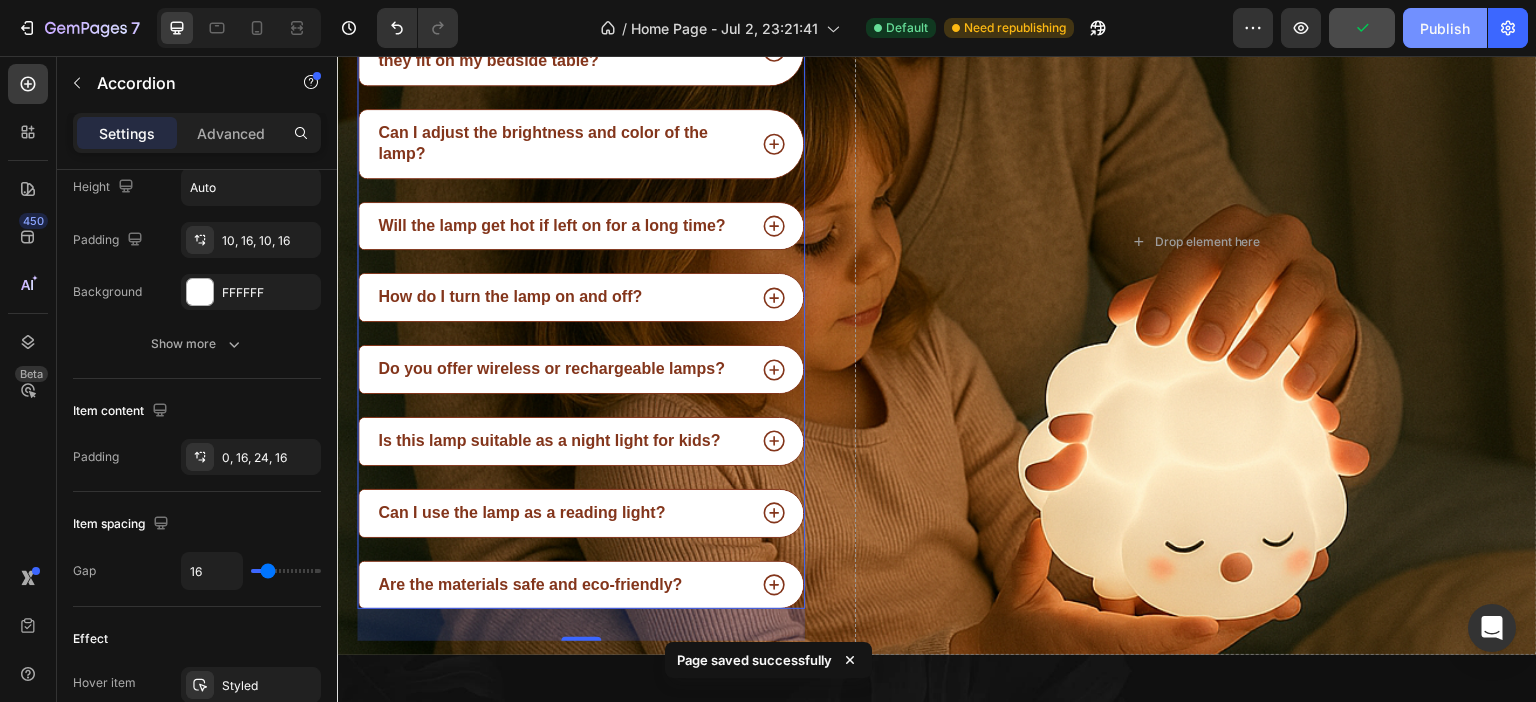 click on "Publish" 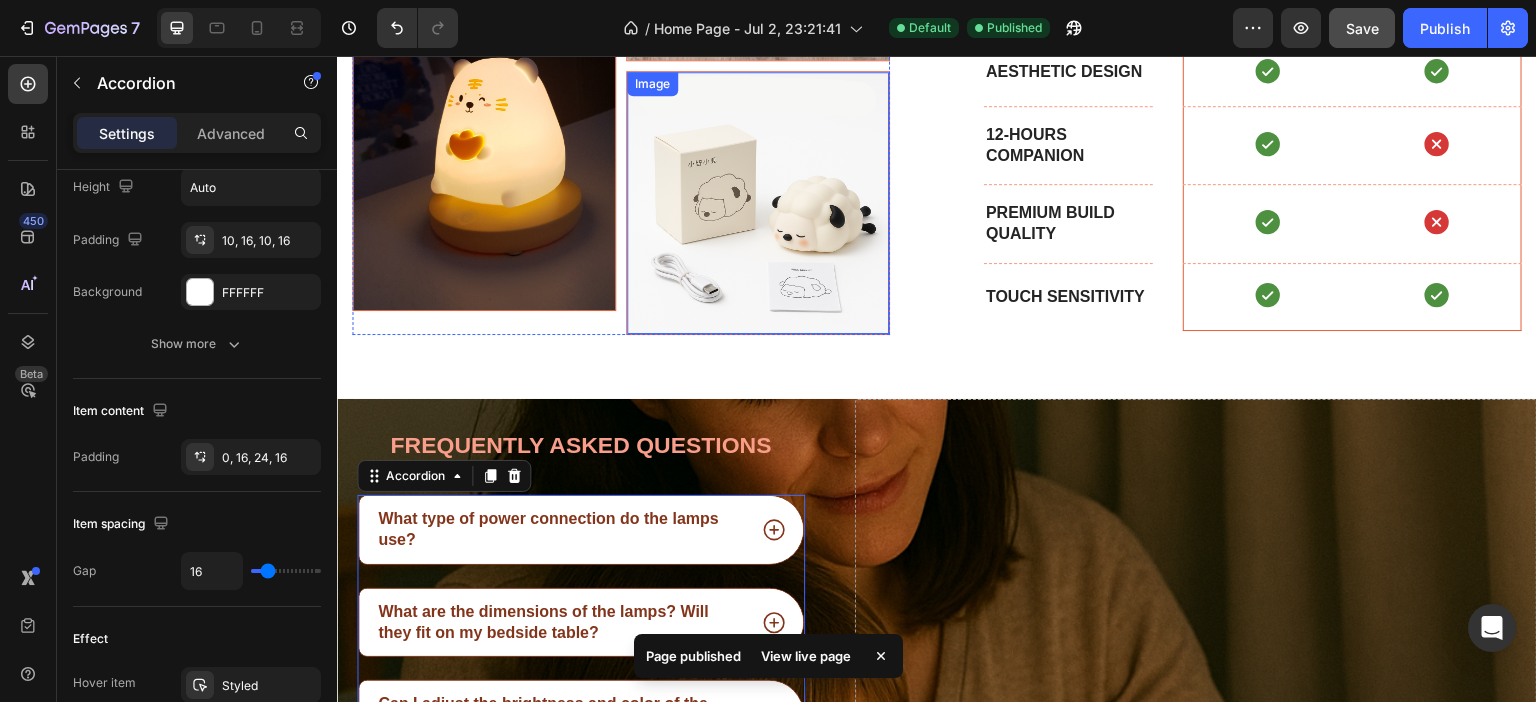 scroll, scrollTop: 2735, scrollLeft: 0, axis: vertical 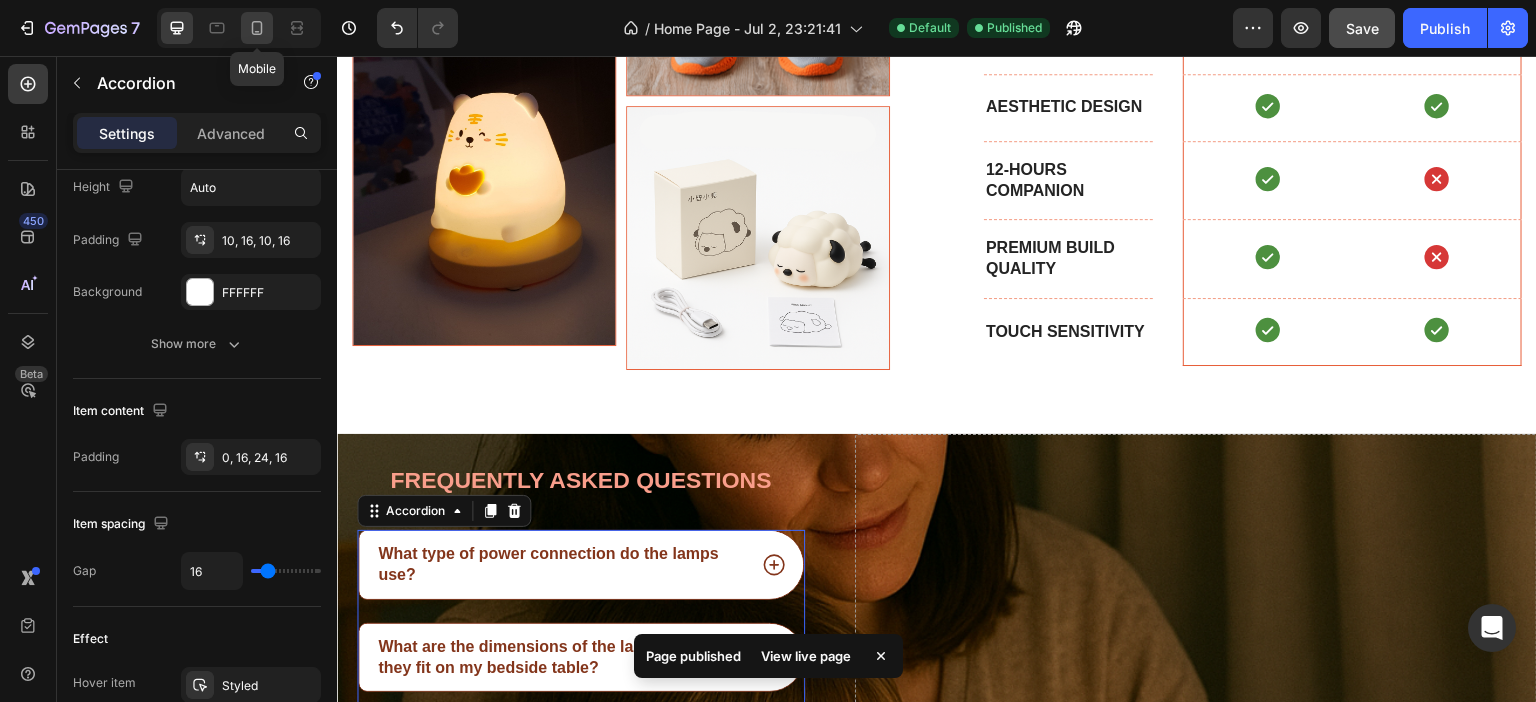 click 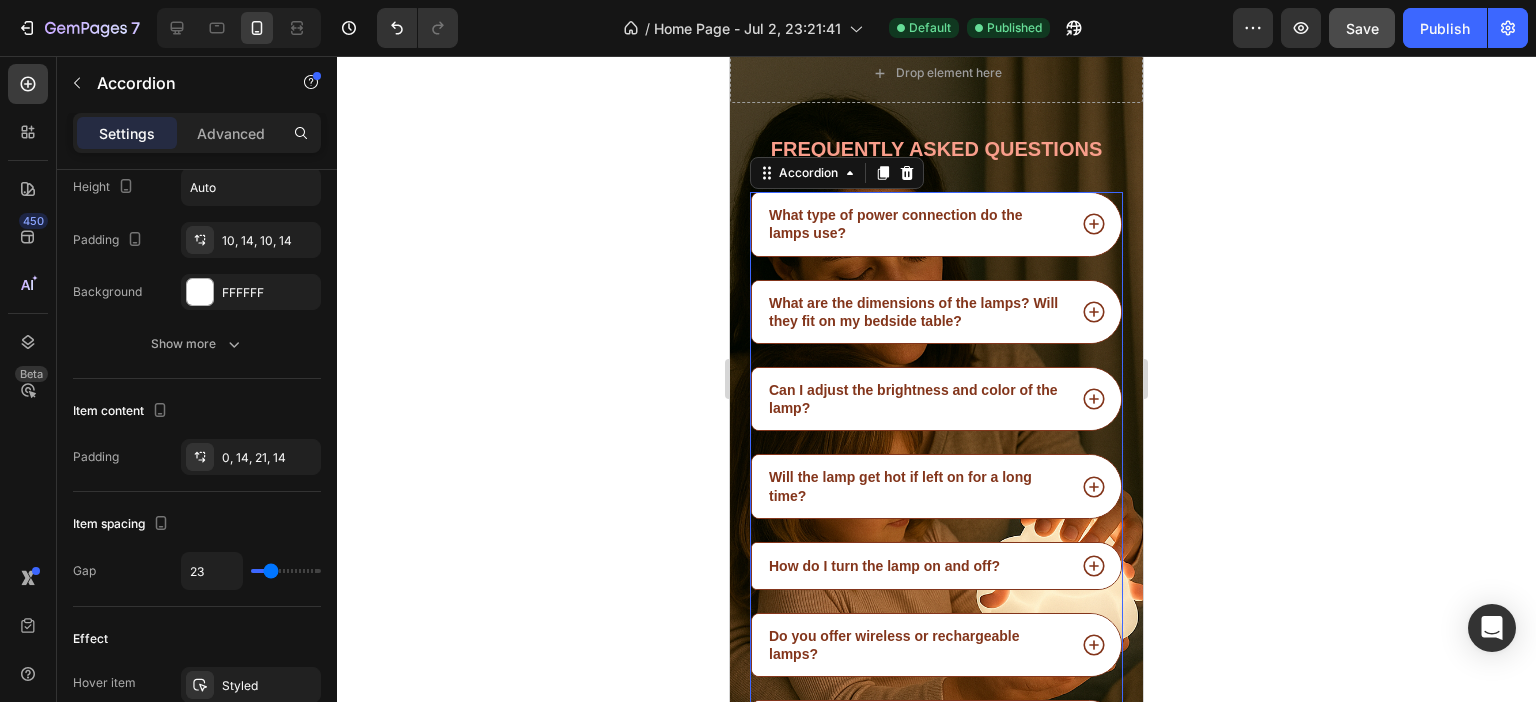 scroll, scrollTop: 2796, scrollLeft: 0, axis: vertical 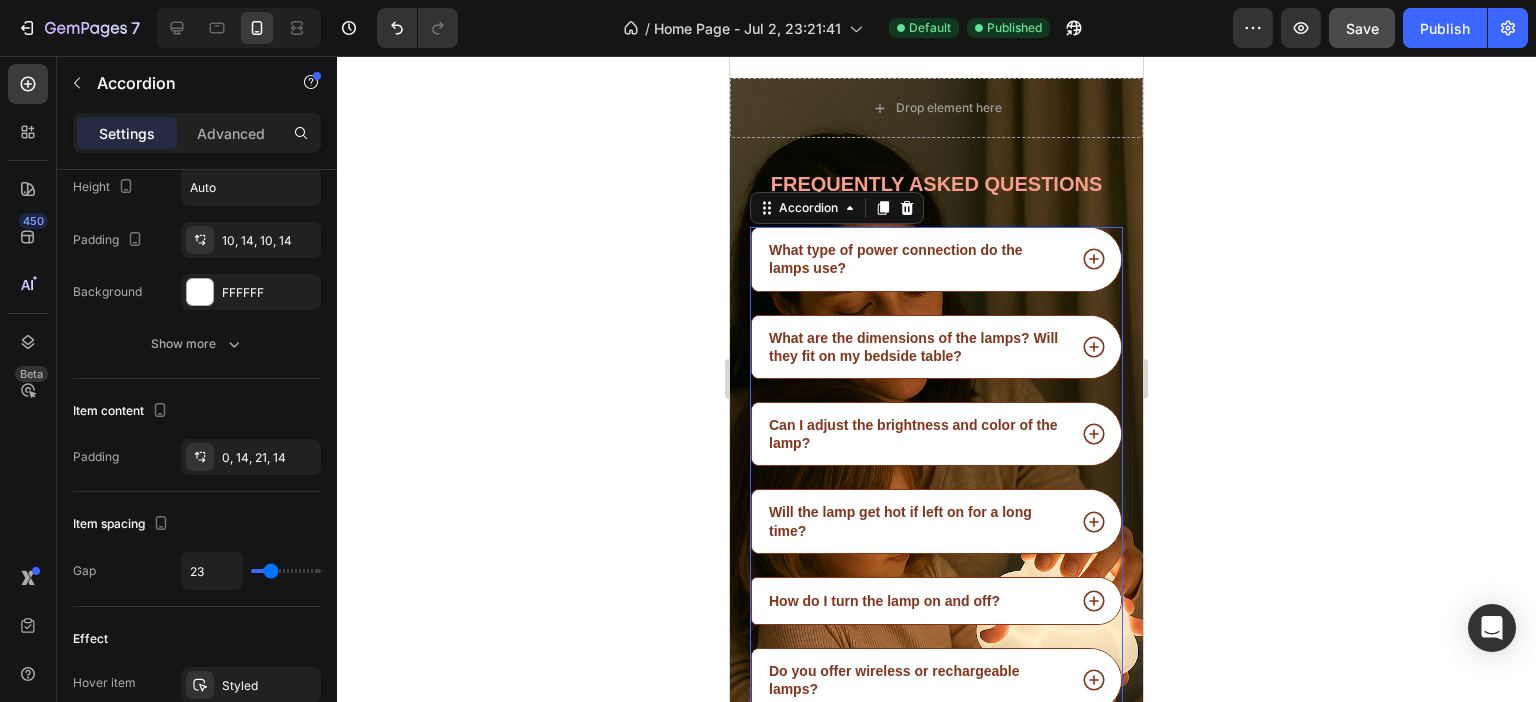 click 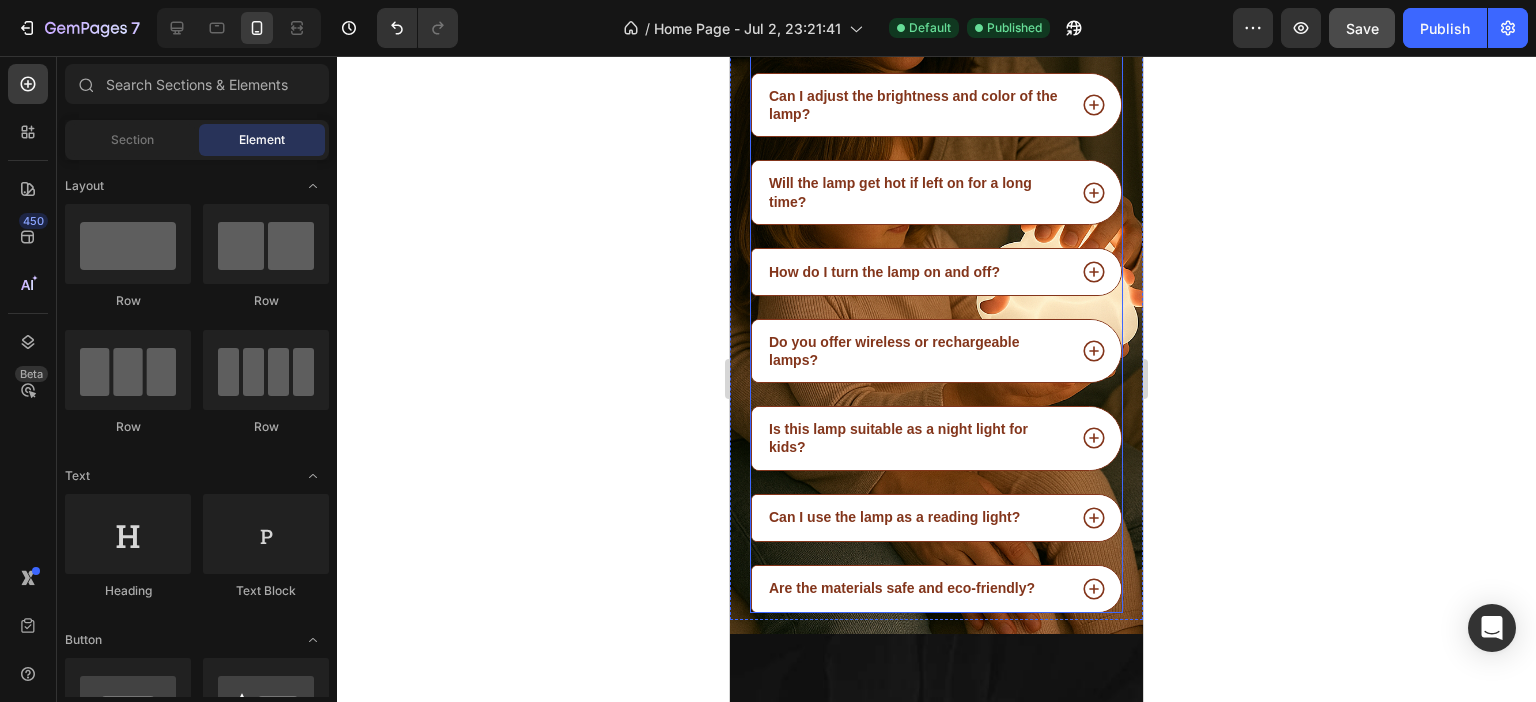 scroll, scrollTop: 3196, scrollLeft: 0, axis: vertical 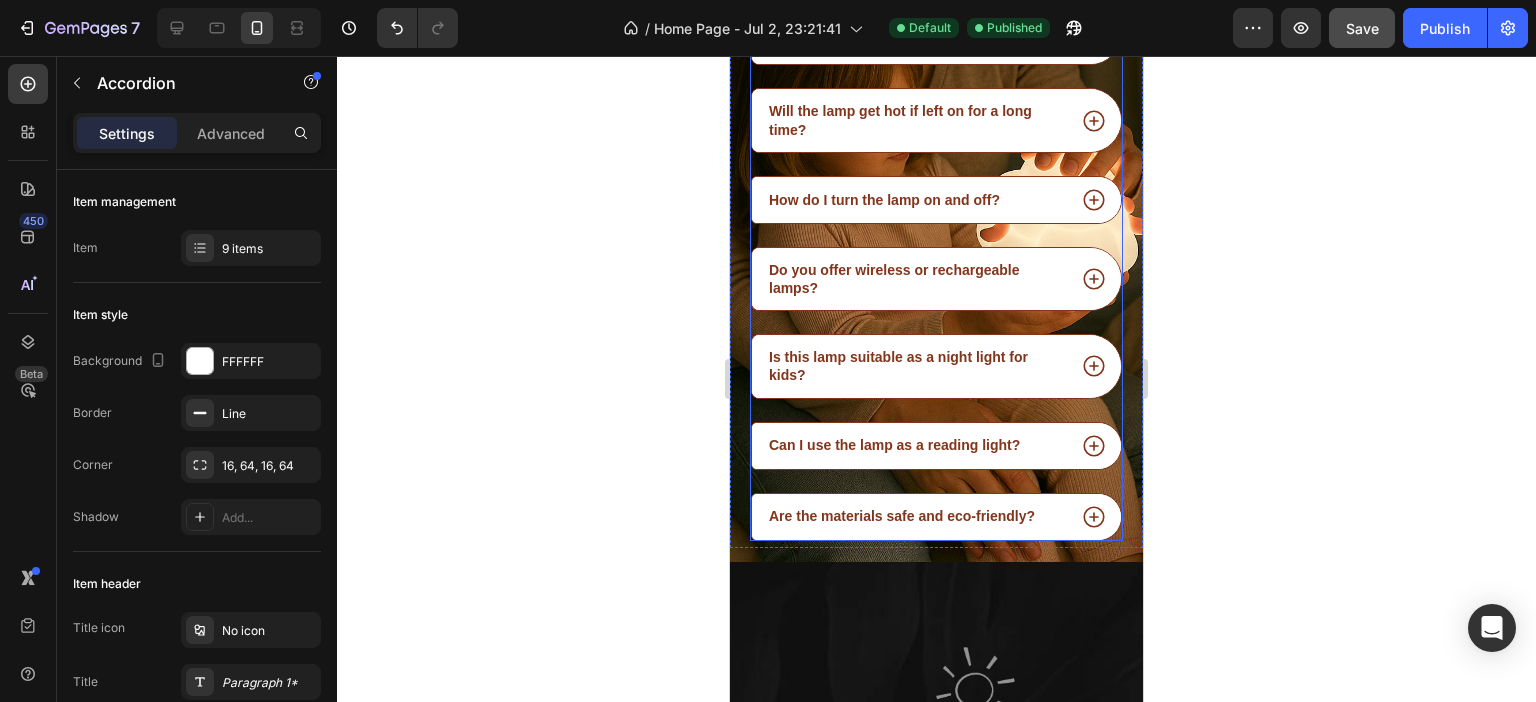 click 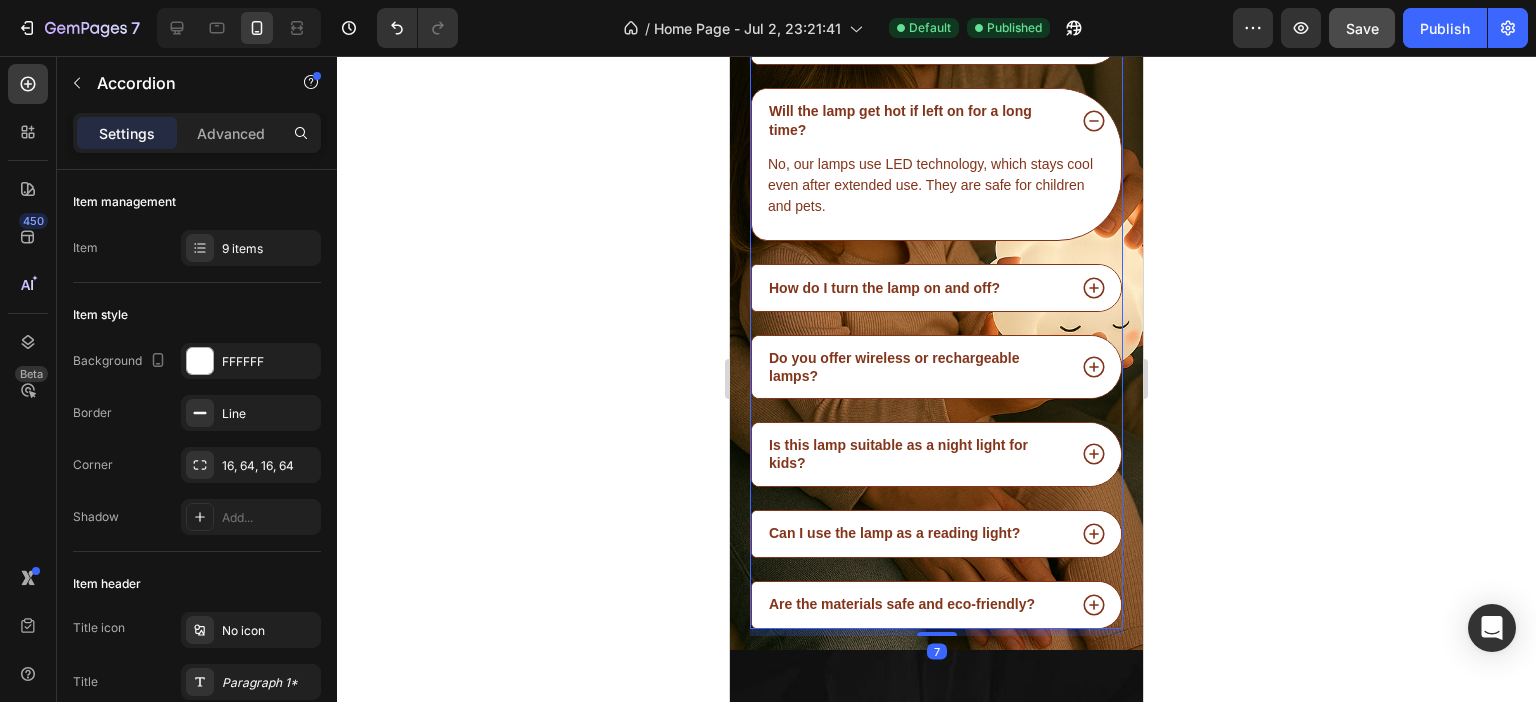 click 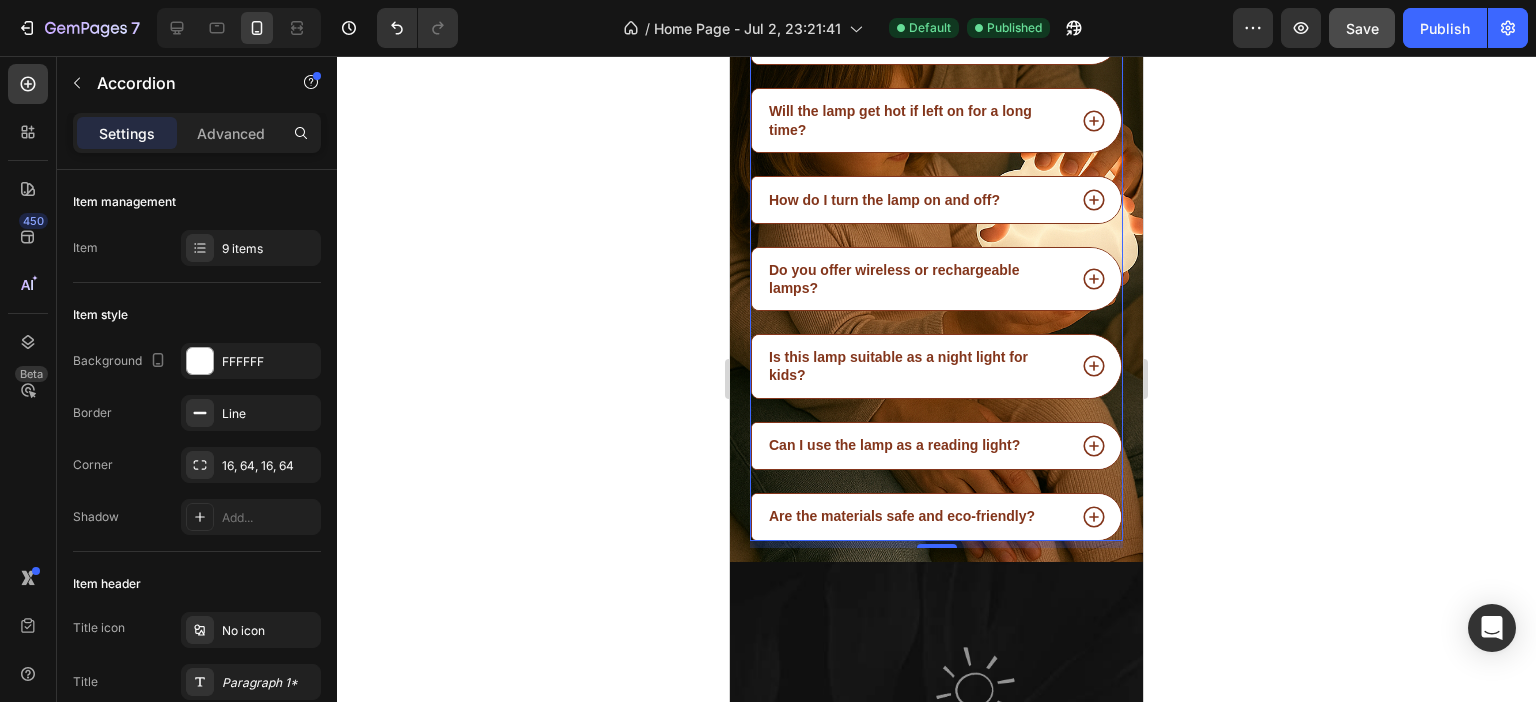 click 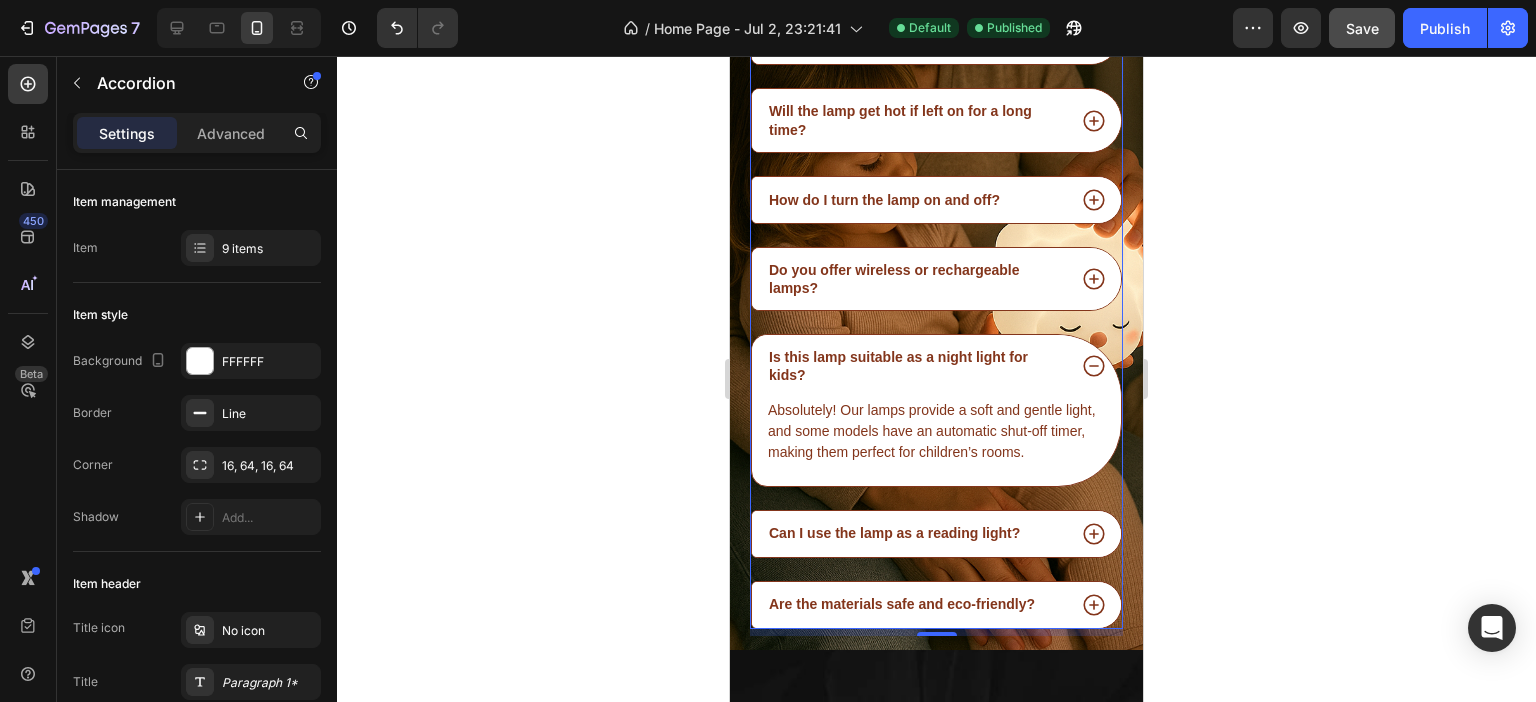 click 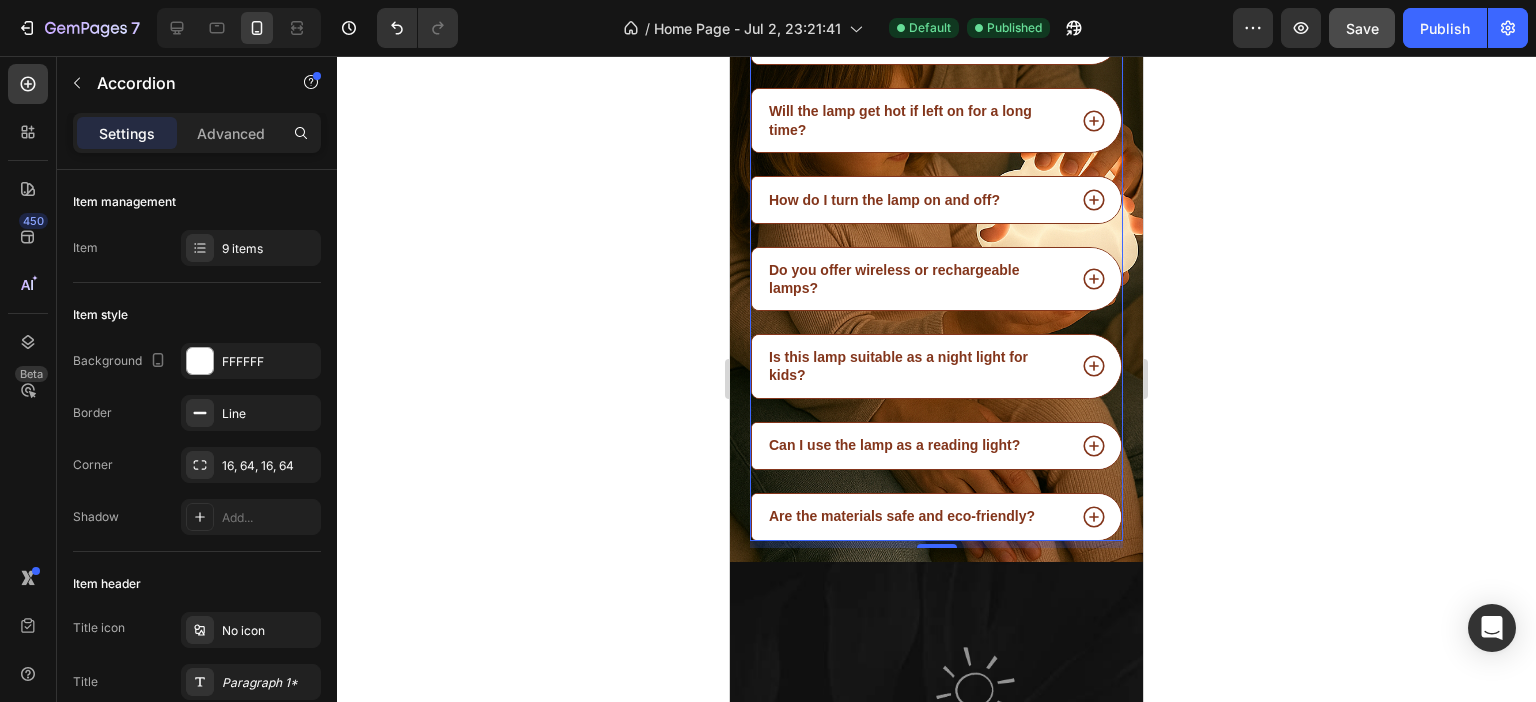 click 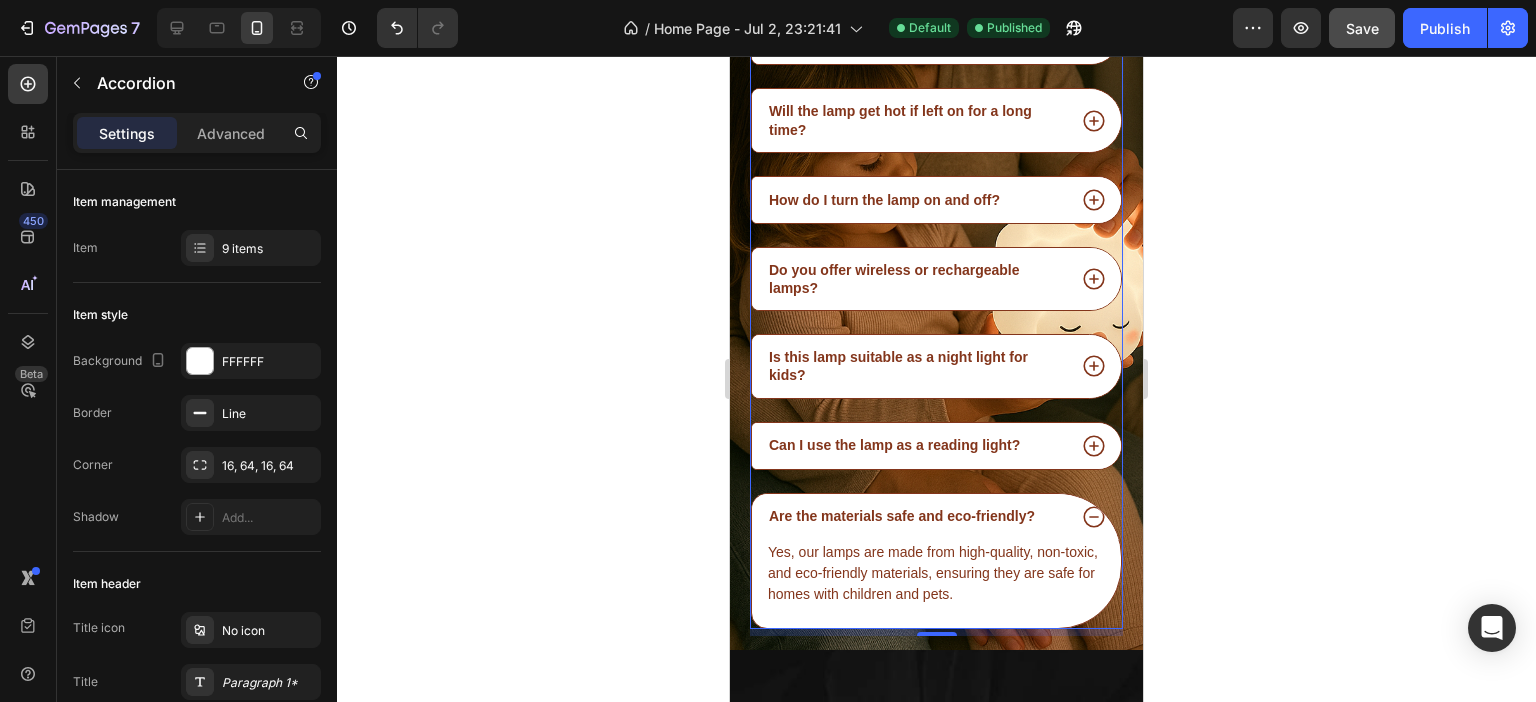 click 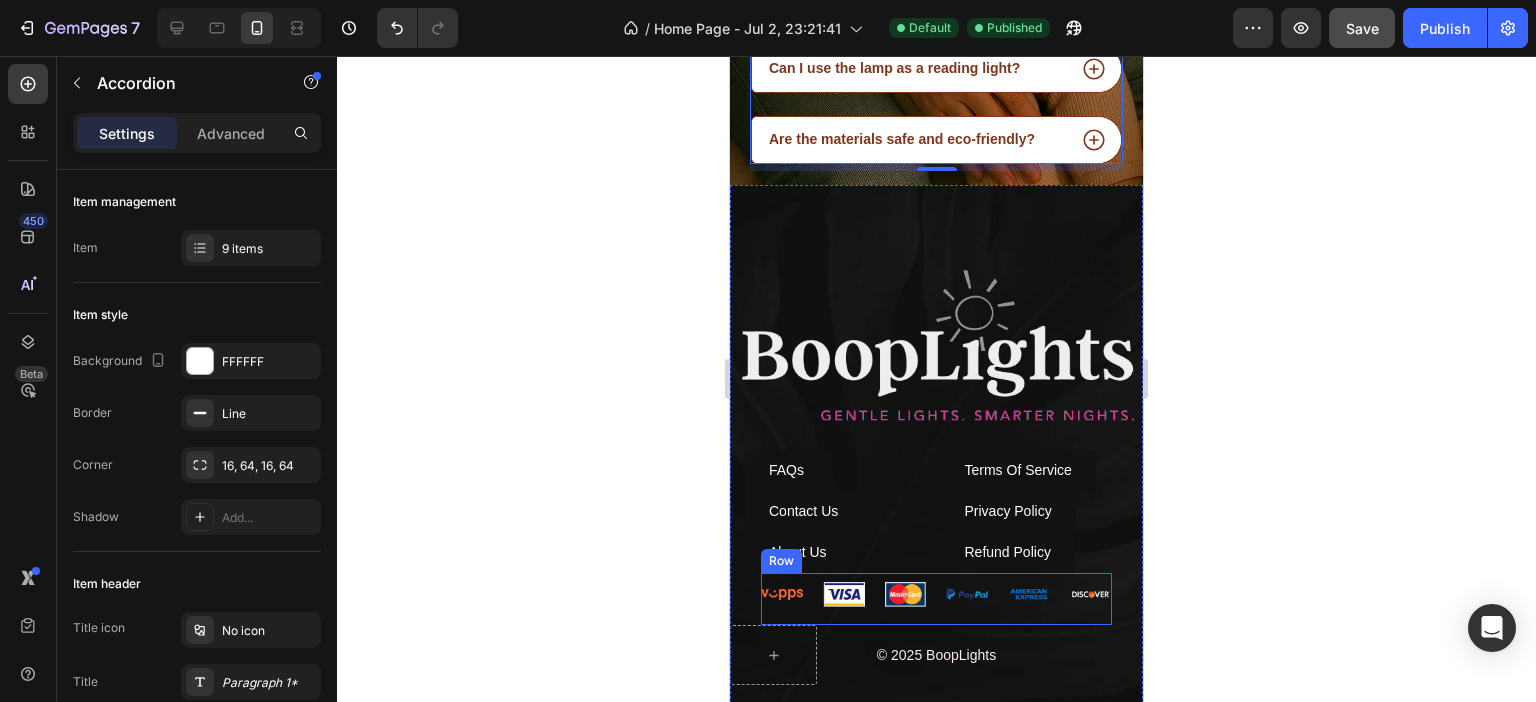 scroll, scrollTop: 3596, scrollLeft: 0, axis: vertical 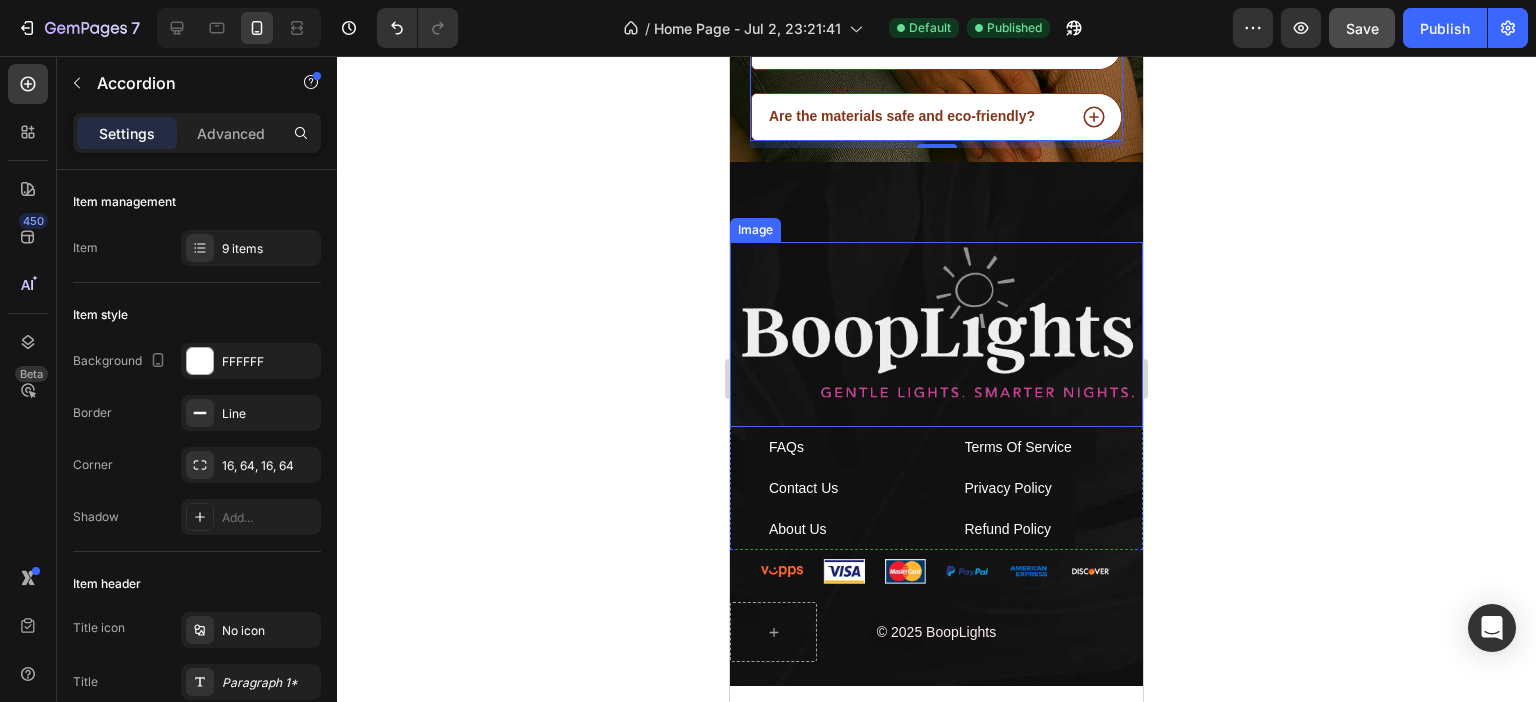 click at bounding box center (937, 324) 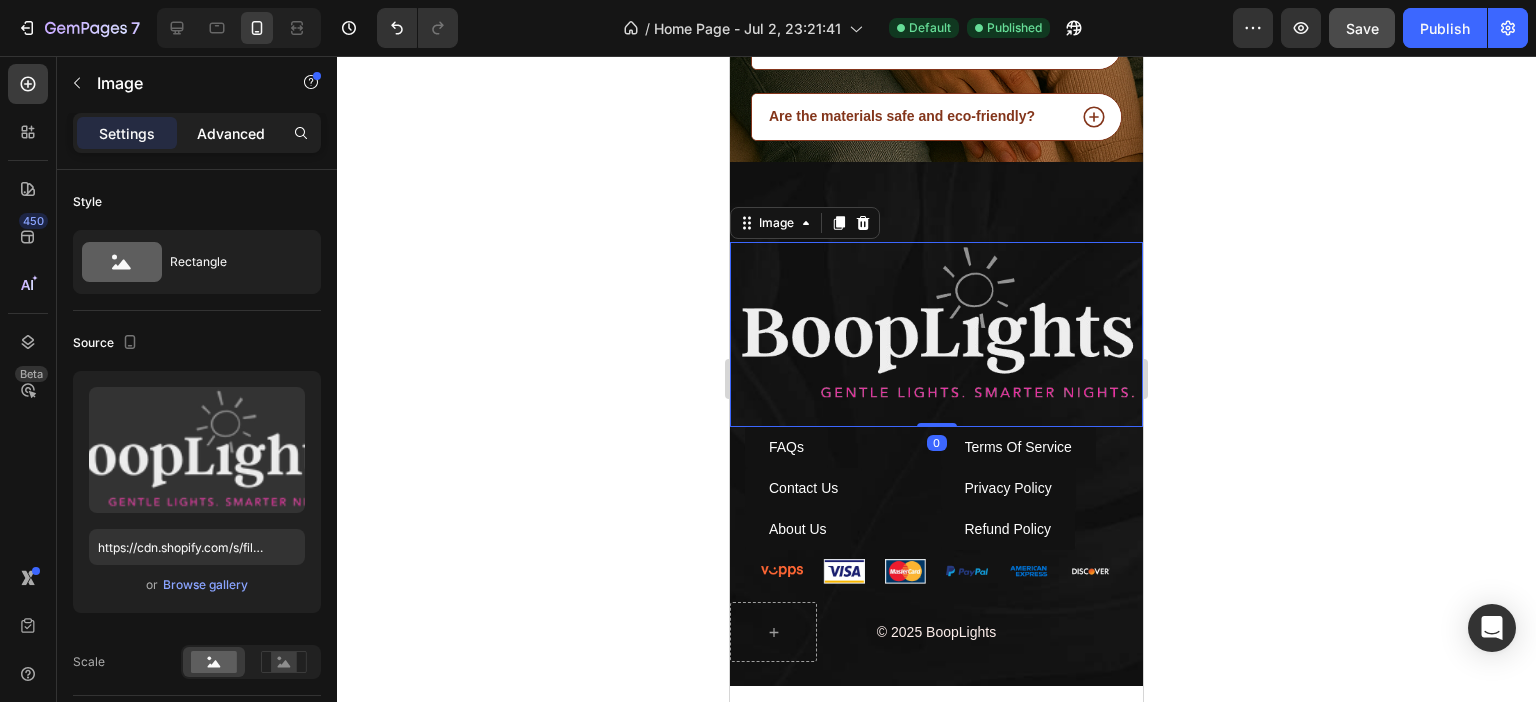 drag, startPoint x: 244, startPoint y: 121, endPoint x: 244, endPoint y: 141, distance: 20 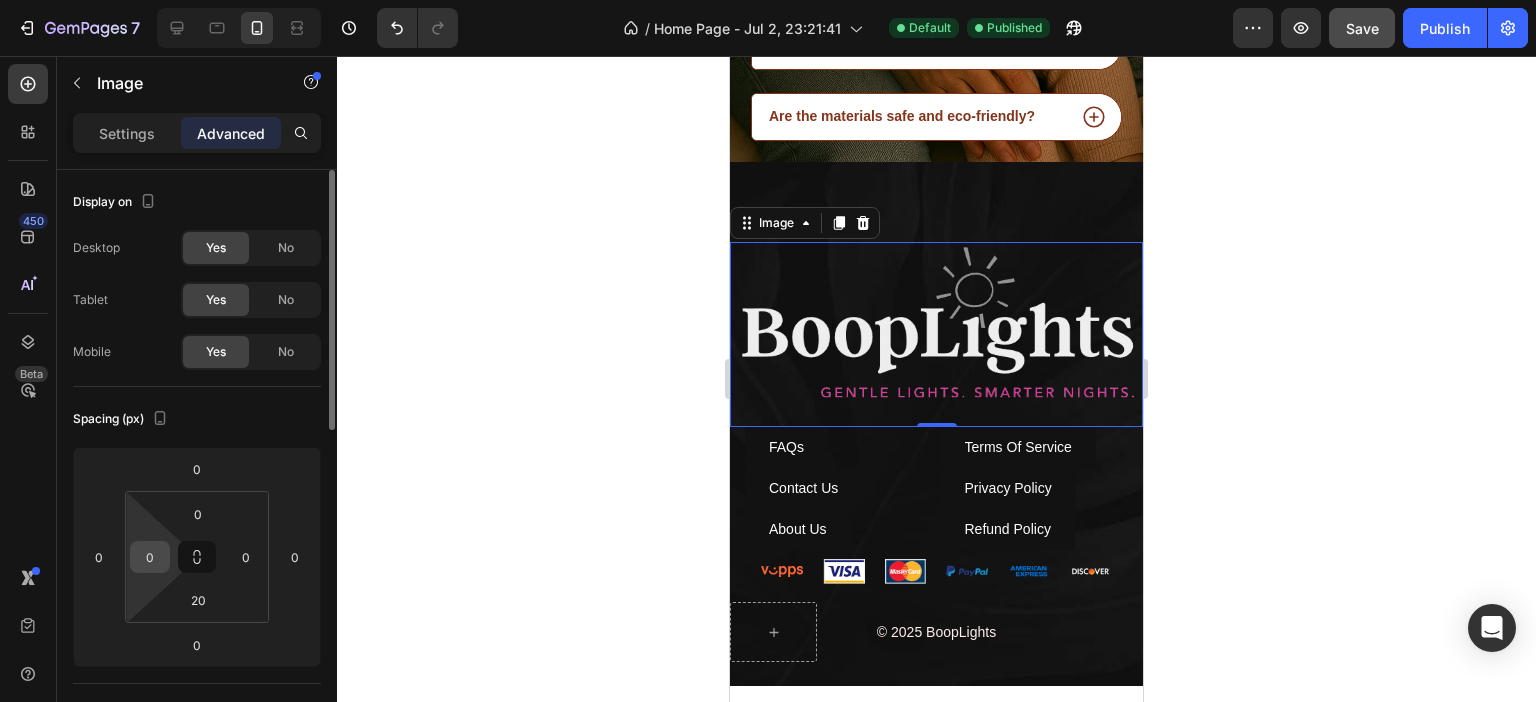 click on "0" at bounding box center [150, 557] 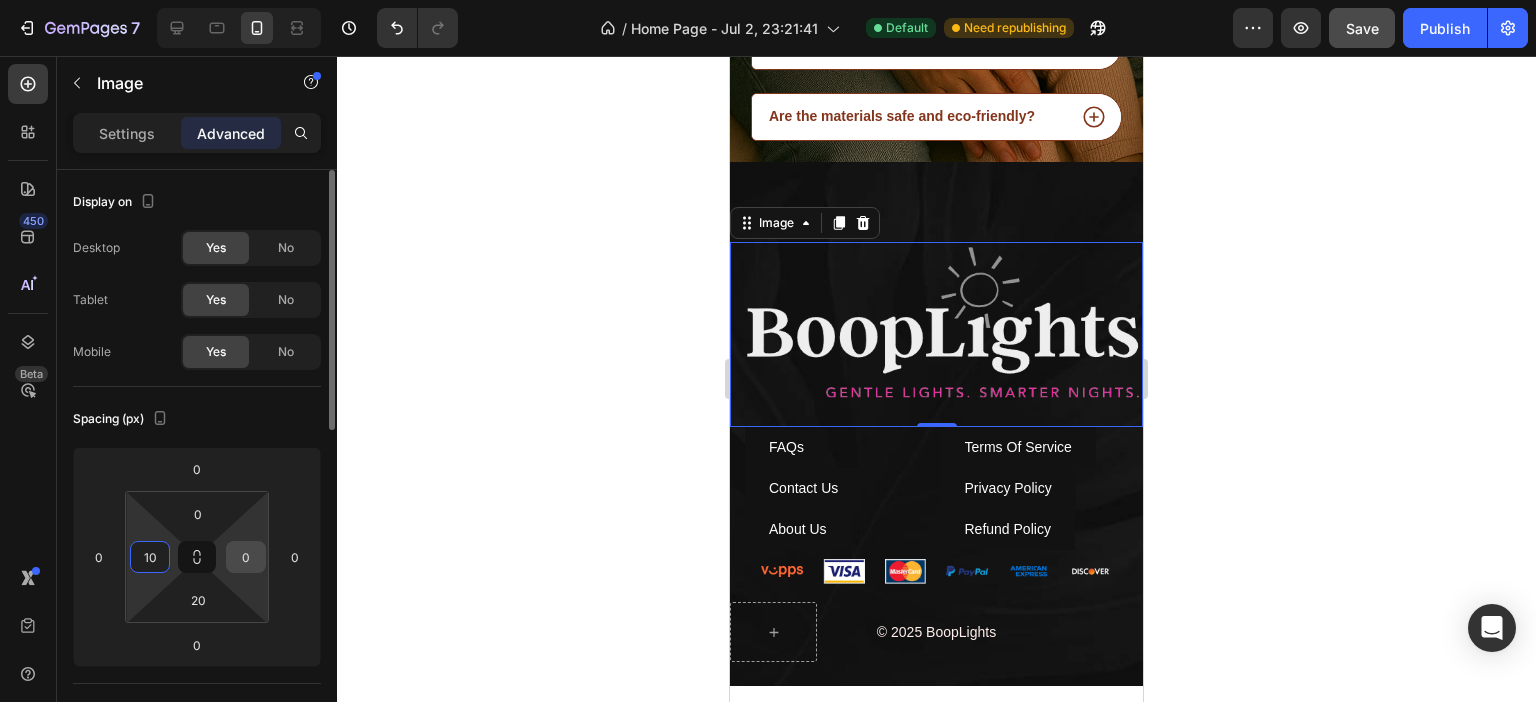 click on "0" at bounding box center (246, 557) 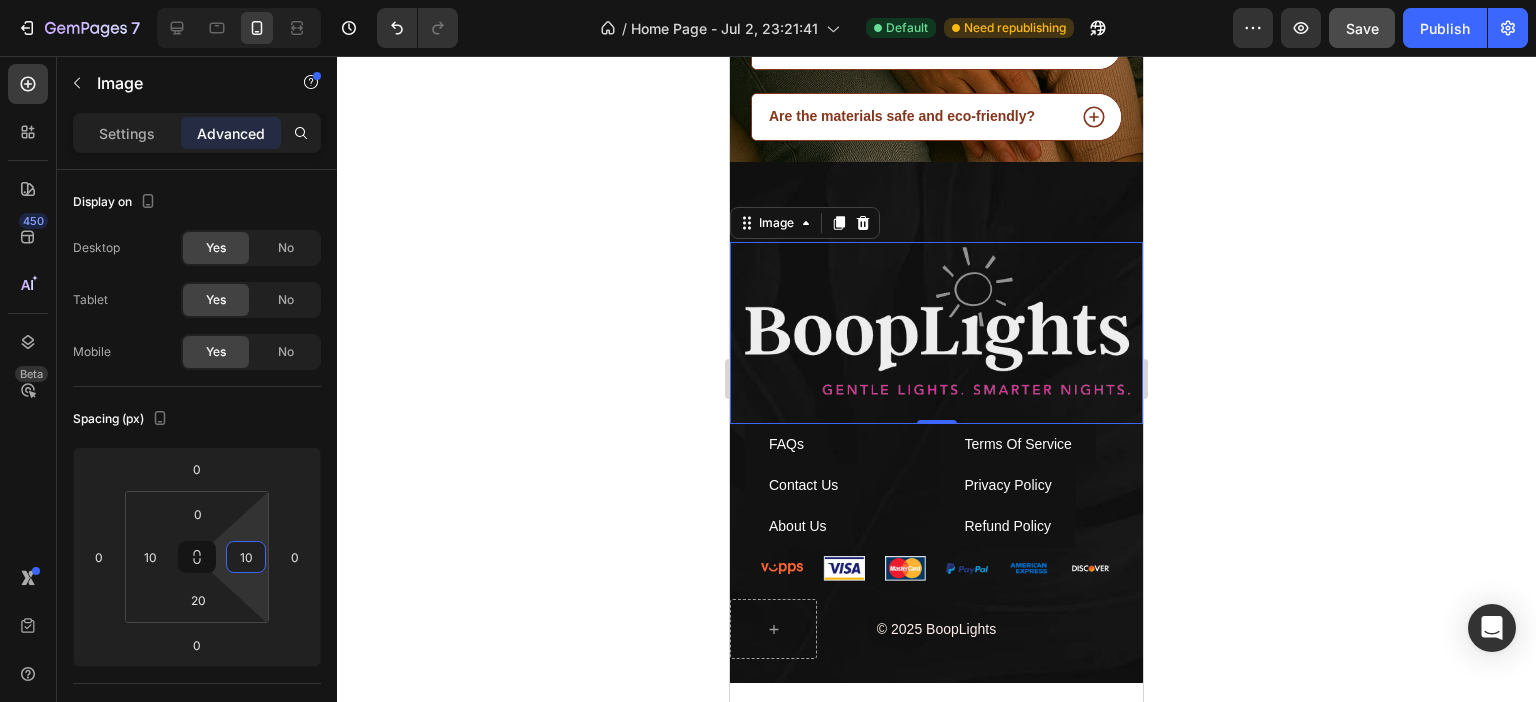 click 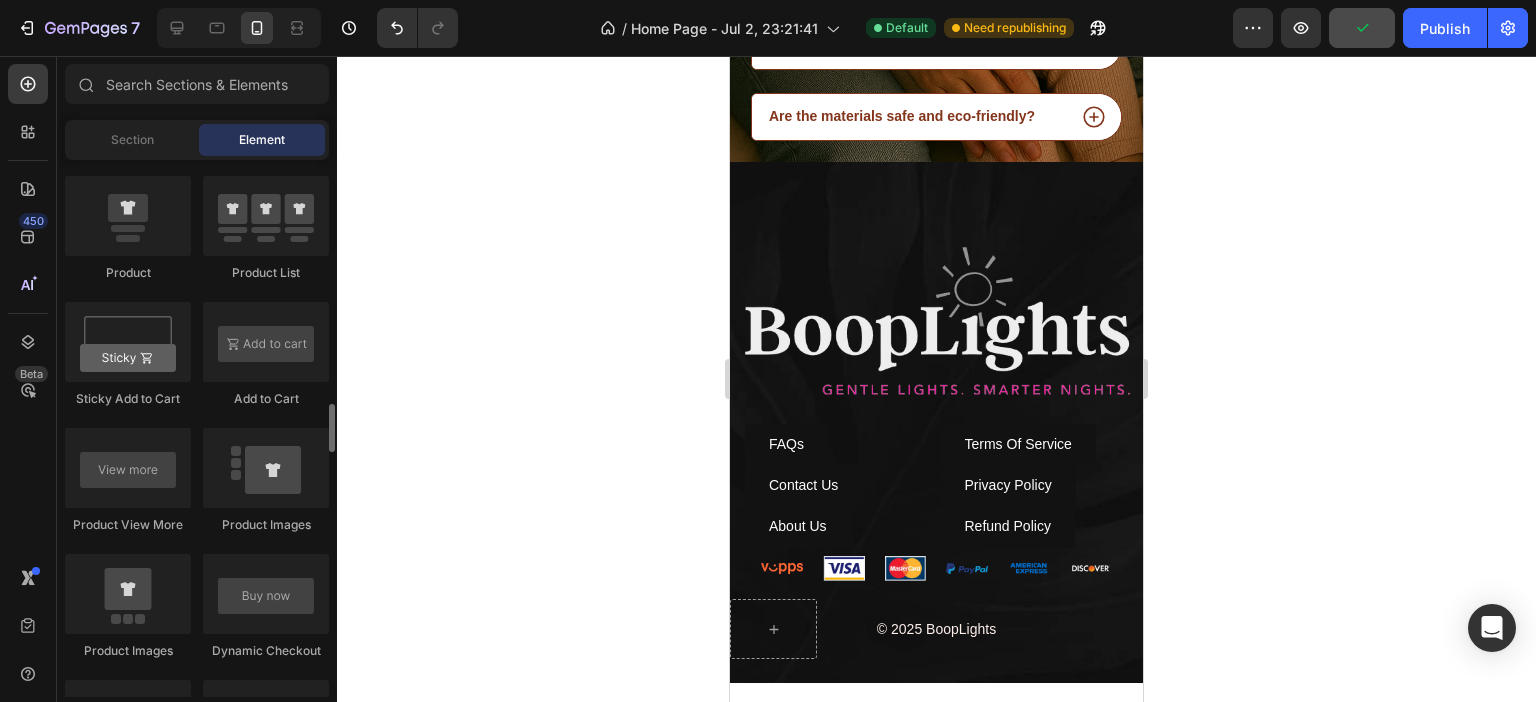 scroll, scrollTop: 3300, scrollLeft: 0, axis: vertical 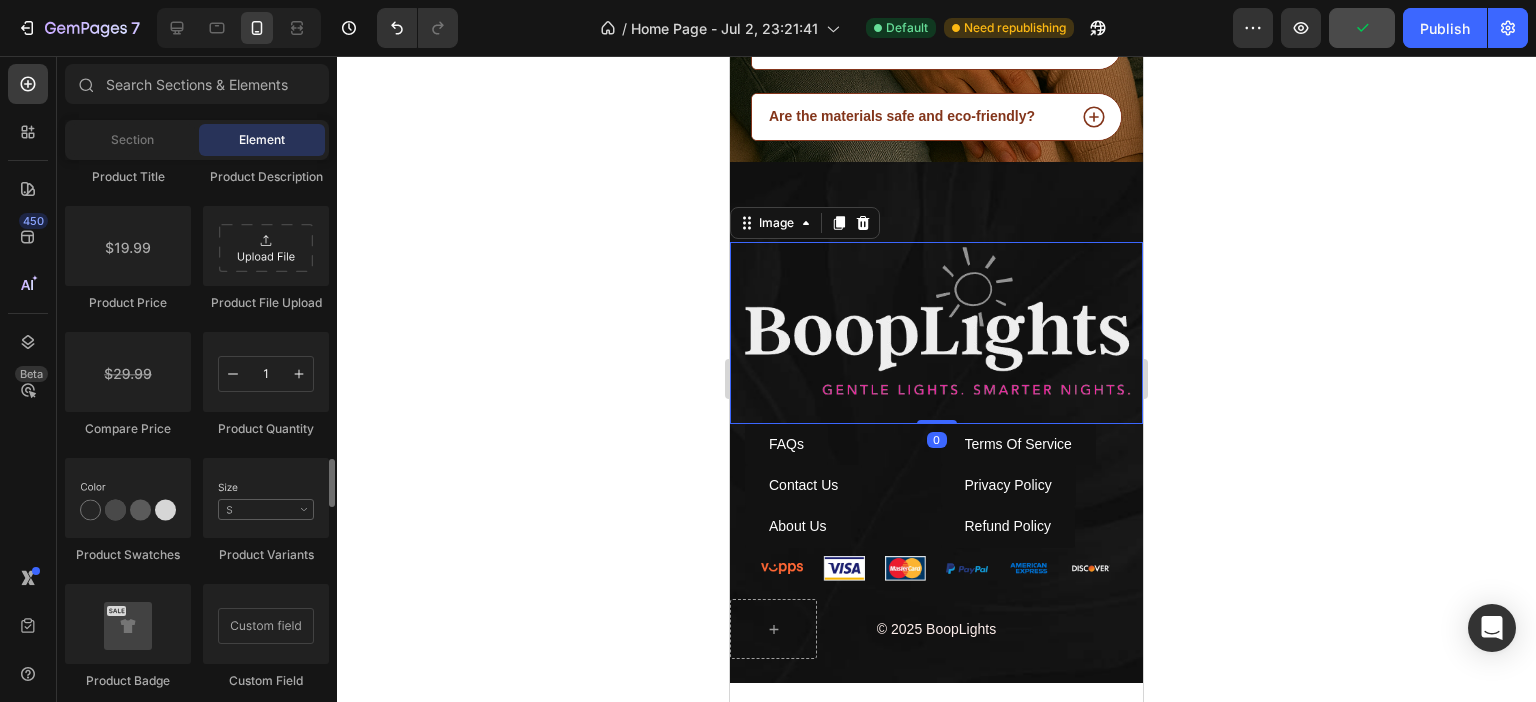 click at bounding box center [936, 323] 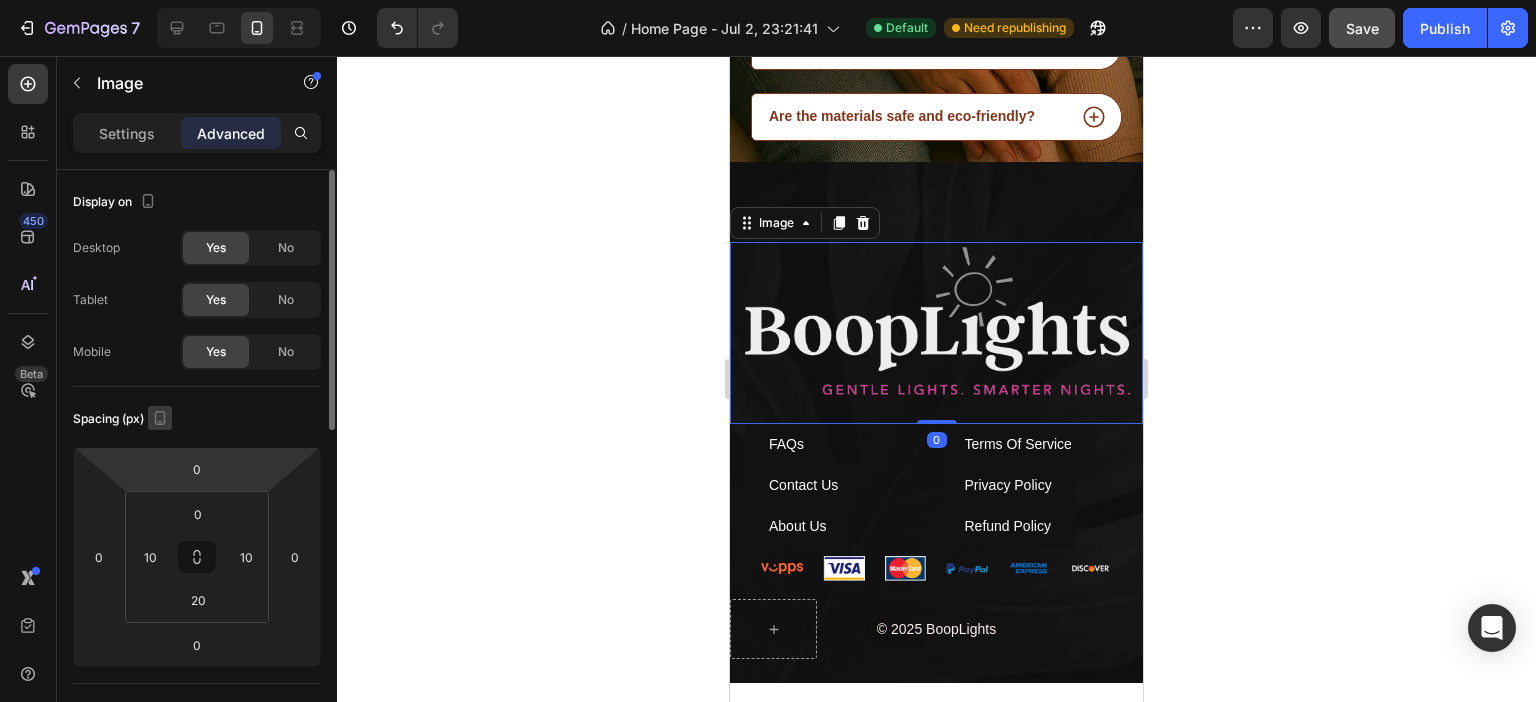 click 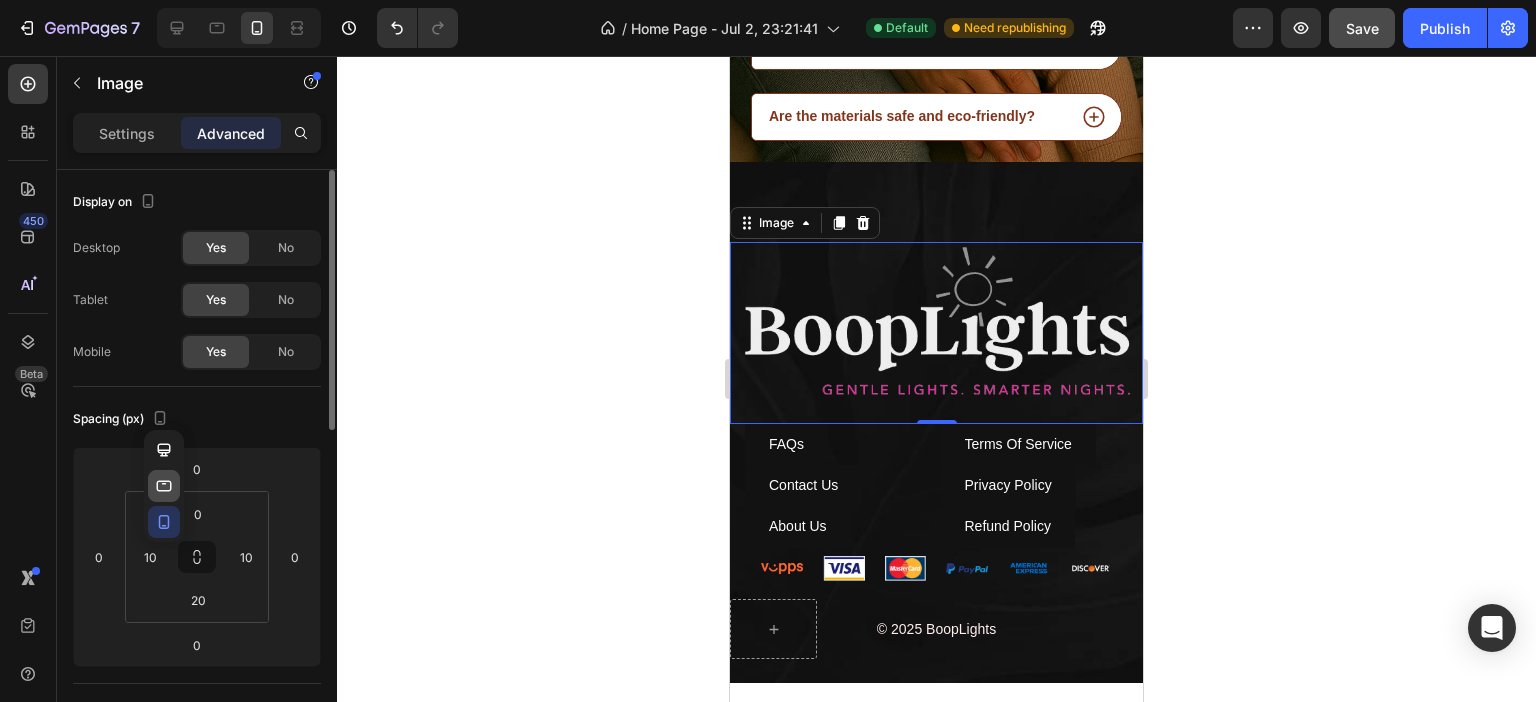 click 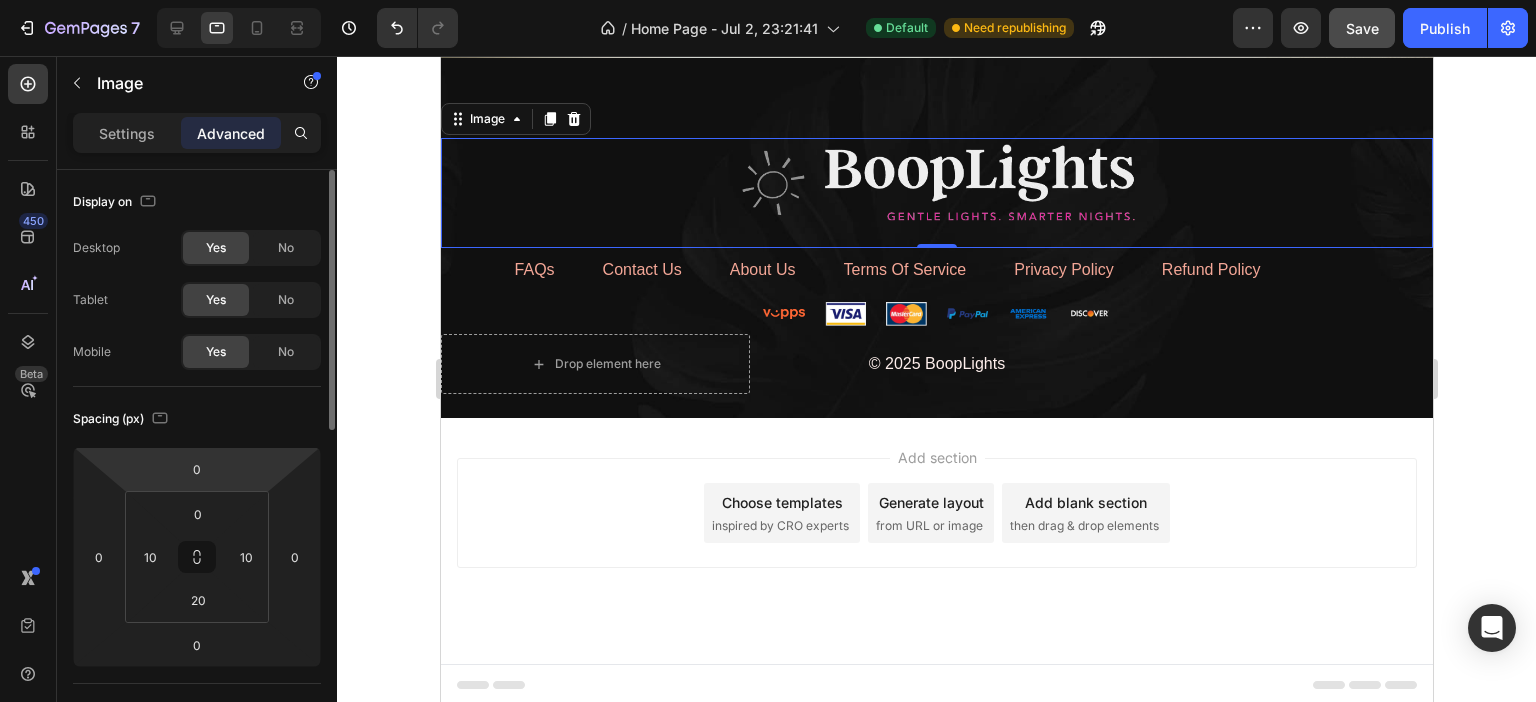 scroll, scrollTop: 3864, scrollLeft: 0, axis: vertical 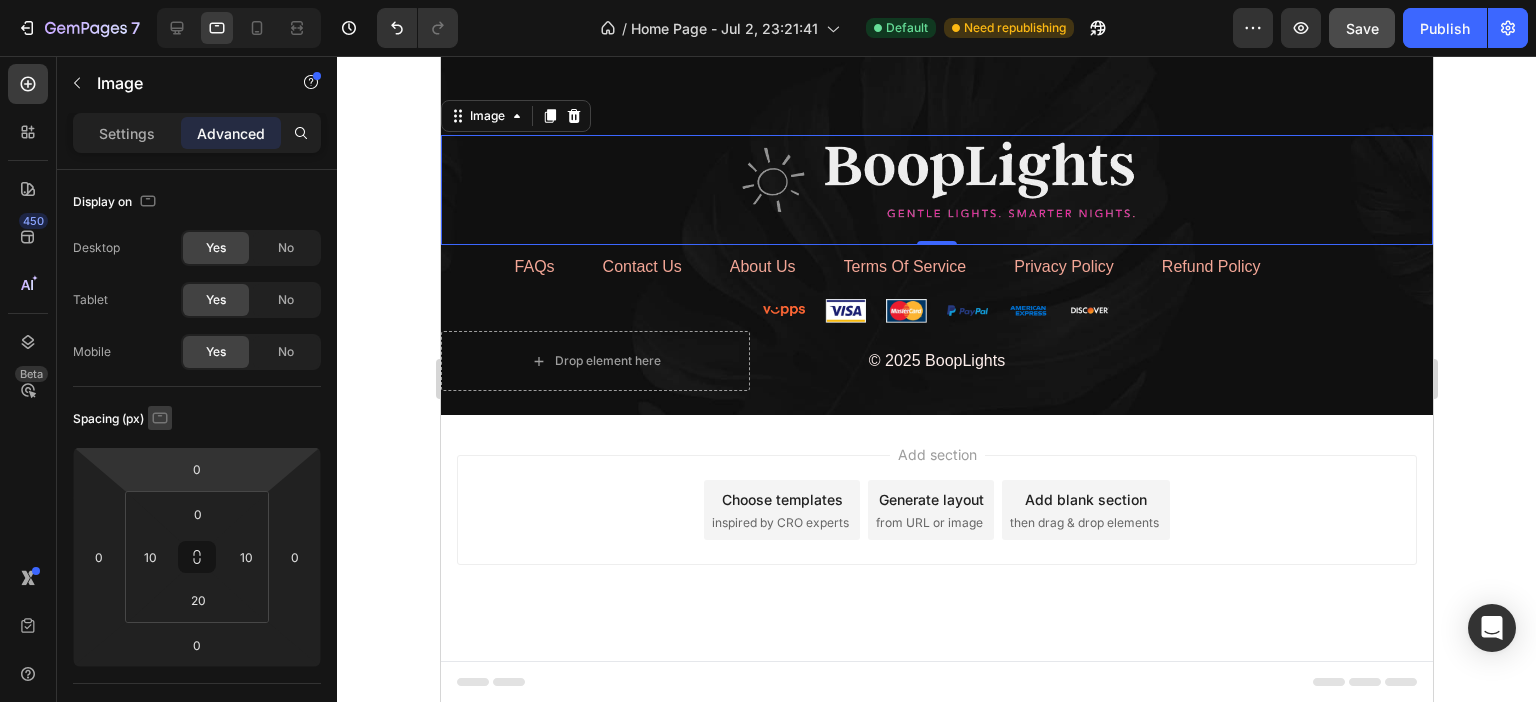 click 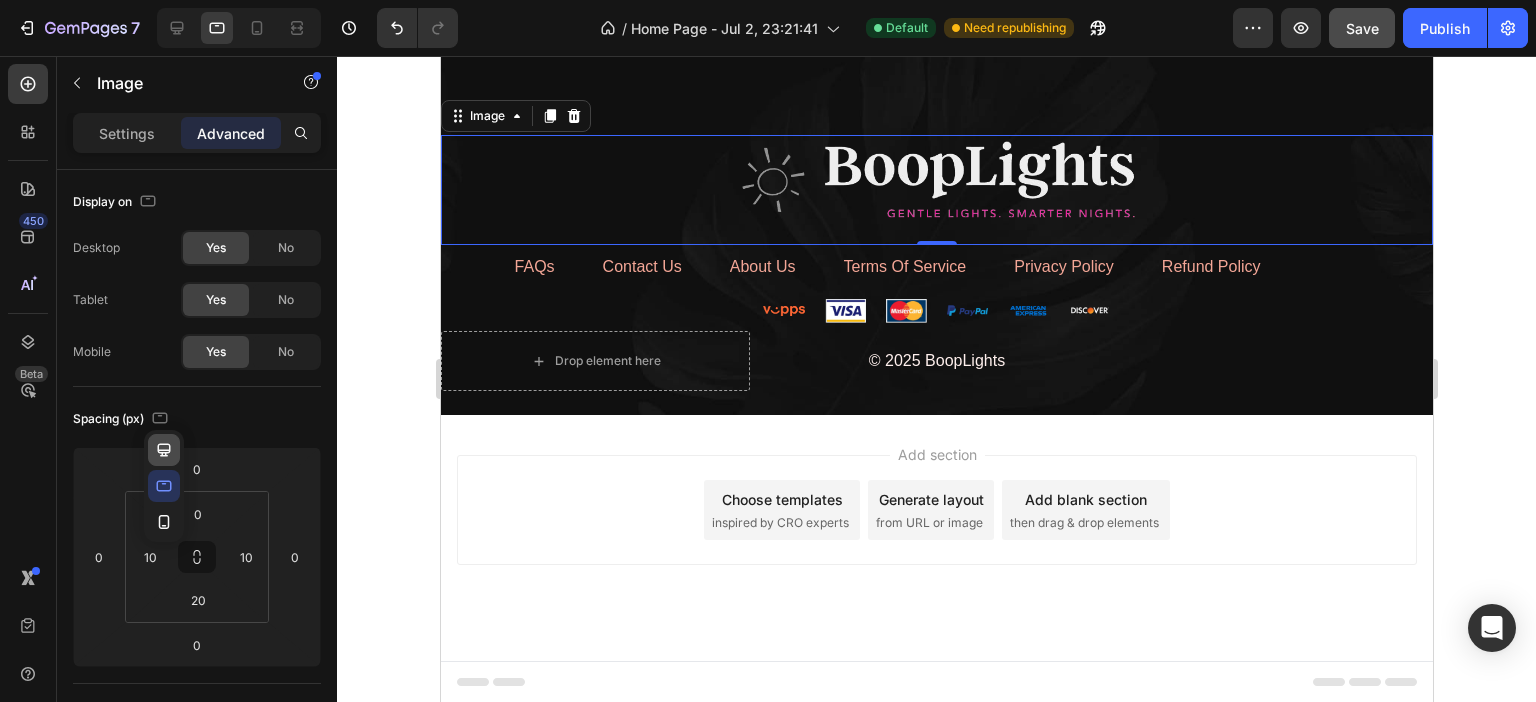 click 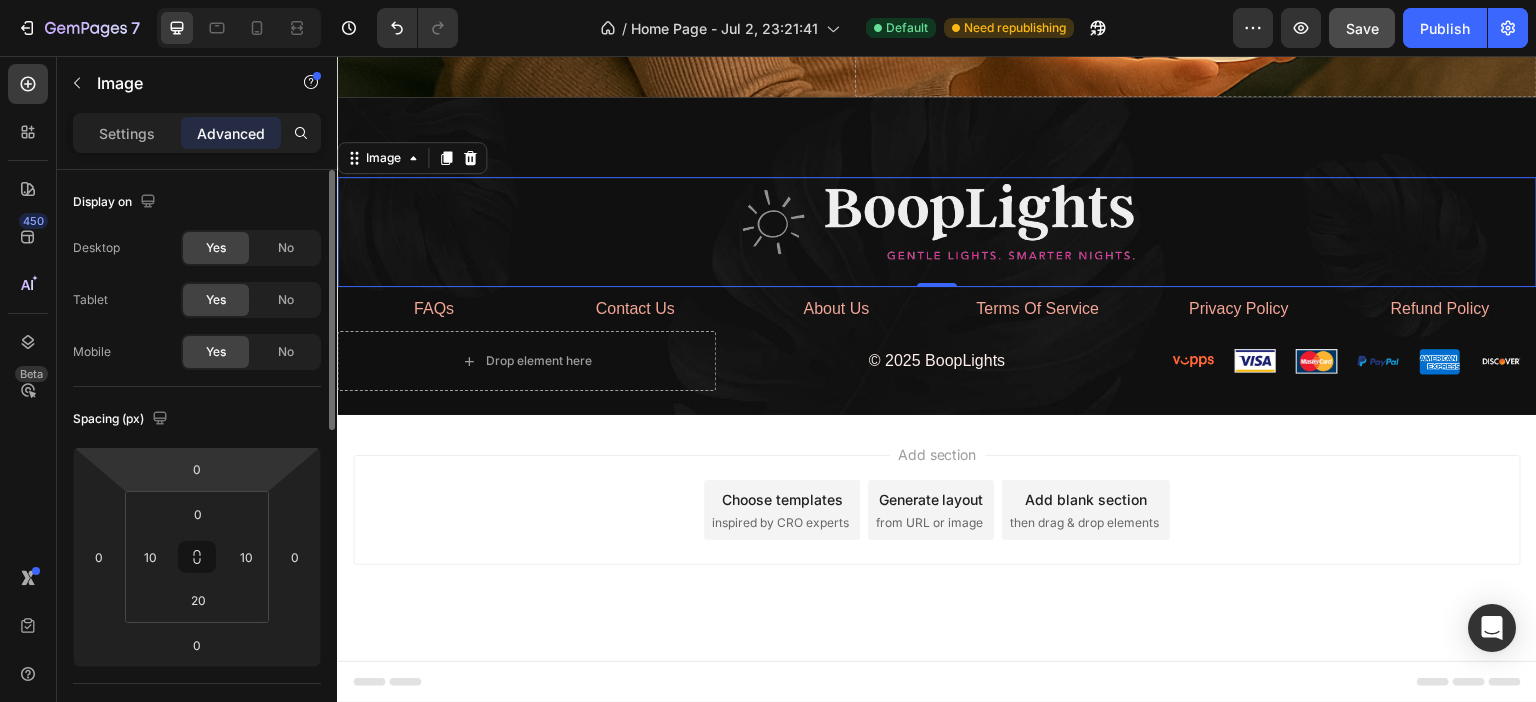 scroll, scrollTop: 3904, scrollLeft: 0, axis: vertical 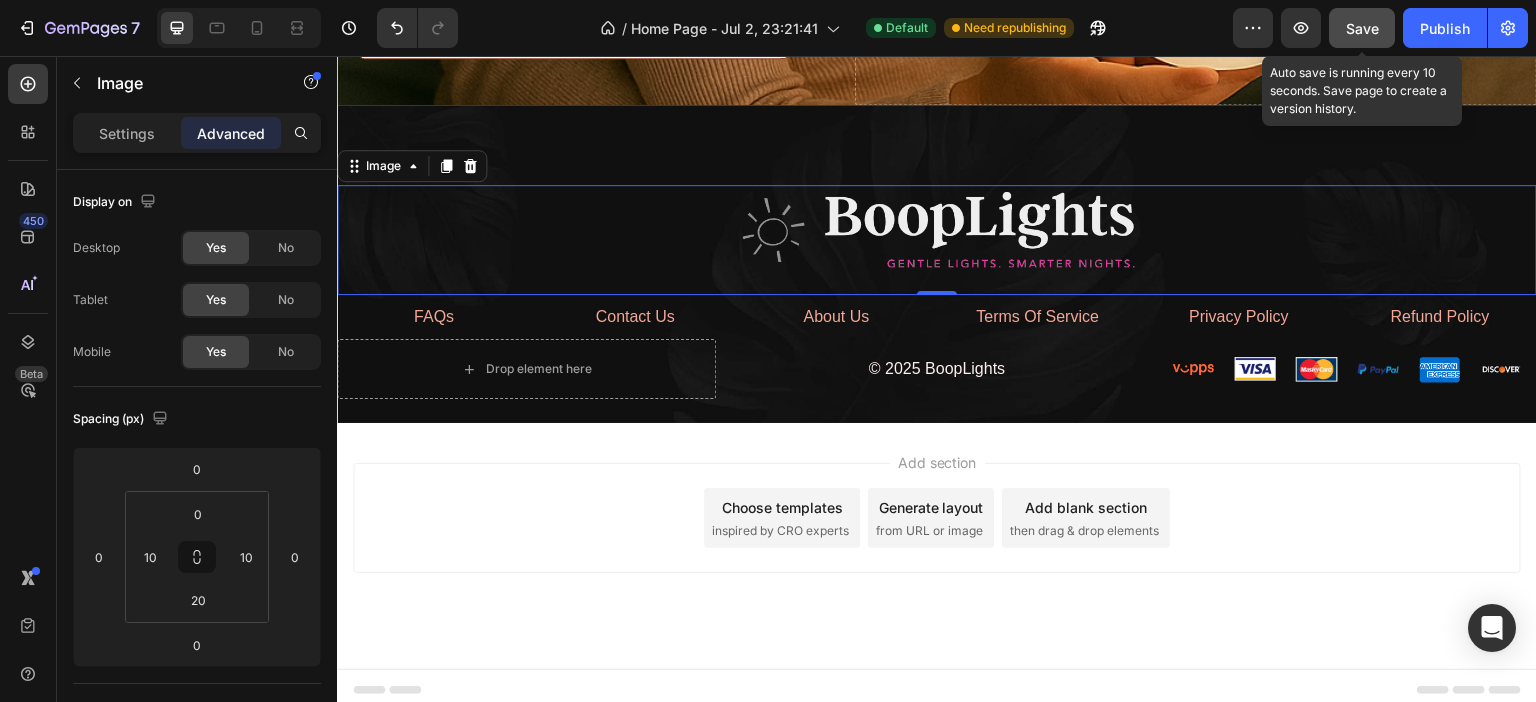 click on "Save" at bounding box center [1362, 28] 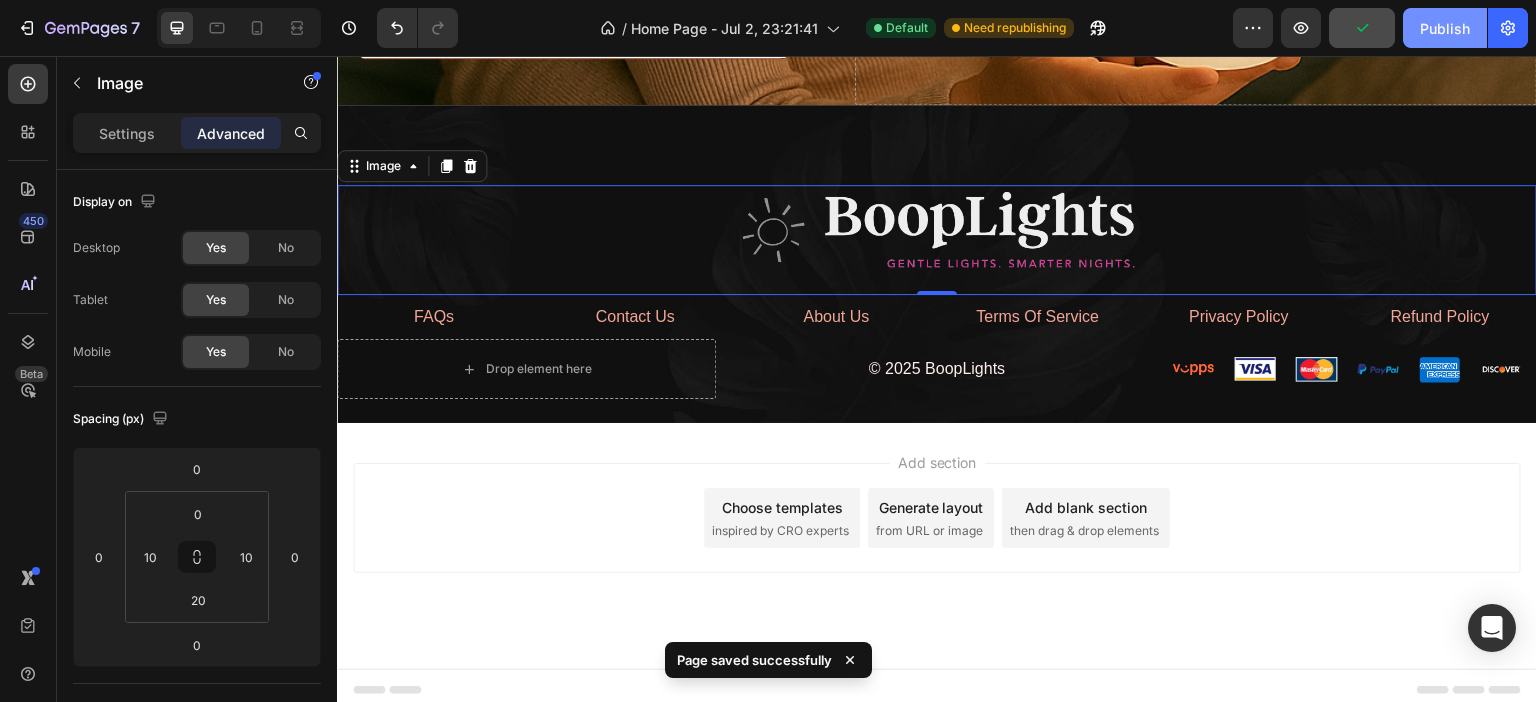 click on "Publish" at bounding box center (1445, 28) 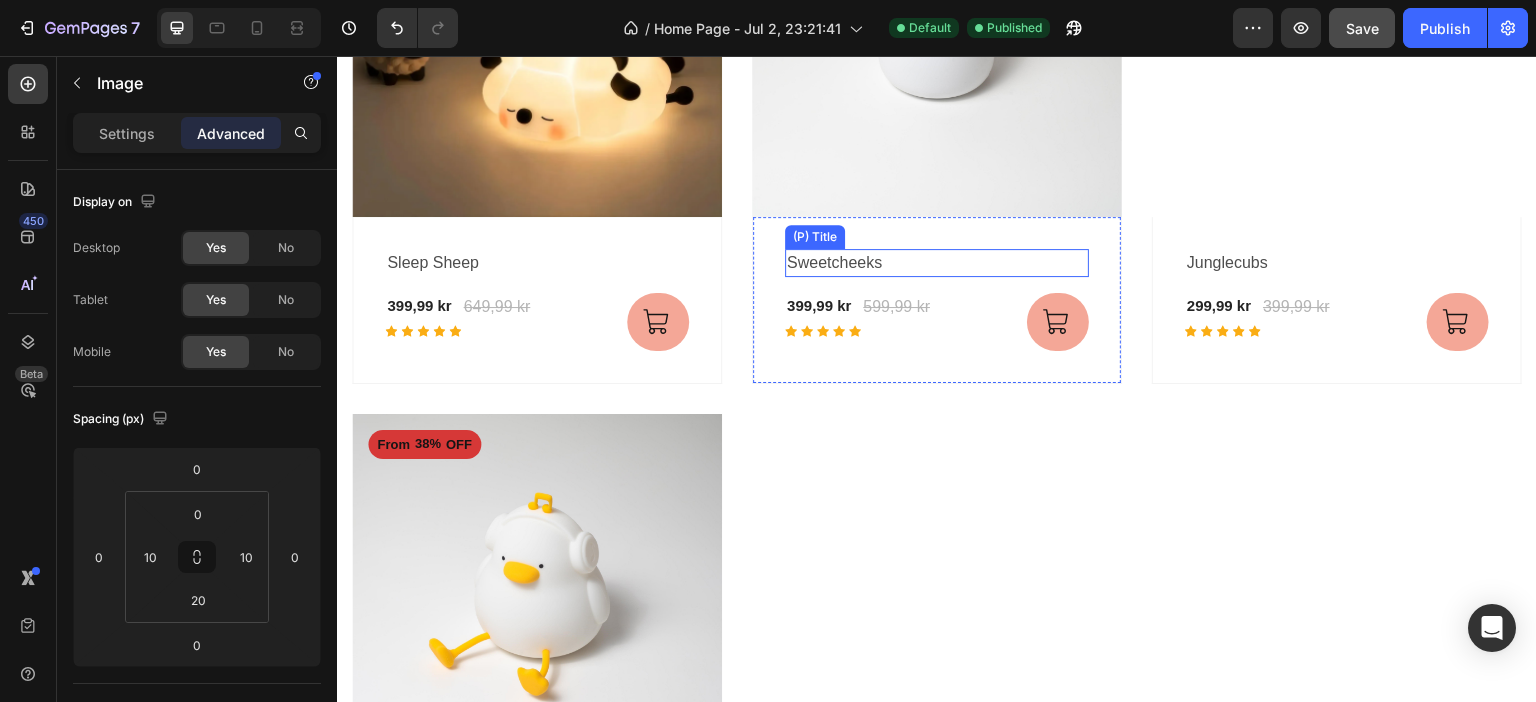 scroll, scrollTop: 1308, scrollLeft: 0, axis: vertical 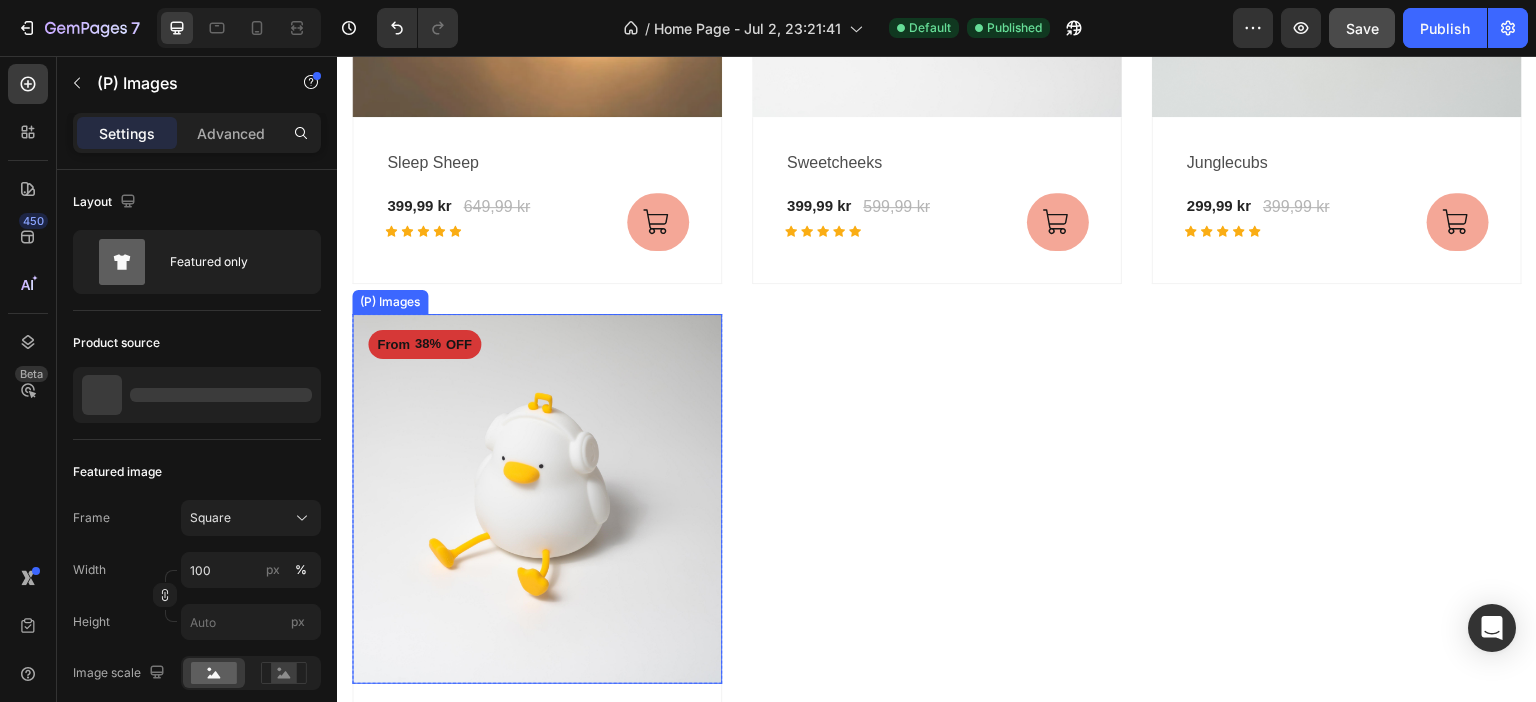 click at bounding box center (537, 499) 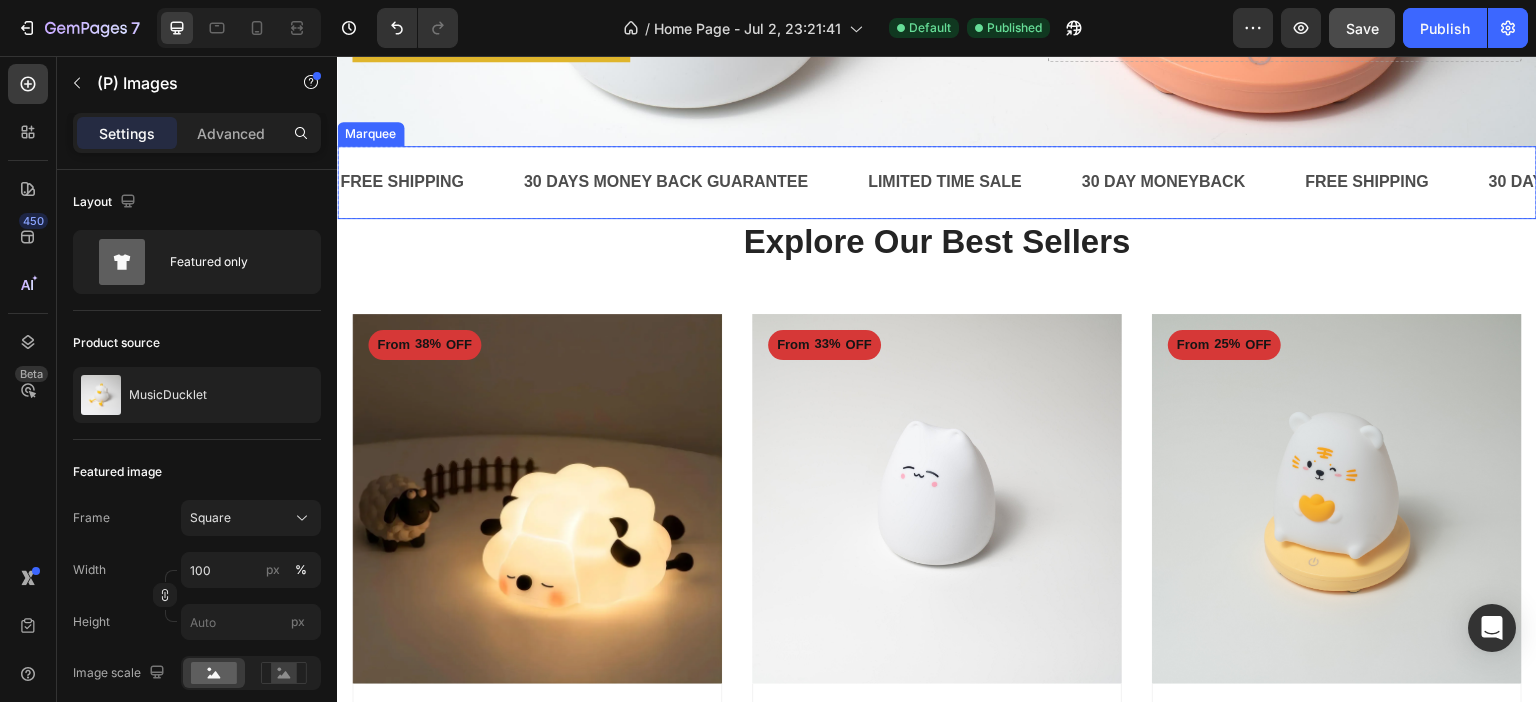 scroll, scrollTop: 800, scrollLeft: 0, axis: vertical 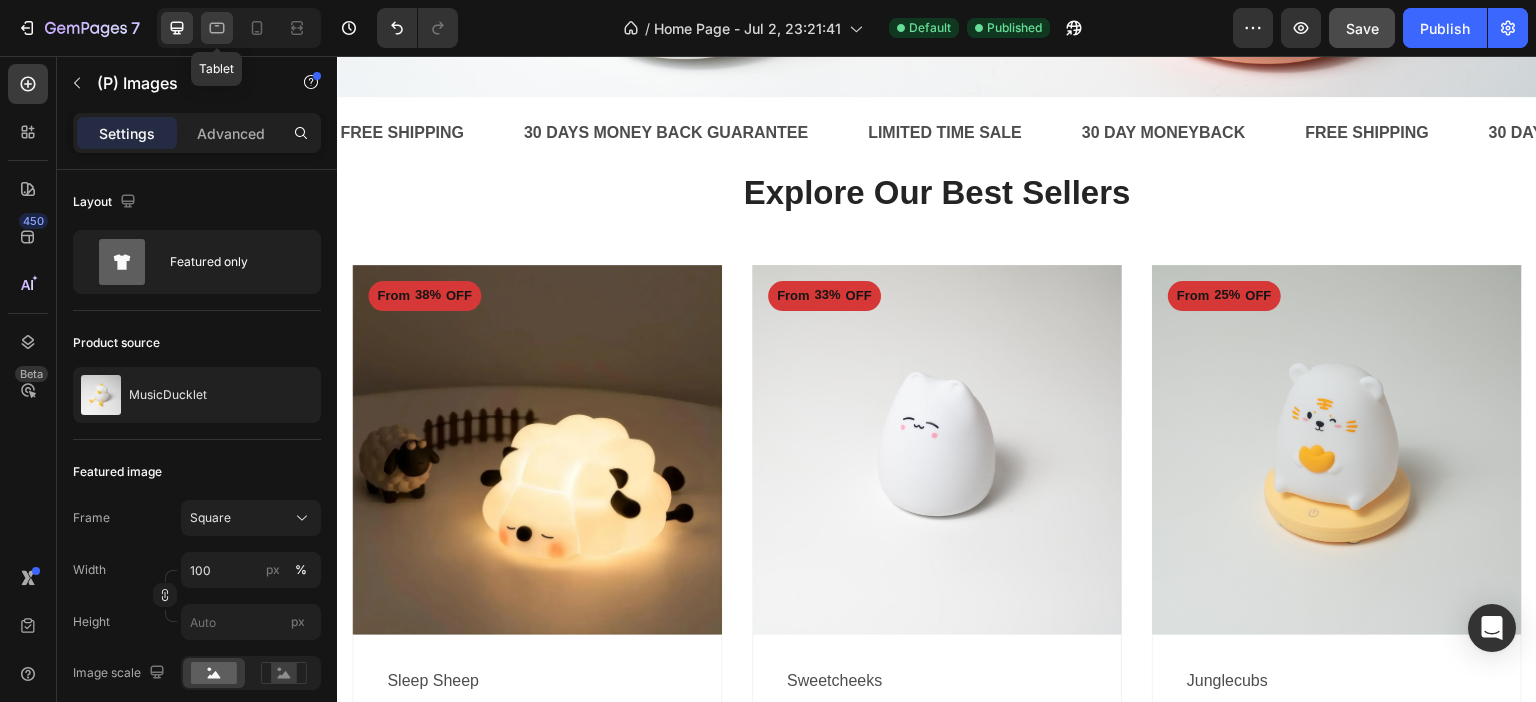 click 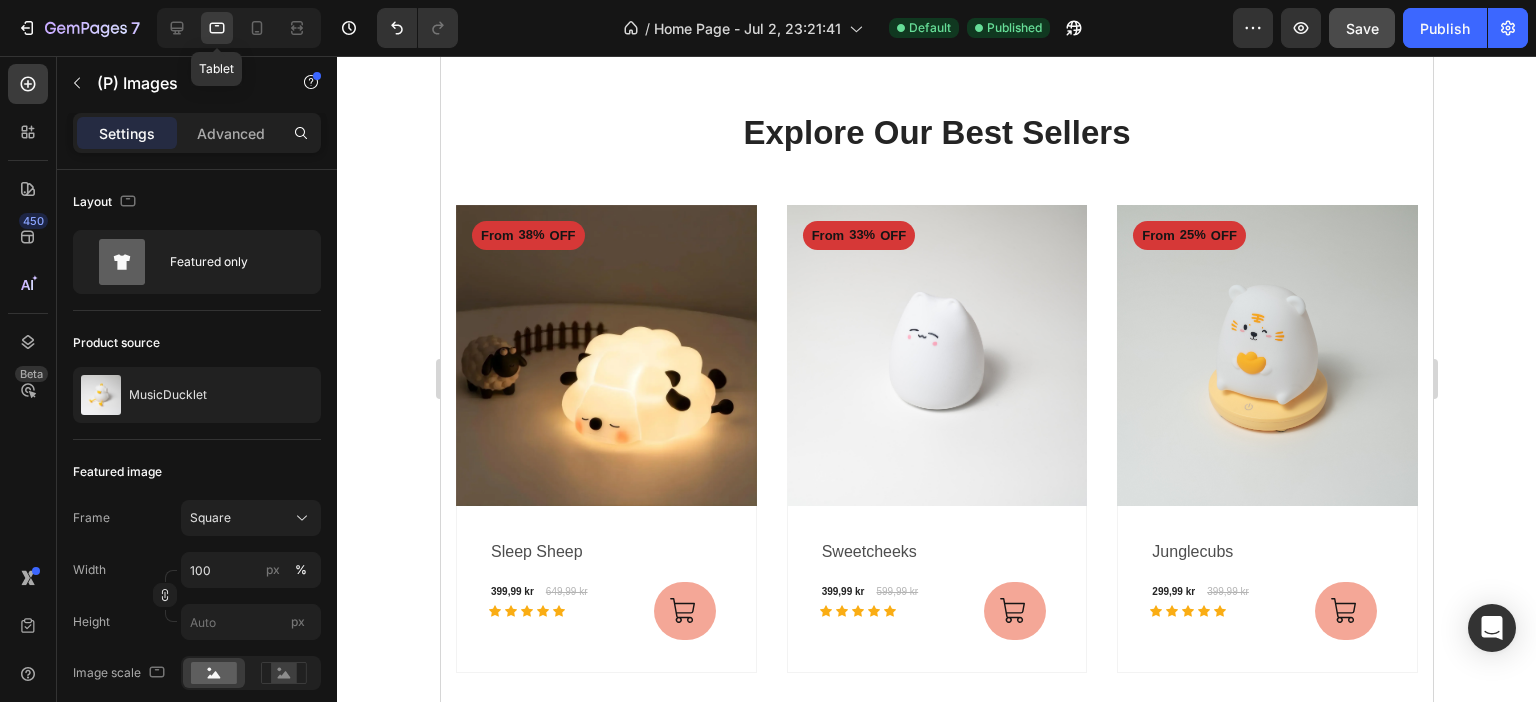 scroll, scrollTop: 878, scrollLeft: 0, axis: vertical 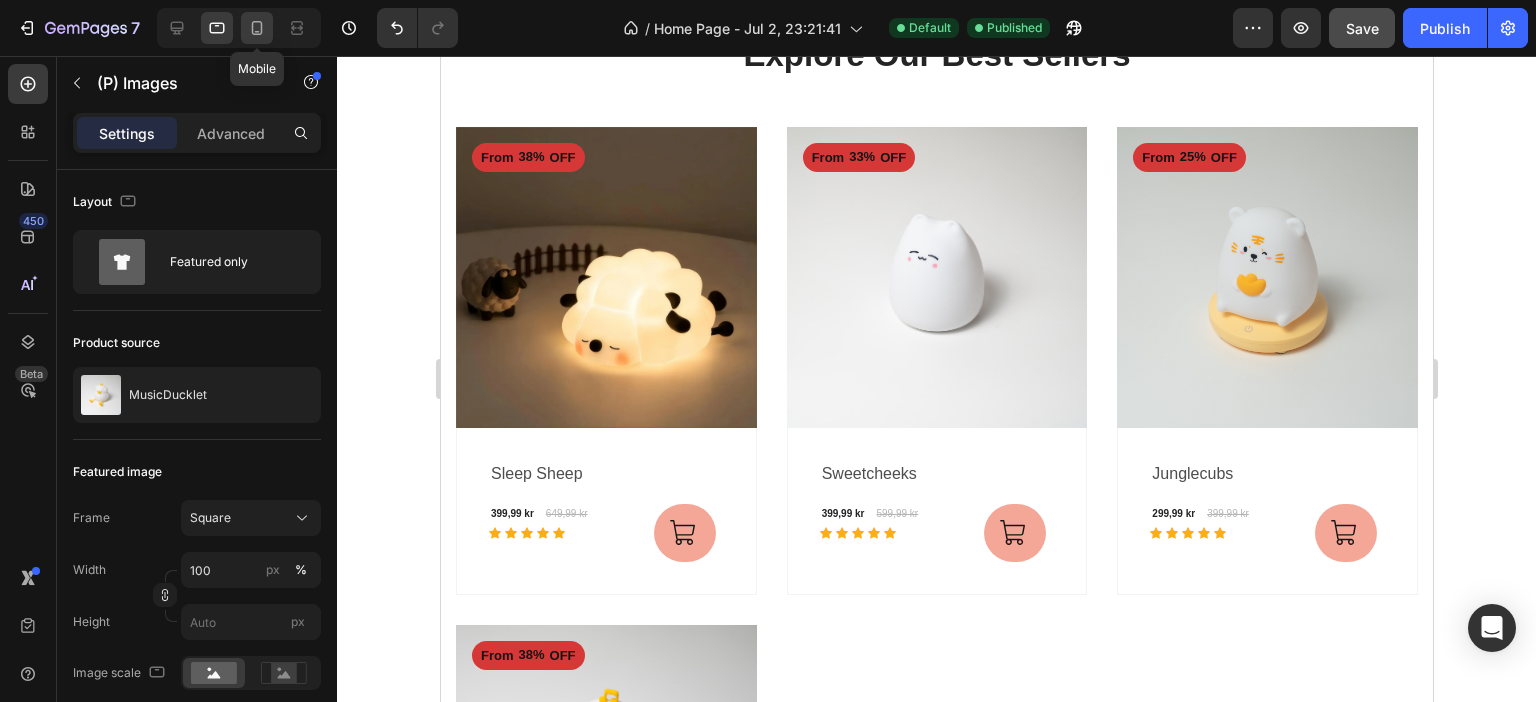 click 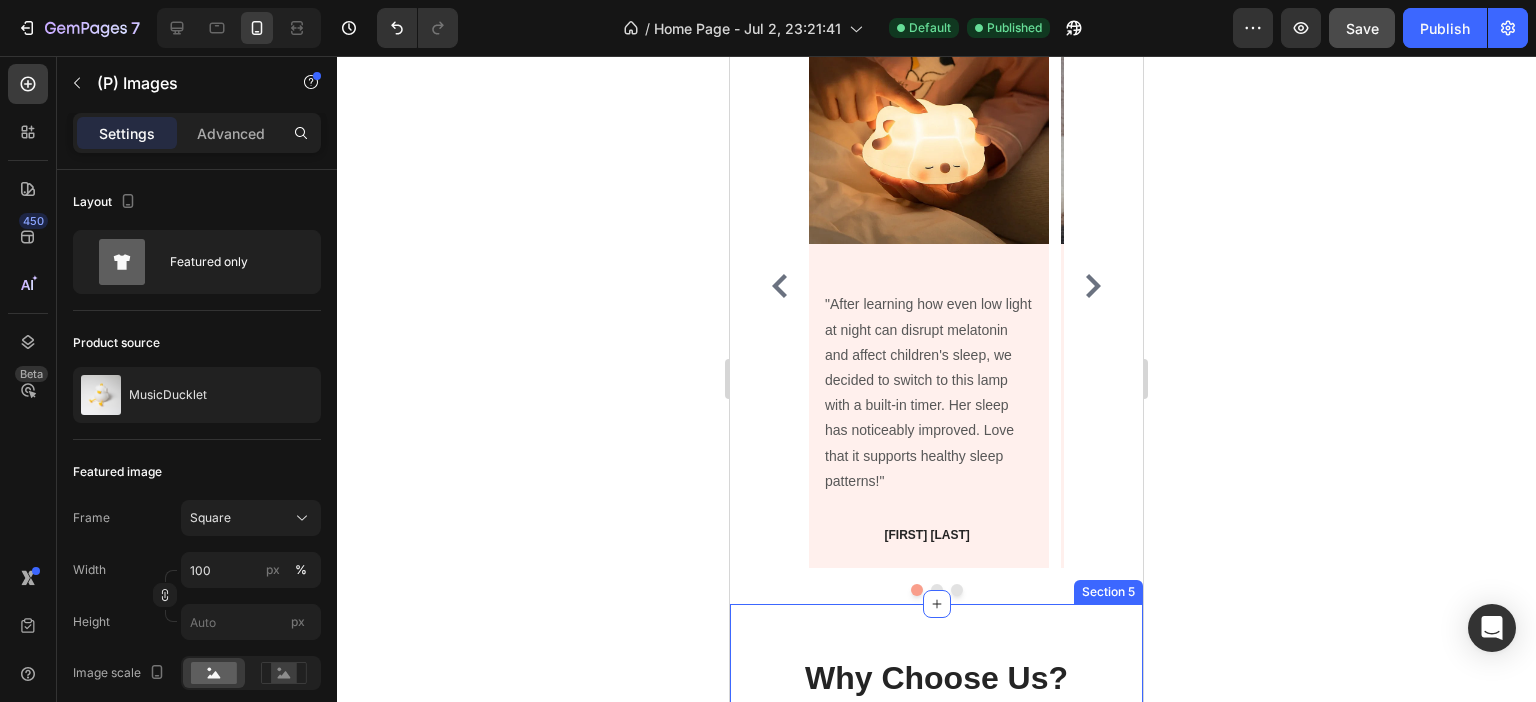 scroll, scrollTop: 3408, scrollLeft: 0, axis: vertical 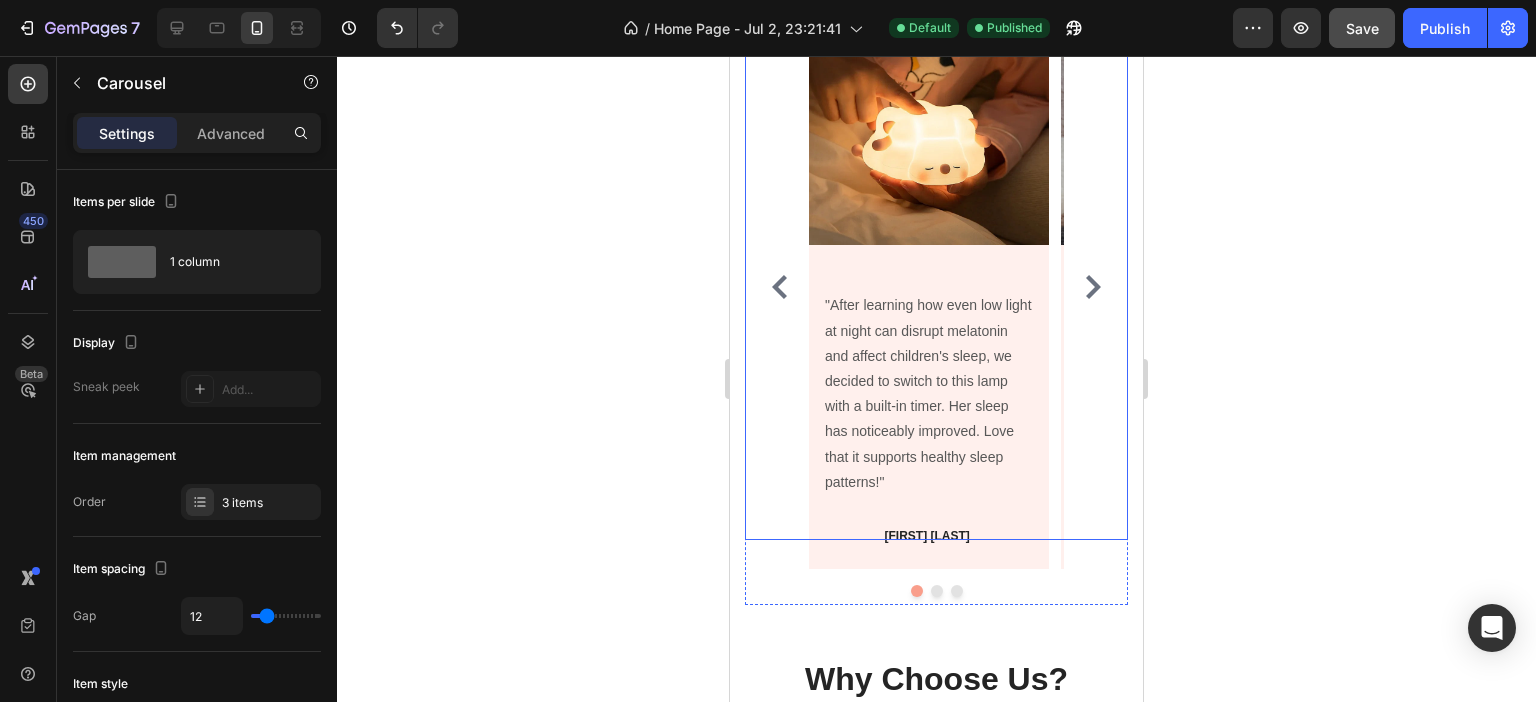 click on "Image "After learning how even low light at night can disrupt melatonin and affect children's sleep, we decided to switch to this lamp with a built-in timer. Her sleep has noticeably improved. Love that it supports healthy sleep patterns!" Text block Lucas R.   Text Block Lucas R.   Text Block Lucas R.   Text Block Image "It’s small enough to pack, so we bring it along for sleepovers and weekends away. Our son sleeps much better with it beside him, and it saves us a lot of bedtime stress. His buddy ended up buying one too after they had a sleepover together – they both love having their own lamp."  Text block Charlie B. Text Block Charlie B. Text Block Charlie B. Text Block Image "As someone who works in health care, I’ve always been careful about screen time and routines, but I never thought a nightlight could affect sleep quality. This one was a game changer – soft light and auto-off keeps my son’s sleep on track. It's great knowing it's not messing with his development." Tom A." at bounding box center (936, 287) 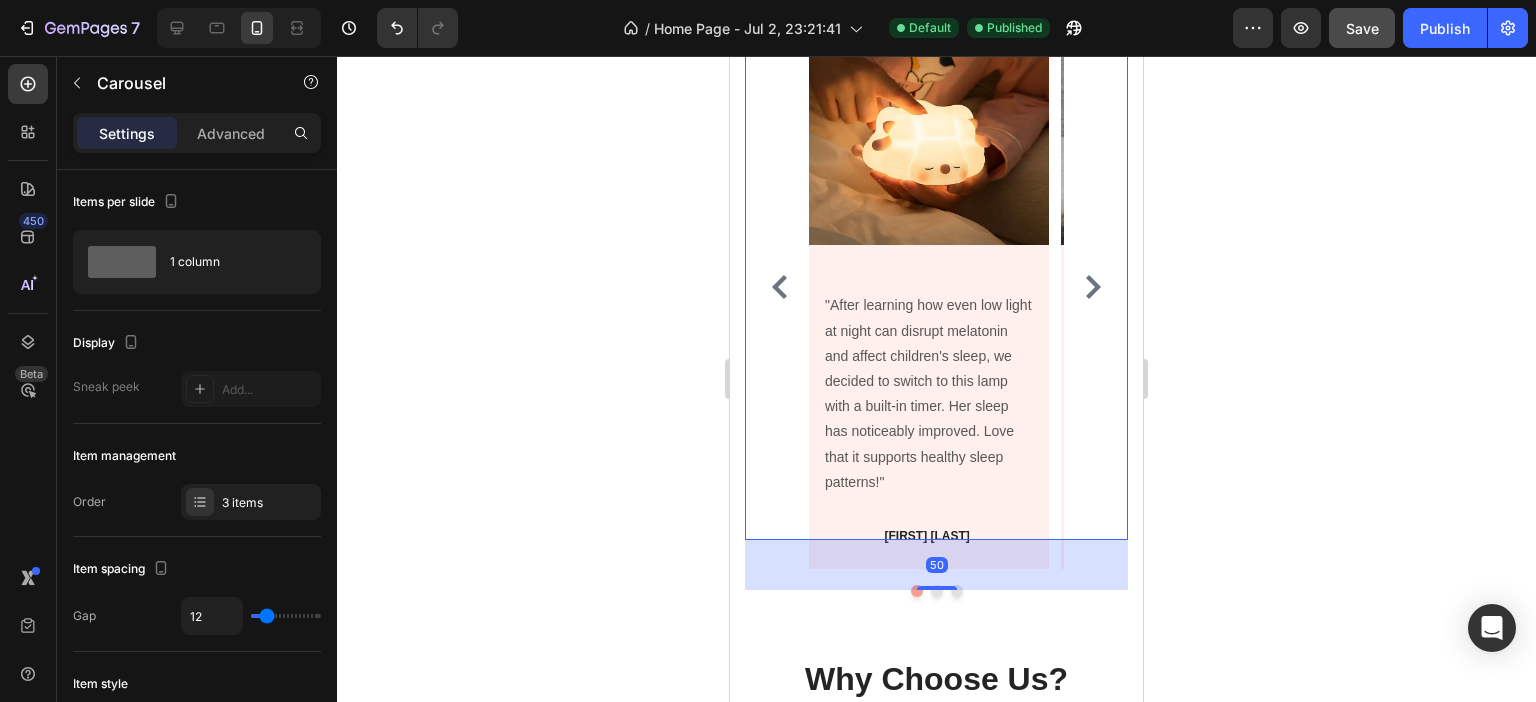 click 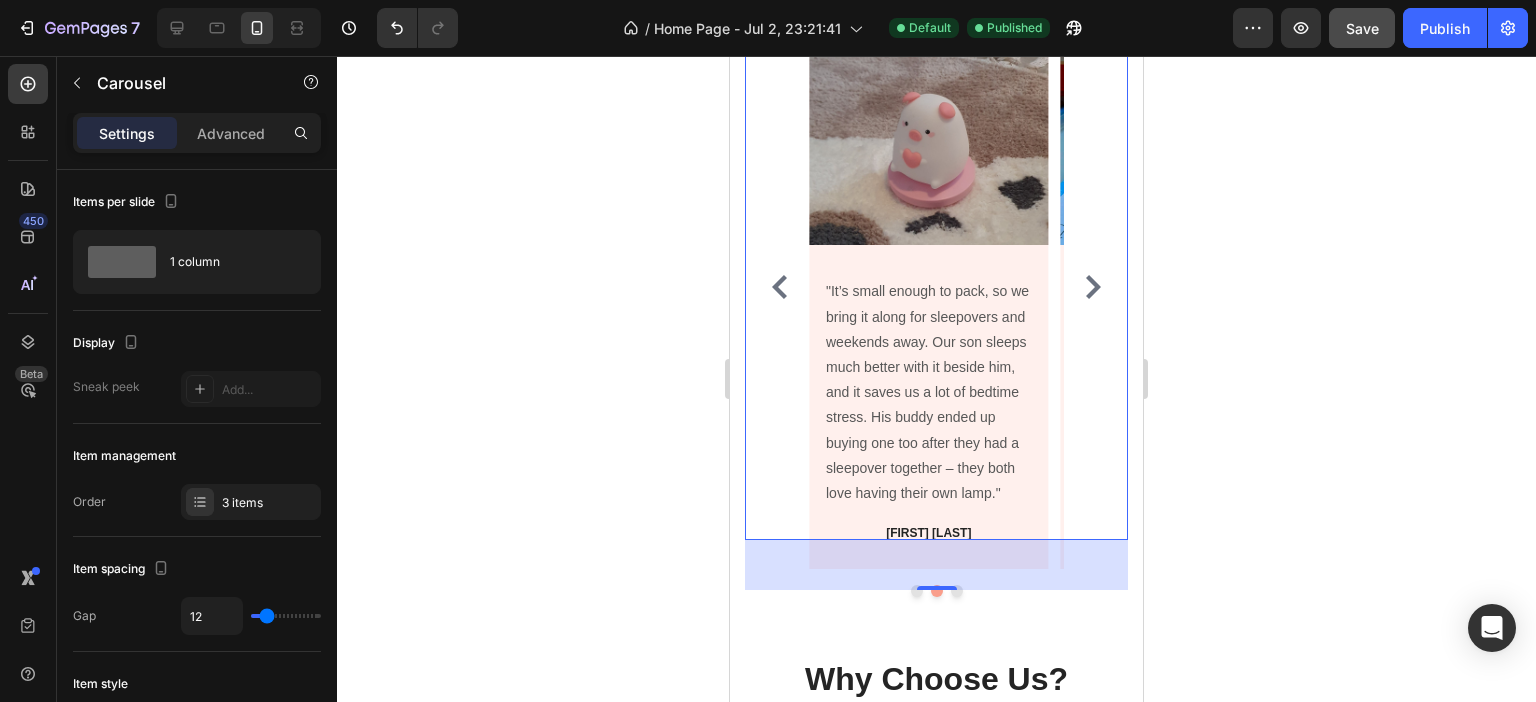 scroll, scrollTop: 3417, scrollLeft: 0, axis: vertical 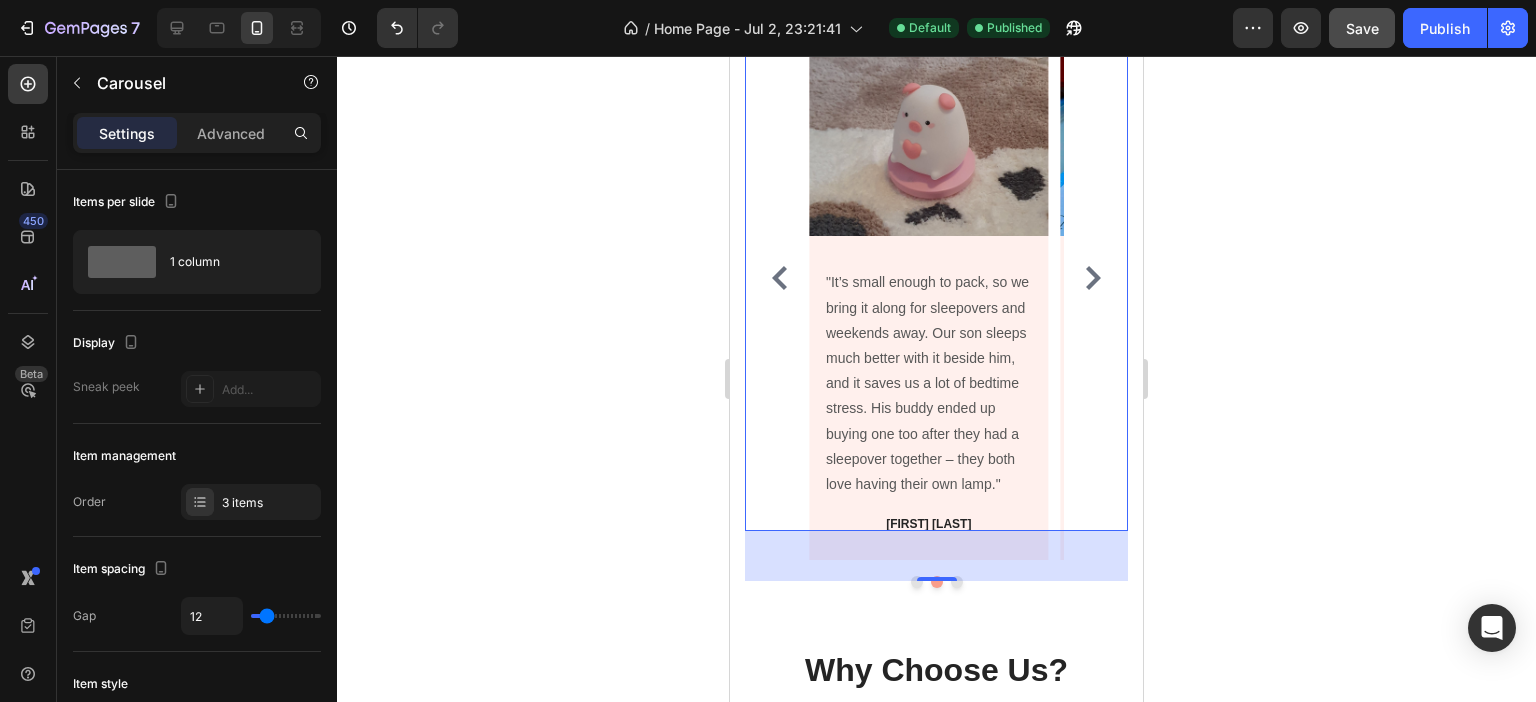 click 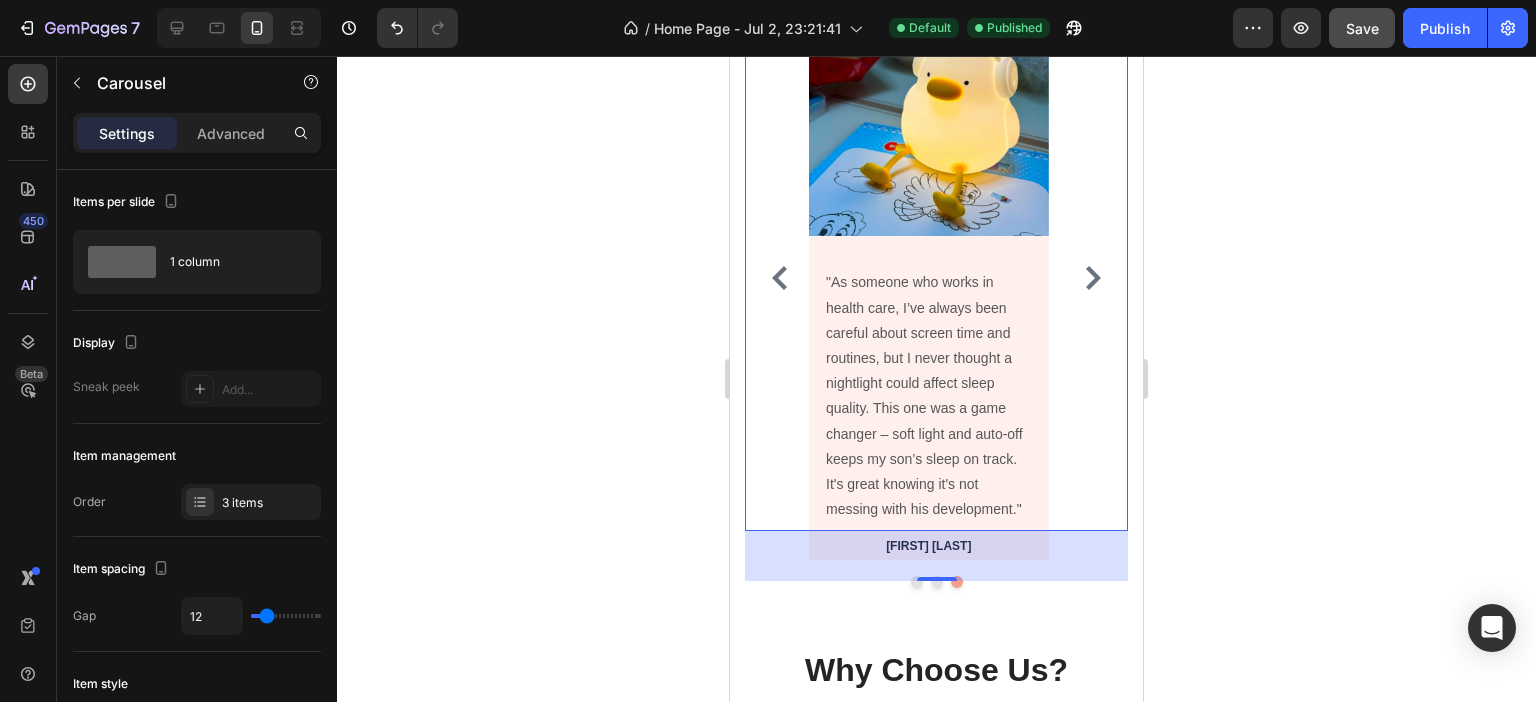 click 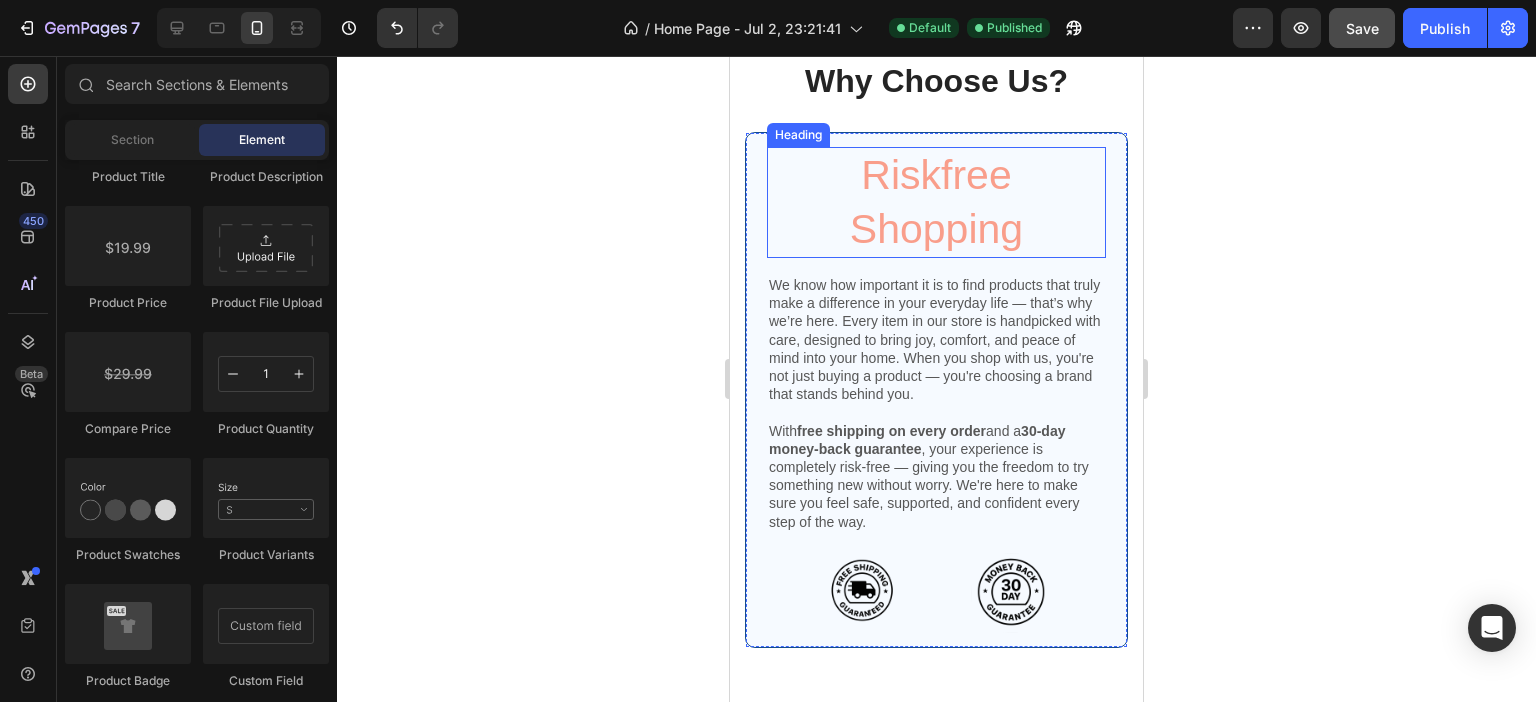 scroll, scrollTop: 4117, scrollLeft: 0, axis: vertical 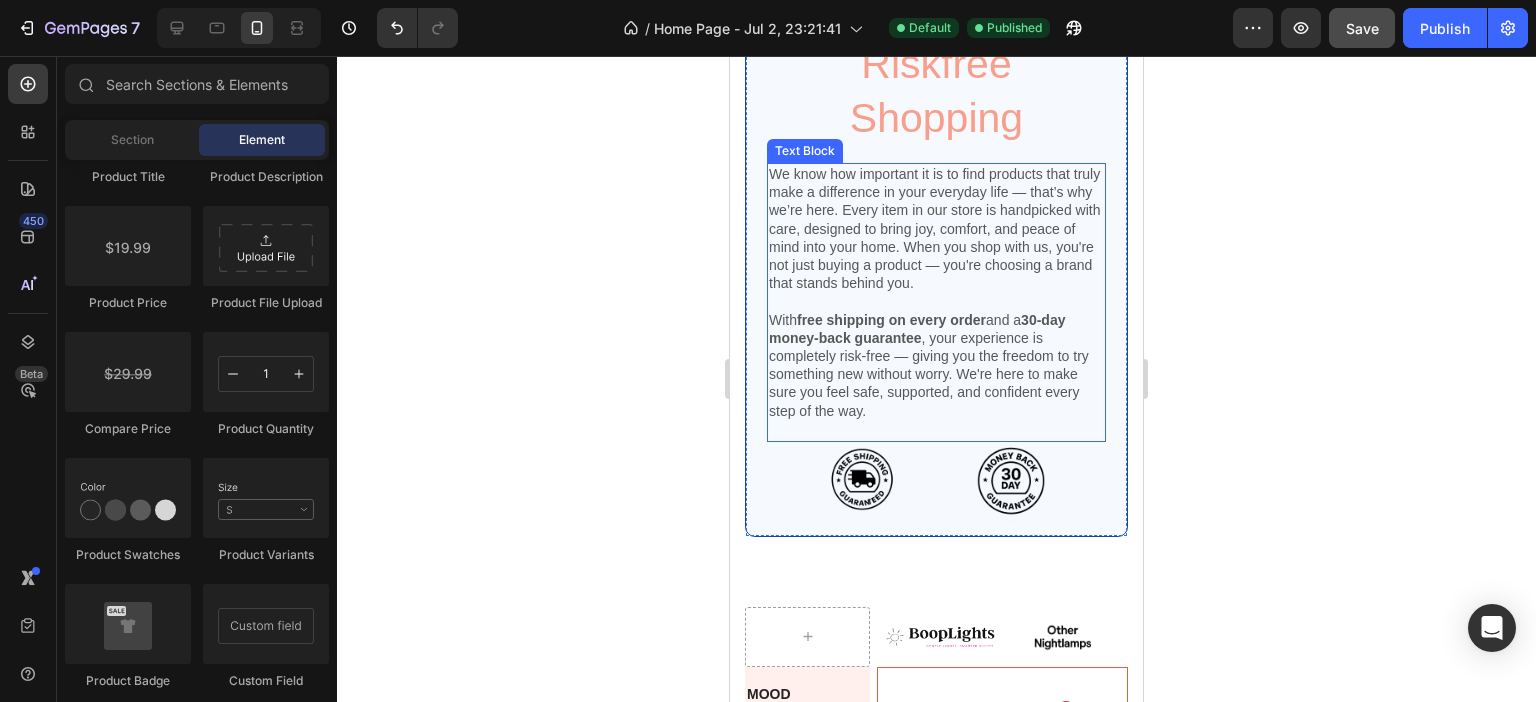 click on "With  free shipping on every order  and a  30-day money-back guarantee , your experience is completely risk-free — giving you the freedom to try something new without worry. We're here to make sure you feel safe, supported, and confident every step of the way." at bounding box center [936, 365] 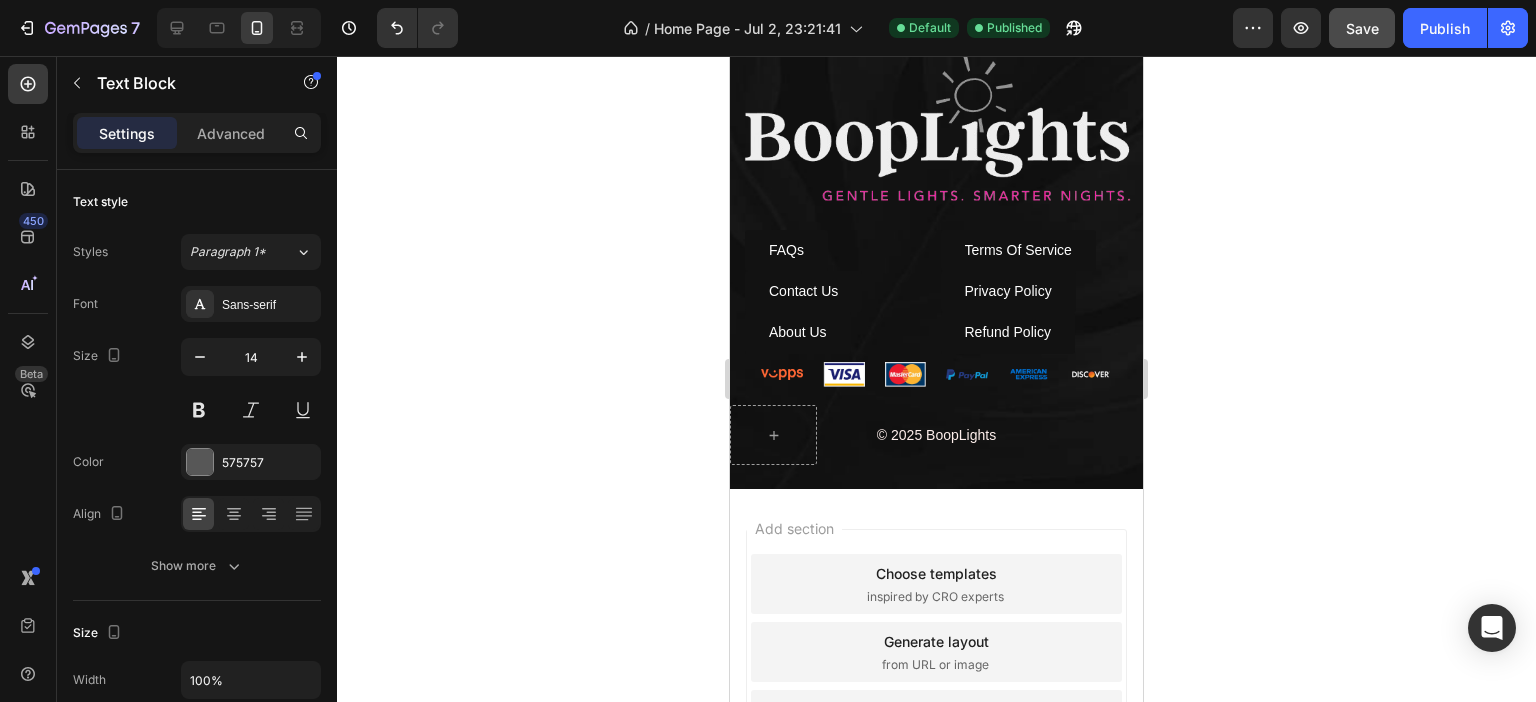 scroll, scrollTop: 6217, scrollLeft: 0, axis: vertical 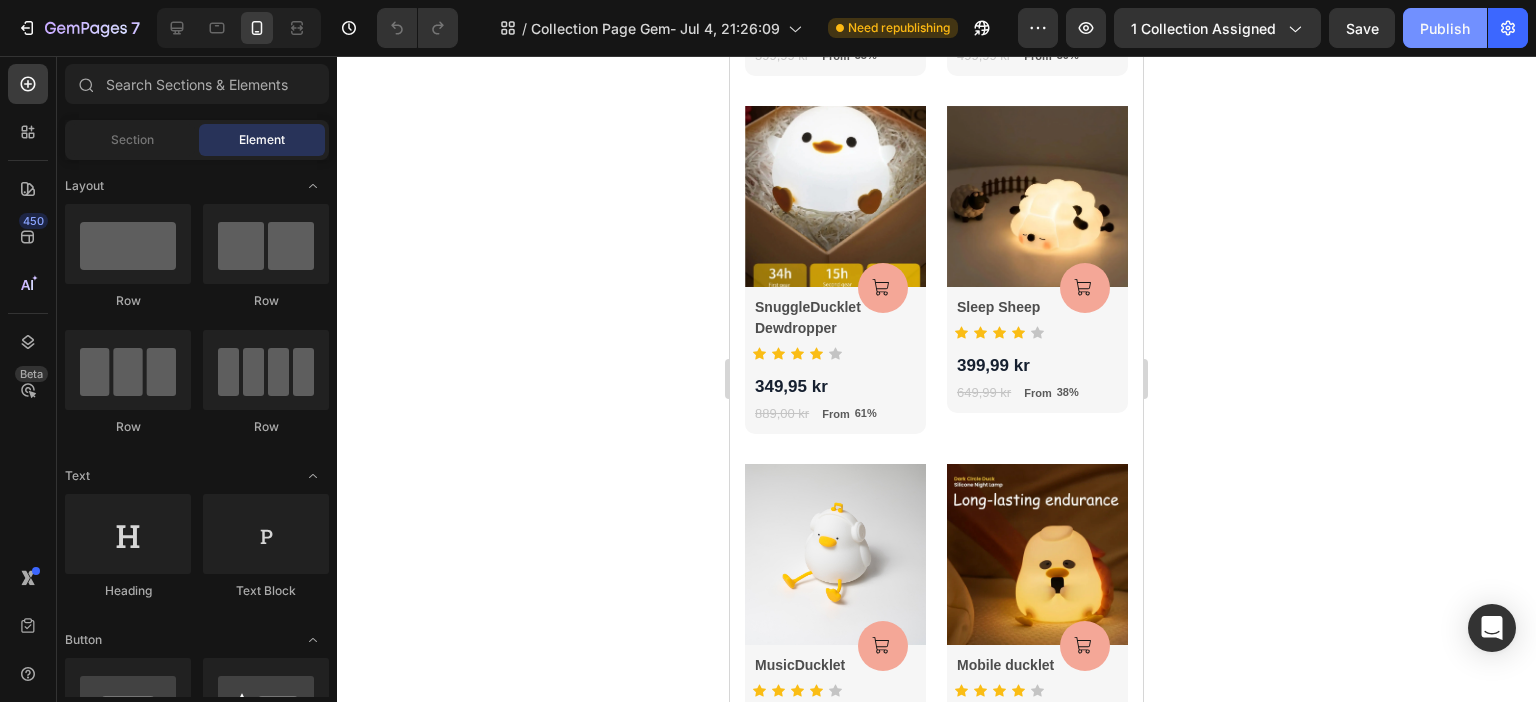 click on "Publish" 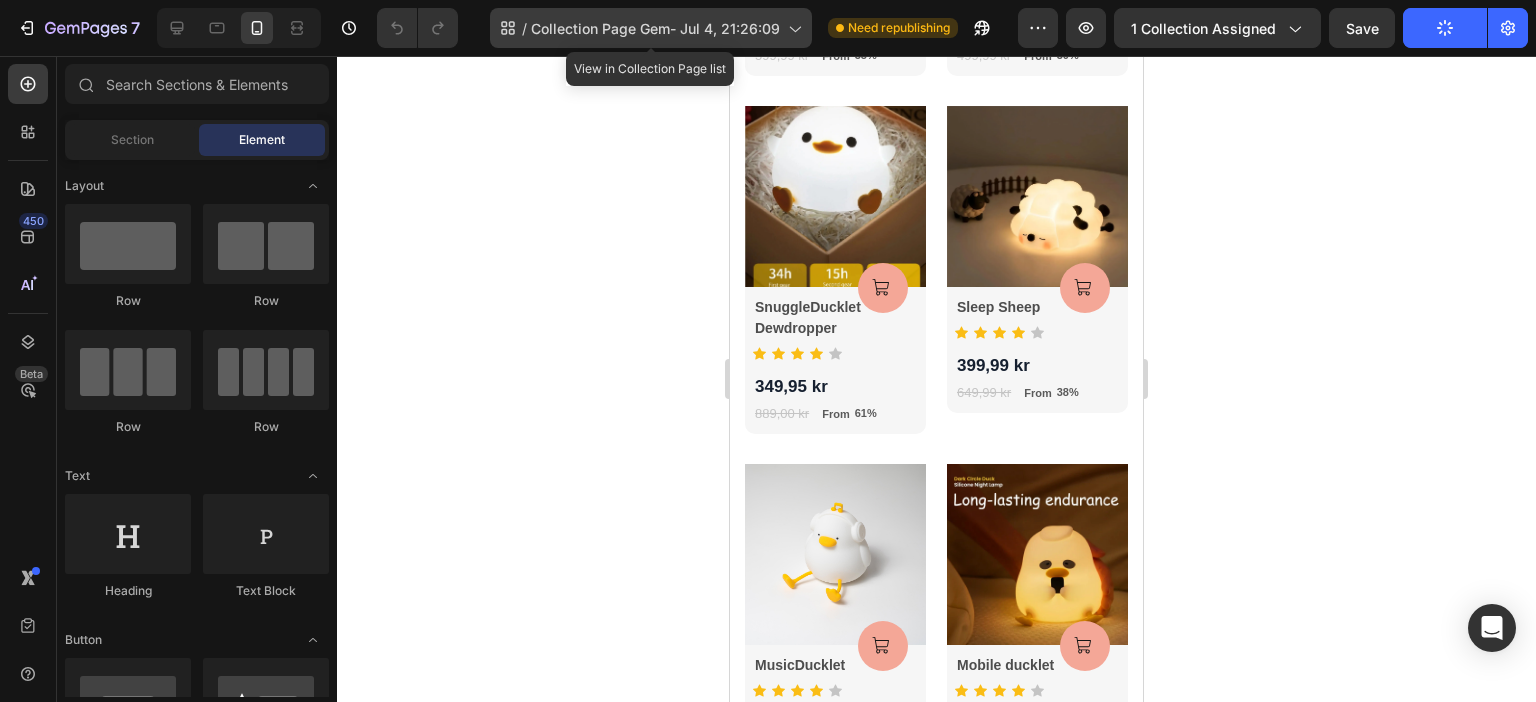 click on "Collection Page Gem- Jul 4, 21:26:09" at bounding box center [655, 28] 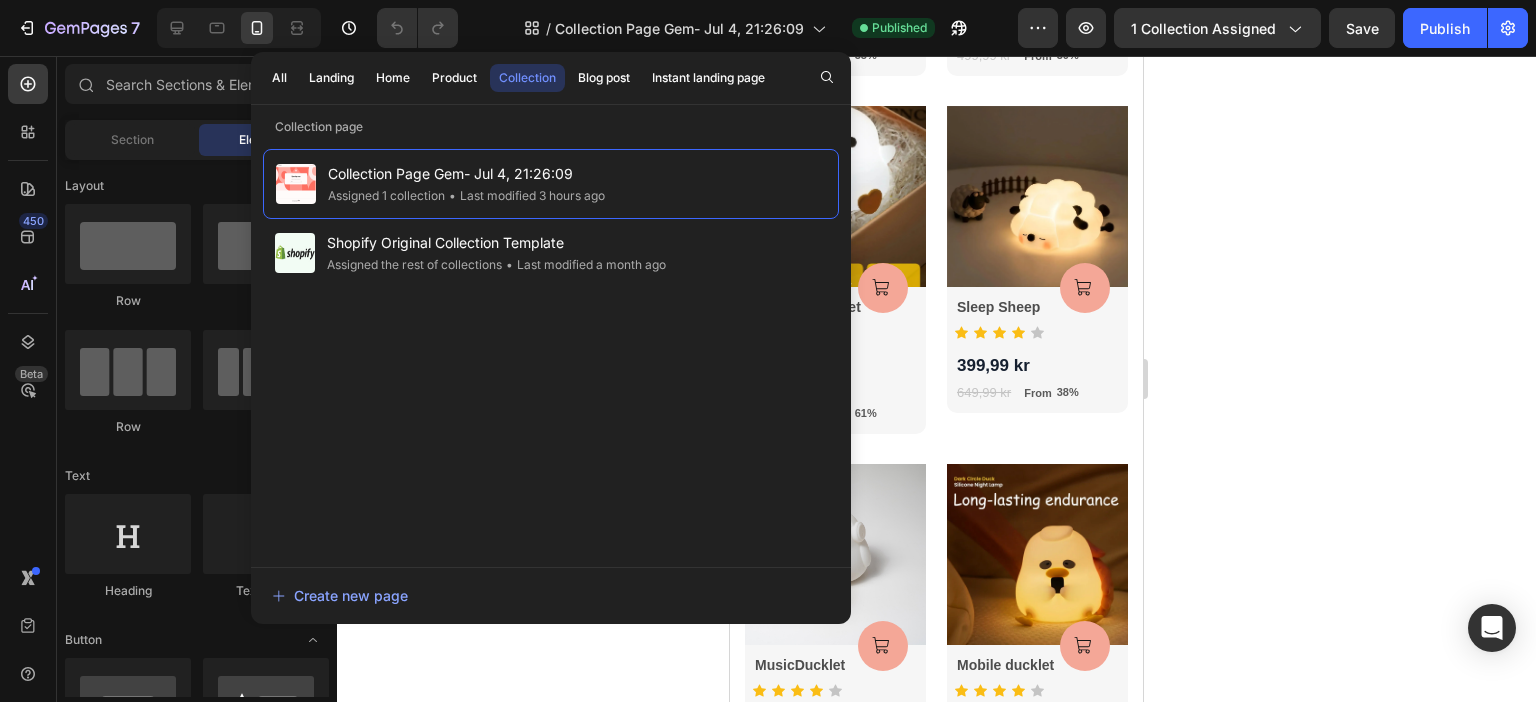 click 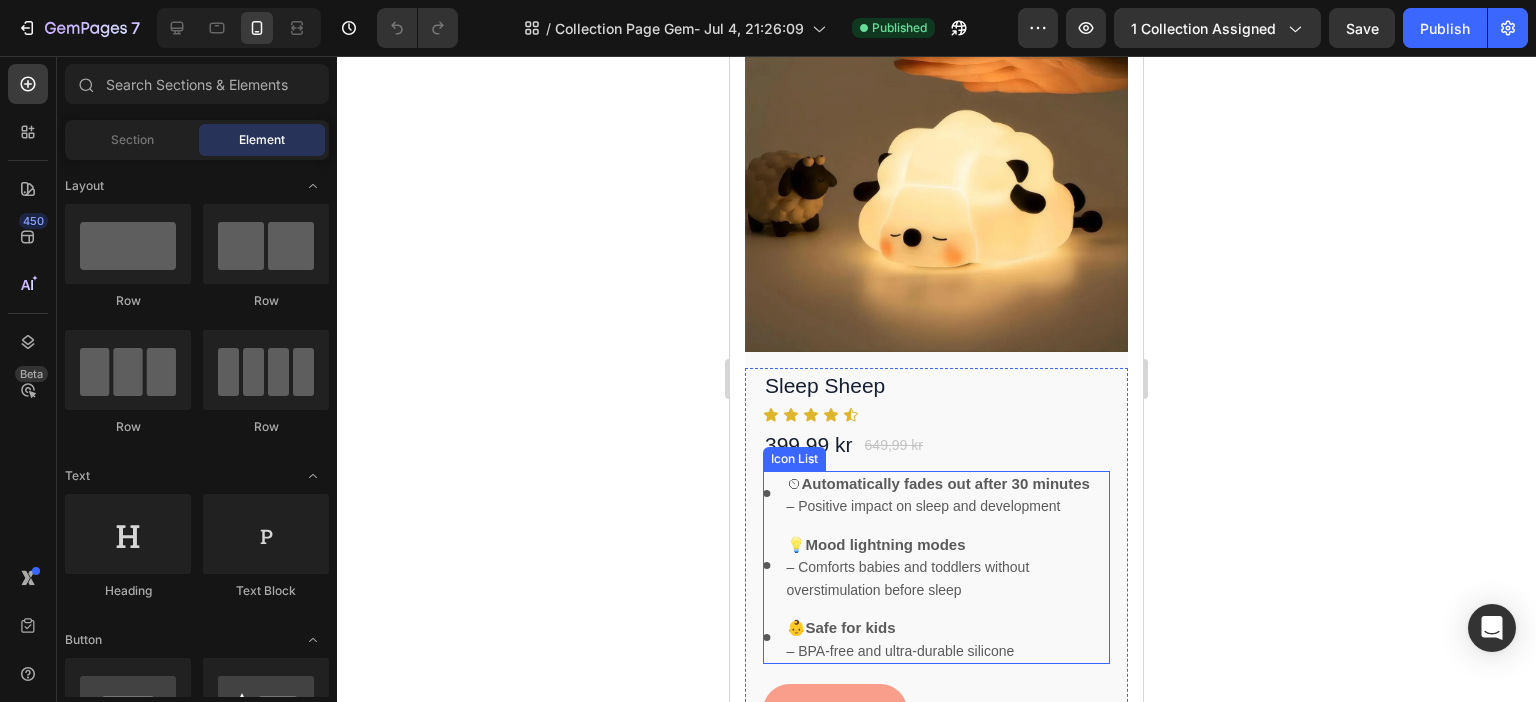 scroll, scrollTop: 400, scrollLeft: 0, axis: vertical 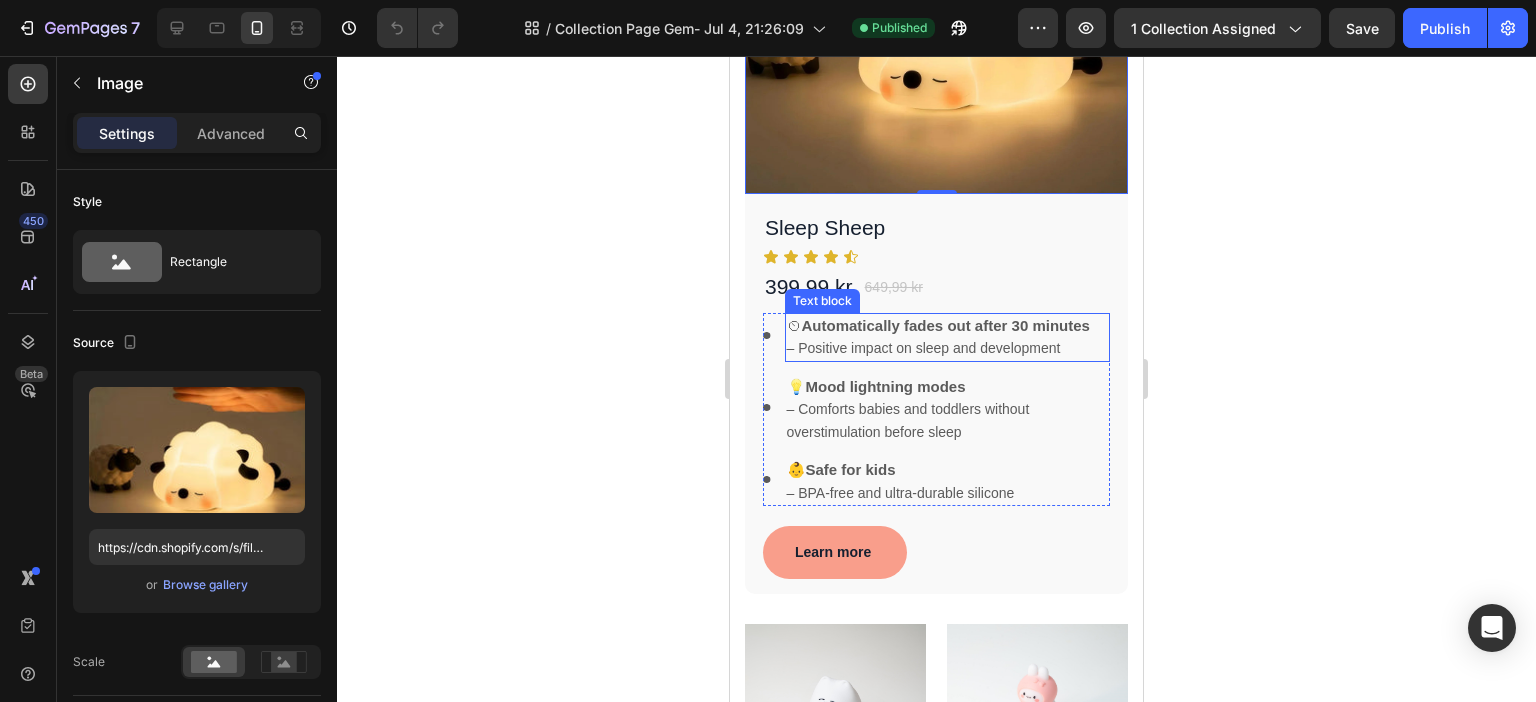 click on "⏲  Automatically fades out after 30 minutes" at bounding box center (938, 325) 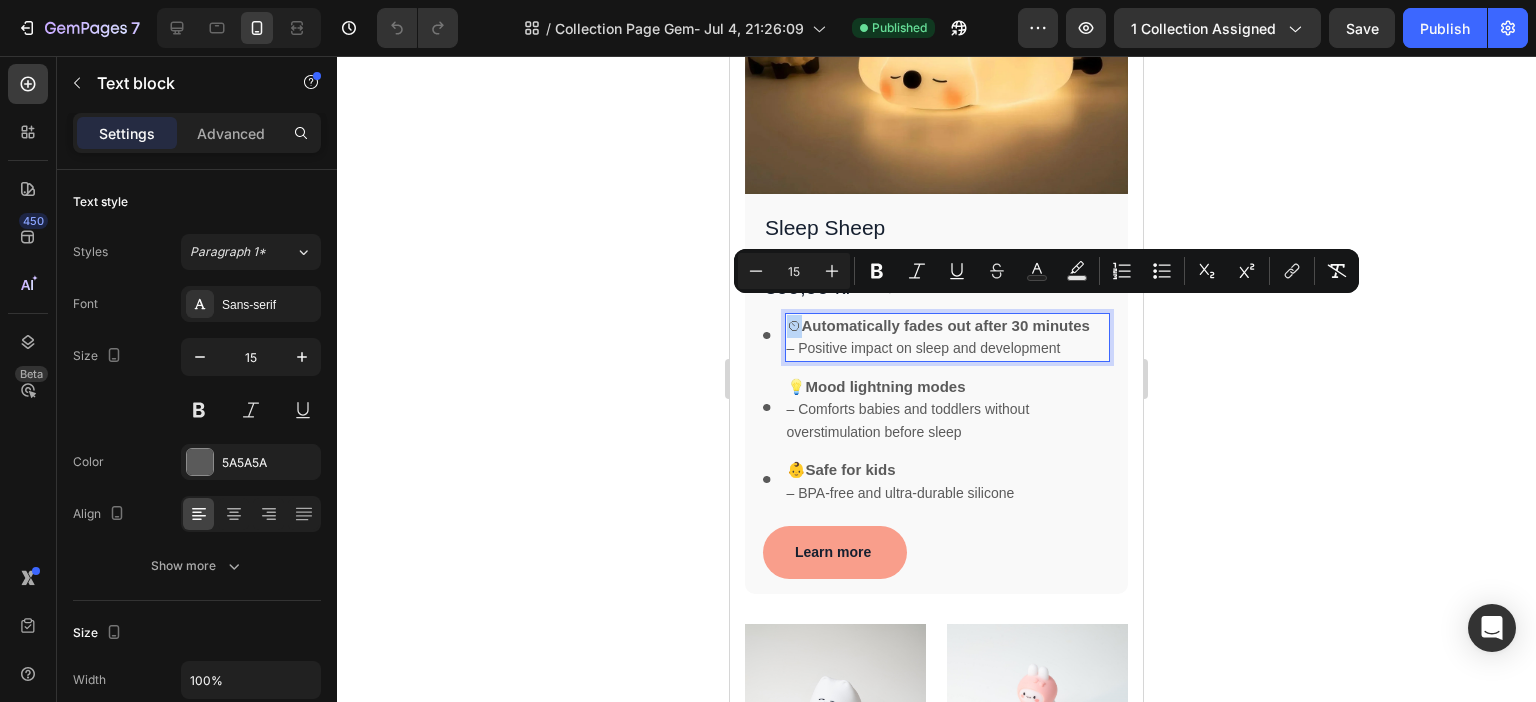 click on "⏲  Automatically fades out after 30 minutes" at bounding box center [938, 325] 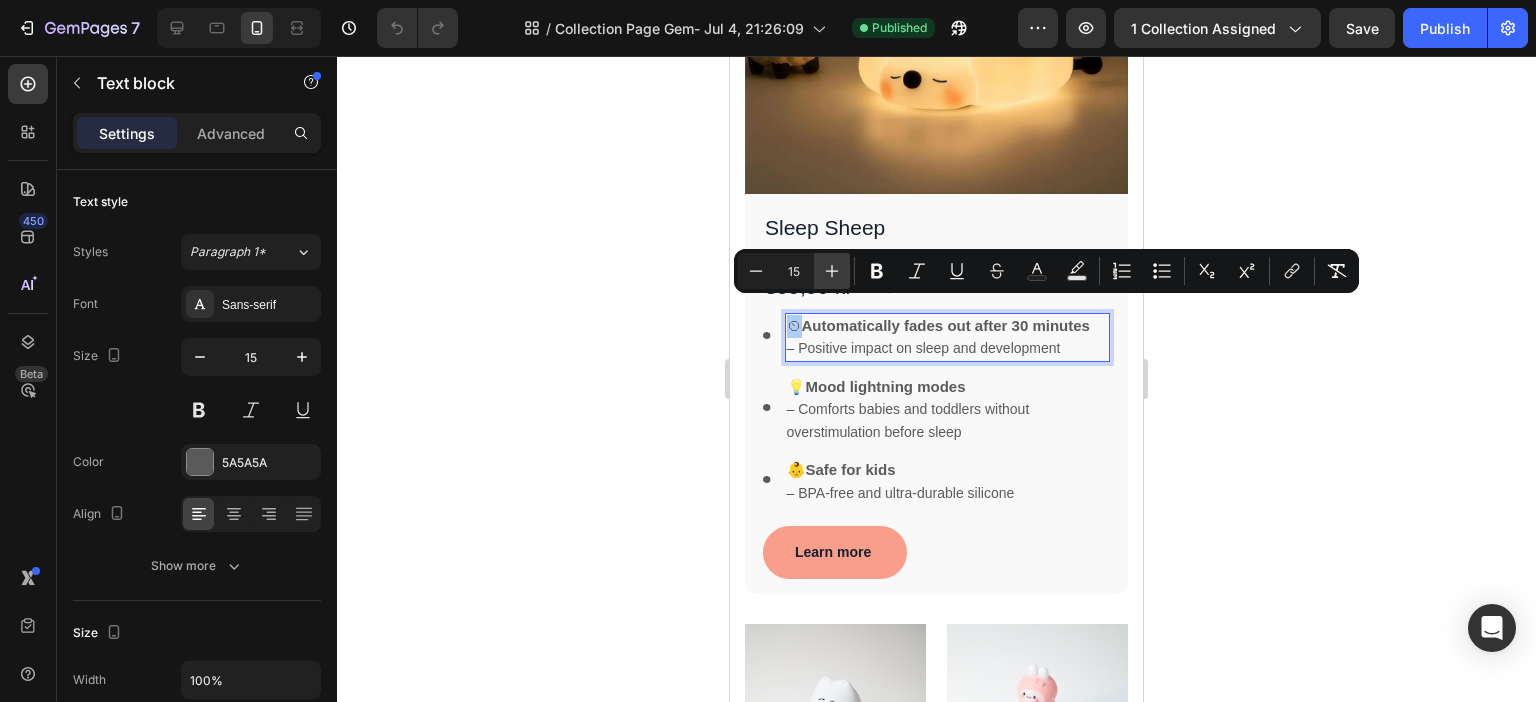 click 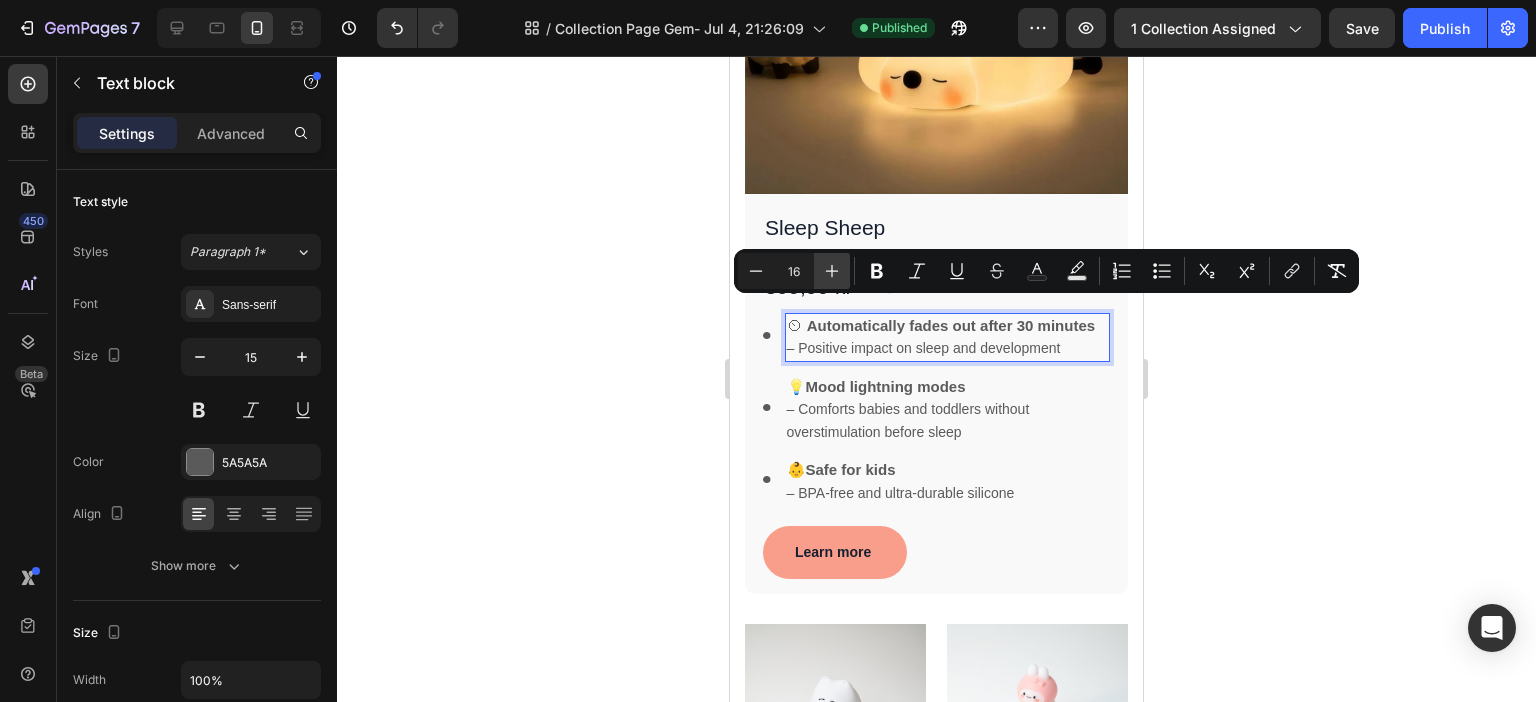 click 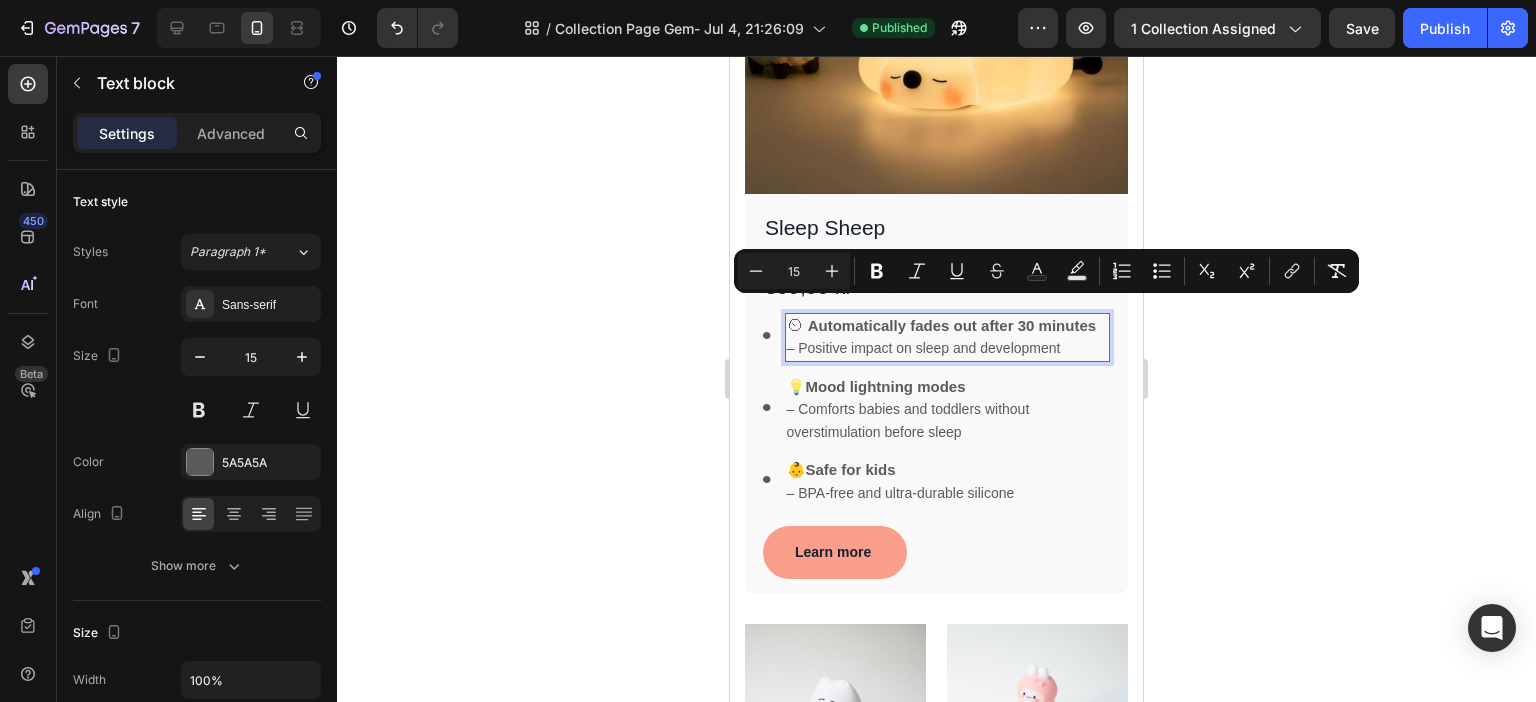 click on "Automatically fades out after 30 minutes" at bounding box center [952, 325] 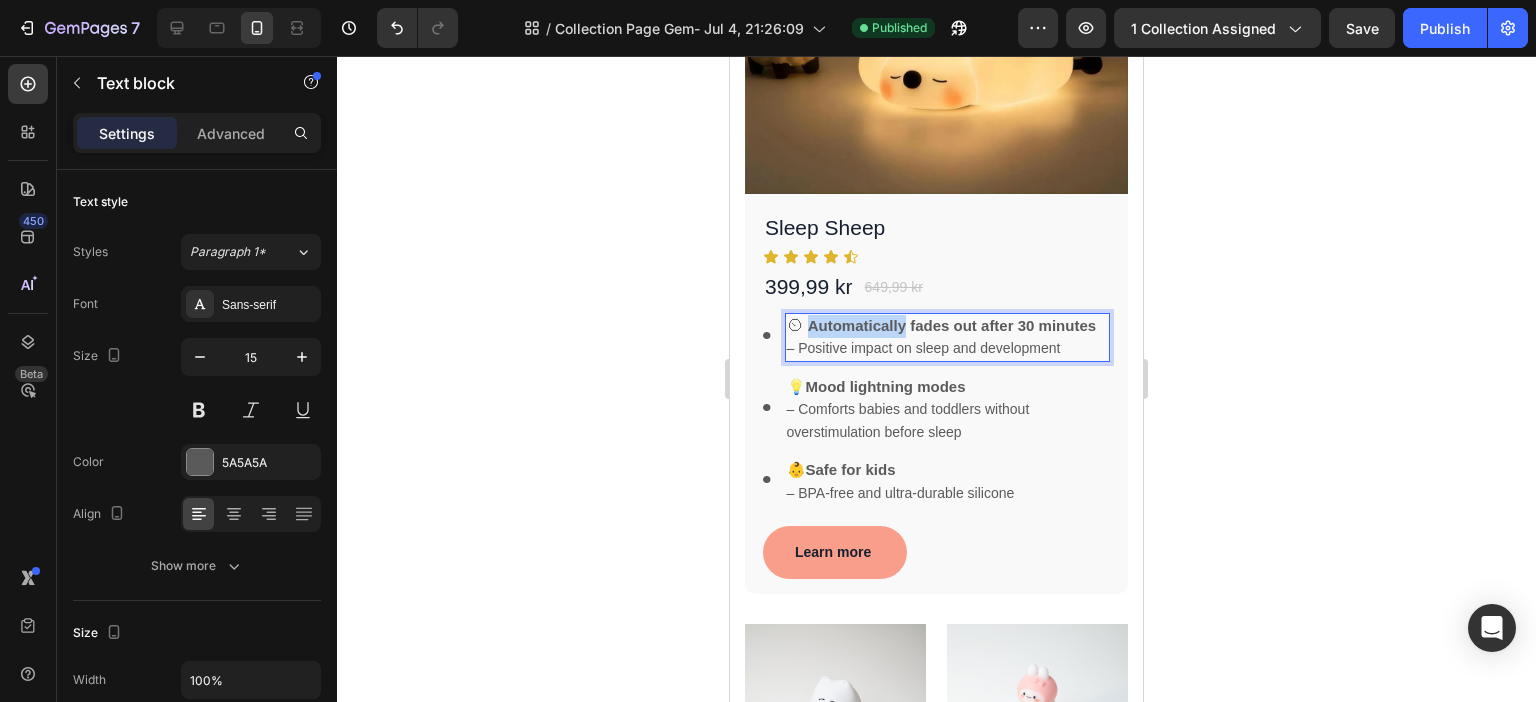drag, startPoint x: 830, startPoint y: 307, endPoint x: 848, endPoint y: 307, distance: 18 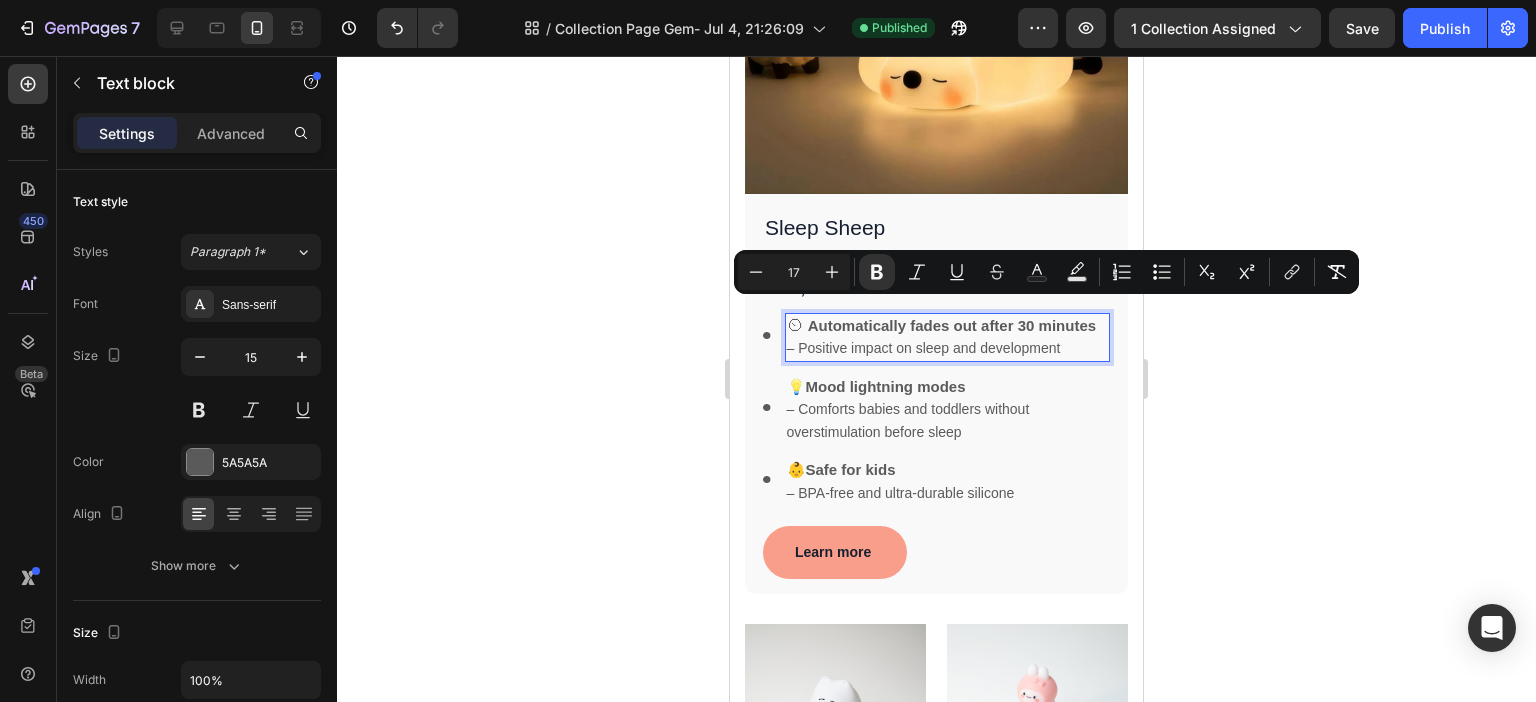 click on "⏲" at bounding box center [795, 325] 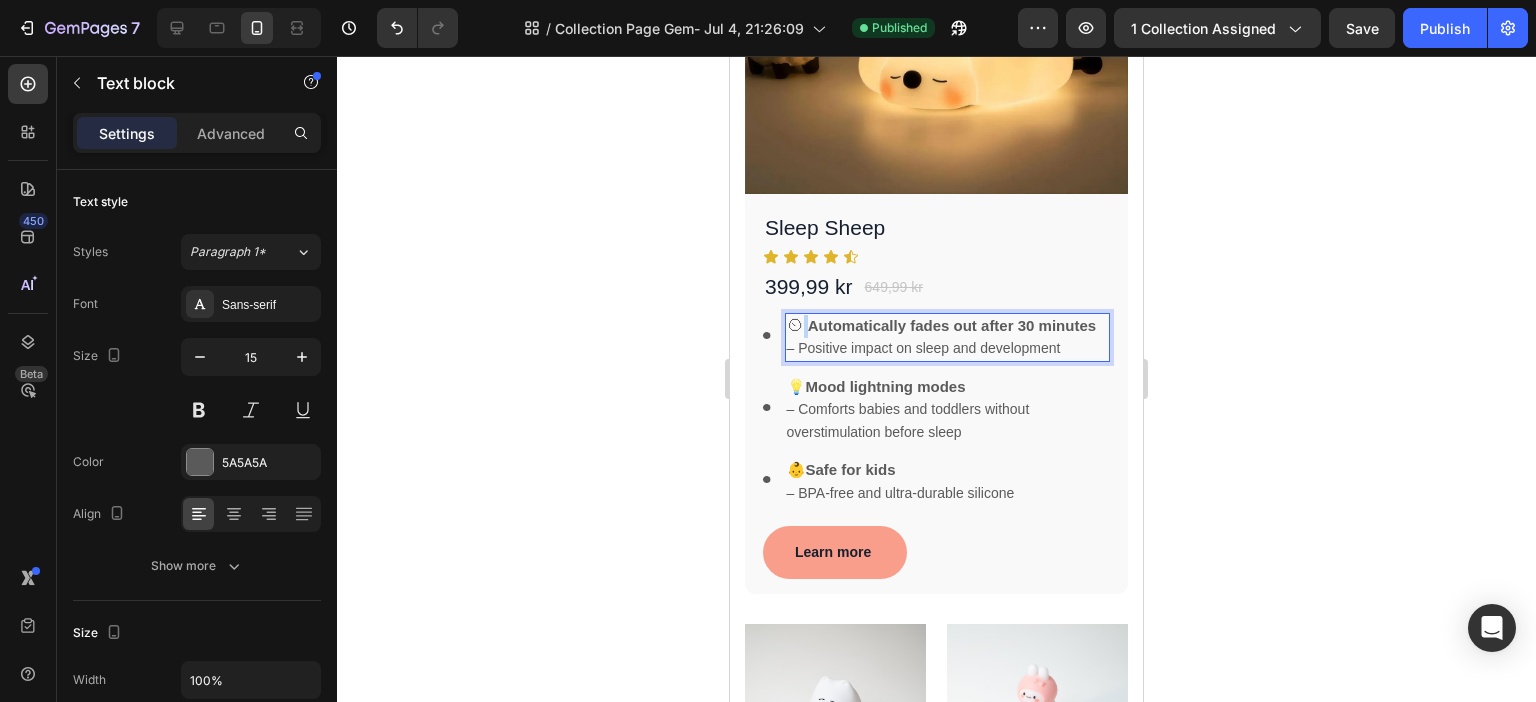click on "⏲" at bounding box center (795, 325) 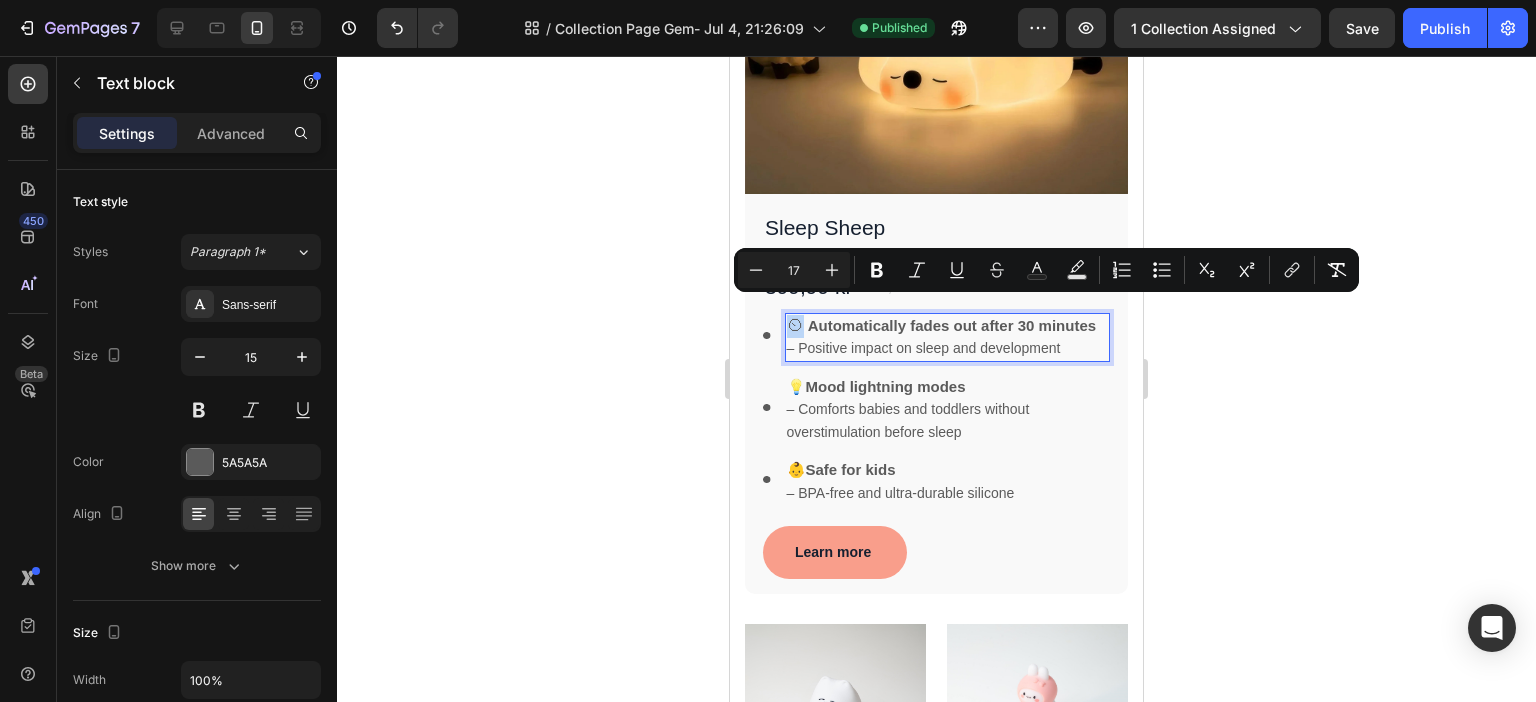 drag, startPoint x: 800, startPoint y: 307, endPoint x: 790, endPoint y: 309, distance: 10.198039 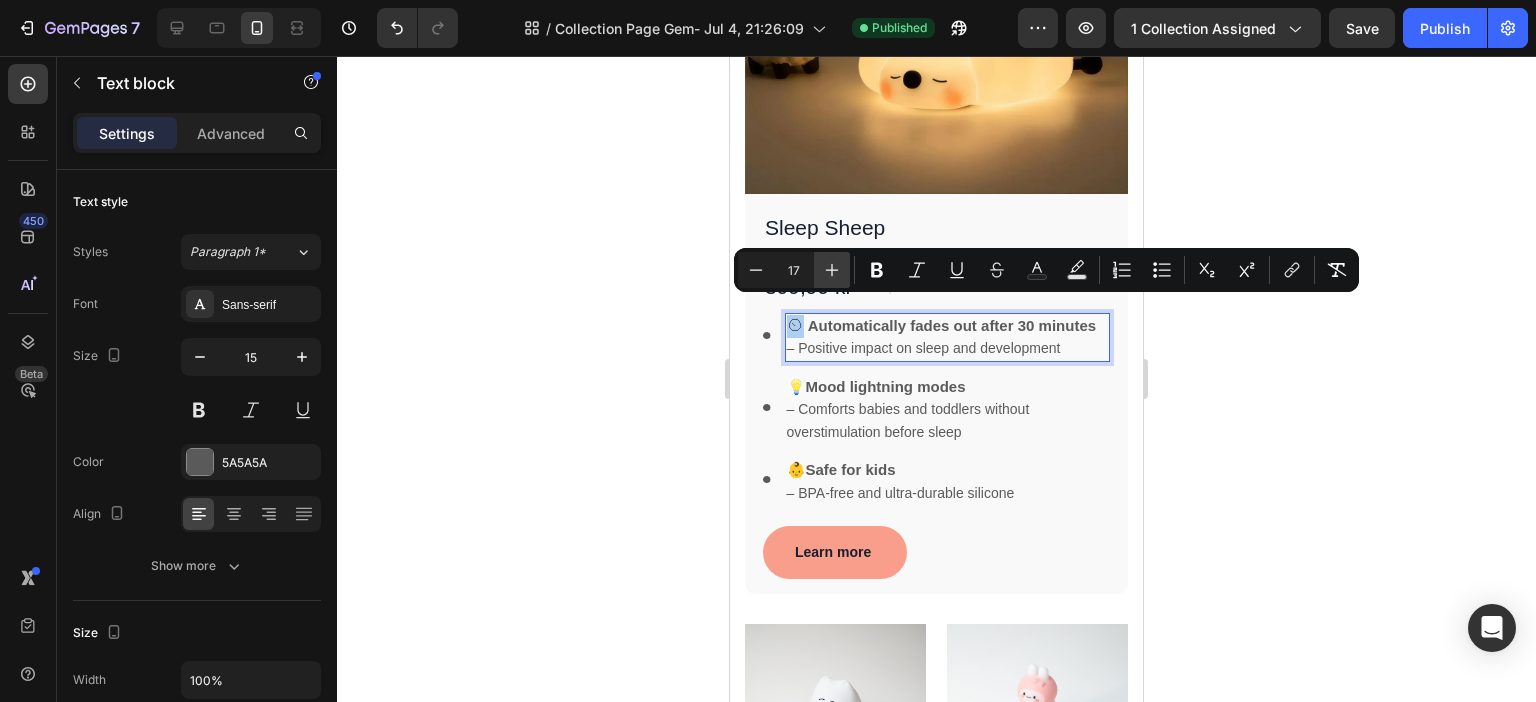 click 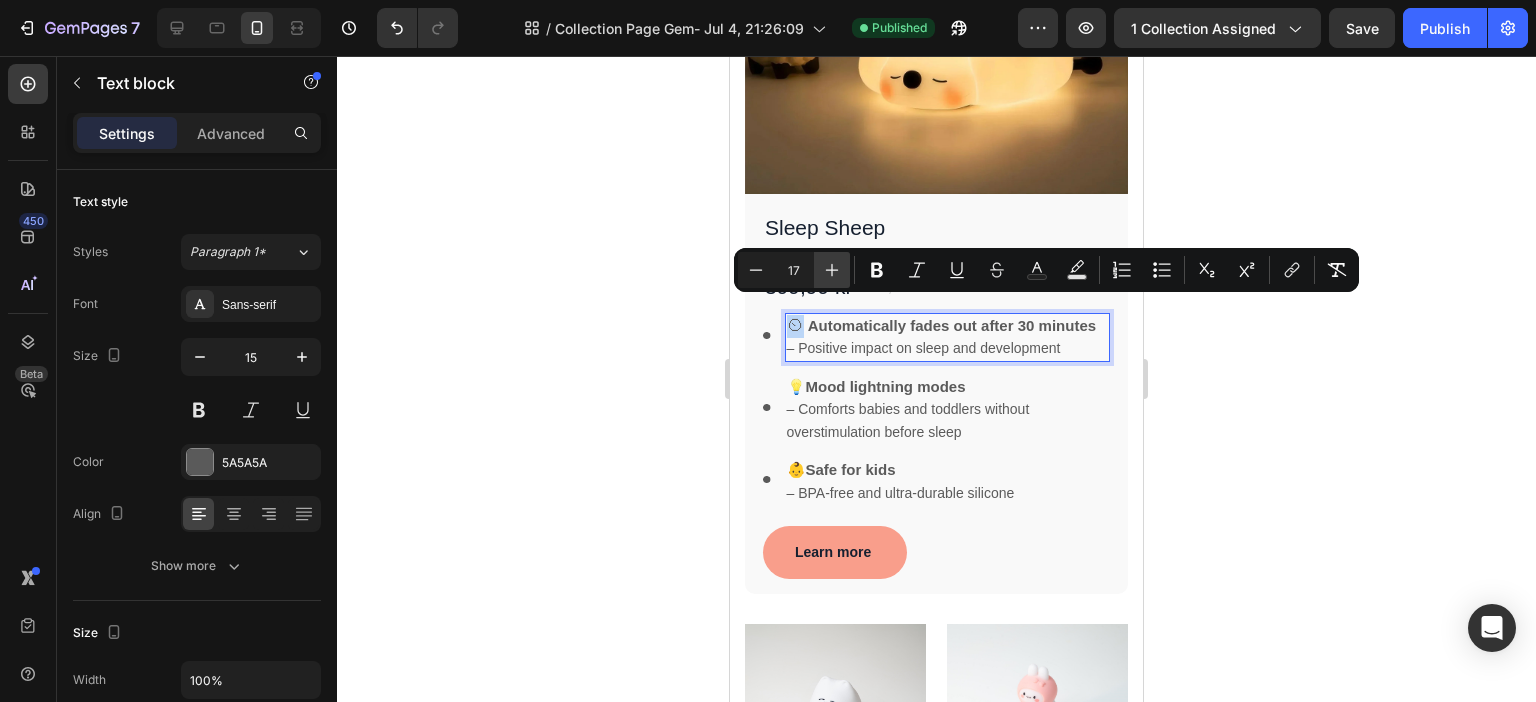 type on "18" 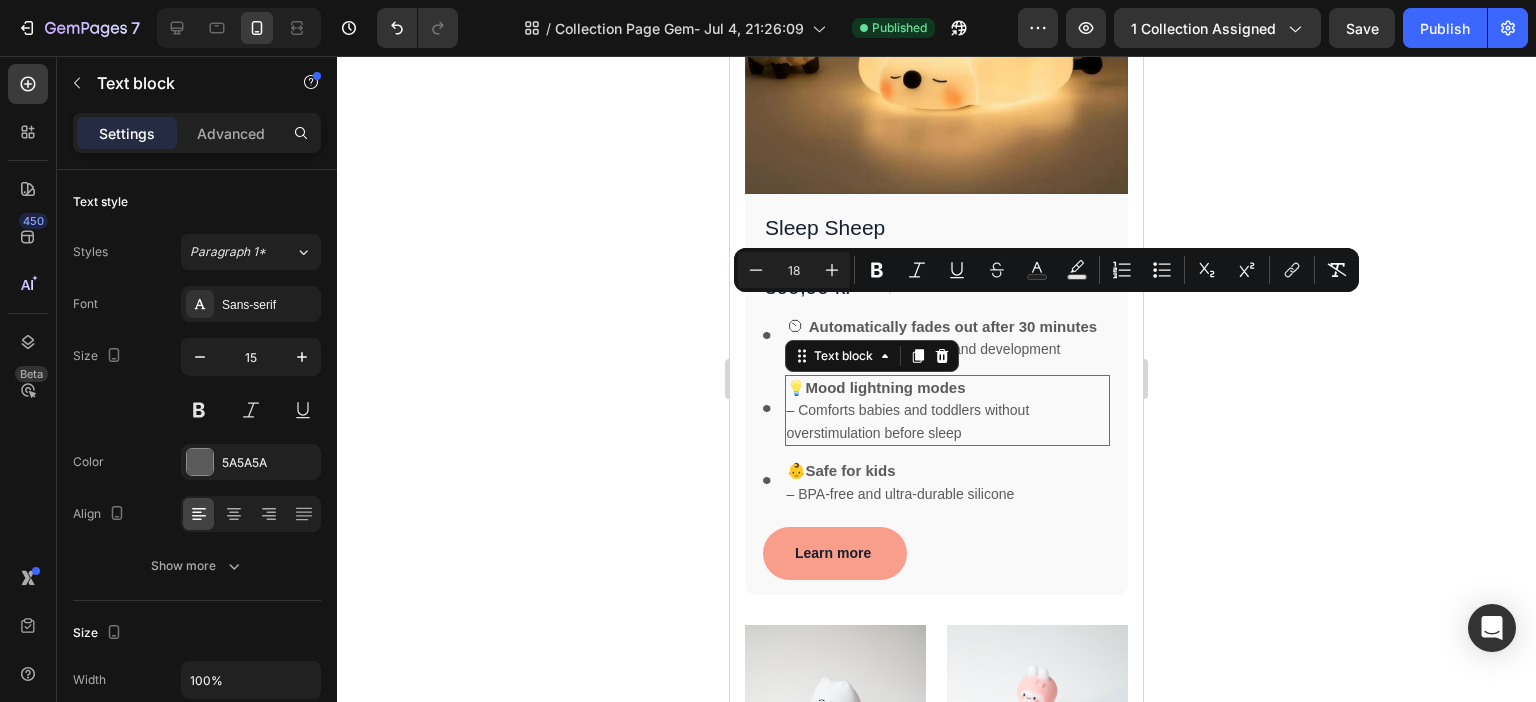 click on "💡 Mood lightning modes   – Comforts babies and toddlers without overstimulation before sleep" at bounding box center (948, 411) 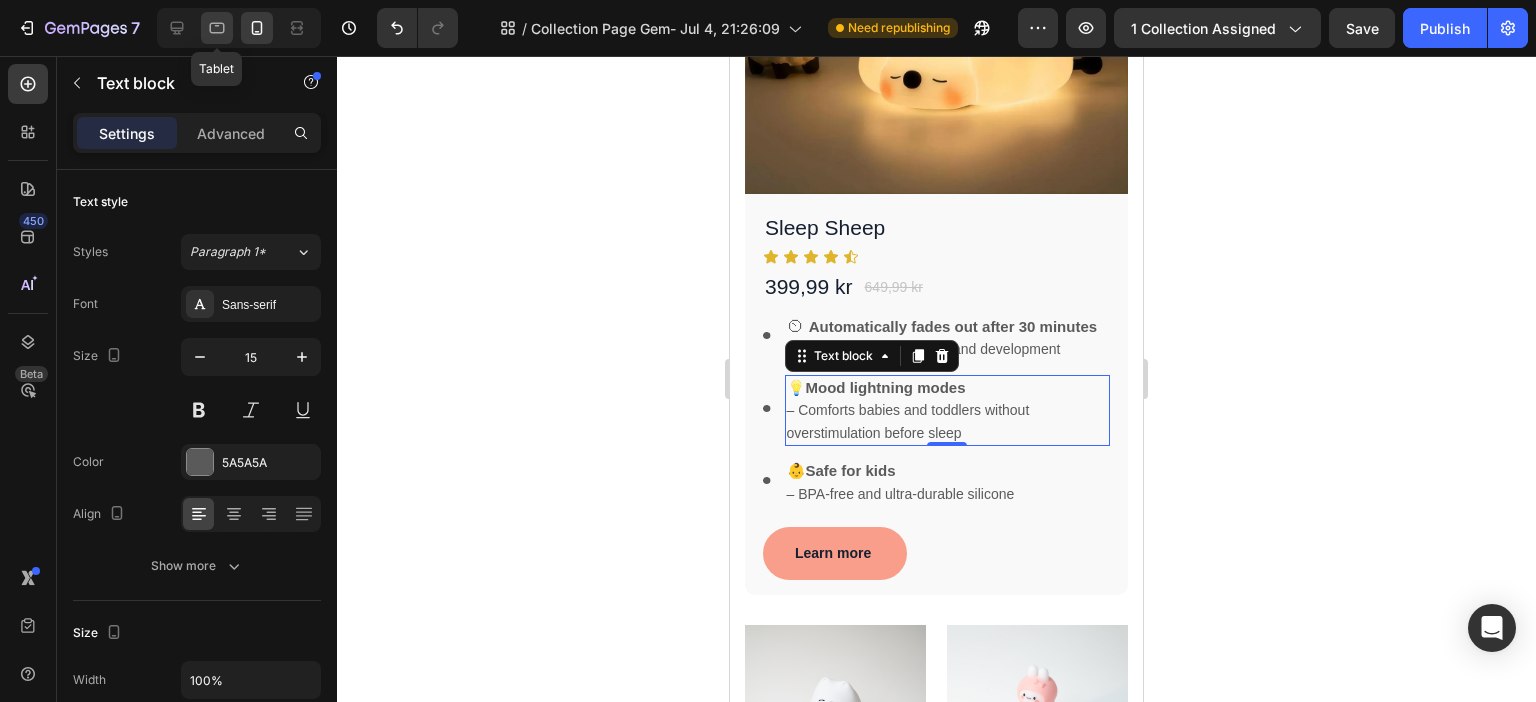 click 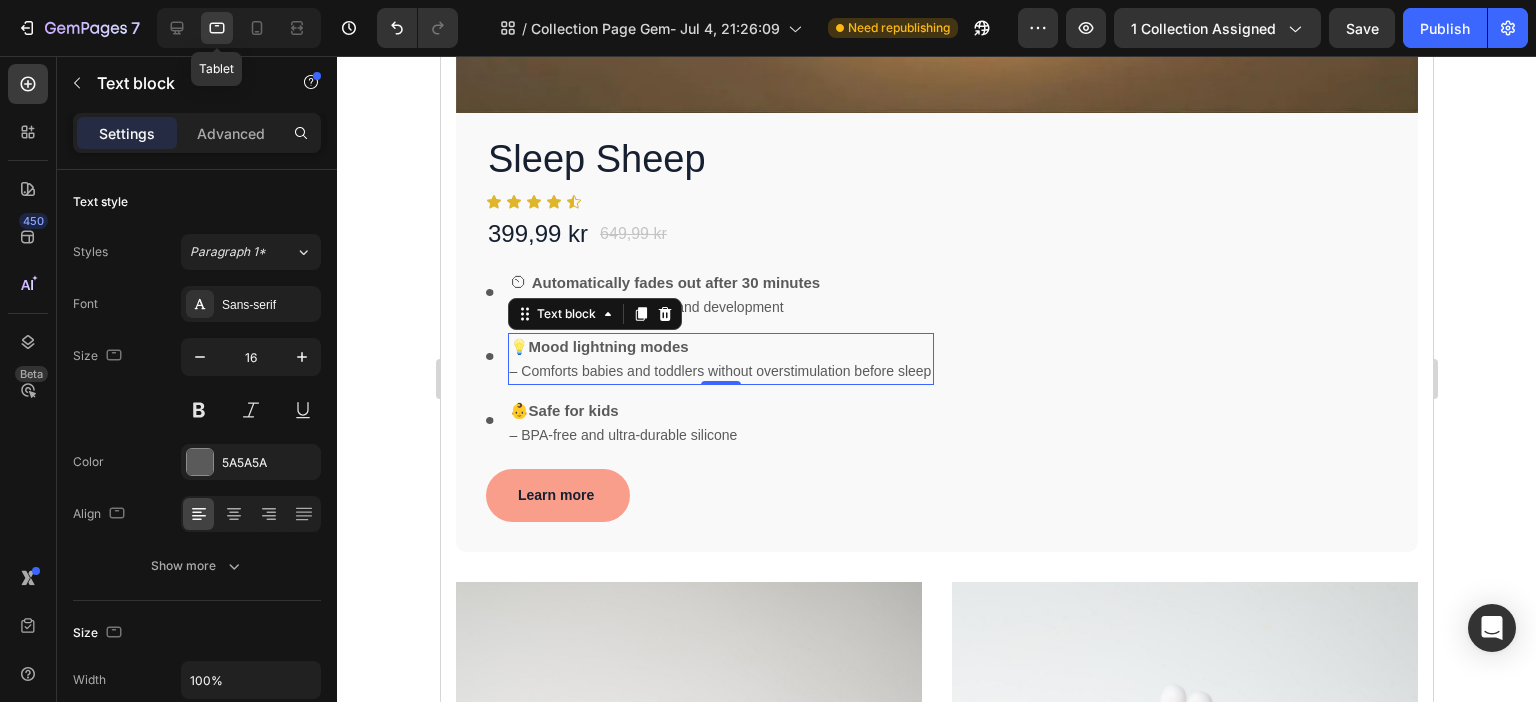 scroll, scrollTop: 1252, scrollLeft: 0, axis: vertical 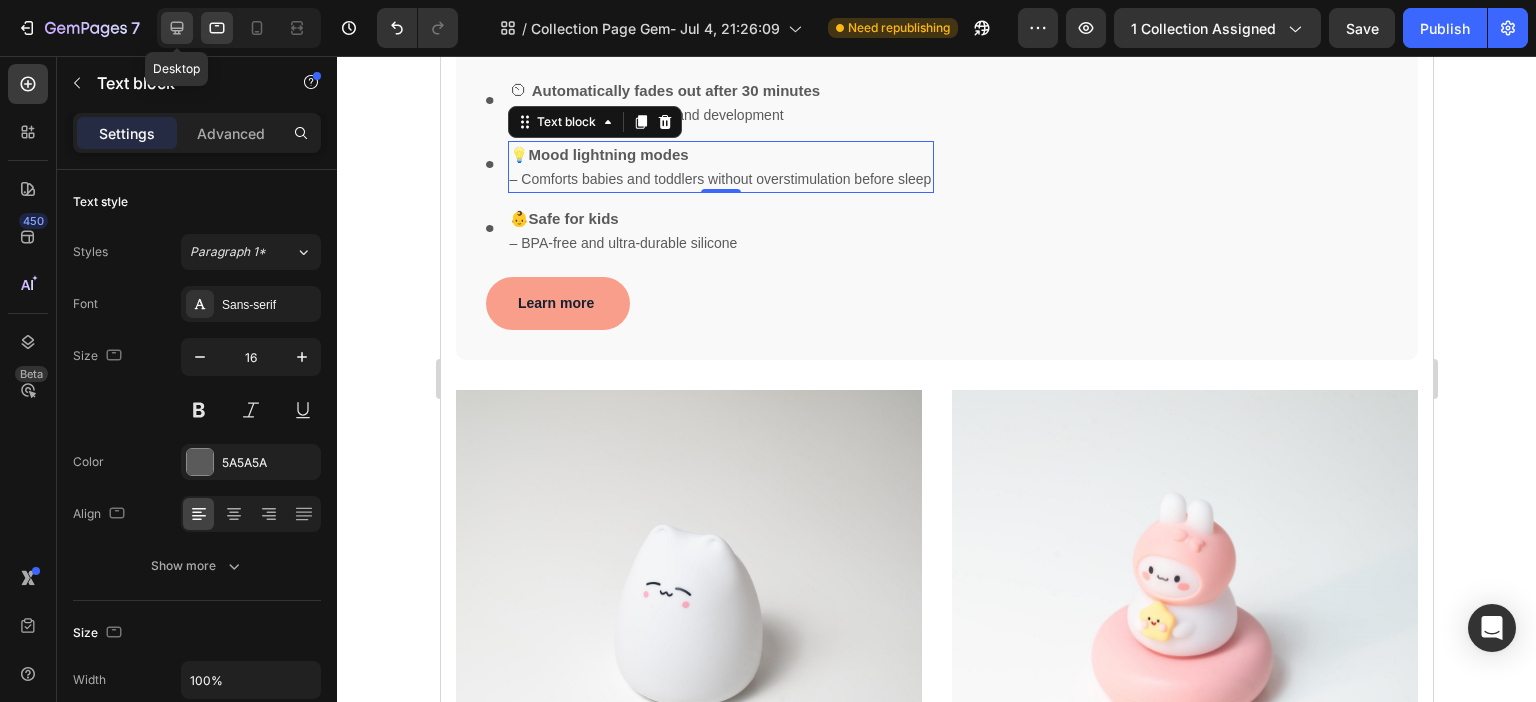 click 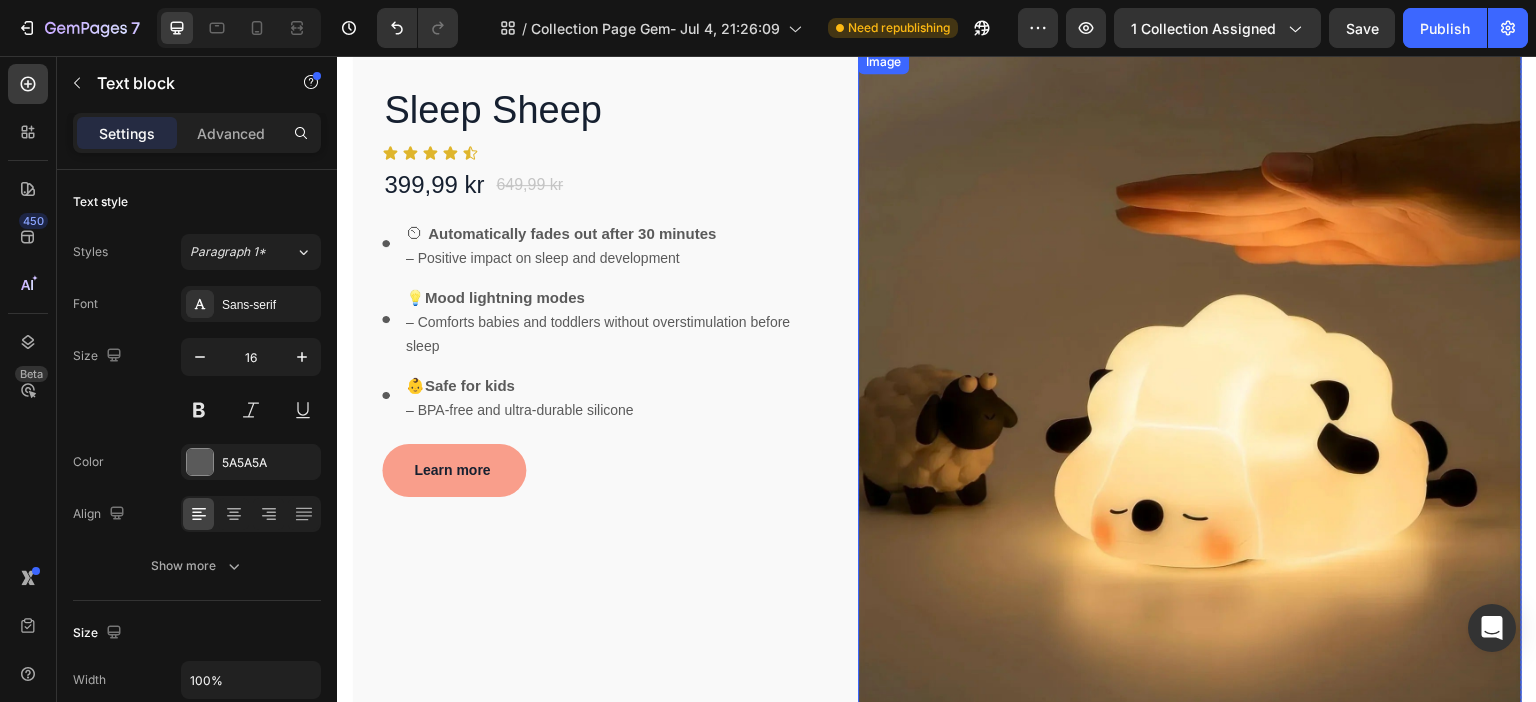 scroll, scrollTop: 0, scrollLeft: 0, axis: both 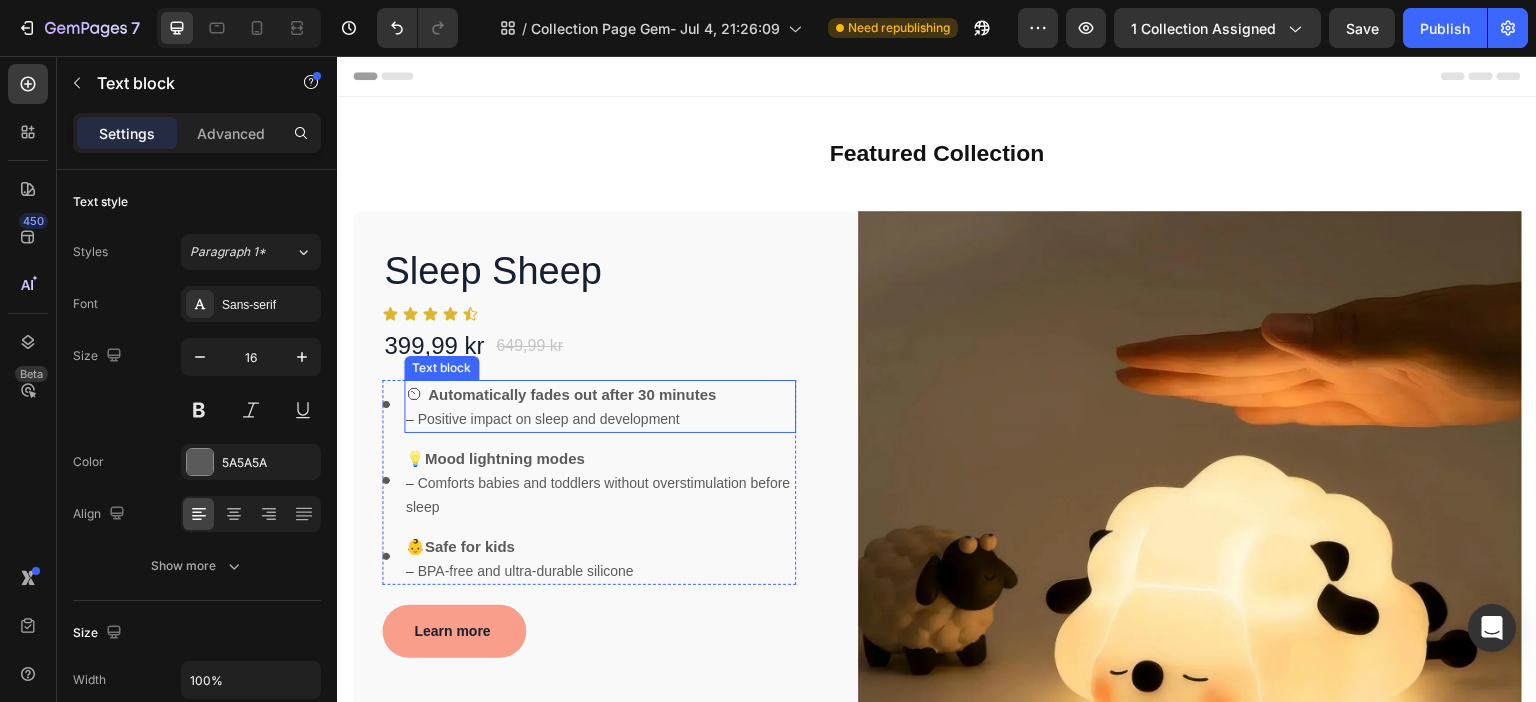 click on "Automatically fades out after 30 minutes" at bounding box center [570, 394] 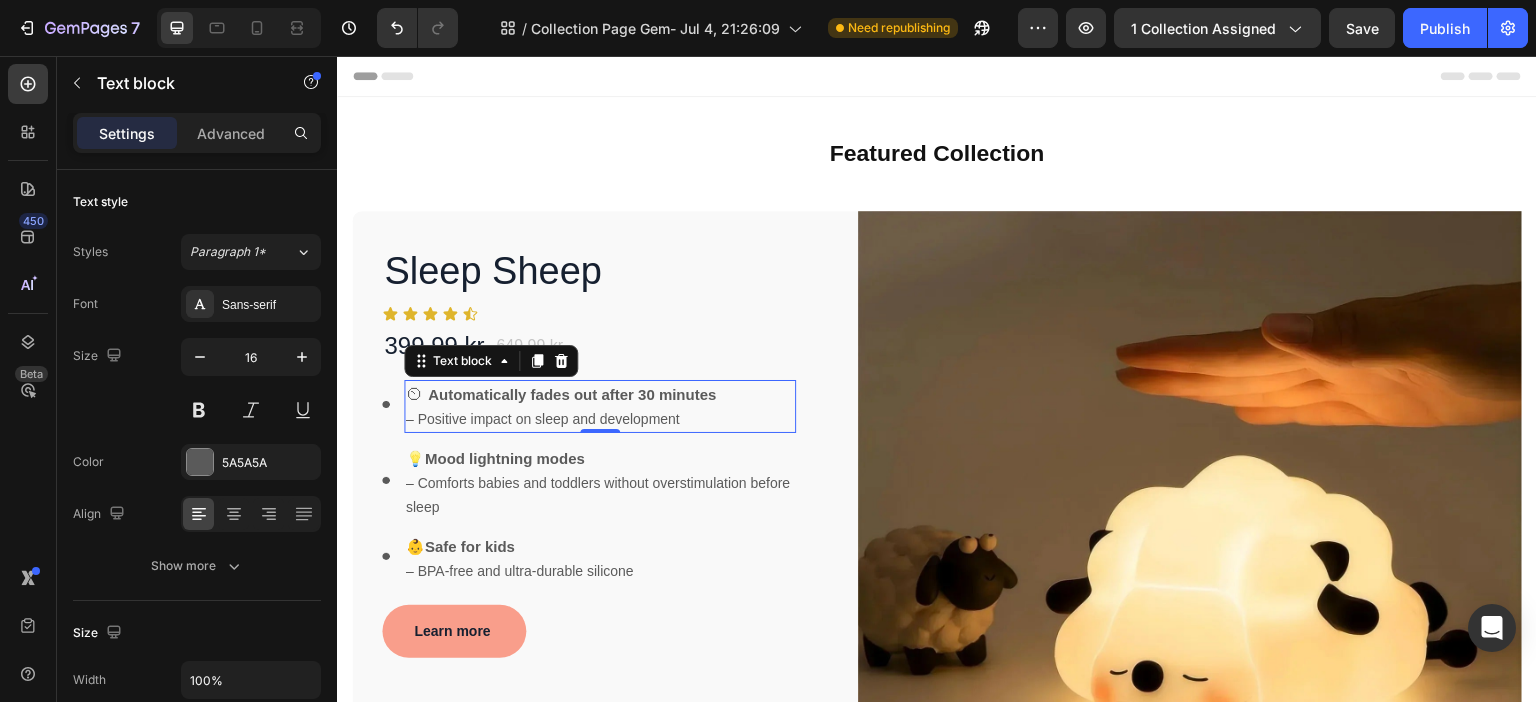 click on "⏲" at bounding box center [415, 394] 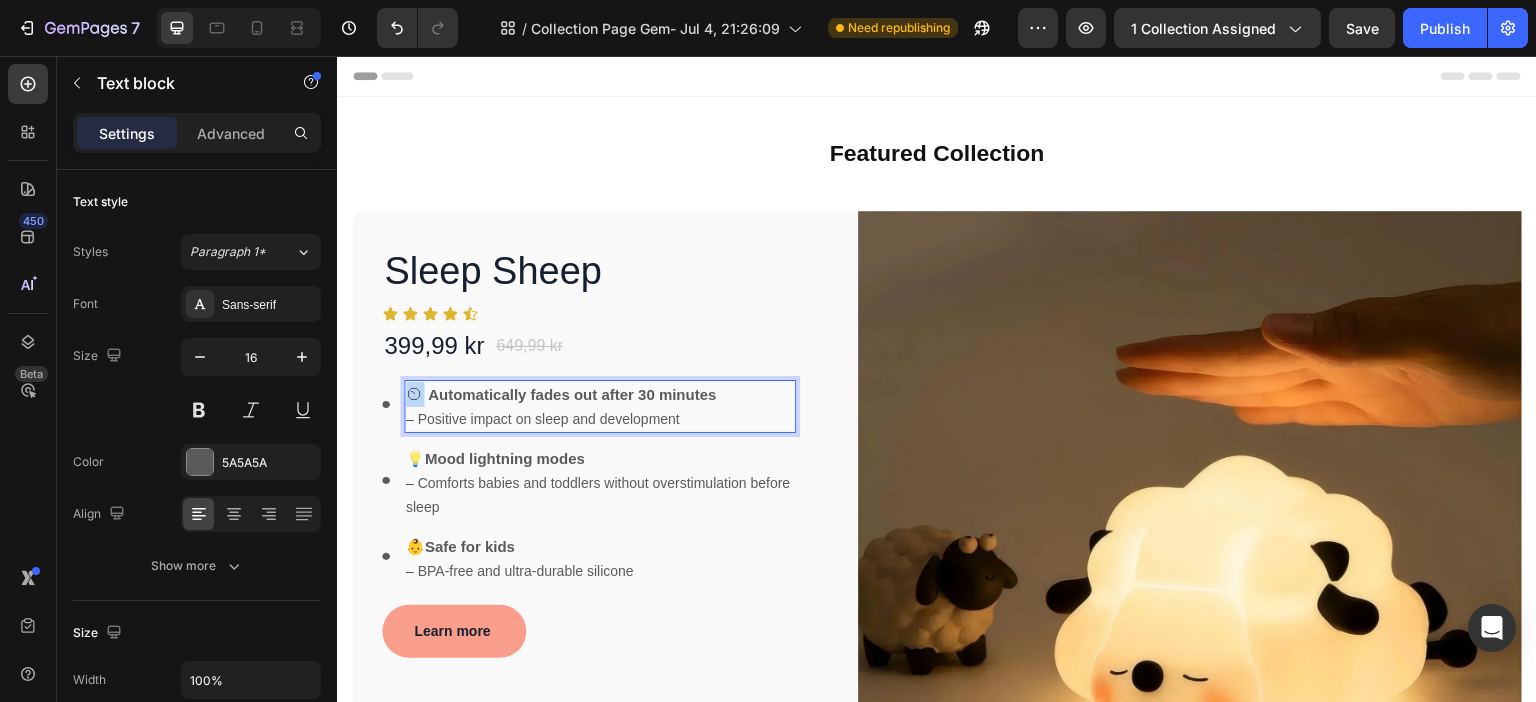 drag, startPoint x: 419, startPoint y: 396, endPoint x: 407, endPoint y: 397, distance: 12.0415945 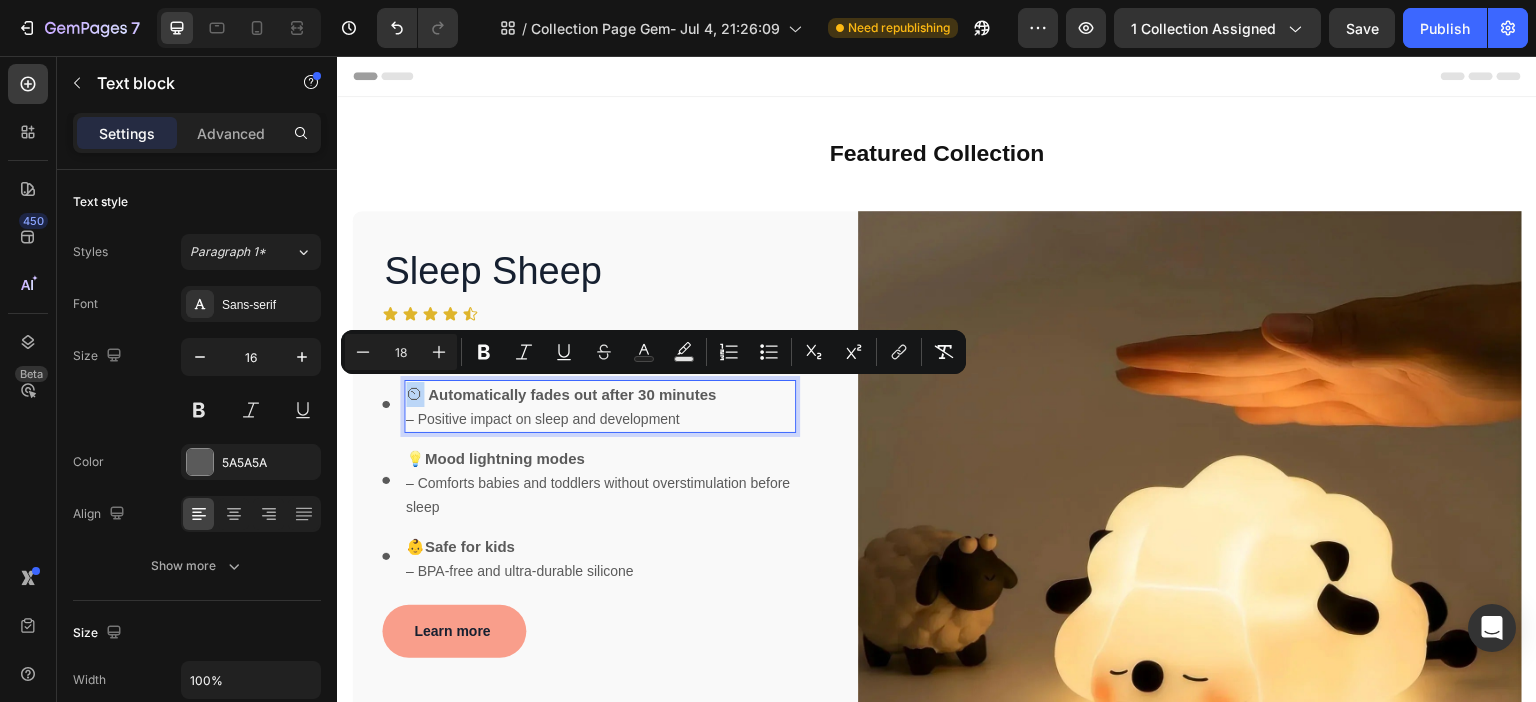 copy on "⏲" 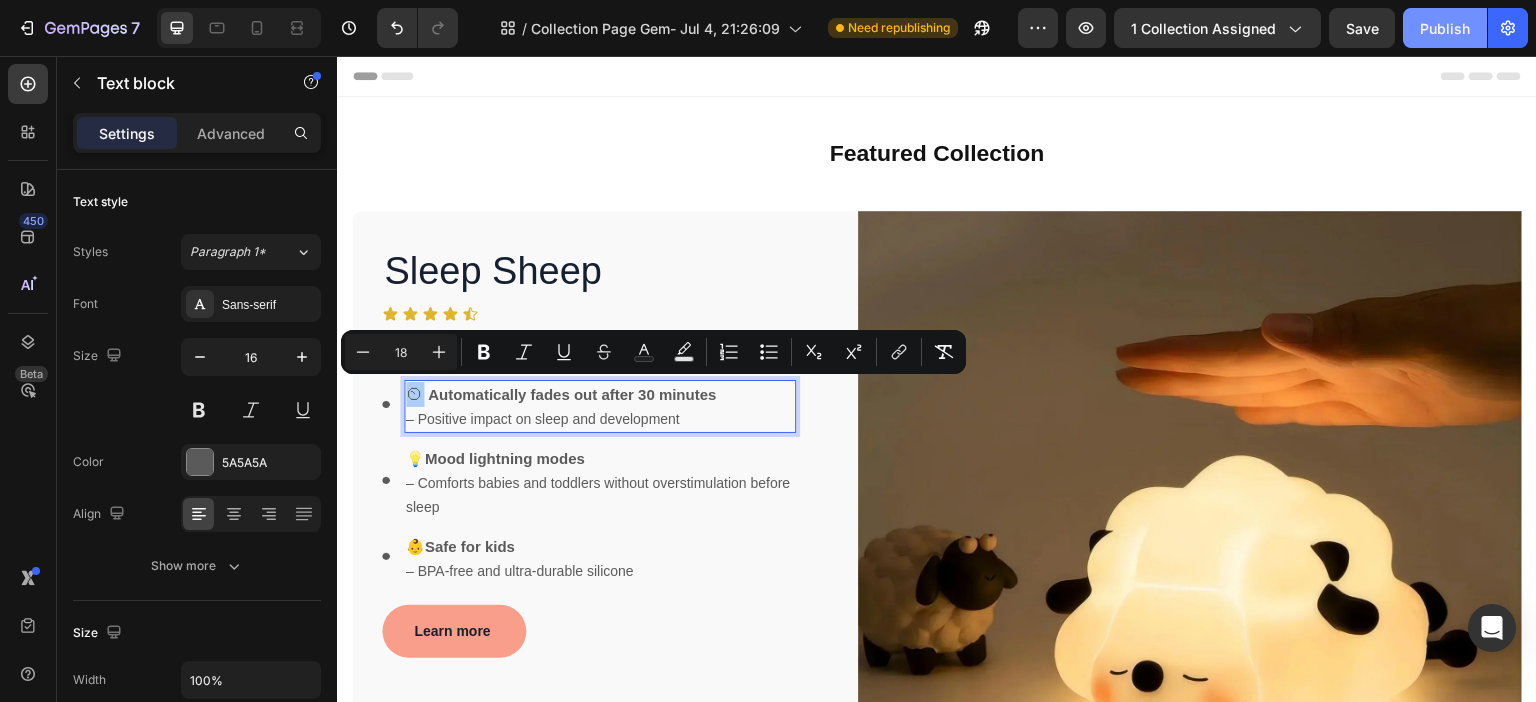 click on "Publish" at bounding box center (1445, 28) 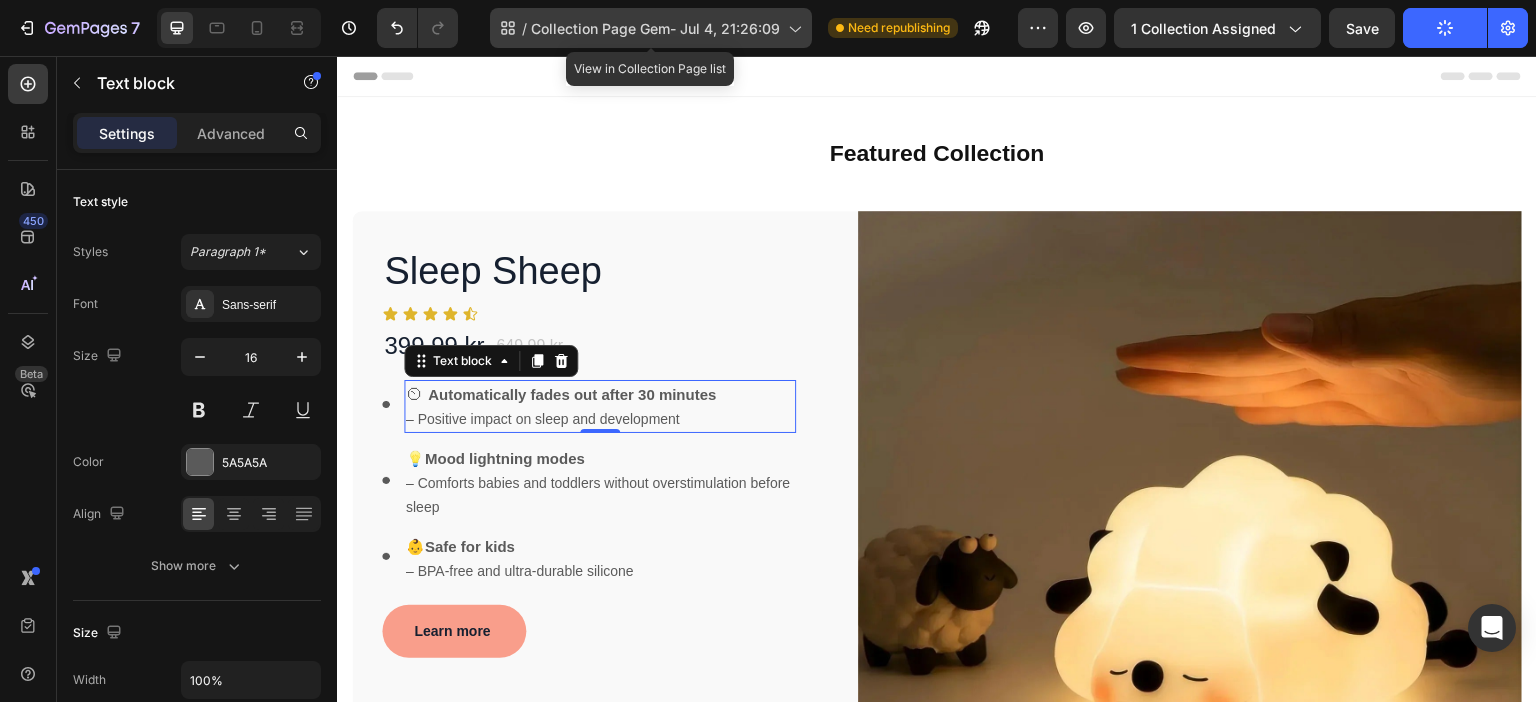 click on "Collection Page Gem- Jul 4, 21:26:09" at bounding box center [655, 28] 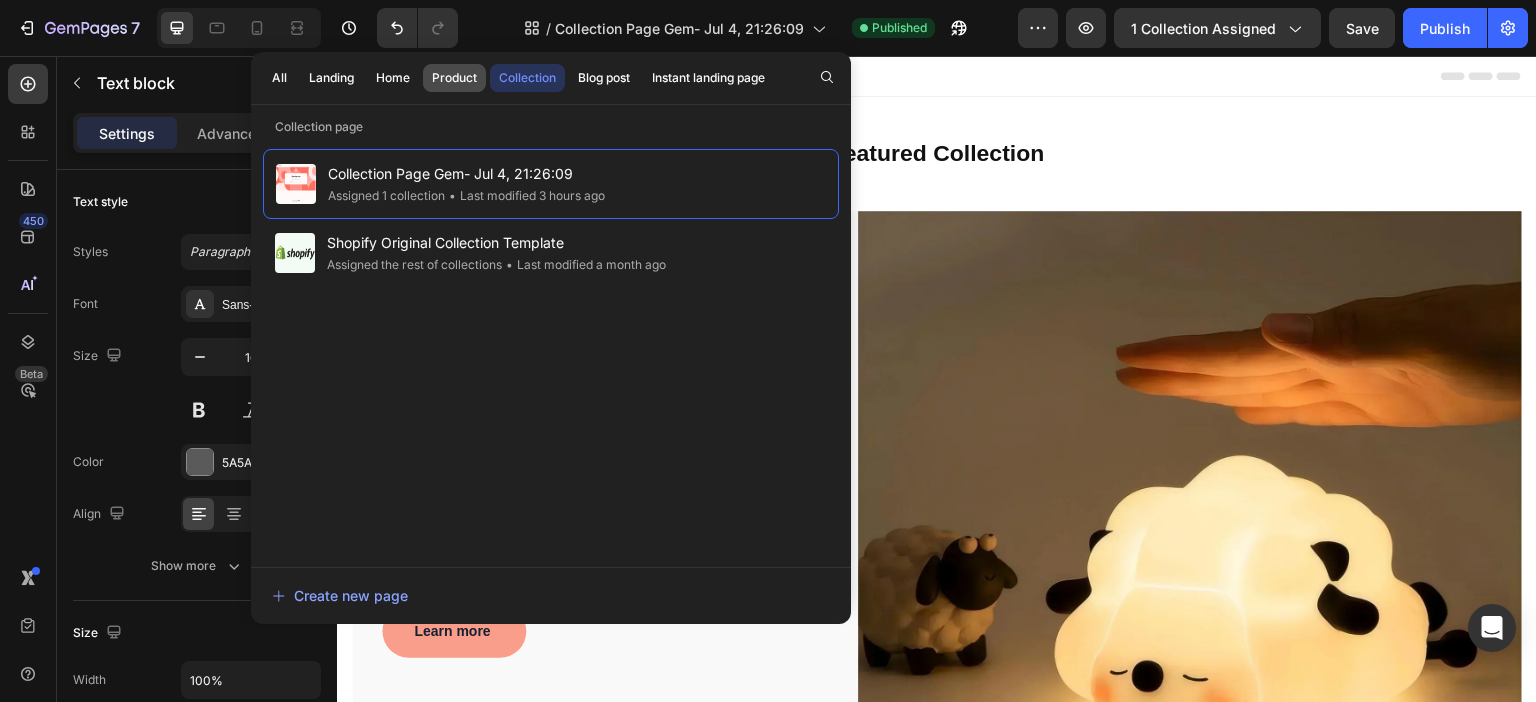 click on "Product" at bounding box center [454, 78] 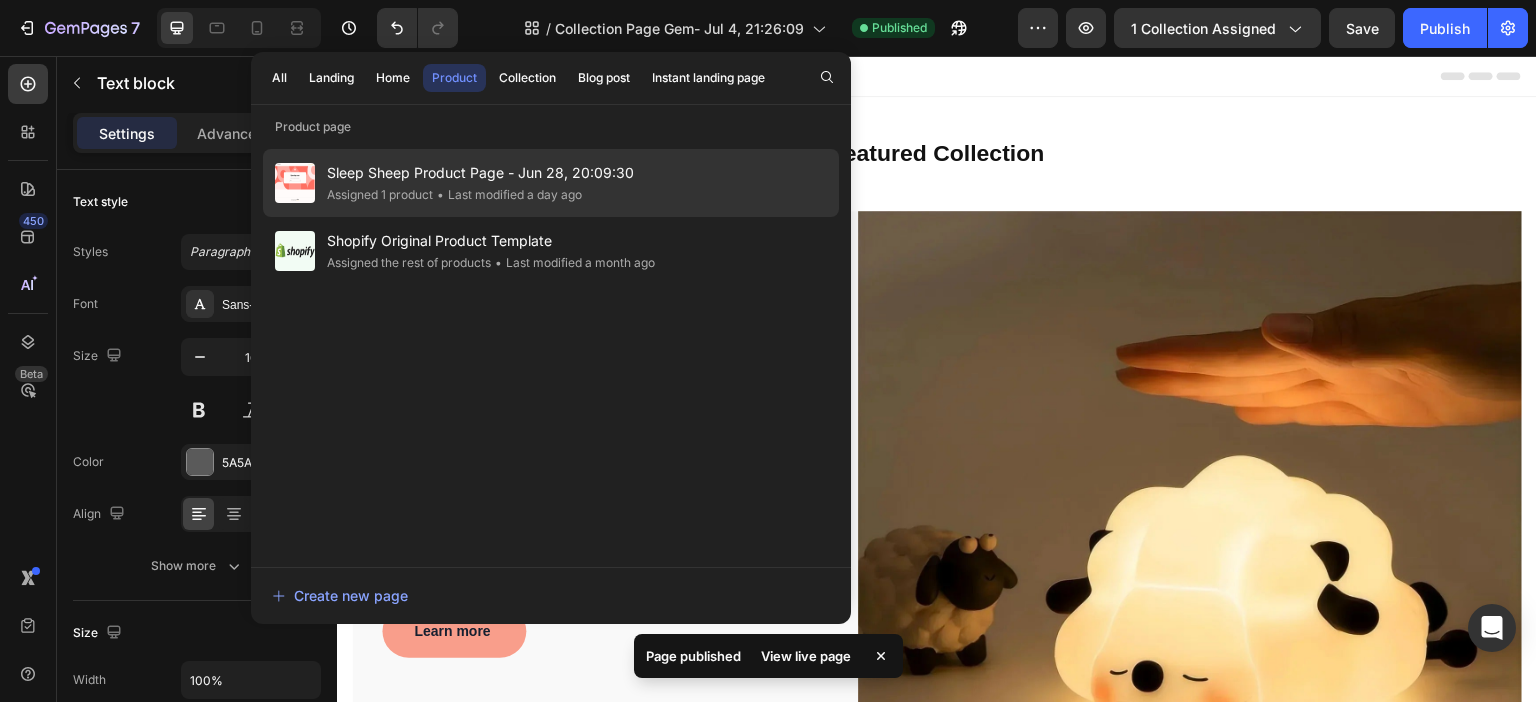 click on "Assigned 1 product" 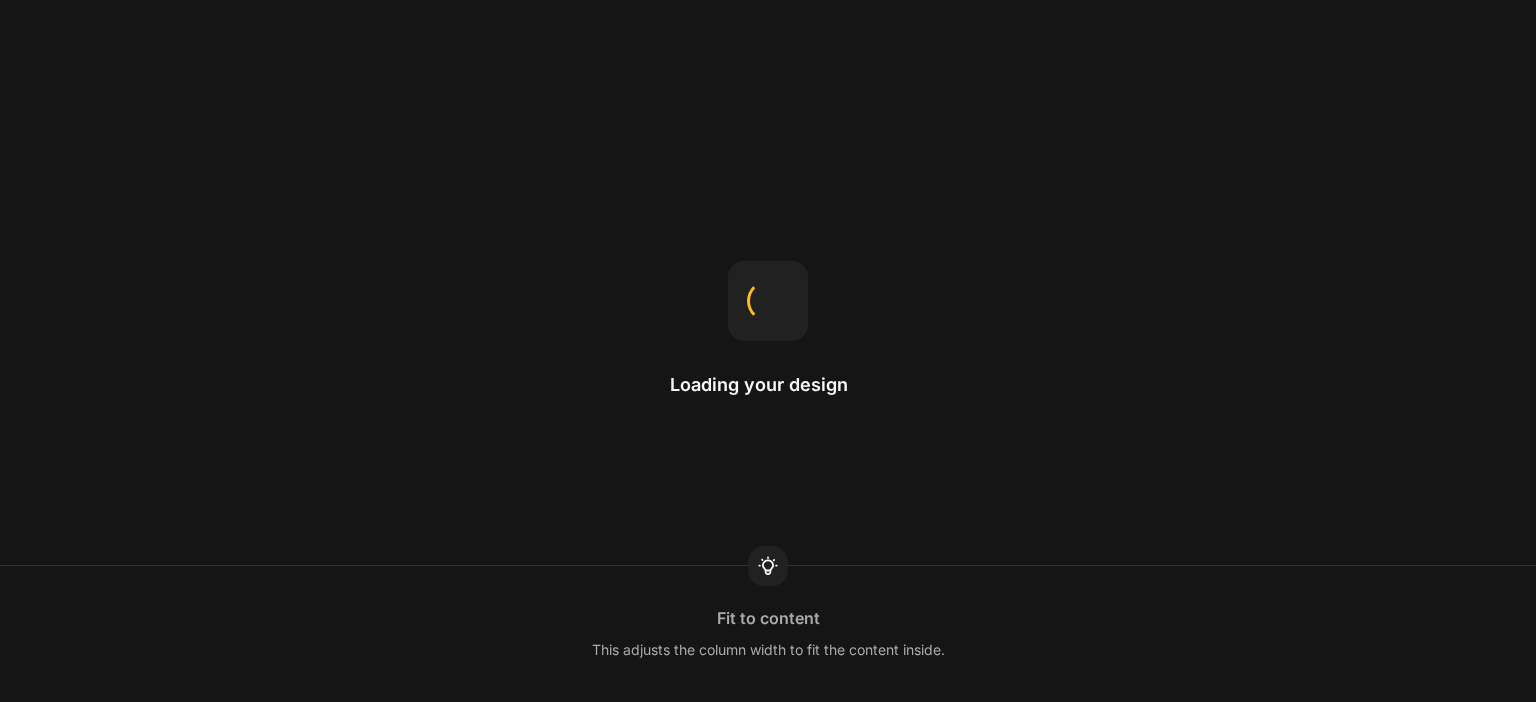 scroll, scrollTop: 0, scrollLeft: 0, axis: both 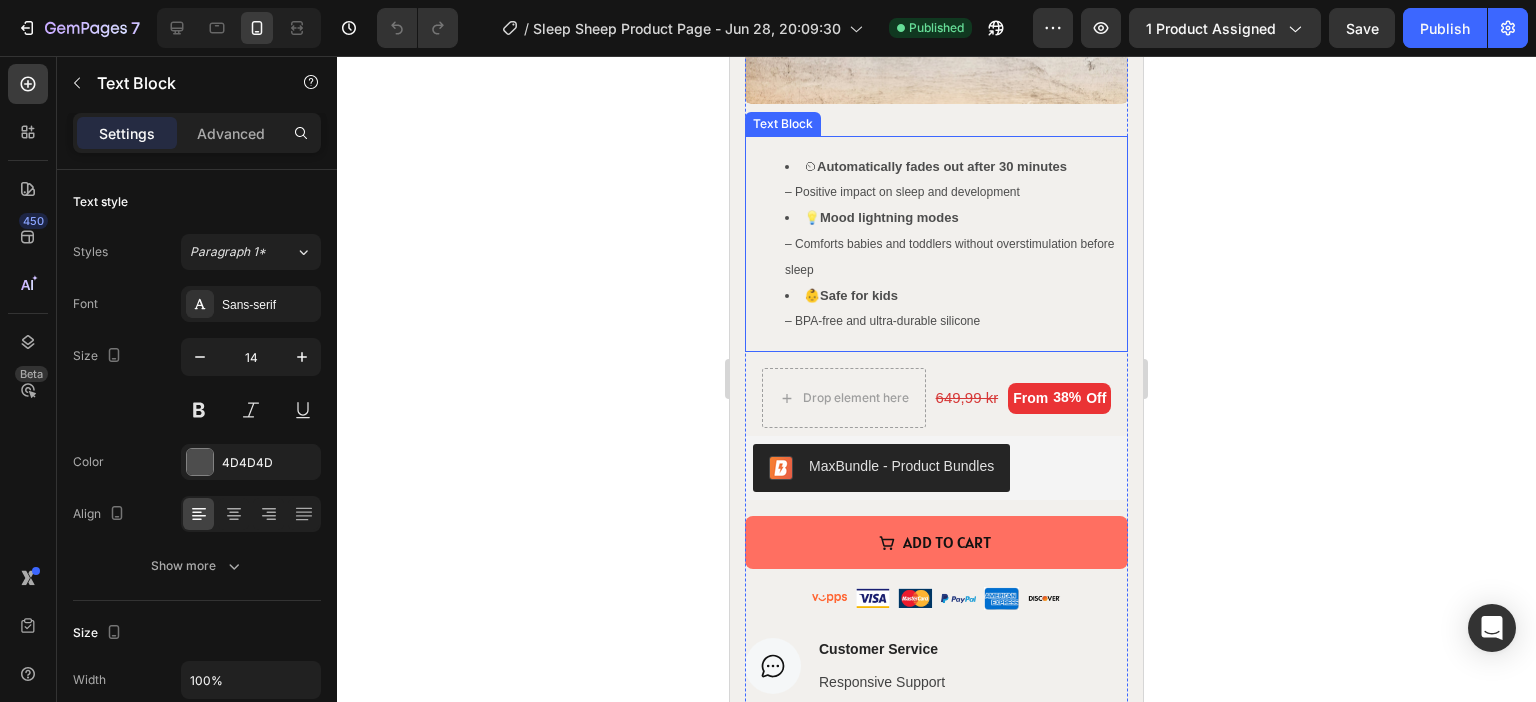 click on "⏲  Automatically fades out after 30 minutes  – Positive impact on sleep and development 💡 Mood lightning modes   – Comforts babies and toddlers without overstimulation before sleep 👶Safe for kids – BPA-free and ultra-durable silicone Text Block" at bounding box center (936, 244) 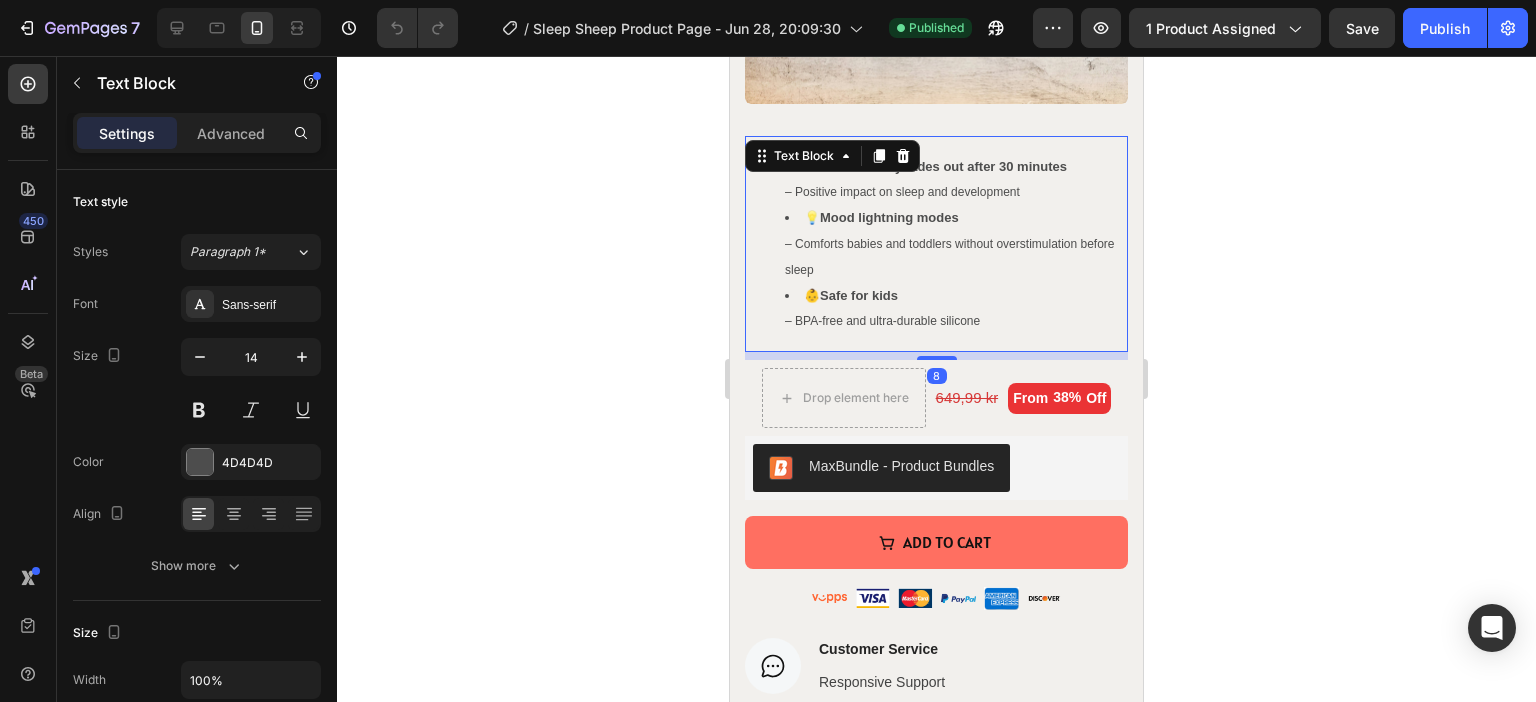 click on "⏲  Automatically fades out after 30 minutes  – Positive impact on sleep and development" at bounding box center [956, 179] 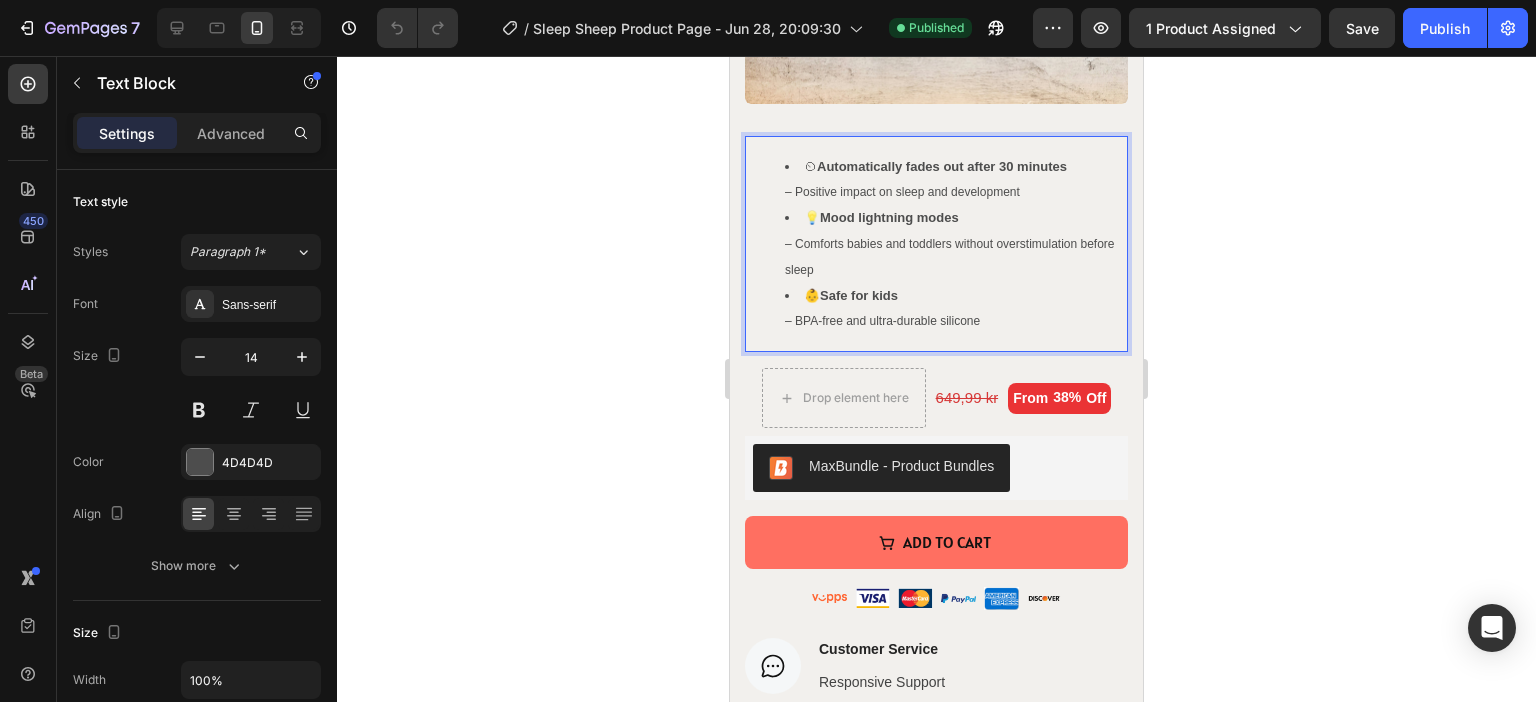 drag, startPoint x: 954, startPoint y: 145, endPoint x: 926, endPoint y: 142, distance: 28.160255 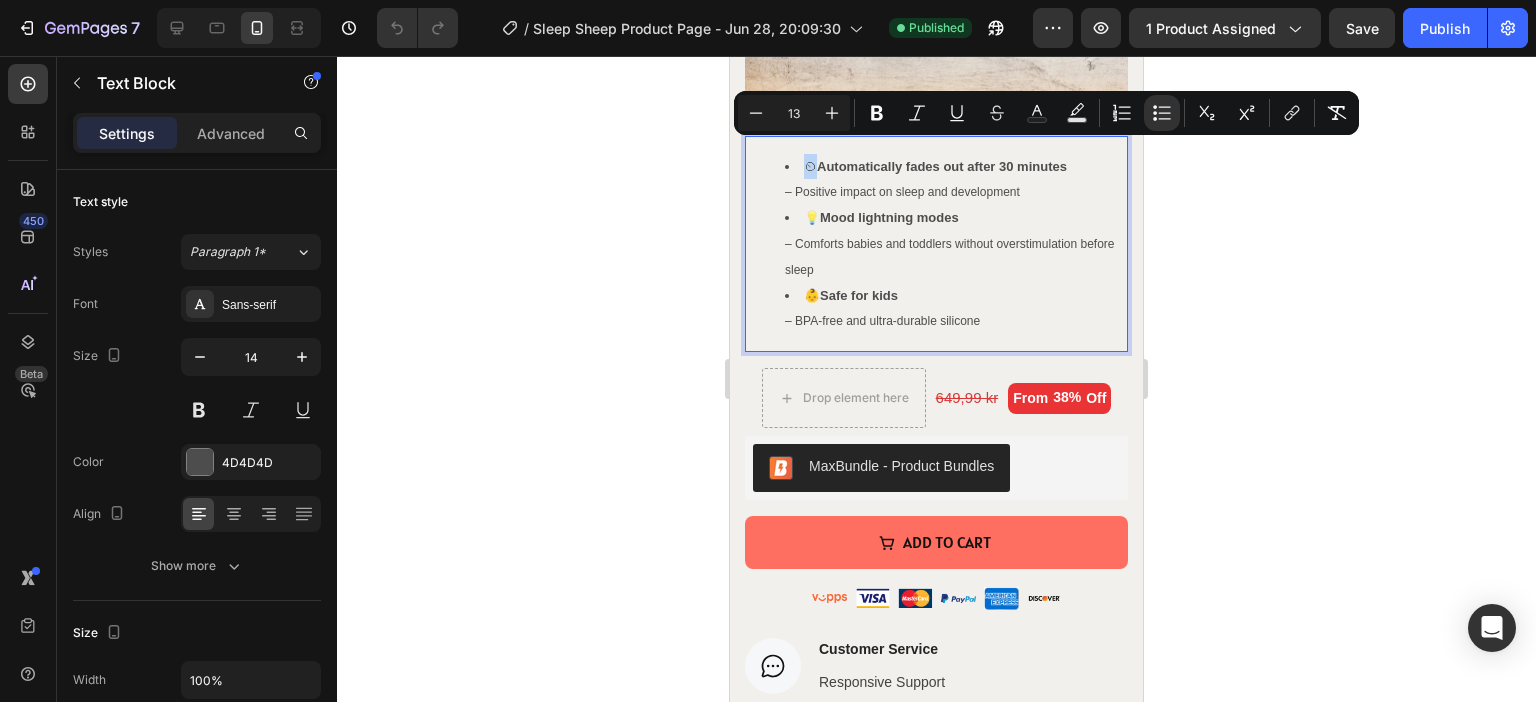 drag, startPoint x: 812, startPoint y: 149, endPoint x: 801, endPoint y: 145, distance: 11.7046995 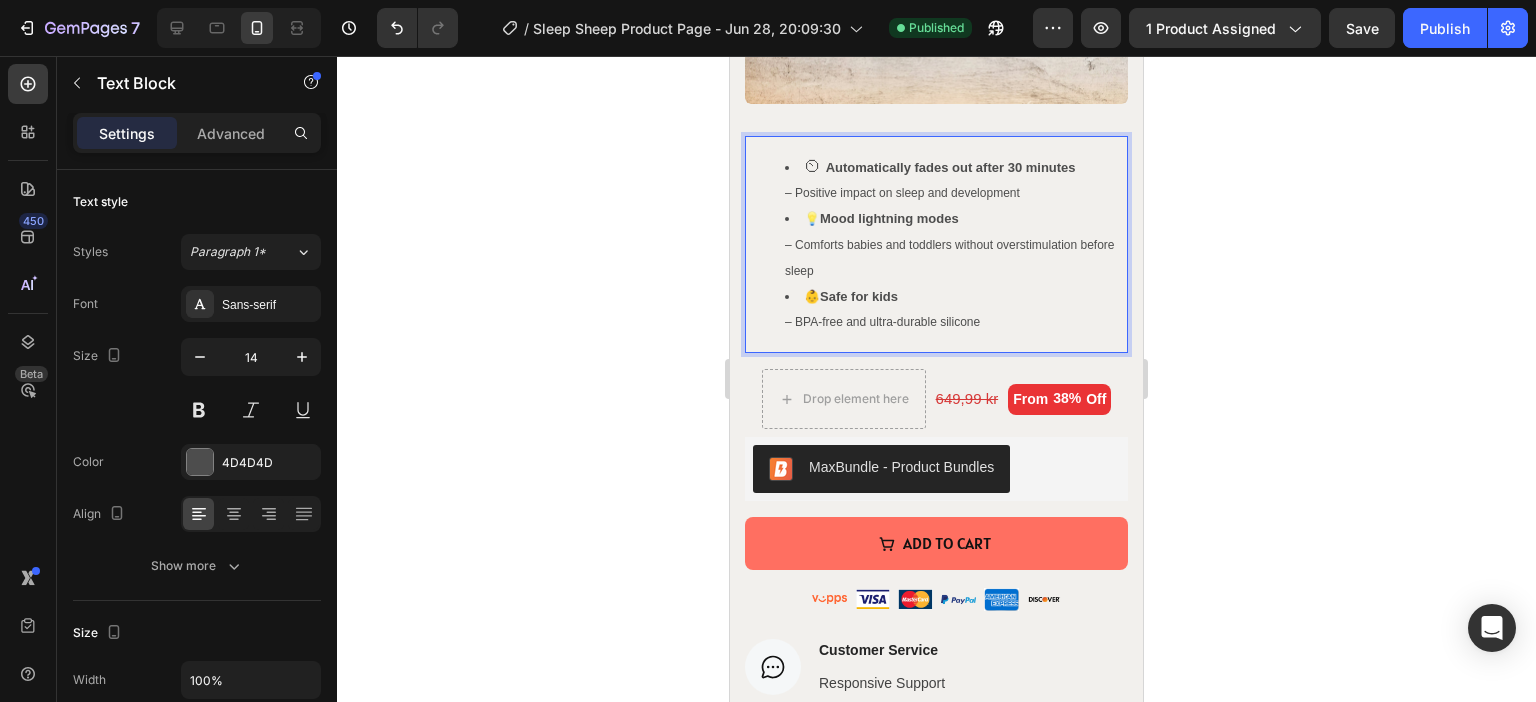 click on "⏲   Automatically fades out after 30 minutes  – Positive impact on sleep and development 💡 Mood lightning modes   – Comforts babies and toddlers without overstimulation before sleep 👶Safe for kids – BPA-free and ultra-durable silicone" at bounding box center [936, 244] 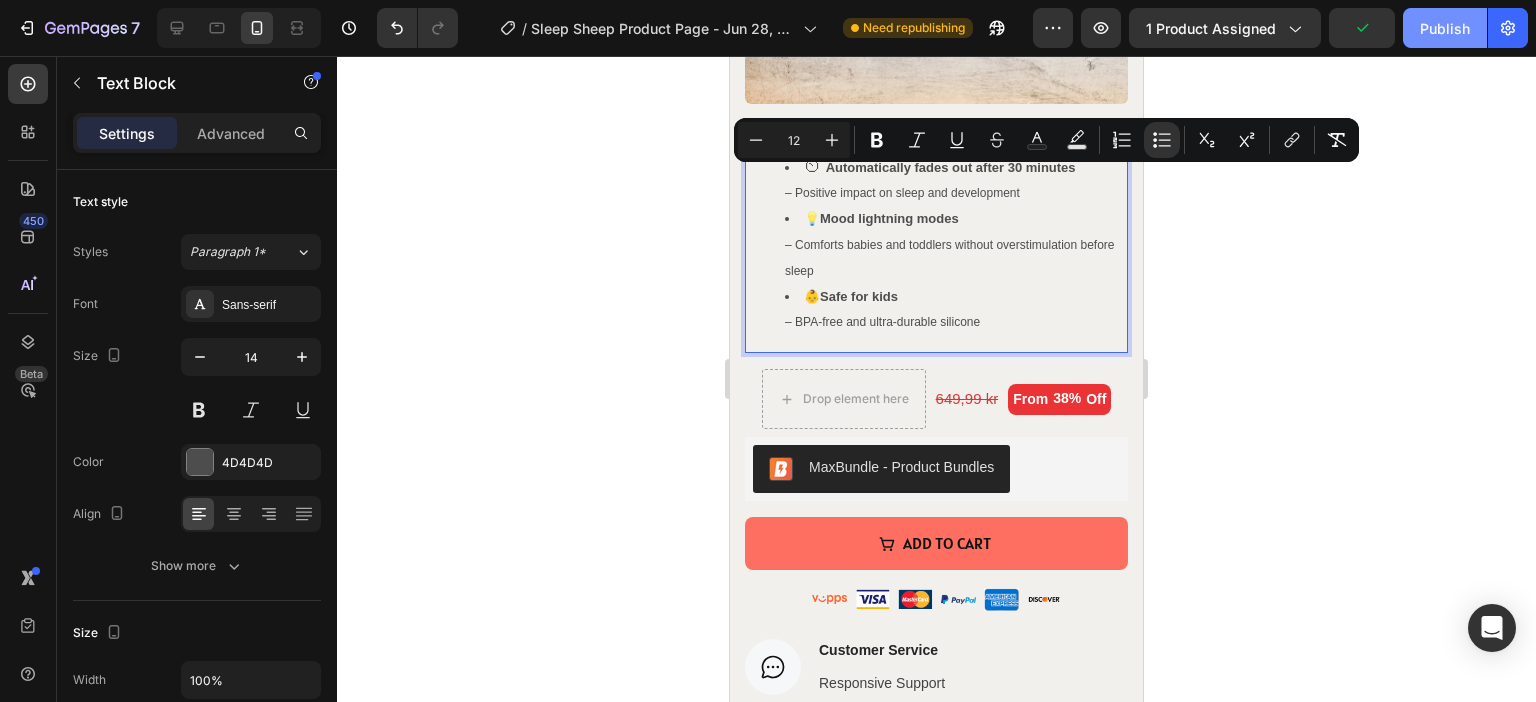 click on "Publish" at bounding box center (1445, 28) 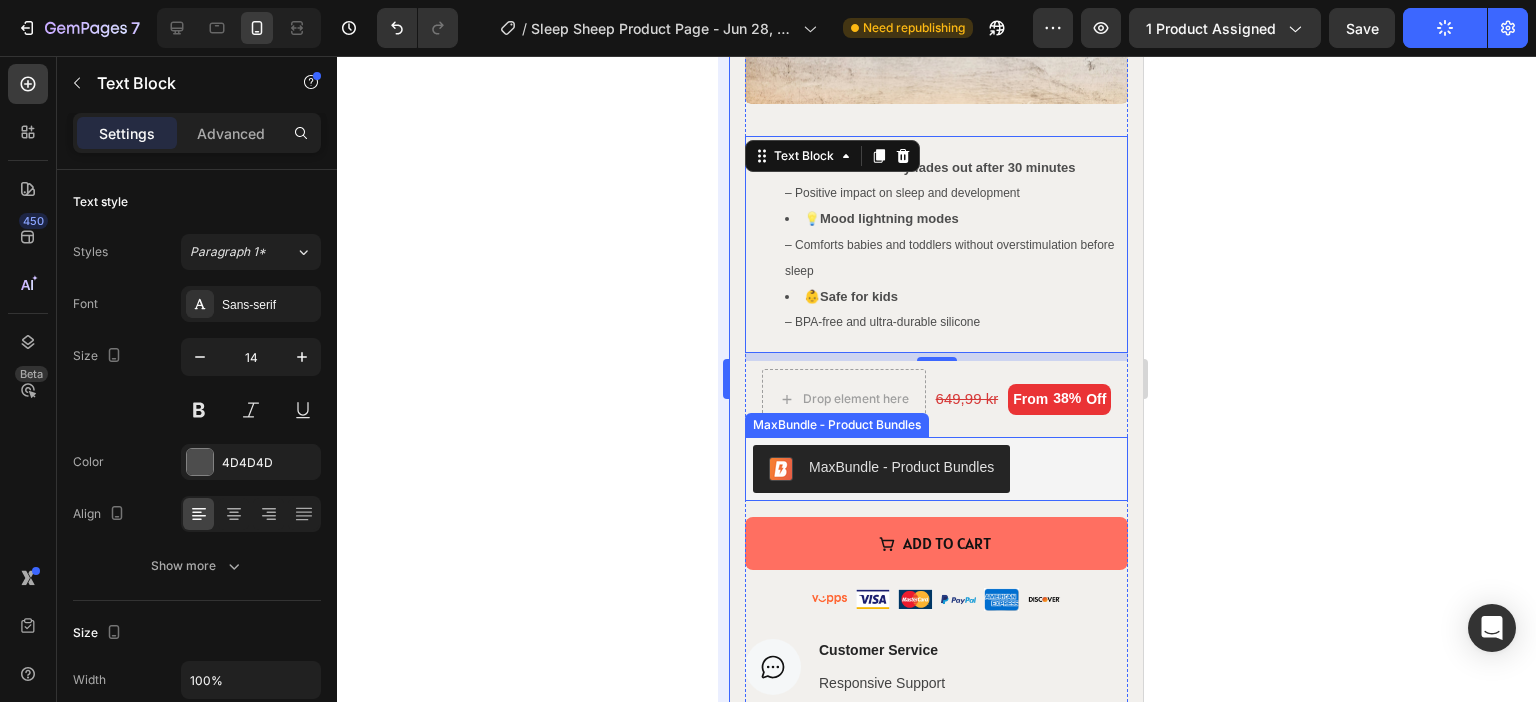 scroll, scrollTop: 100, scrollLeft: 0, axis: vertical 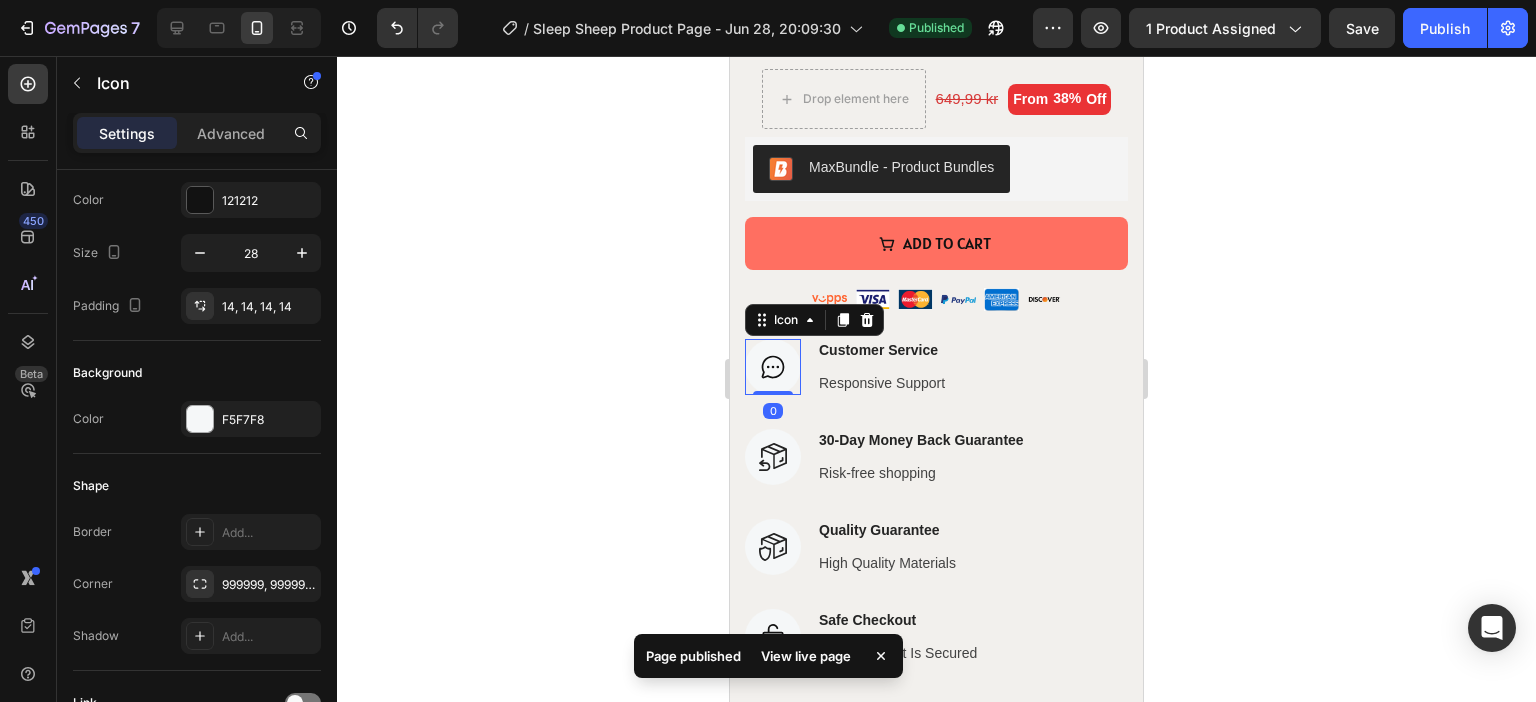 click 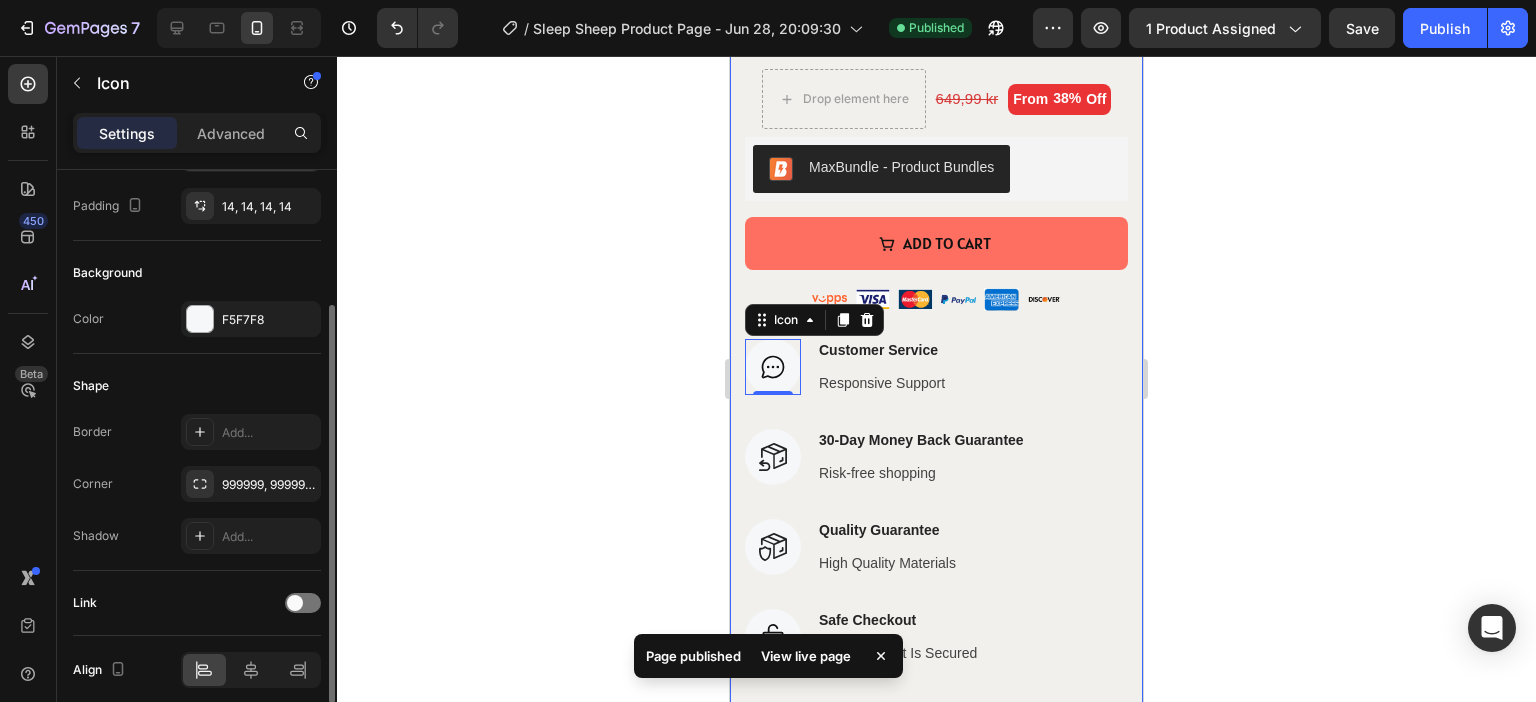 scroll, scrollTop: 0, scrollLeft: 0, axis: both 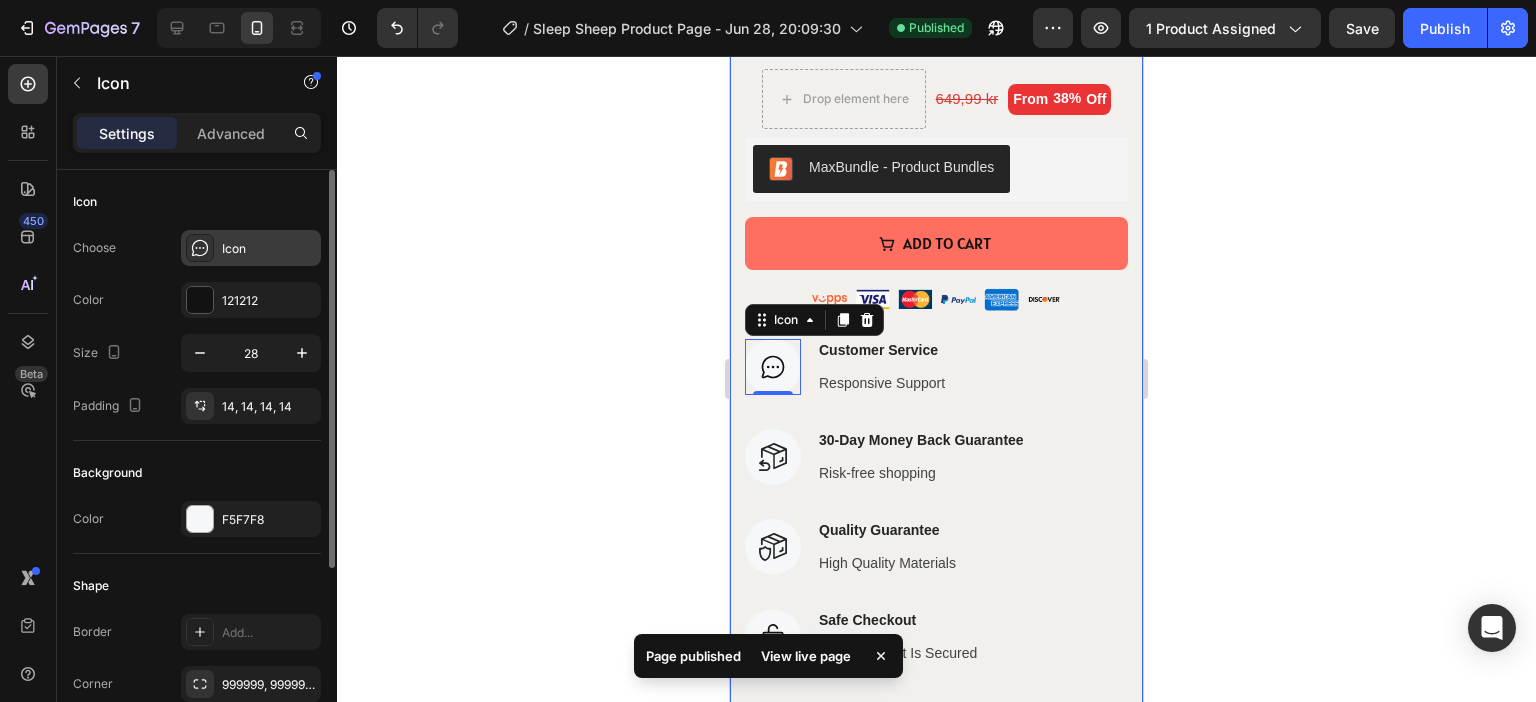 click 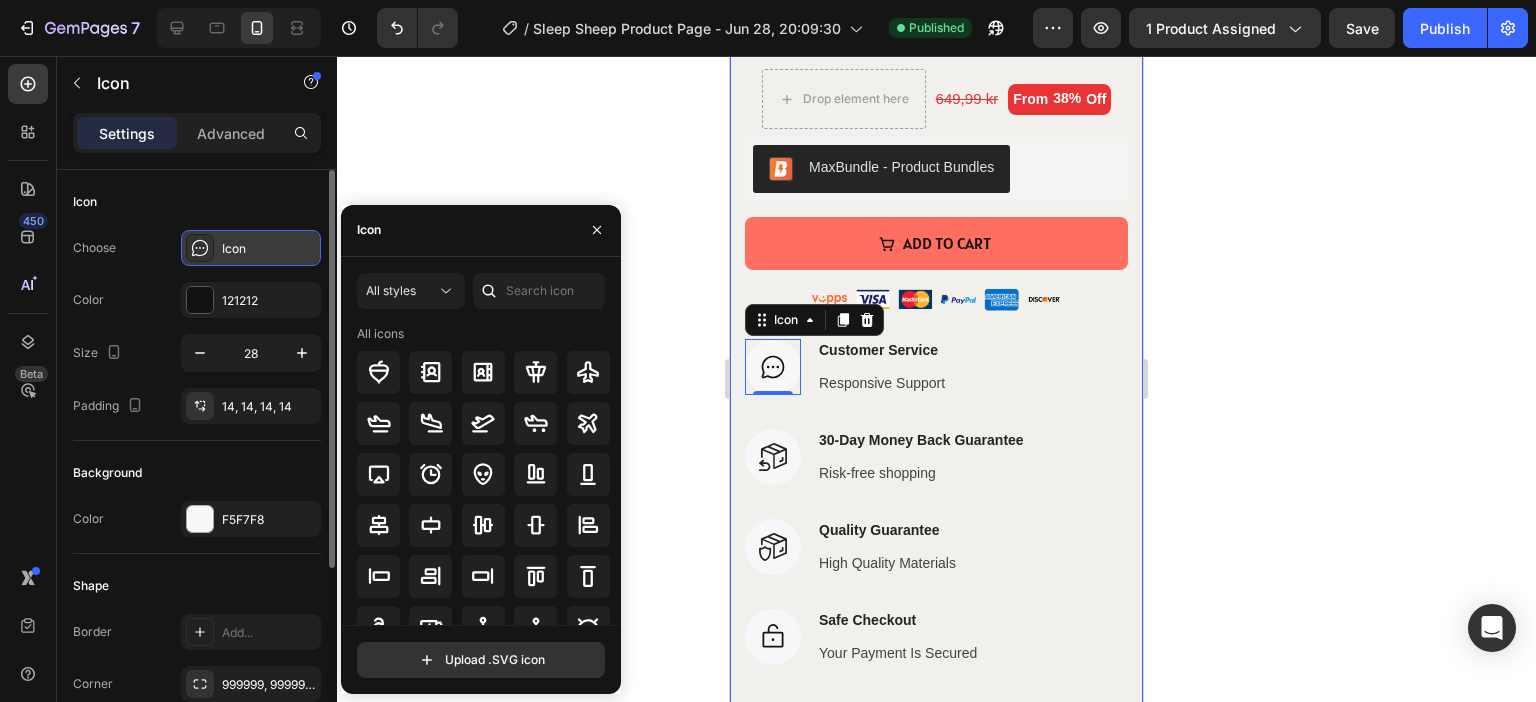 click on "Icon" at bounding box center (269, 249) 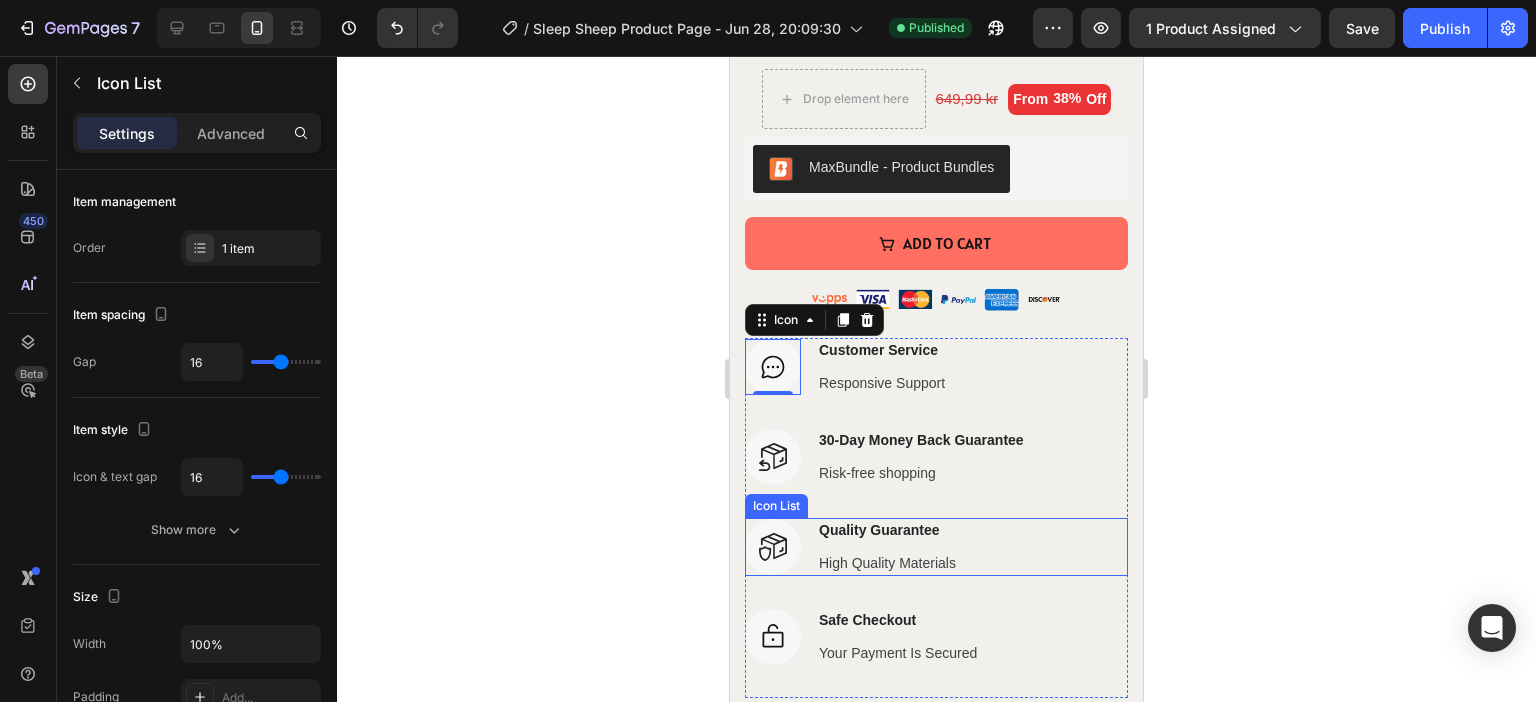 click on "Icon Quality Guarantee Text block High Quality Materials Text block" at bounding box center (936, 547) 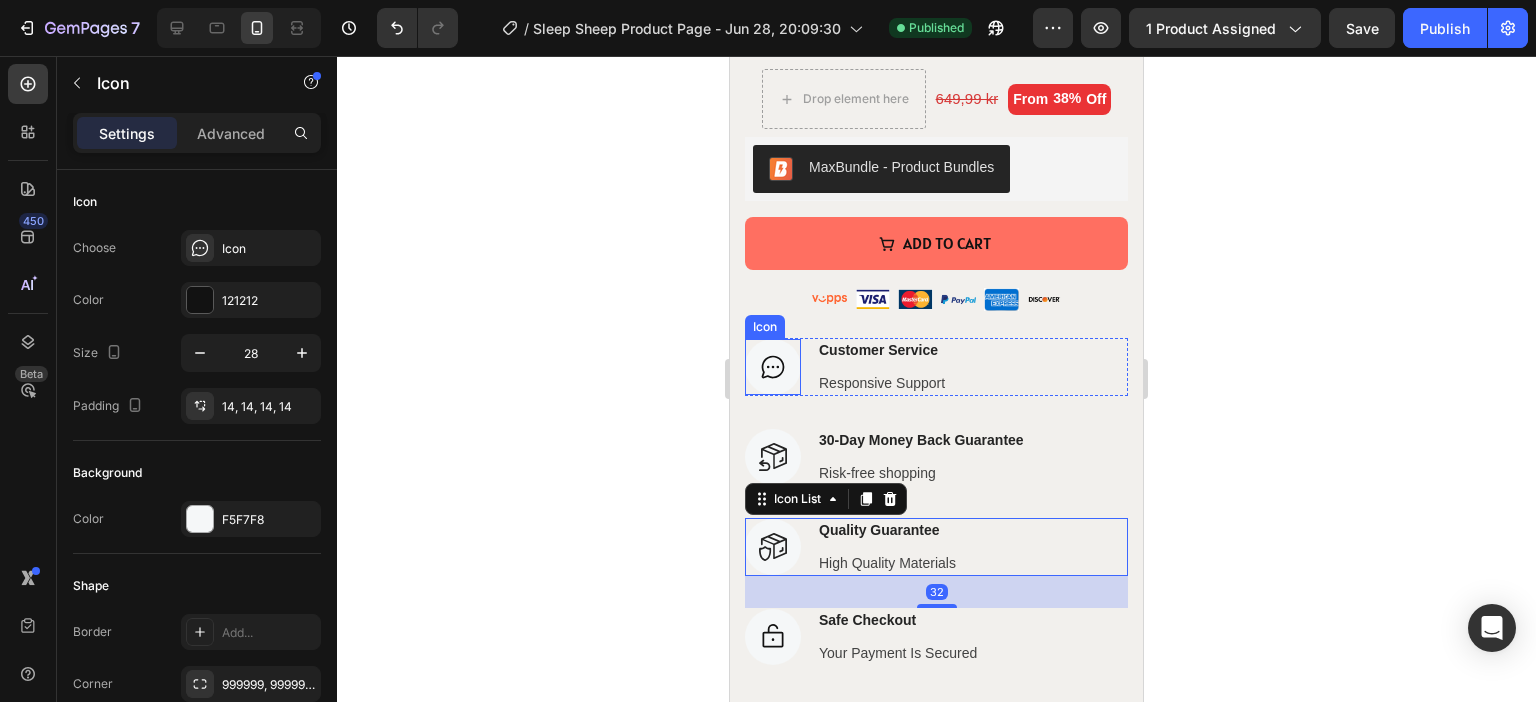 click 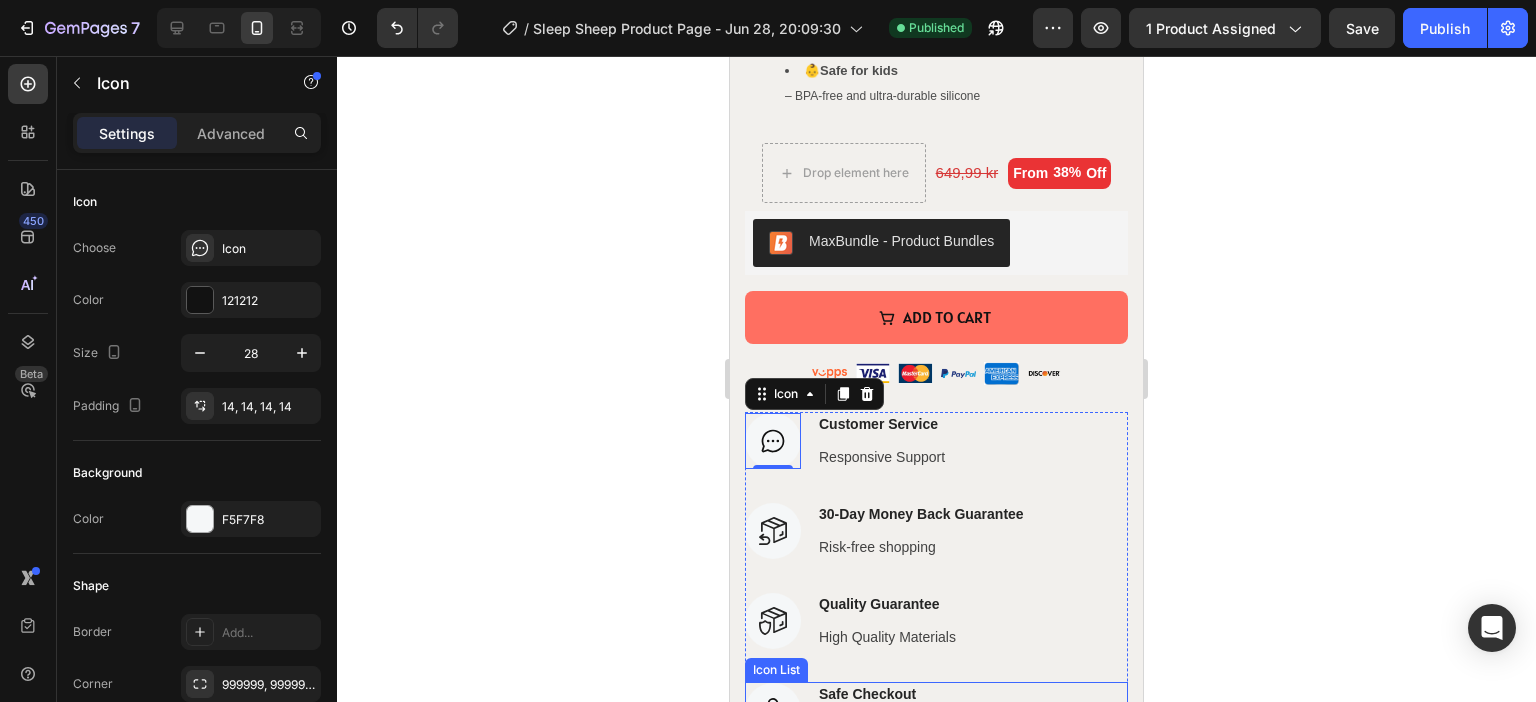 scroll, scrollTop: 1000, scrollLeft: 0, axis: vertical 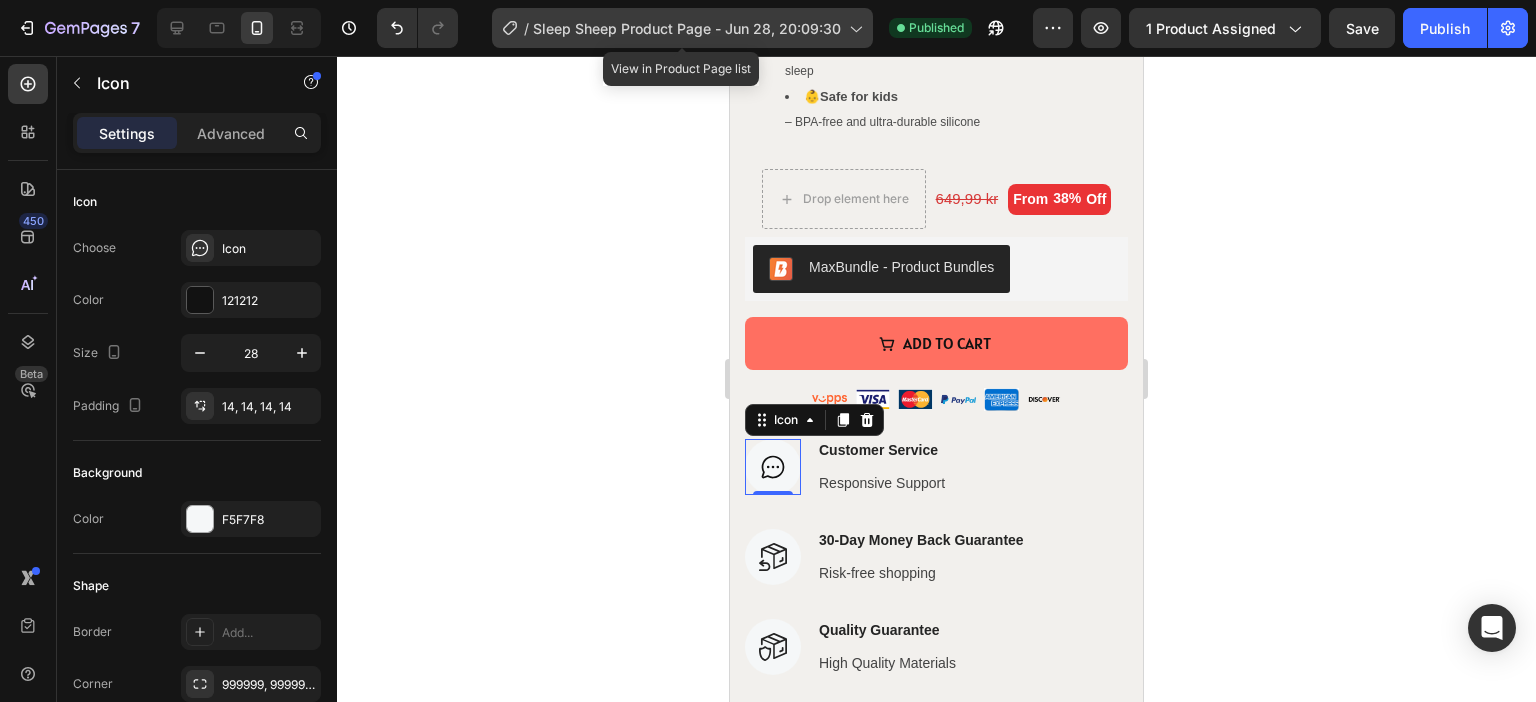 click on "/  Sleep Sheep Product Page - Jun 28, 20:09:30" 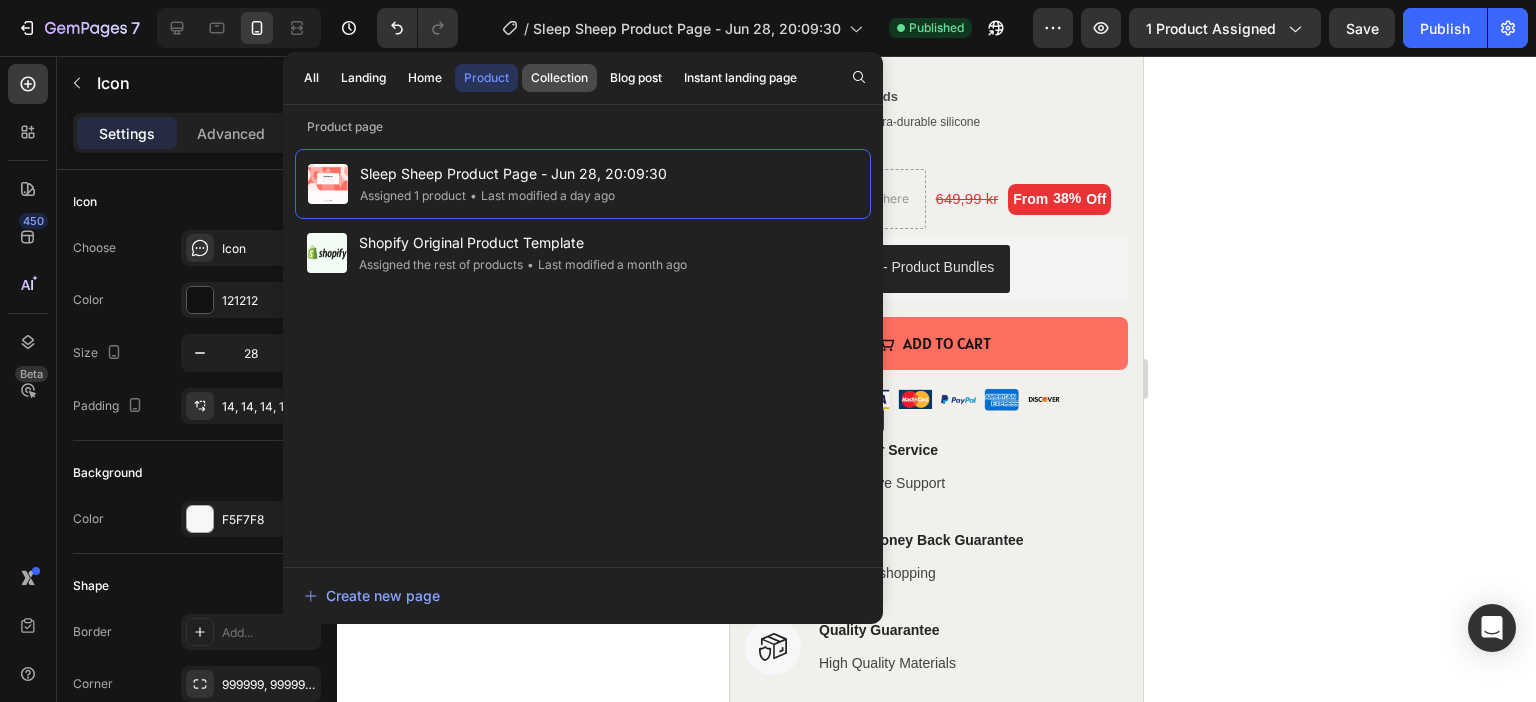 click on "Collection" at bounding box center [559, 78] 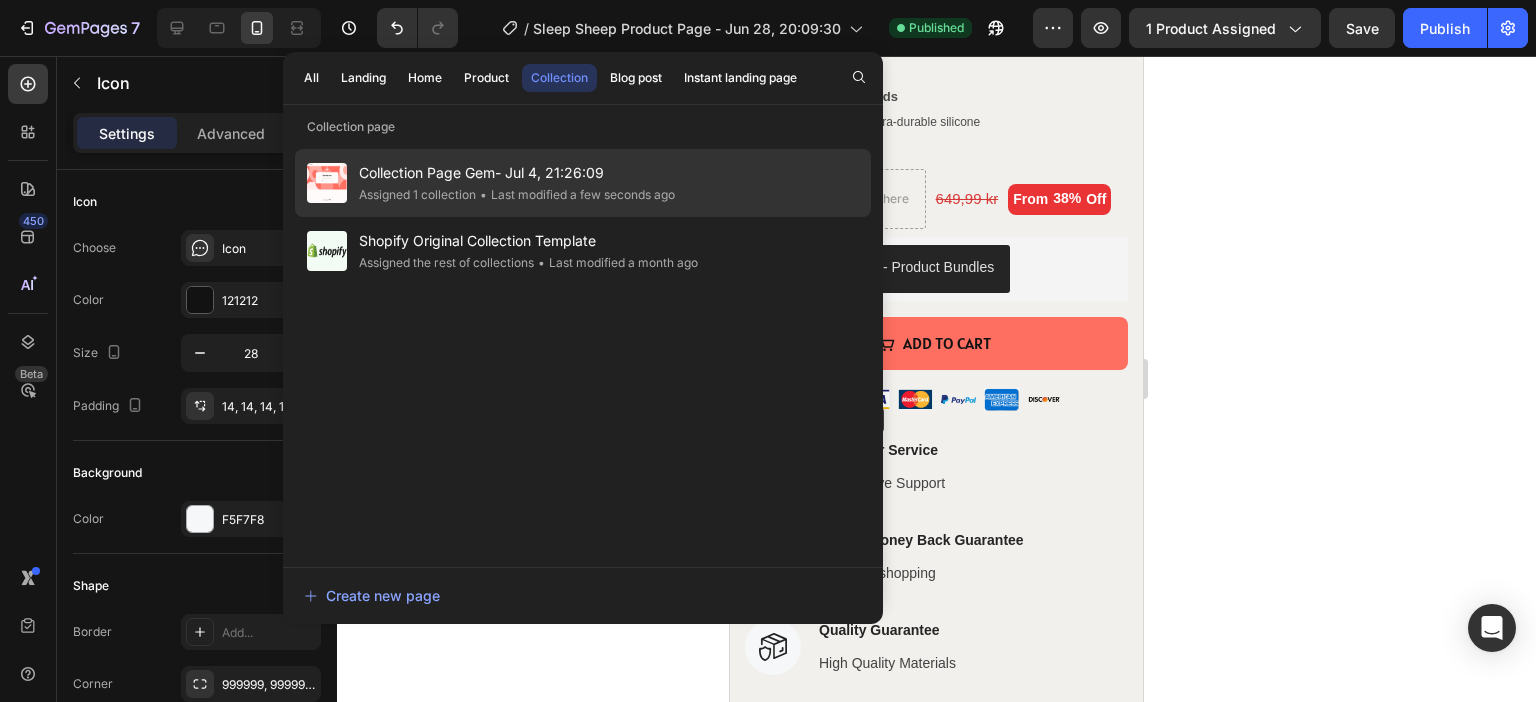 click on "Collection Page Gem- Jul 4, 21:26:09" at bounding box center [517, 173] 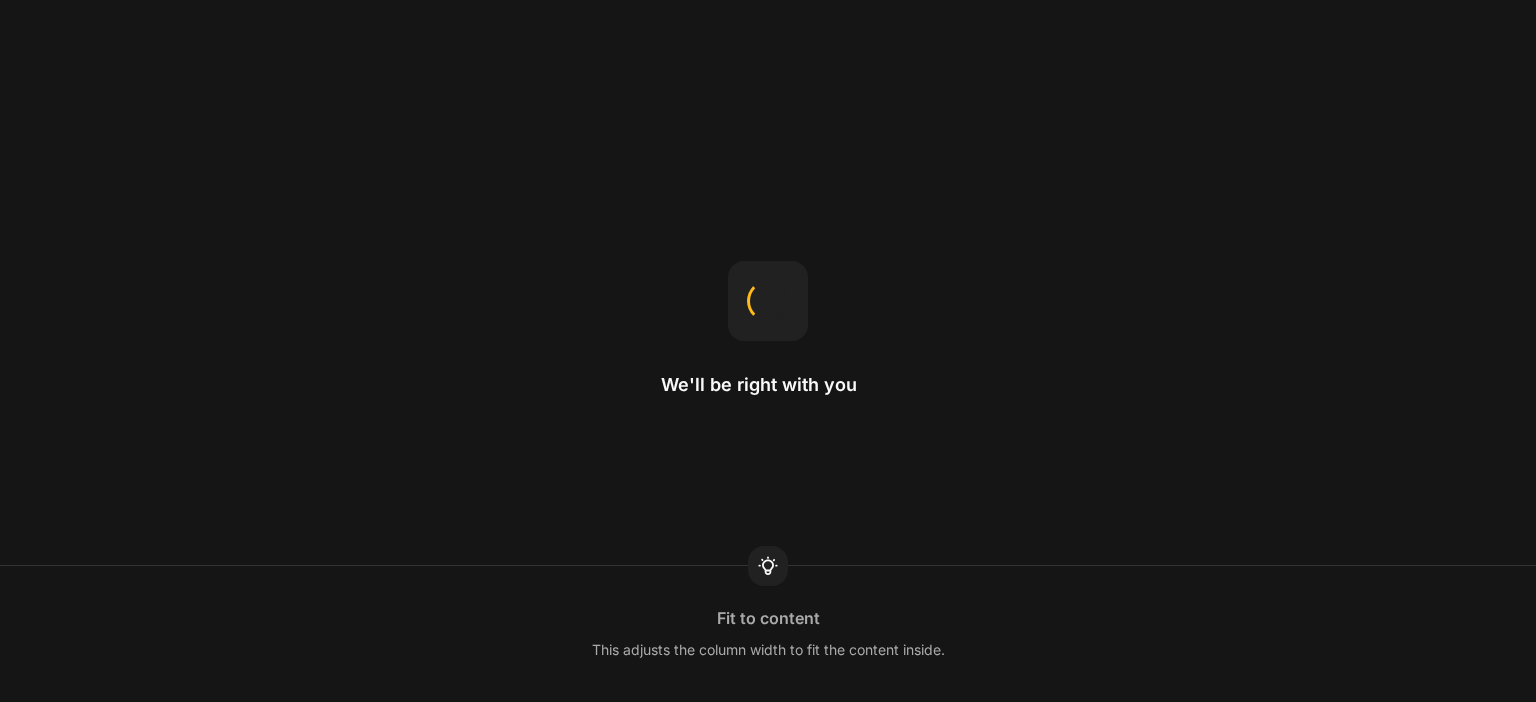 scroll, scrollTop: 0, scrollLeft: 0, axis: both 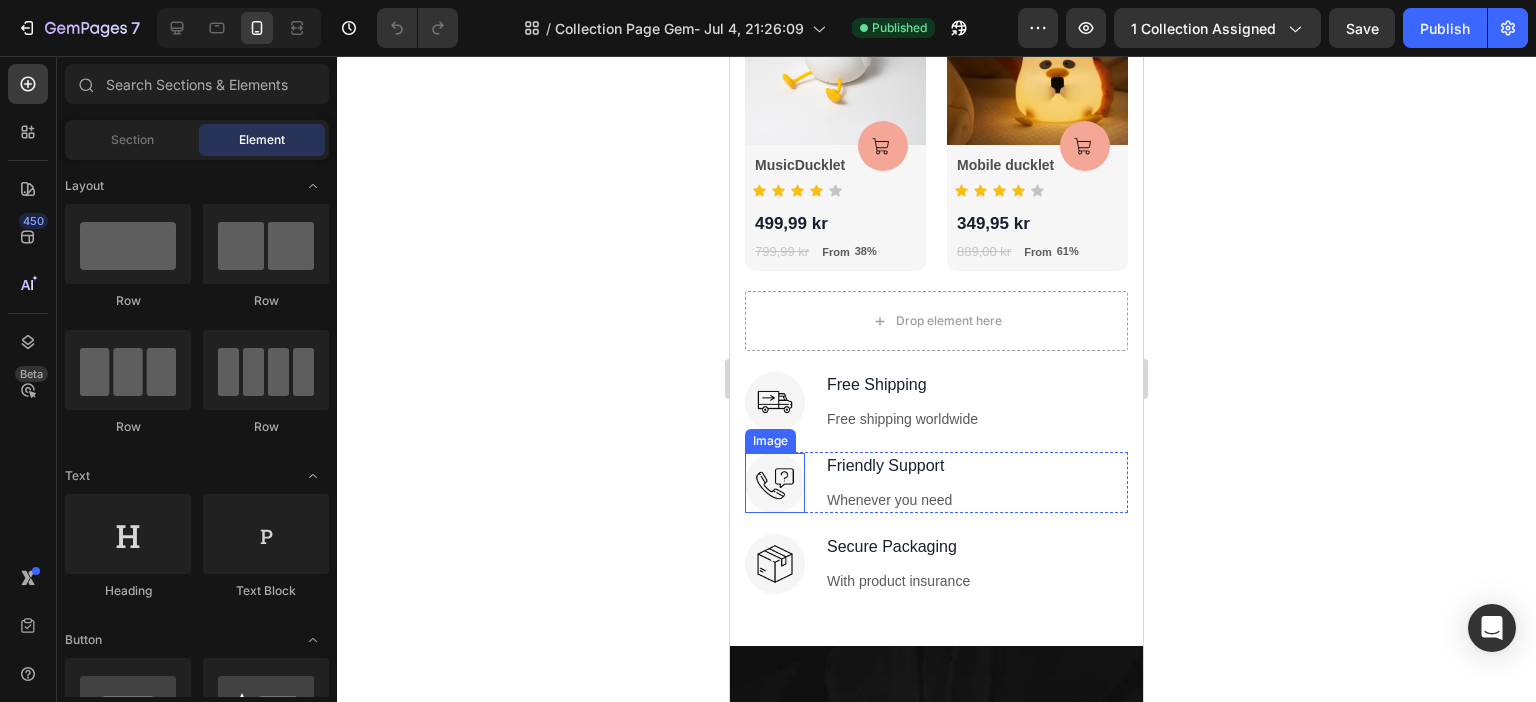 click at bounding box center (775, 483) 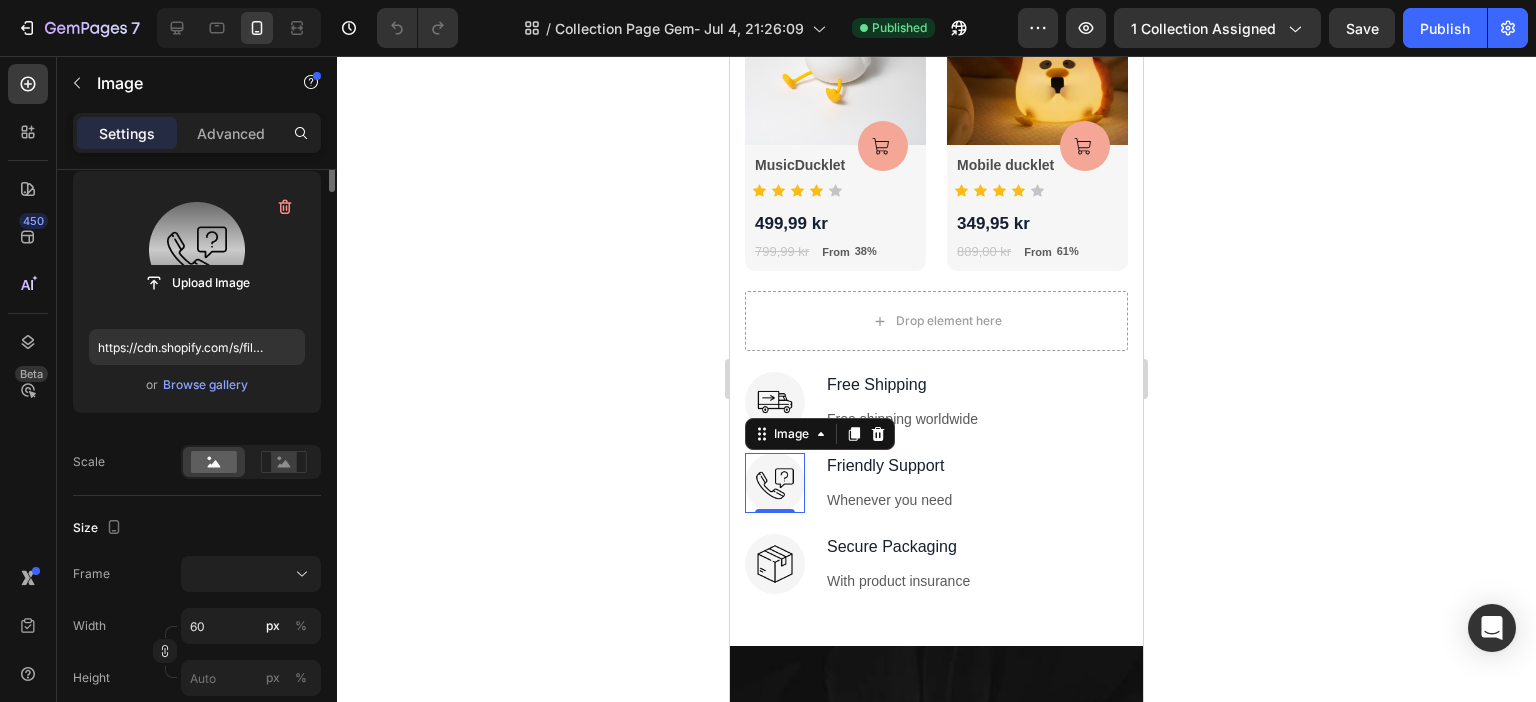 scroll, scrollTop: 0, scrollLeft: 0, axis: both 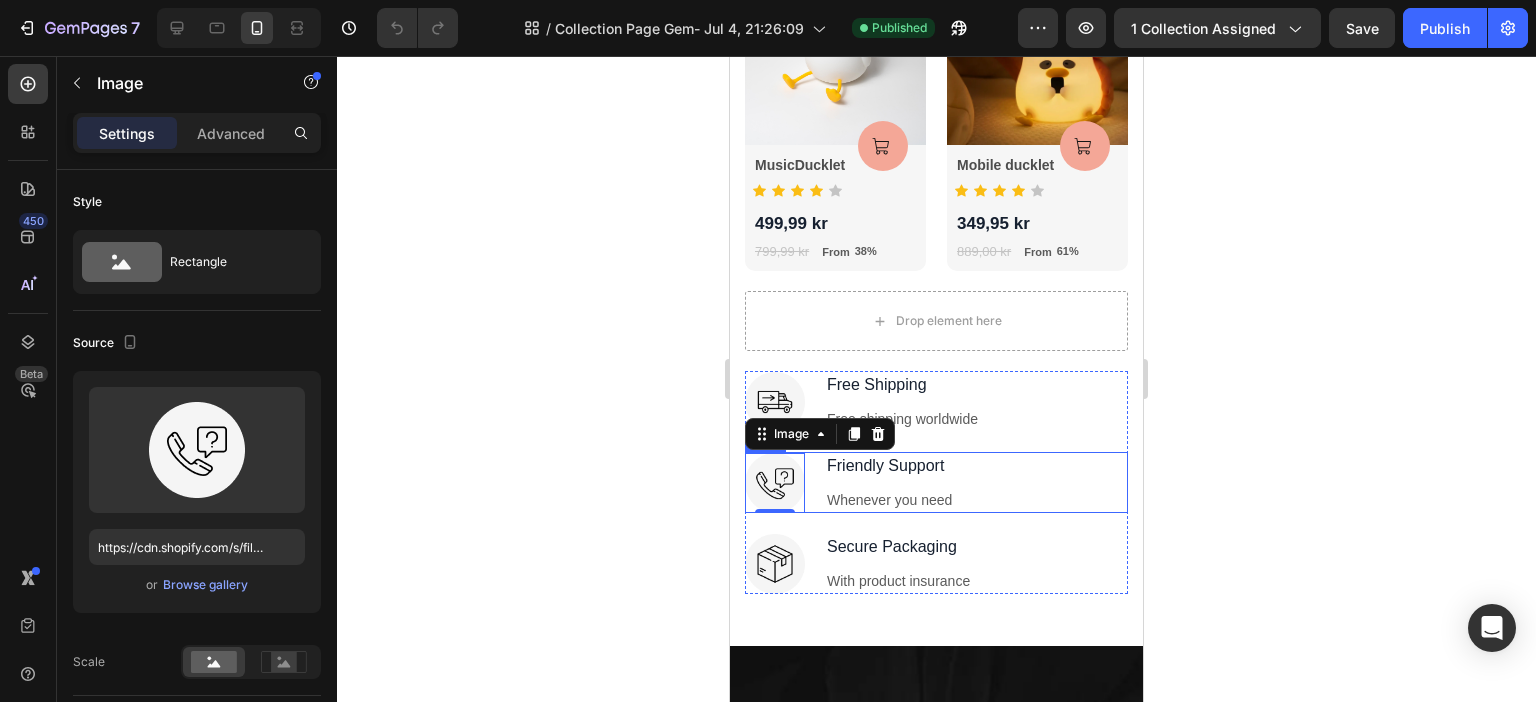click on "Image   0 Friendly Support Text block Whenever you need Text block Row" at bounding box center (936, 482) 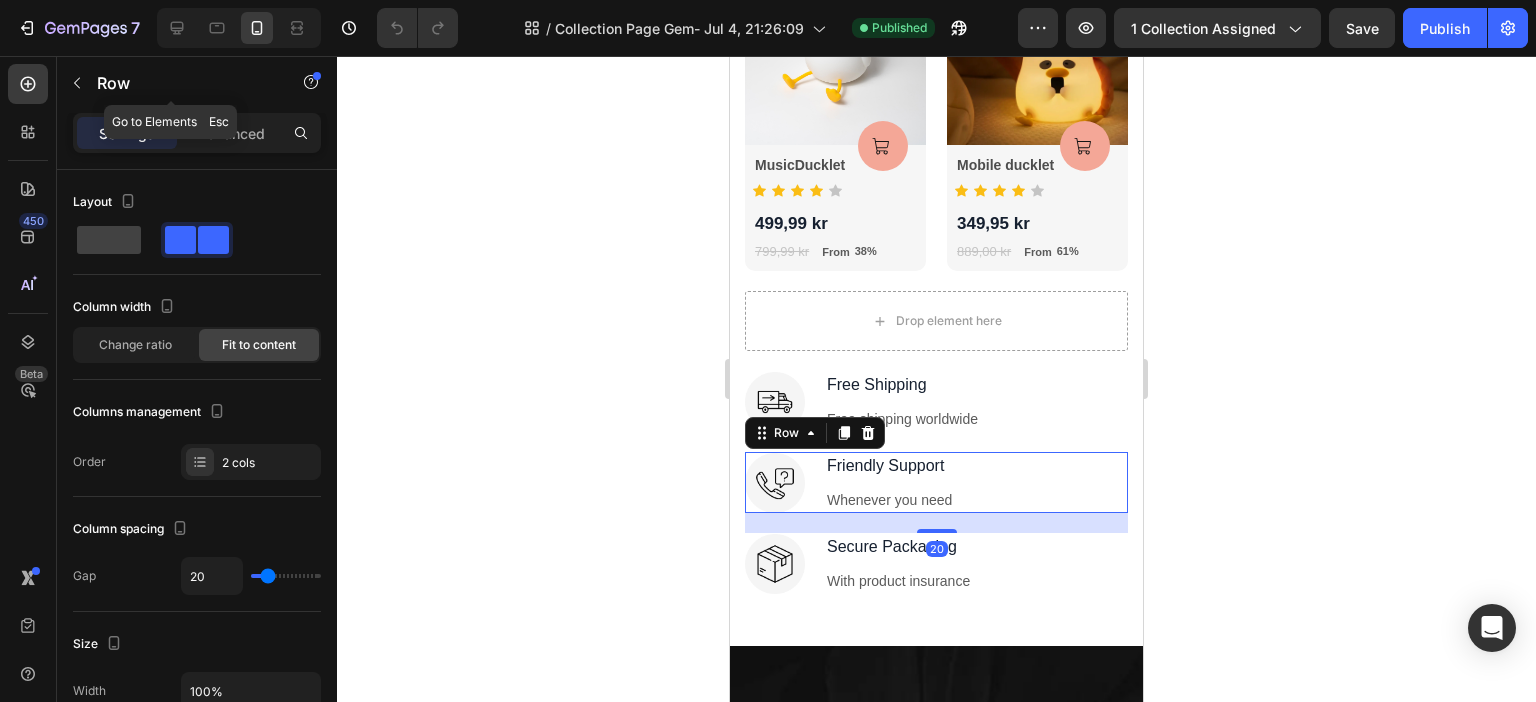 click 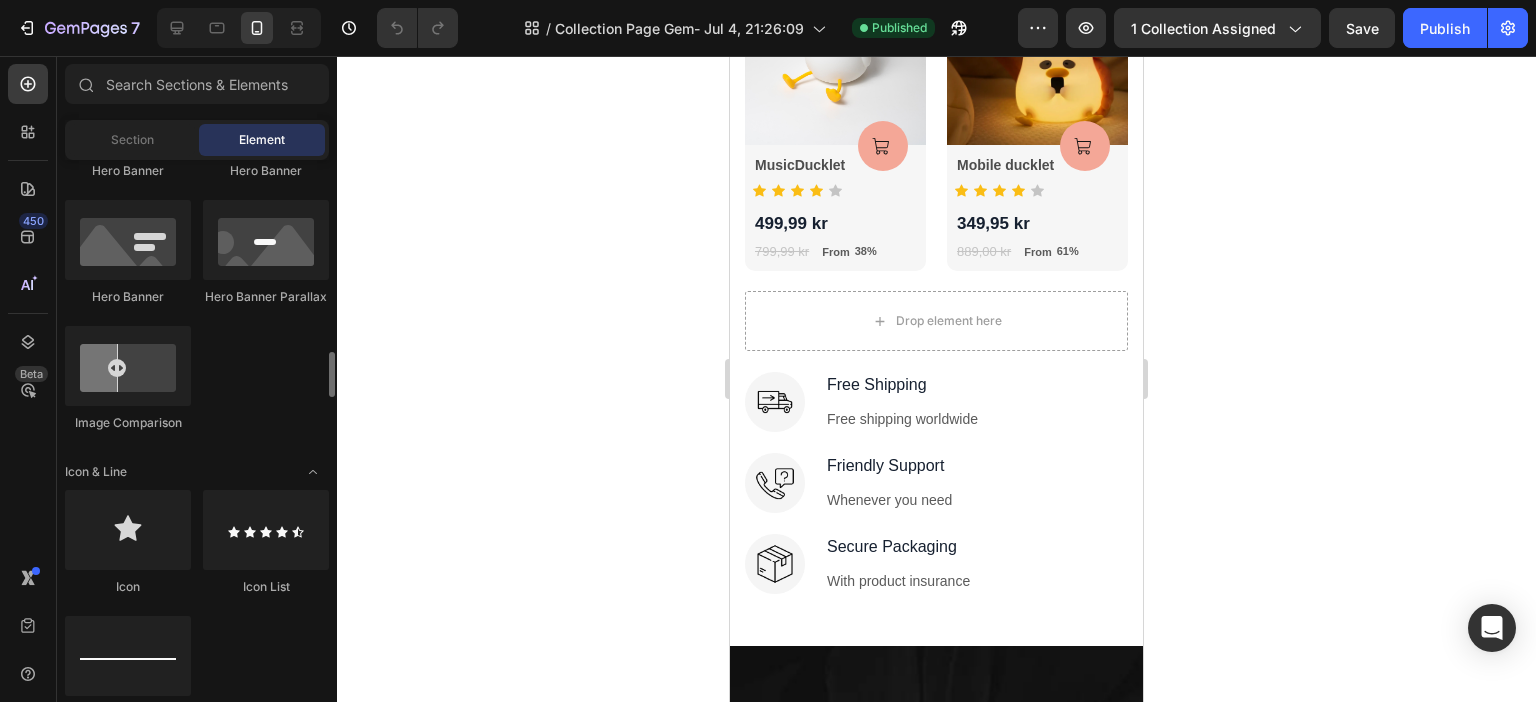 scroll, scrollTop: 1100, scrollLeft: 0, axis: vertical 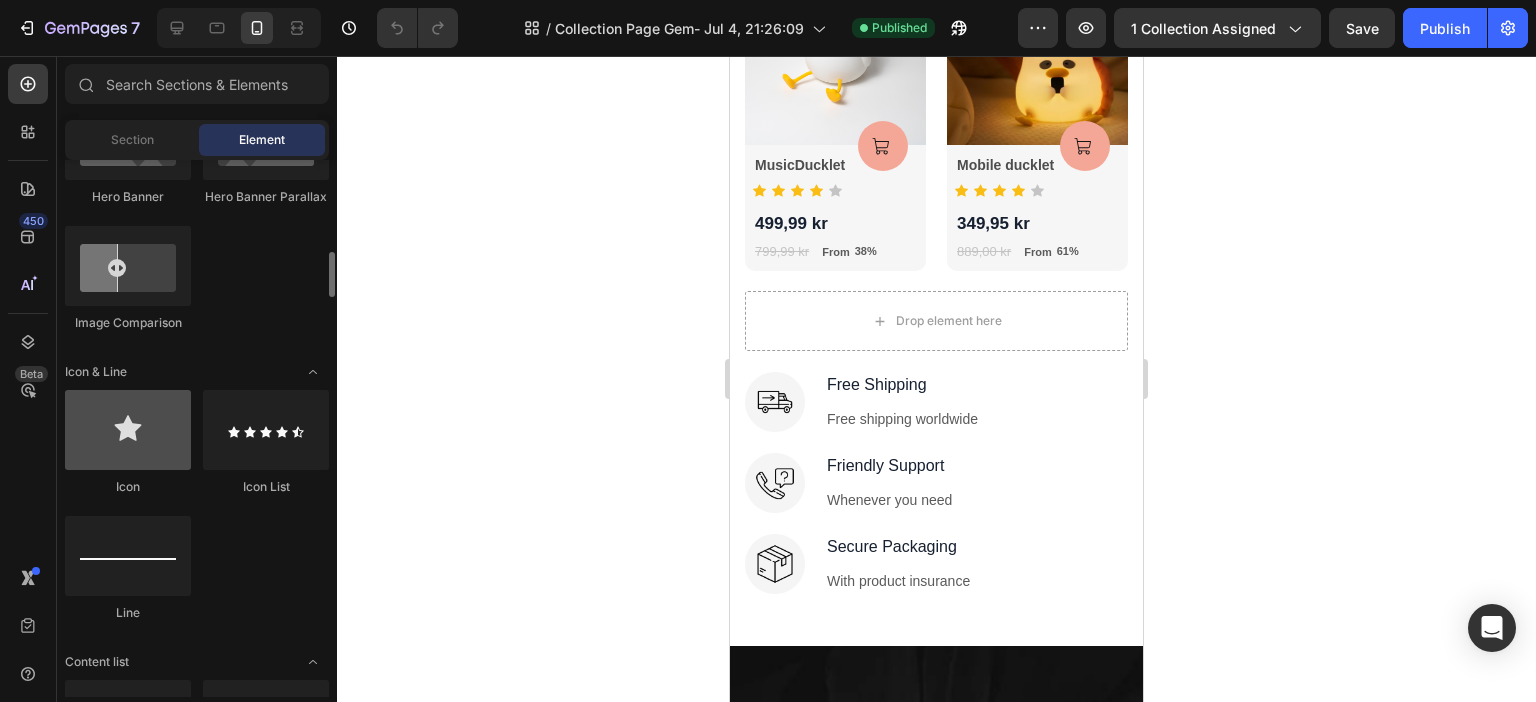 click at bounding box center [128, 430] 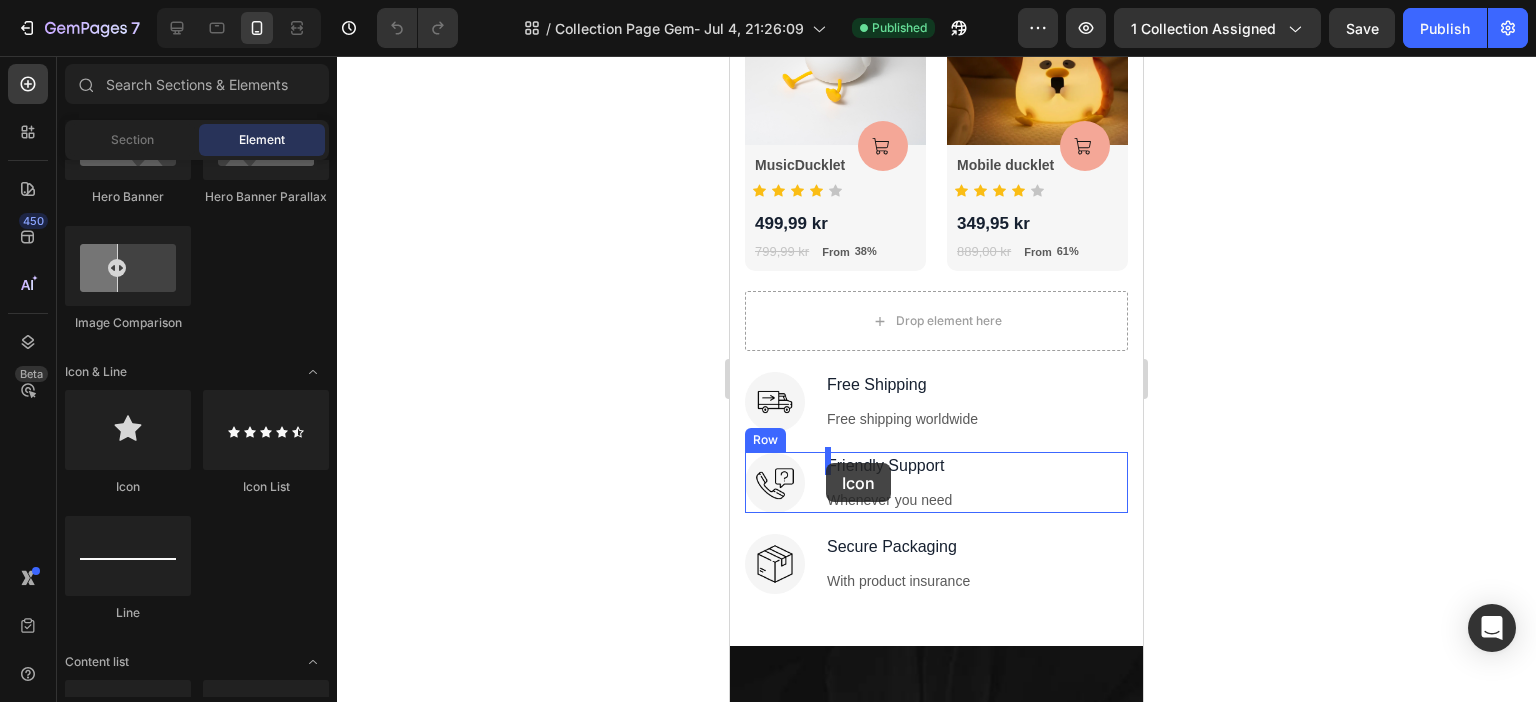 drag, startPoint x: 1474, startPoint y: 477, endPoint x: 826, endPoint y: 463, distance: 648.15125 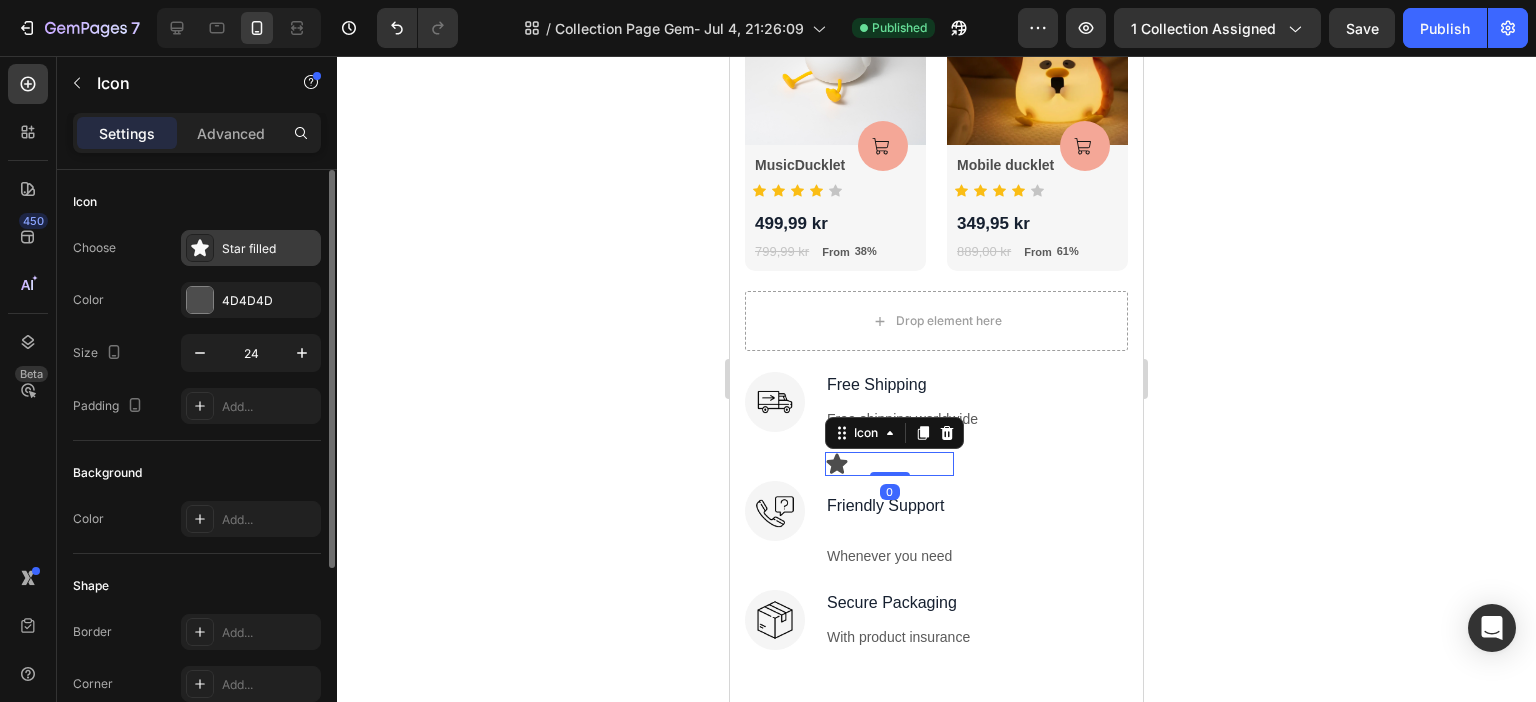 click on "Star filled" at bounding box center (269, 249) 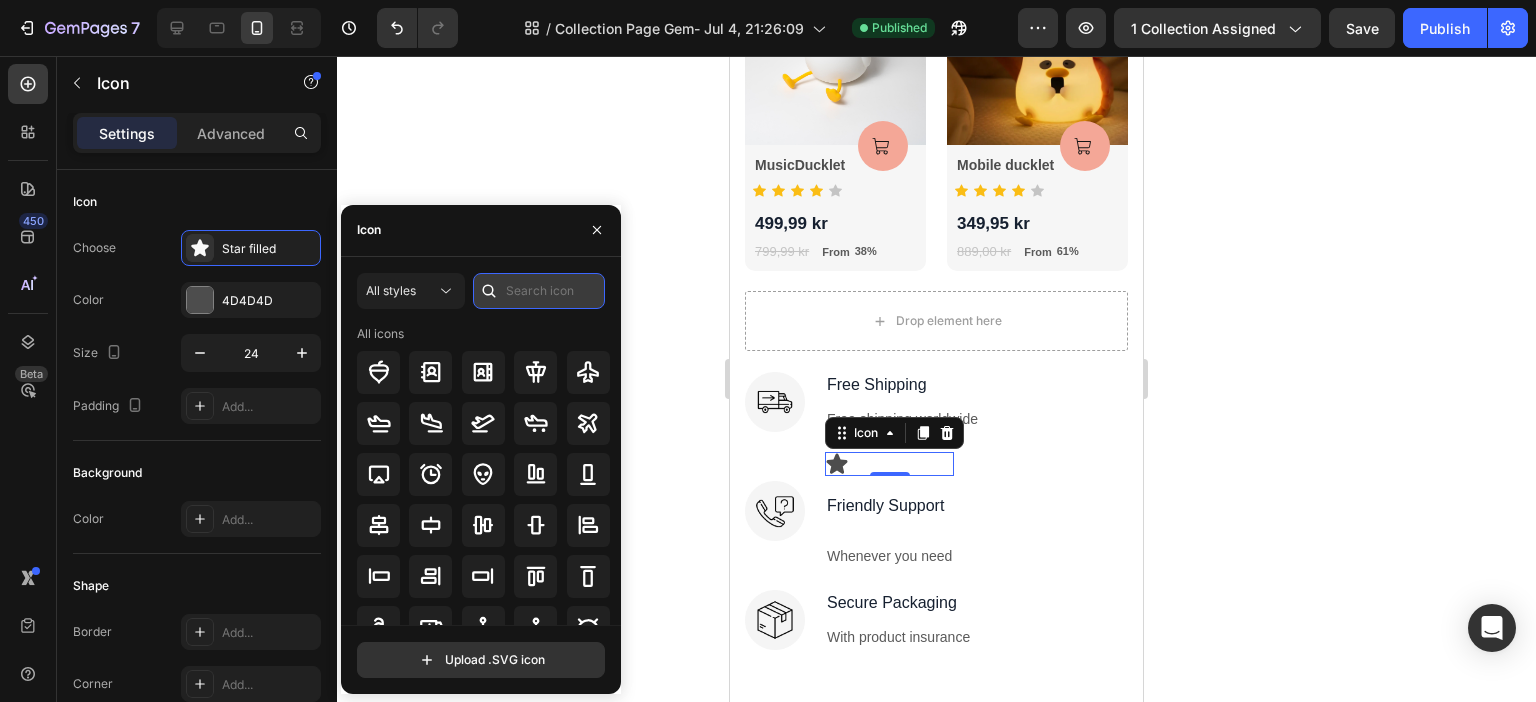 click at bounding box center [539, 291] 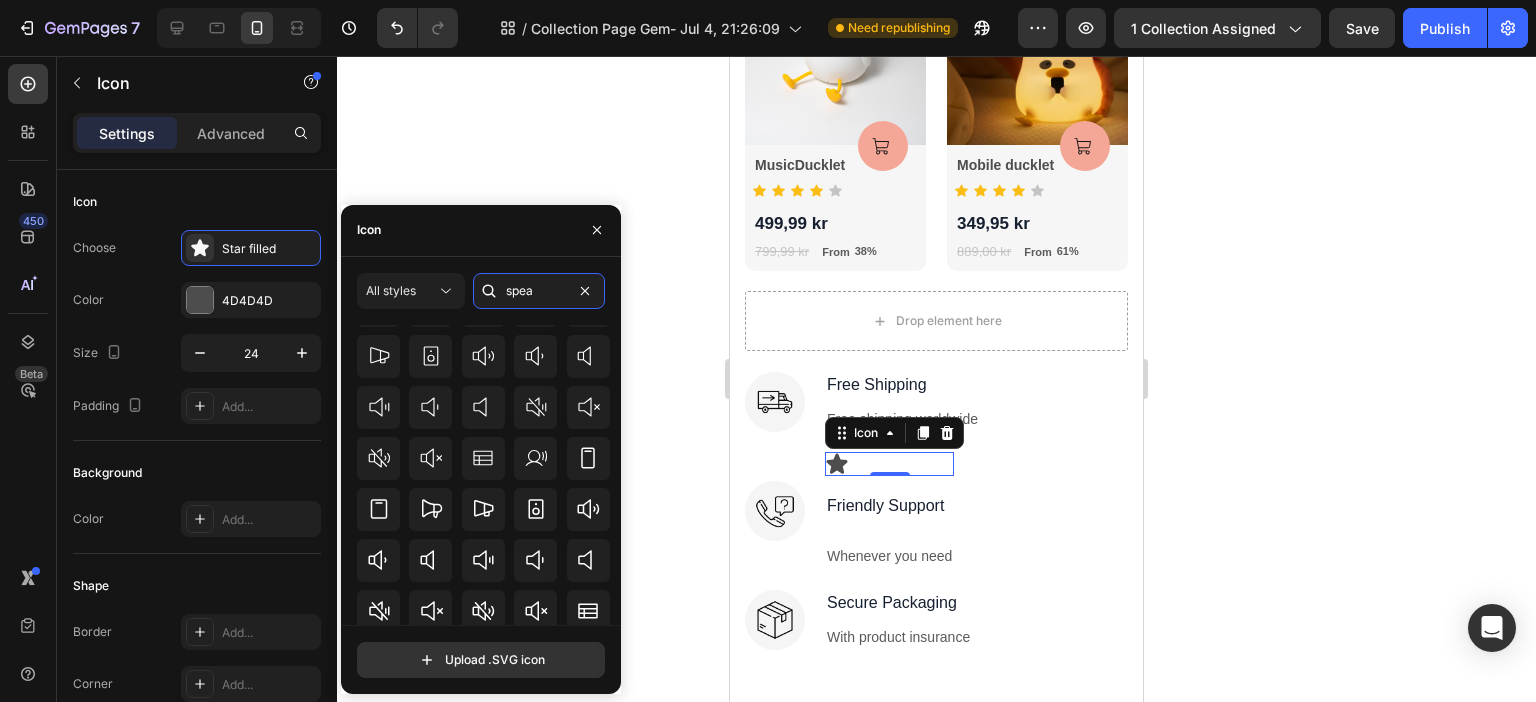 scroll, scrollTop: 0, scrollLeft: 0, axis: both 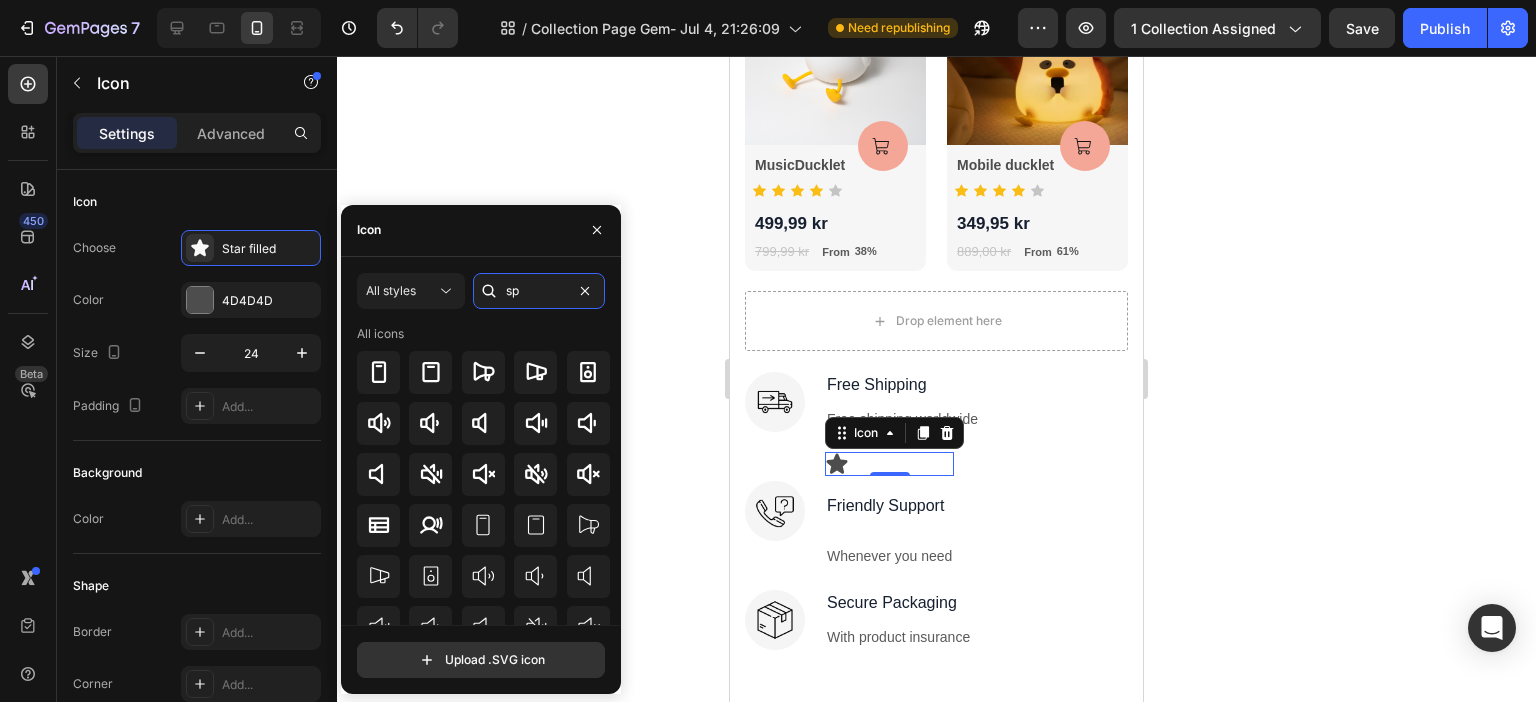 type on "s" 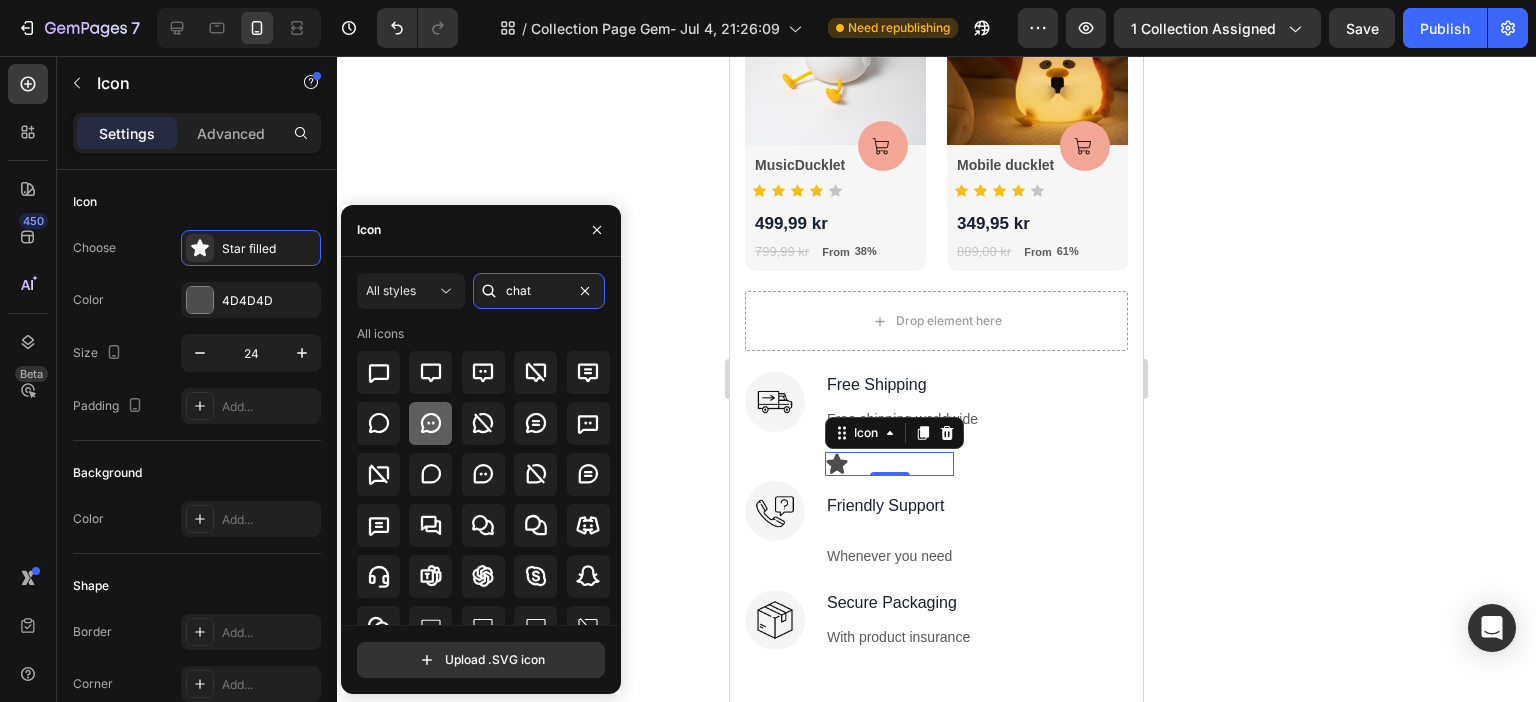 type on "chat" 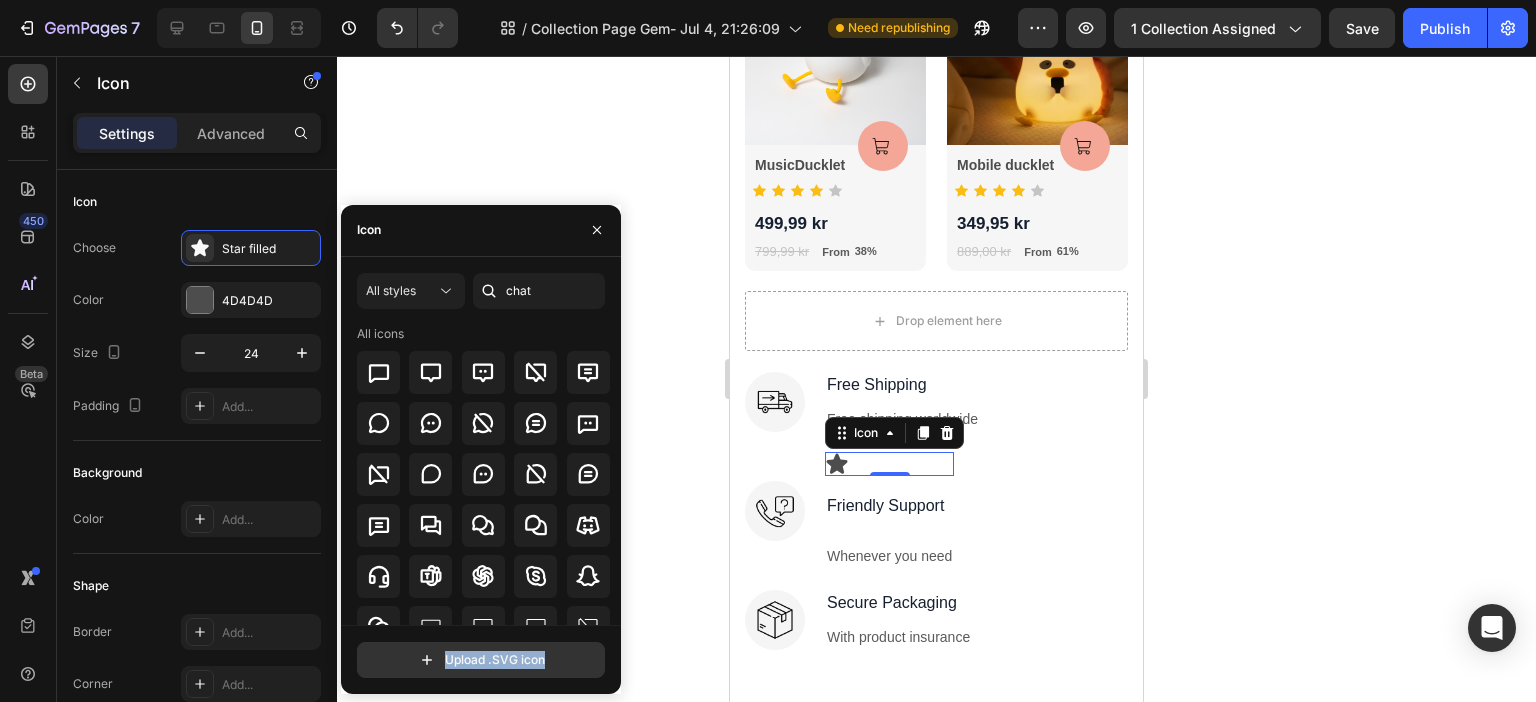drag, startPoint x: 419, startPoint y: 433, endPoint x: 622, endPoint y: 353, distance: 218.19487 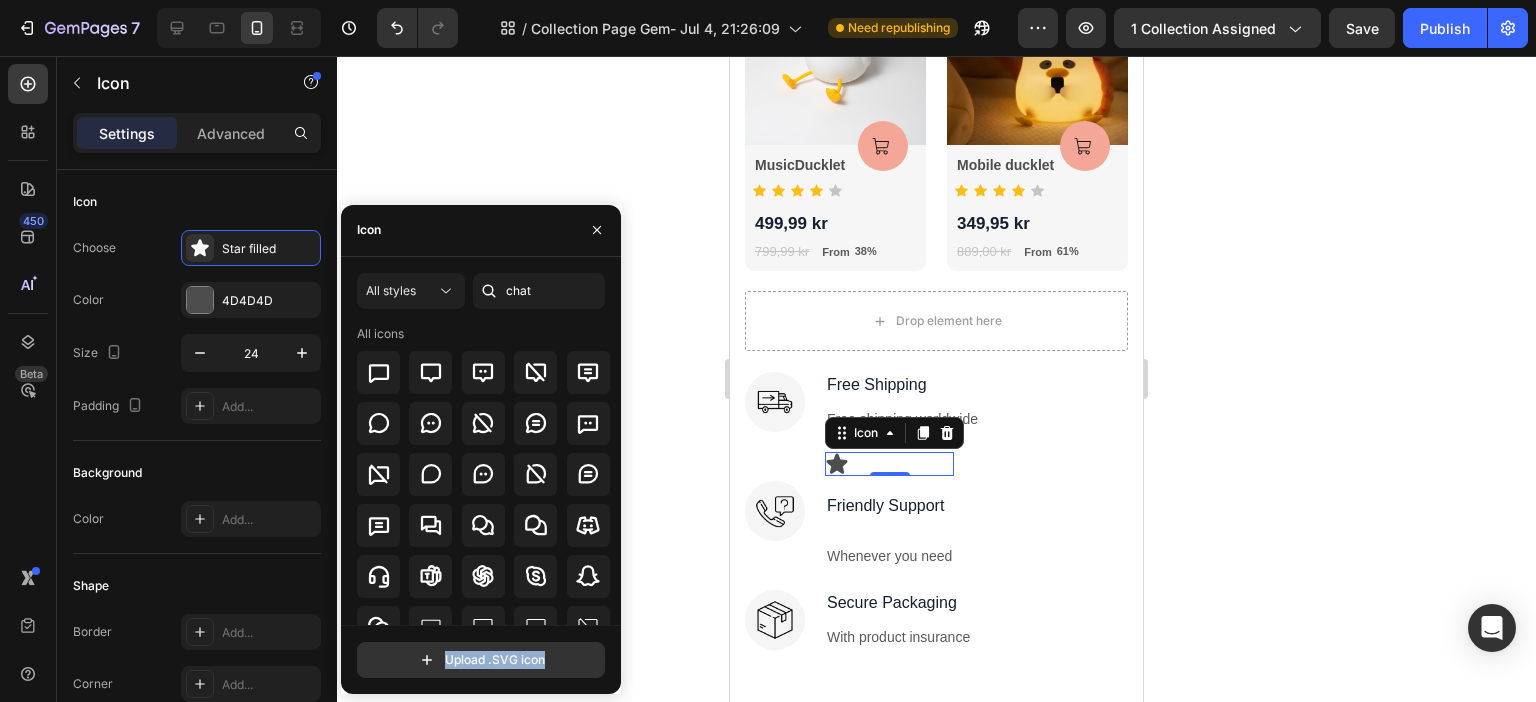 click on "7  Version history  /  Collection Page Gem- Jul 4, 21:26:09 Need republishing Preview 1 collection assigned  Save   Publish  450 Beta Sections(18) Elements(88) Section Element Hero Section Product Detail Brands Trusted Badges Guarantee Product Breakdown How to use Testimonials Compare Bundle FAQs Social Proof Brand Story Product List Collection Blog List Contact Sticky Add to Cart Custom Footer Browse Library 450 Layout
Row
Row
Row
Row Text
Heading
Text Block Button
Button
Button Media
Image
Image" 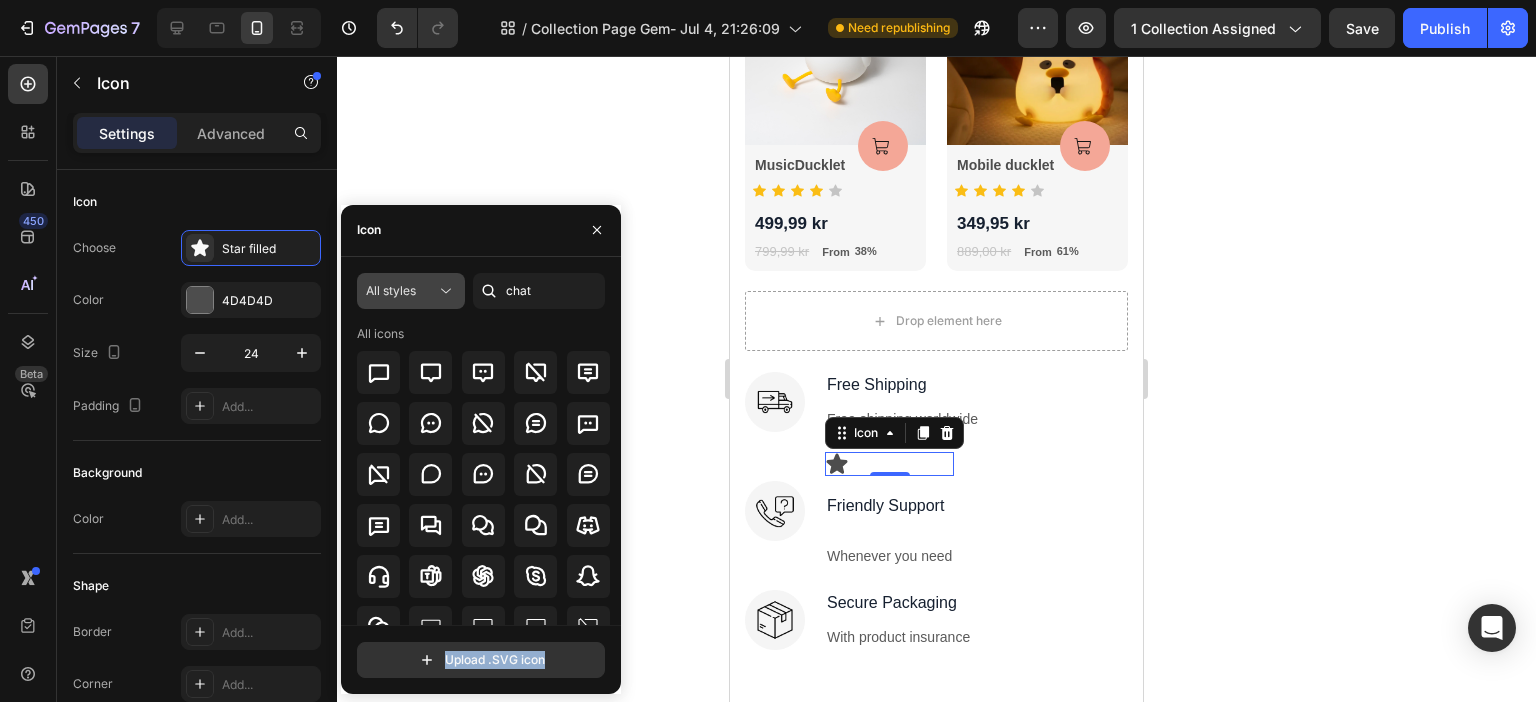 click on "All styles" 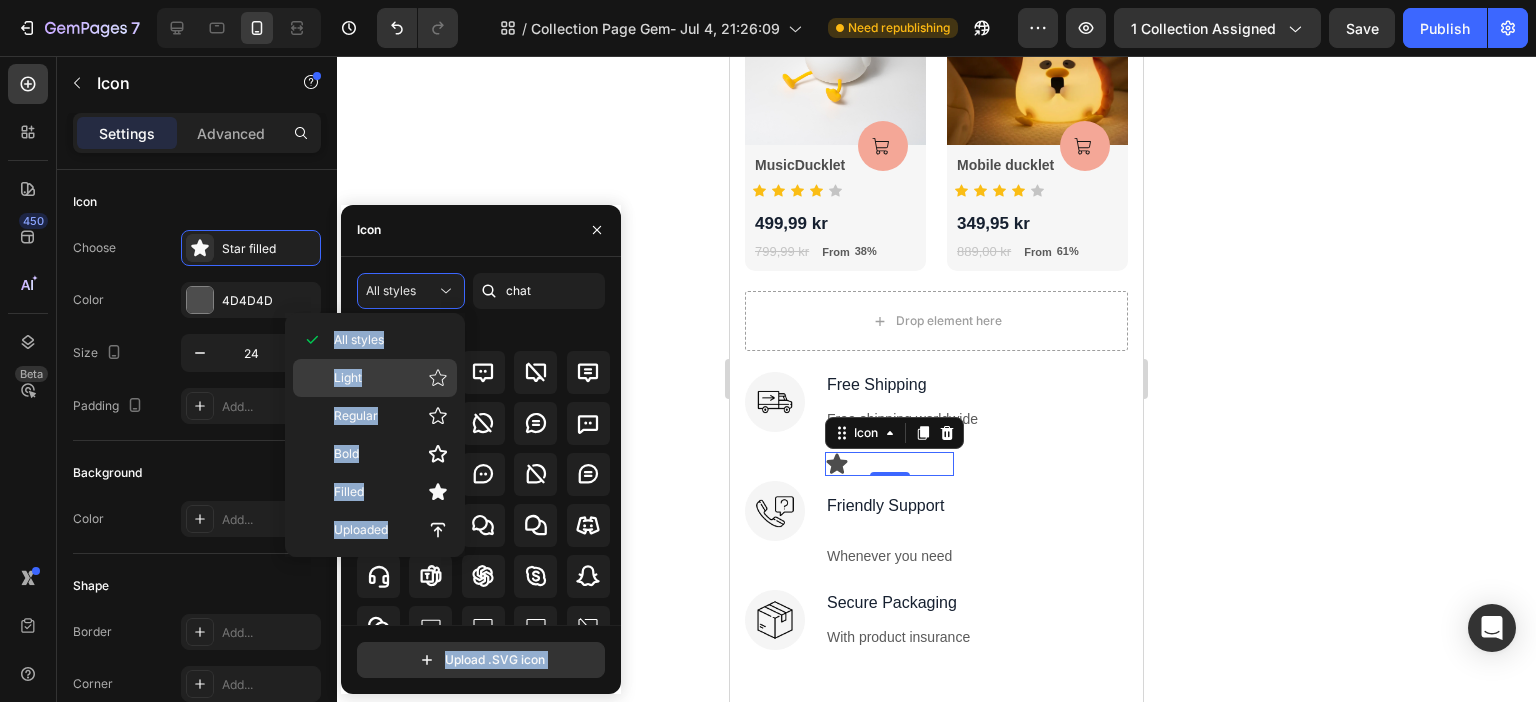 click on "Light" at bounding box center (391, 378) 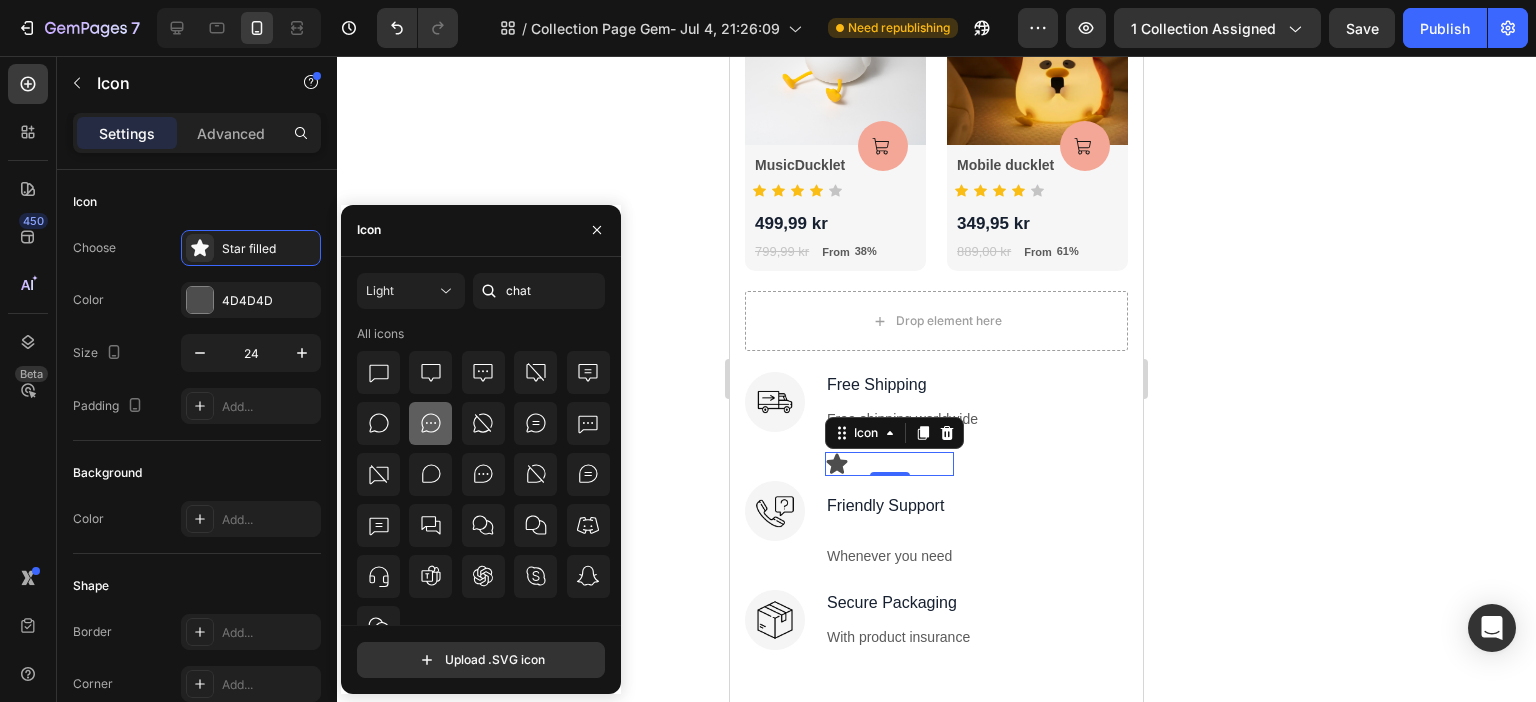 click 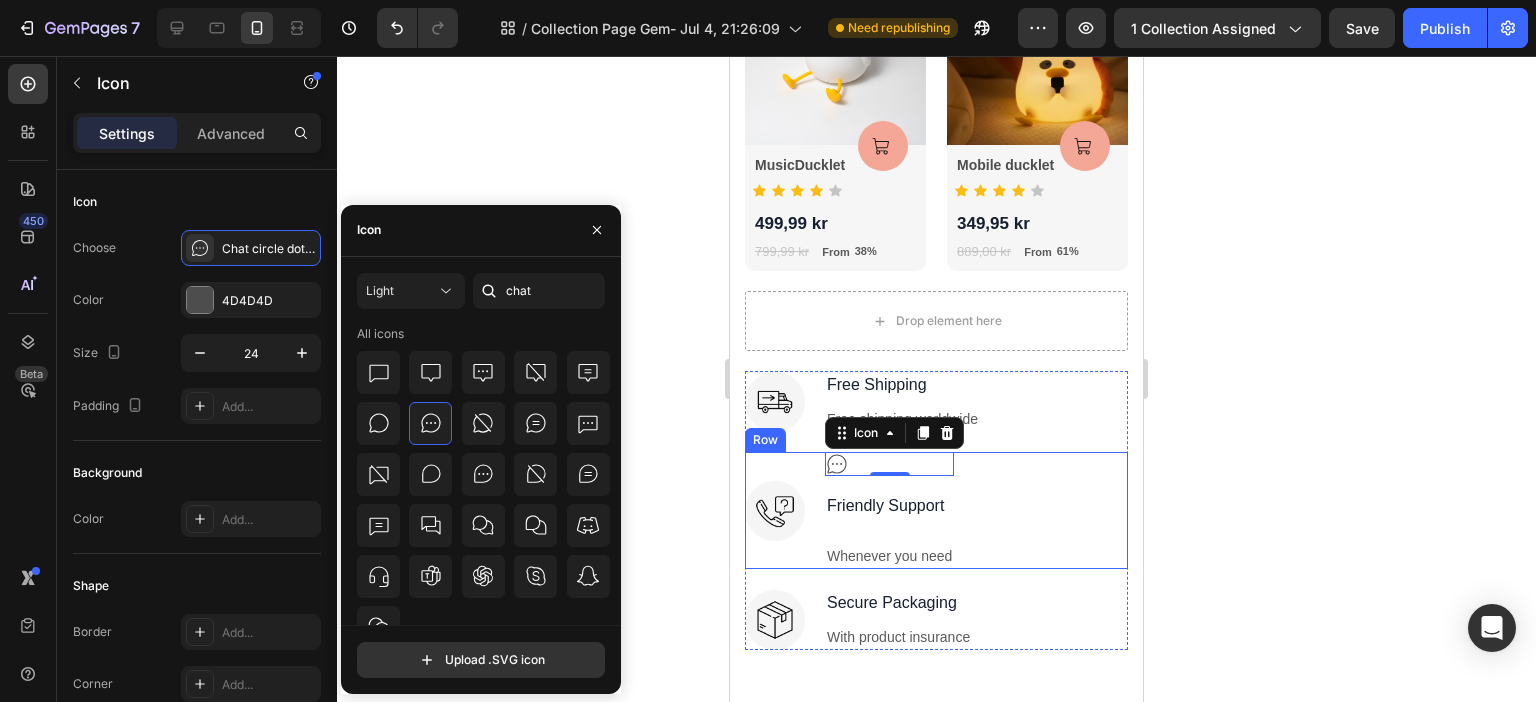 click on "Image
Icon   0 Friendly Support Text block Row Whenever you need Text block Row" at bounding box center (936, 510) 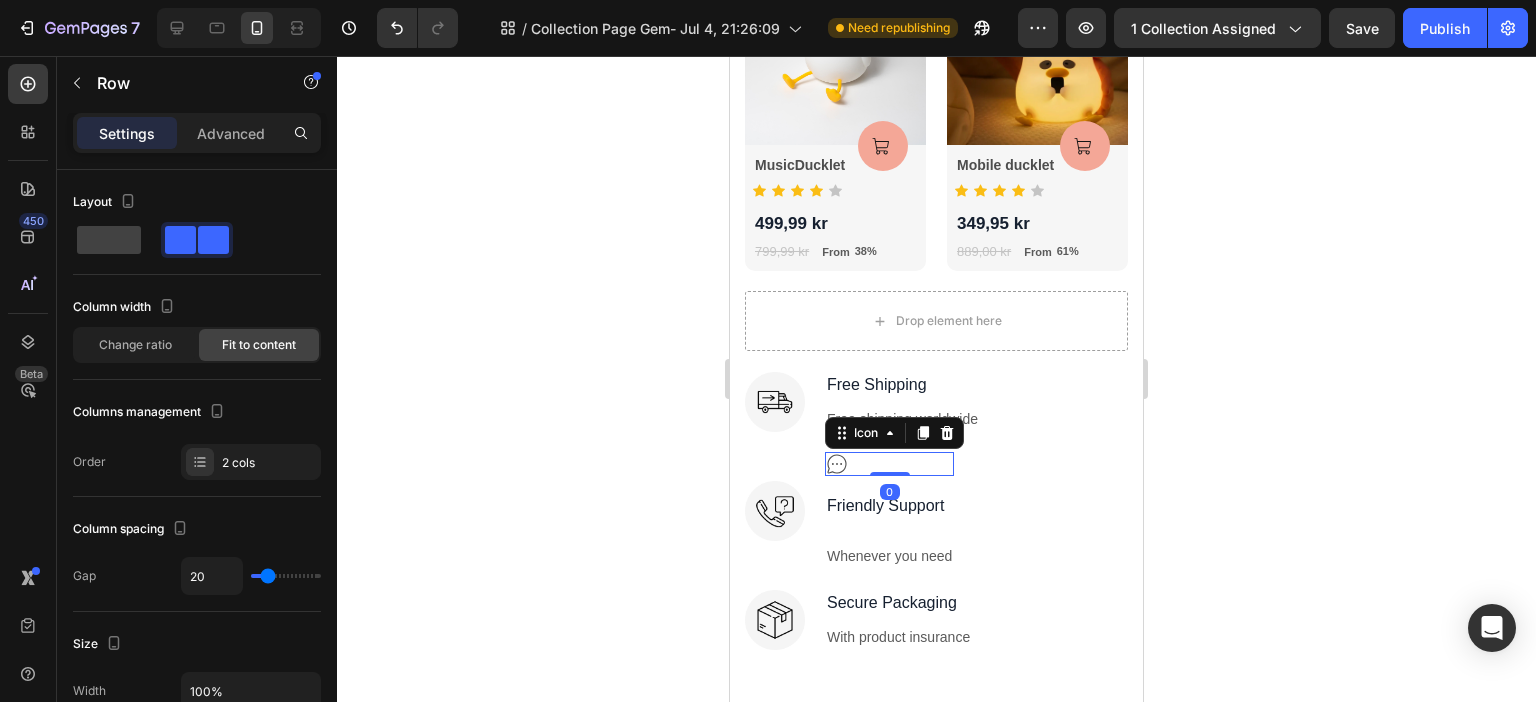 click 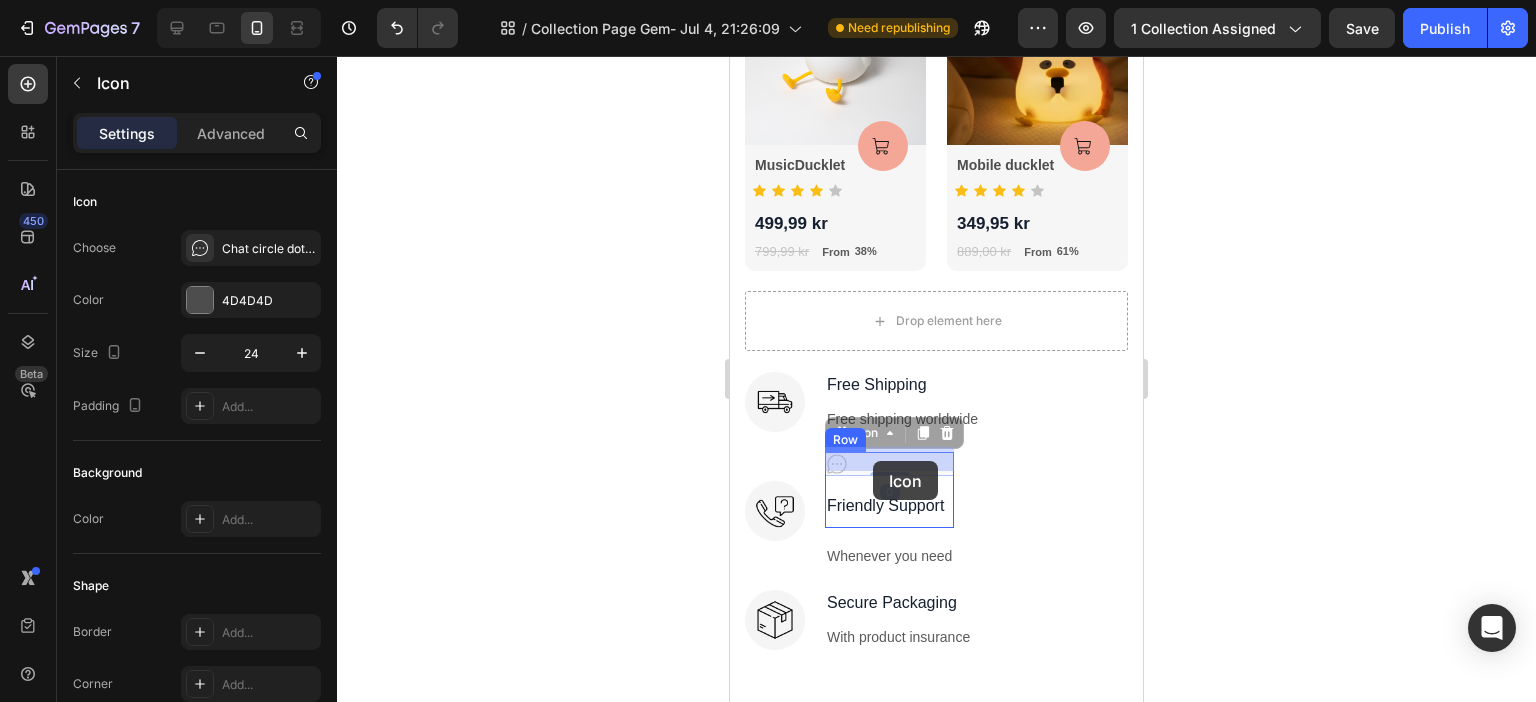 drag, startPoint x: 837, startPoint y: 458, endPoint x: 866, endPoint y: 463, distance: 29.427877 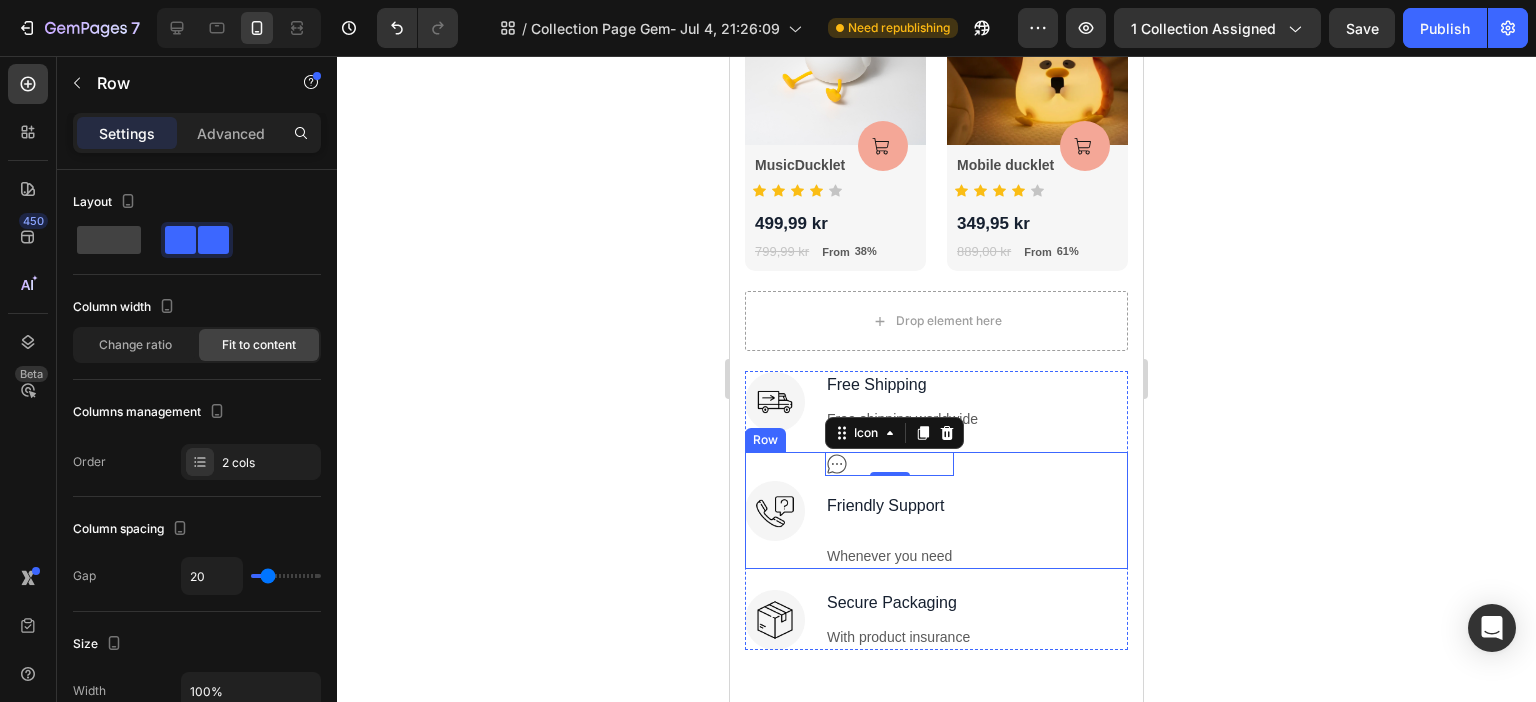 click on "Image
Icon   0 Friendly Support Text block Row Whenever you need Text block Row" at bounding box center [936, 510] 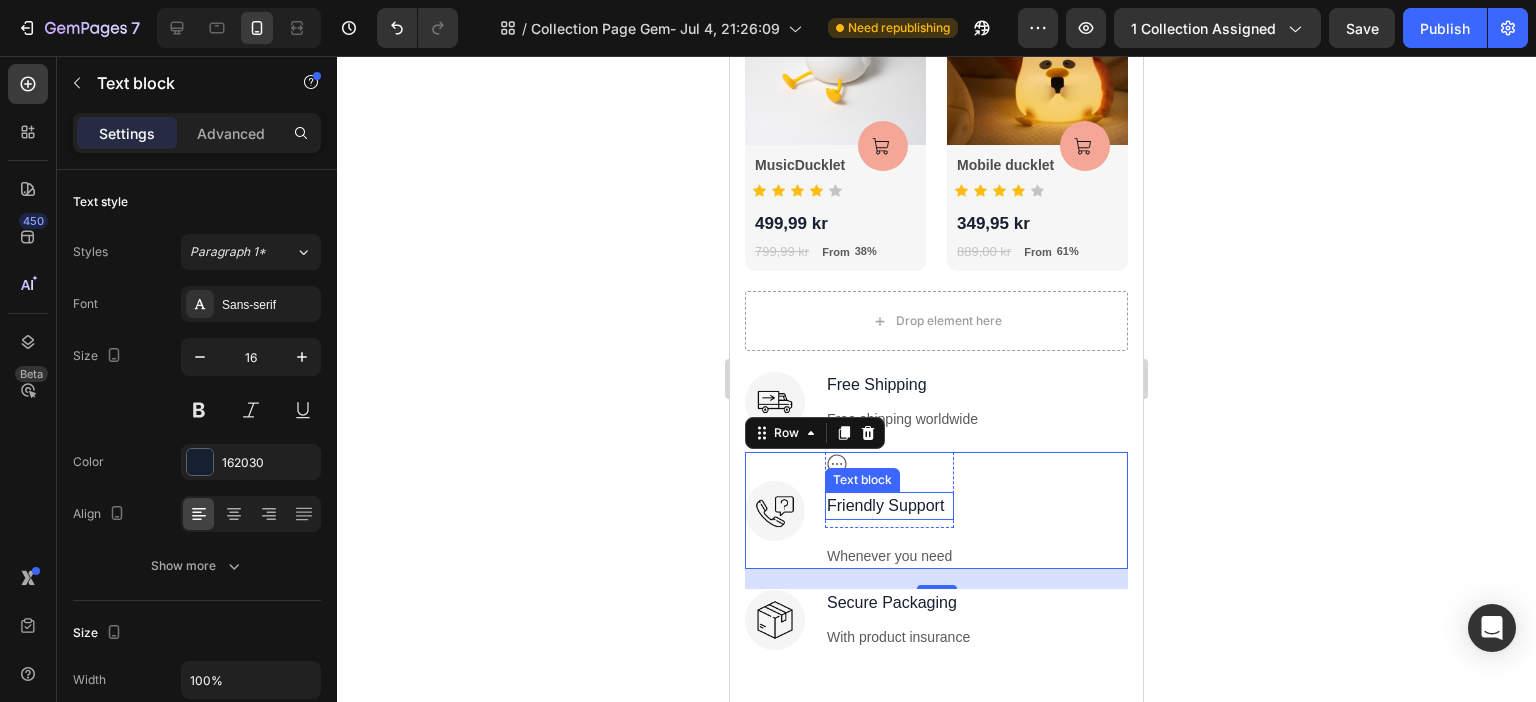 click on "Text block" at bounding box center (862, 480) 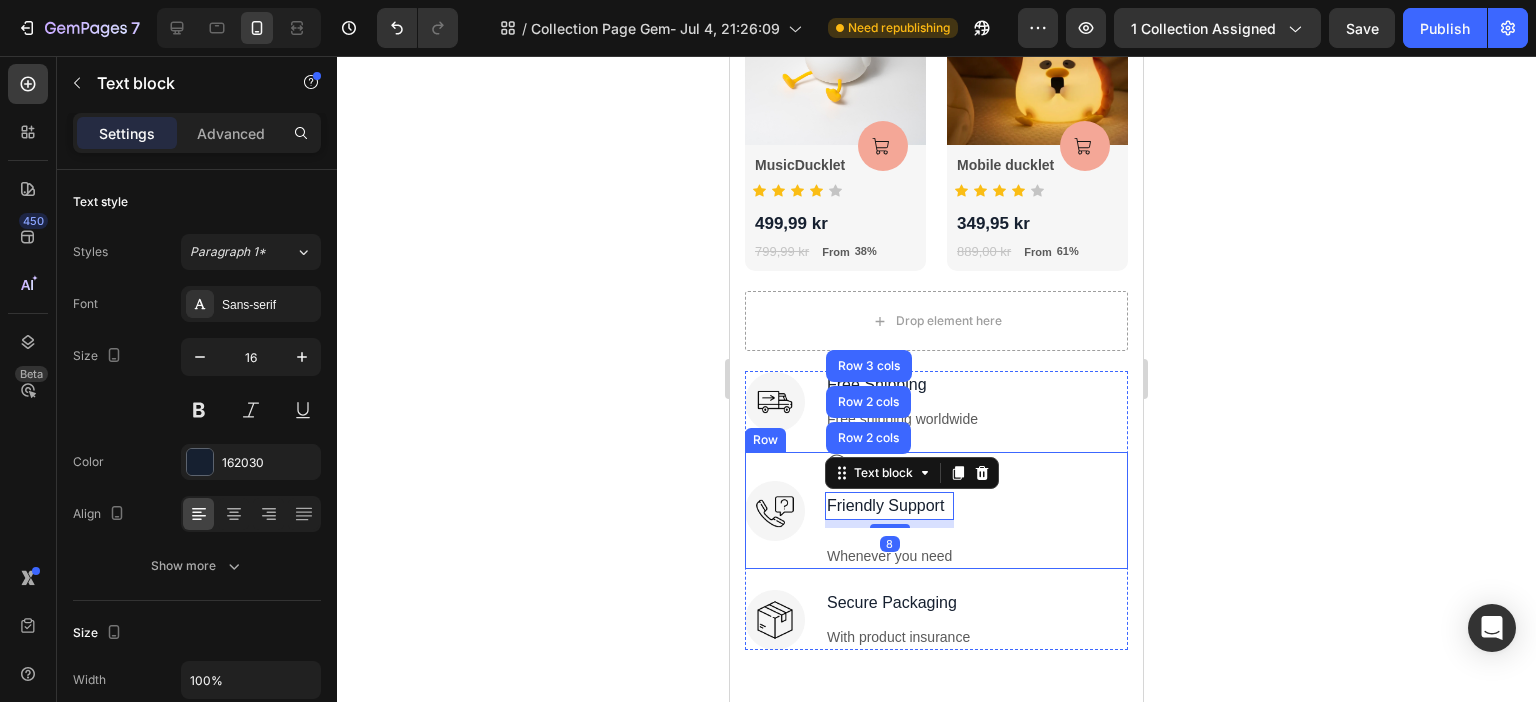 click on "Image
Icon Friendly Support Text block Row 2 cols Row 2 cols Row 3 cols   8 Row Whenever you need Text block Row" at bounding box center [936, 510] 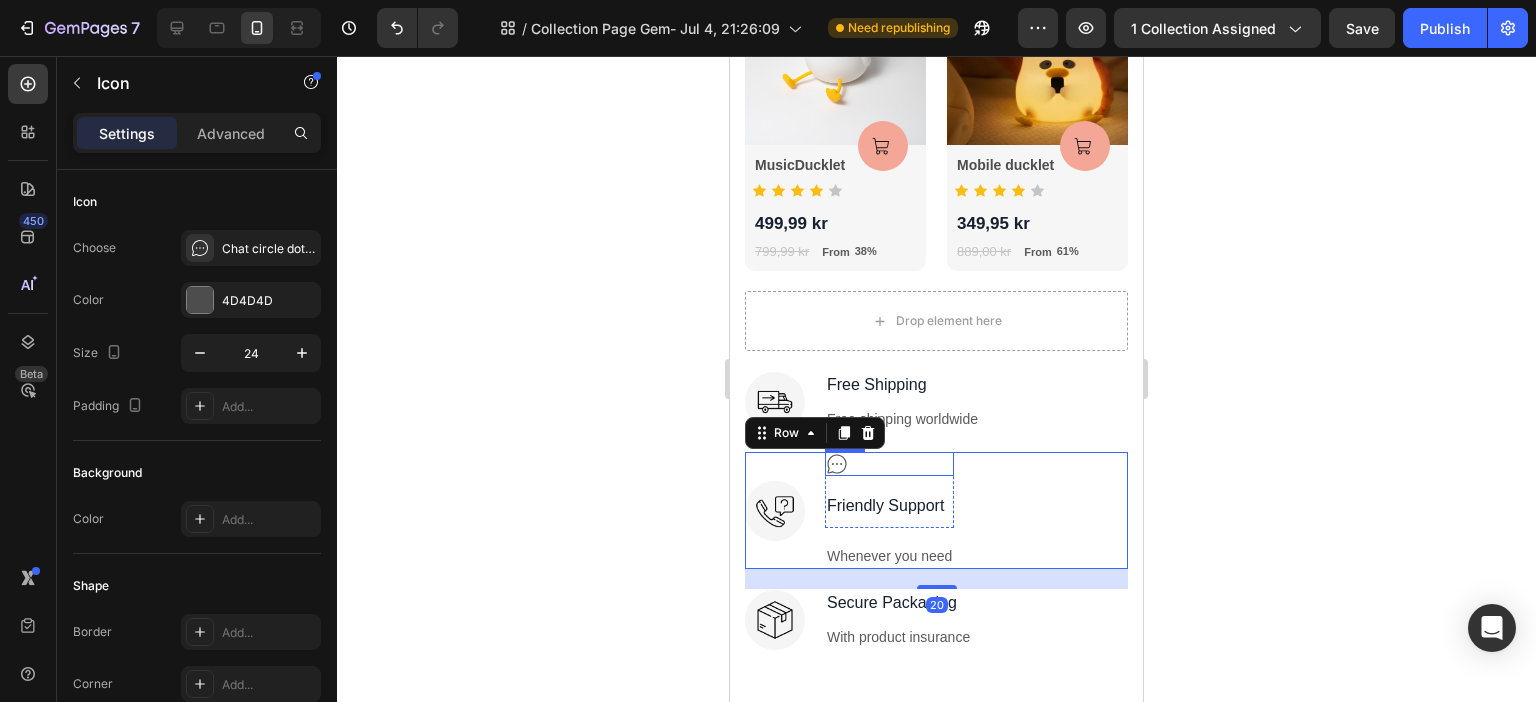 click 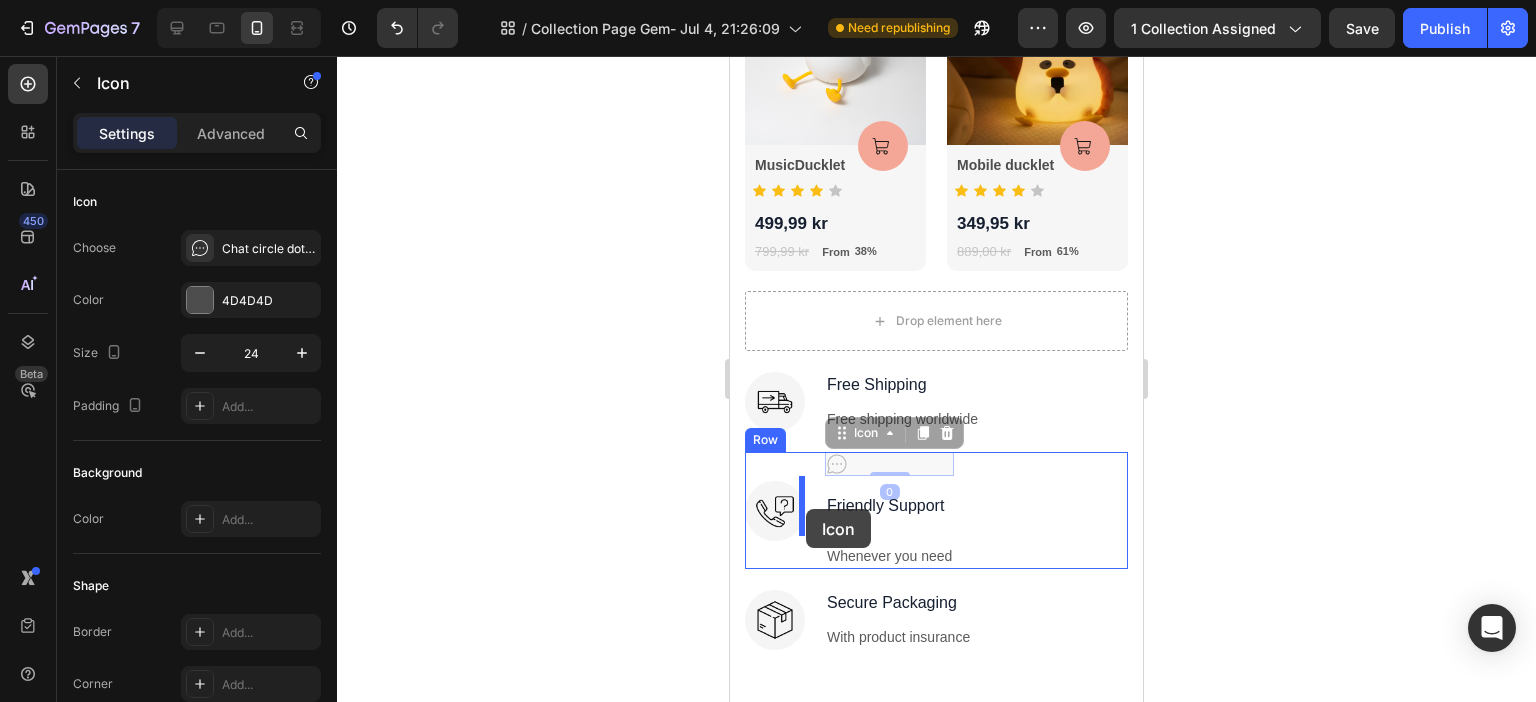 drag, startPoint x: 841, startPoint y: 433, endPoint x: 806, endPoint y: 509, distance: 83.67198 